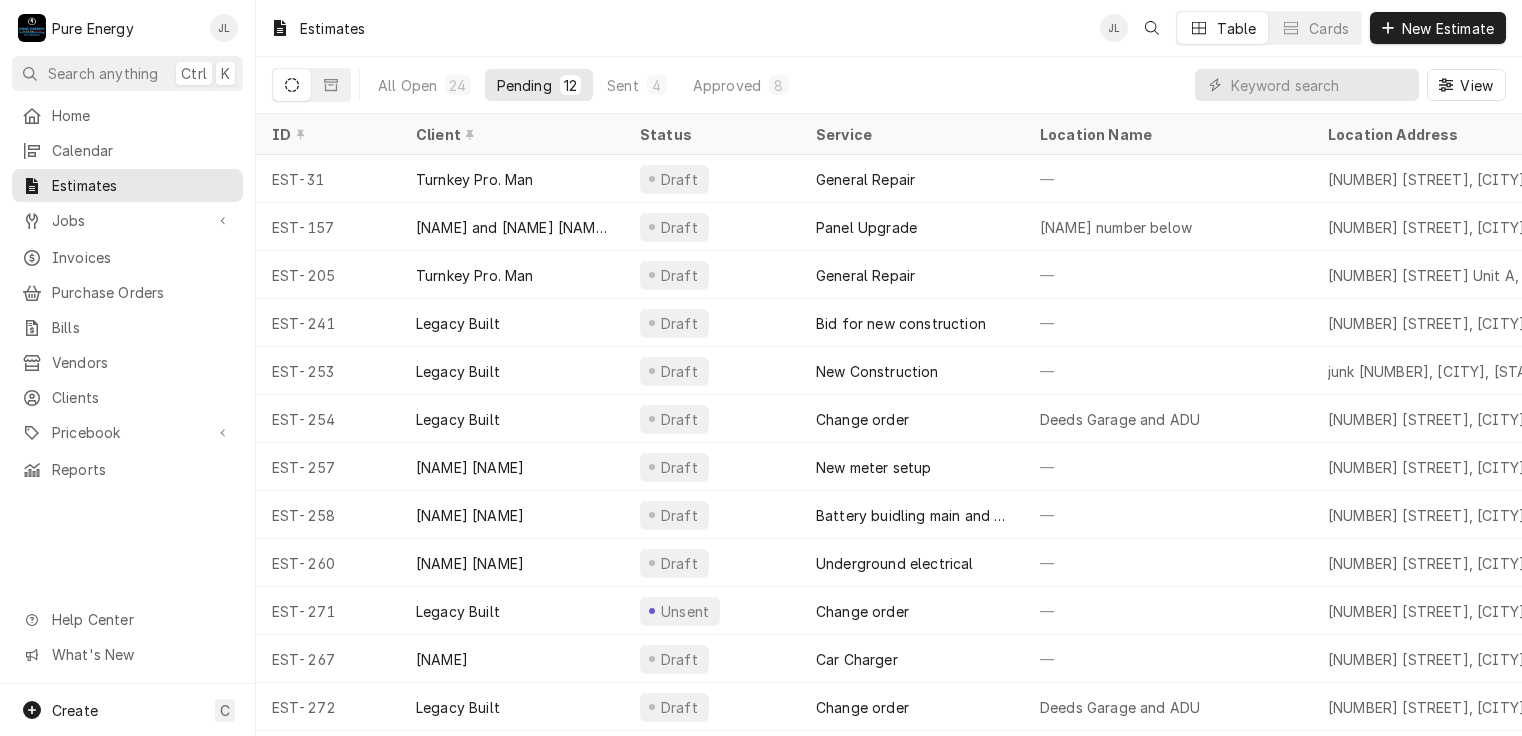 scroll, scrollTop: 0, scrollLeft: 0, axis: both 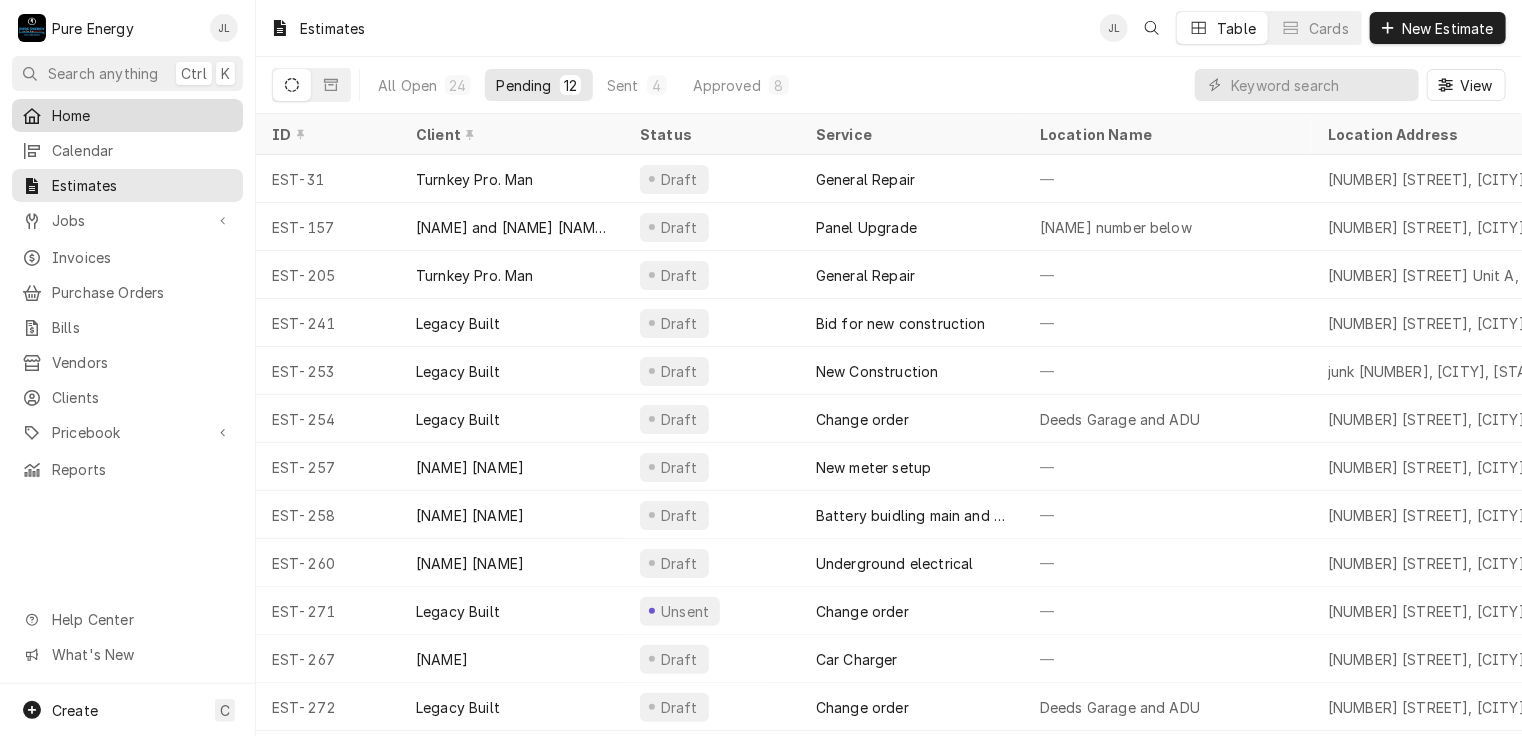 click on "Home" at bounding box center [142, 115] 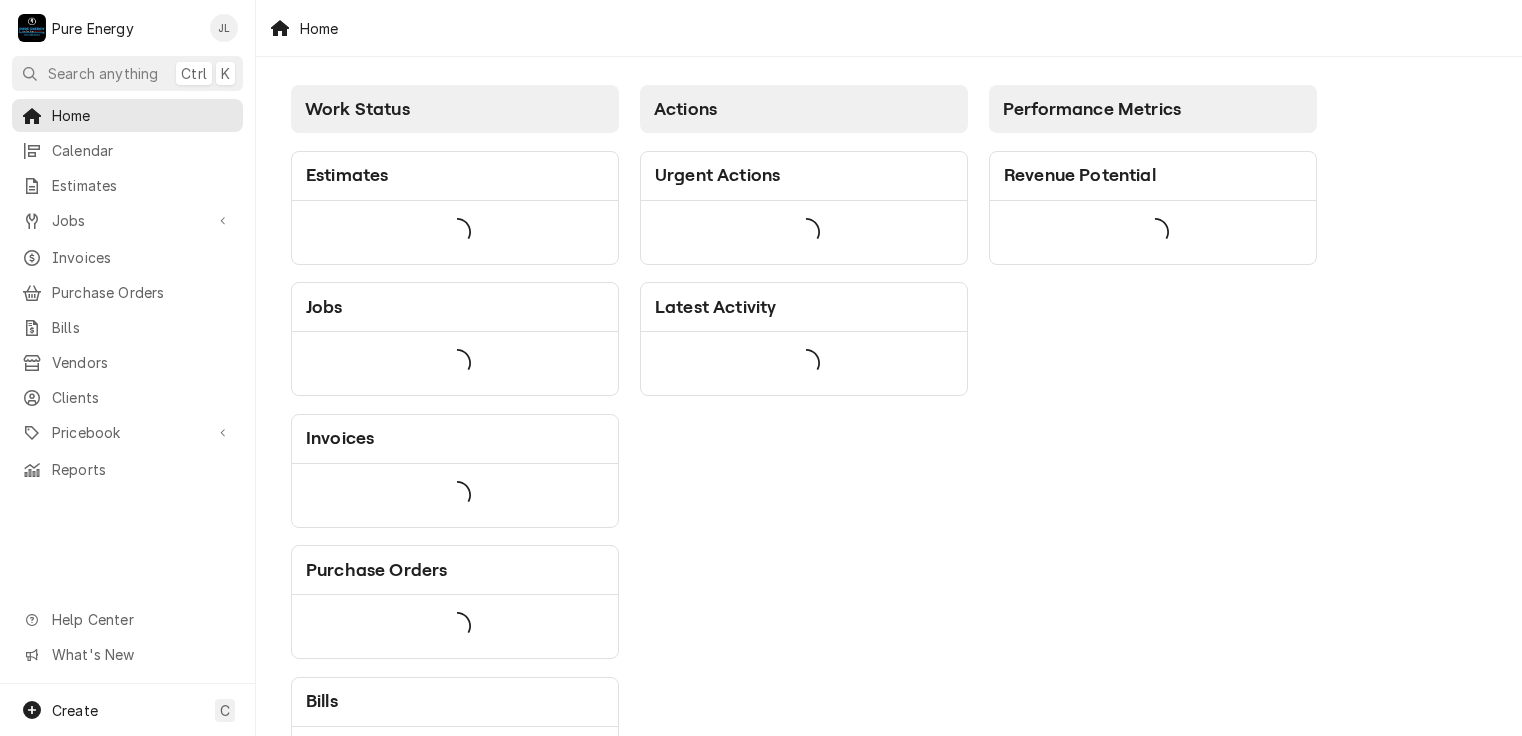 scroll, scrollTop: 0, scrollLeft: 0, axis: both 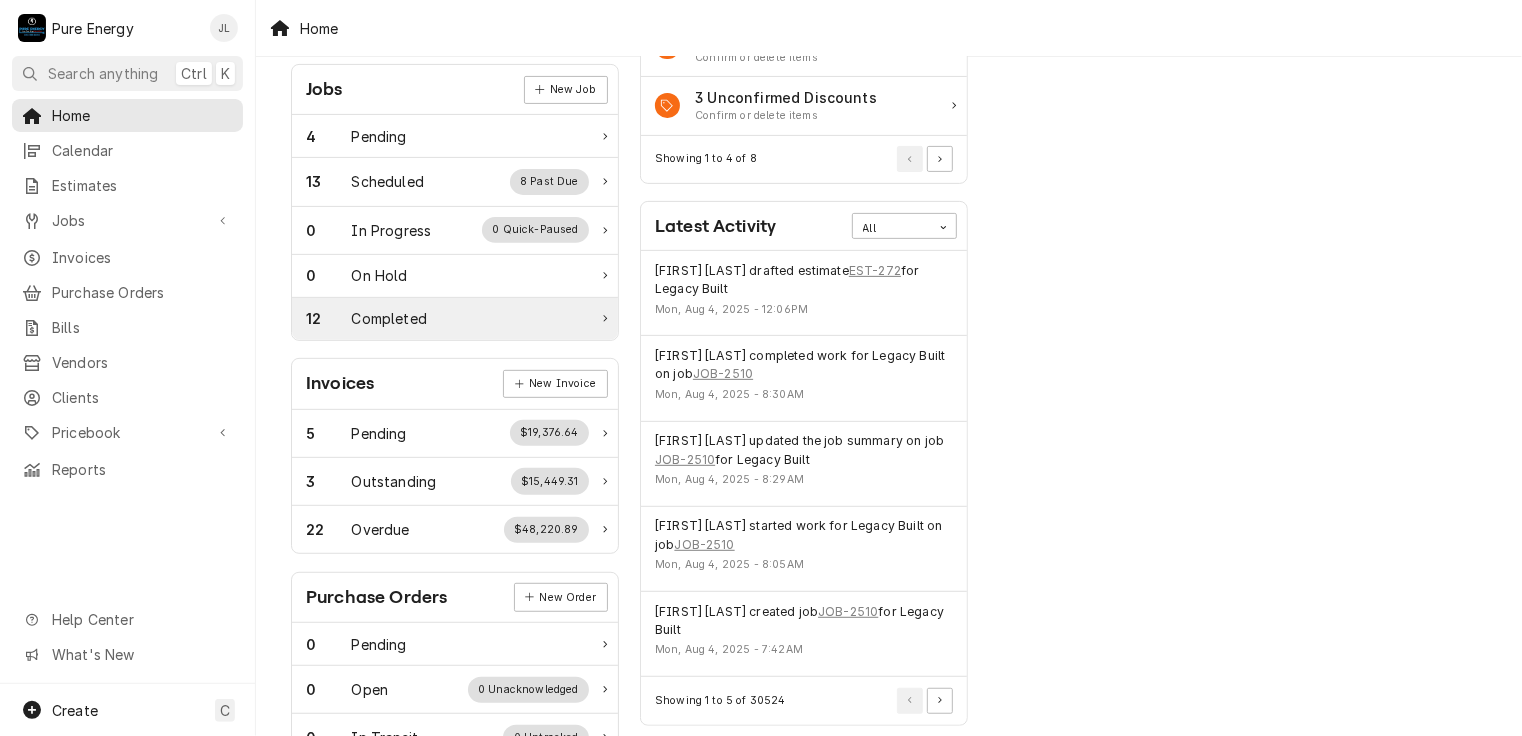 click on "12 Completed" at bounding box center [447, 318] 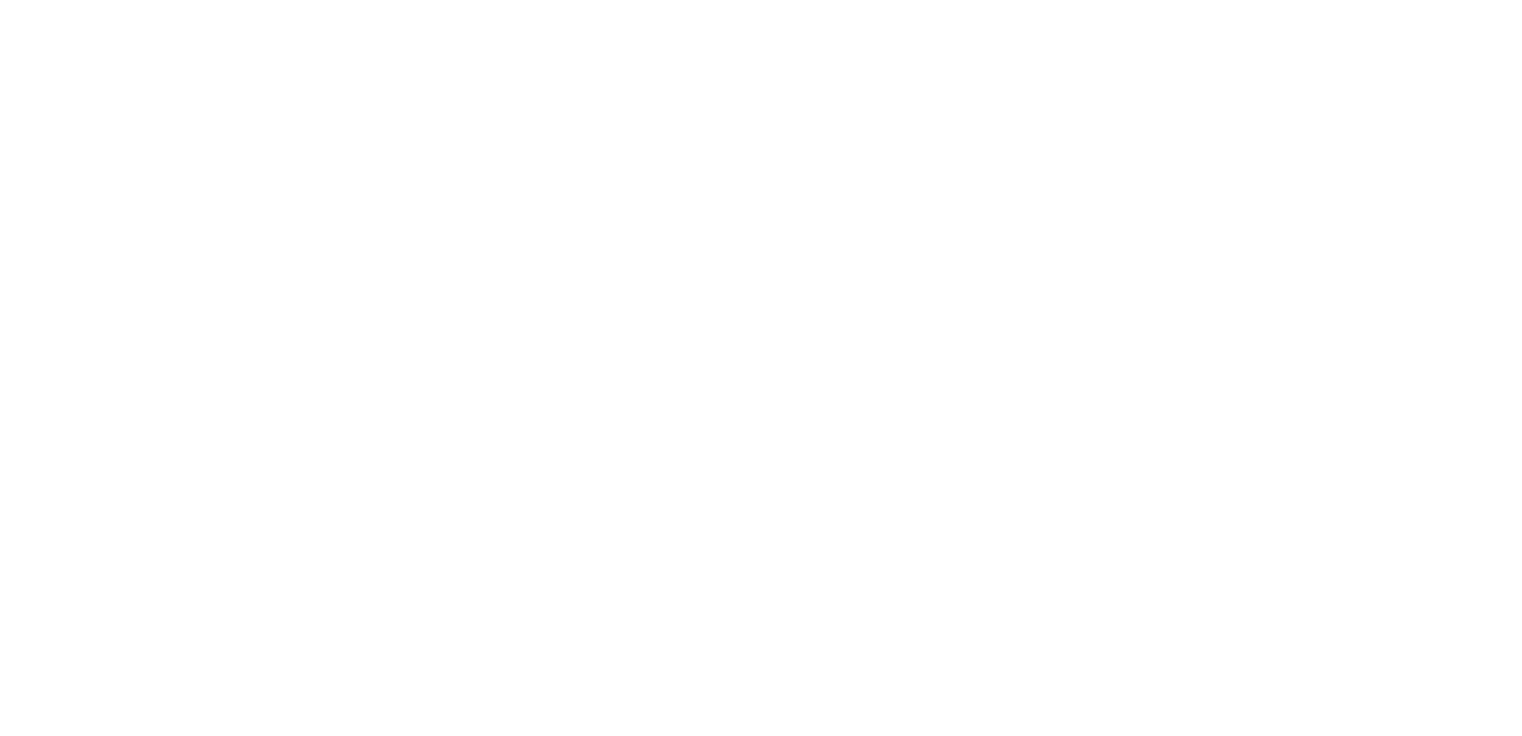 scroll, scrollTop: 0, scrollLeft: 0, axis: both 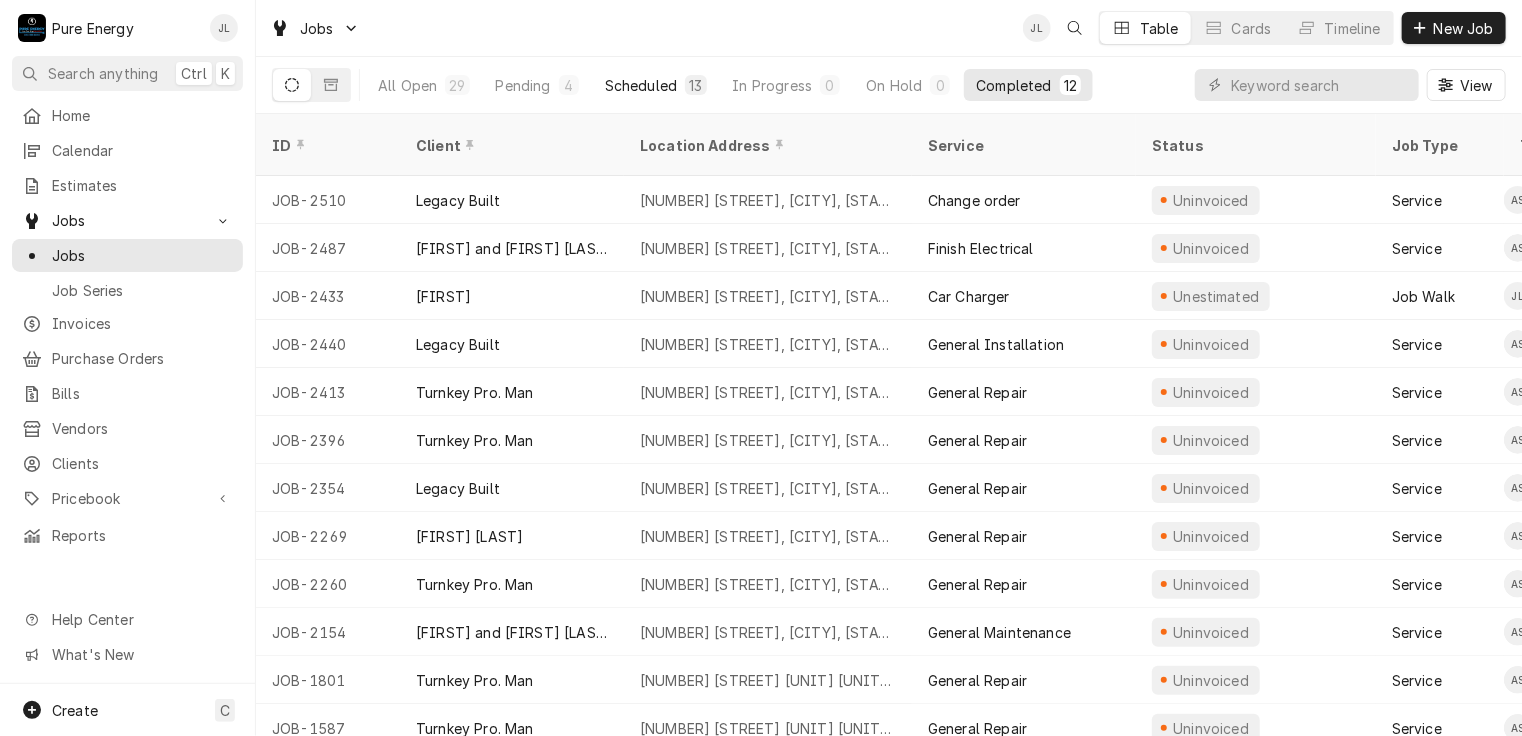 click on "Scheduled" at bounding box center [641, 85] 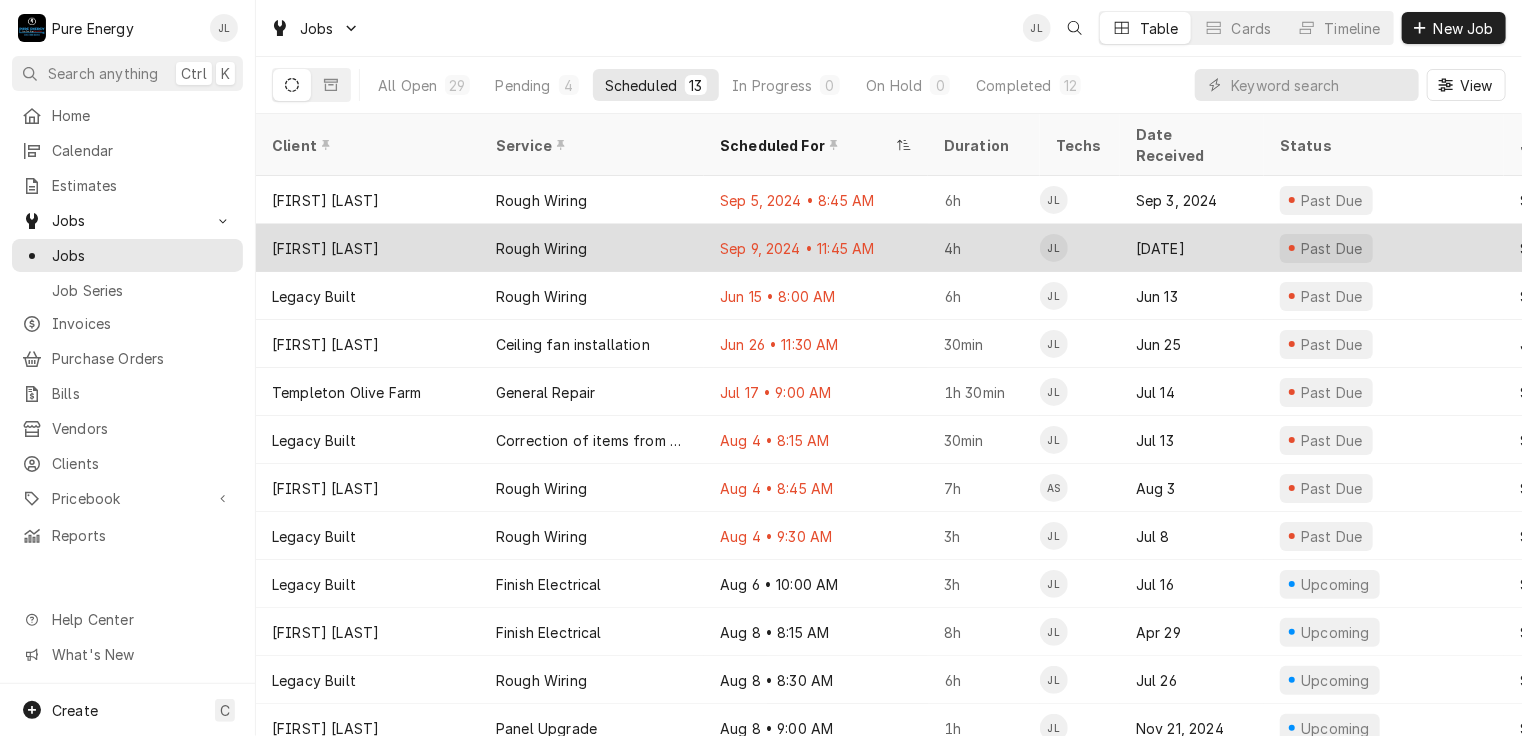 scroll, scrollTop: 55, scrollLeft: 0, axis: vertical 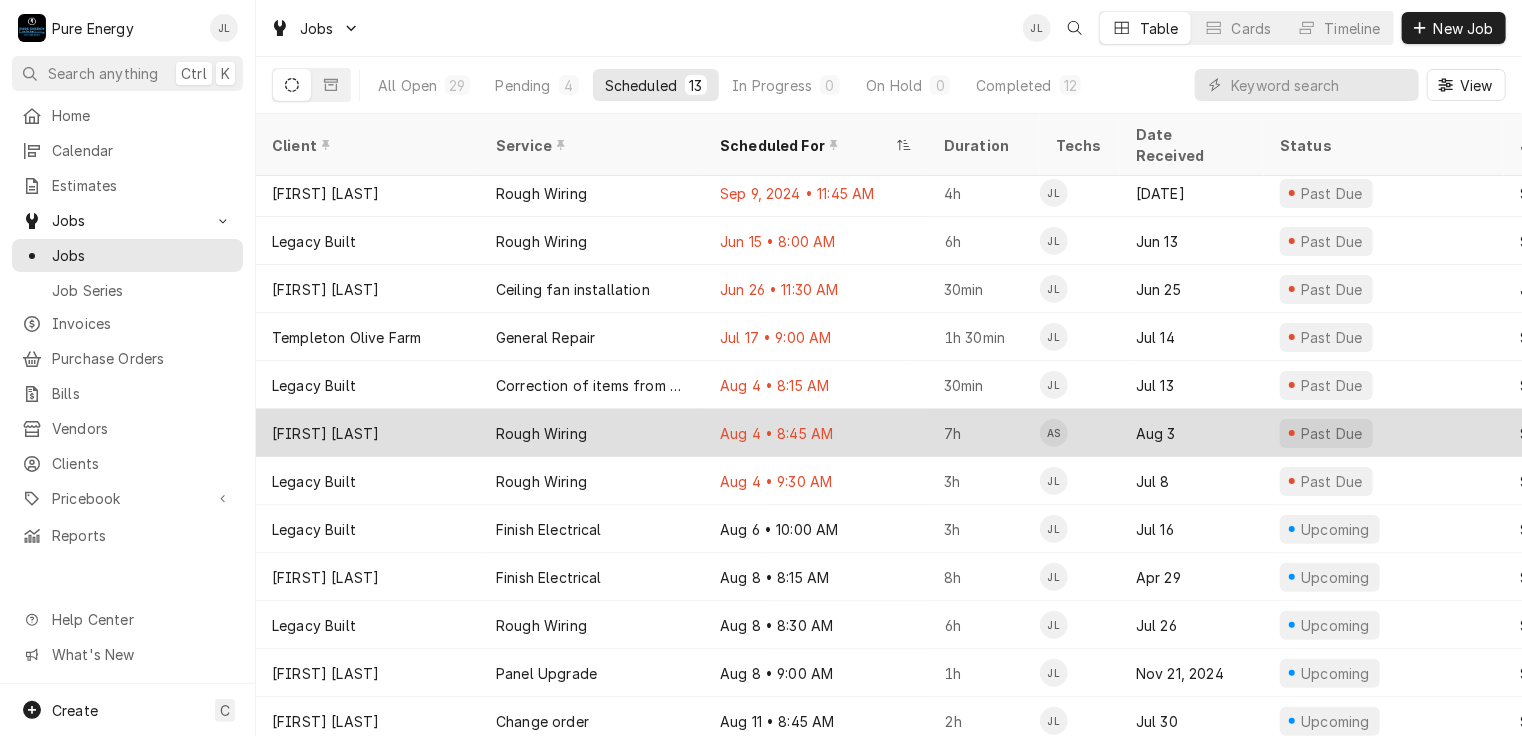 click on "Aug 4   • 8:45 AM" at bounding box center [816, 433] 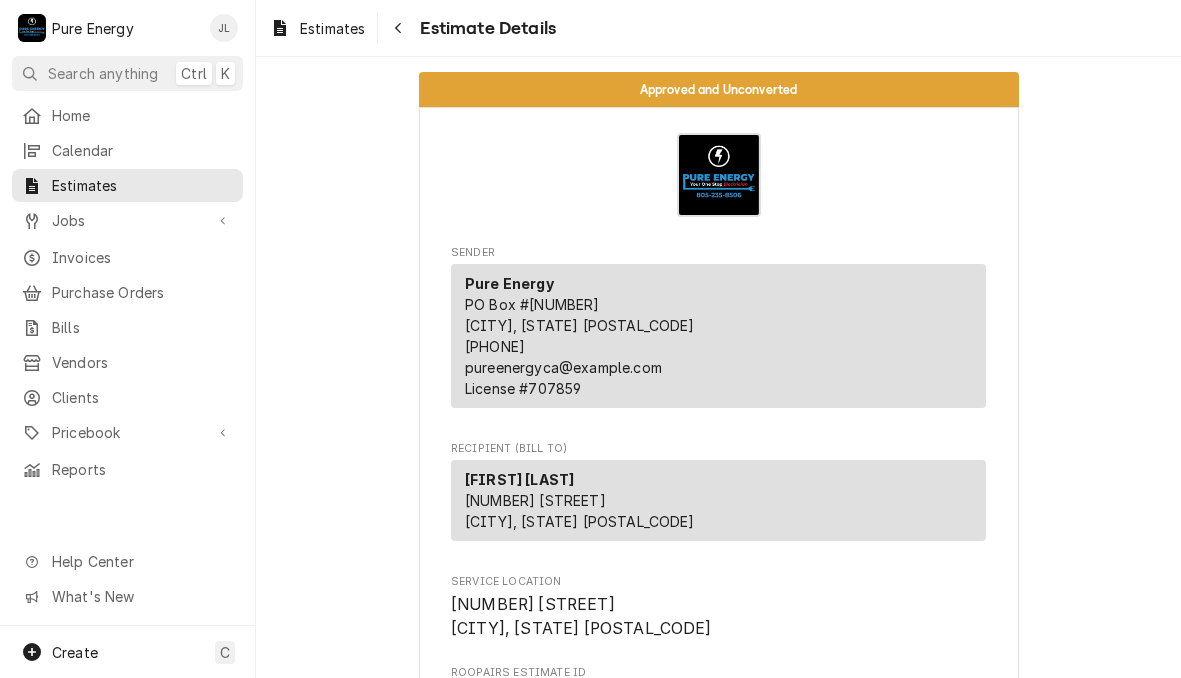 scroll, scrollTop: 0, scrollLeft: 0, axis: both 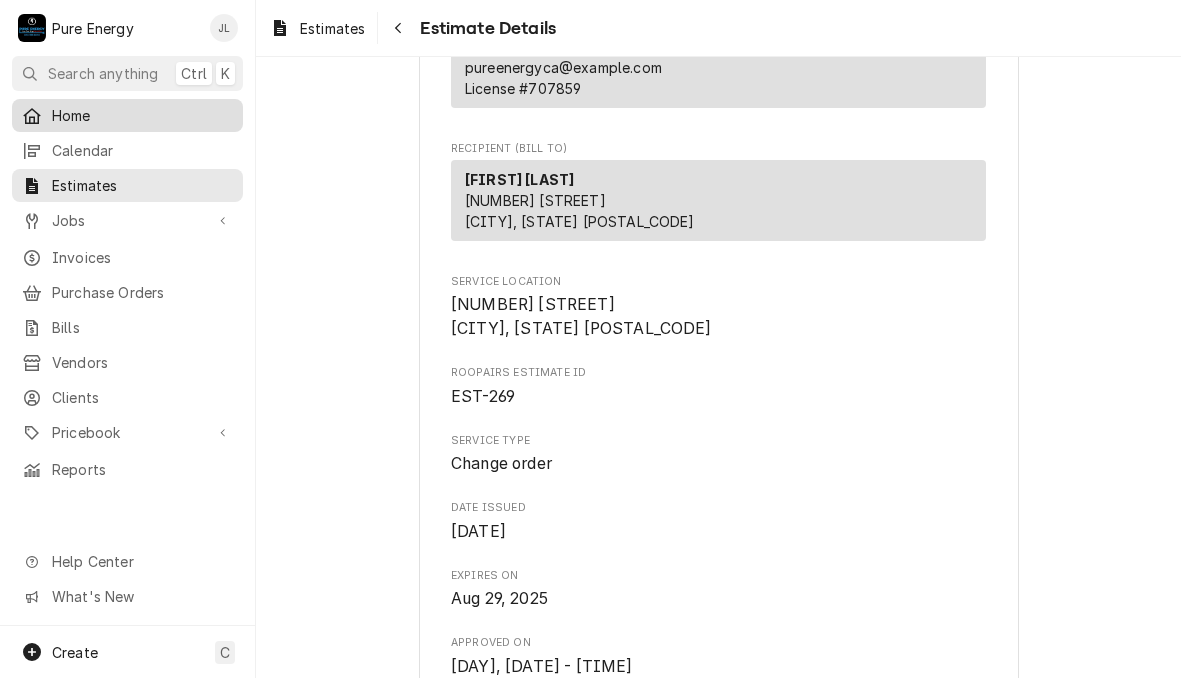 click on "Home" at bounding box center [142, 115] 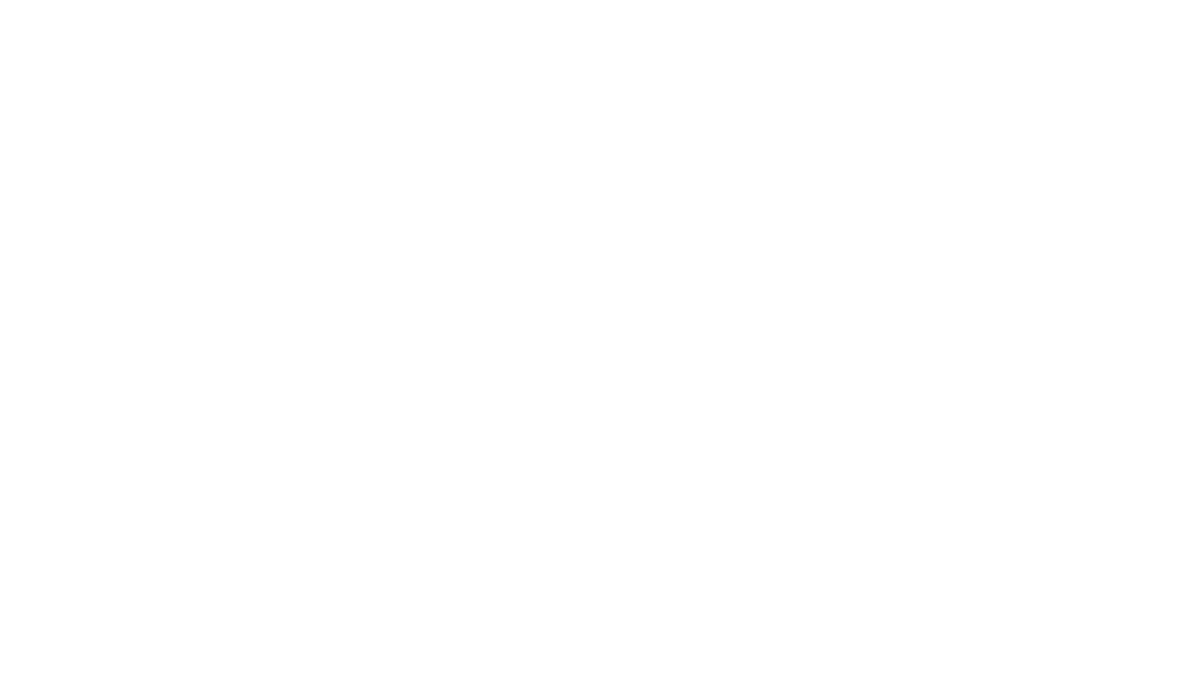 scroll, scrollTop: 0, scrollLeft: 0, axis: both 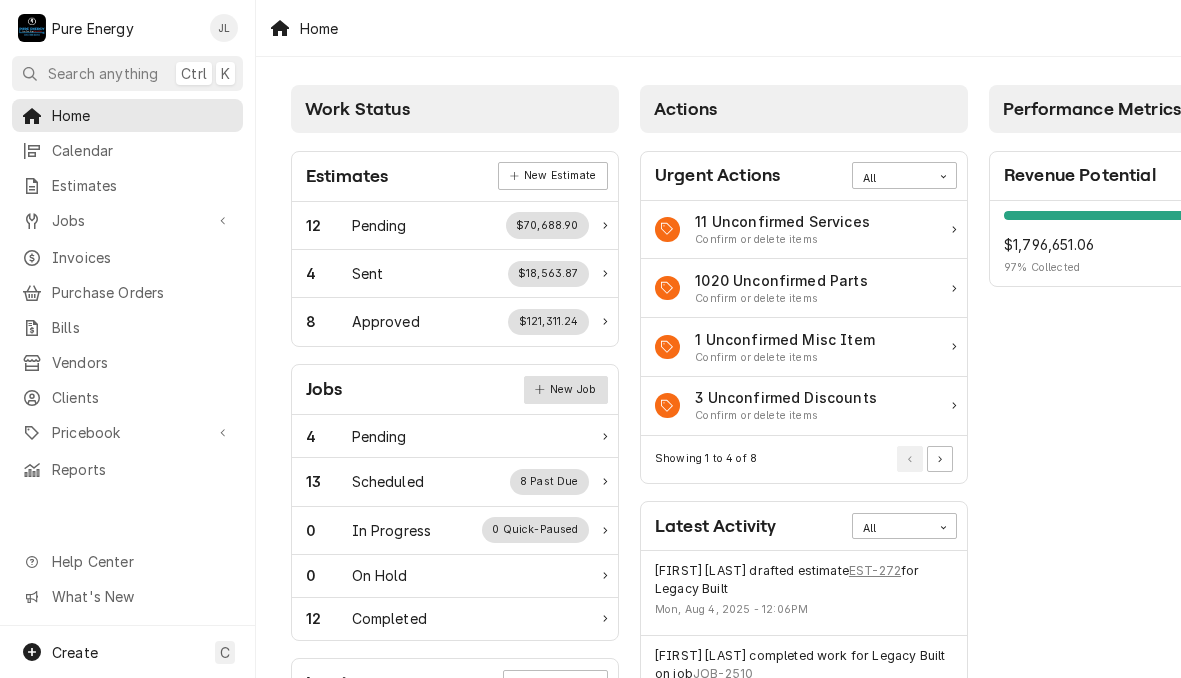 click on "New Job" at bounding box center [566, 390] 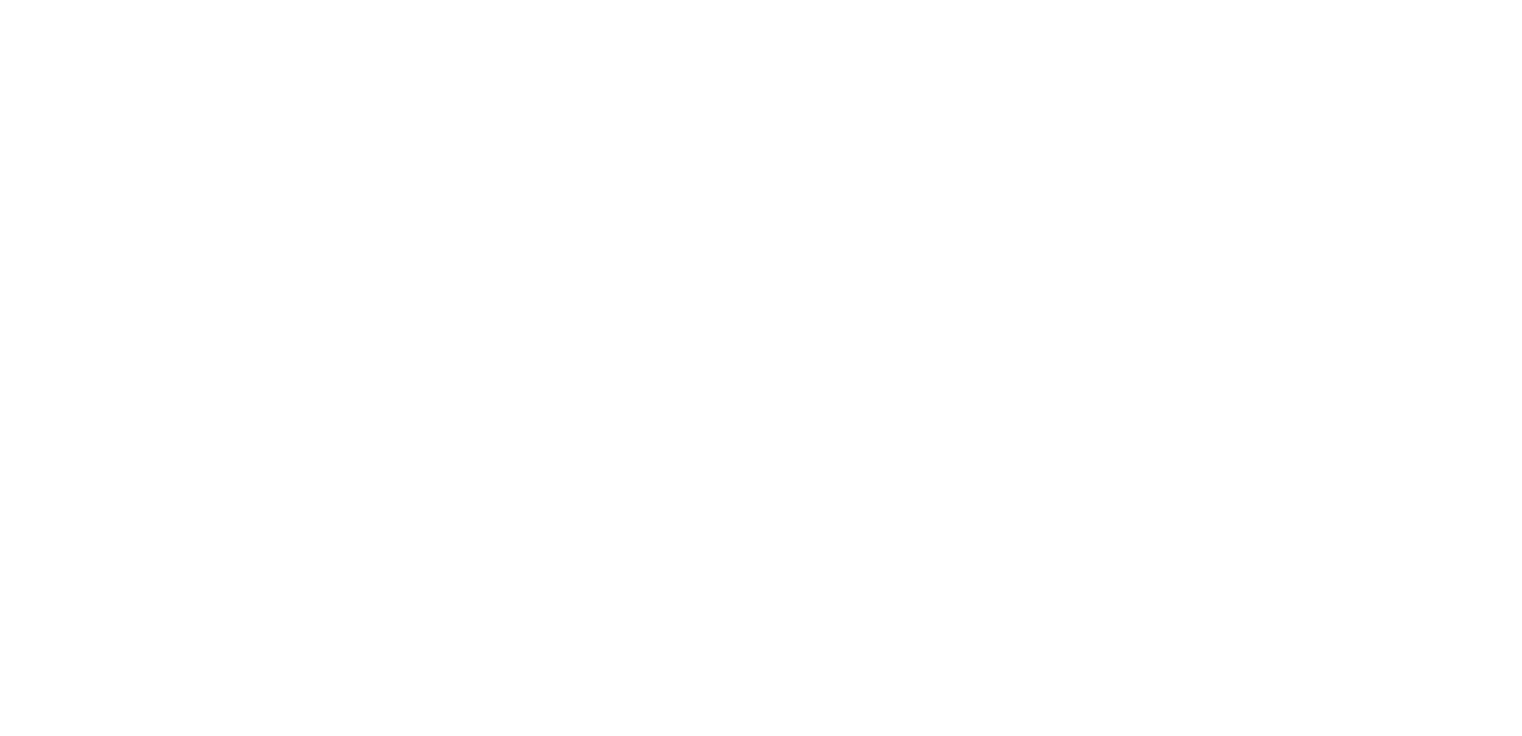 scroll, scrollTop: 0, scrollLeft: 0, axis: both 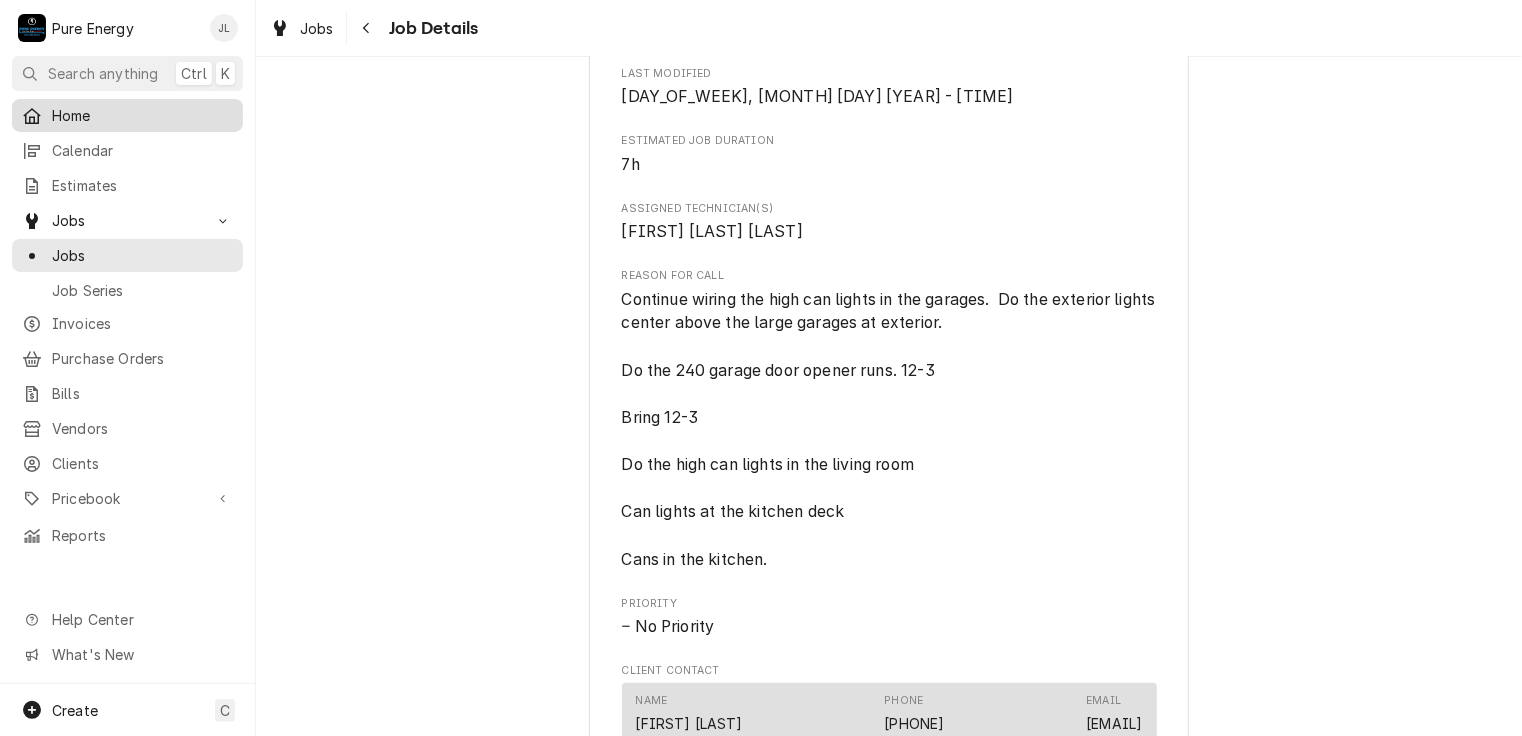 click on "Home" at bounding box center (142, 115) 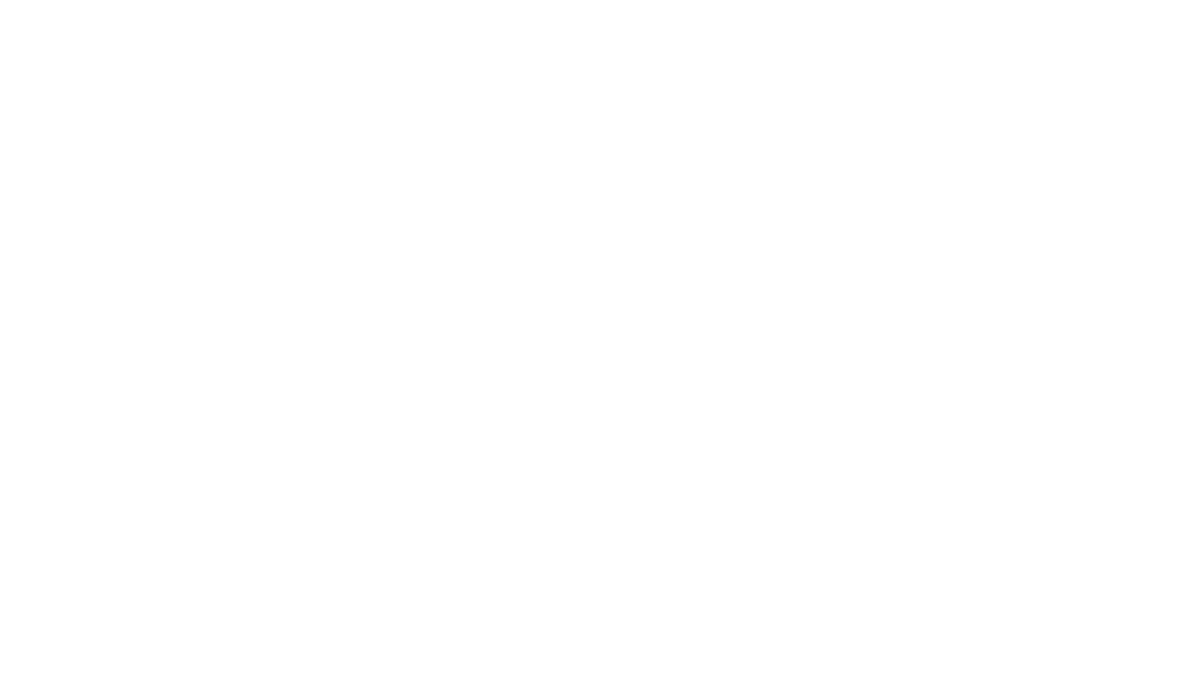 scroll, scrollTop: 0, scrollLeft: 0, axis: both 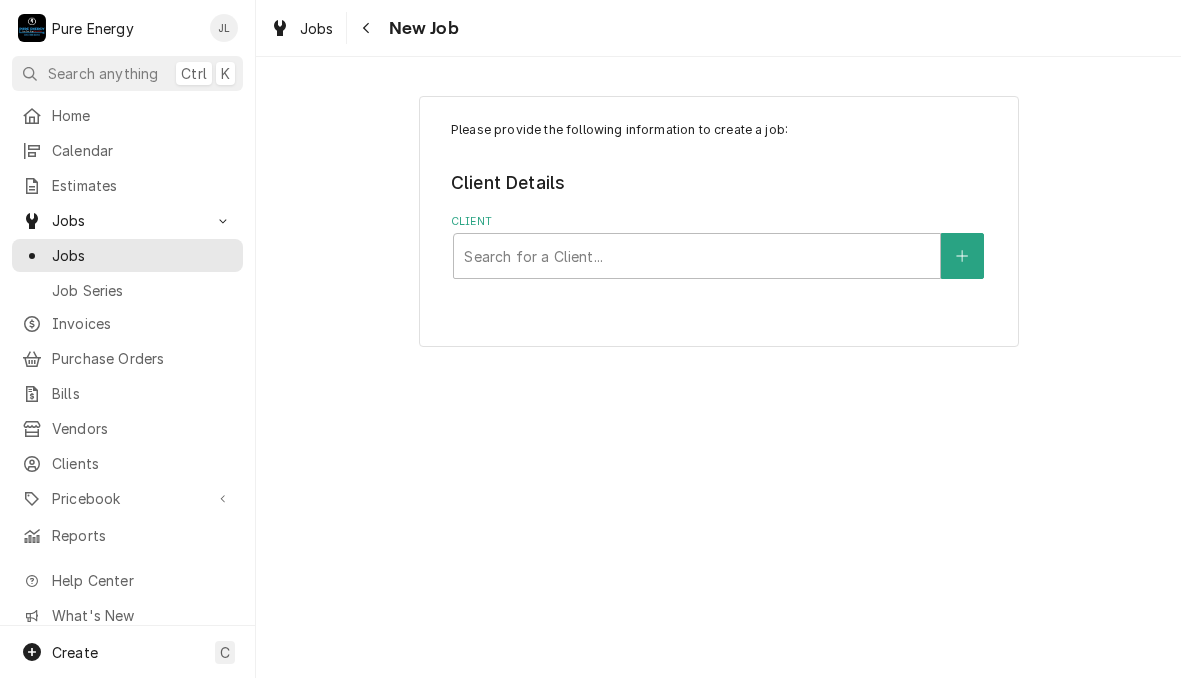drag, startPoint x: 448, startPoint y: 332, endPoint x: 498, endPoint y: 299, distance: 59.908264 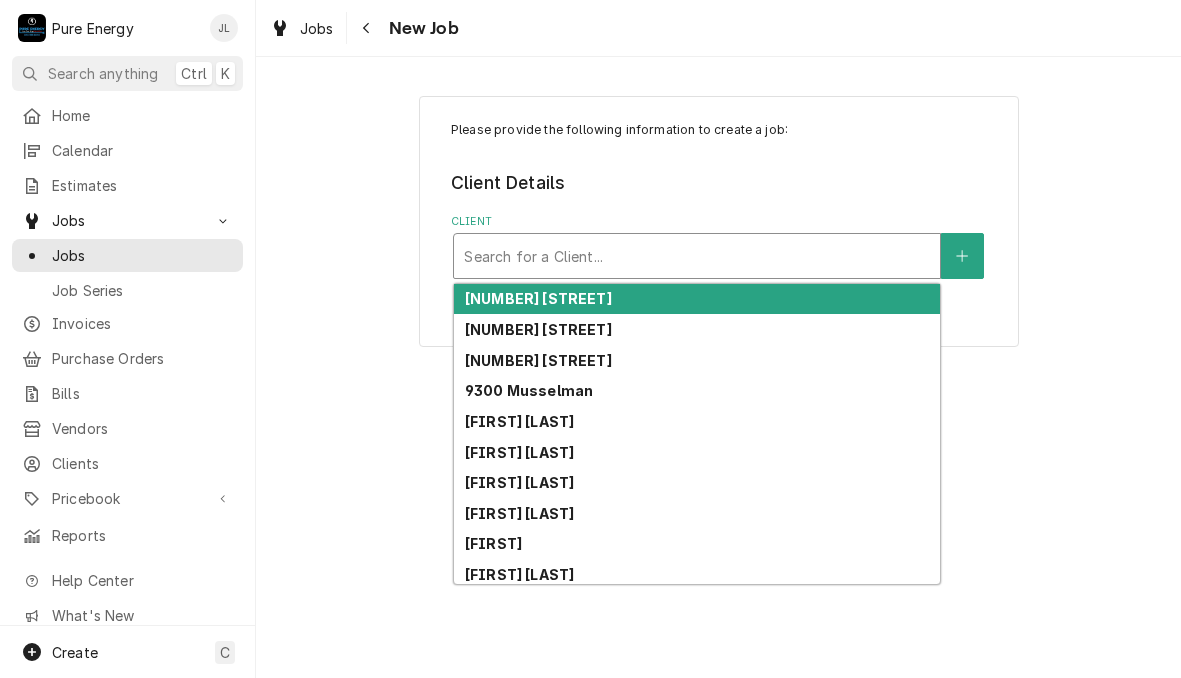 click at bounding box center [697, 256] 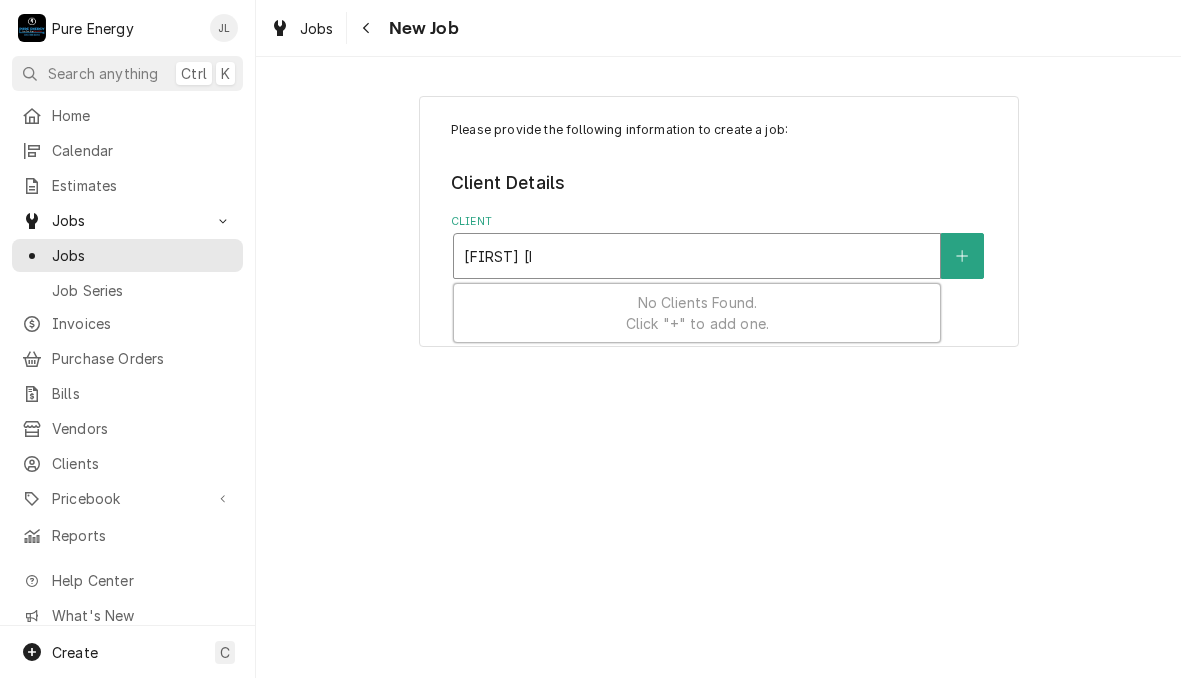 type on "Jose Ban" 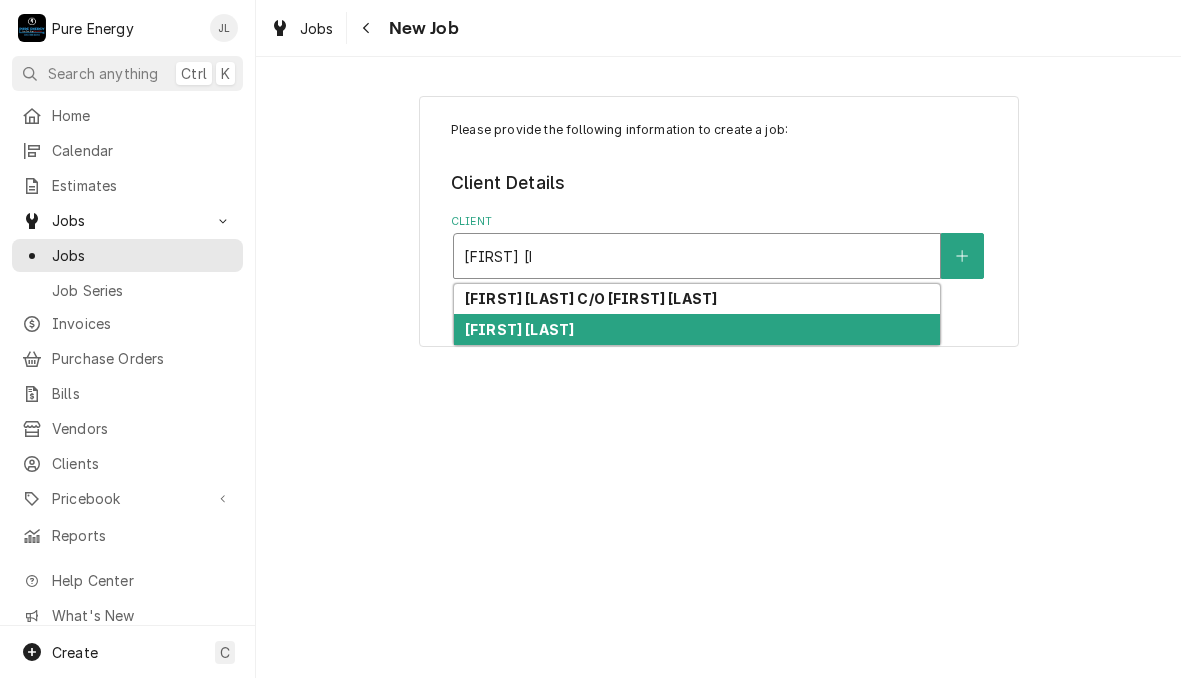 click on "Jose Banderas" at bounding box center [519, 329] 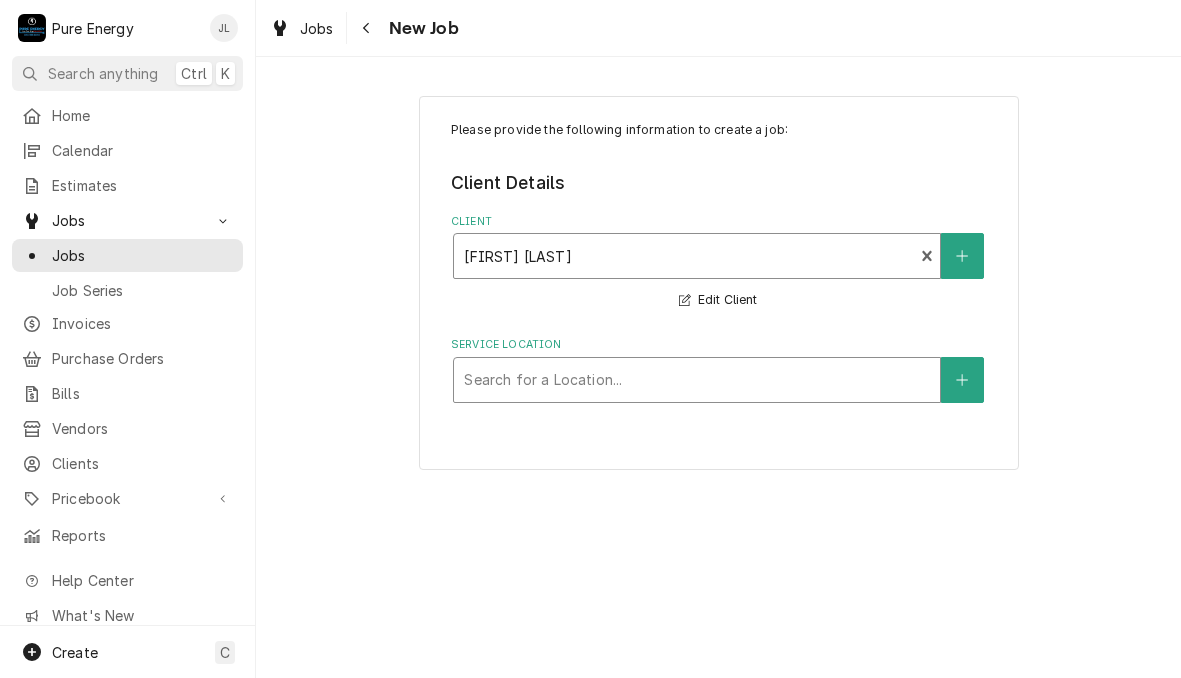 click at bounding box center (697, 380) 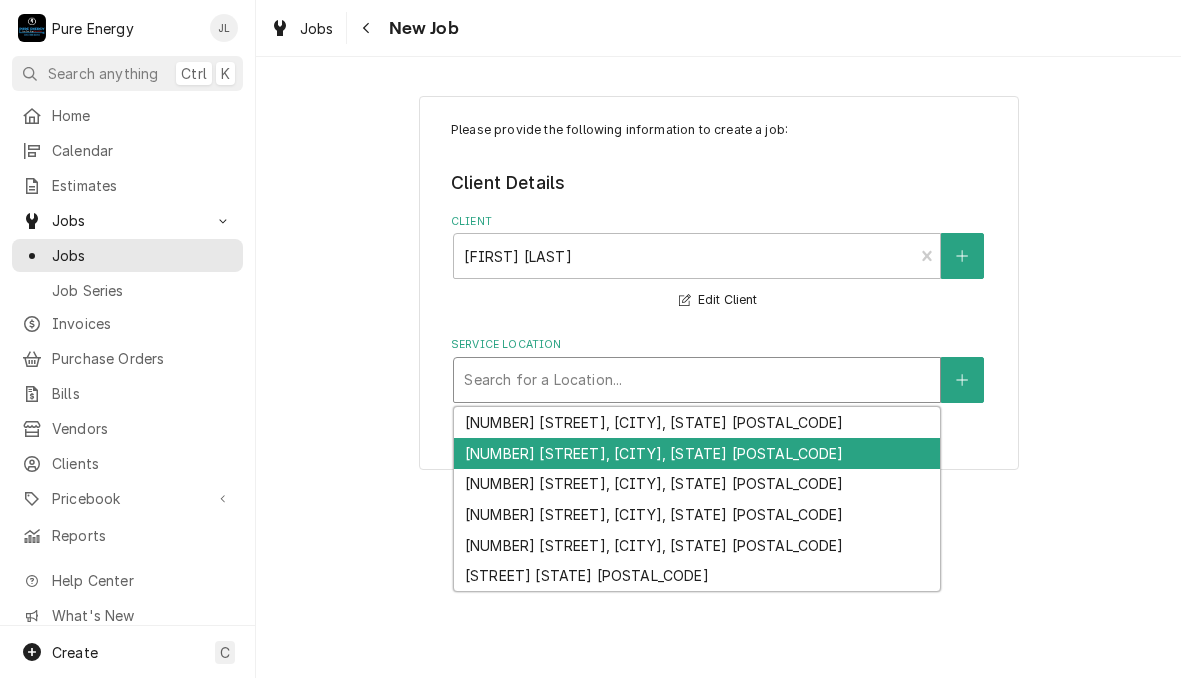 click on "2779 Oak Shores Dr, Bradley, CA 93426" at bounding box center [697, 453] 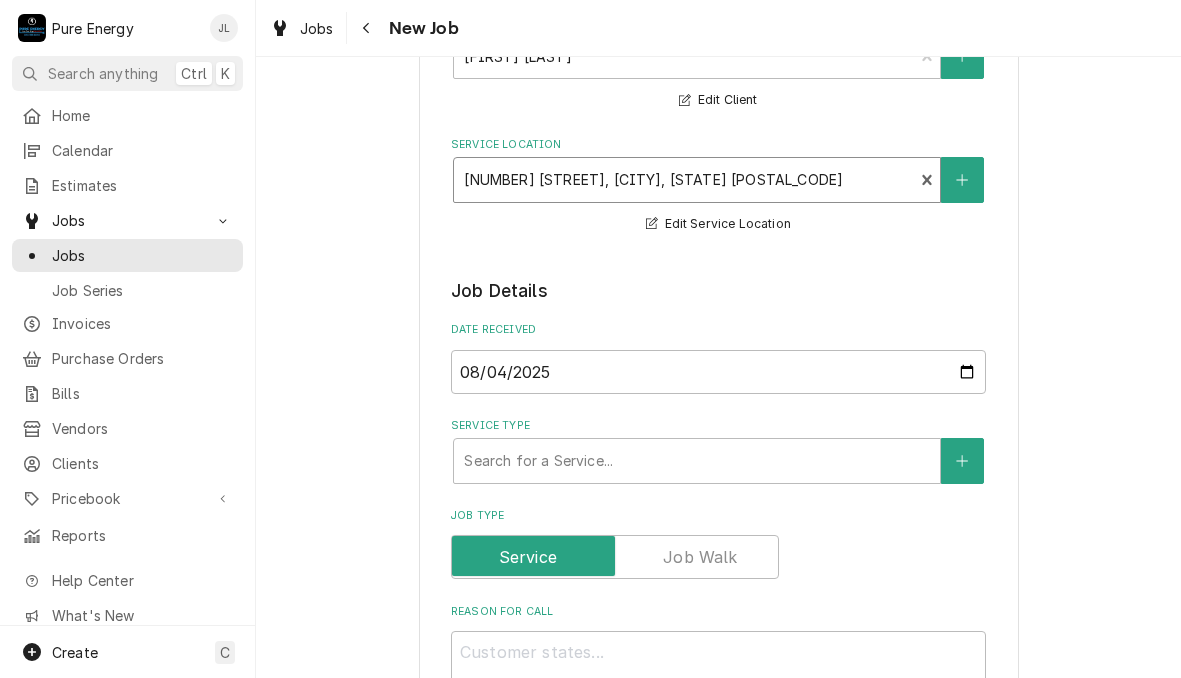 scroll, scrollTop: 500, scrollLeft: 0, axis: vertical 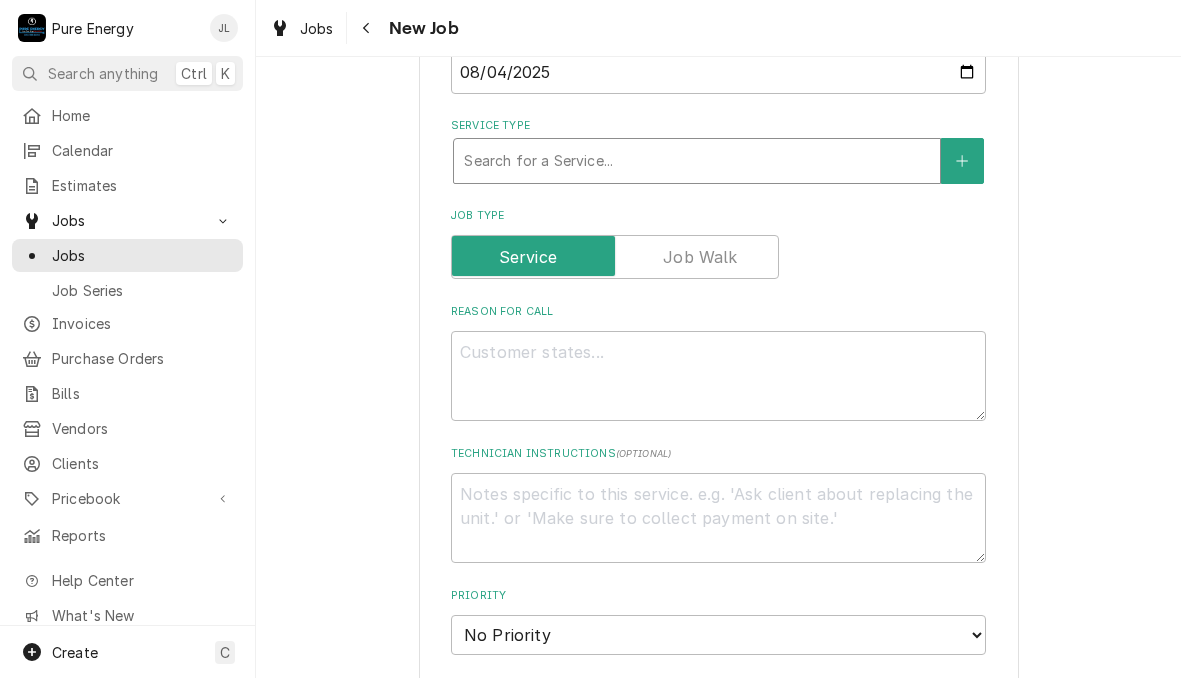 click at bounding box center (697, 161) 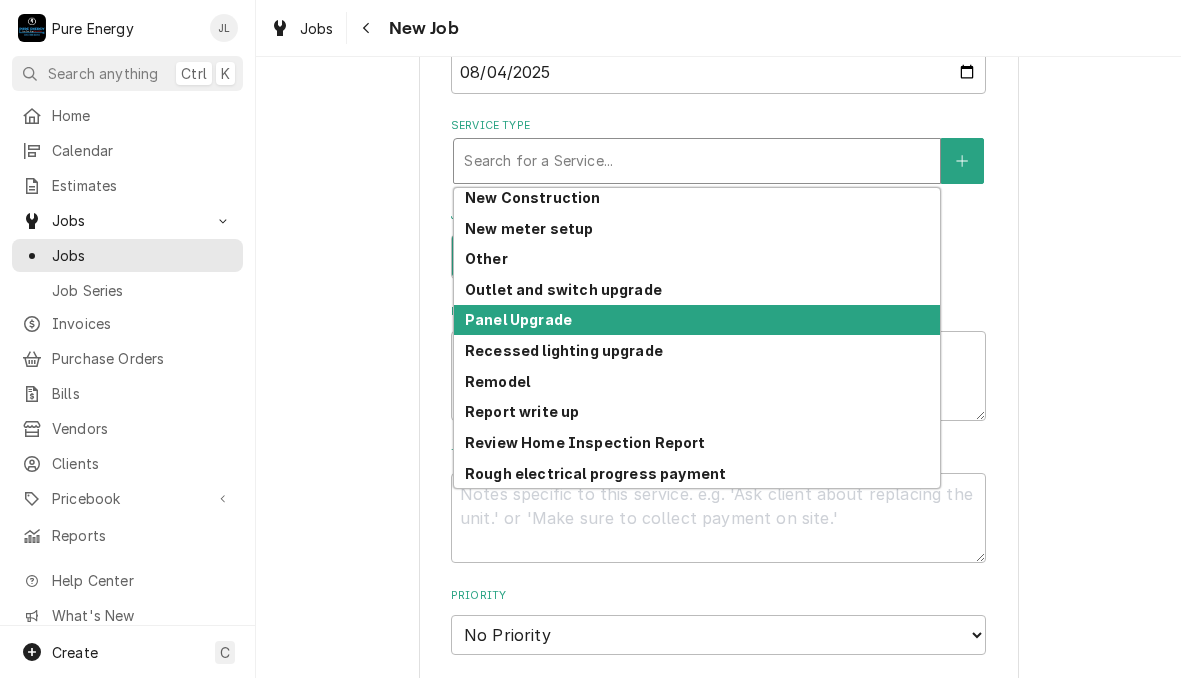 scroll, scrollTop: 1352, scrollLeft: 0, axis: vertical 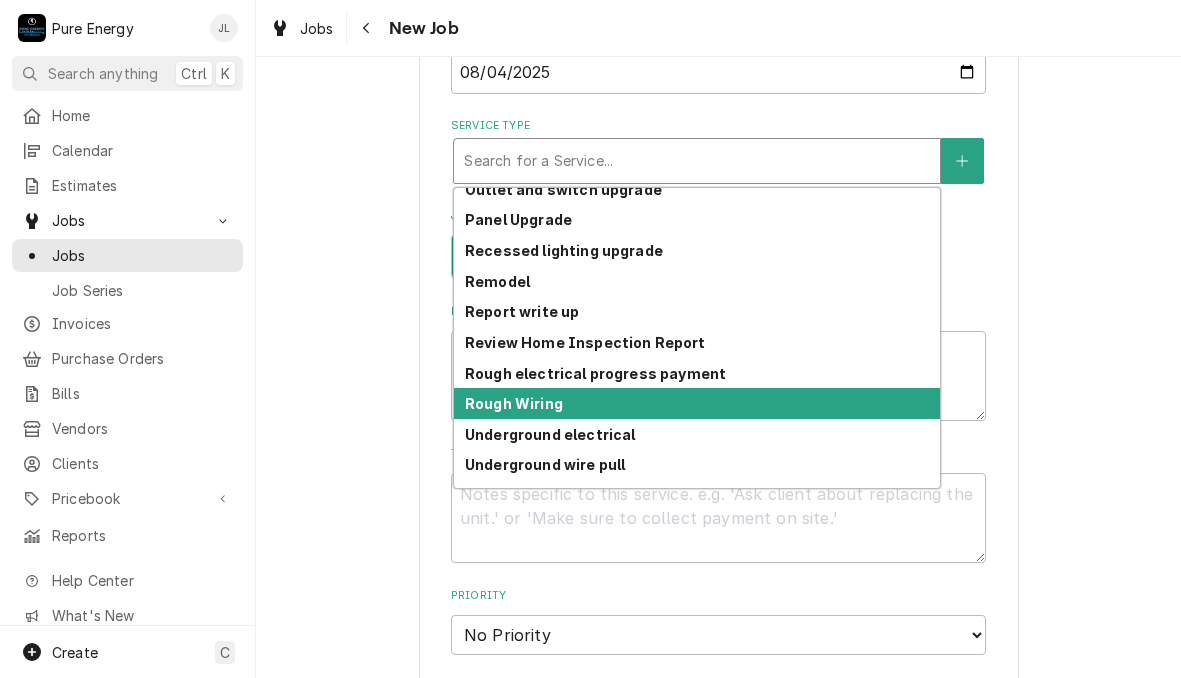 click on "Rough Wiring" at bounding box center (514, 403) 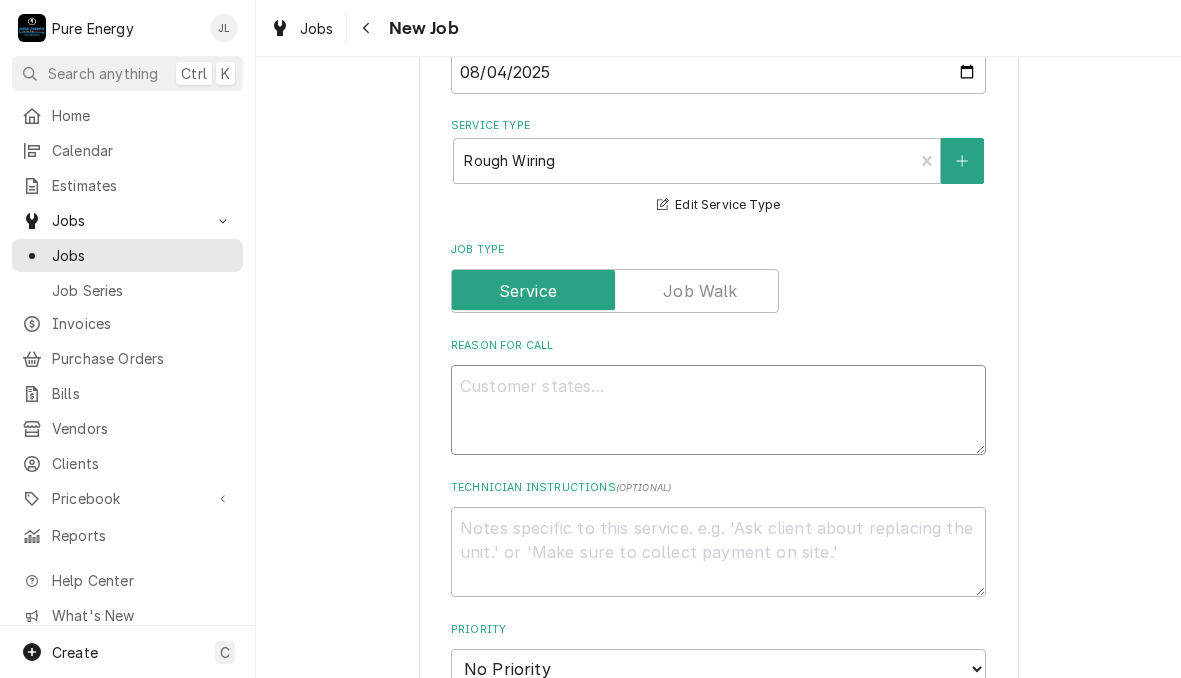 click on "Reason For Call" at bounding box center (718, 410) 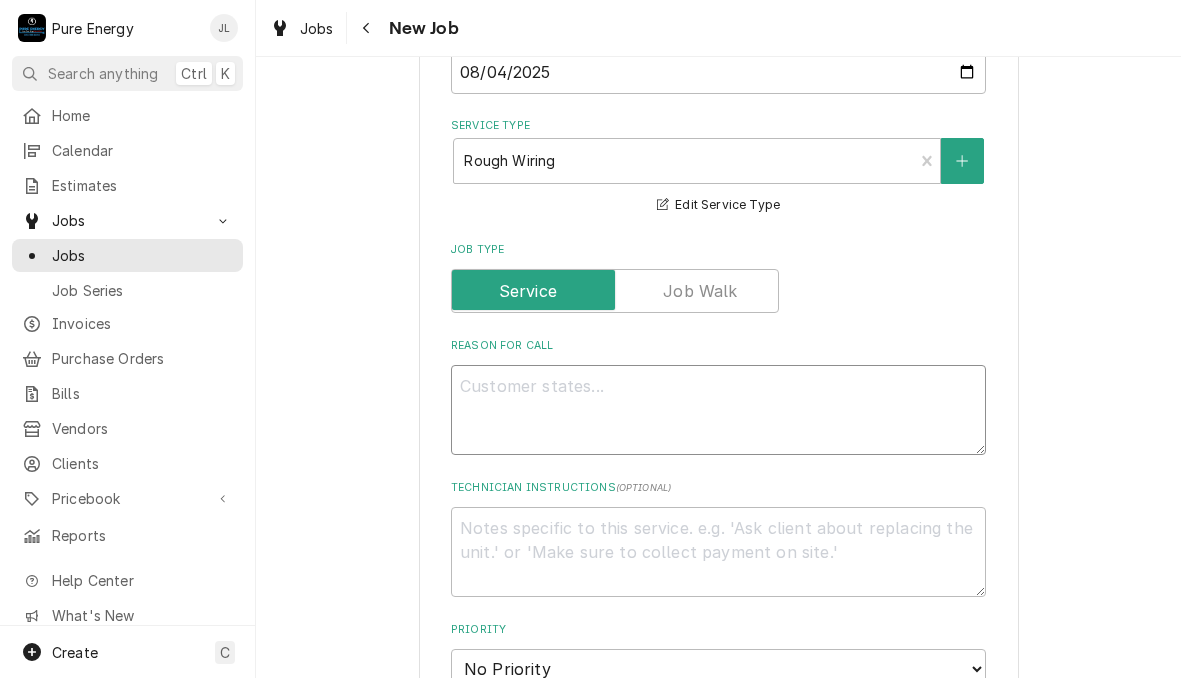 type on "x" 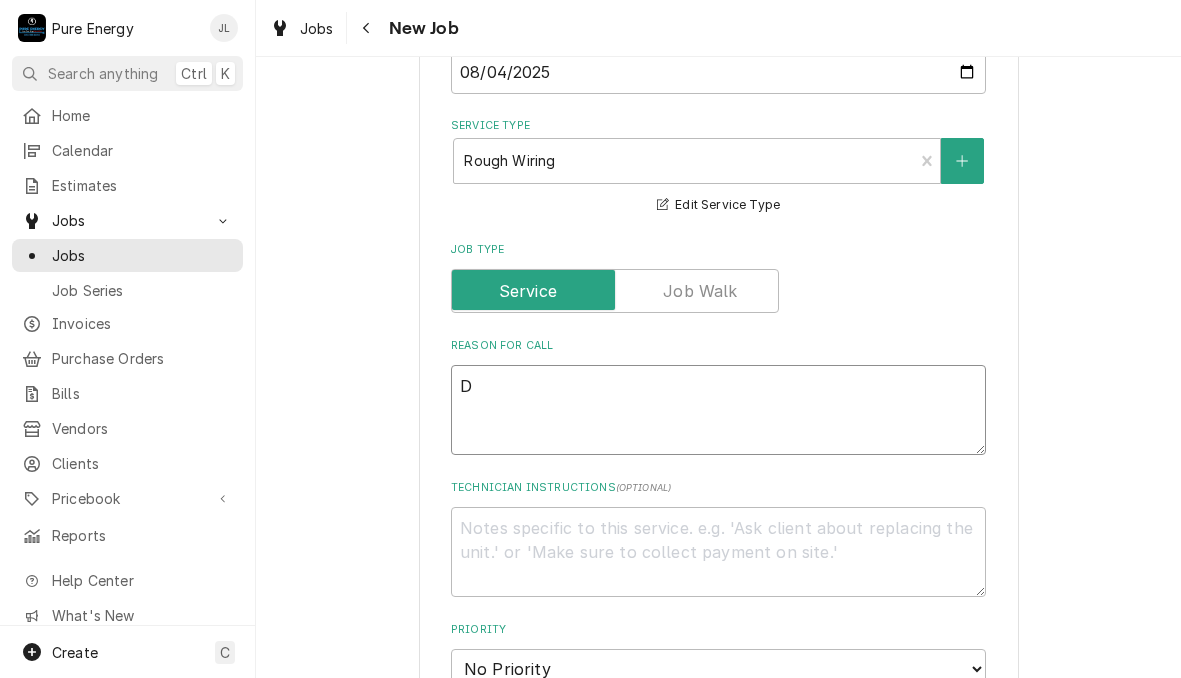 type on "Do" 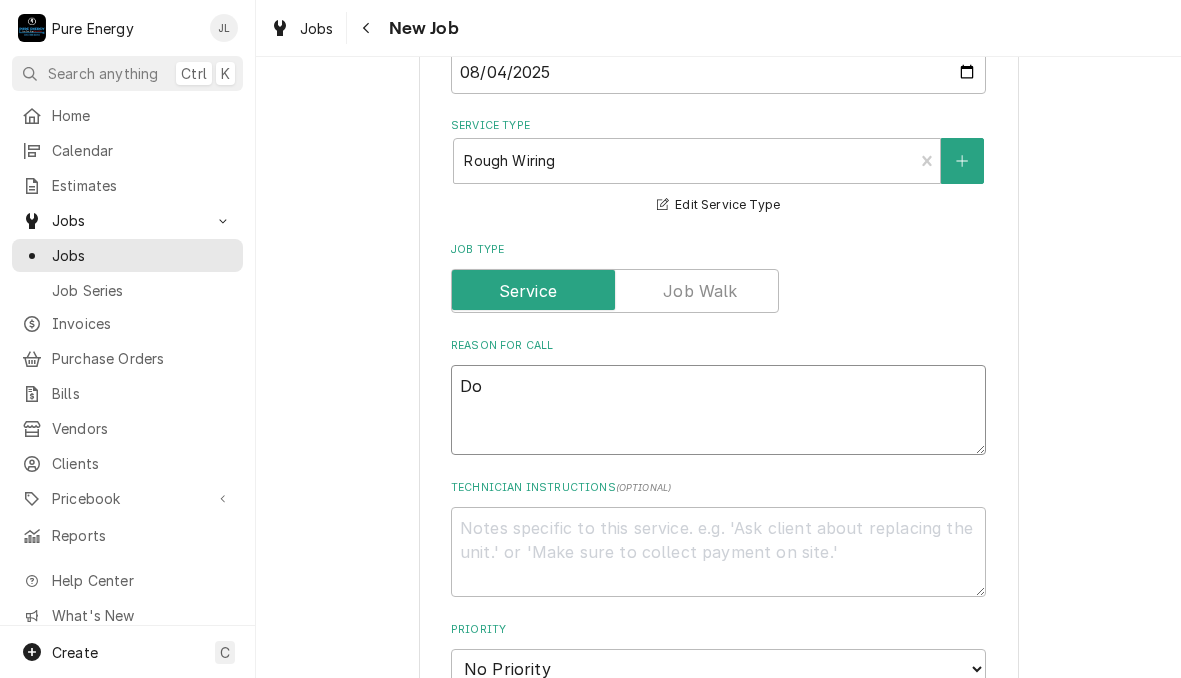 type on "x" 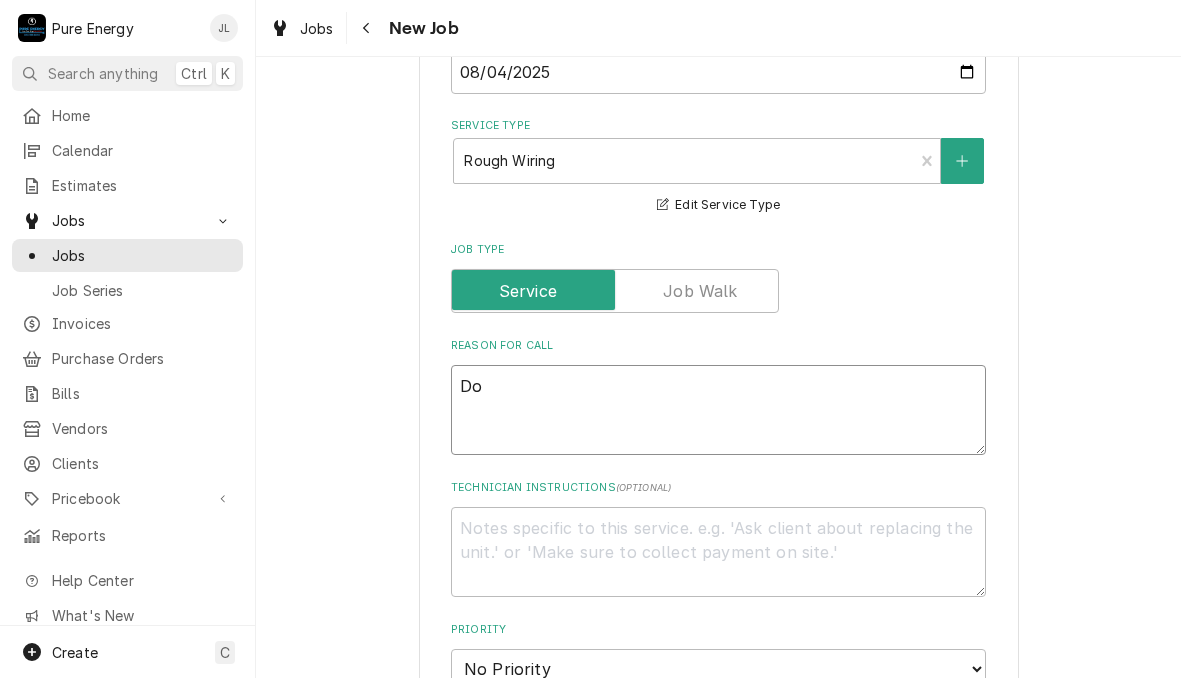 type on "Do" 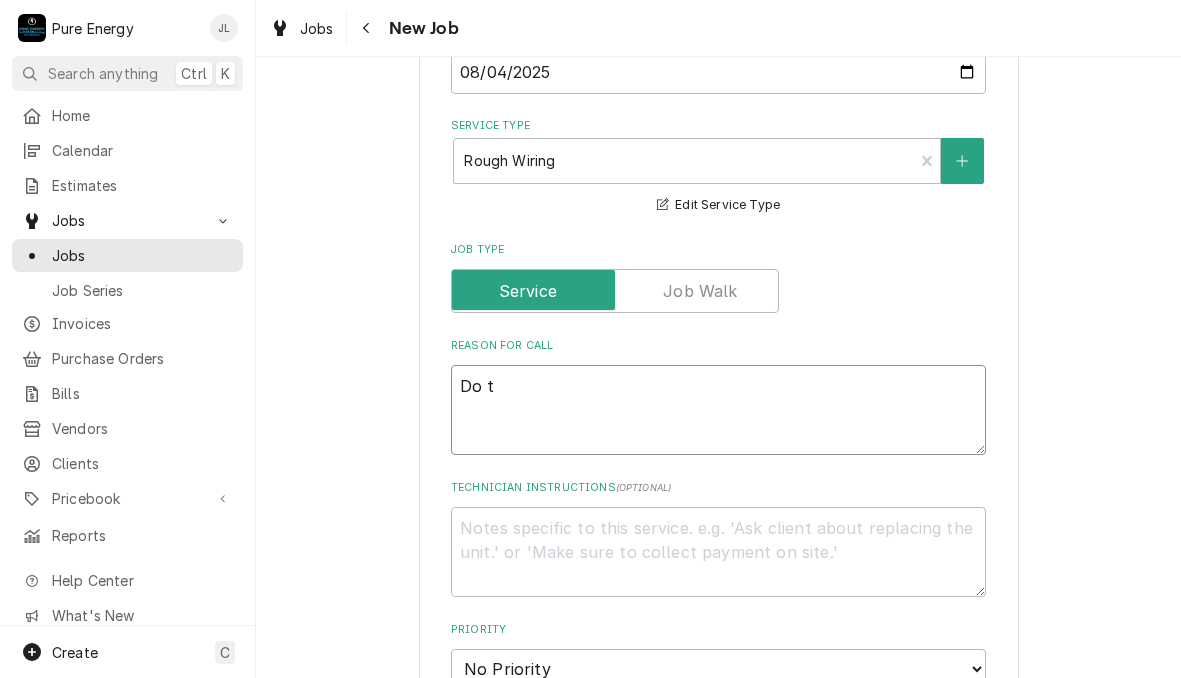 type on "Do th" 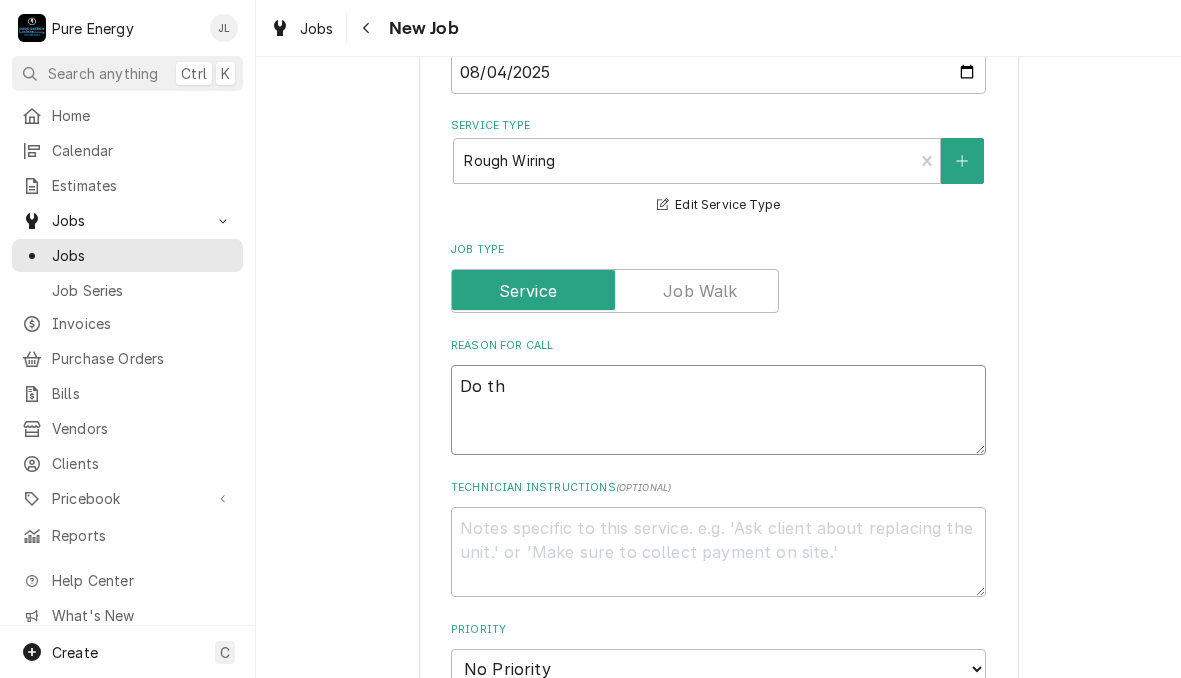 type on "x" 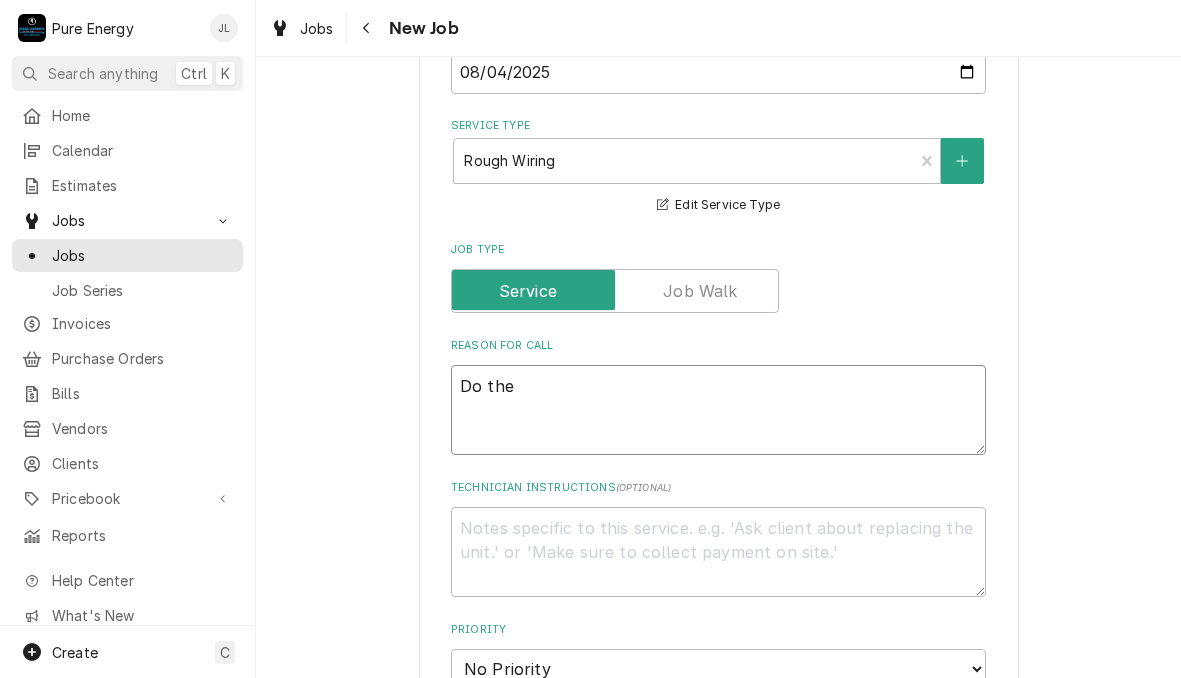 type on "Do the" 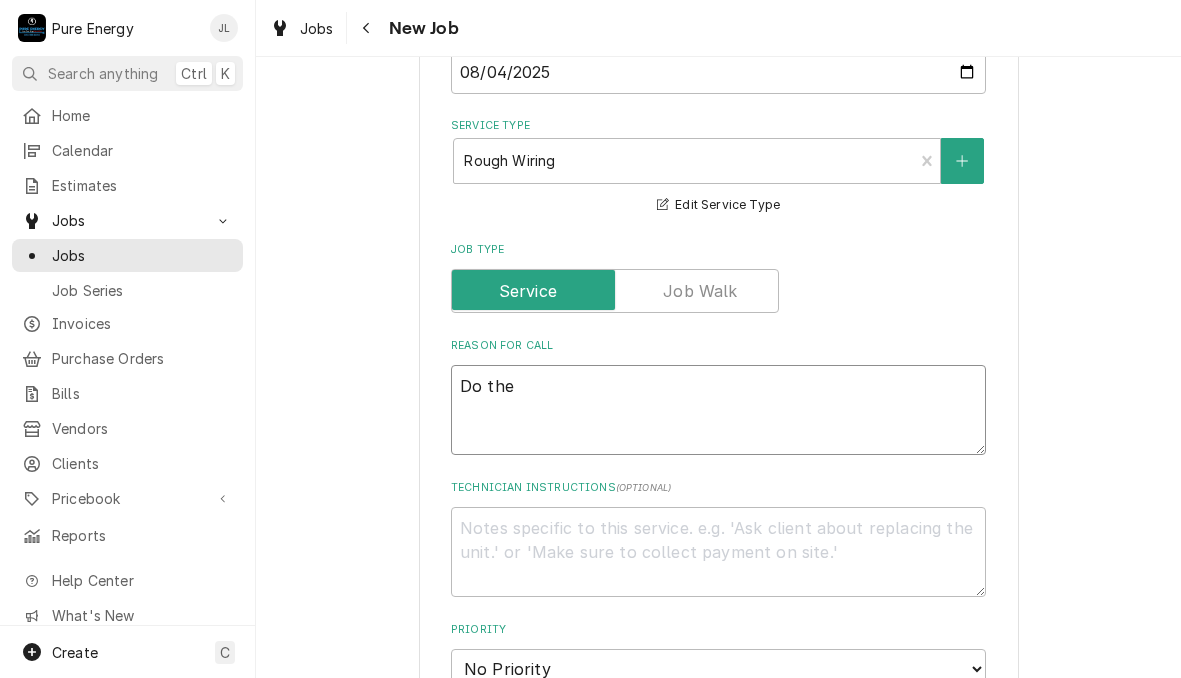 type on "x" 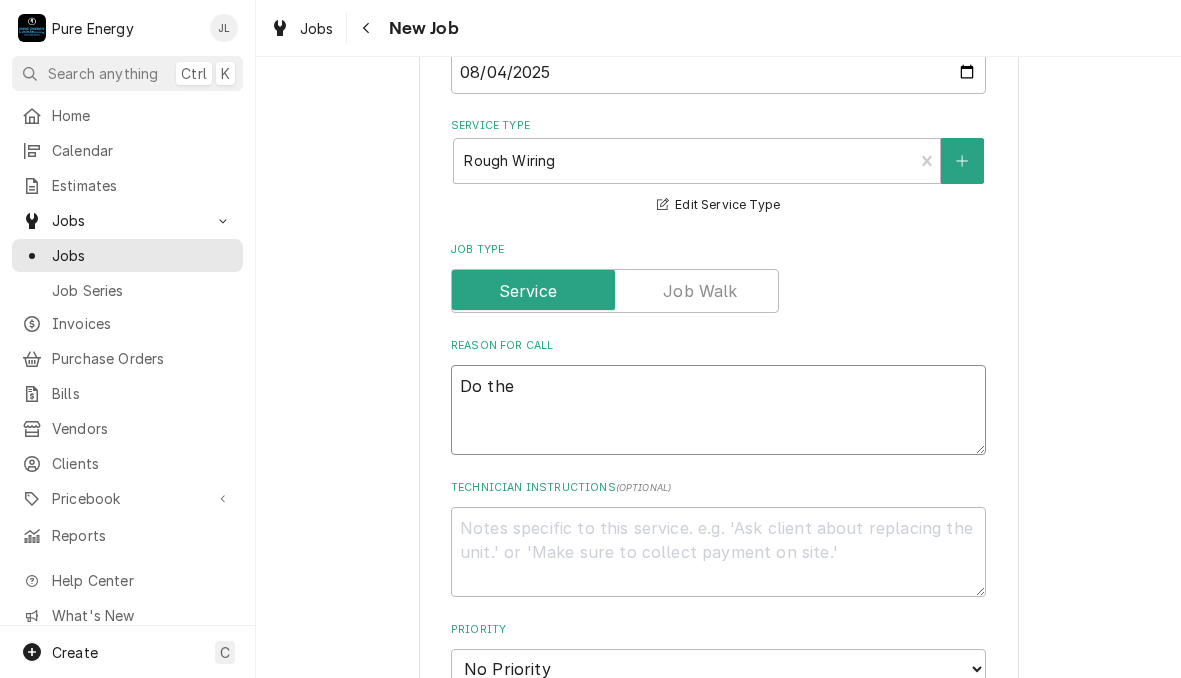 type on "Do the 2" 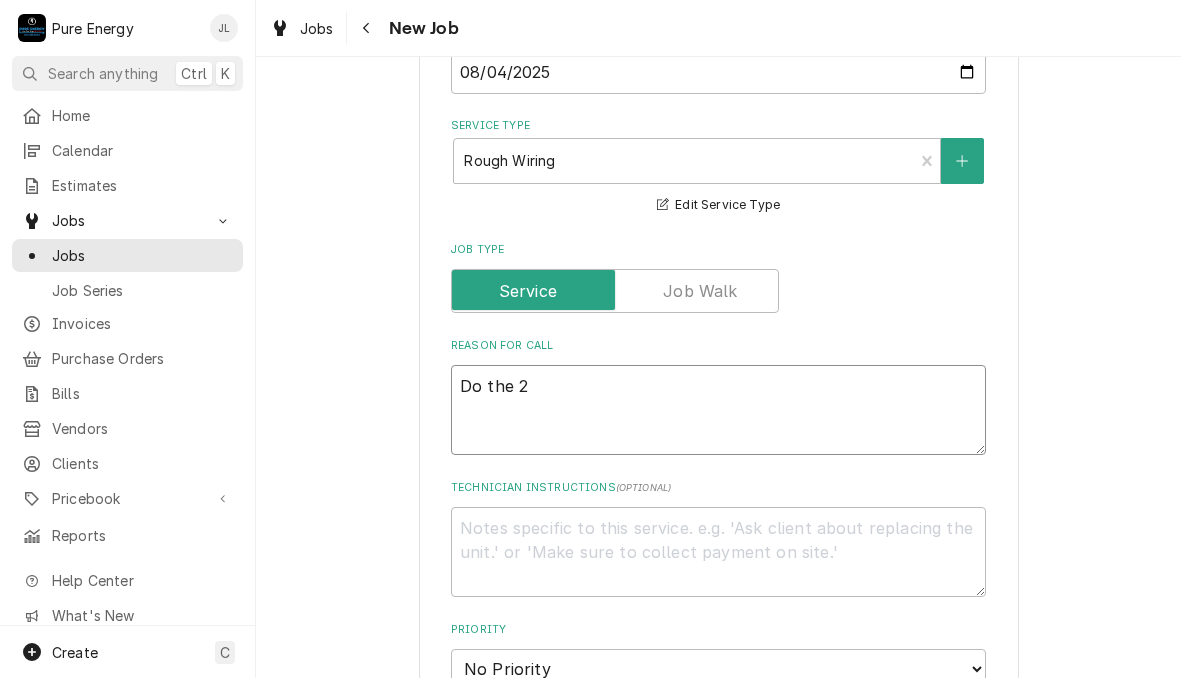 type on "x" 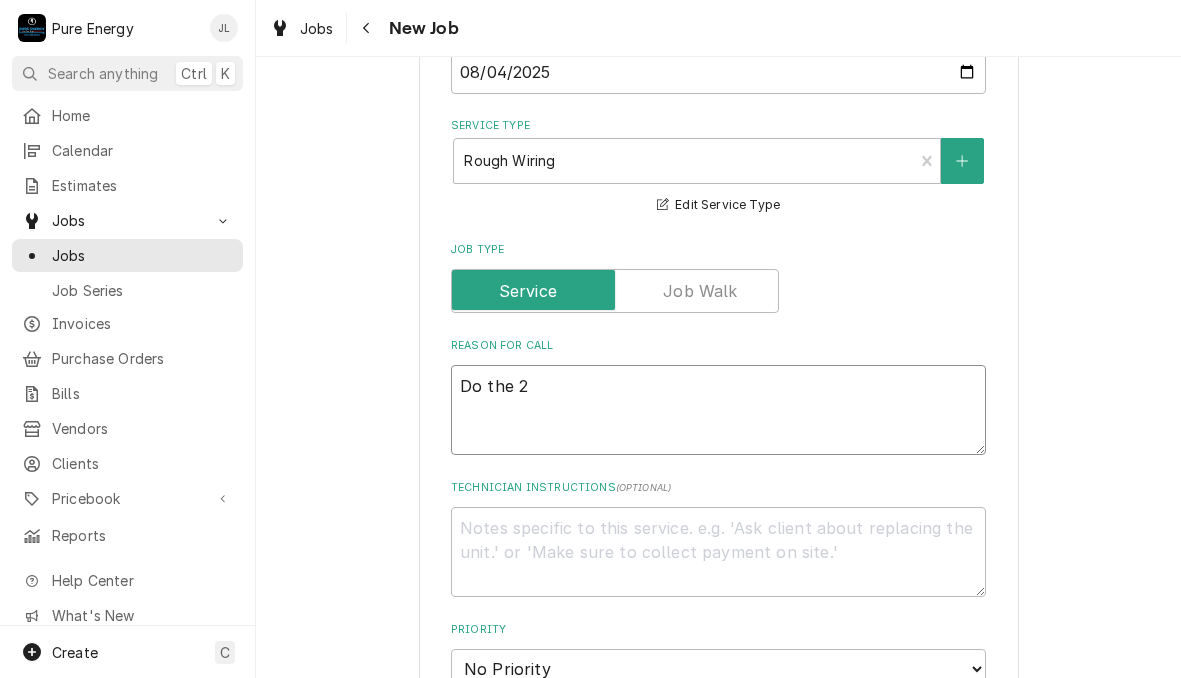 type on "Do the 24" 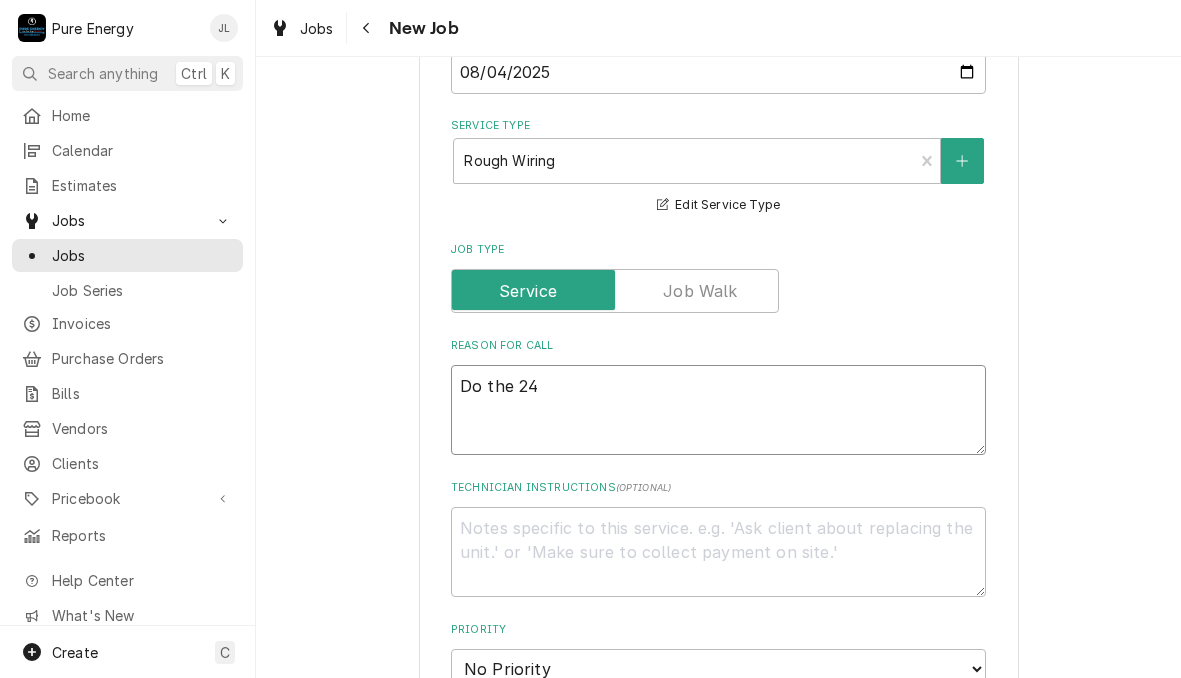 type on "x" 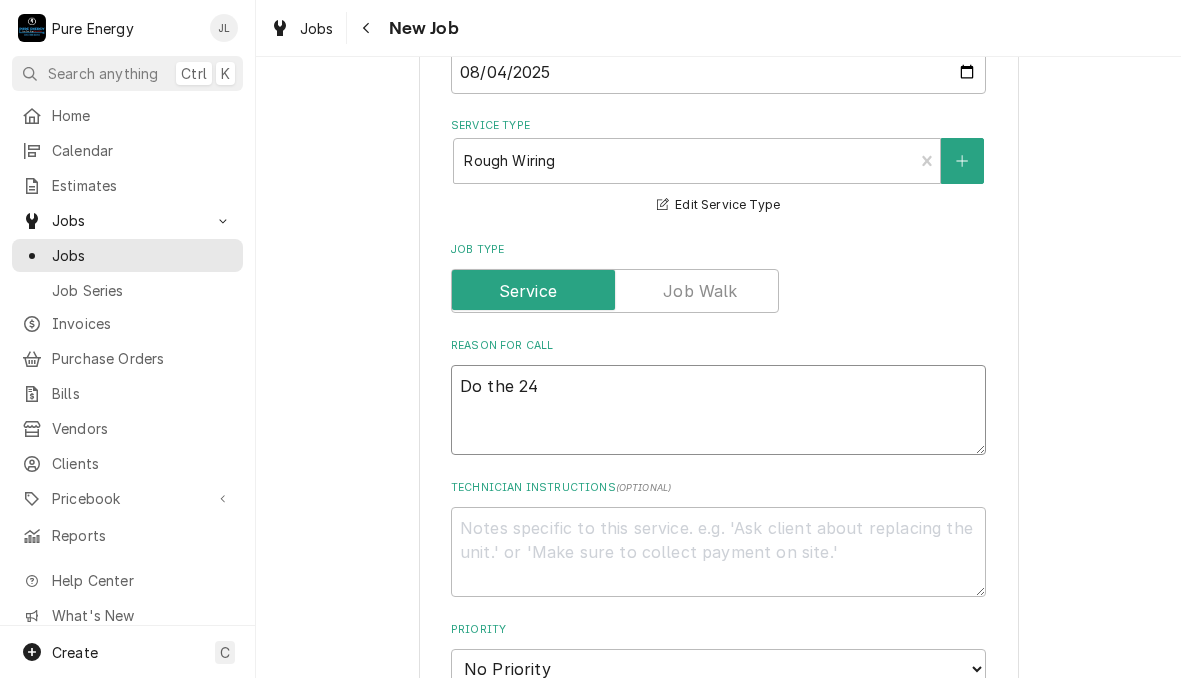 type on "Do the 240" 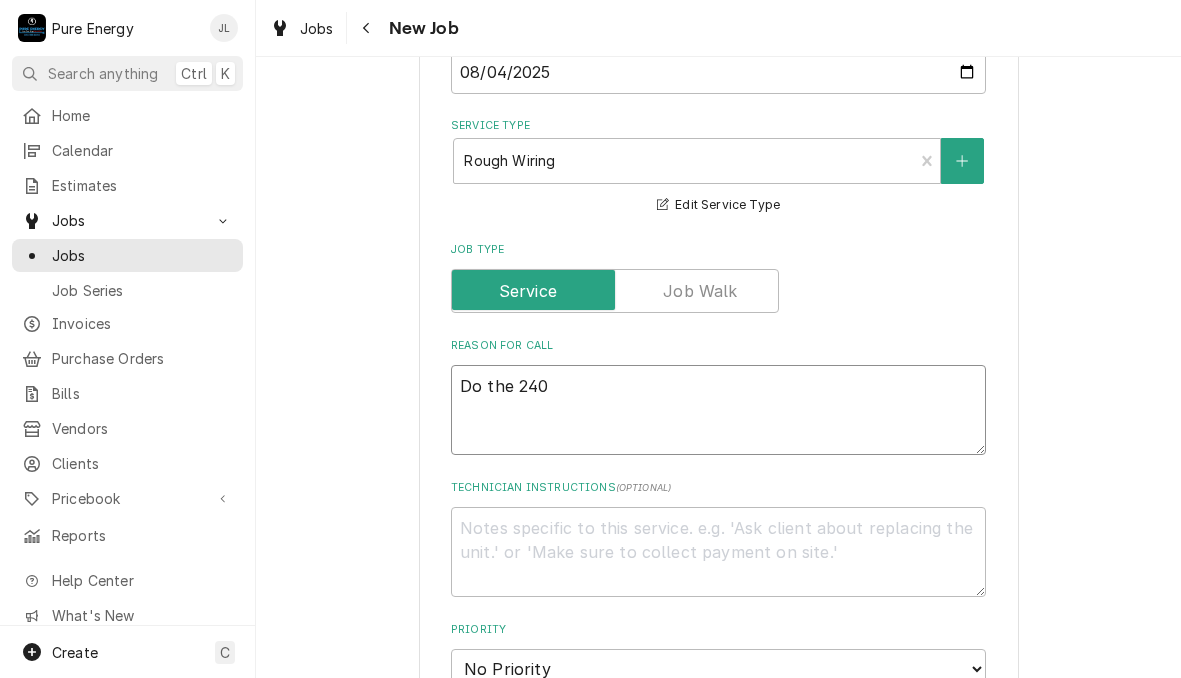 type on "x" 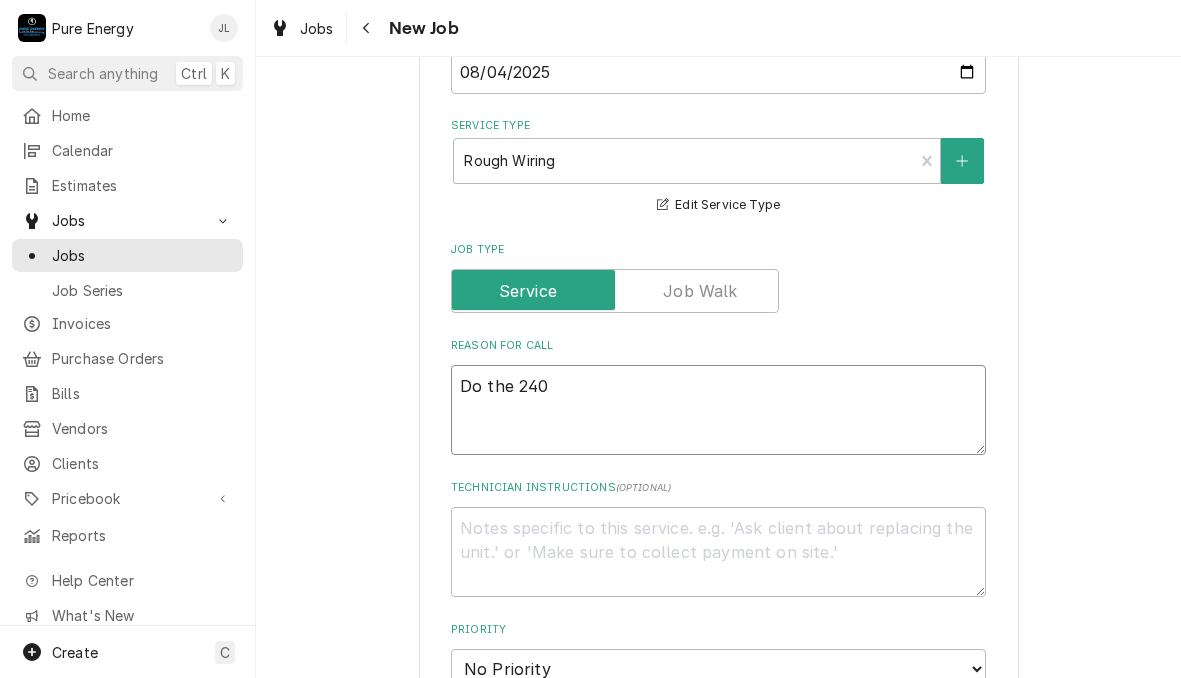 type on "Do the 240" 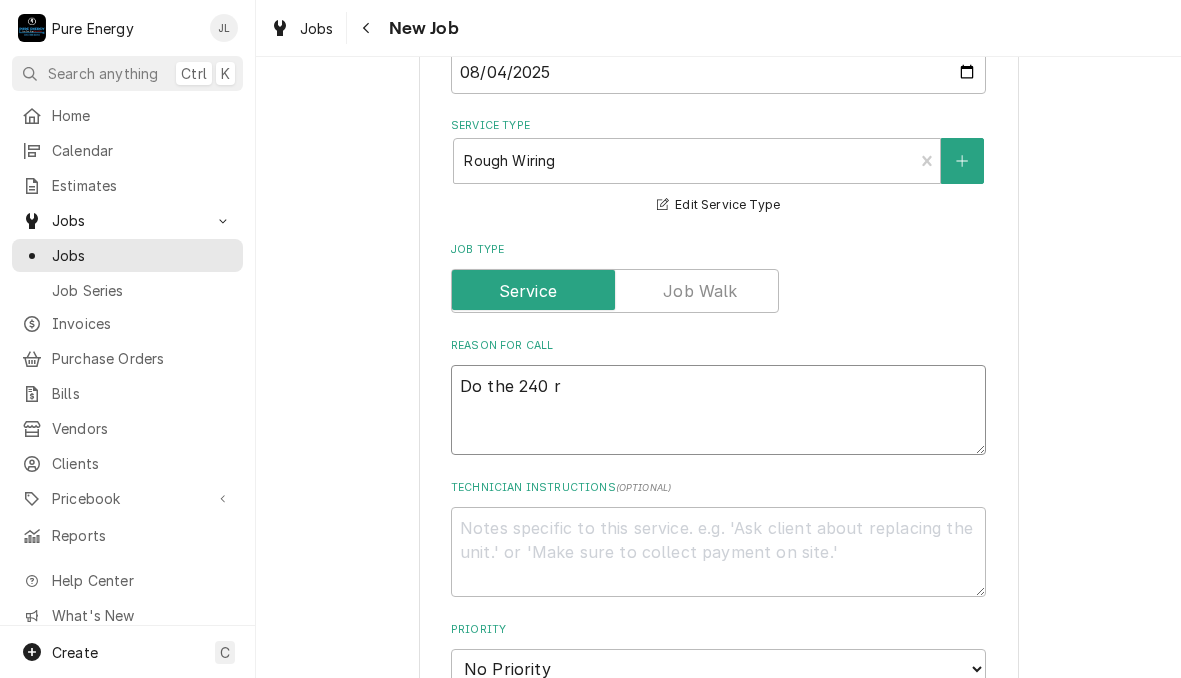 type on "Do the 240 ru" 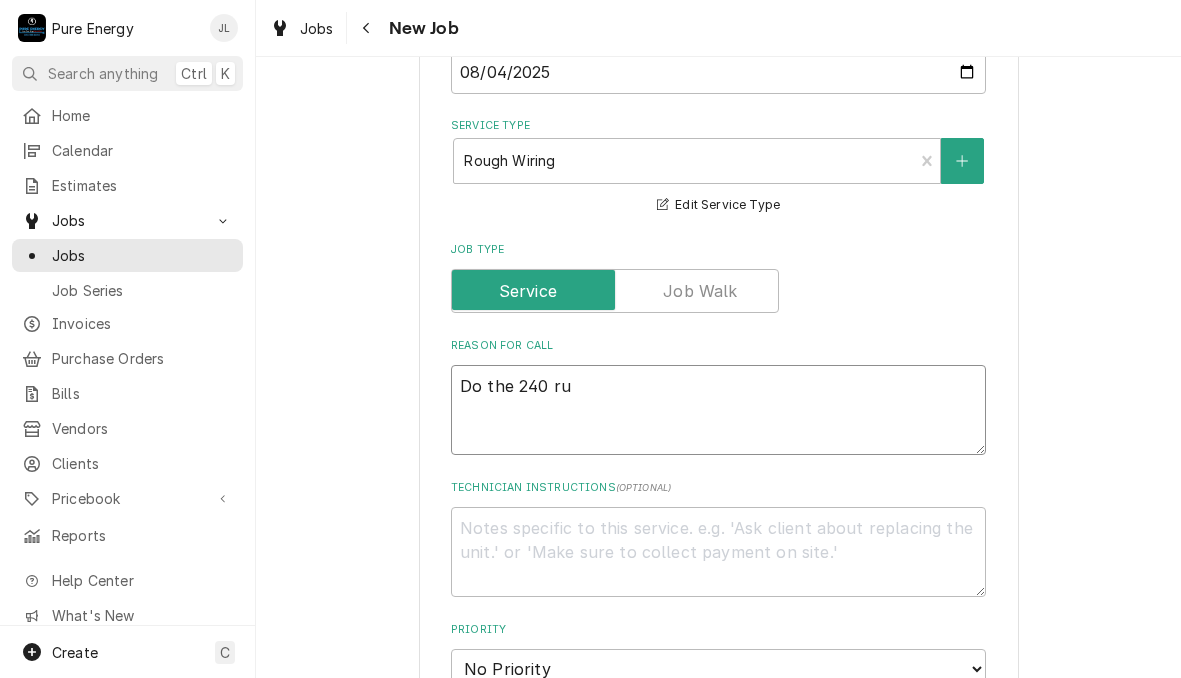 type on "x" 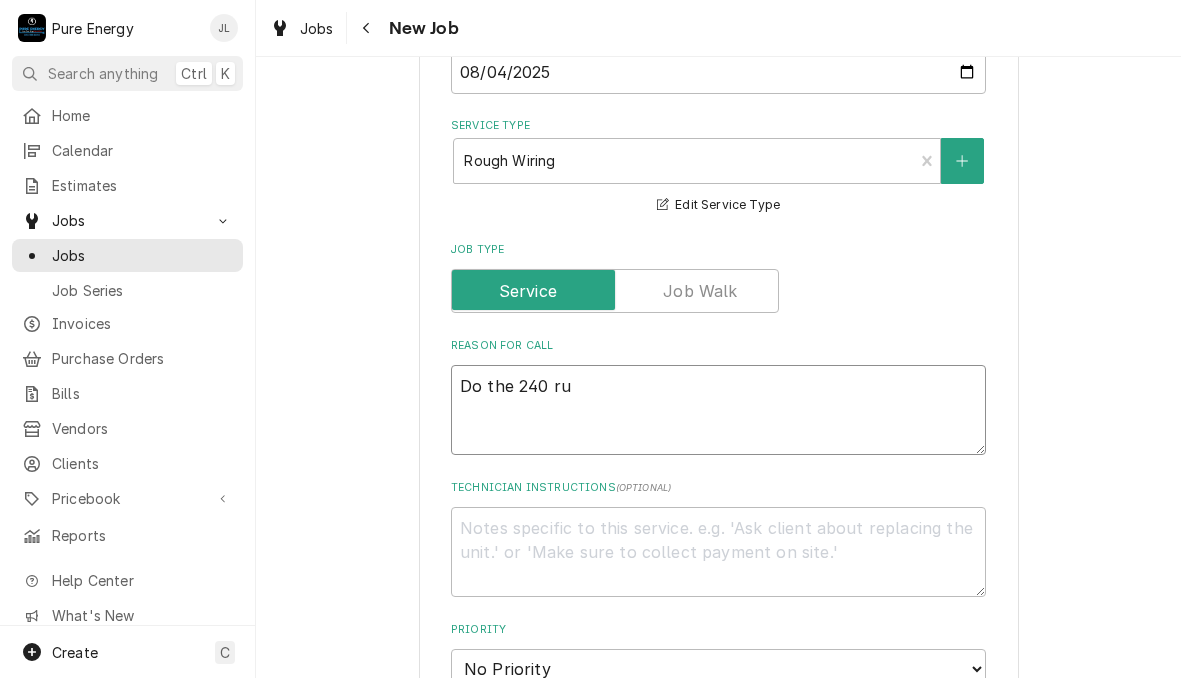 type on "Do the 240 run" 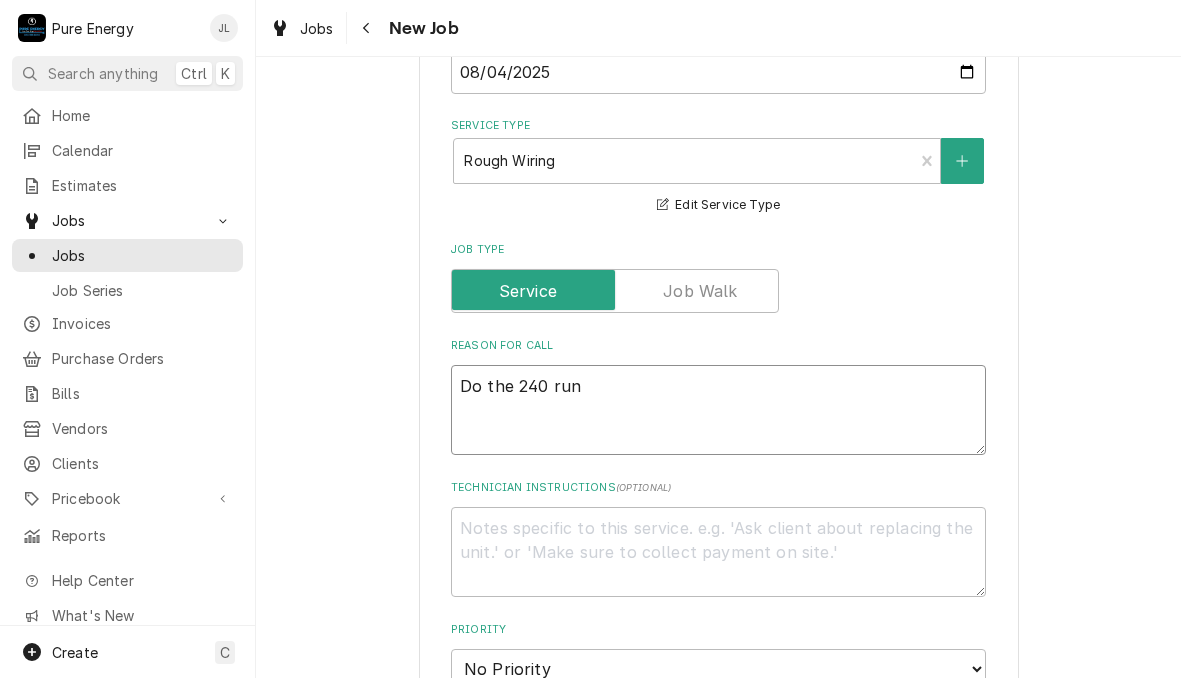 type on "x" 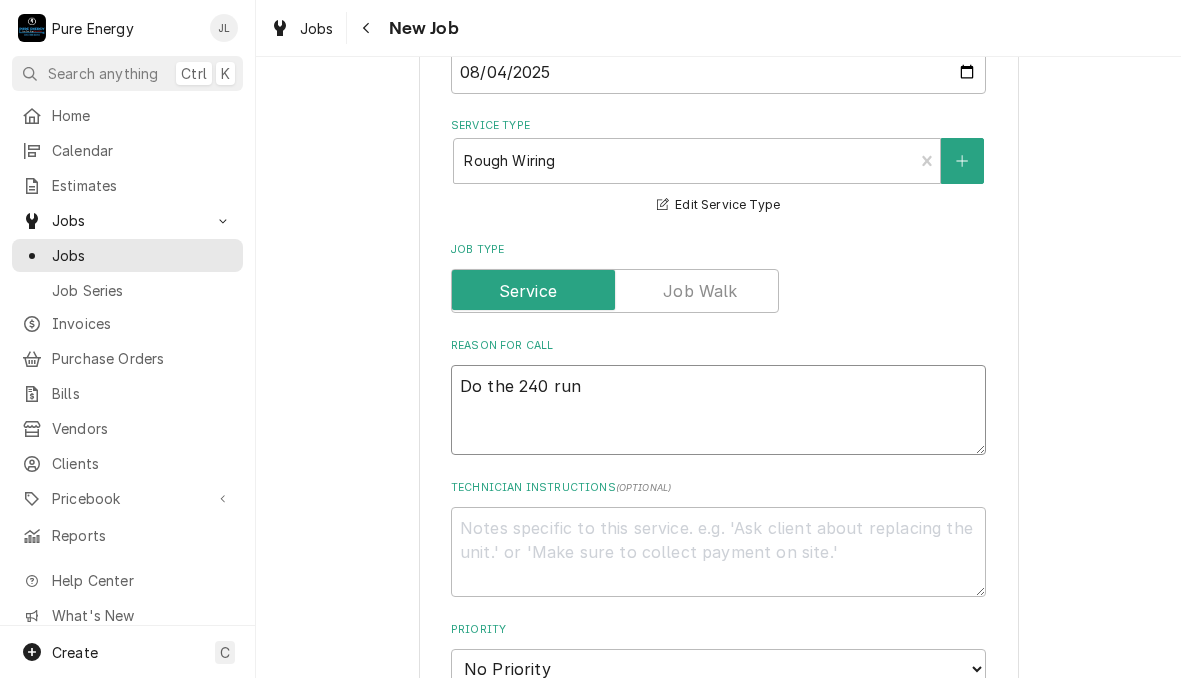 type on "Do the 240 runs" 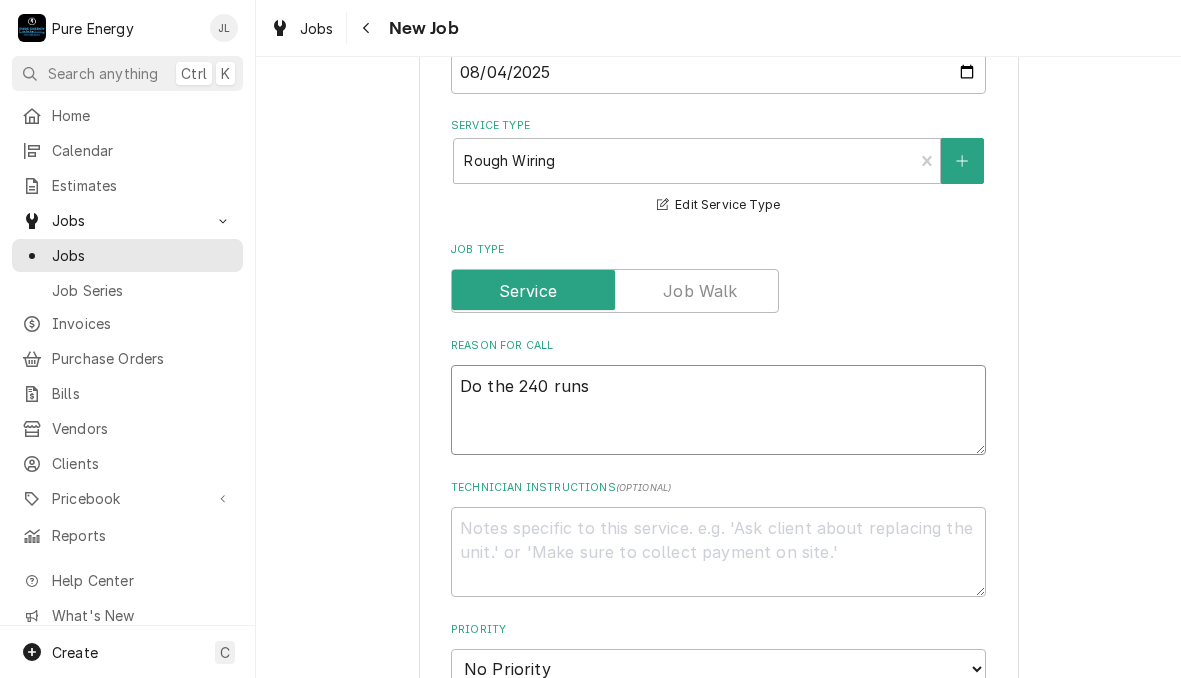 type on "x" 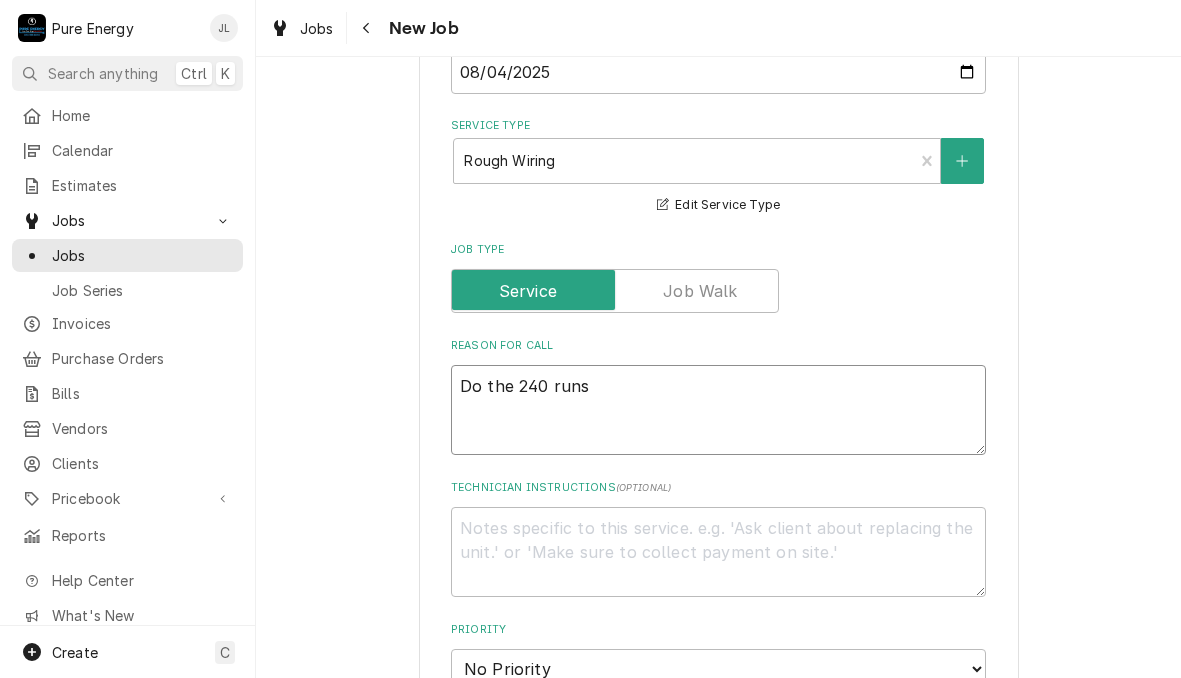 type on "Do the 240 runs" 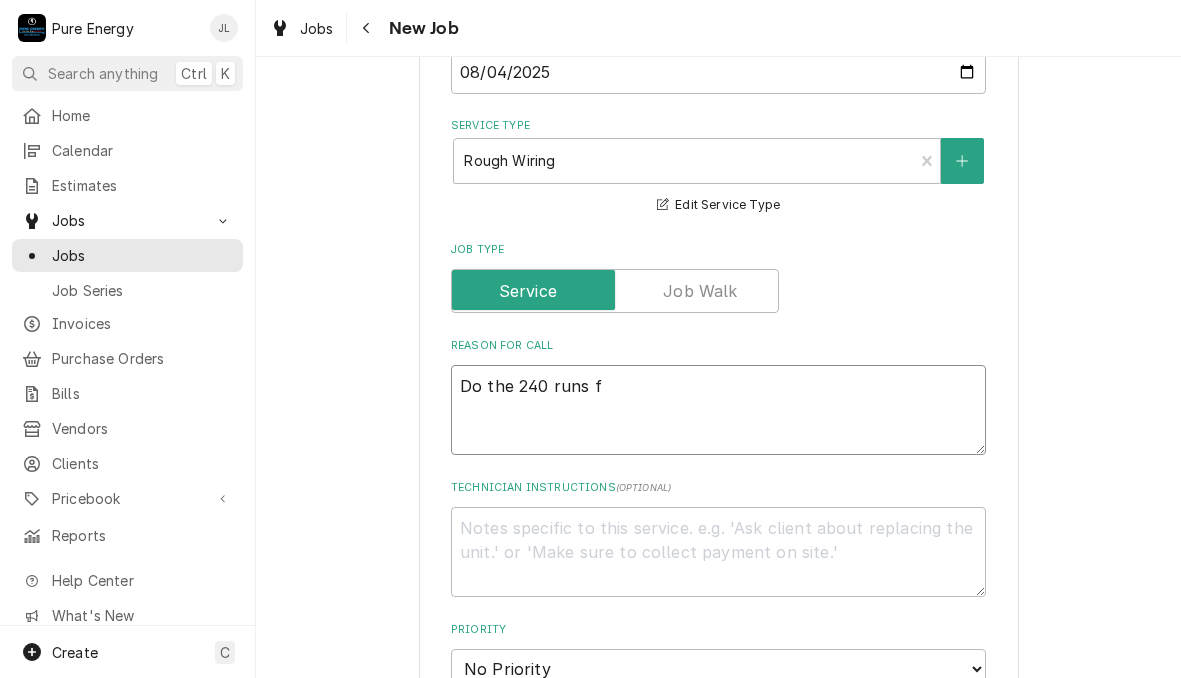 type on "Do the 240 runs fo" 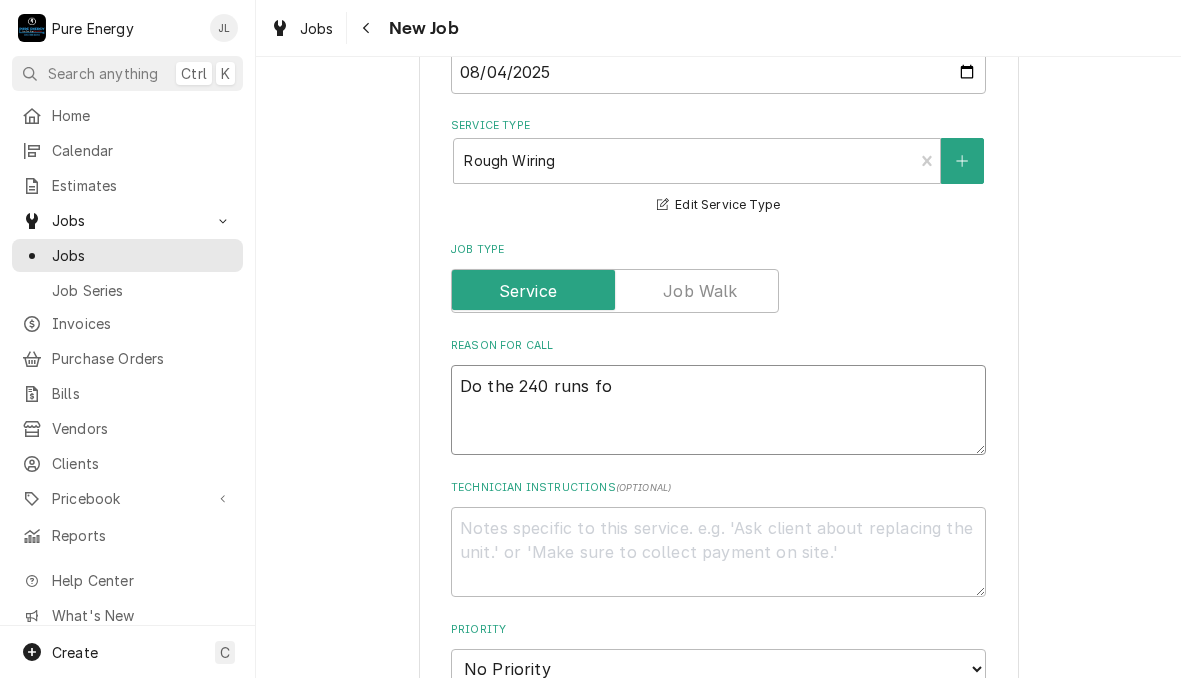 type on "x" 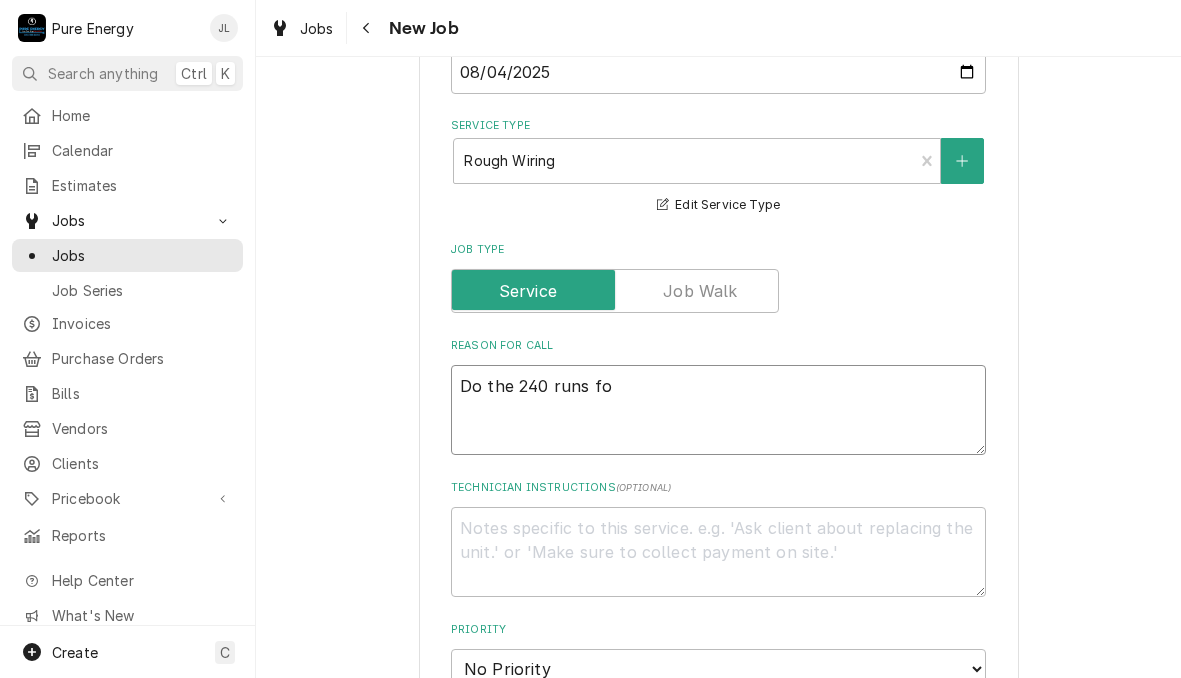 type on "Do the 240 runs for" 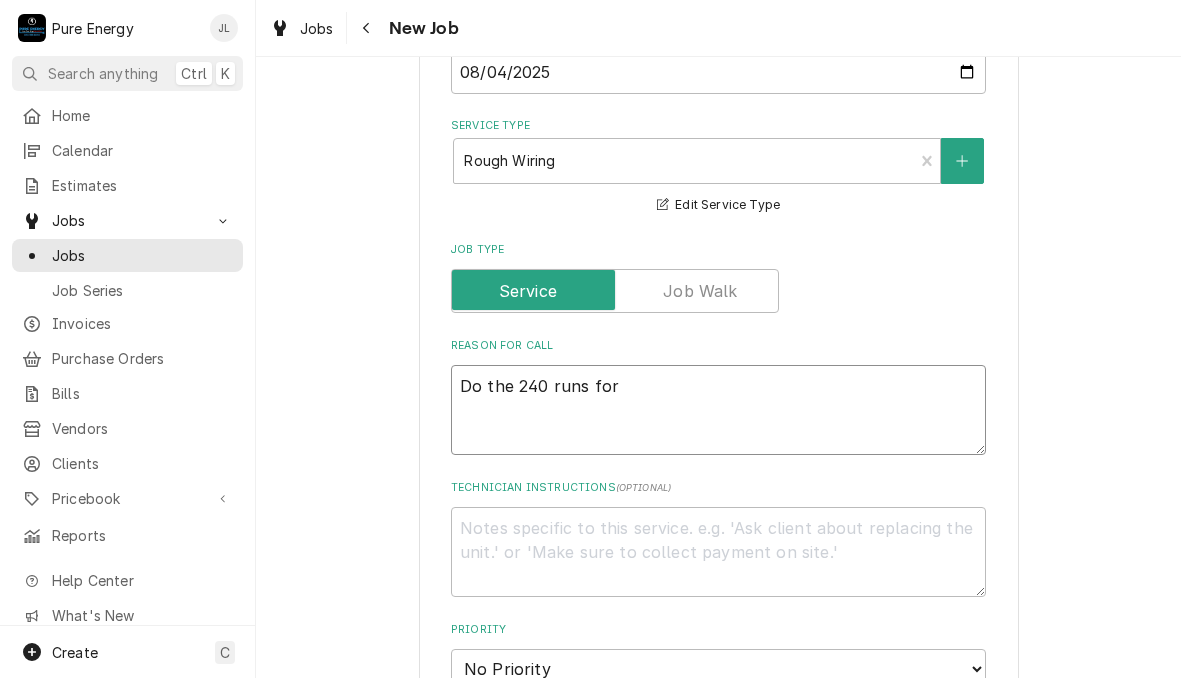 type on "x" 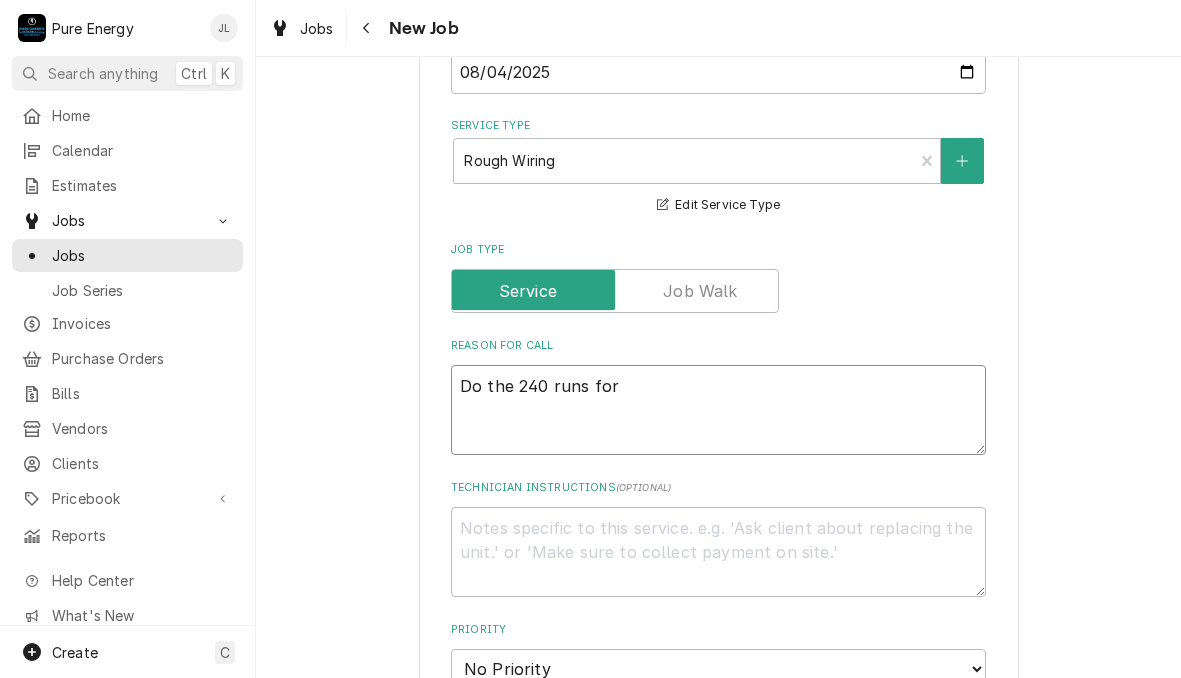 type on "Do the 240 runs for" 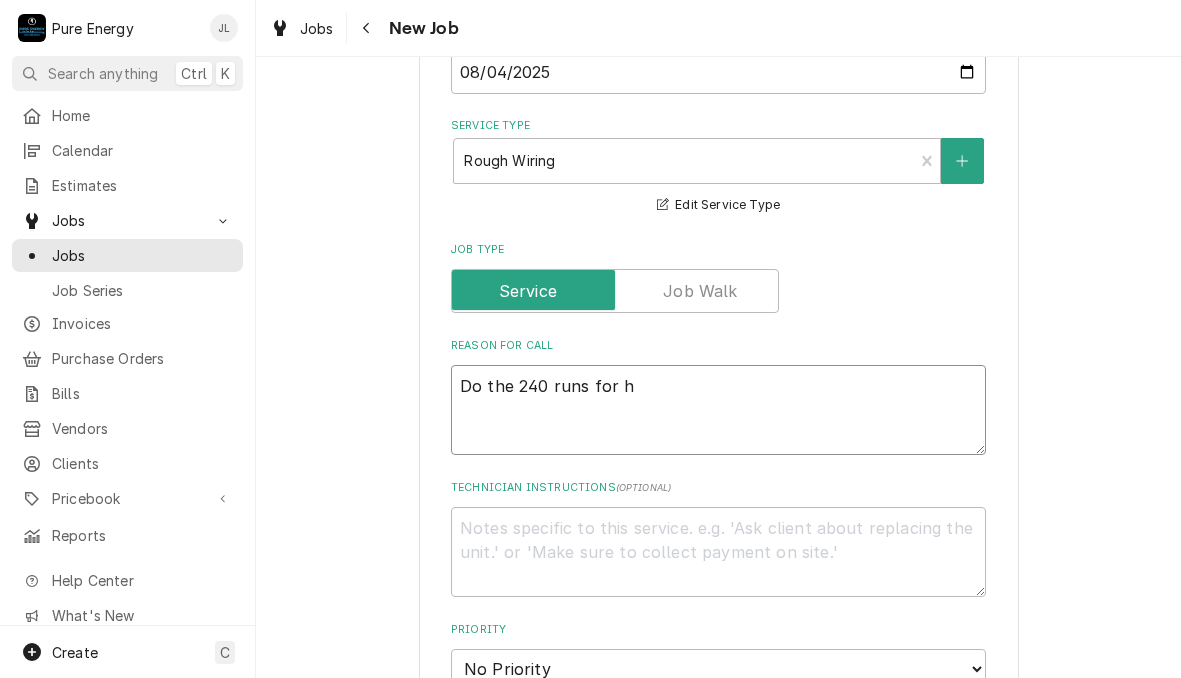 type on "x" 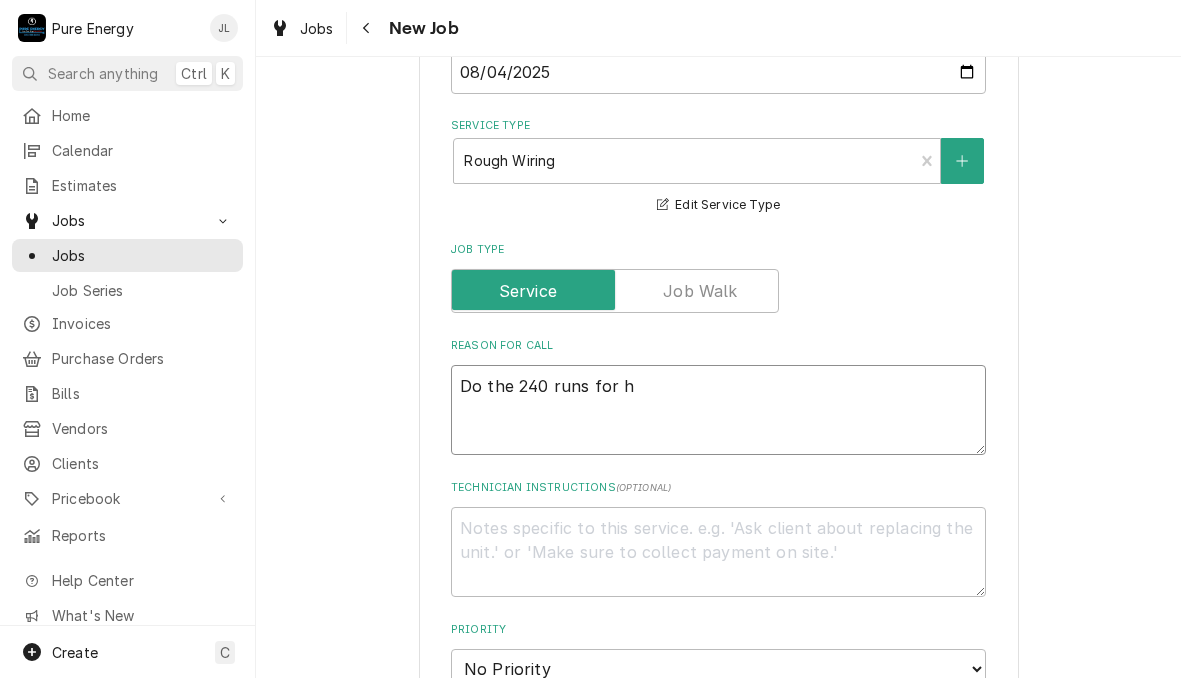 type on "Do the 240 runs for" 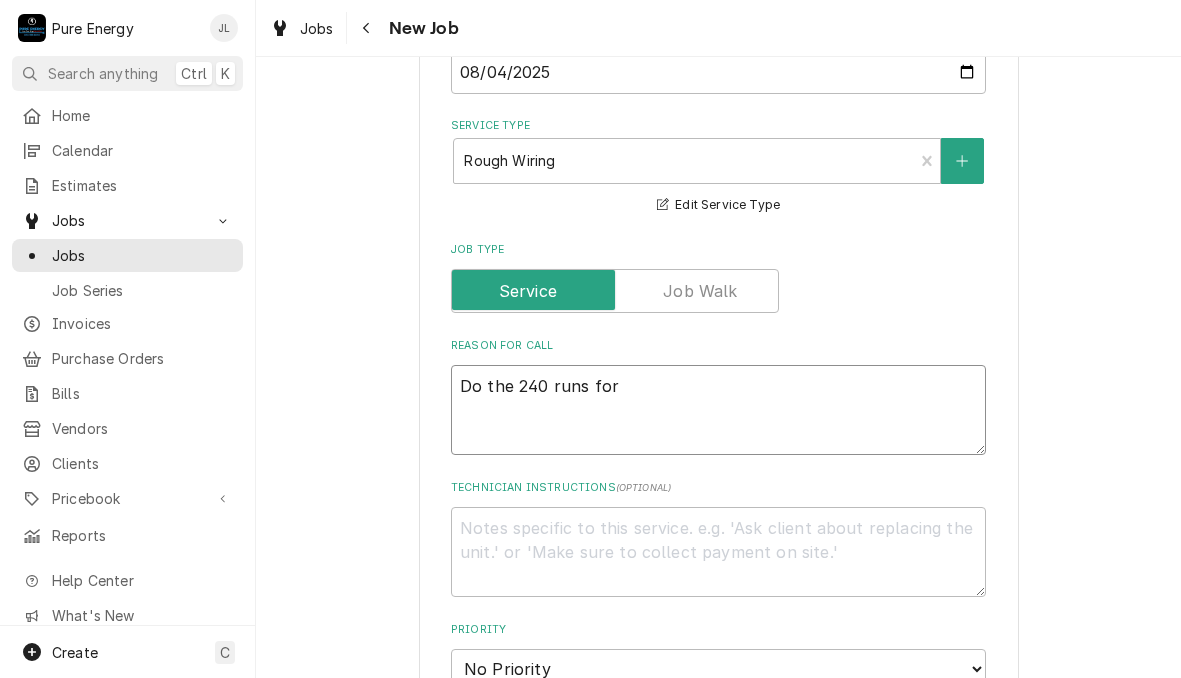 type on "x" 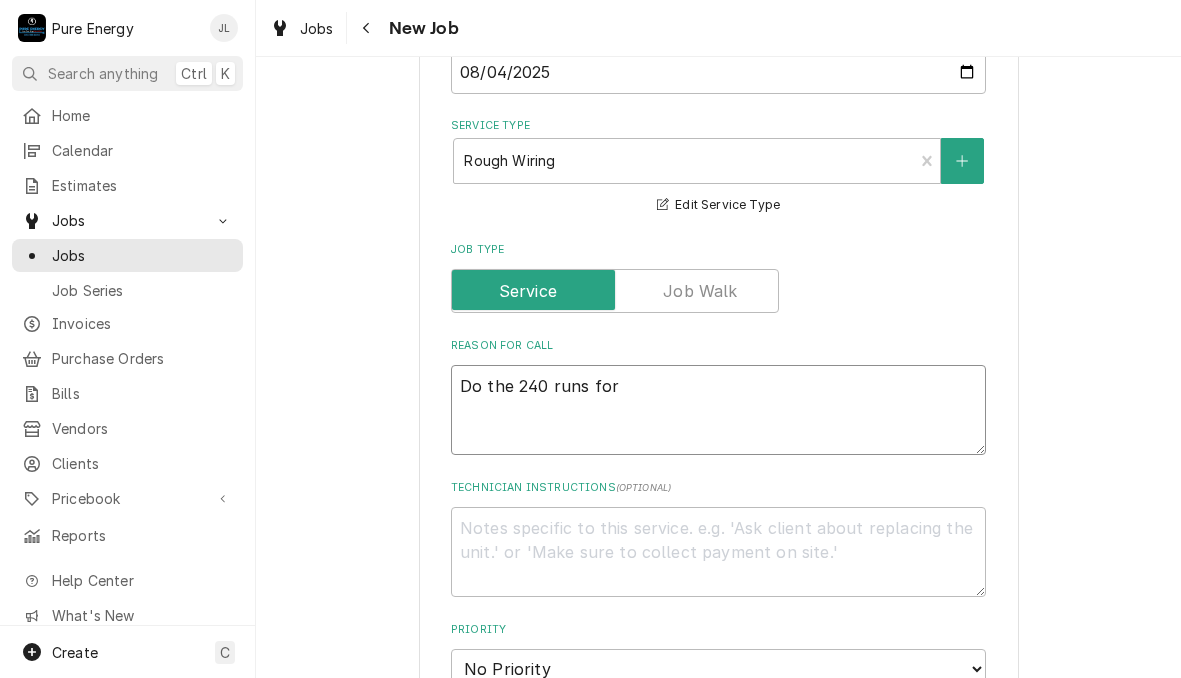 type on "Do the 240 runs for" 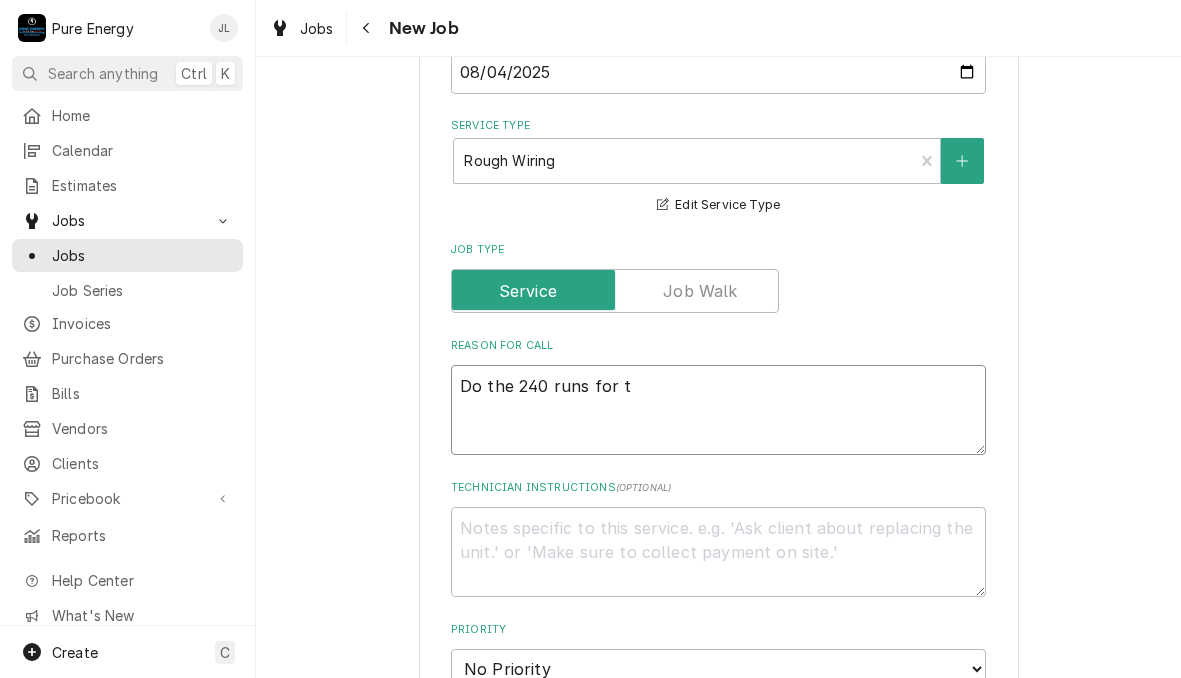 type on "Do the 240 runs for th" 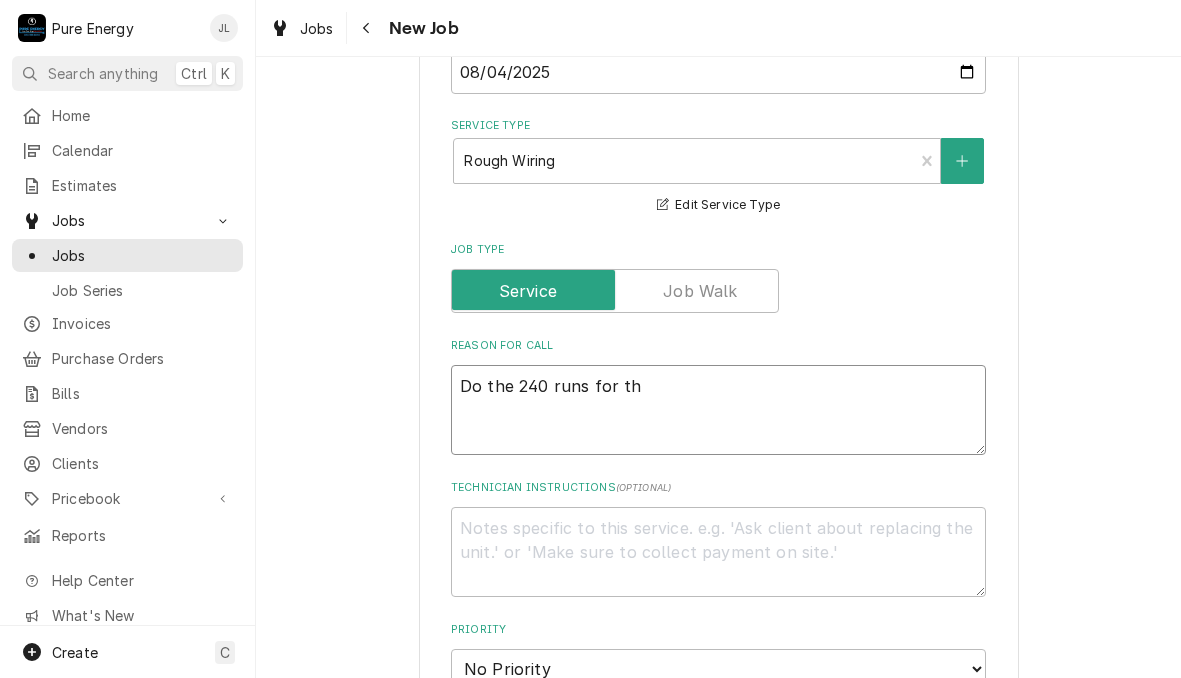 type on "x" 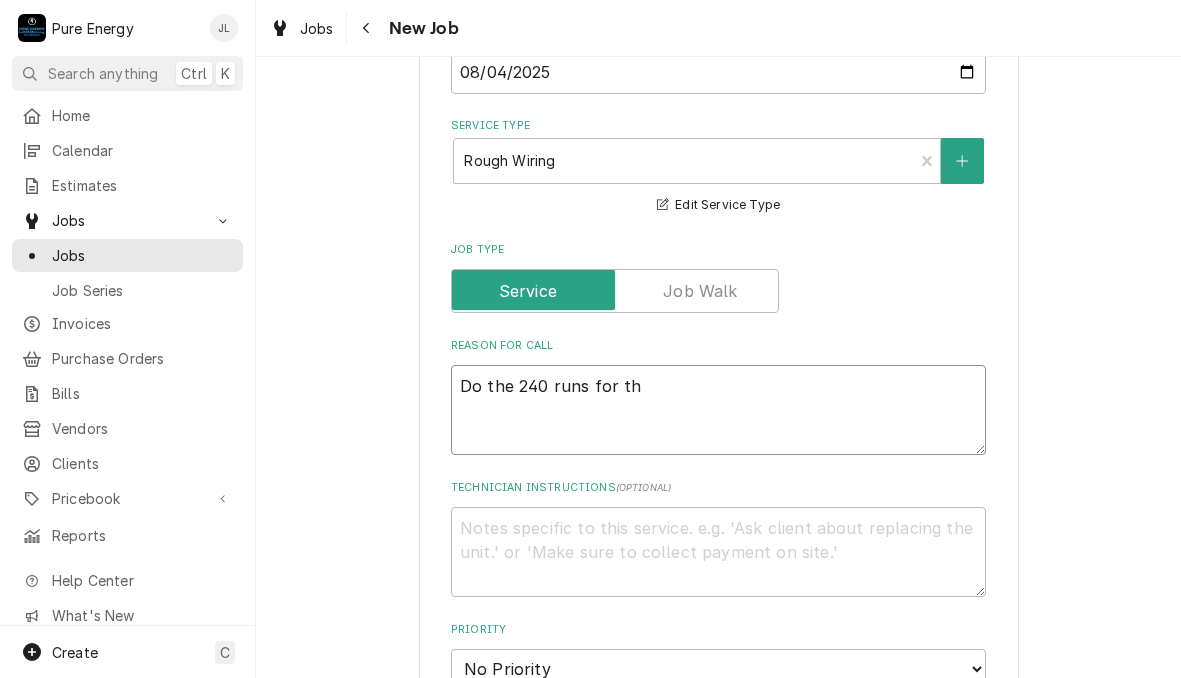type on "Do the 240 runs for the" 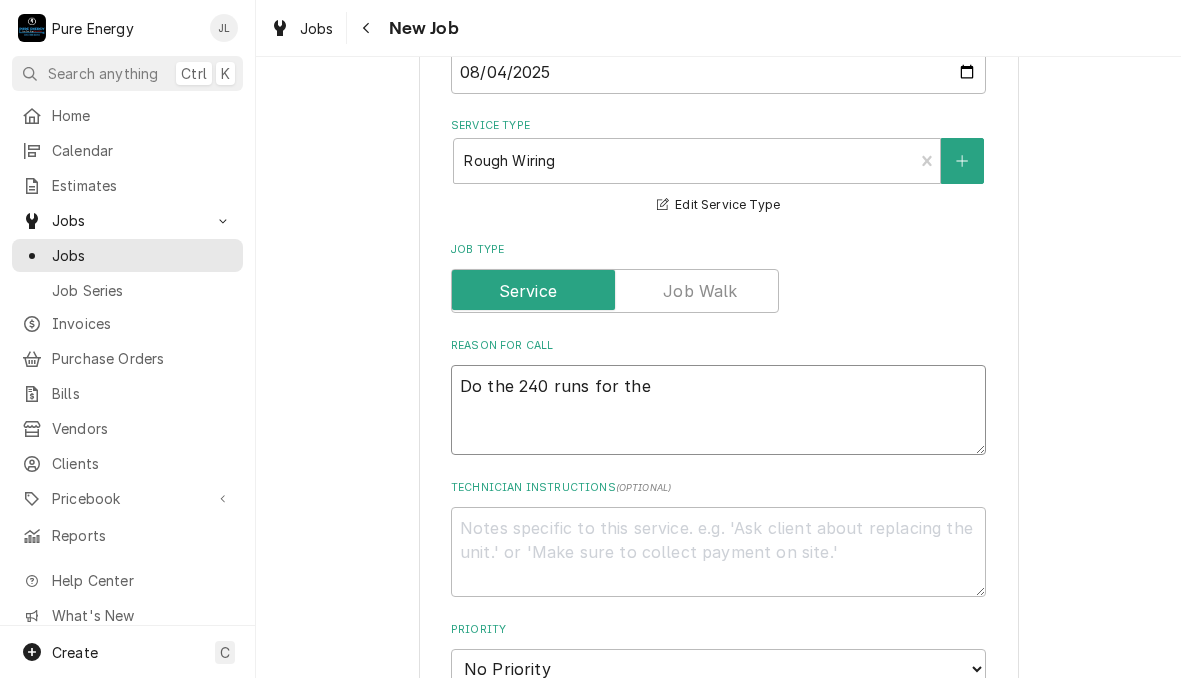 type on "x" 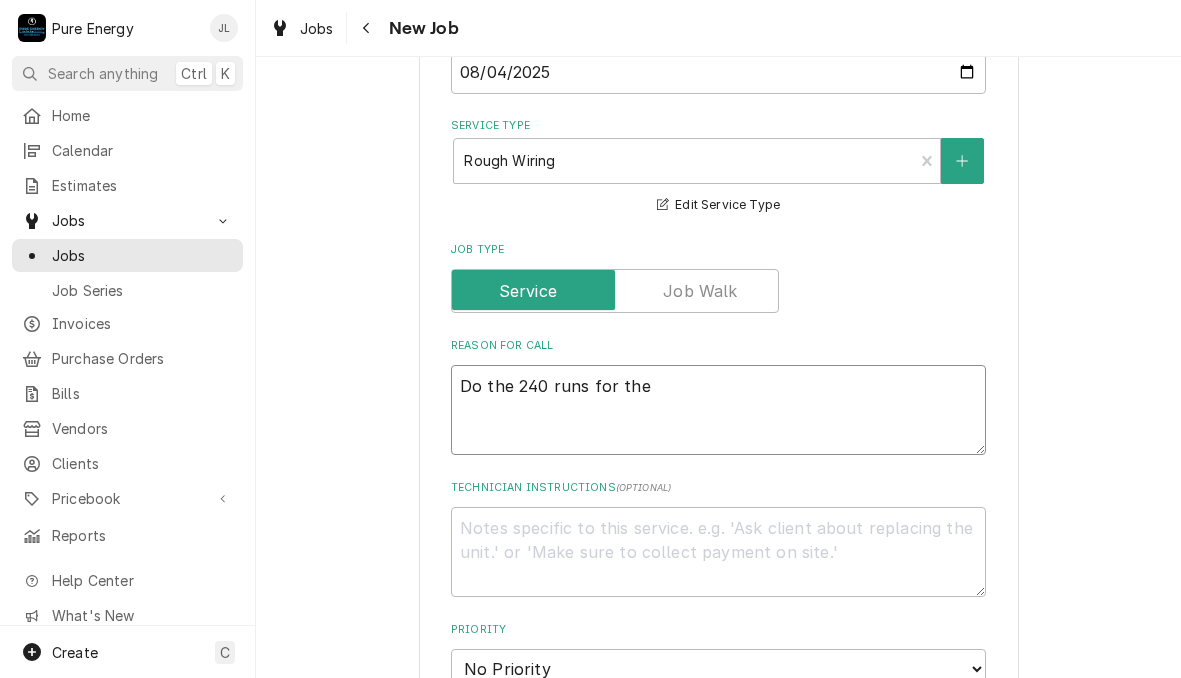 type on "Do the 240 runs for the" 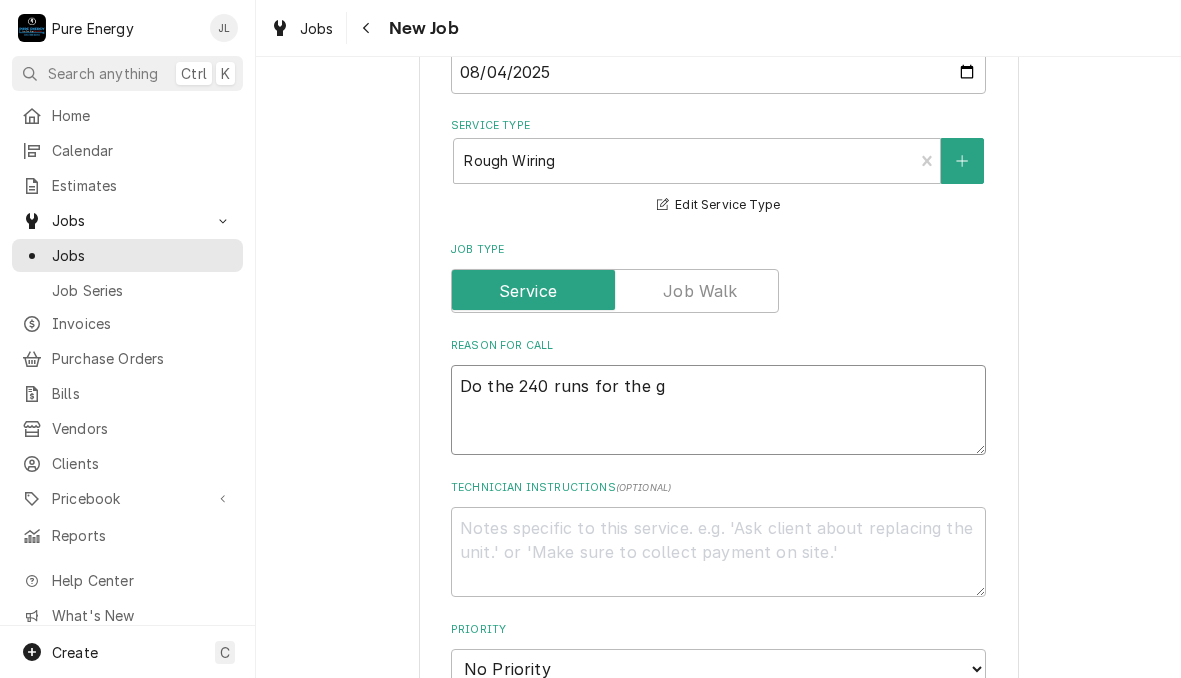 type on "x" 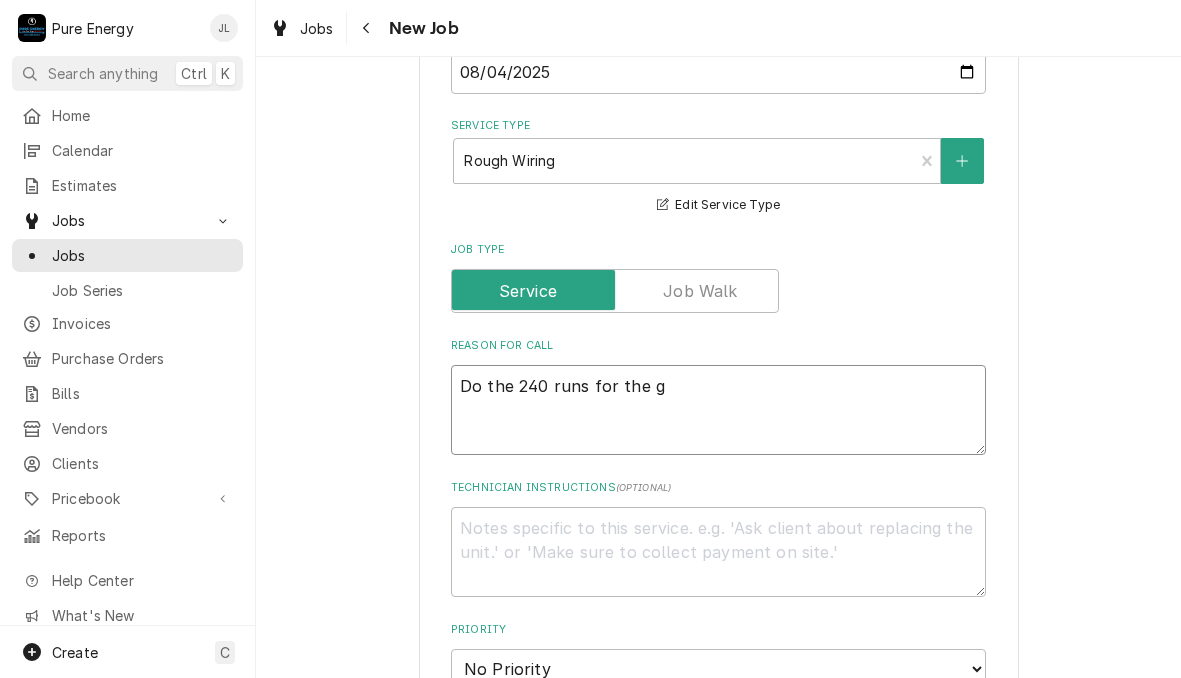 type on "Do the 240 runs for the go" 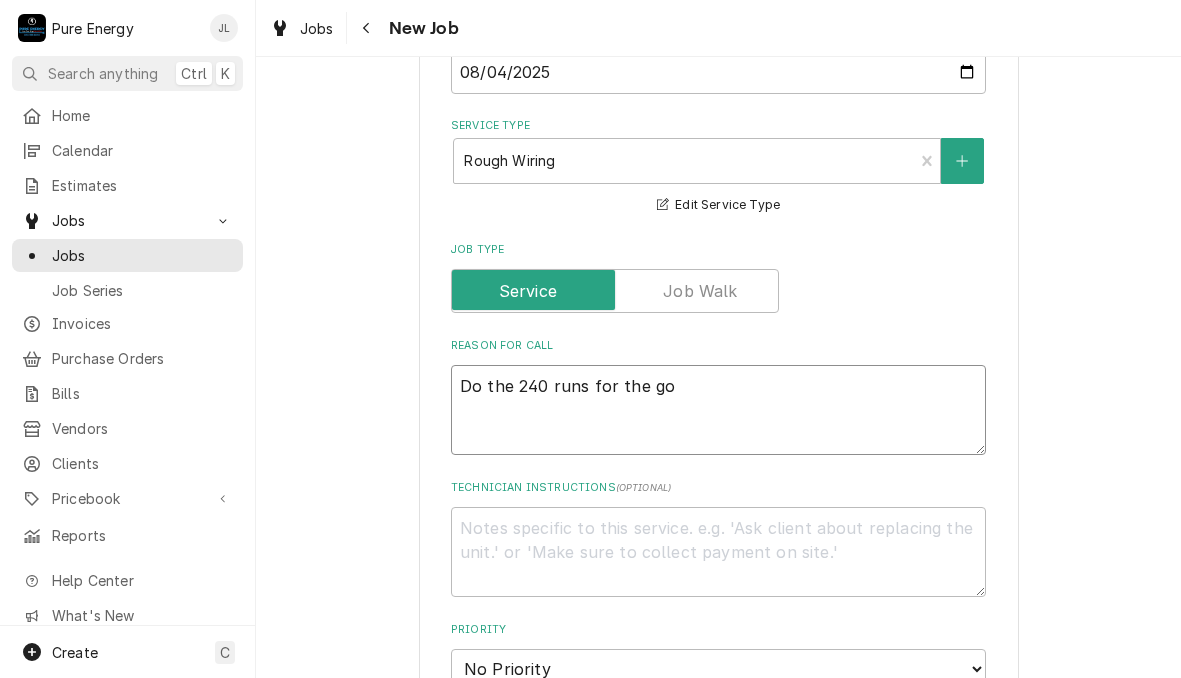 type on "x" 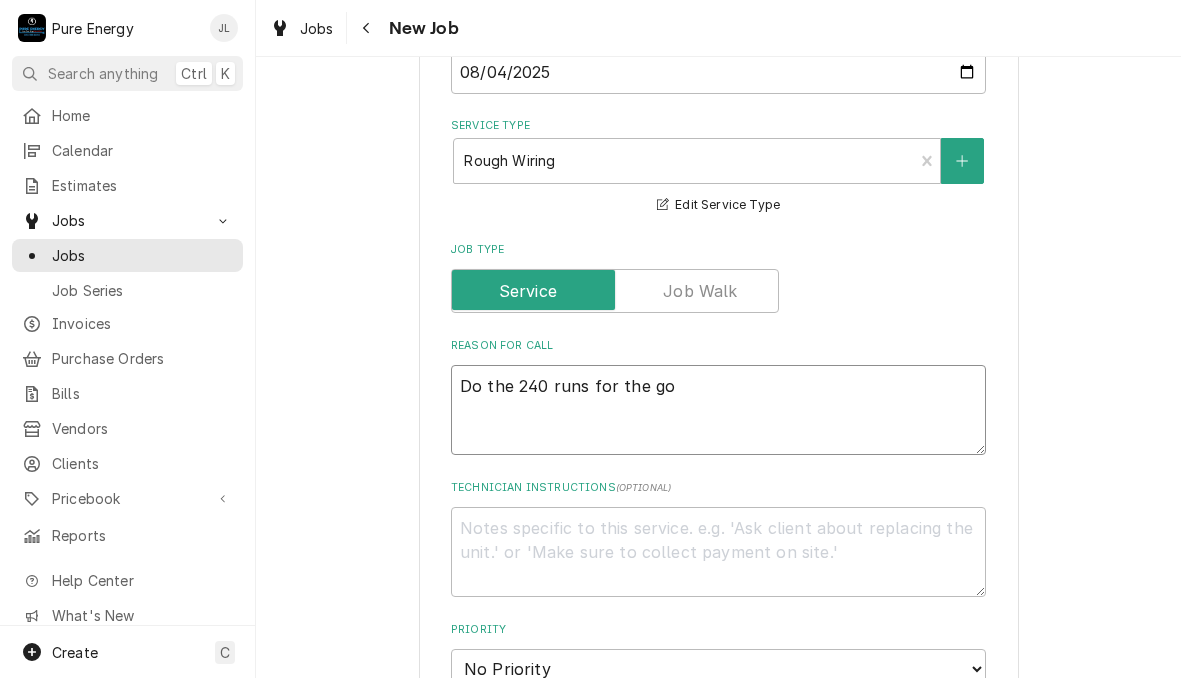 type on "Do the 240 runs for the g" 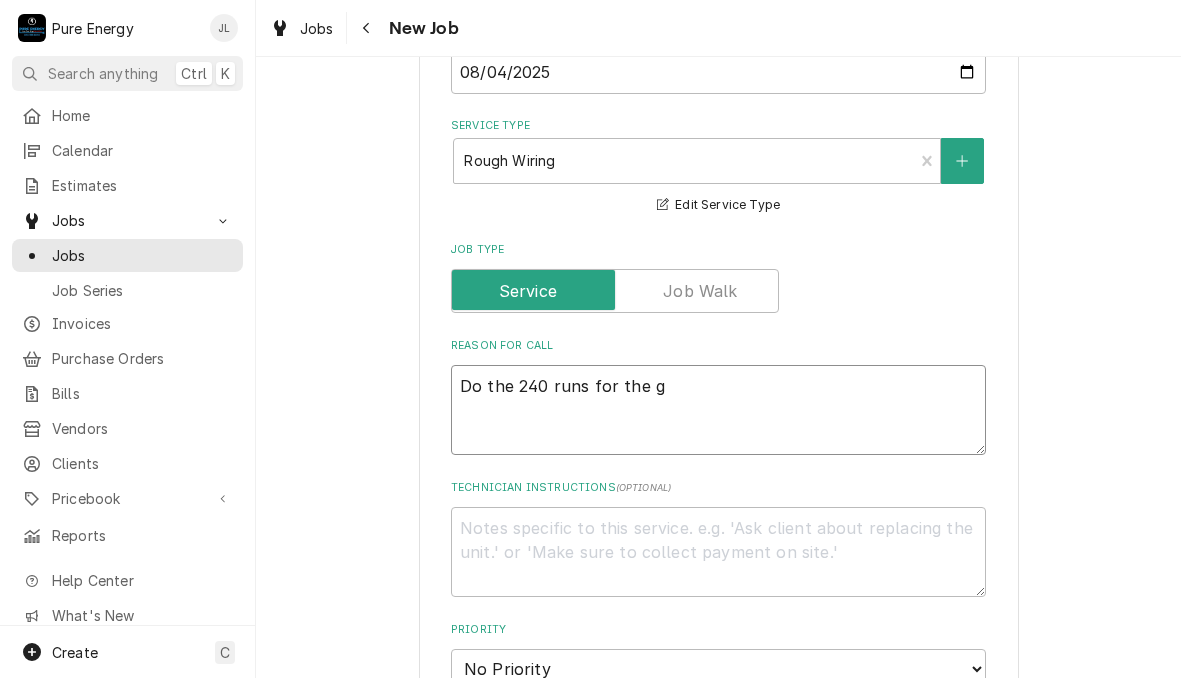 type on "x" 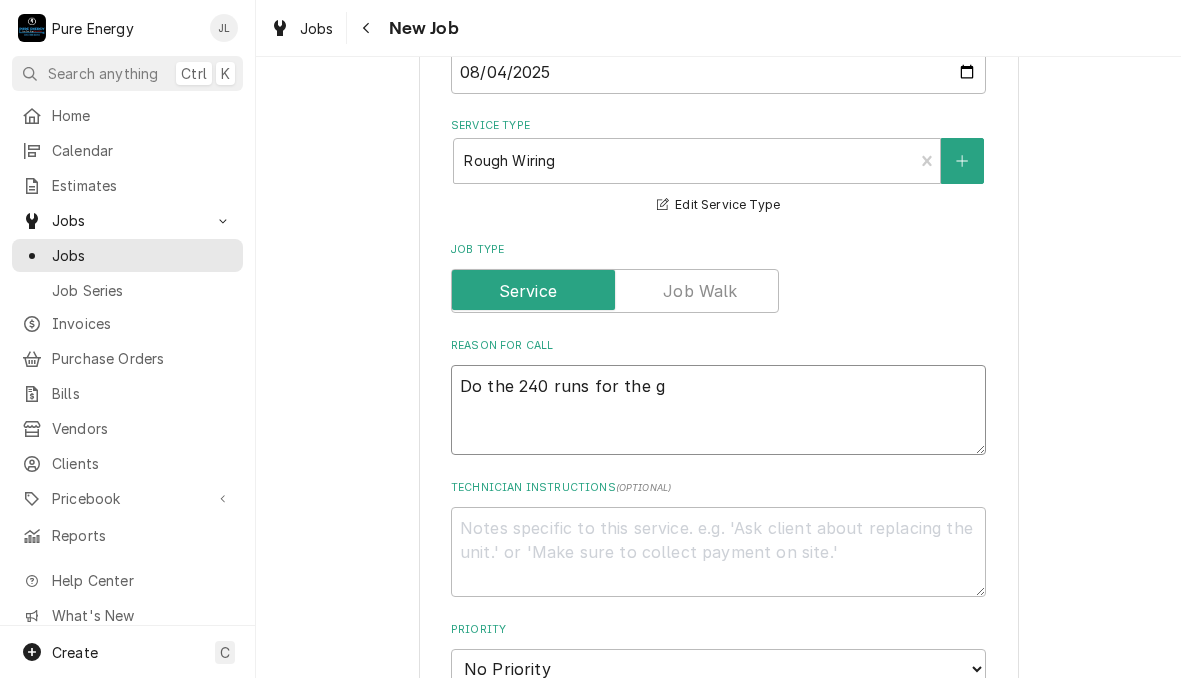 type on "Do the 240 runs for the ga" 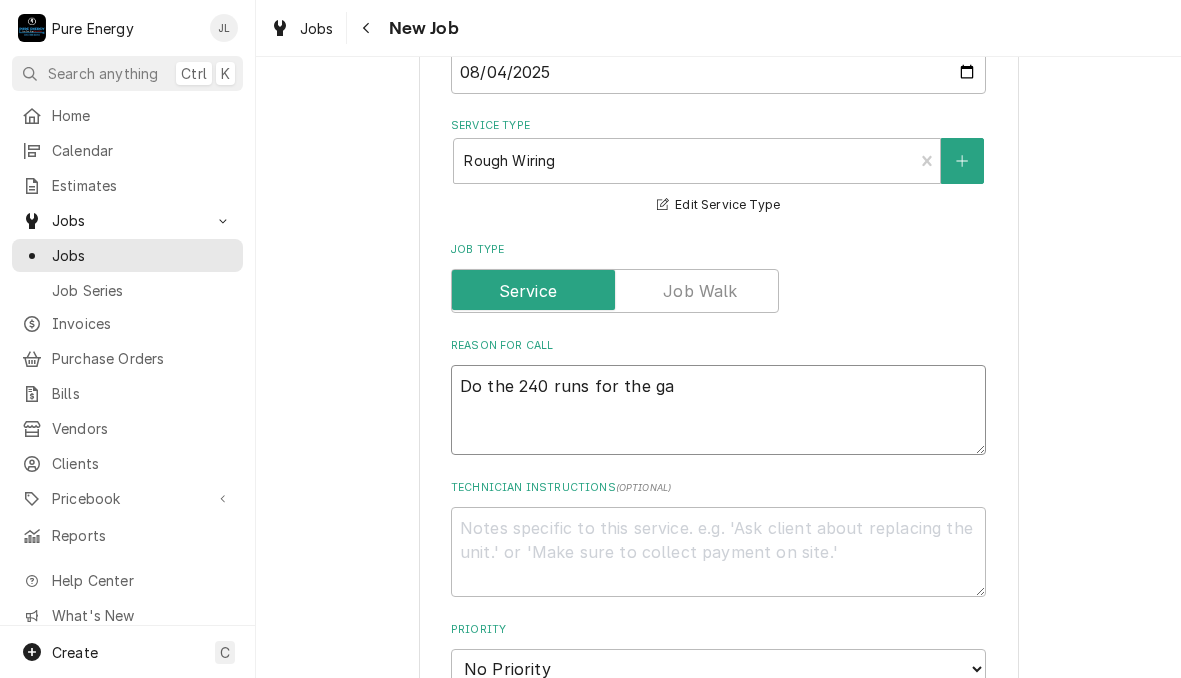 type on "x" 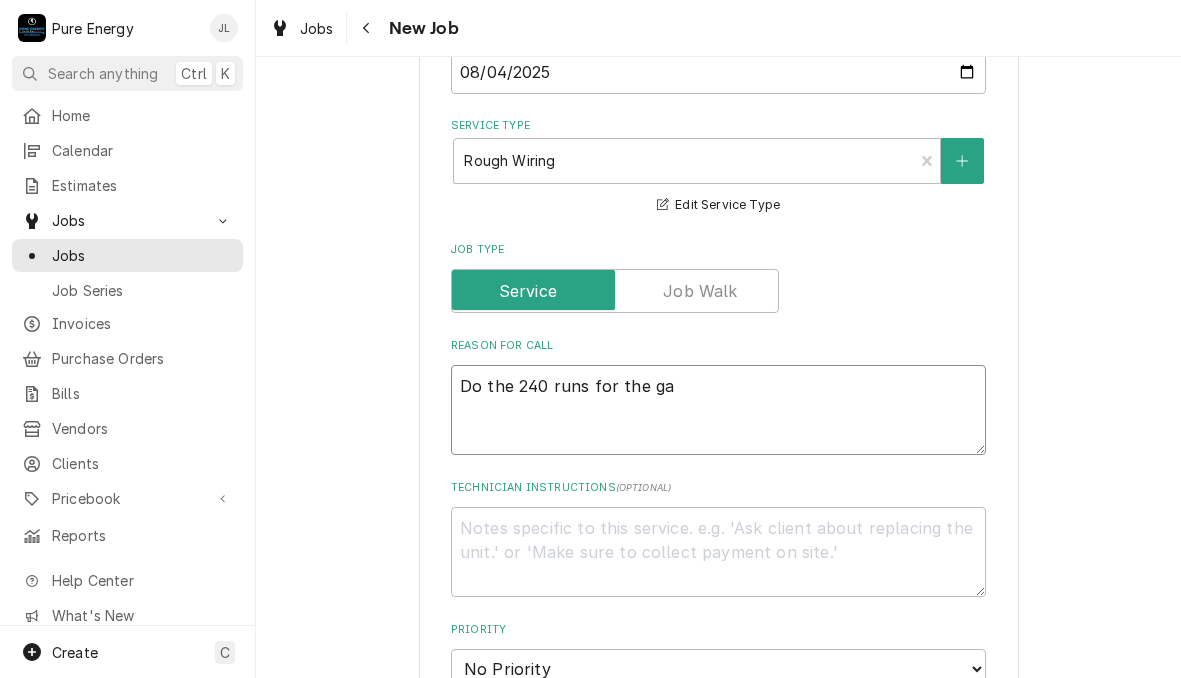 type on "Do the 240 runs for the gar" 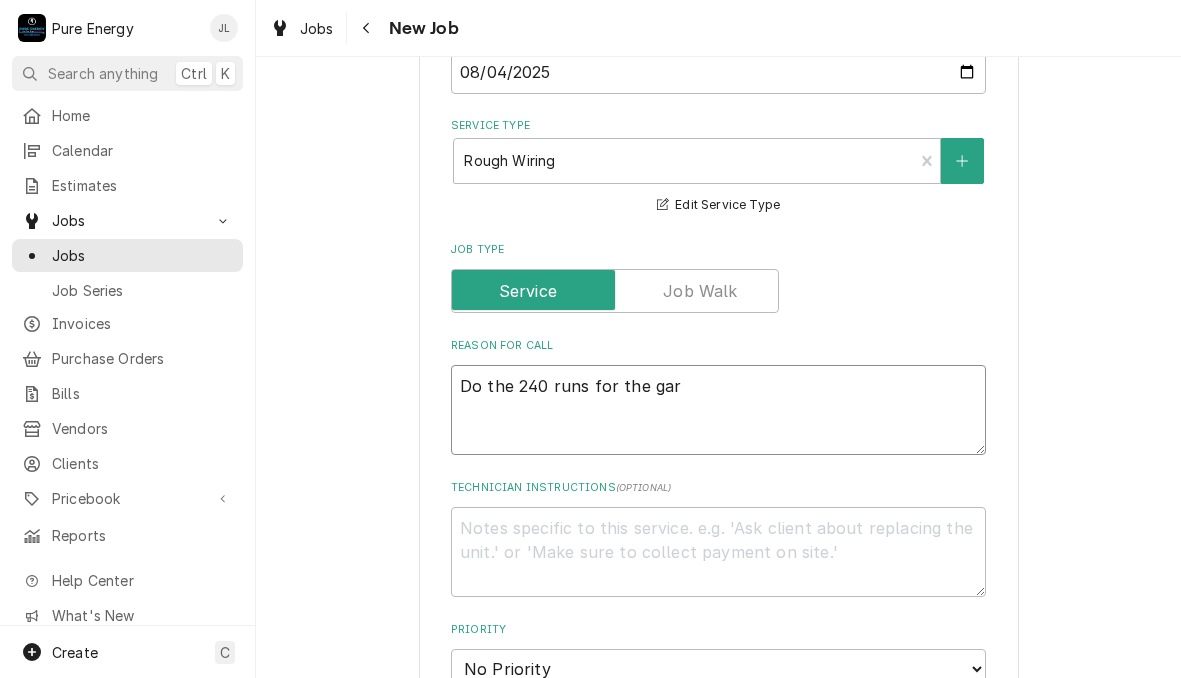 type on "x" 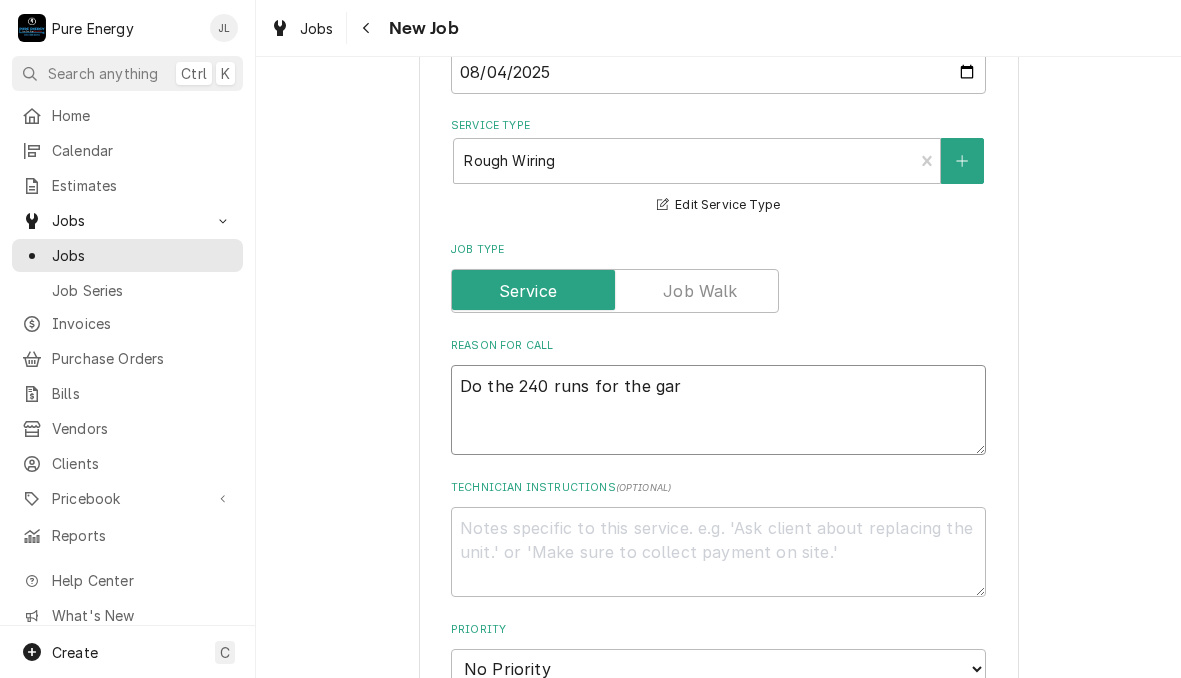 type on "Do the 240 runs for the gara" 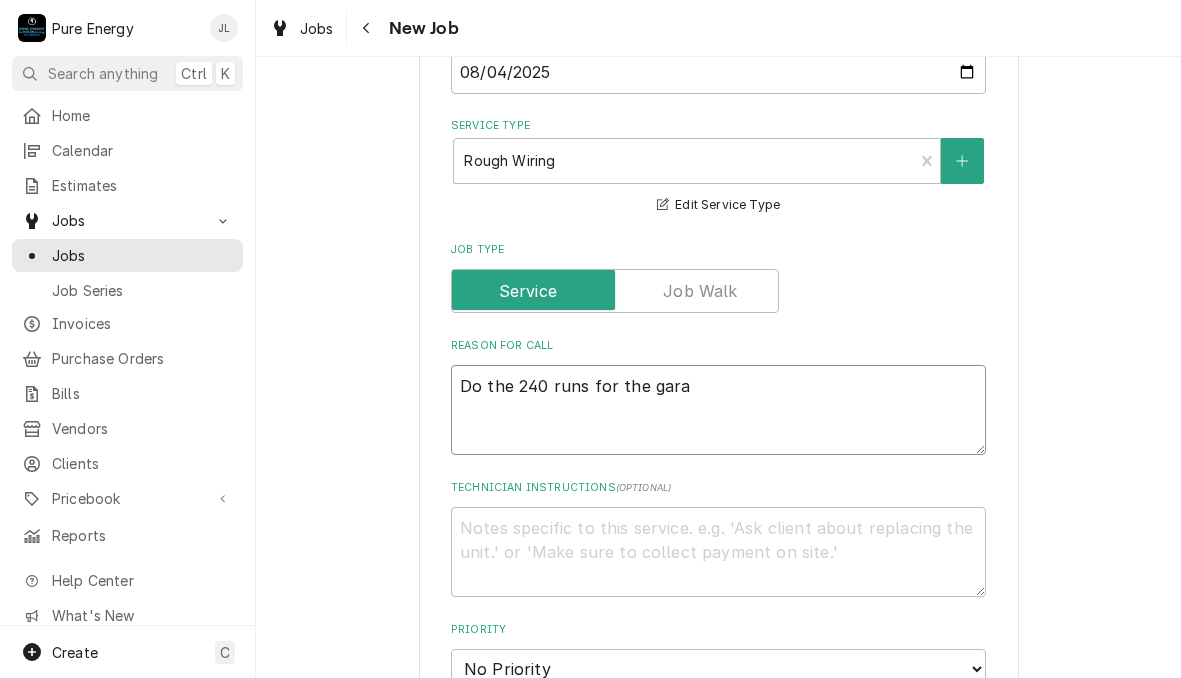 type on "x" 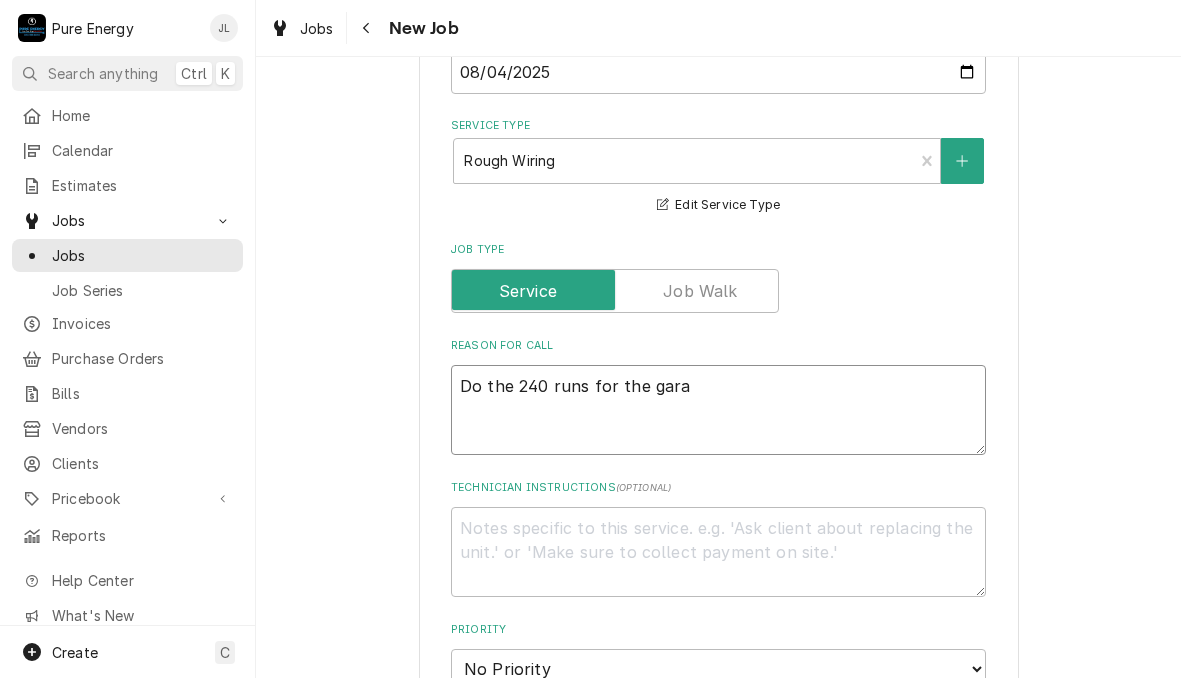 type on "Do the 240 runs for the garag" 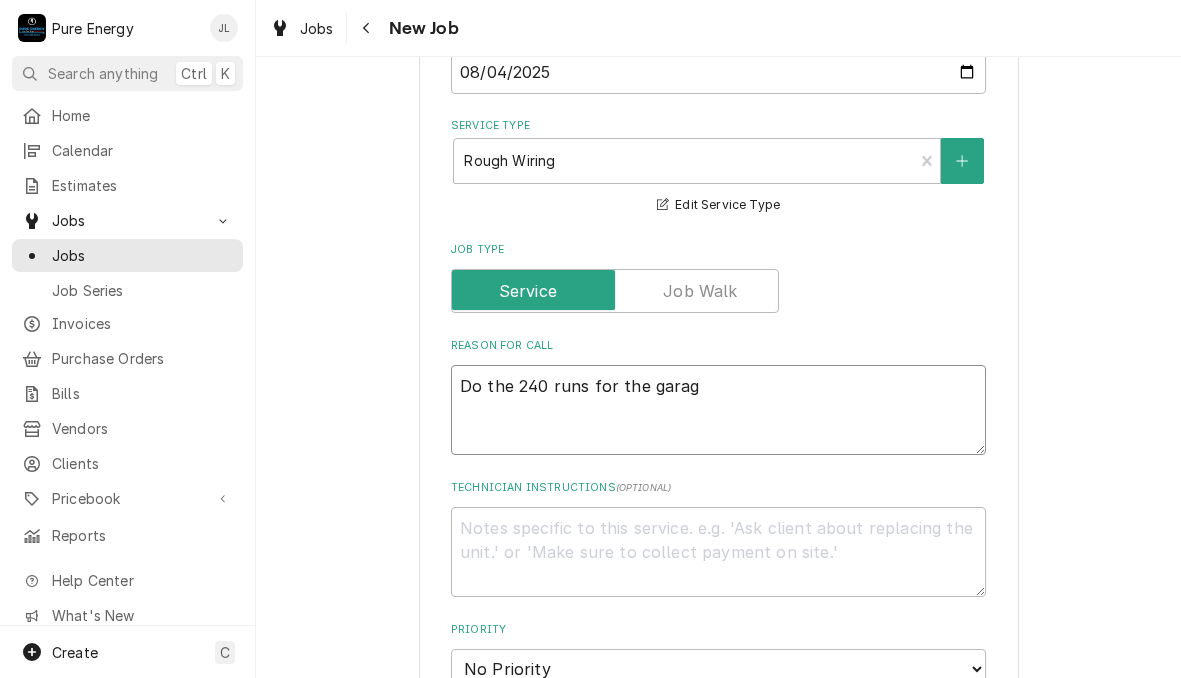 type on "x" 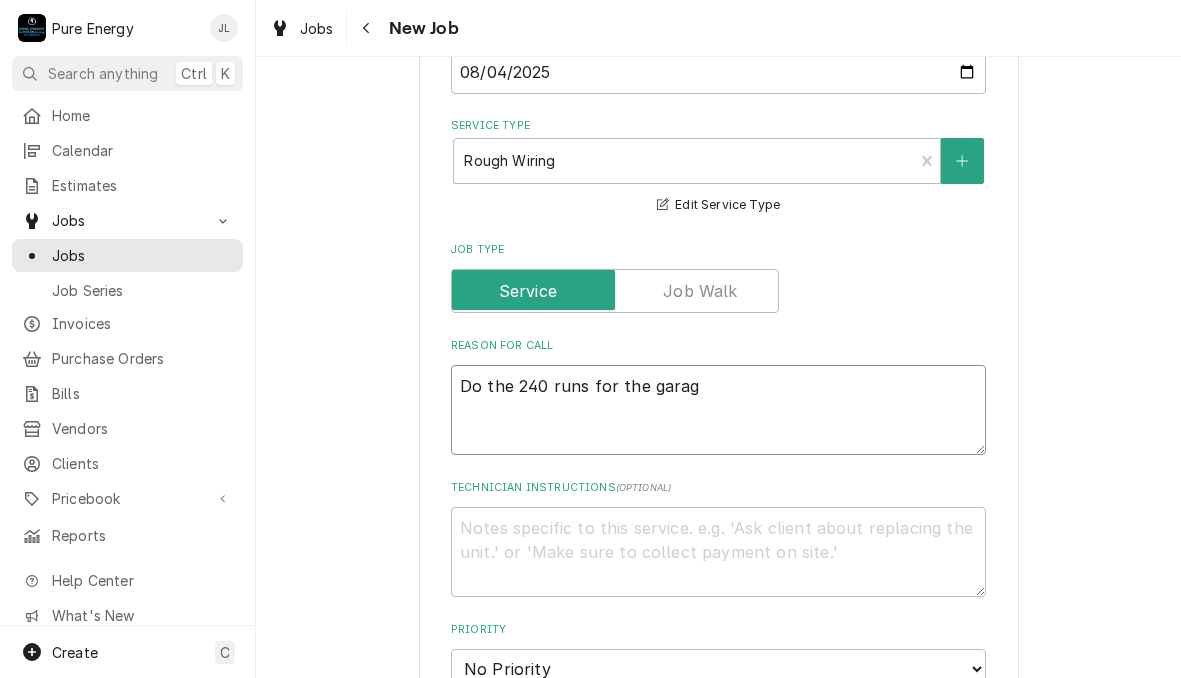 type on "Do the 240 runs for the garage" 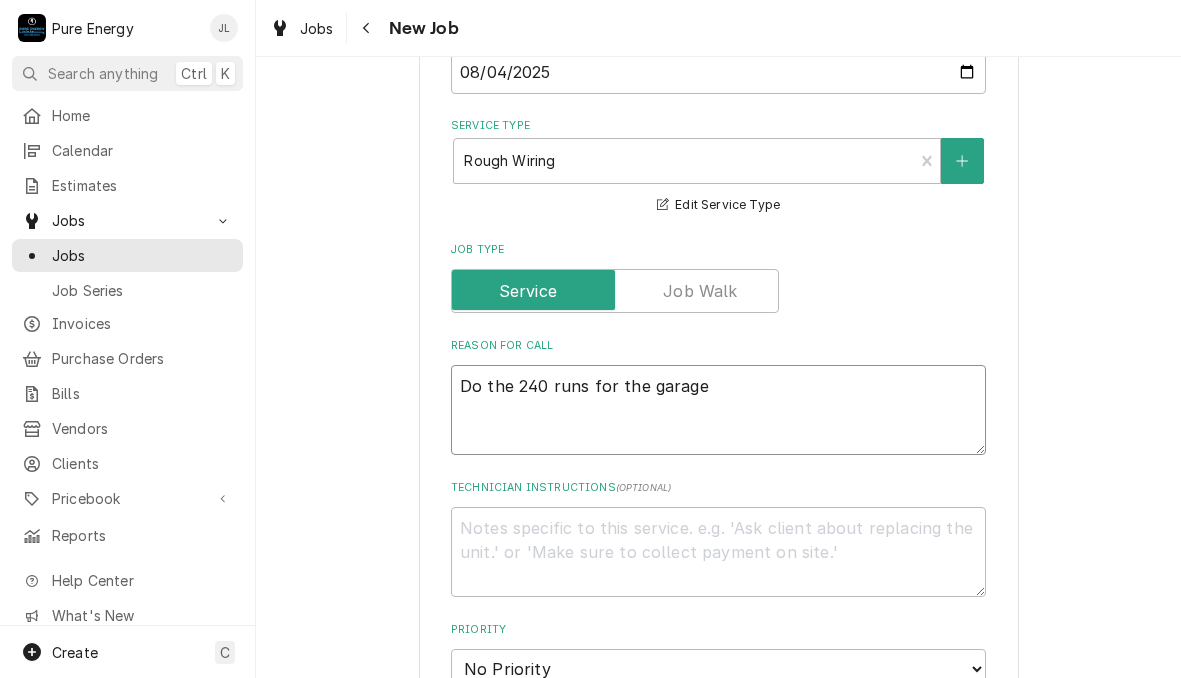 type on "x" 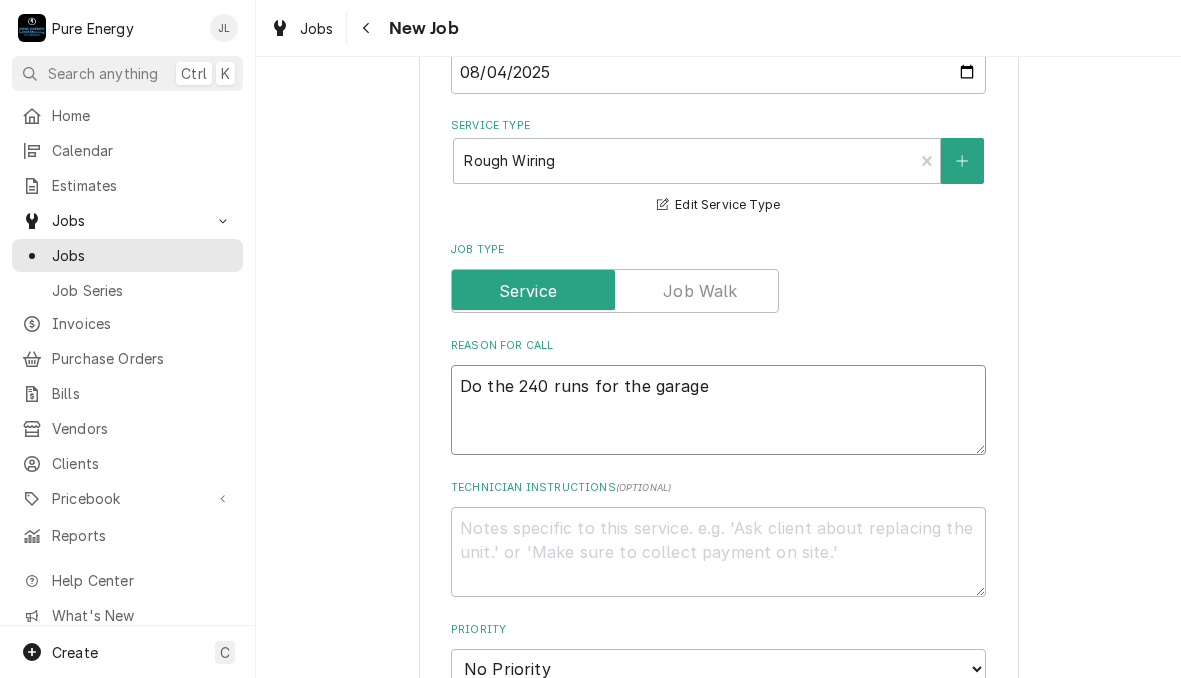 type on "Do the 240 runs for the garage" 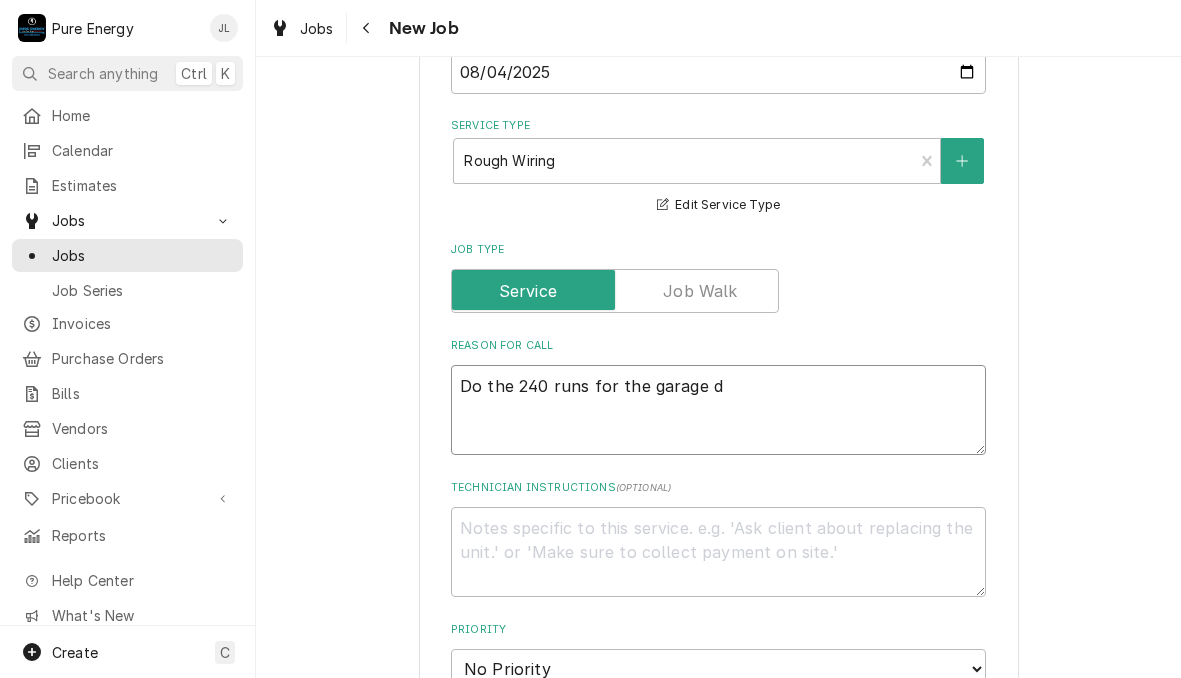 type on "Do the 240 runs for the garage do" 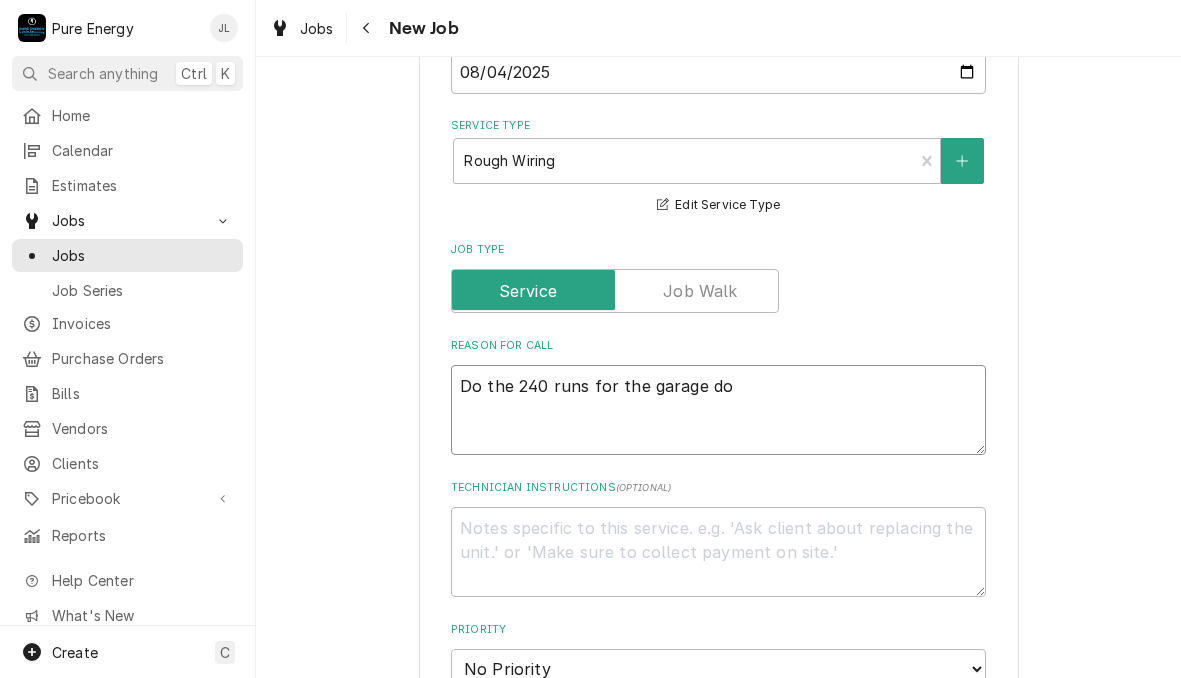 type on "x" 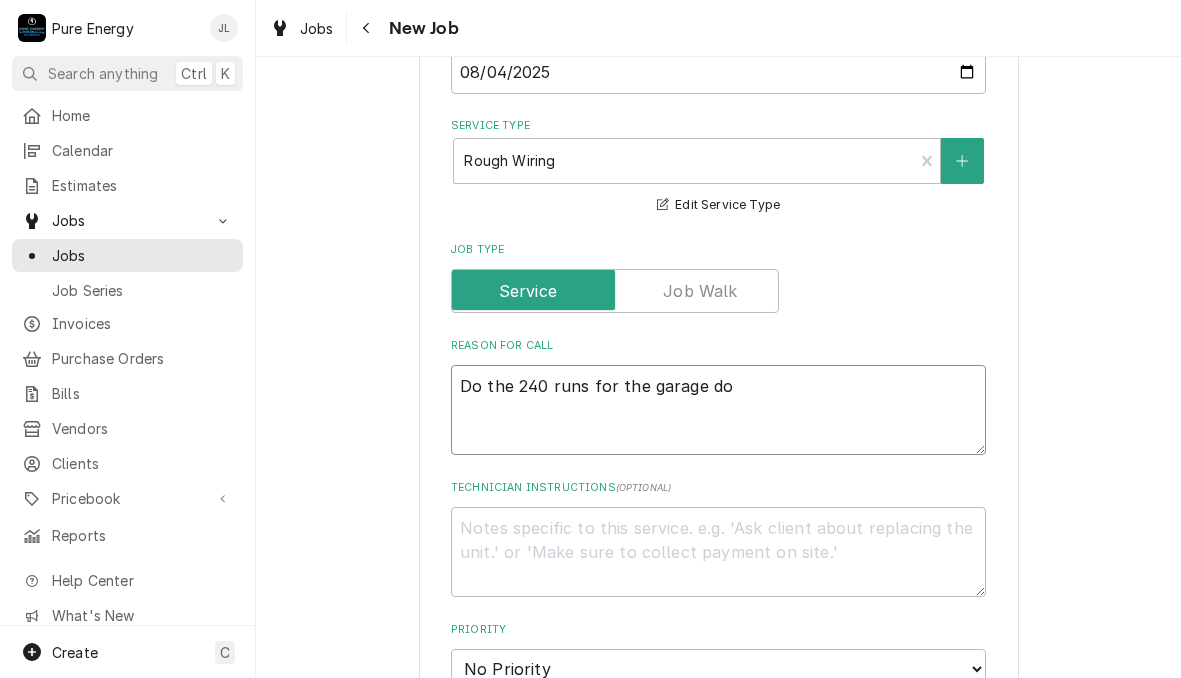 type on "Do the 240 runs for the garage doo" 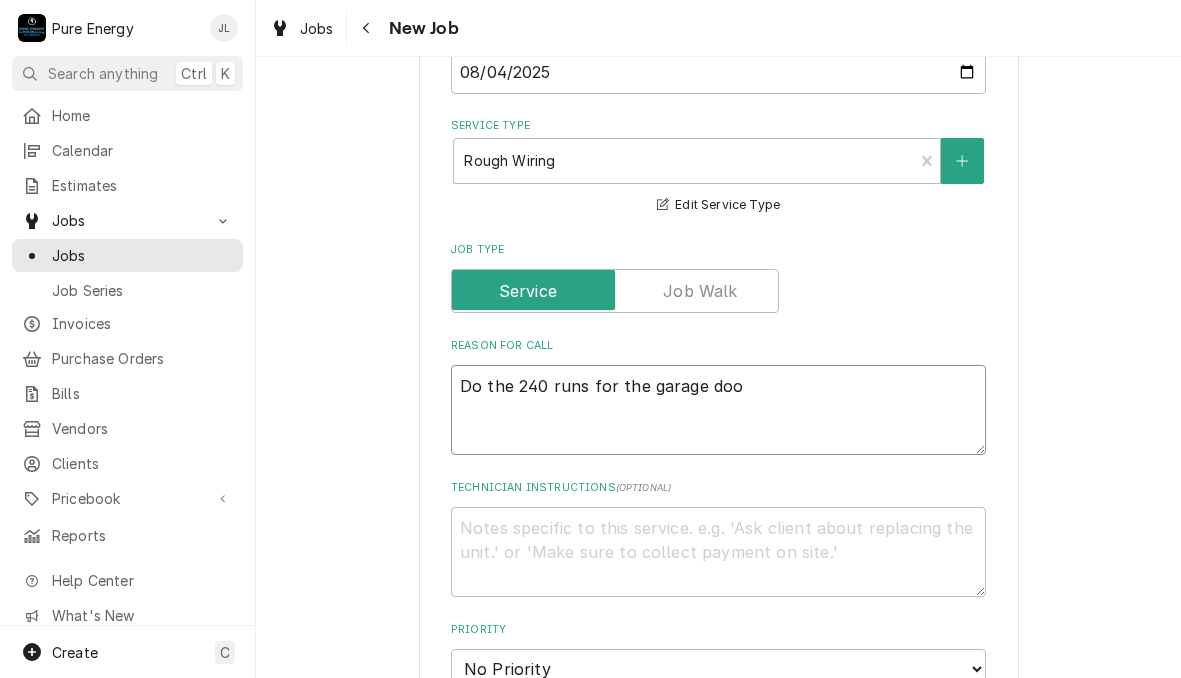 type on "x" 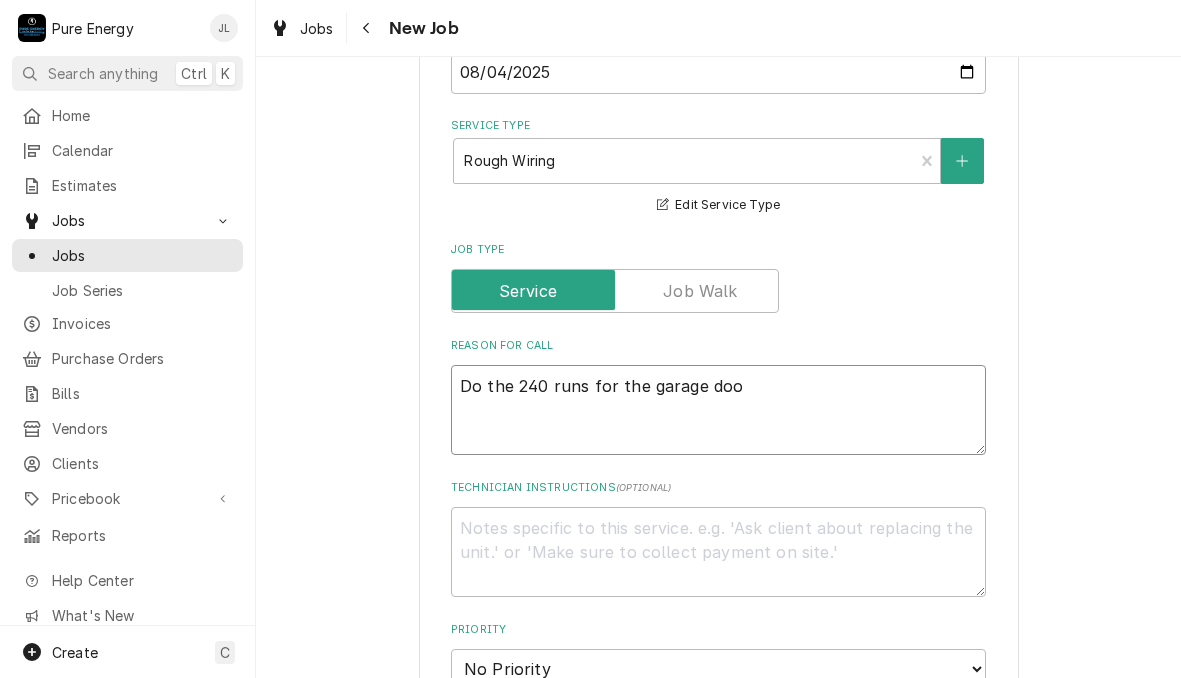 type on "Do the 240 runs for the garage door" 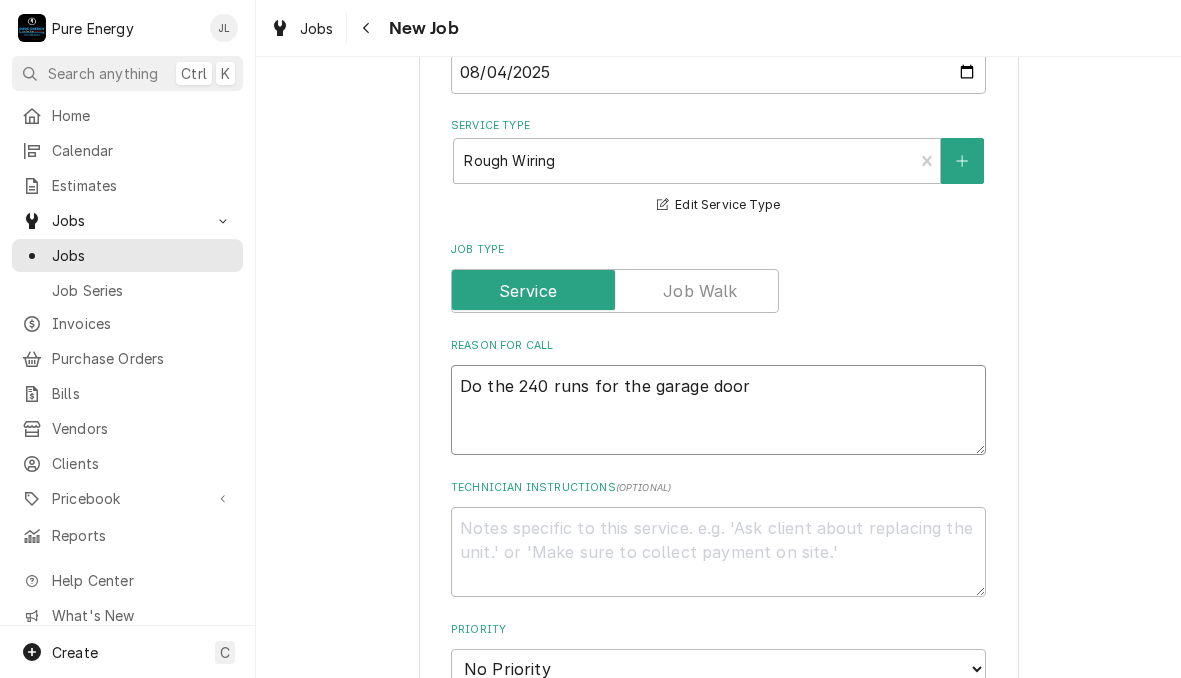 type on "x" 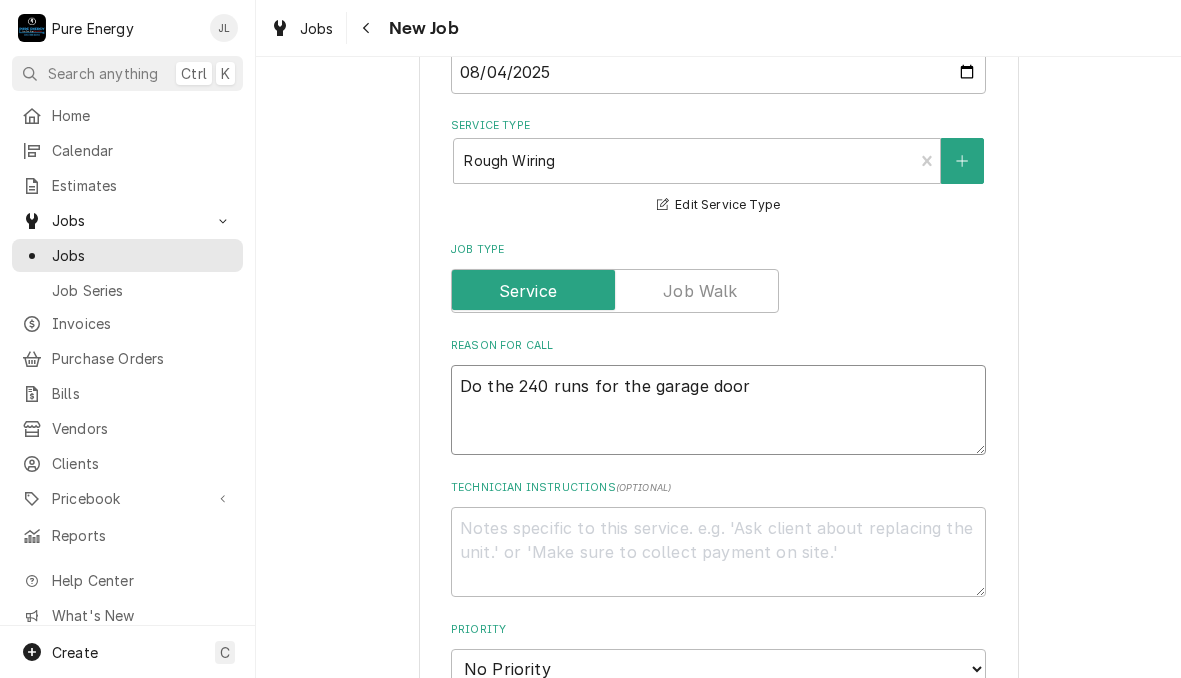 type on "Do the 240 runs for the garage door" 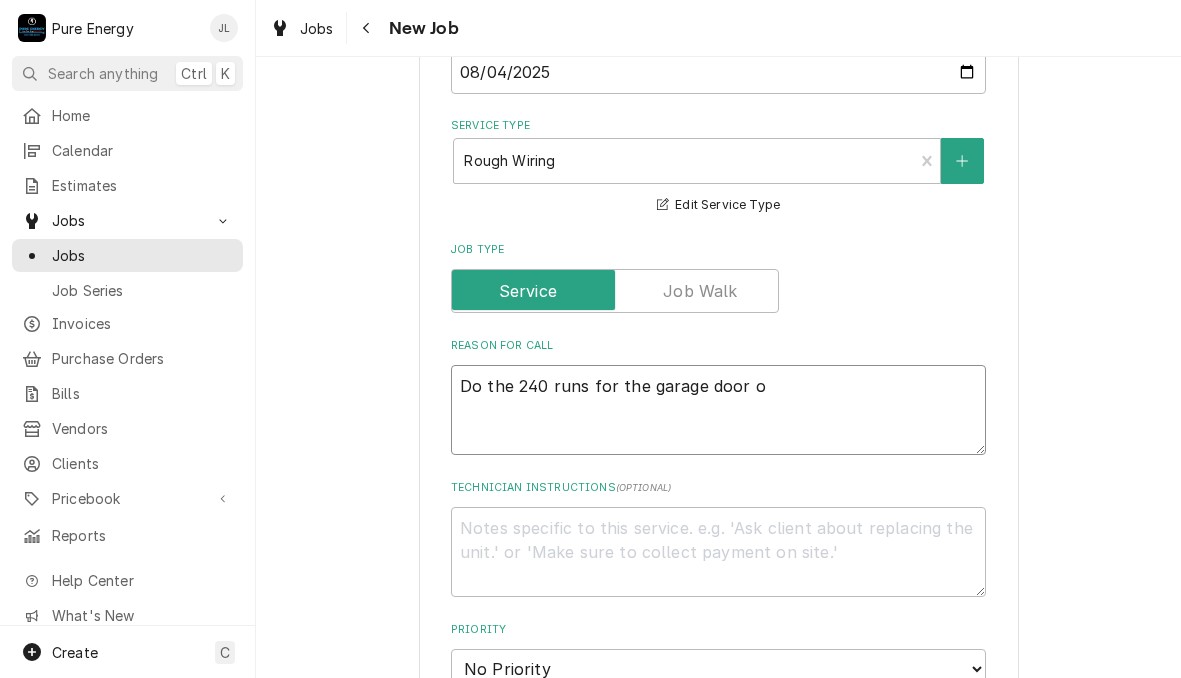 type on "x" 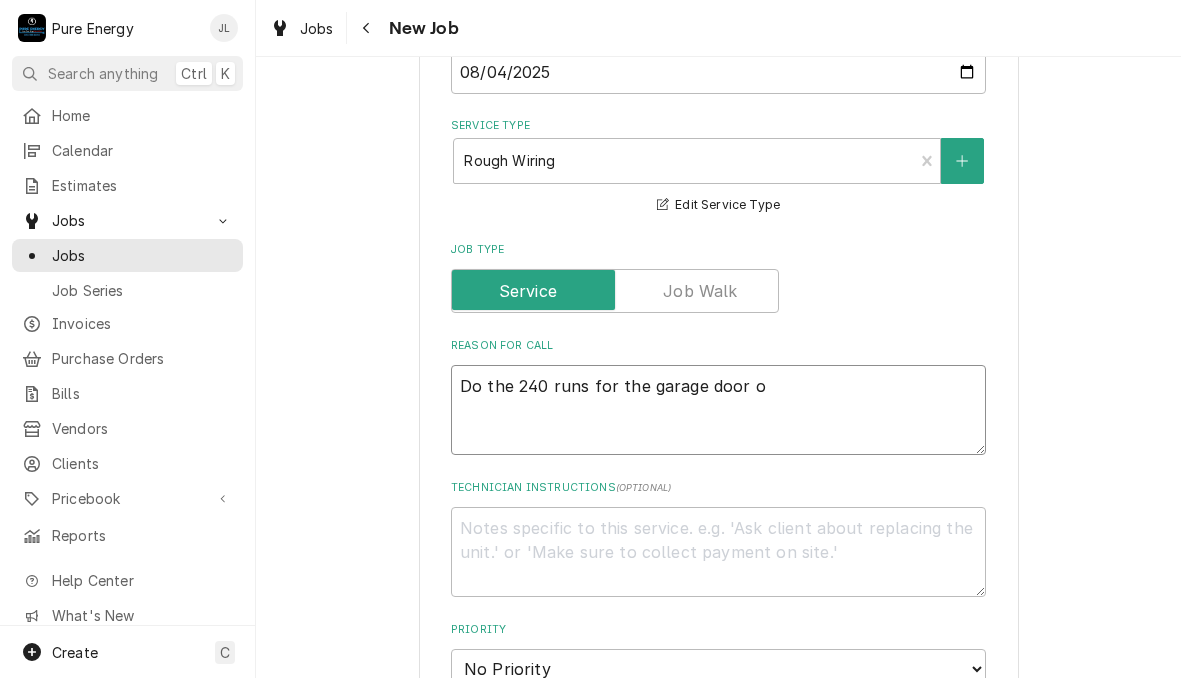 type on "Do the 240 runs for the garage door op" 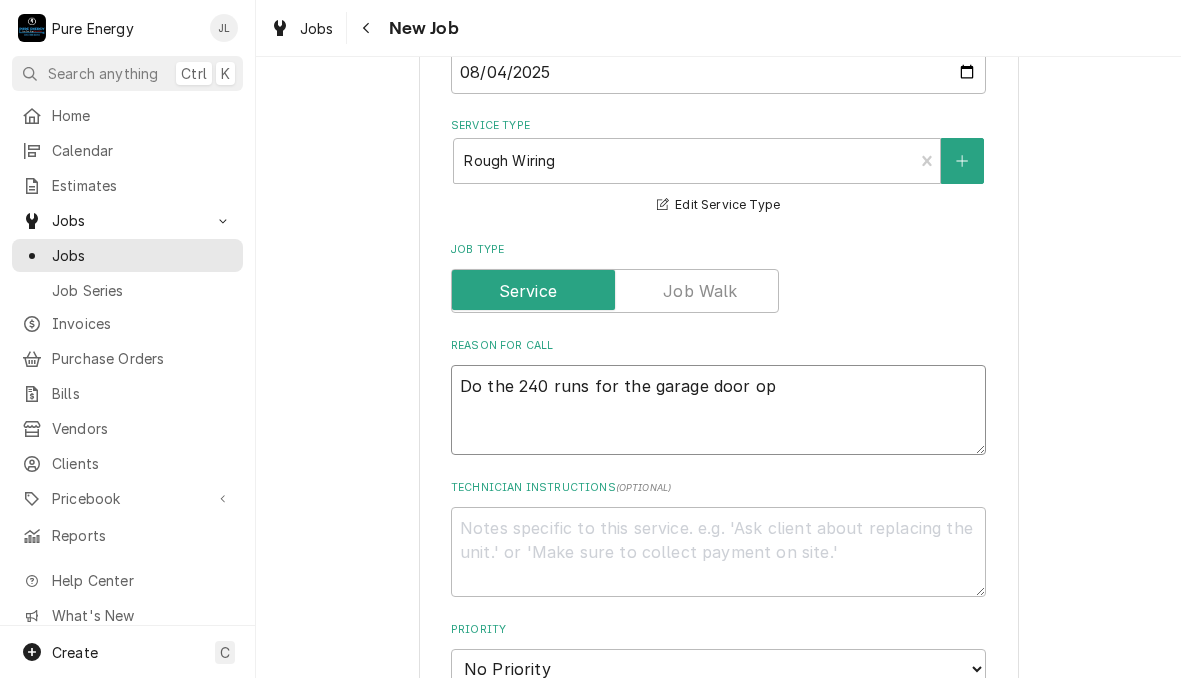 type on "x" 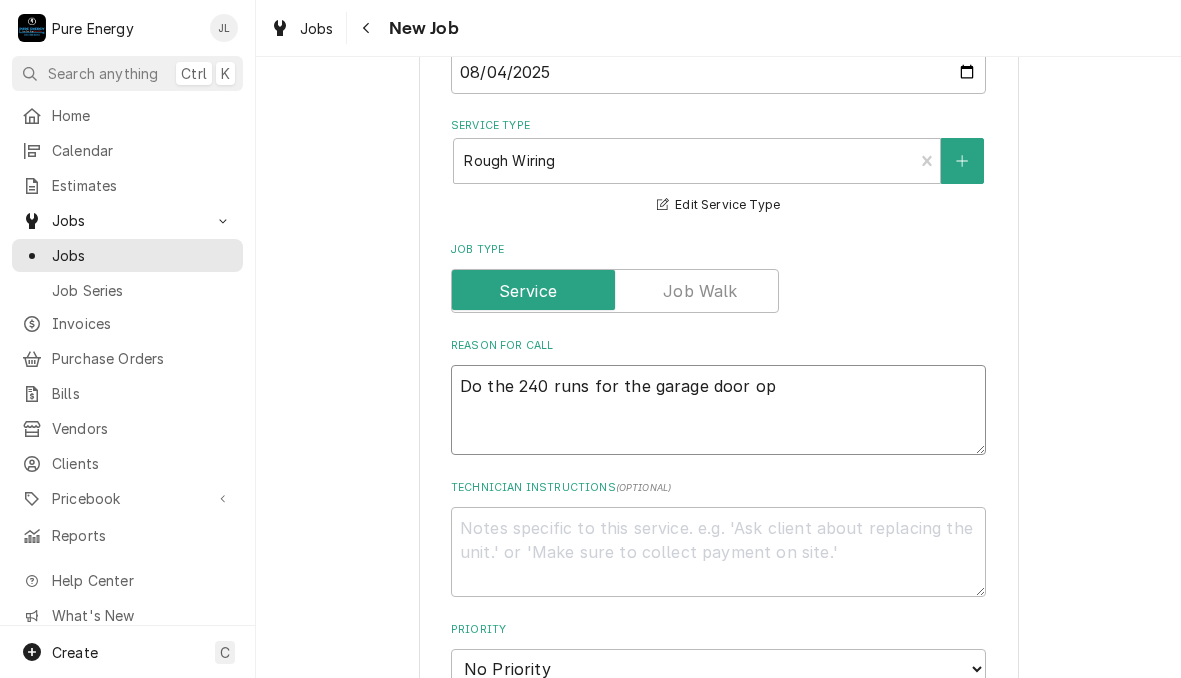 type on "Do the 240 runs for the garage door ope" 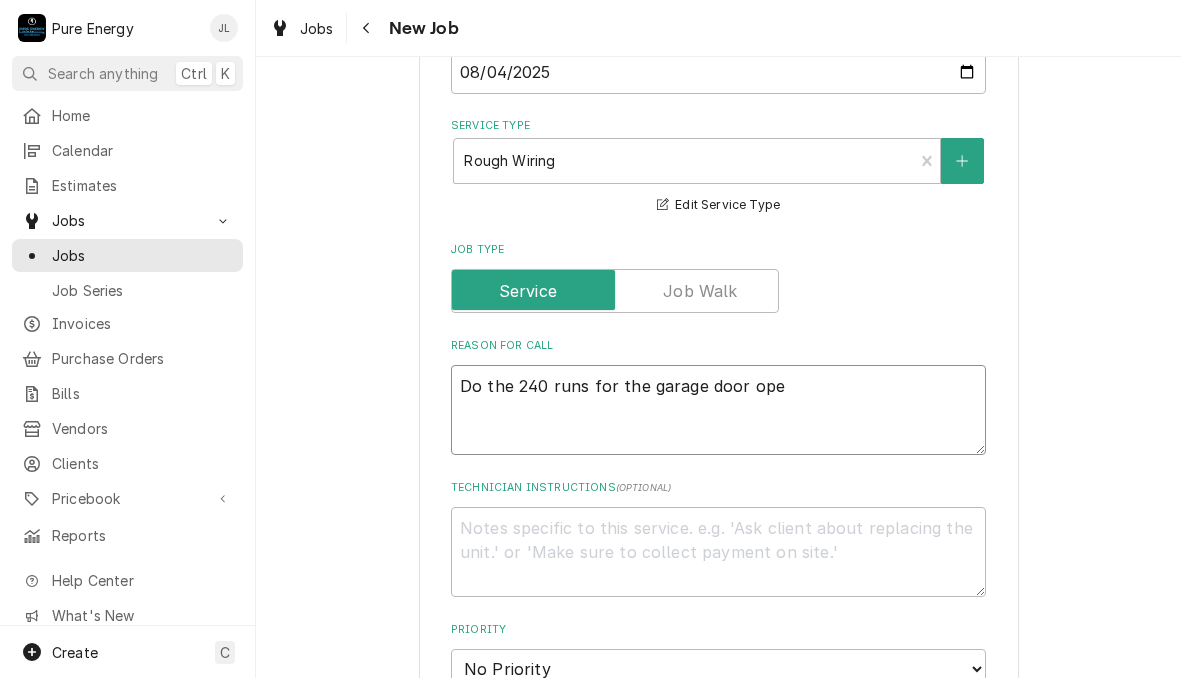 type on "x" 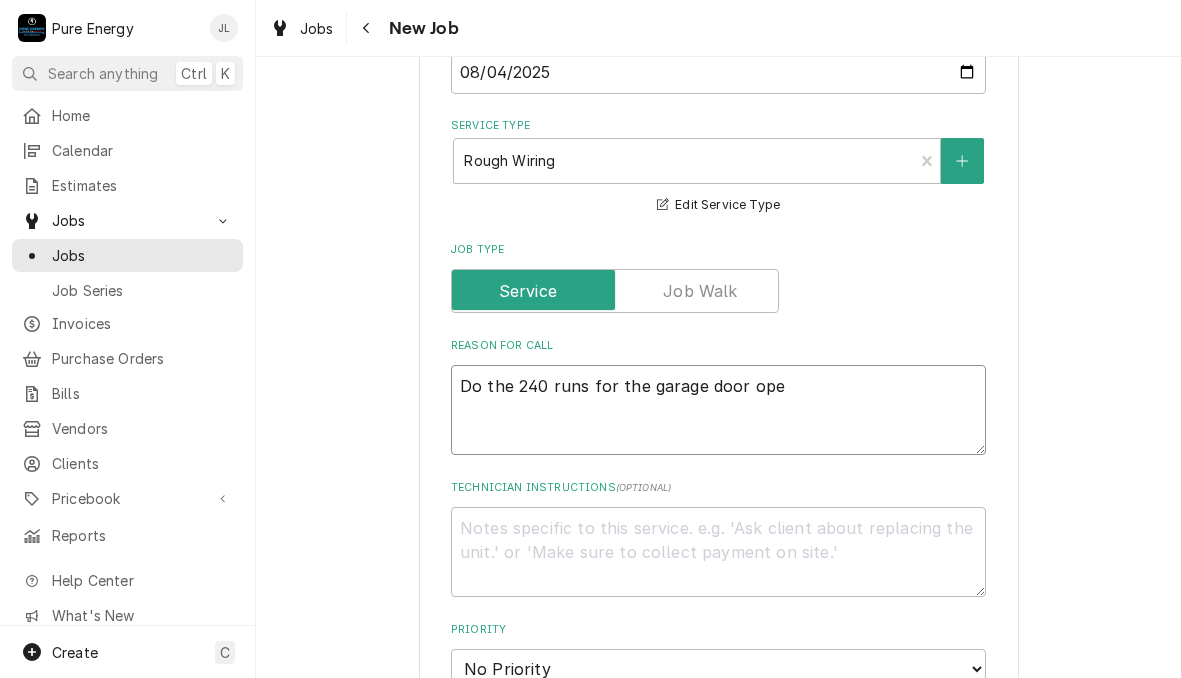 type on "Do the 240 runs for the garage door open" 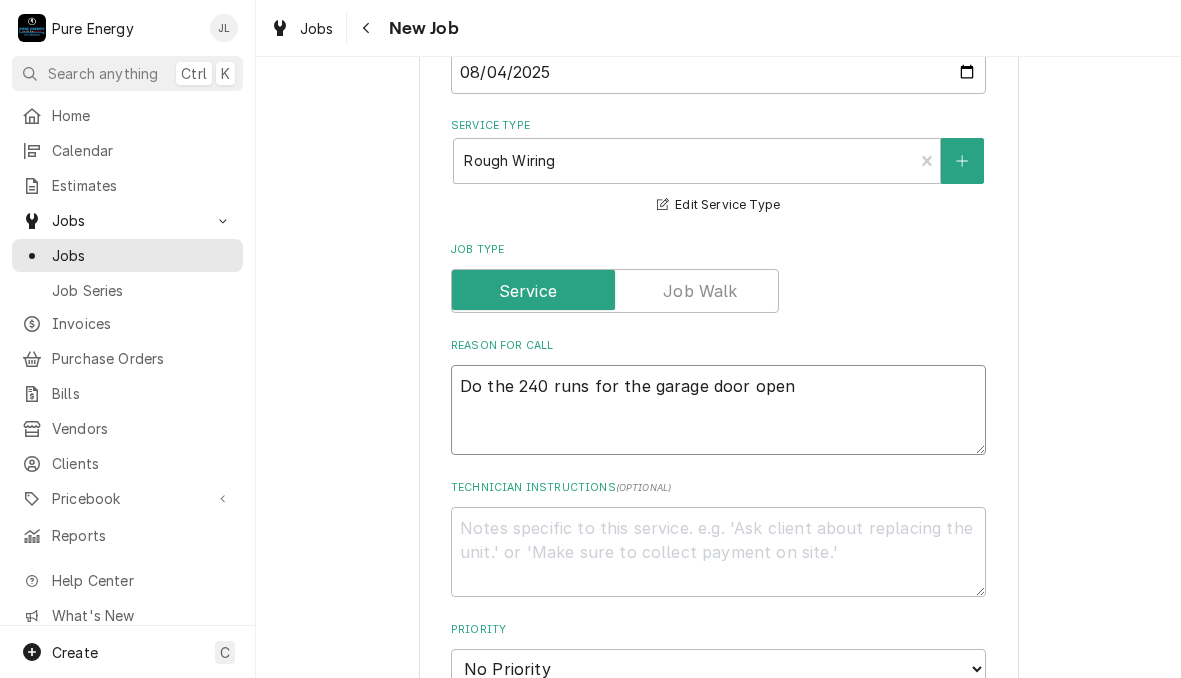 type on "x" 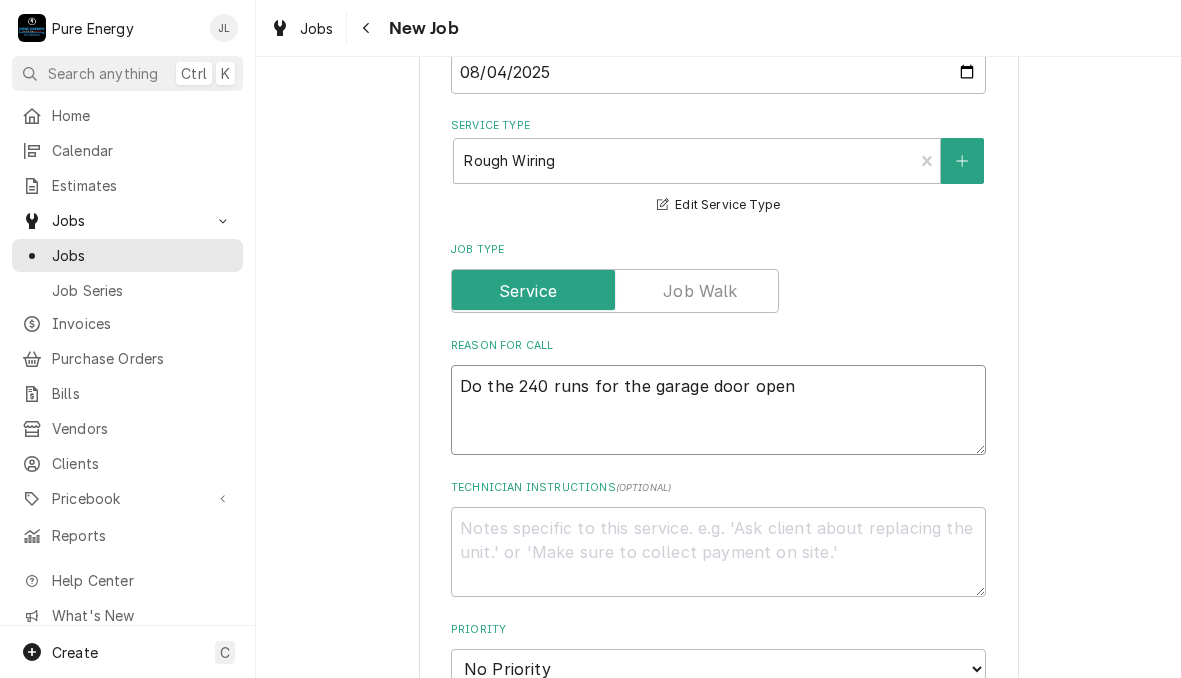 type on "Do the 240 runs for the garage door opene" 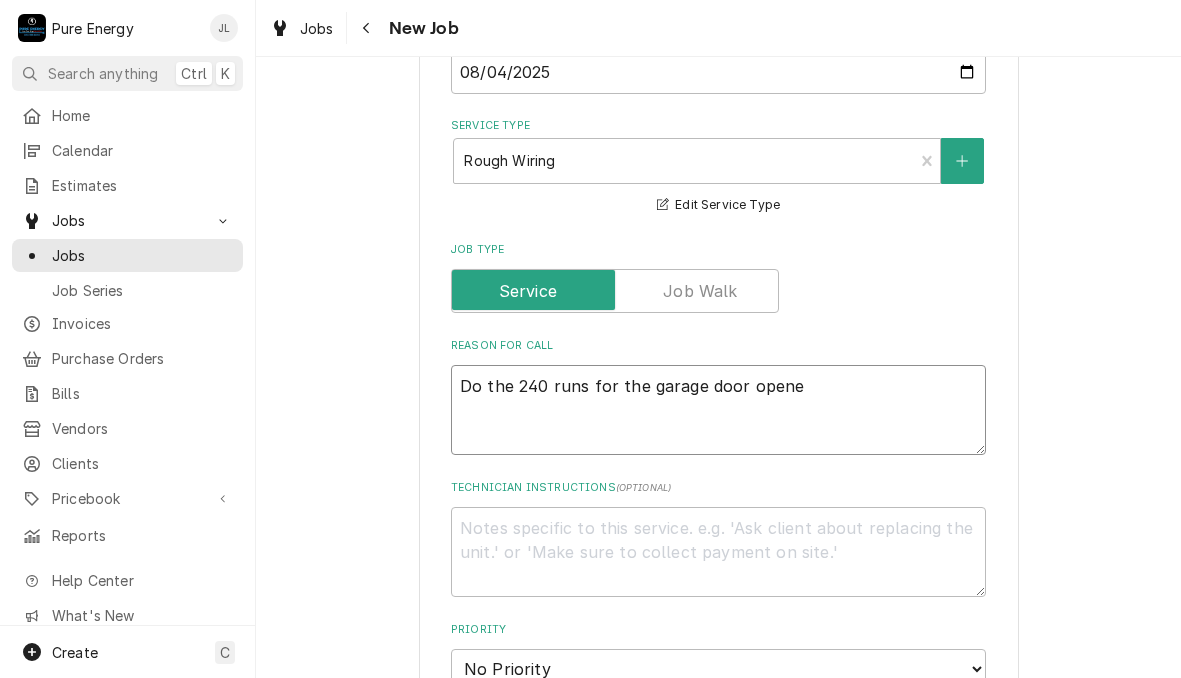 type on "x" 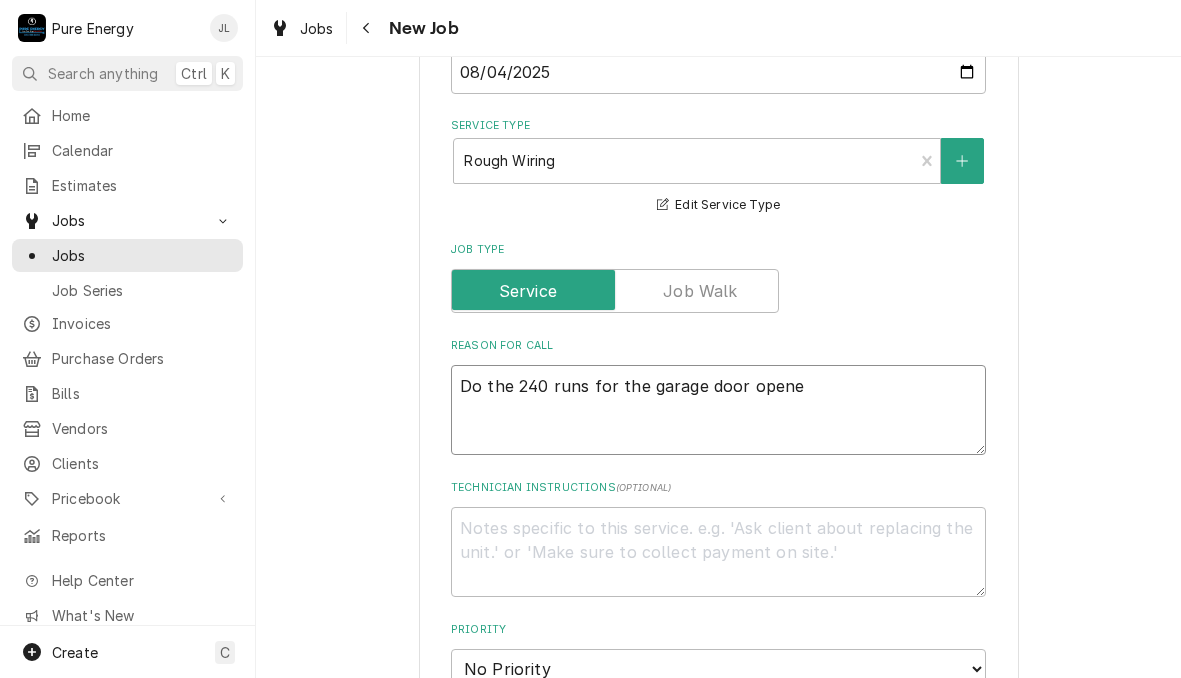 type on "Do the 240 runs for the garage door opener" 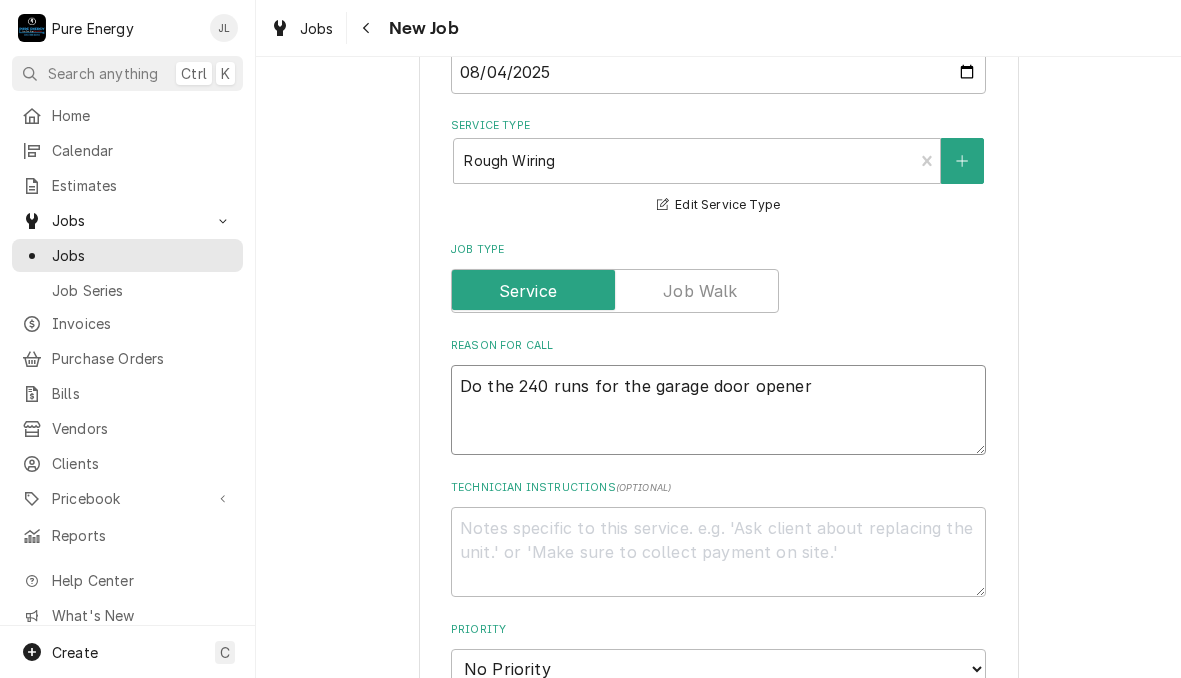 type on "x" 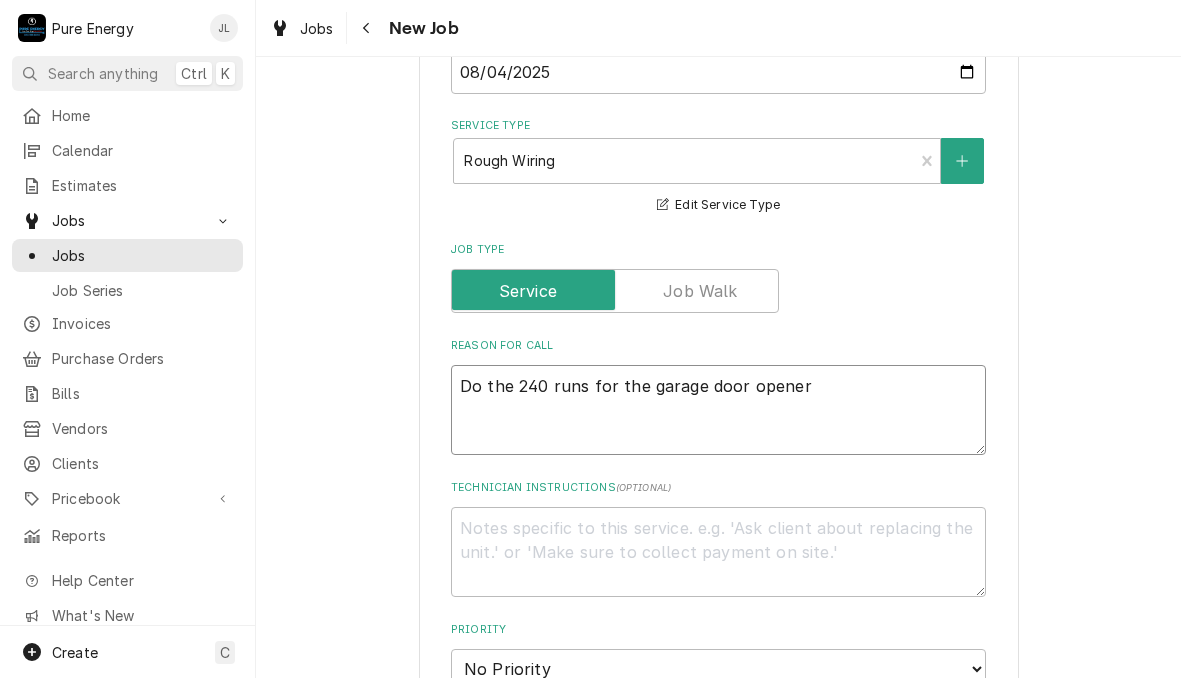type on "Do the 240 runs for the garage door openers" 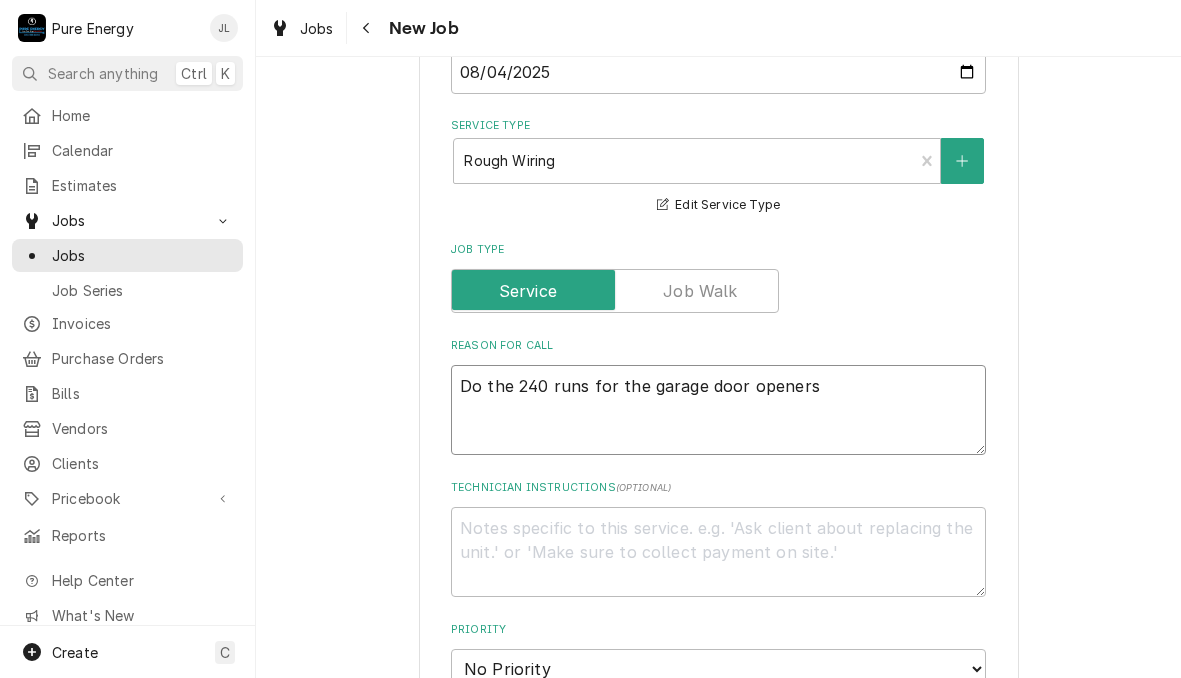 type on "x" 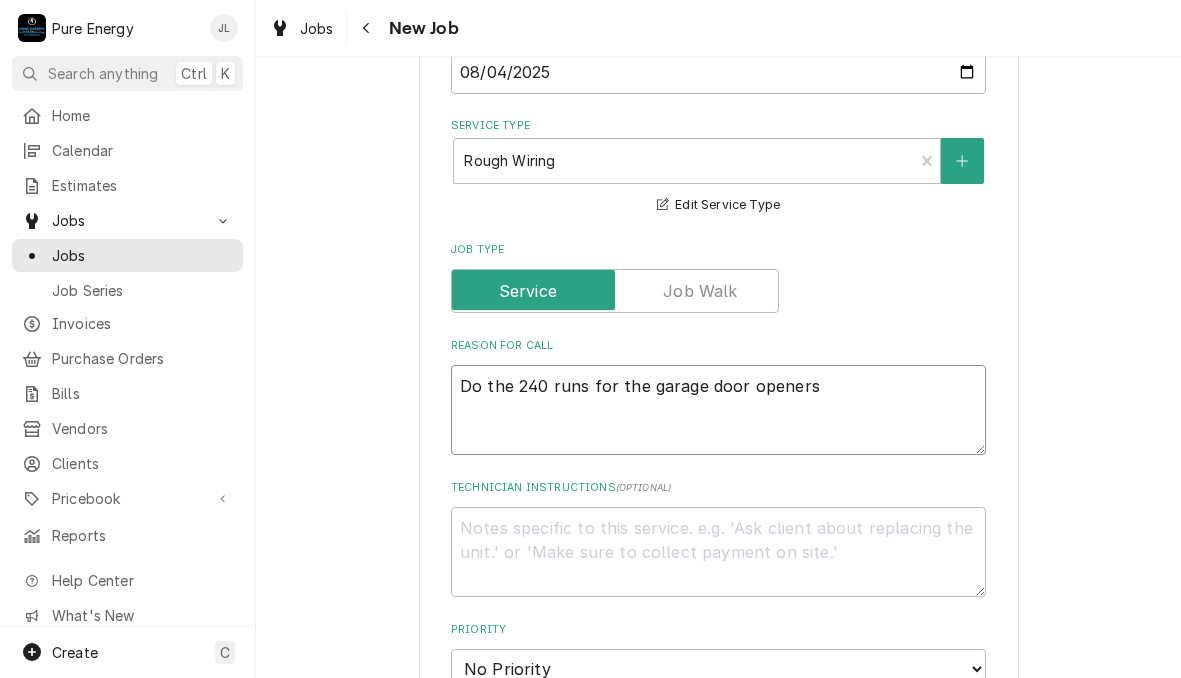 type on "Do the 240 runs for the garage door openers." 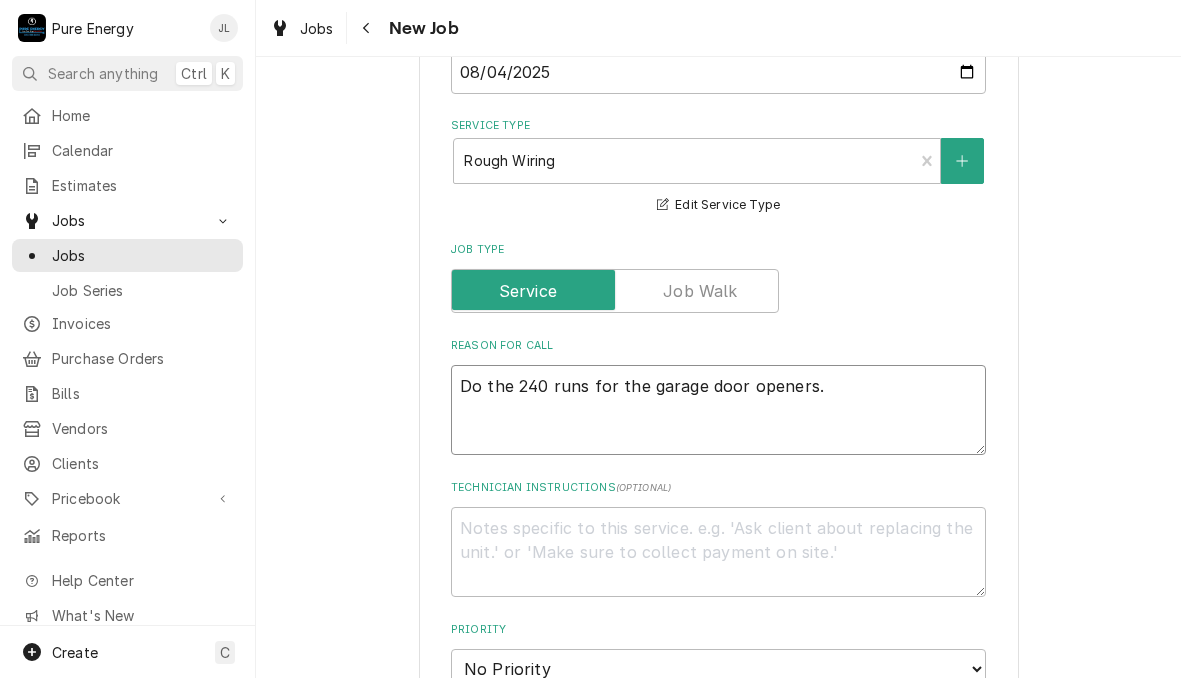 type on "x" 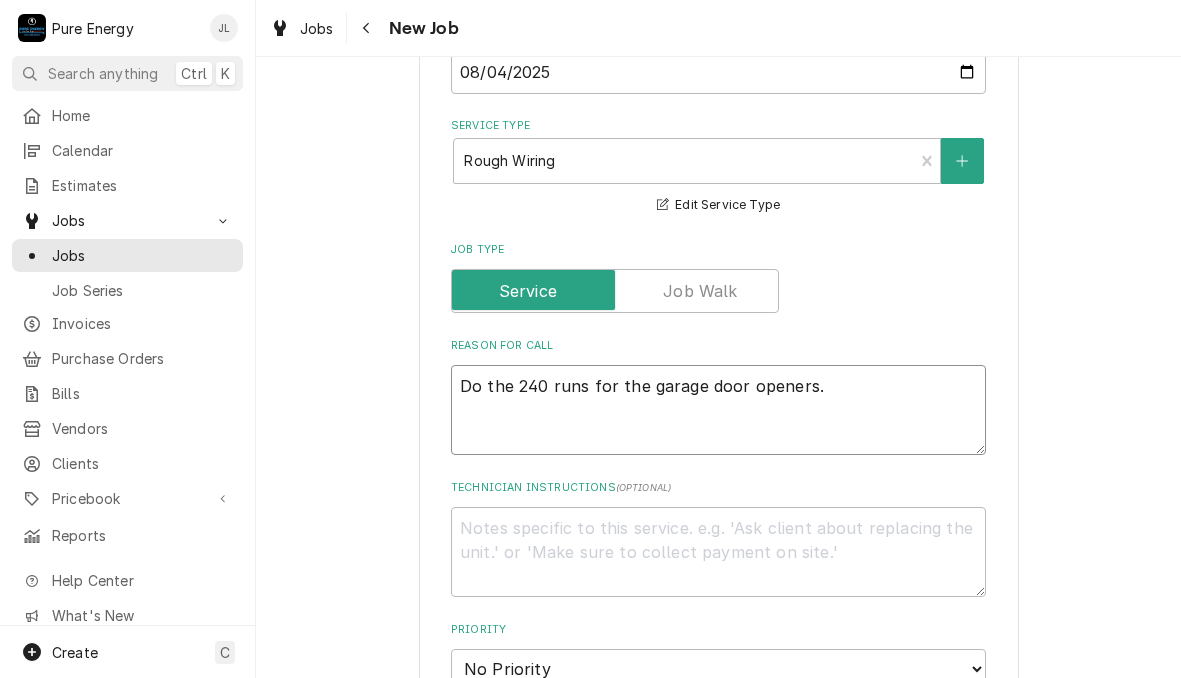 type on "Do the 240 runs for the garage door openers." 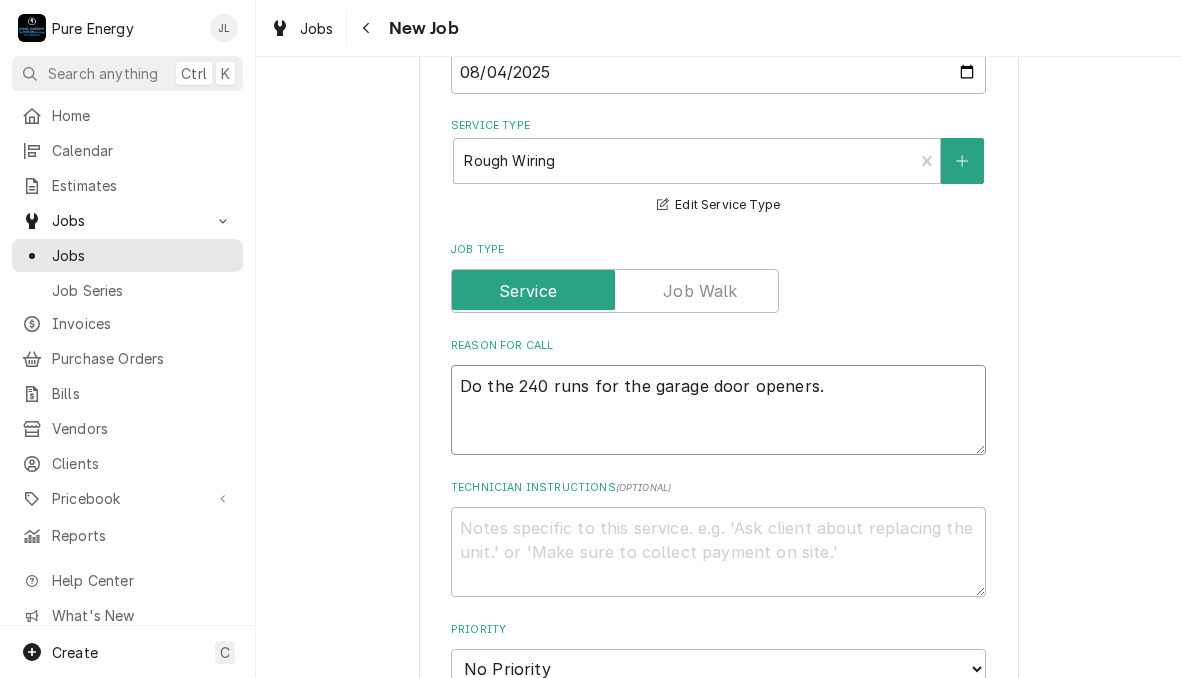 type on "x" 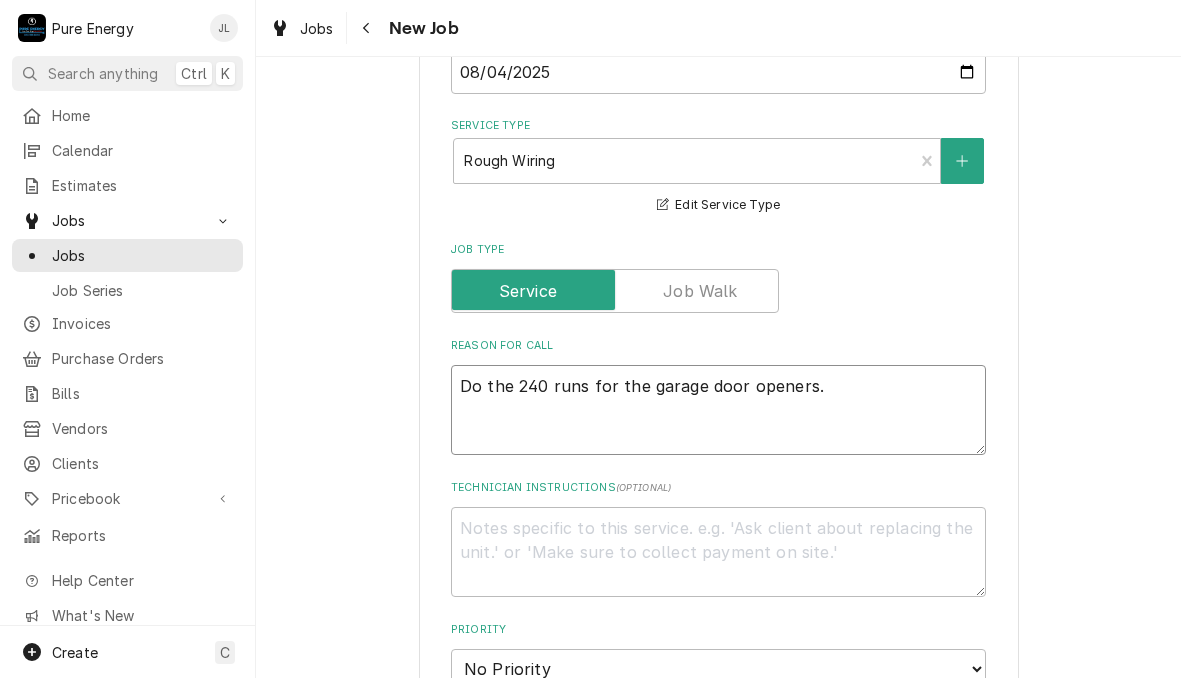type on "Do the 240 runs for the garage door openers.  B" 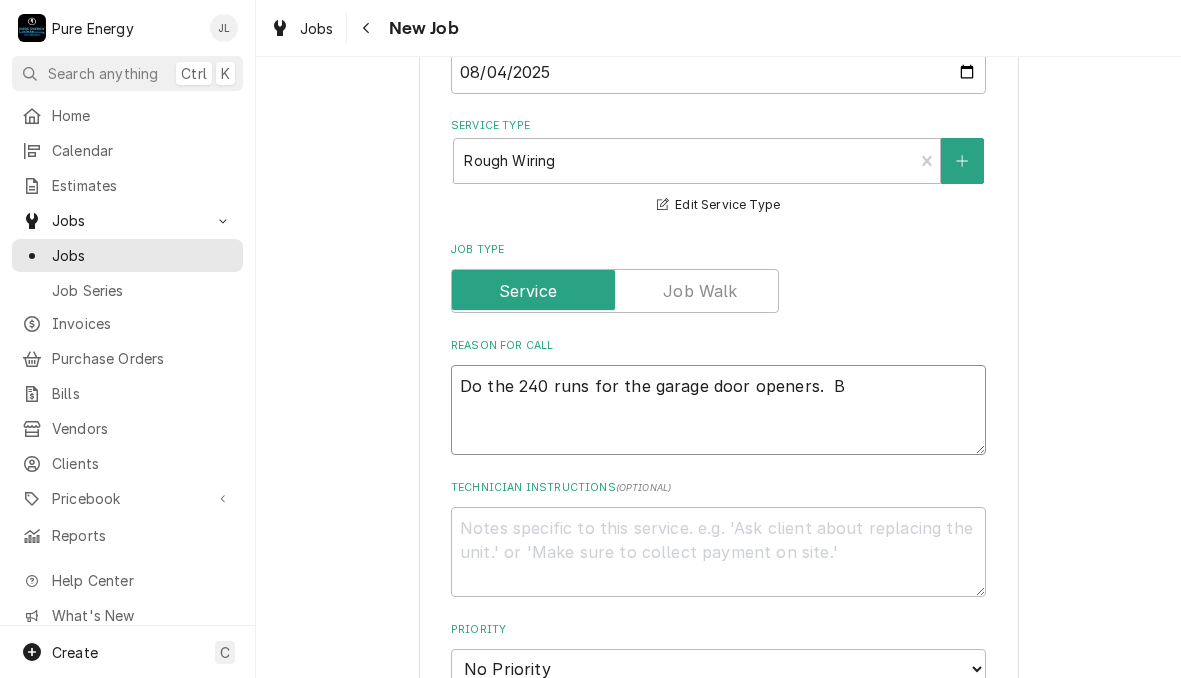 type on "x" 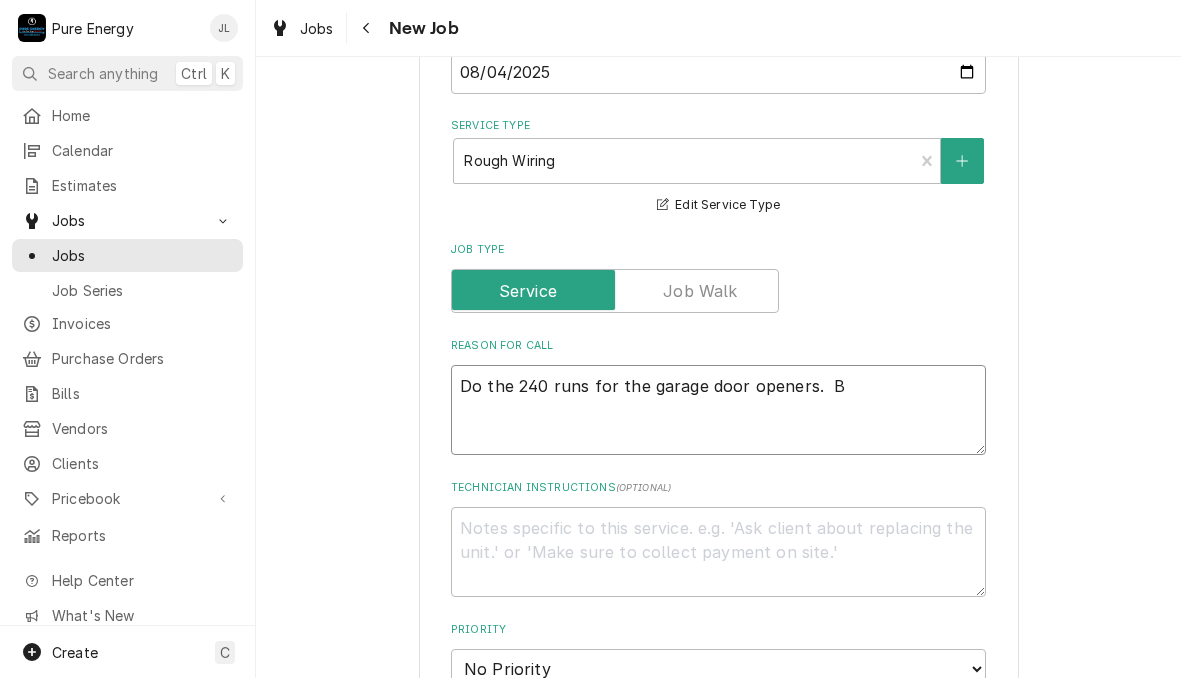 type on "Do the 240 runs for the garage door openers.  BR" 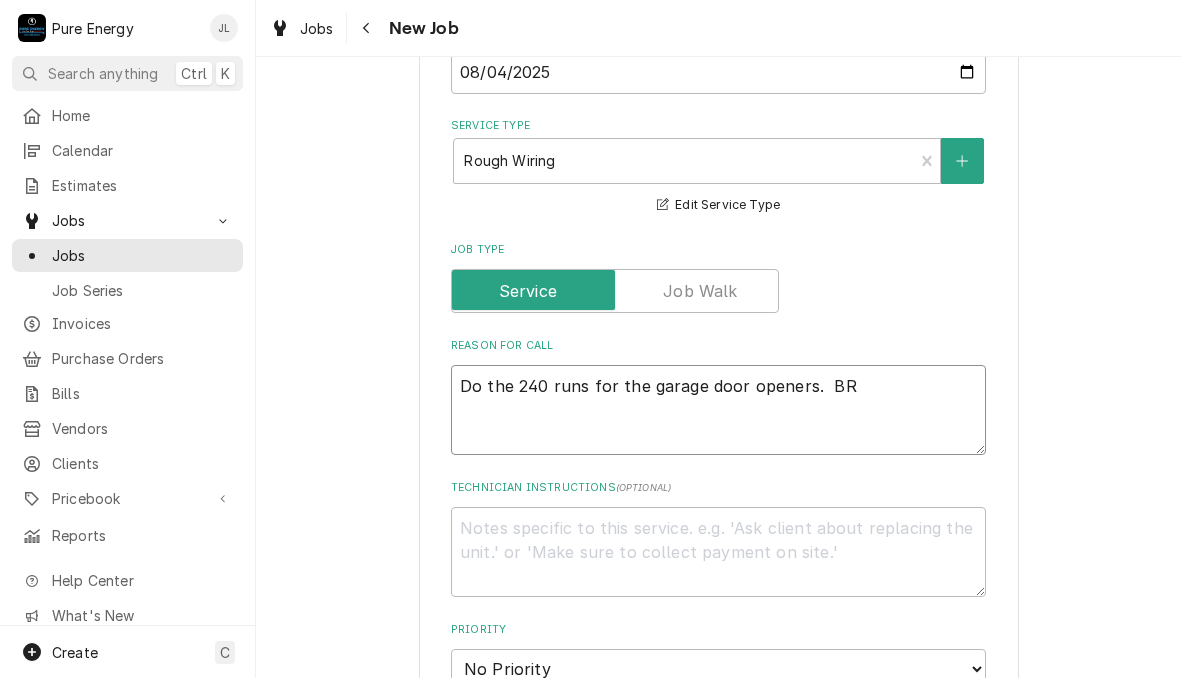 type on "x" 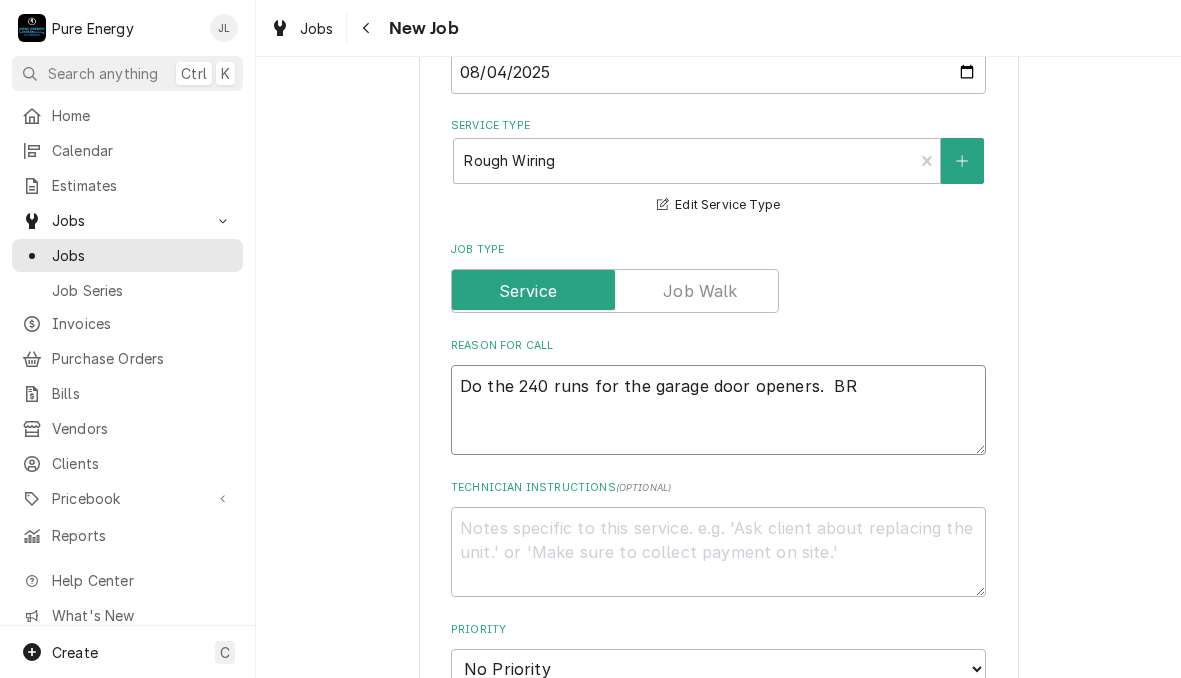 type on "Do the 240 runs for the garage door openers.  BRI" 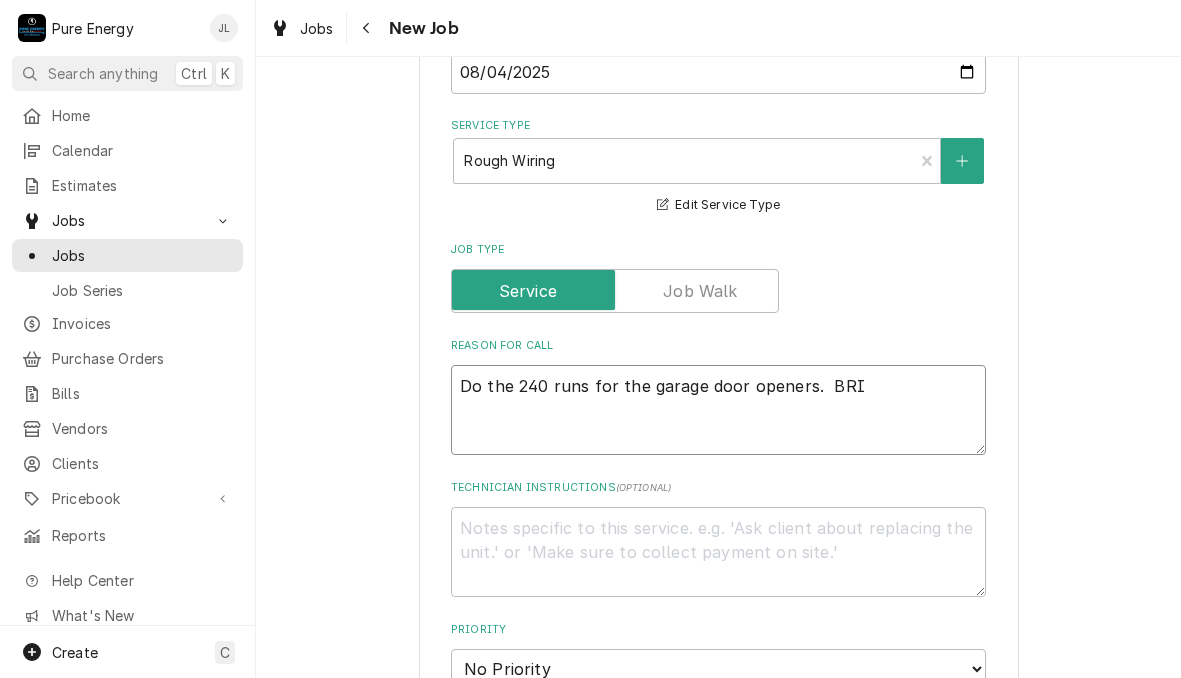 type on "x" 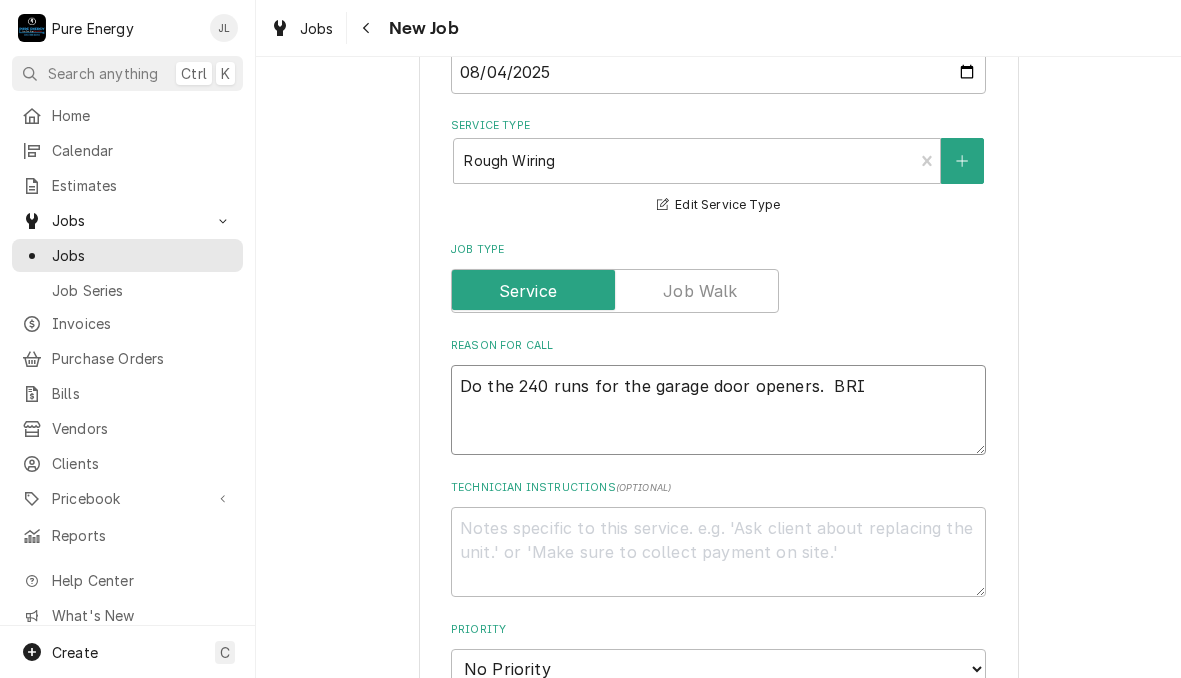 type on "Do the 240 runs for the garage door openers.  BRIN" 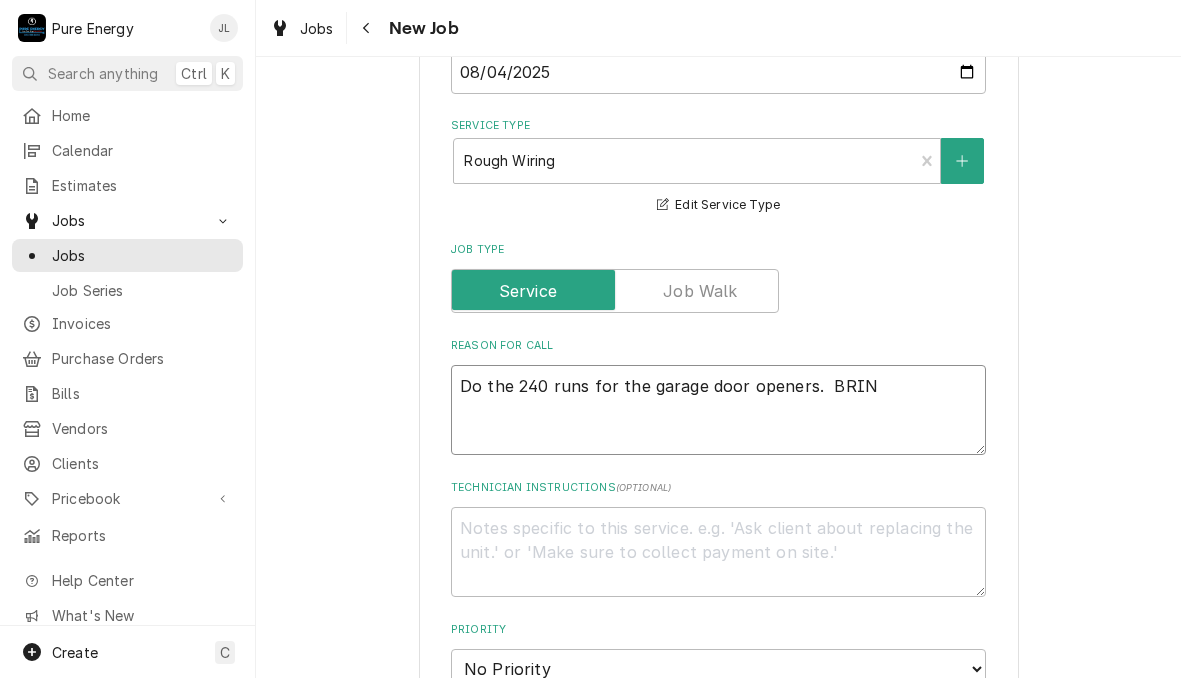 type on "x" 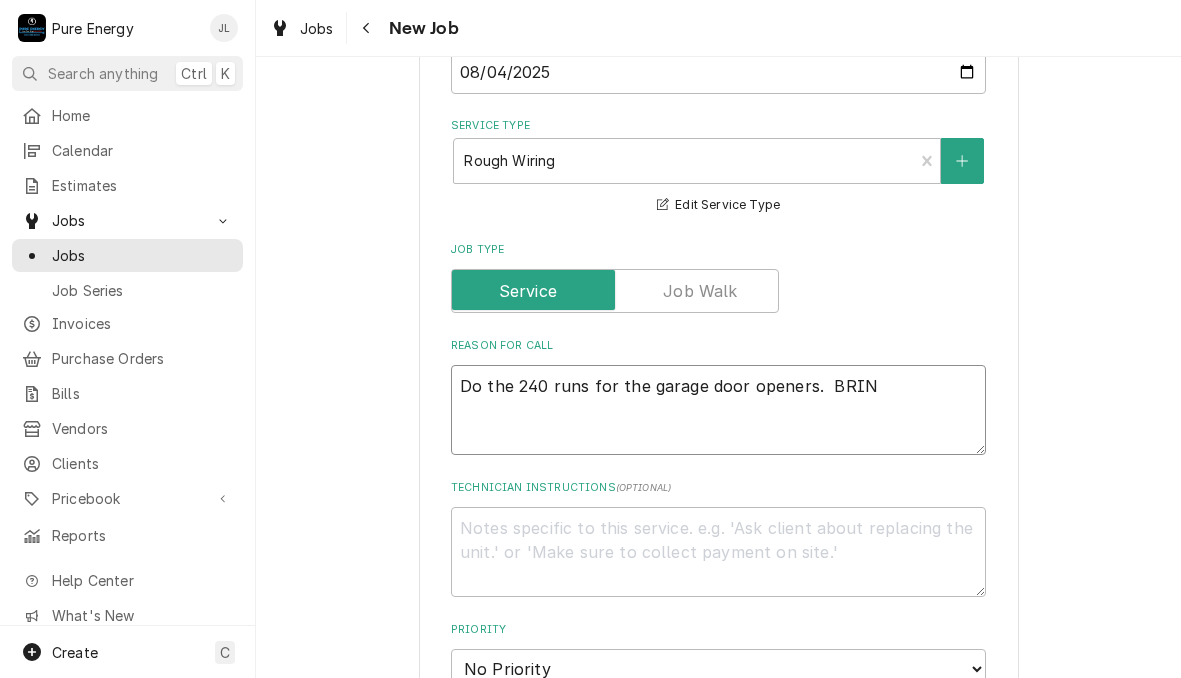 type on "Do the 240 runs for the garage door openers.  BRING" 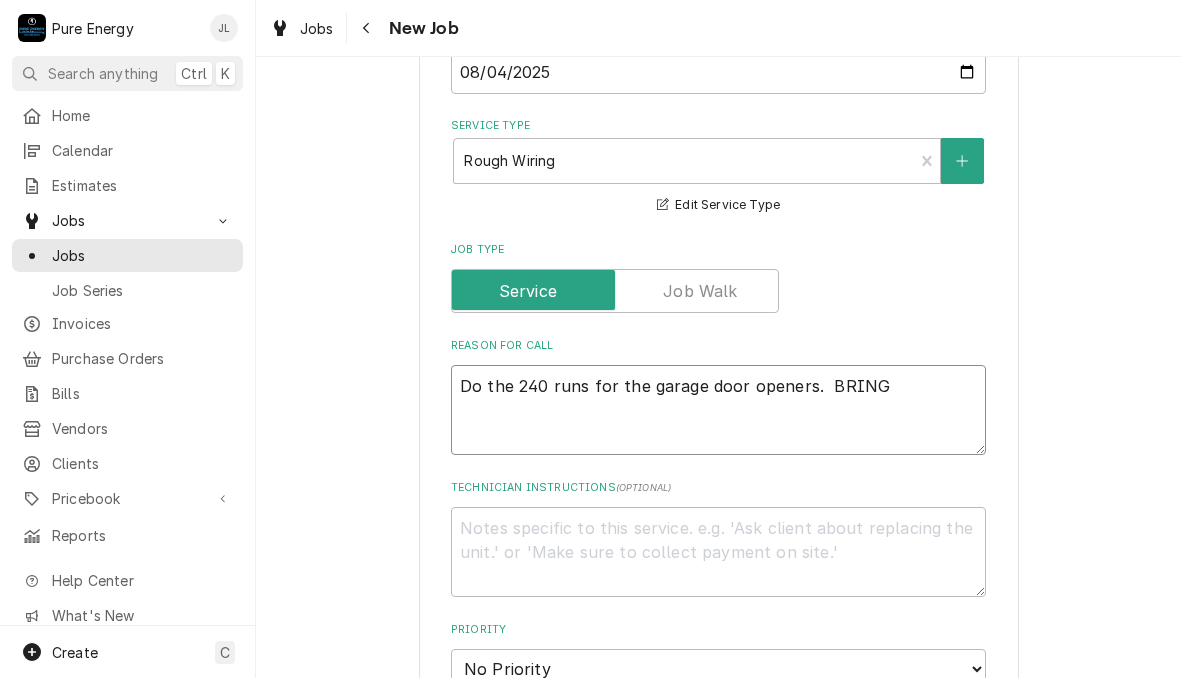 type on "x" 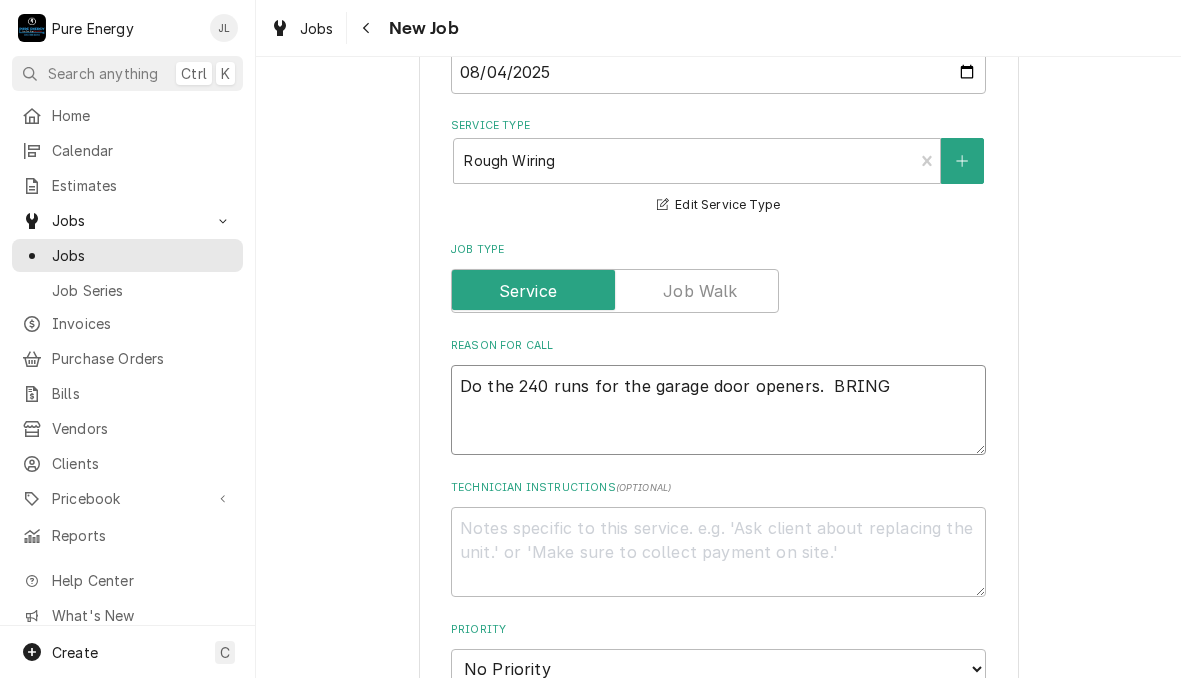 type on "Do the 240 runs for the garage door openers.  BRING" 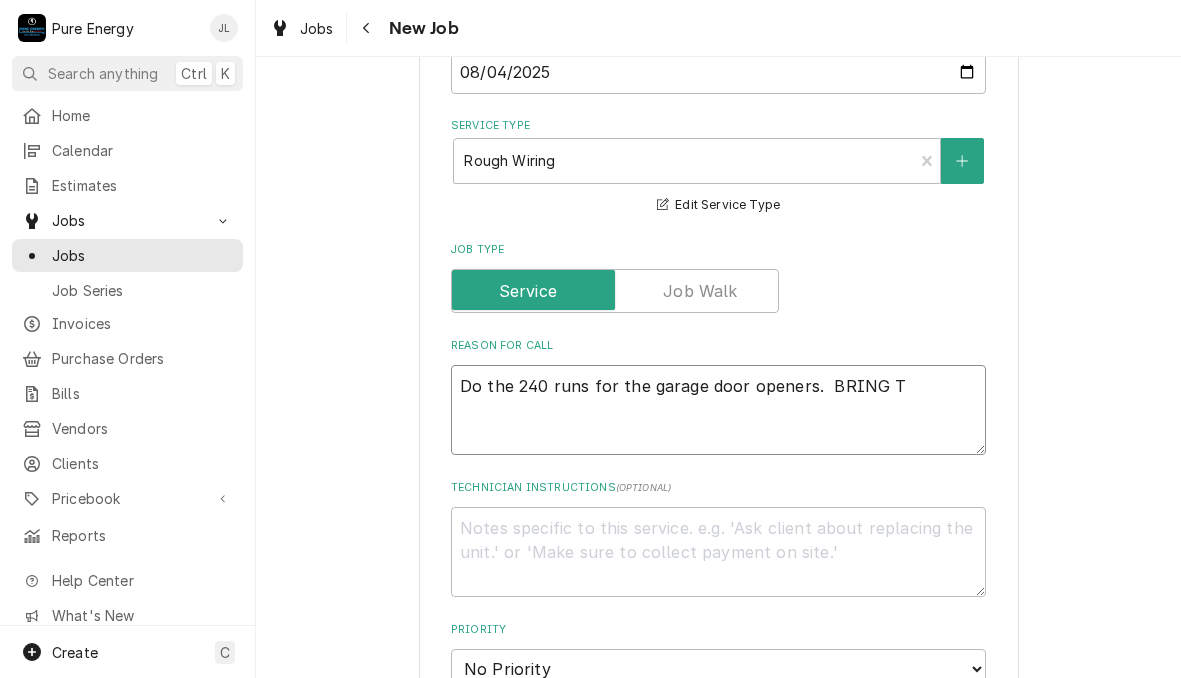 type on "Do the 240 runs for the garage door openers.  BRING TH" 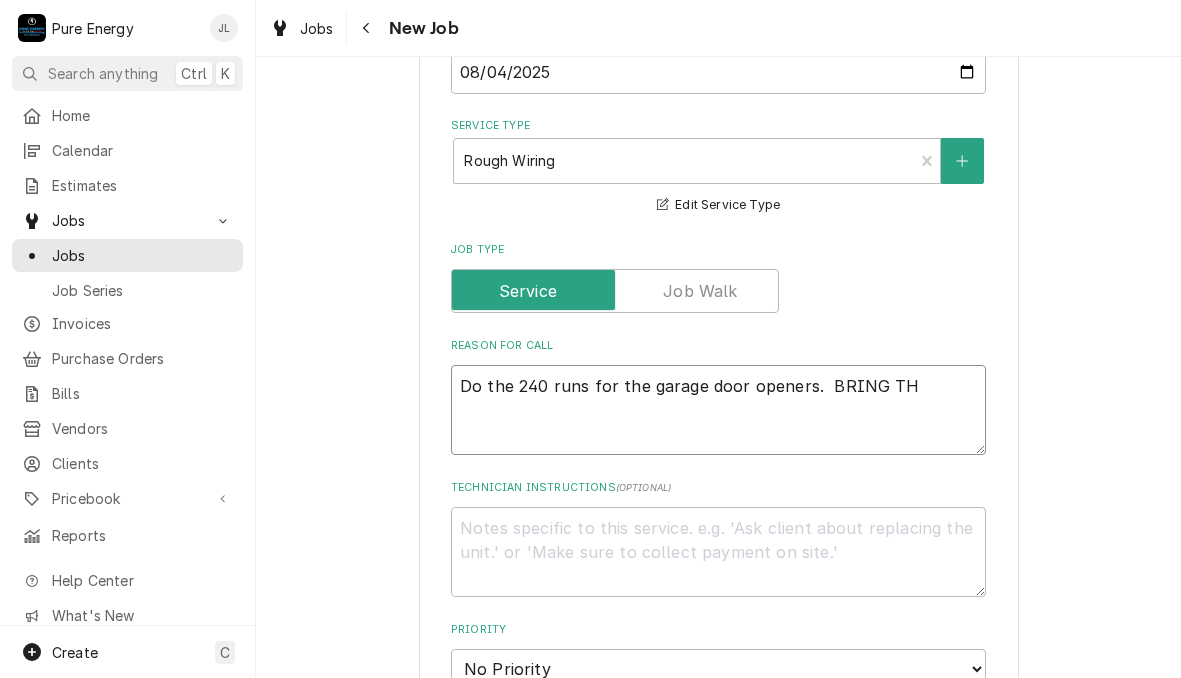 type on "x" 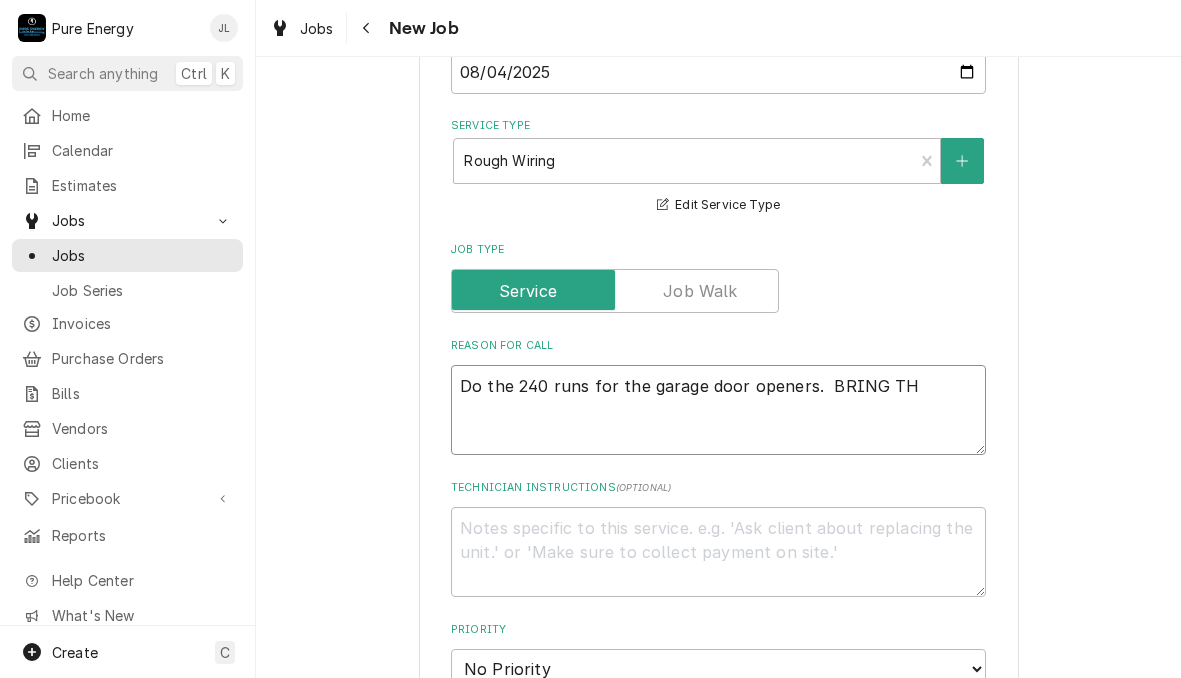 type on "Do the 240 runs for the garage door openers.  BRING THE" 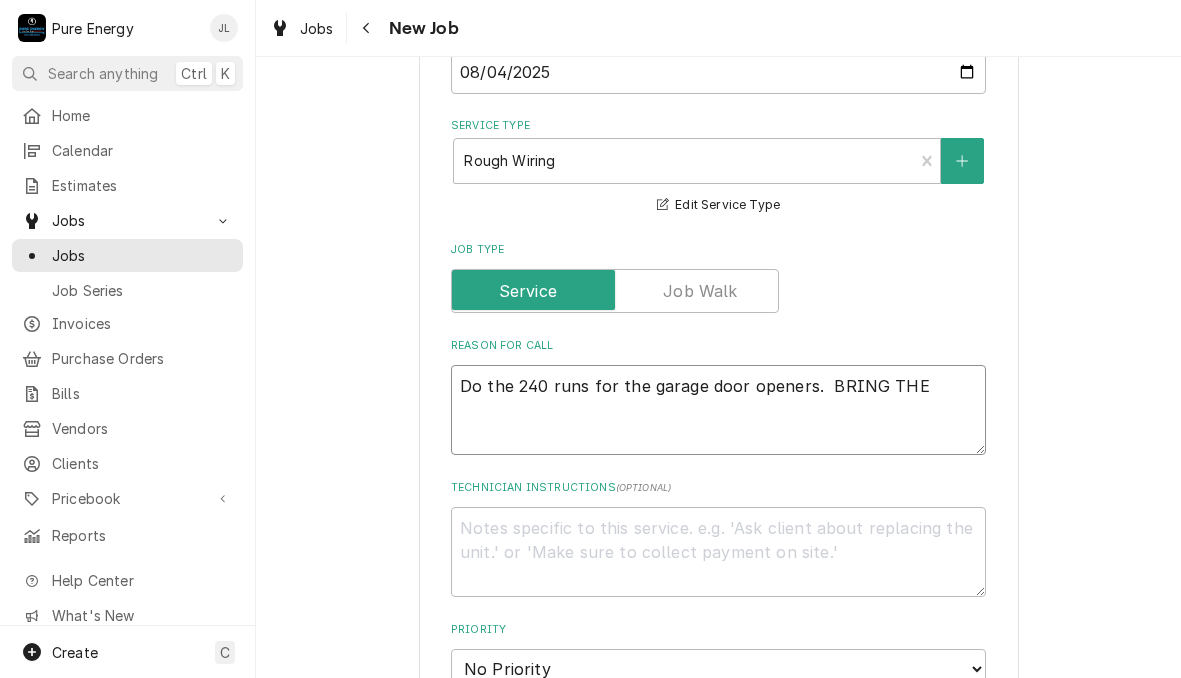 type on "x" 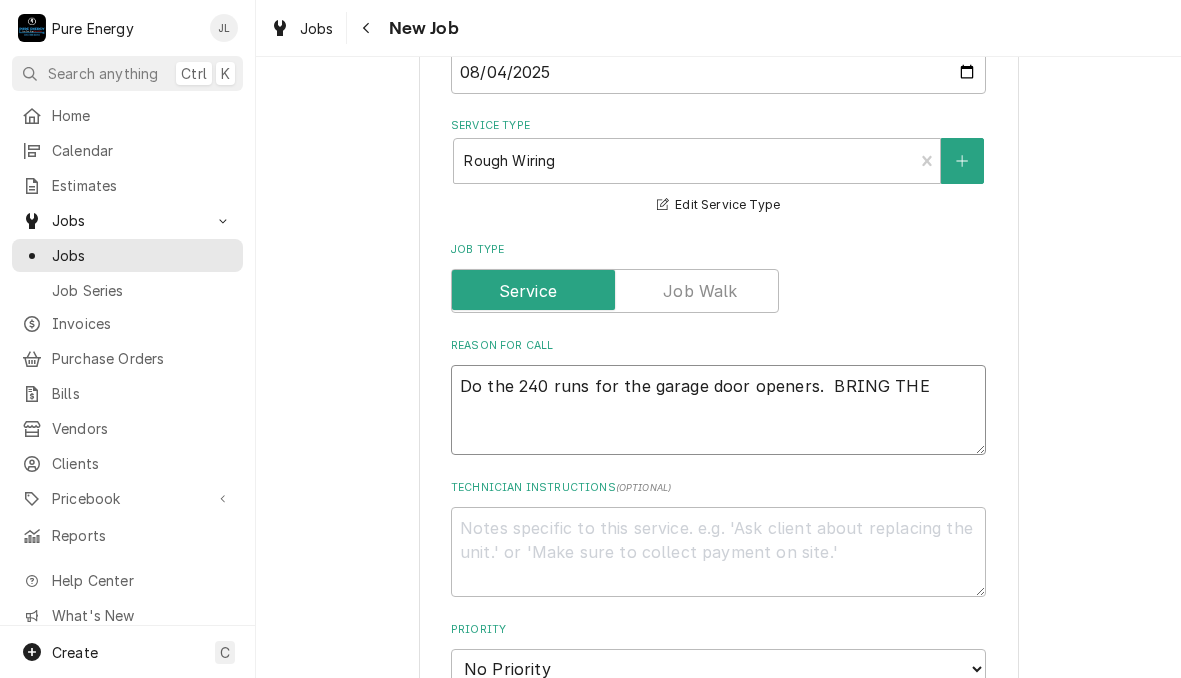 type on "Do the 240 runs for the garage door openers.  BRING THE" 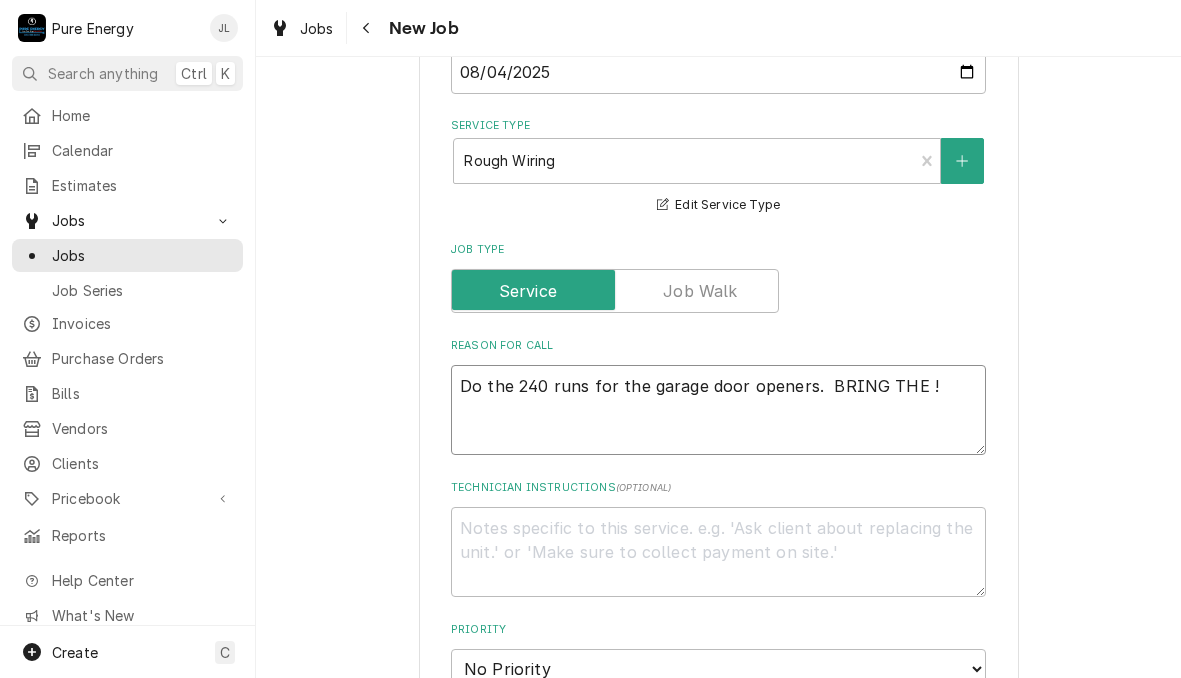 type on "x" 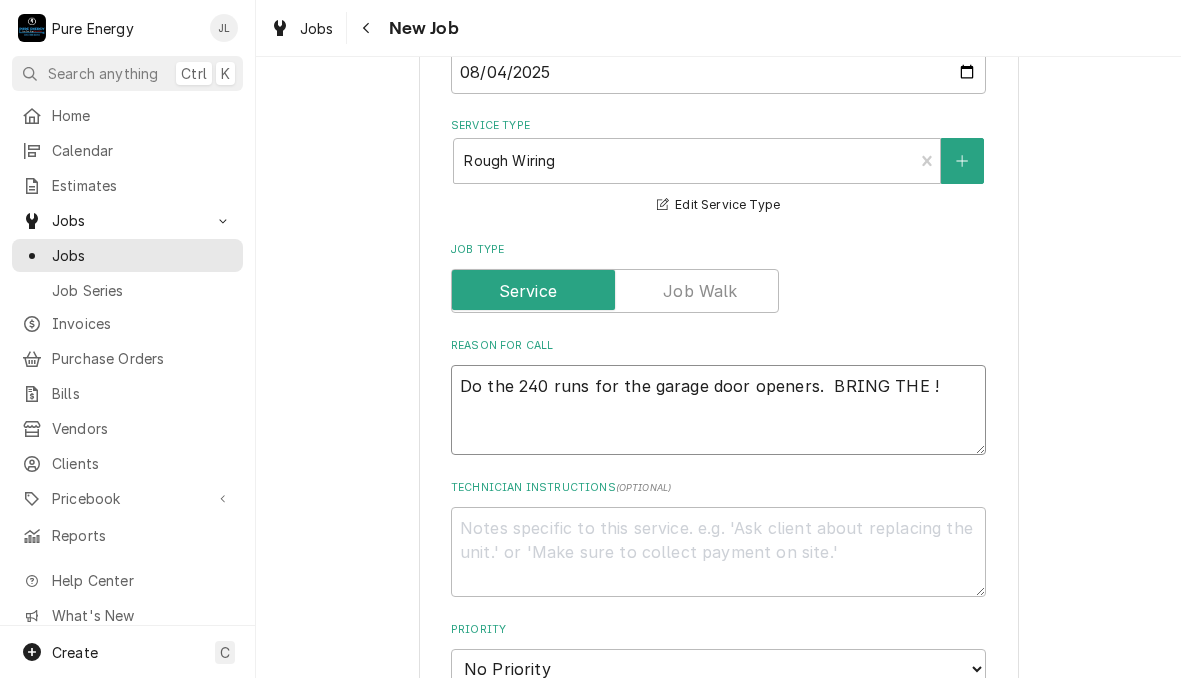 type on "Do the 240 runs for the garage door openers.  BRING THE !@" 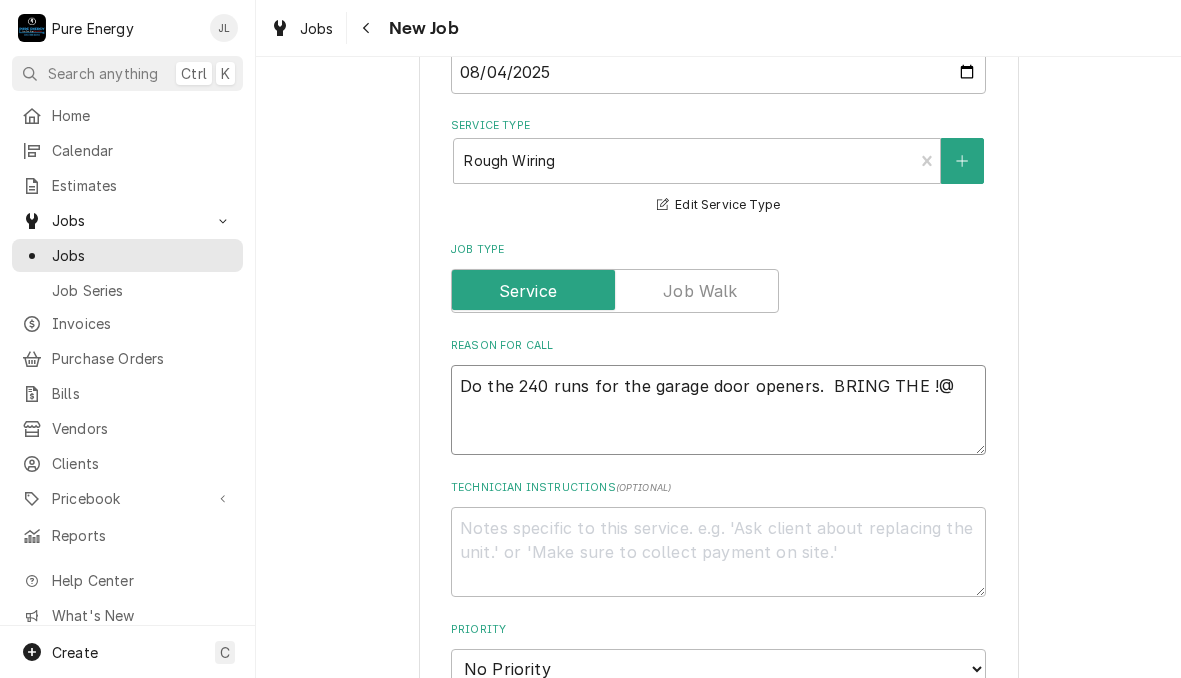 type on "x" 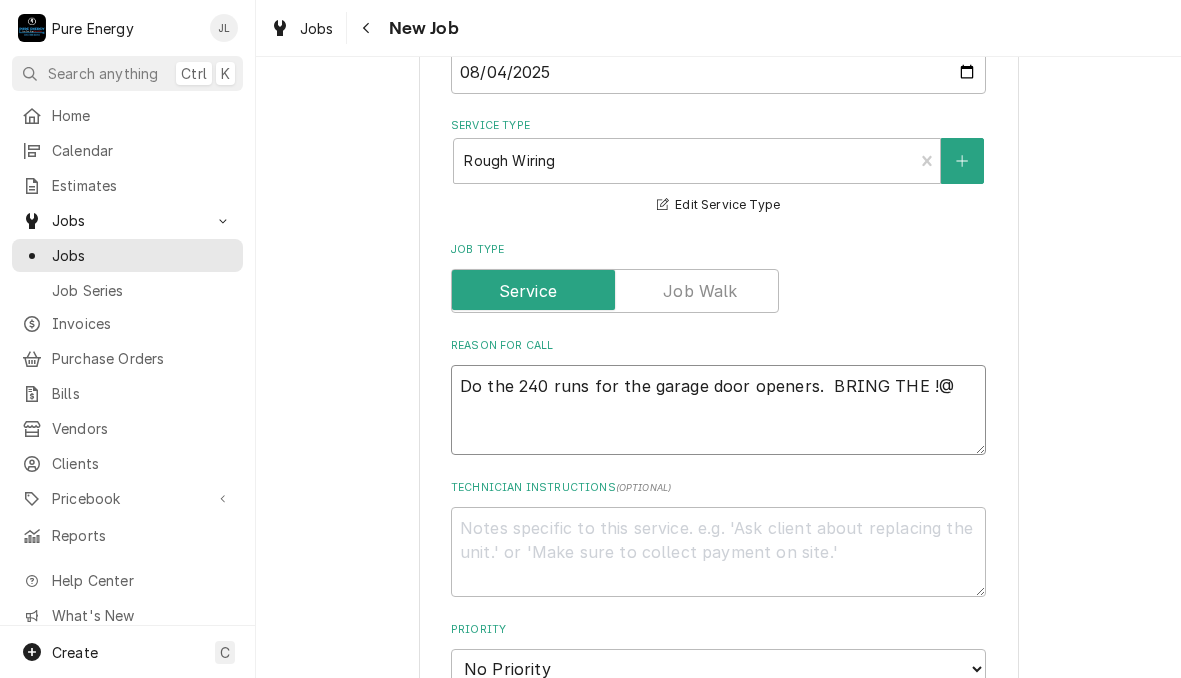 type on "Do the 240 runs for the garage door openers.  BRING THE !@-" 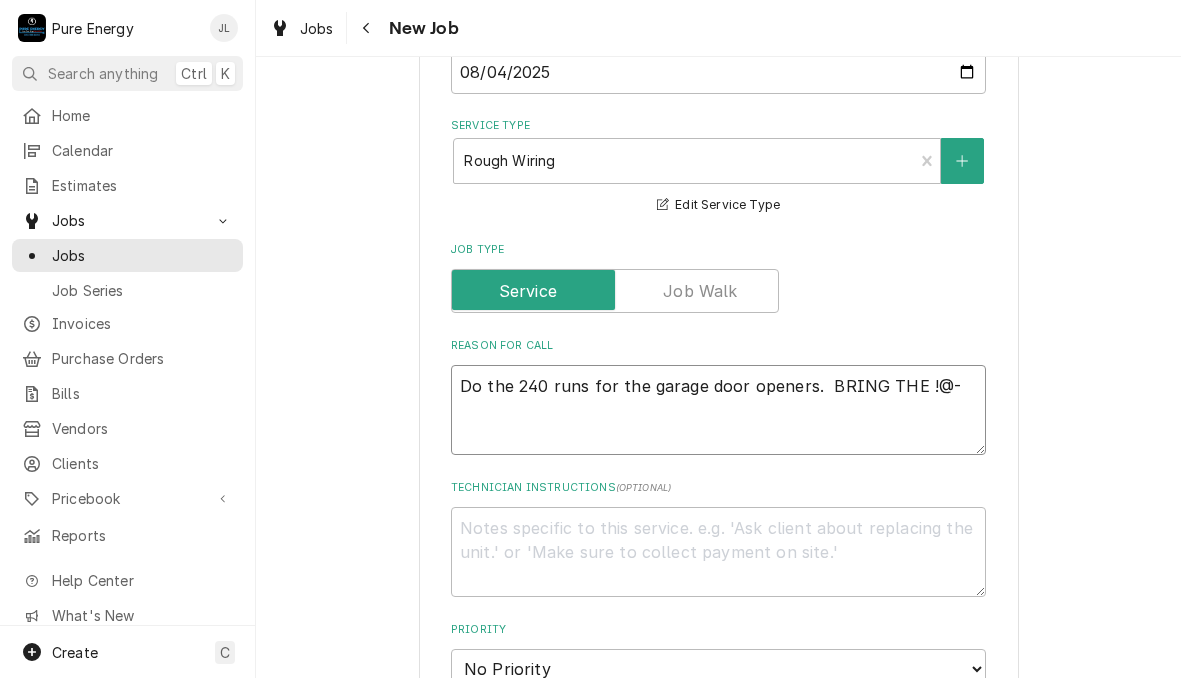 type on "x" 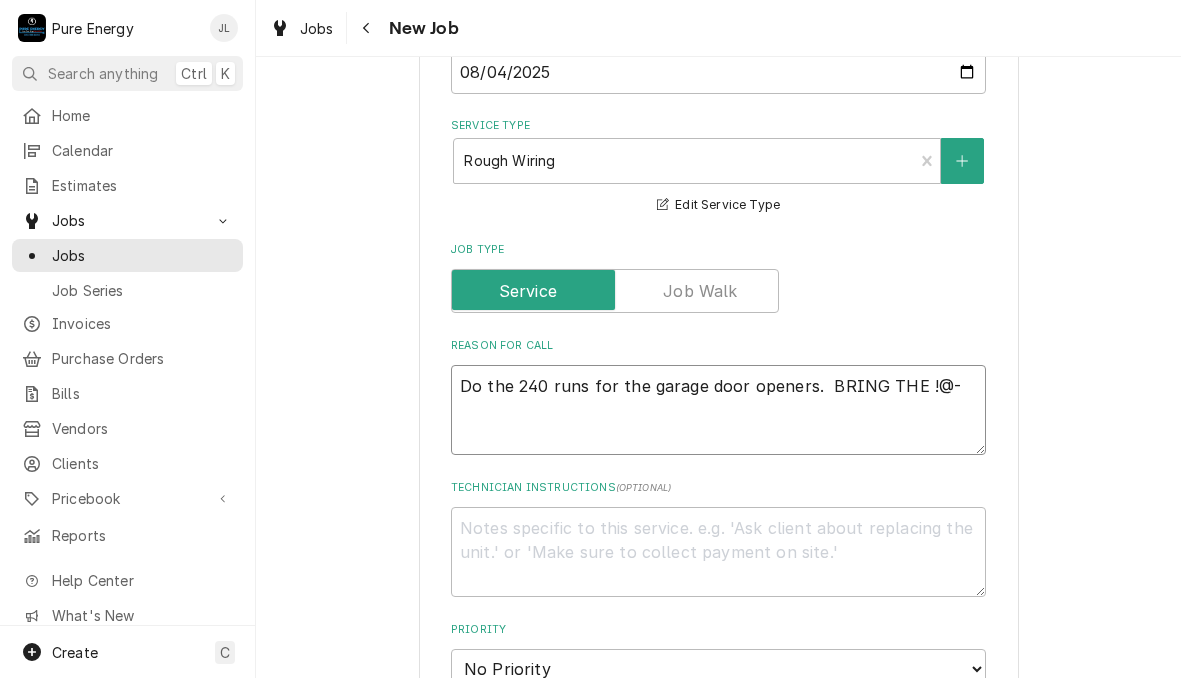 type on "Do the 240 runs for the garage door openers.  BRING THE !@-#" 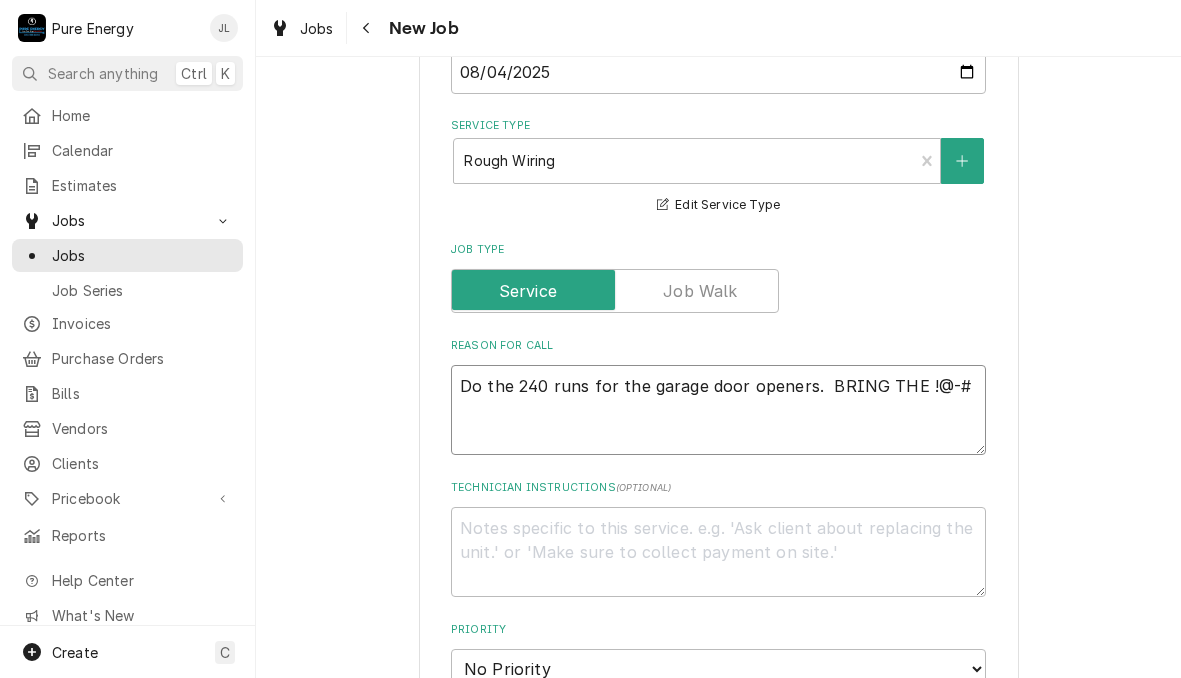 type on "x" 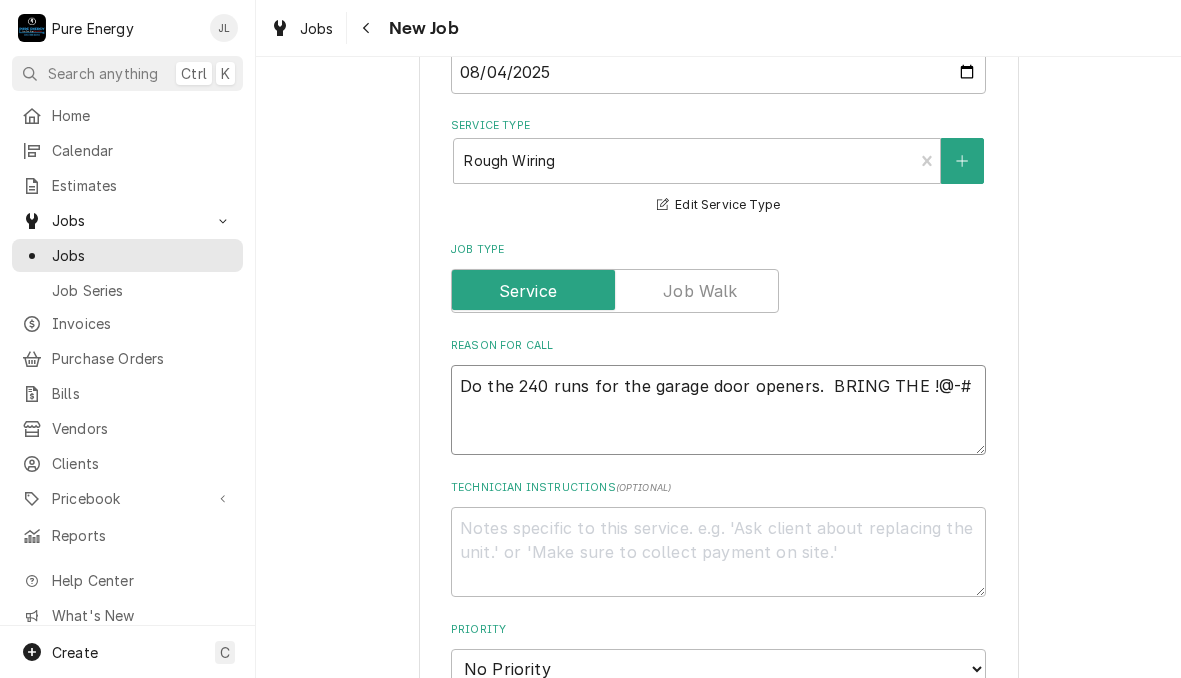 type on "Do the 240 runs for the garage door openers.  BRING THE !@-" 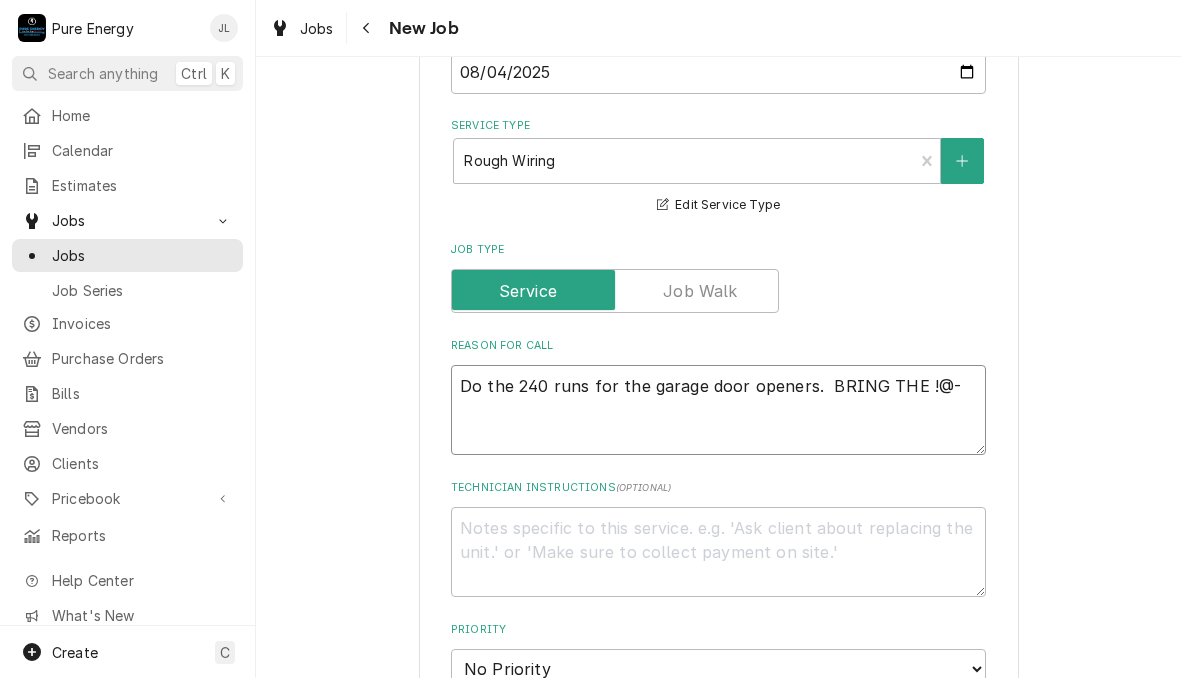 type on "x" 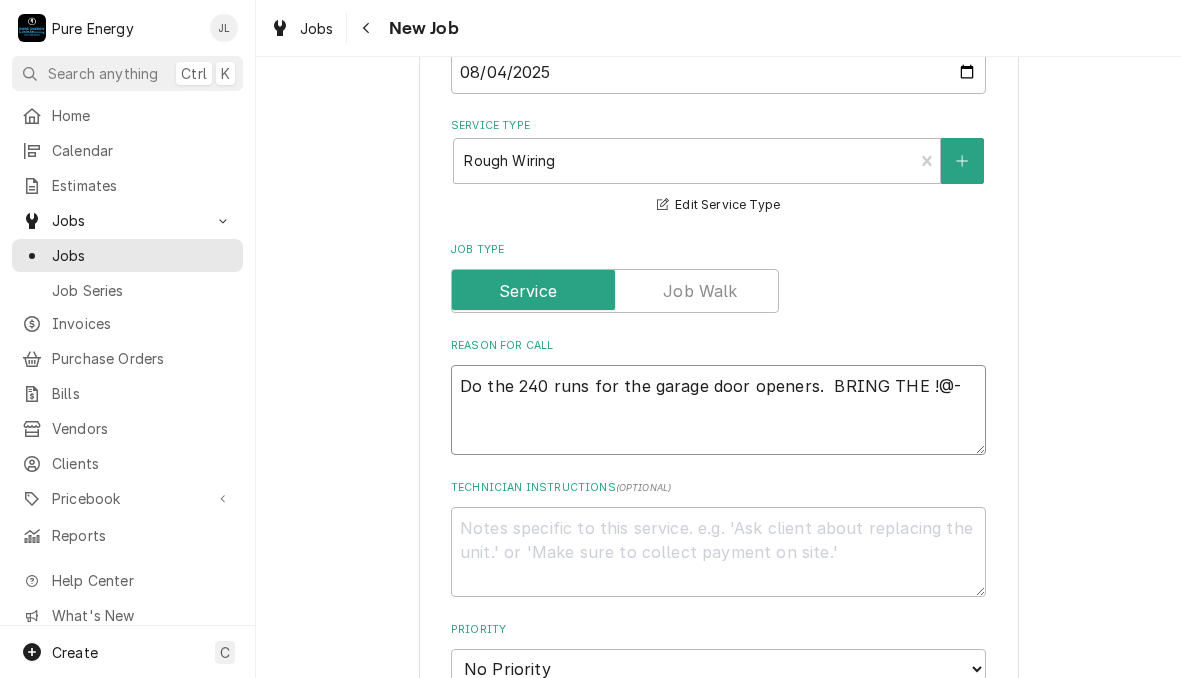 type on "Do the 240 runs for the garage door openers.  BRING THE !@" 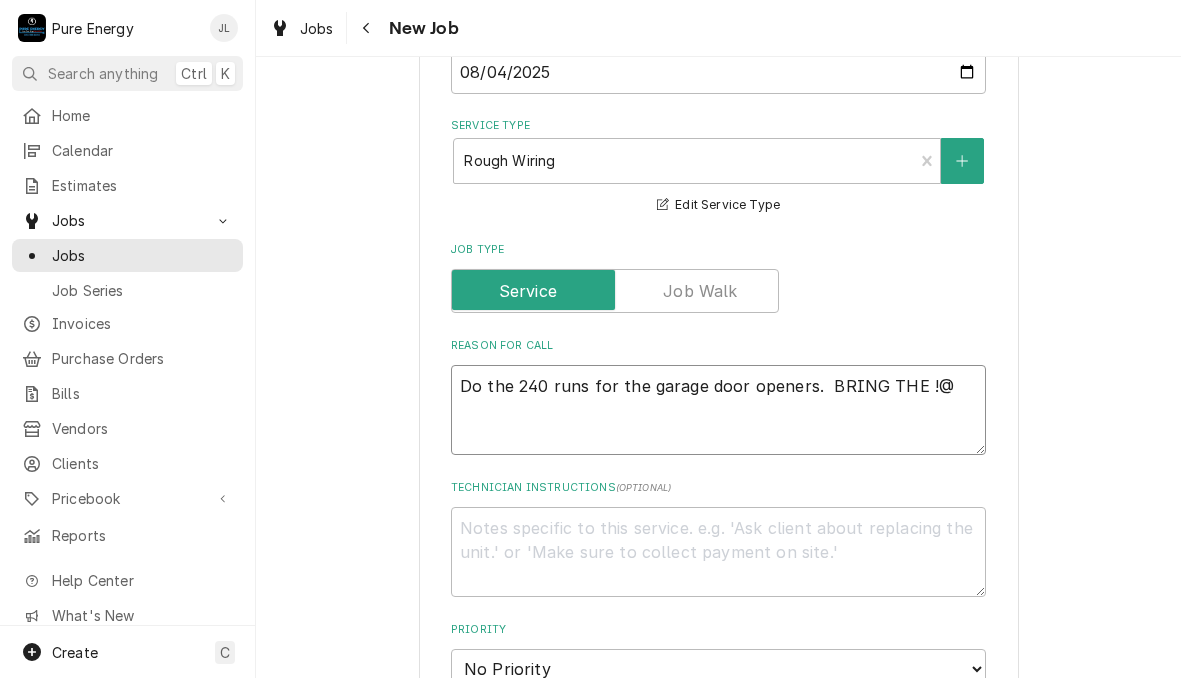 type on "x" 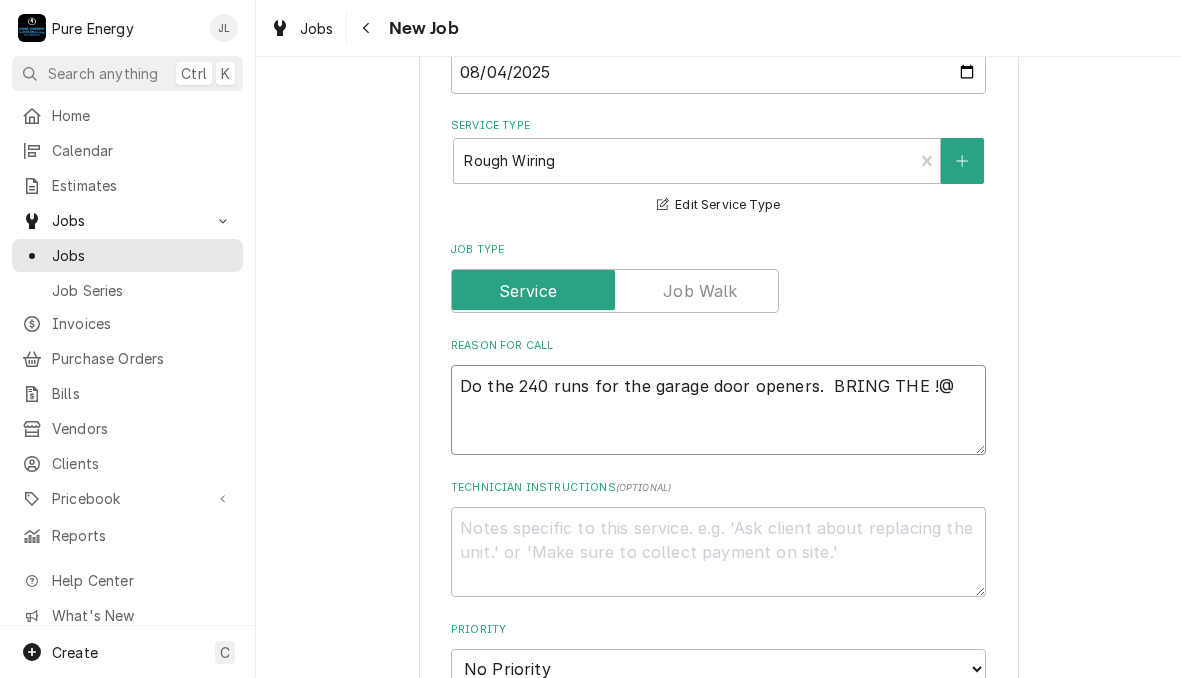 type on "Do the 240 runs for the garage door openers.  BRING THE !" 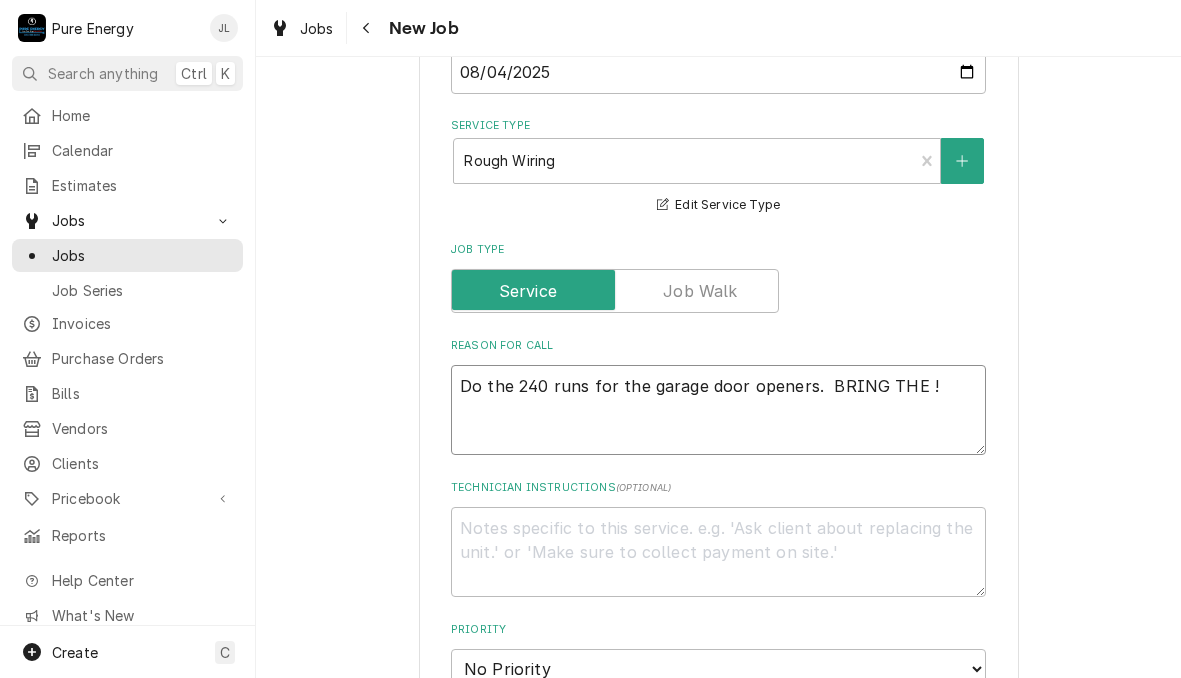 type on "x" 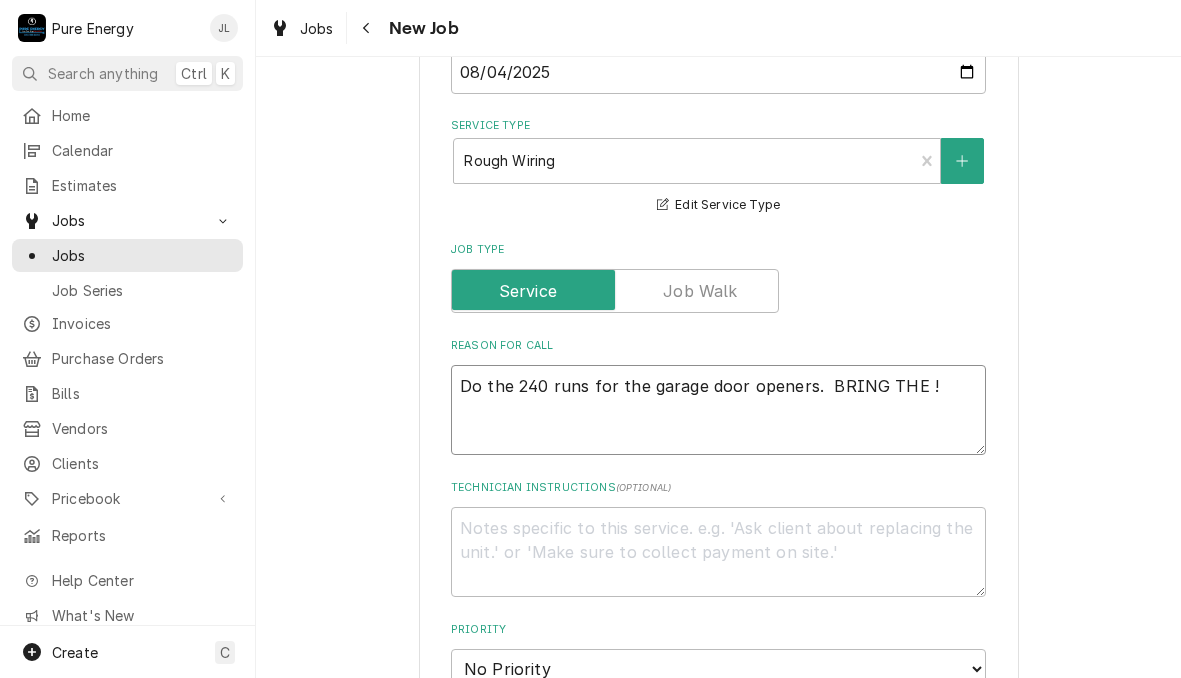 type on "Do the 240 runs for the garage door openers.  BRING THE" 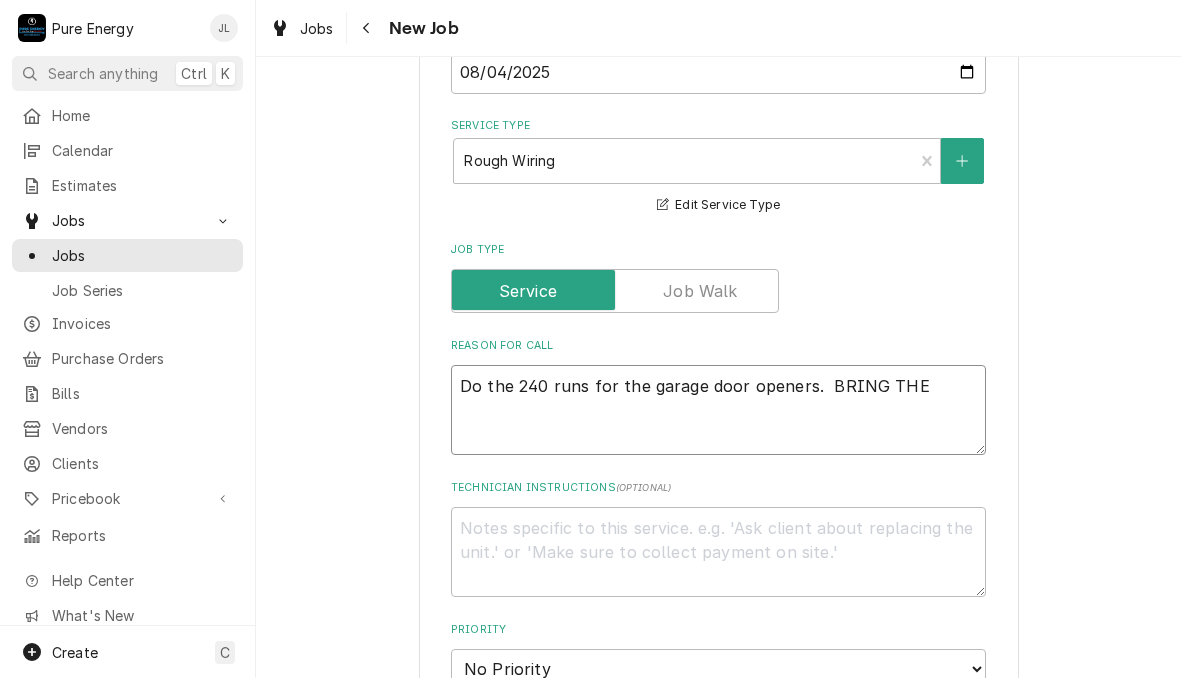 type on "x" 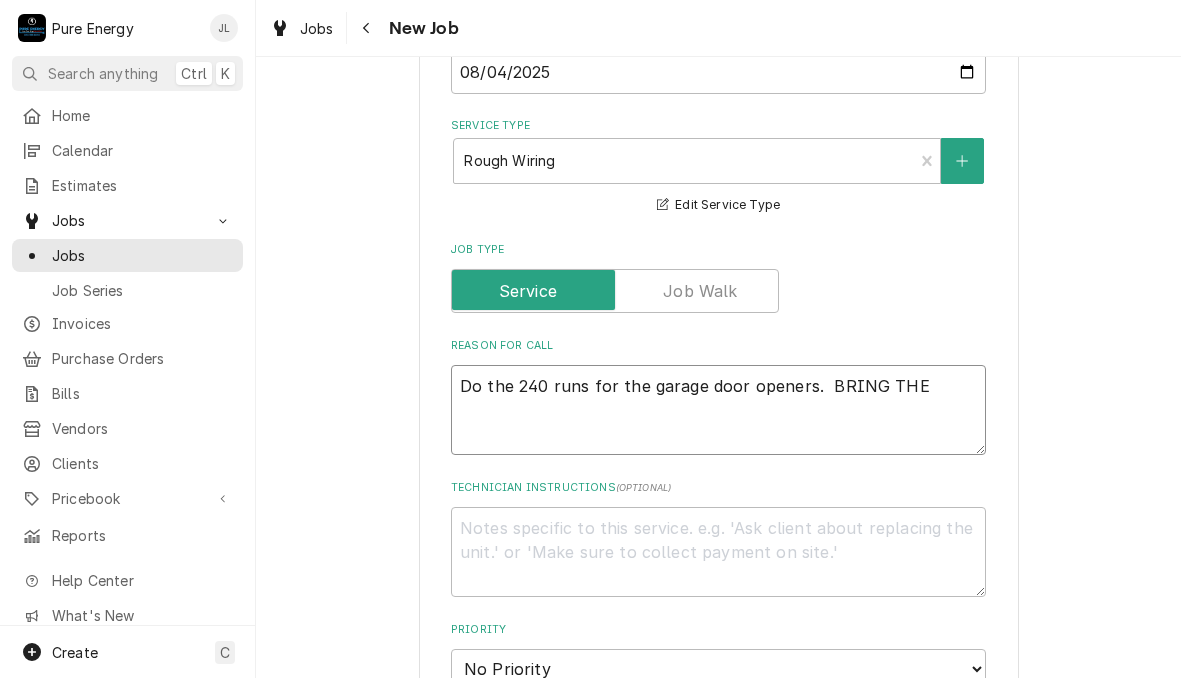 type on "Do the 240 runs for the garage door openers.  BRING THE 1" 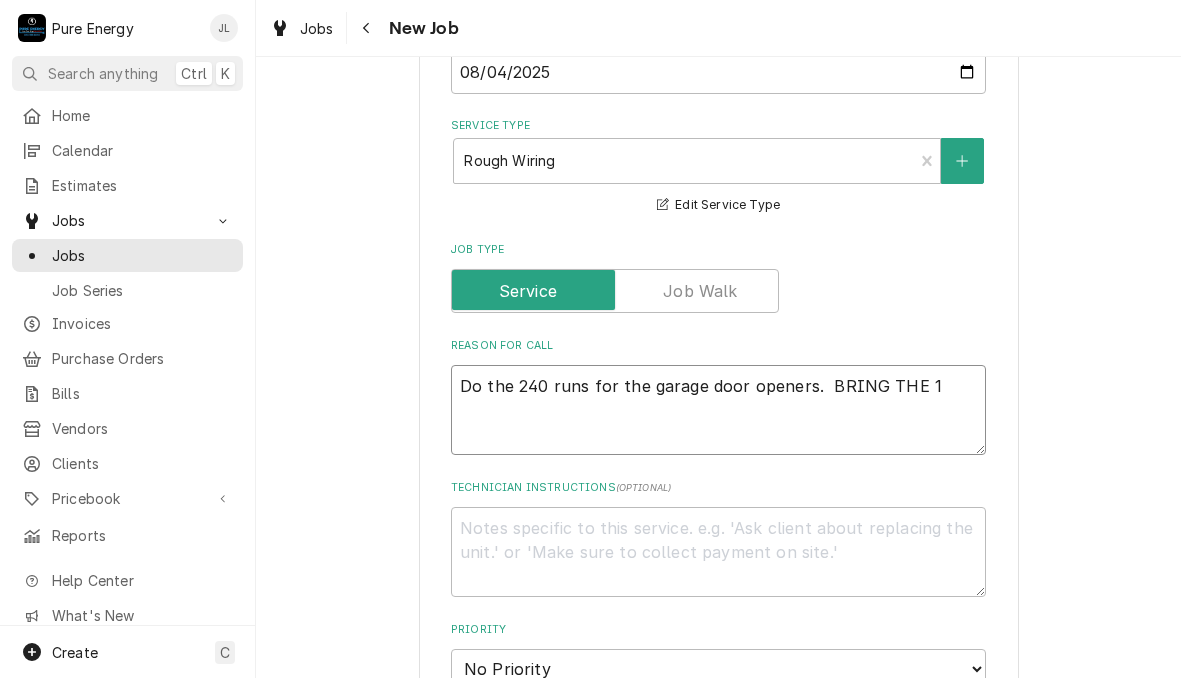 type on "x" 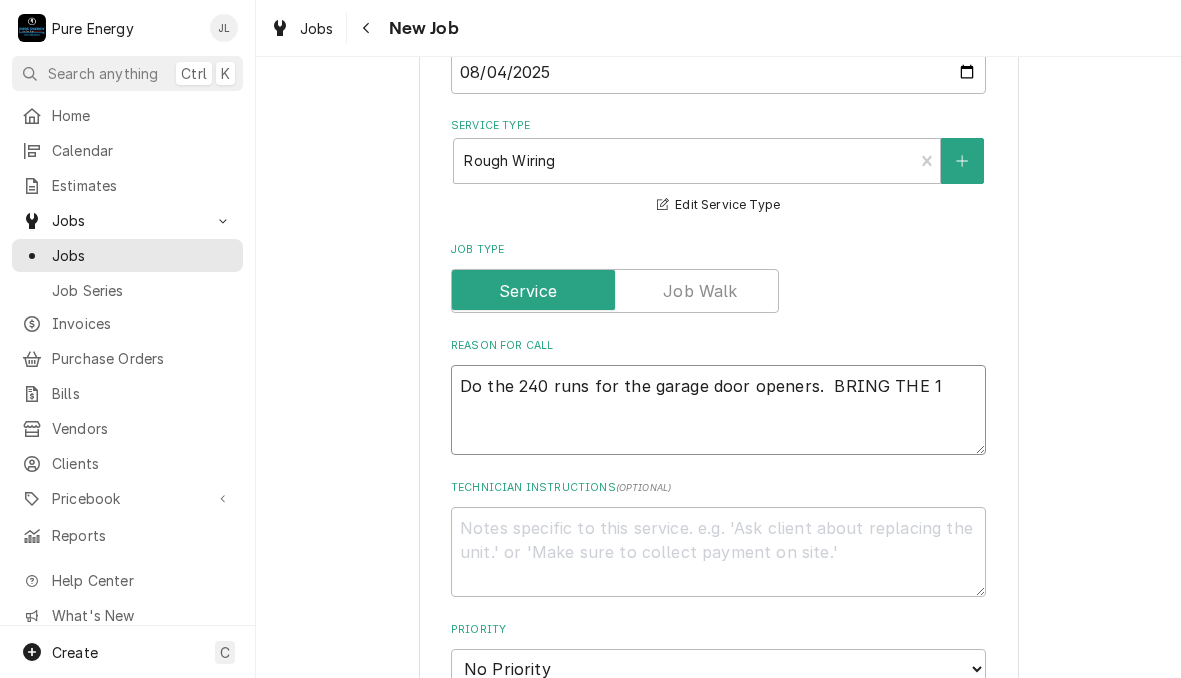 type on "Do the 240 runs for the garage door openers.  BRING THE 12" 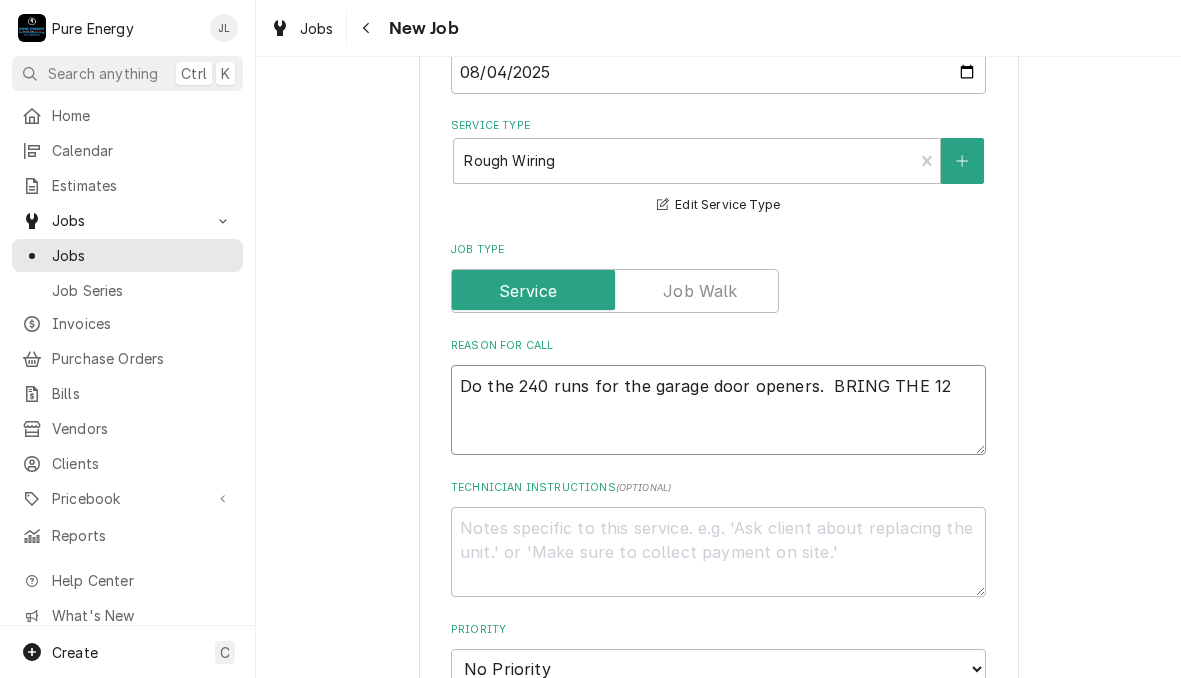 type on "x" 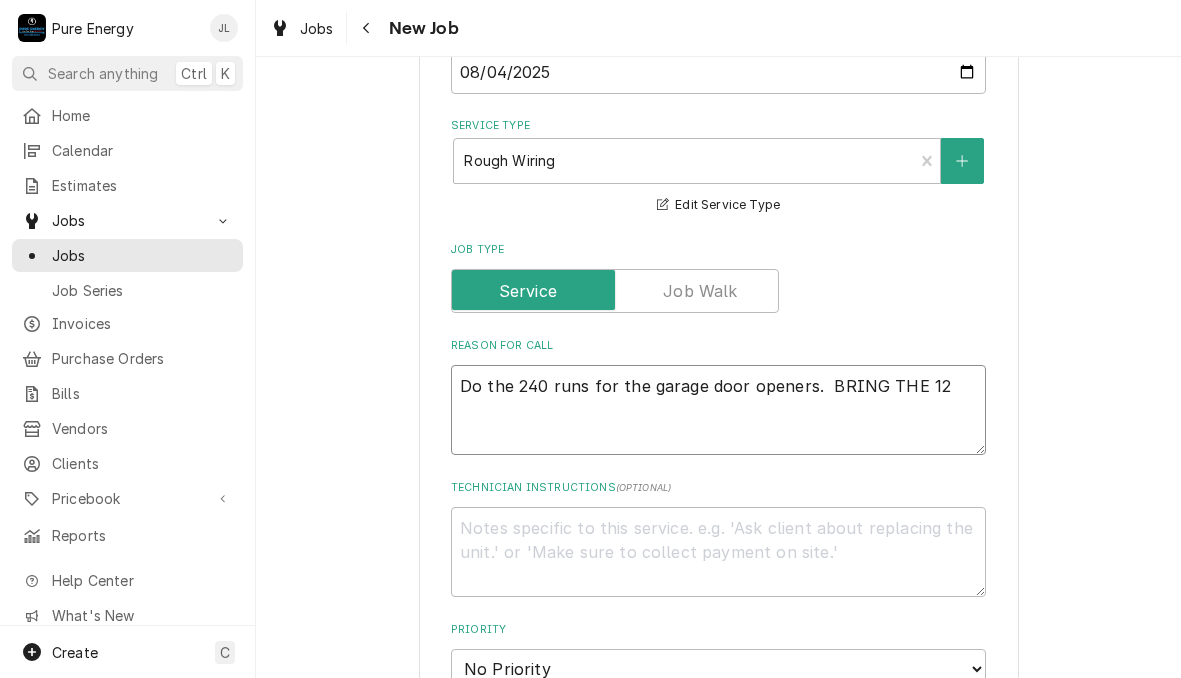 type on "Do the 240 runs for the garage door openers.  BRING THE 12-" 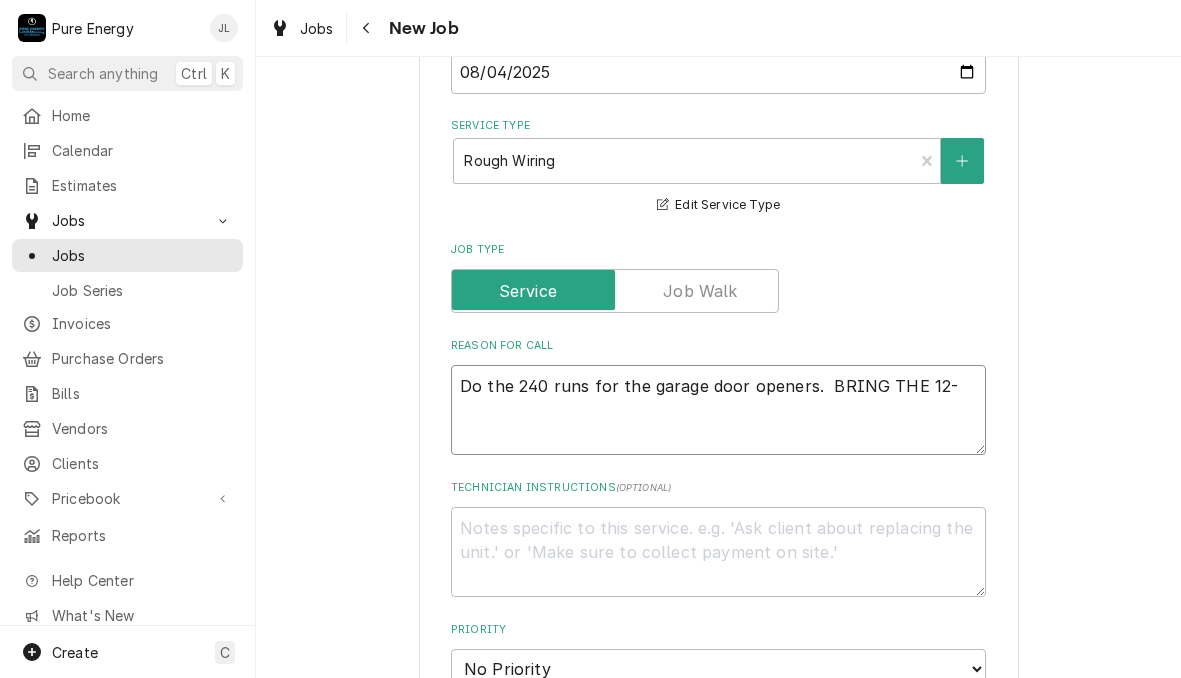 type on "x" 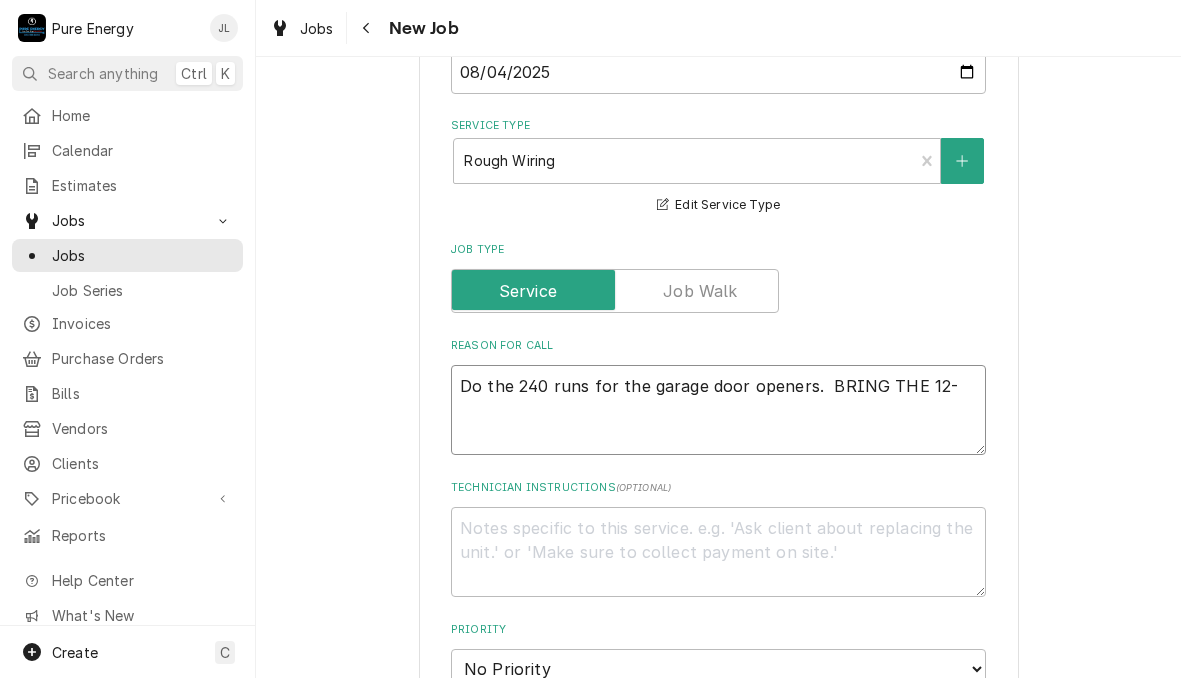 type on "Do the 240 runs for the garage door openers.  BRING THE 12-3" 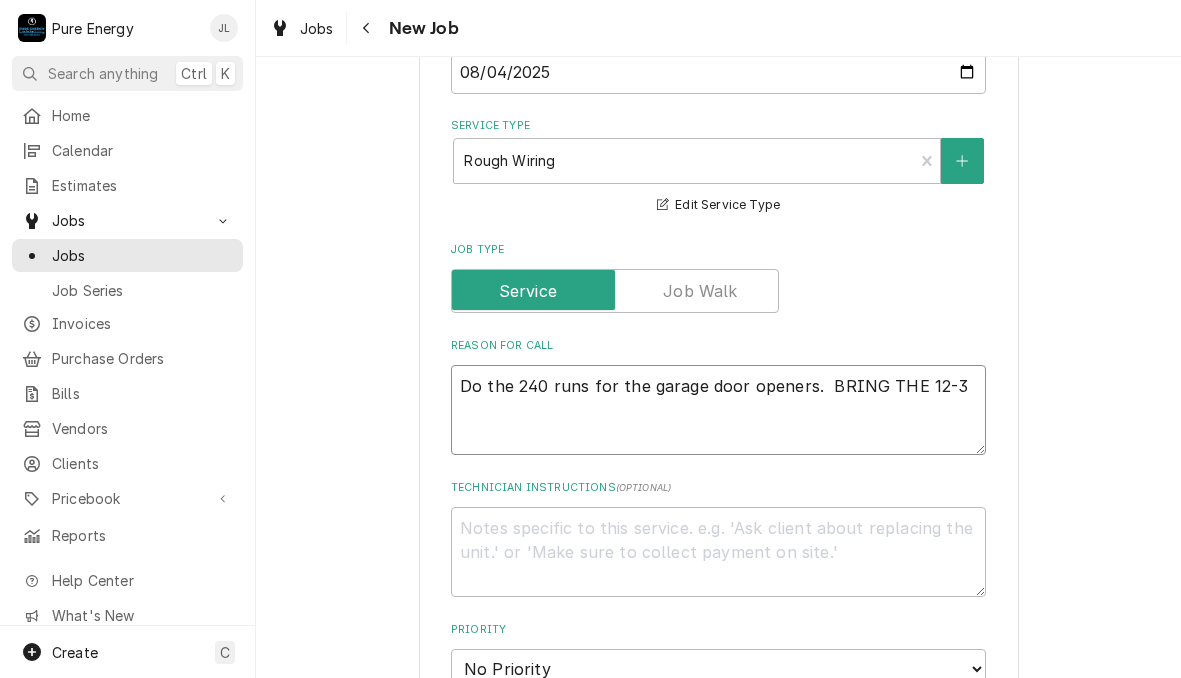type on "x" 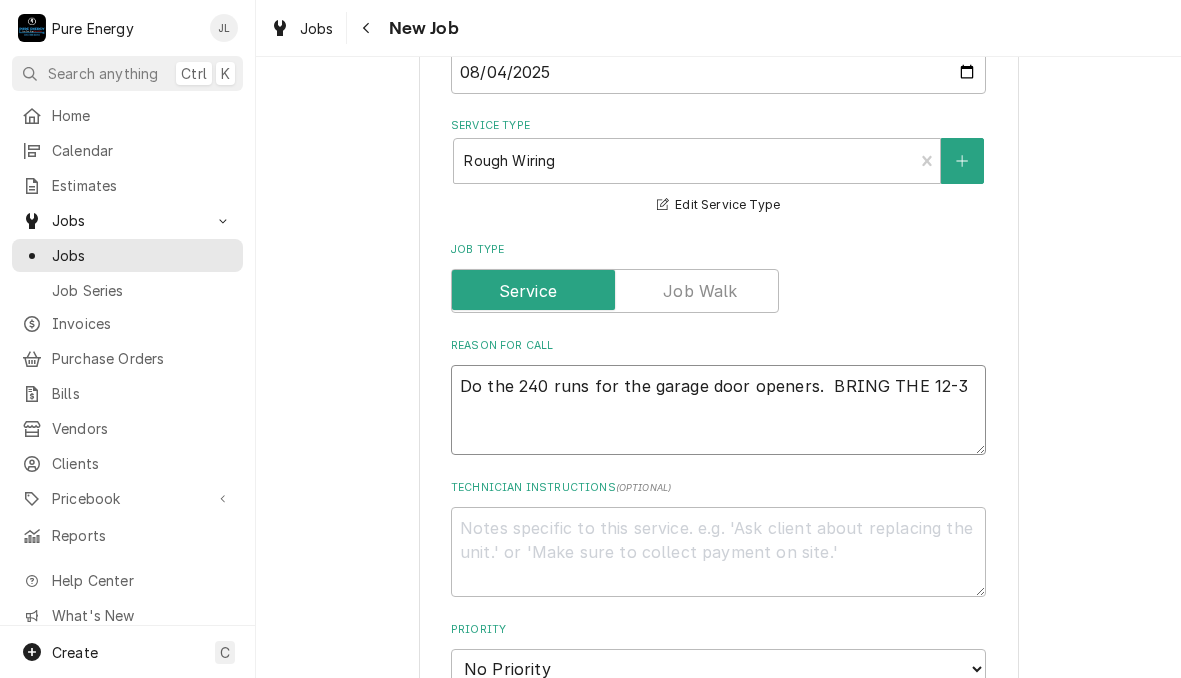 type on "Do the 240 runs for the garage door openers.  BRING THE 12-3!" 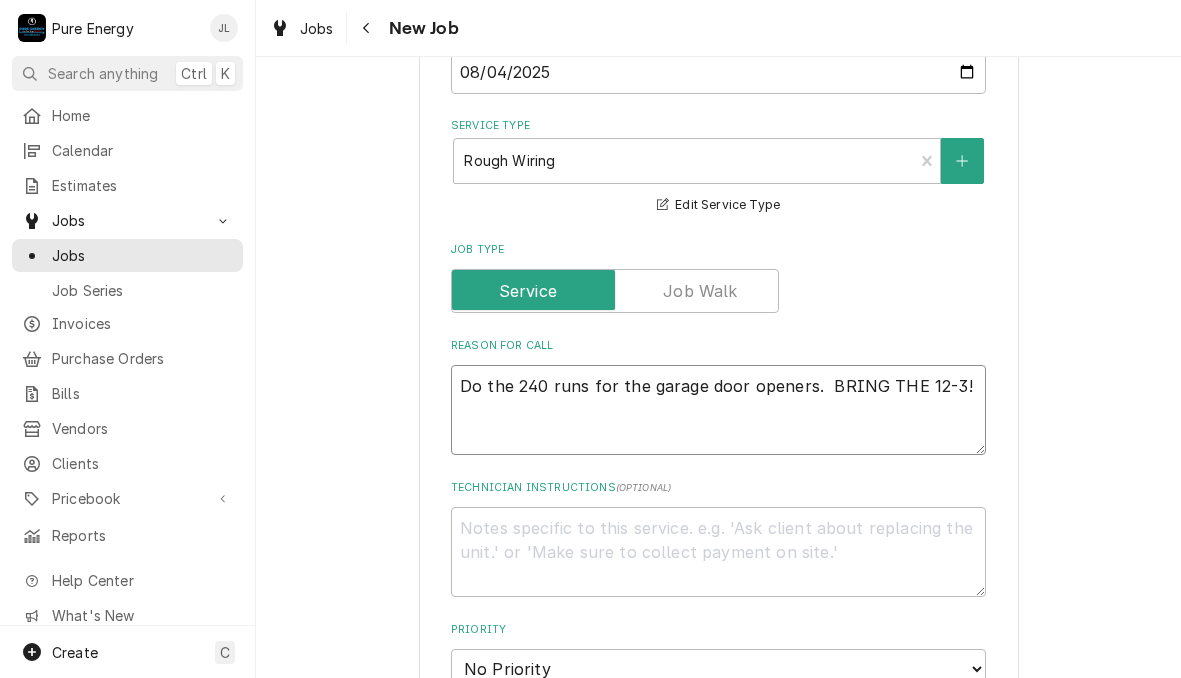 type on "x" 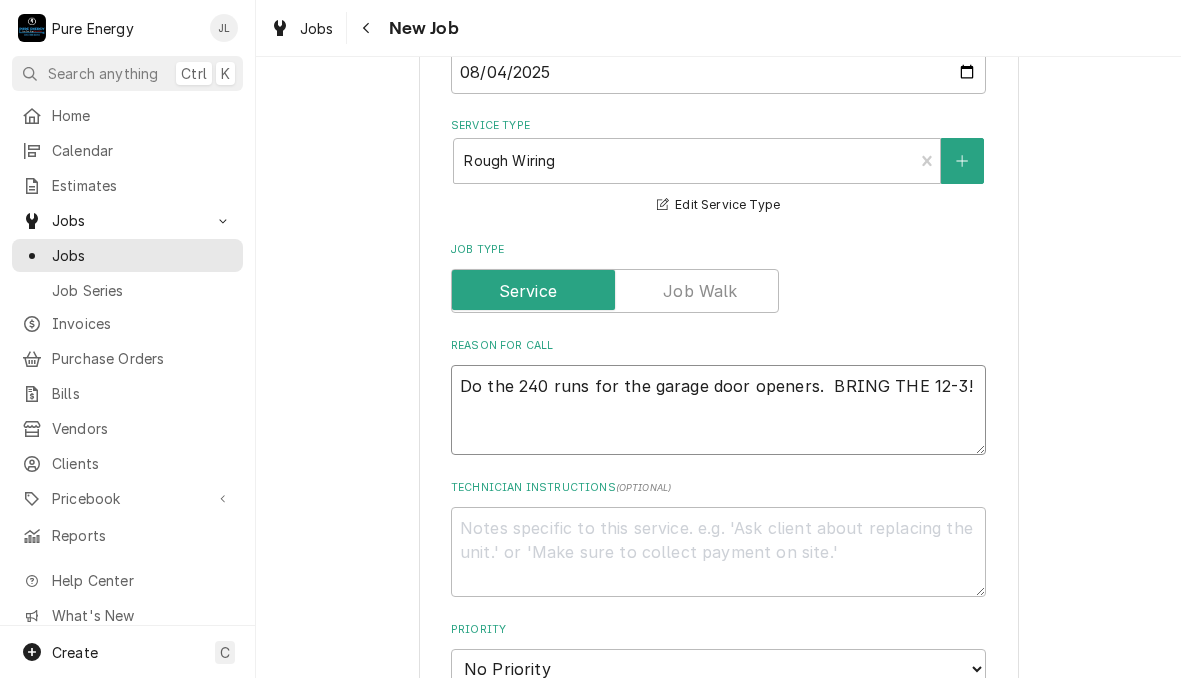 type on "Do the 240 runs for the garage door openers.  BRING THE 12-3!" 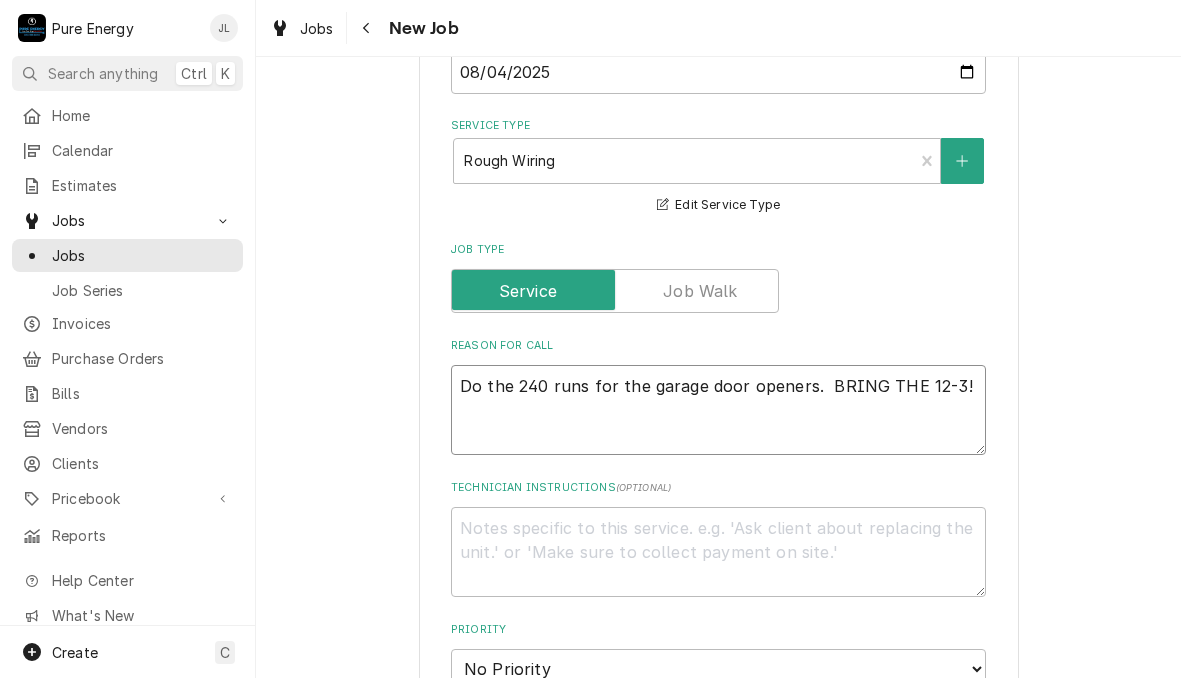 type on "x" 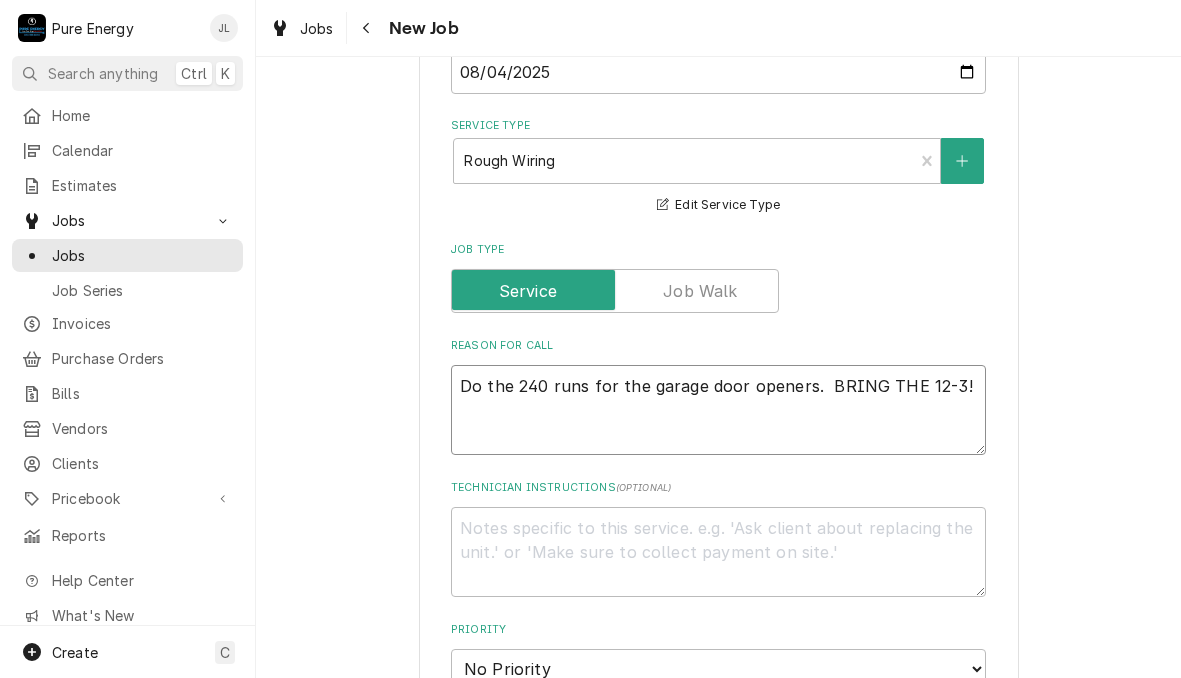 type on "Do the 240 runs for the garage door openers.  BRING THE 12-3!
D" 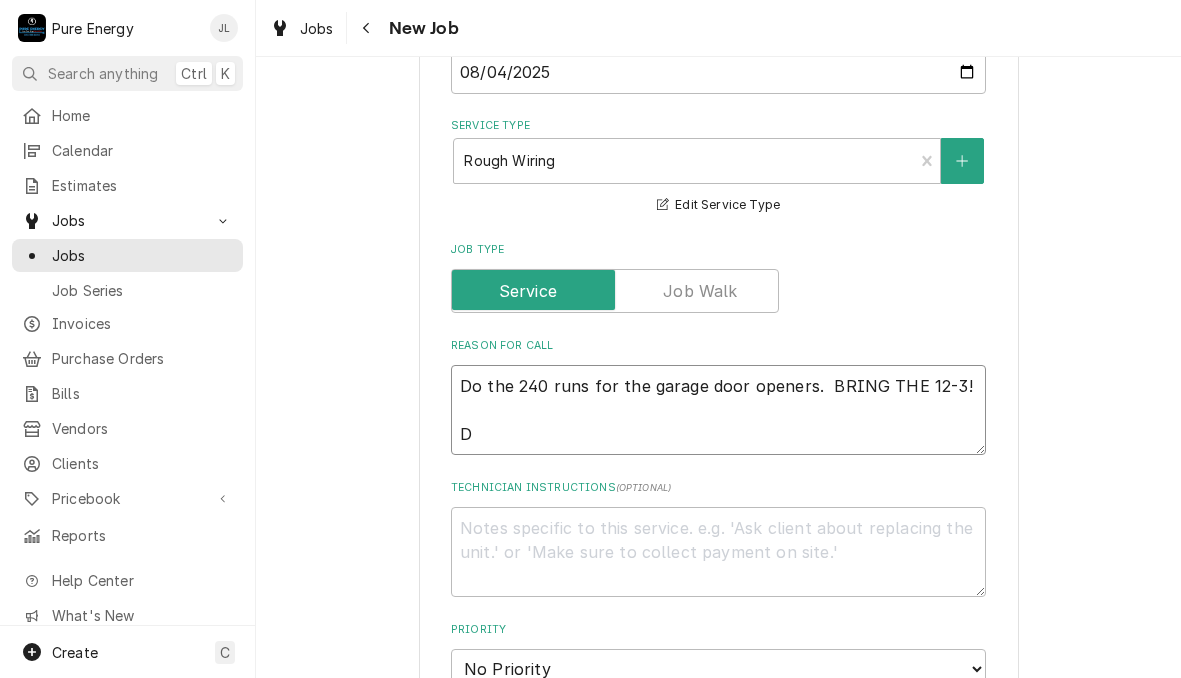 type on "x" 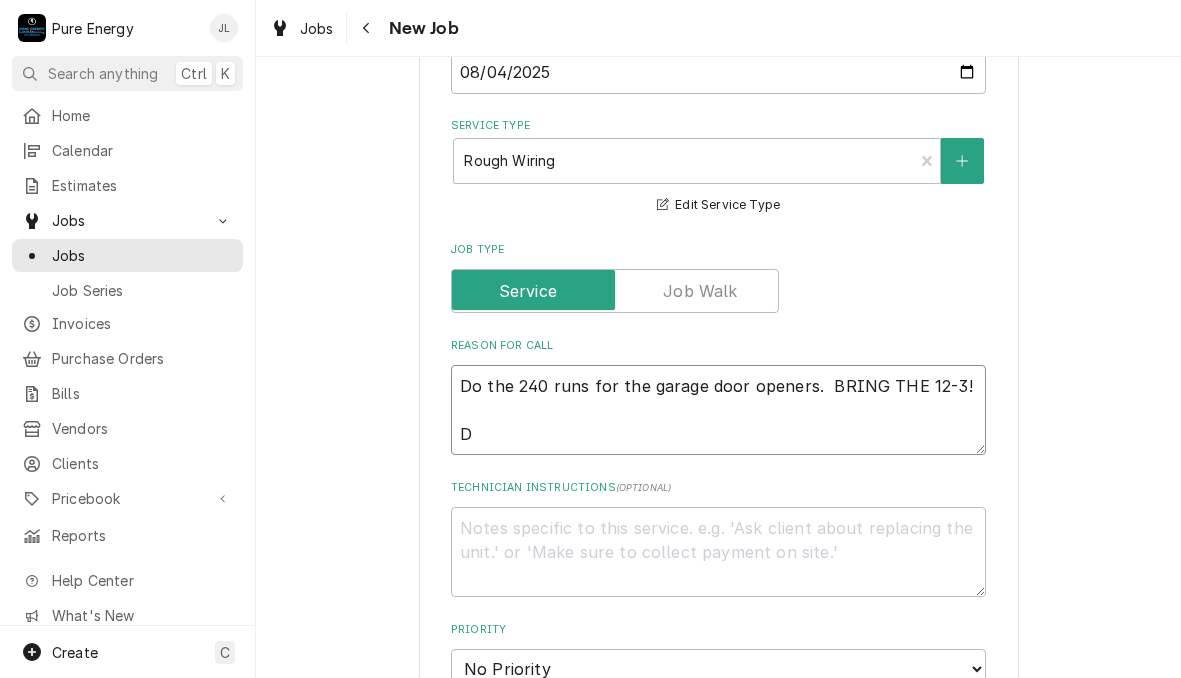 type on "Do the 240 runs for the garage door openers.  BRING THE 12-3!
Do" 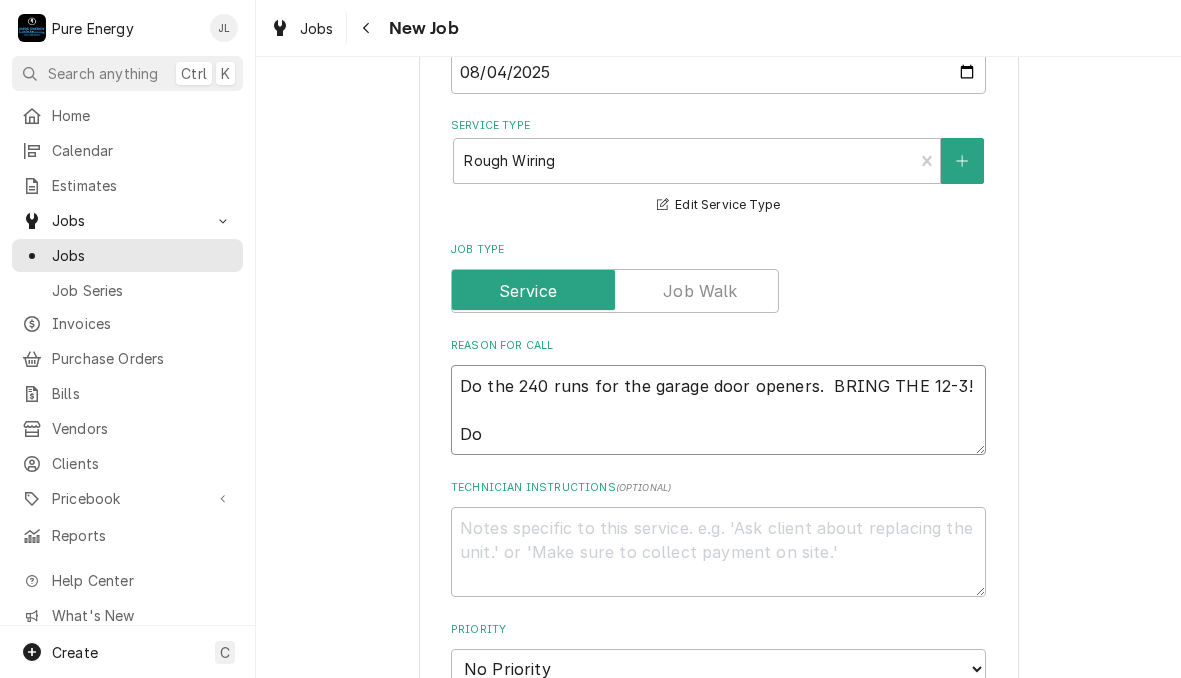 type on "x" 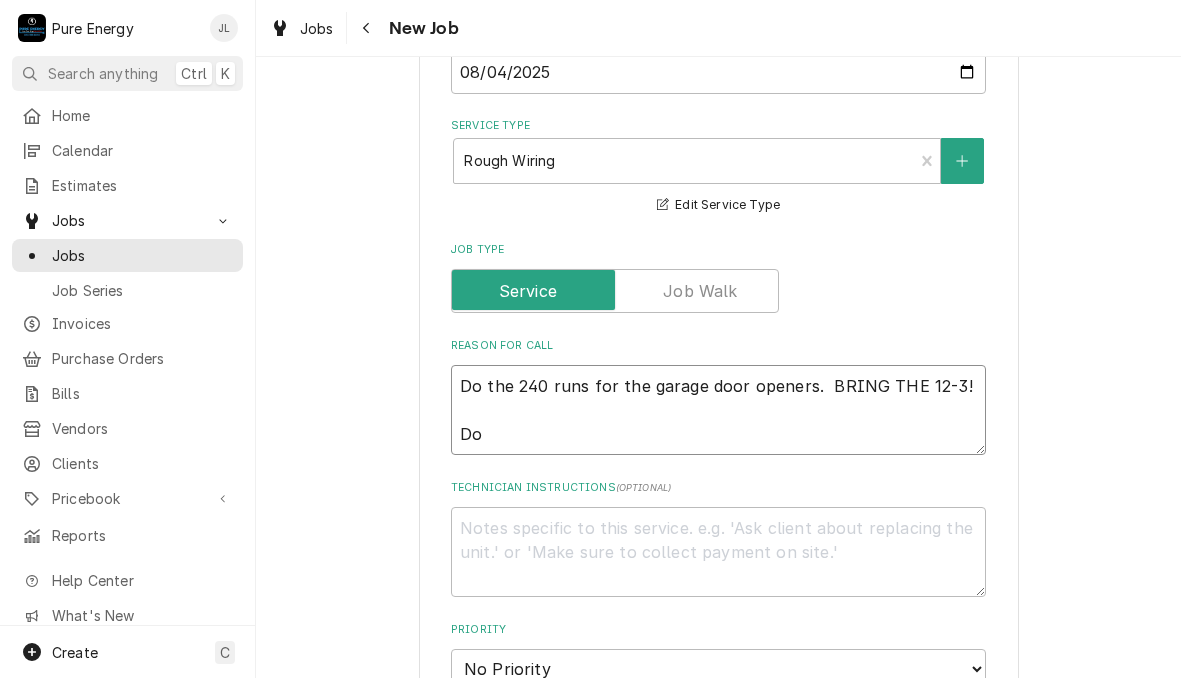 type on "Do the 240 runs for the garage door openers.  BRING THE 12-3!
Do" 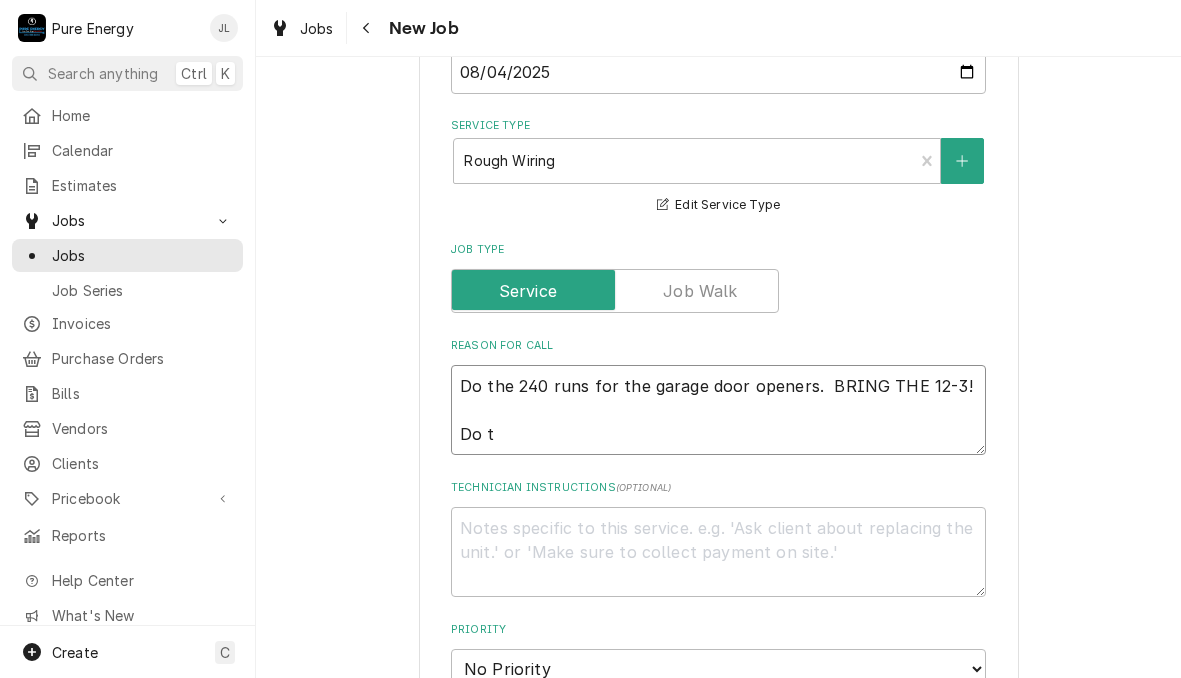 type on "x" 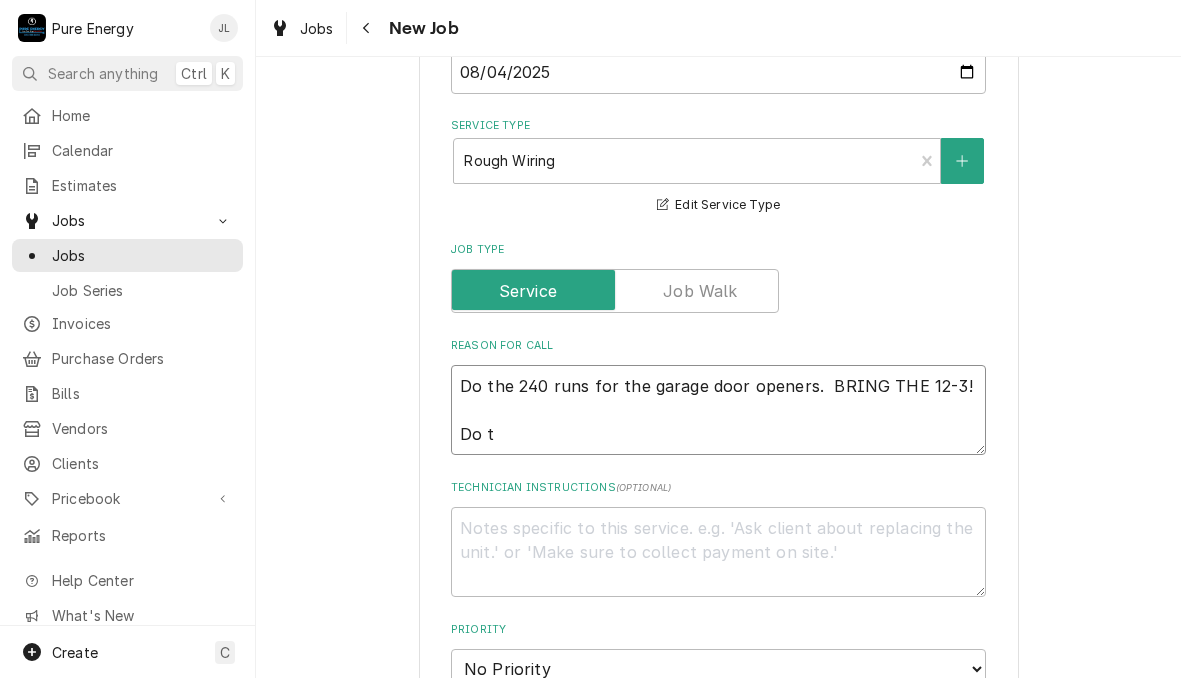type on "Do the 240 runs for the garage door openers.  BRING THE 12-3!
Do th" 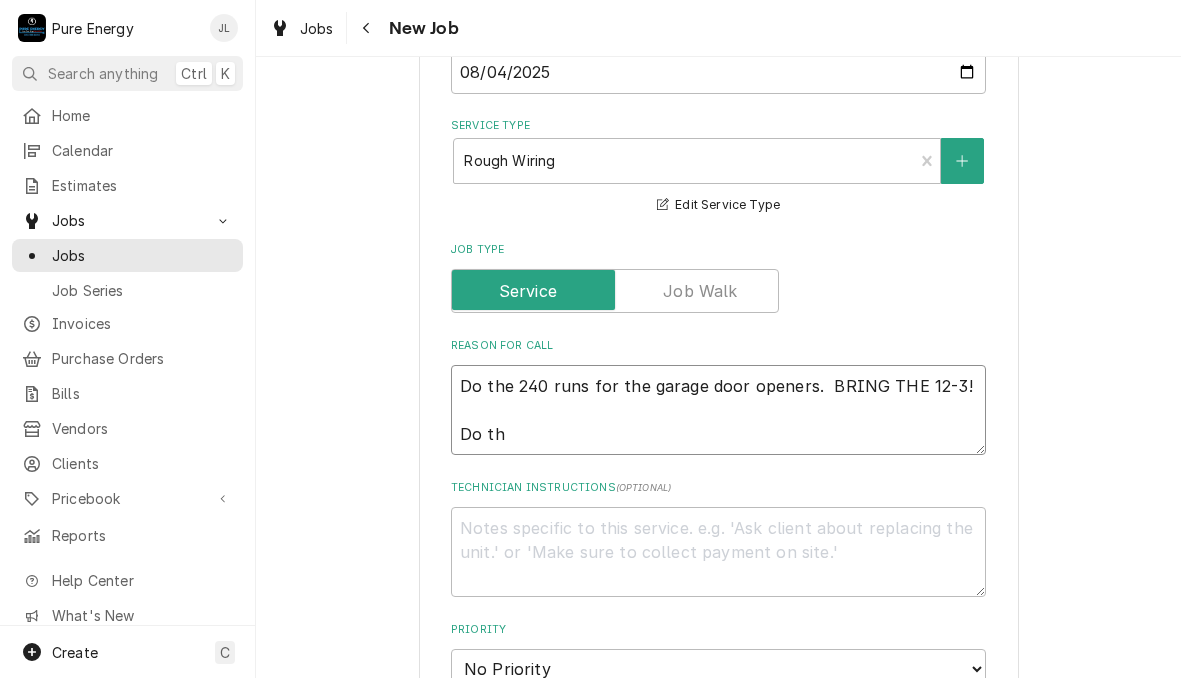 type on "x" 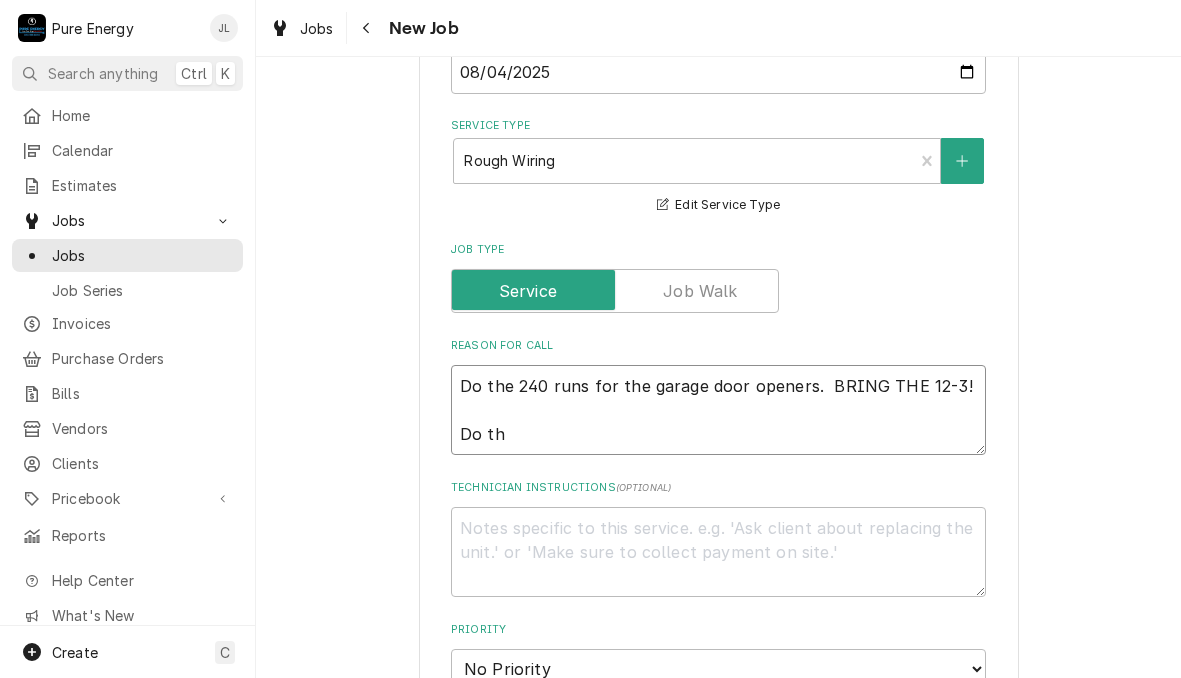 type on "Do the 240 runs for the garage door openers.  BRING THE 12-3!
Do the" 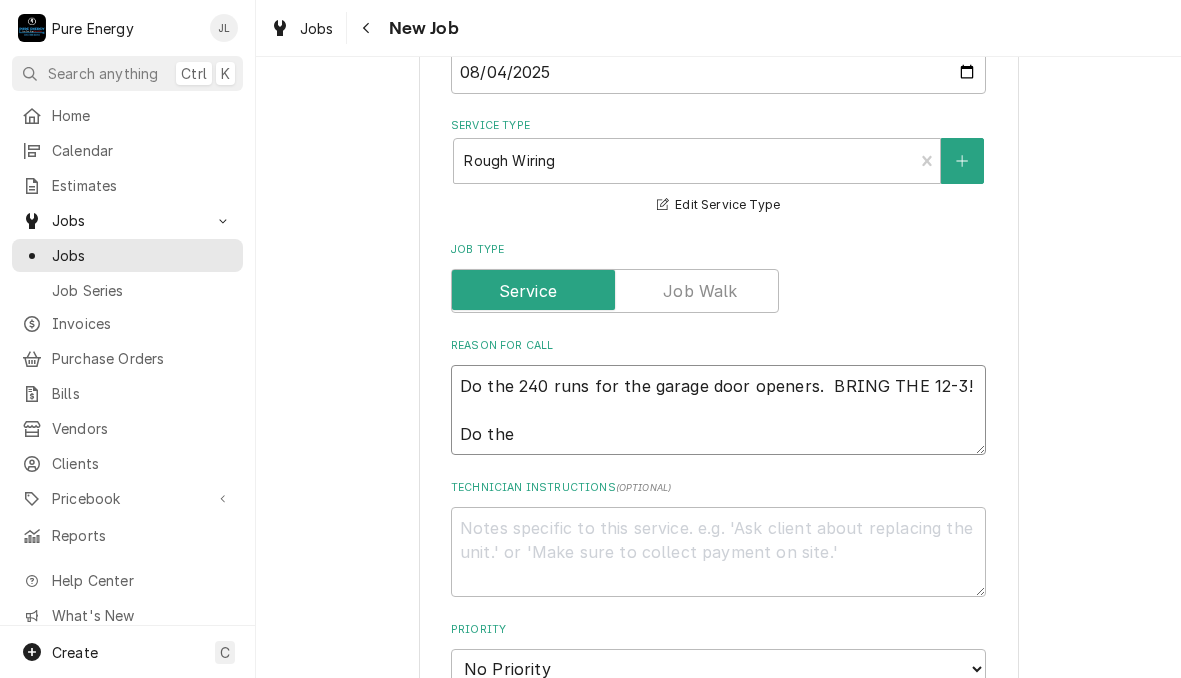 type on "x" 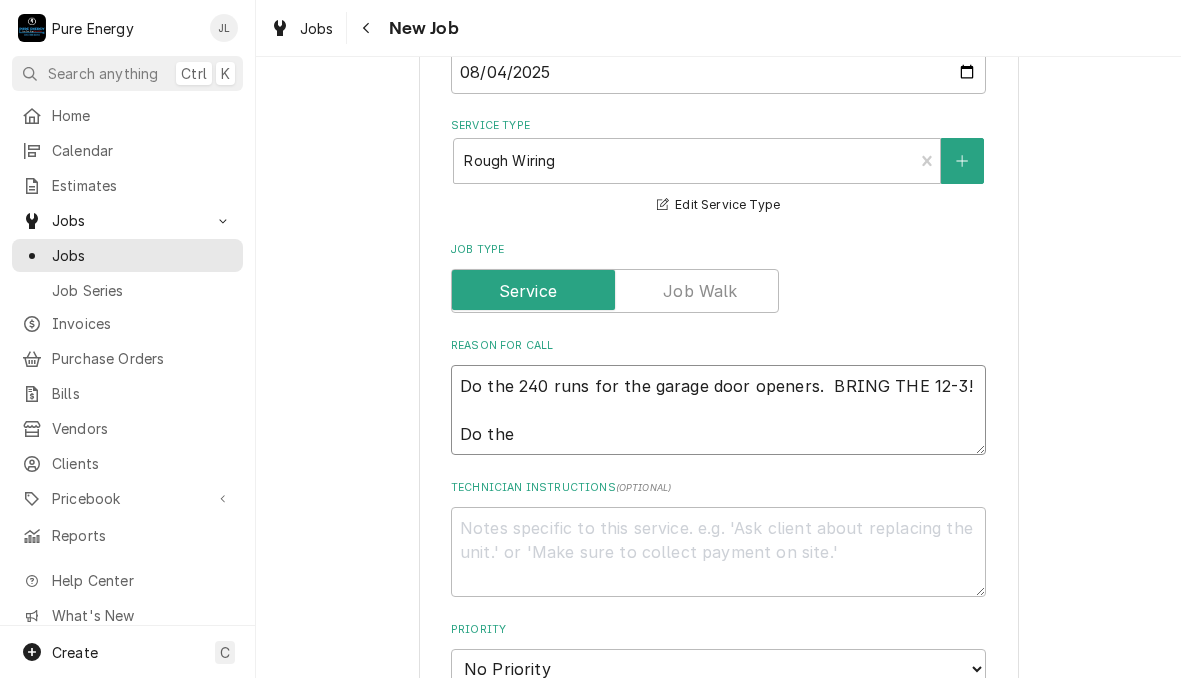 type on "Do the 240 runs for the garage door openers.  BRING THE 12-3!
Do the" 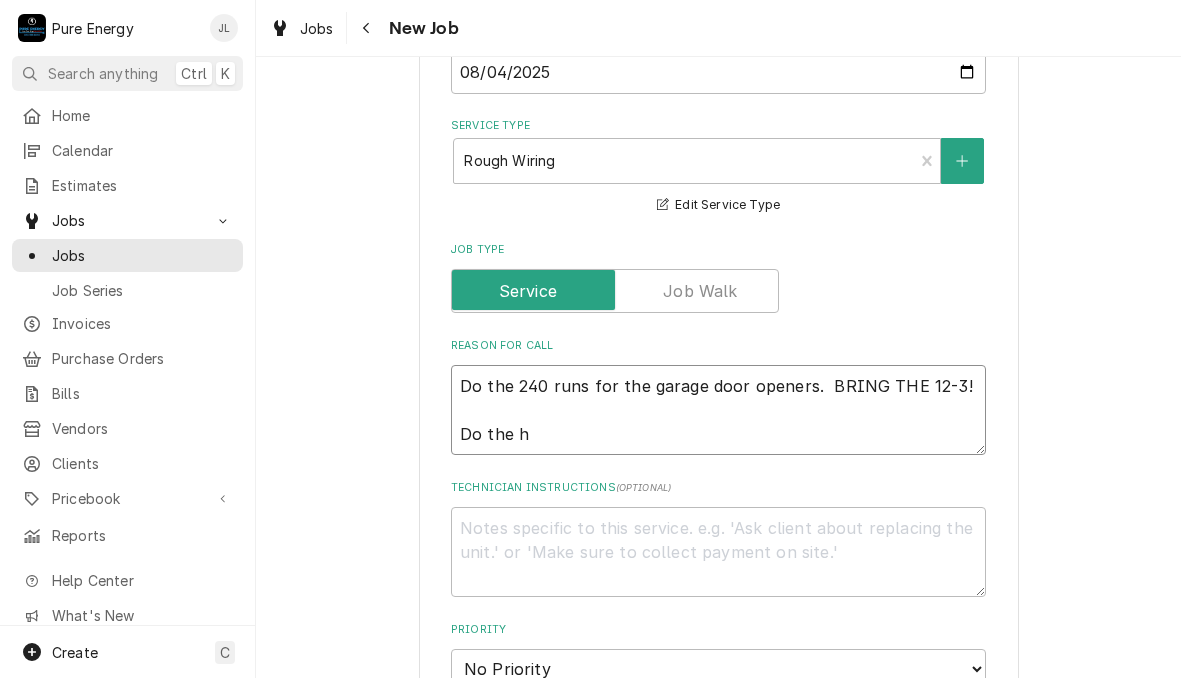 type on "x" 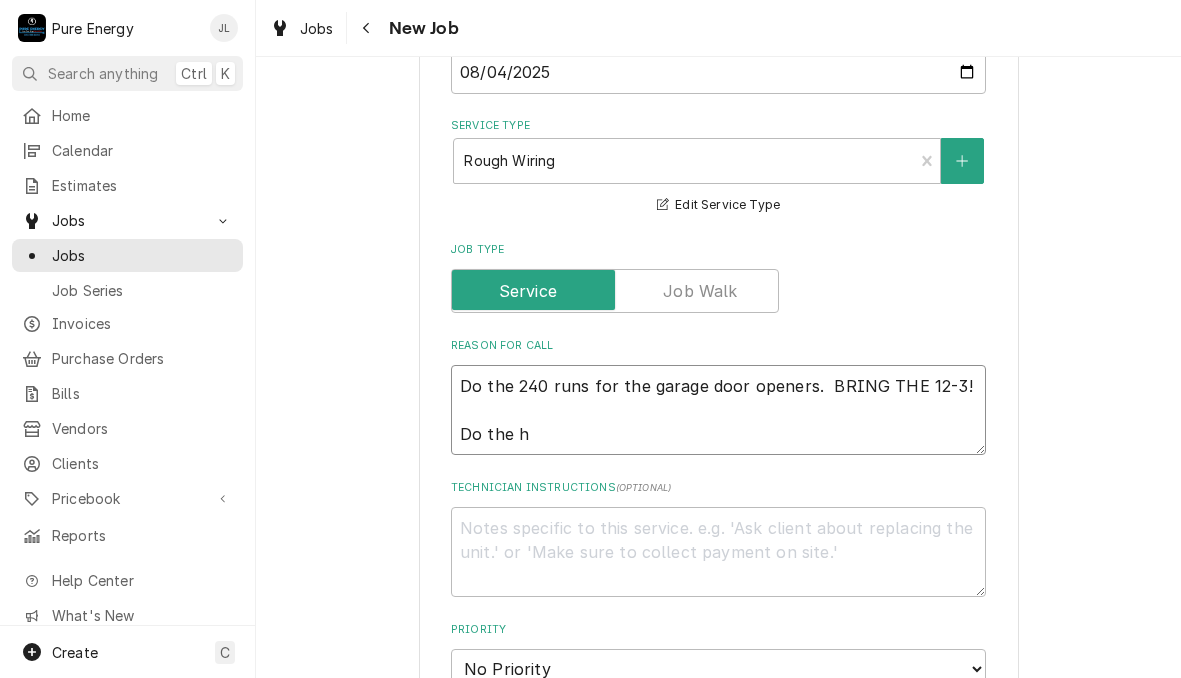 type on "Do the 240 runs for the garage door openers.  BRING THE 12-3!
Do the hi" 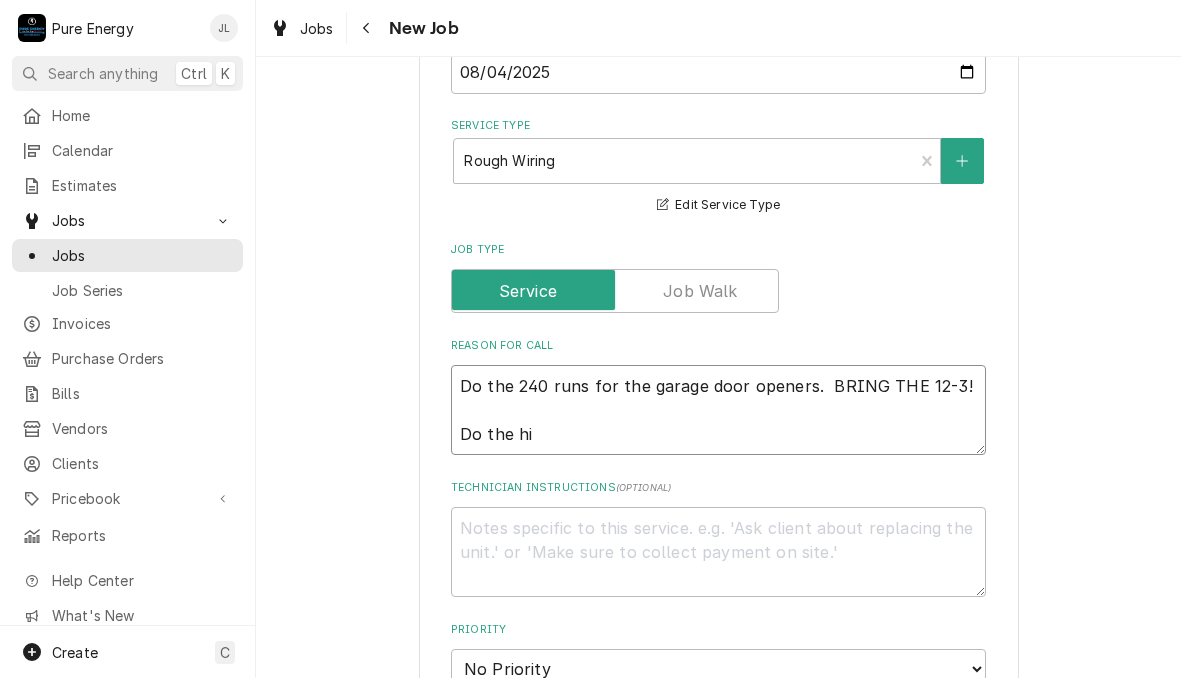 type on "x" 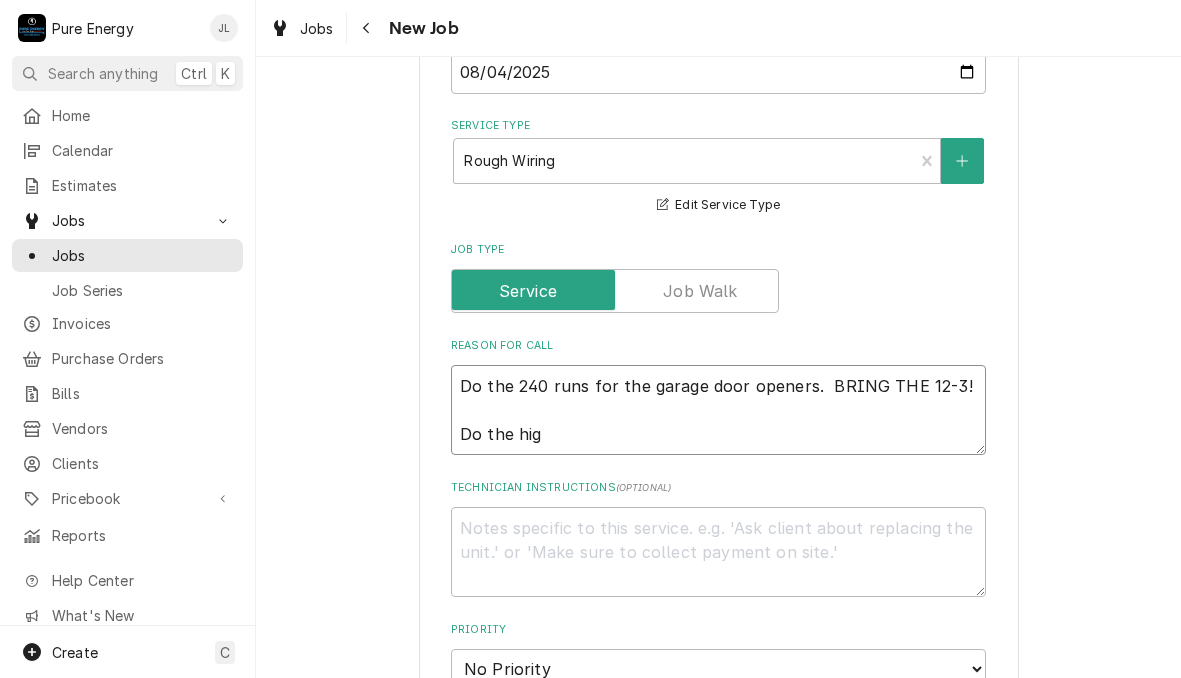 type on "Do the 240 runs for the garage door openers.  BRING THE 12-3!
Do the high" 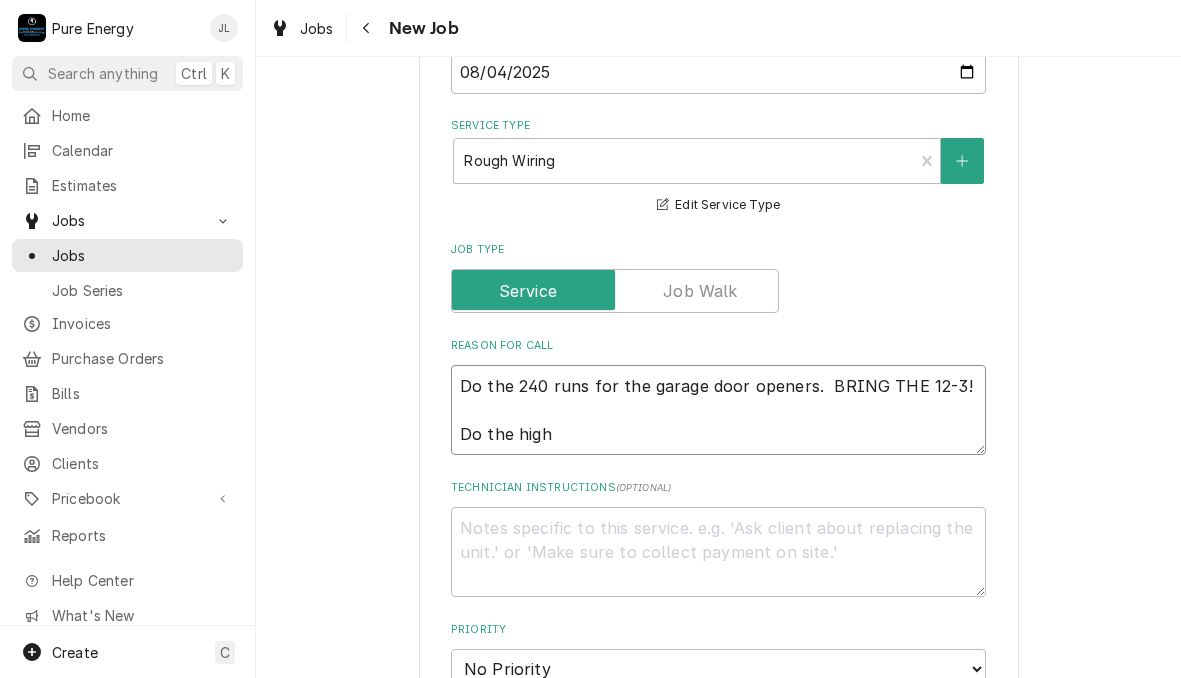 type on "x" 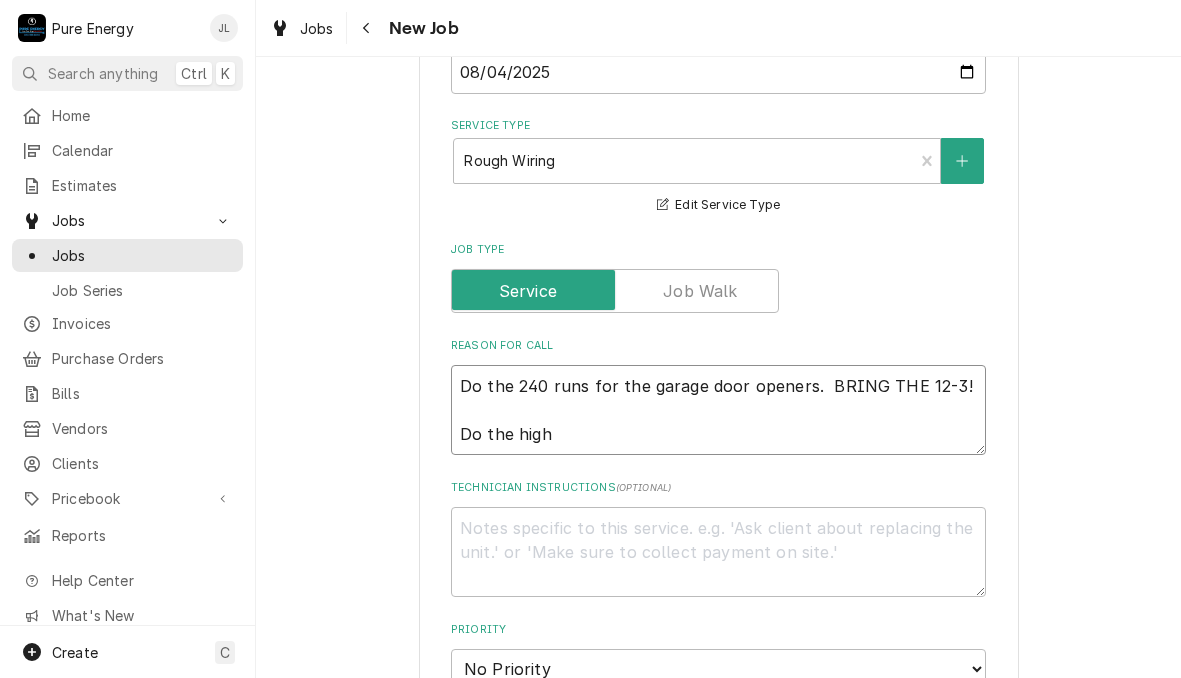type on "Do the 240 runs for the garage door openers.  BRING THE 12-3!
Do the hight" 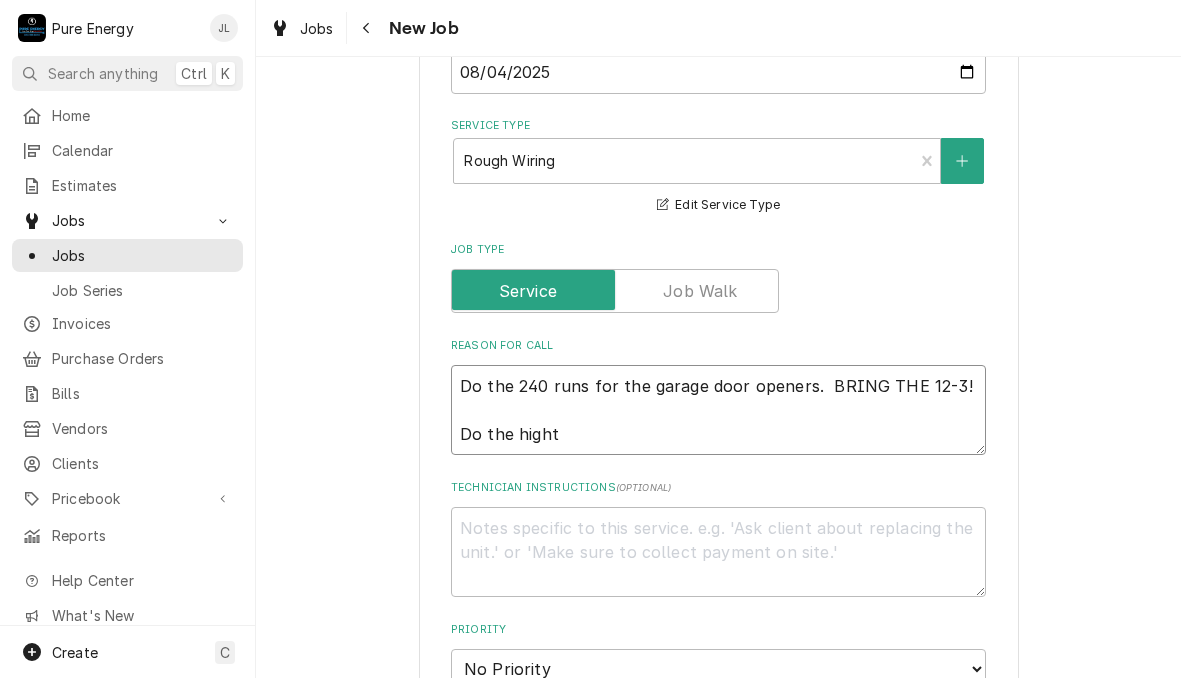 type on "x" 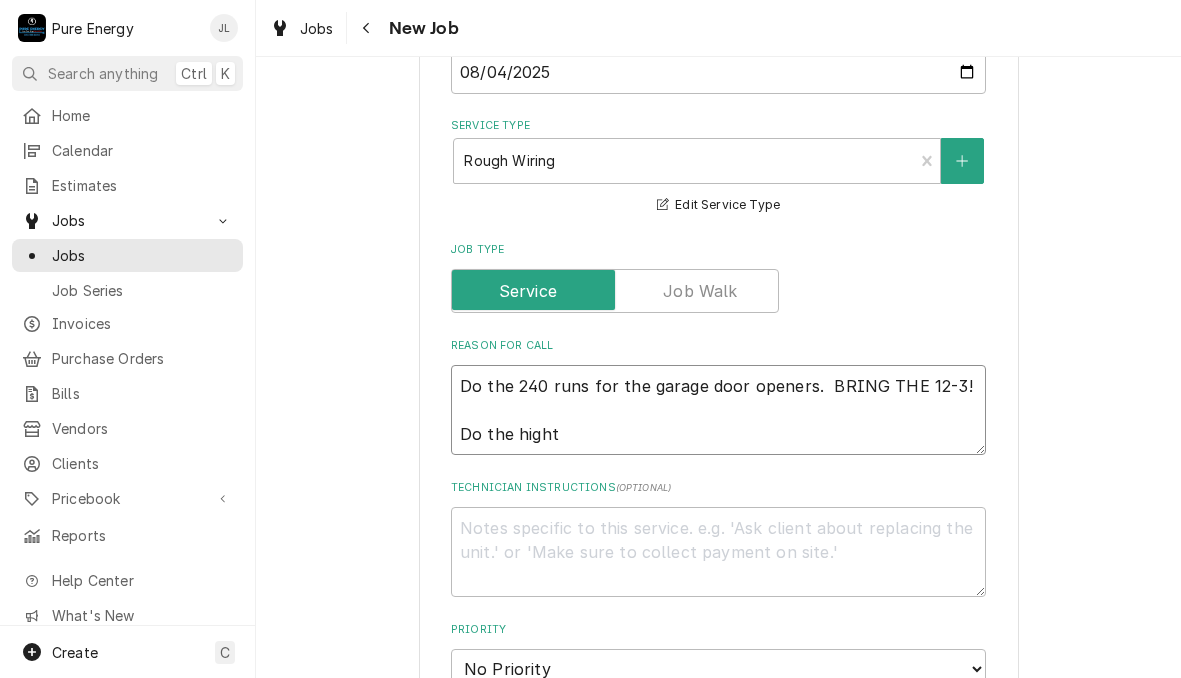 type on "Do the 240 runs for the garage door openers.  BRING THE 12-3!
Do the hight" 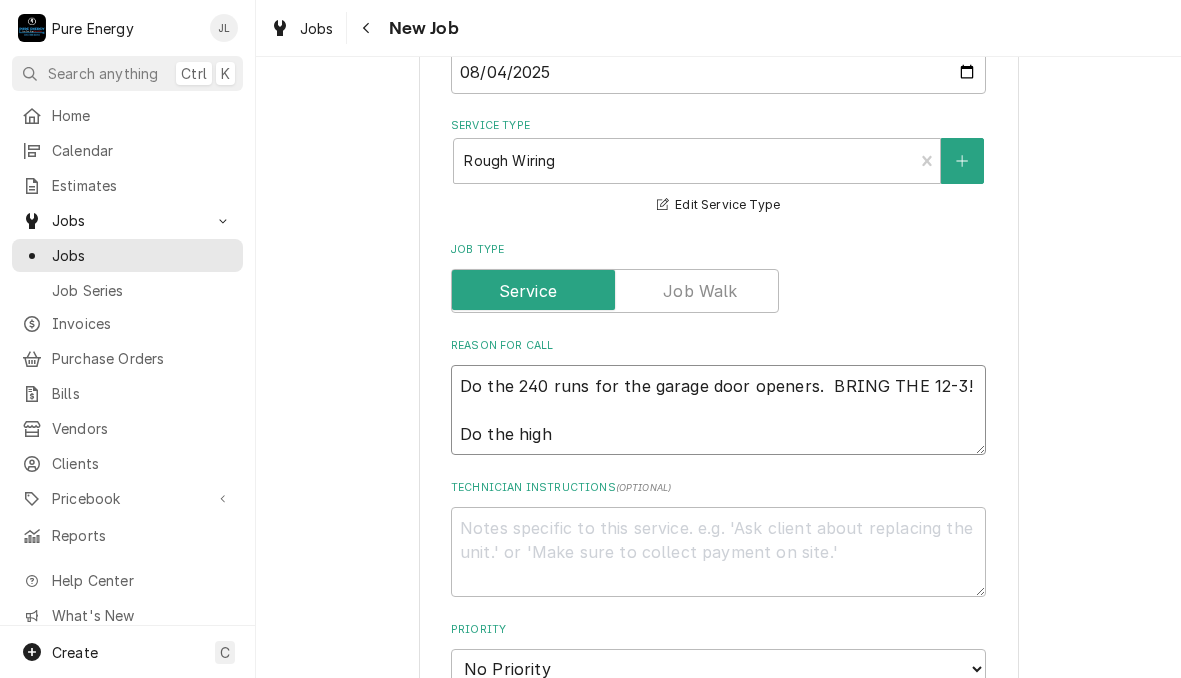 type on "Do the 240 runs for the garage door openers.  BRING THE 12-3!
Do the high" 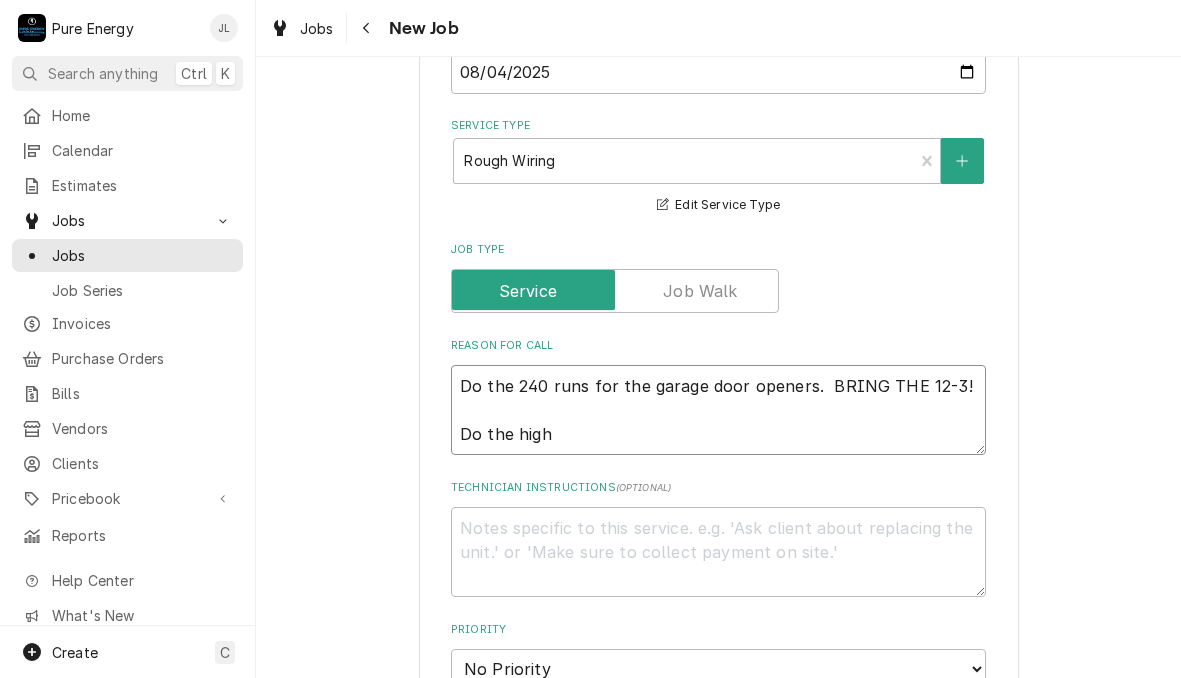 type on "x" 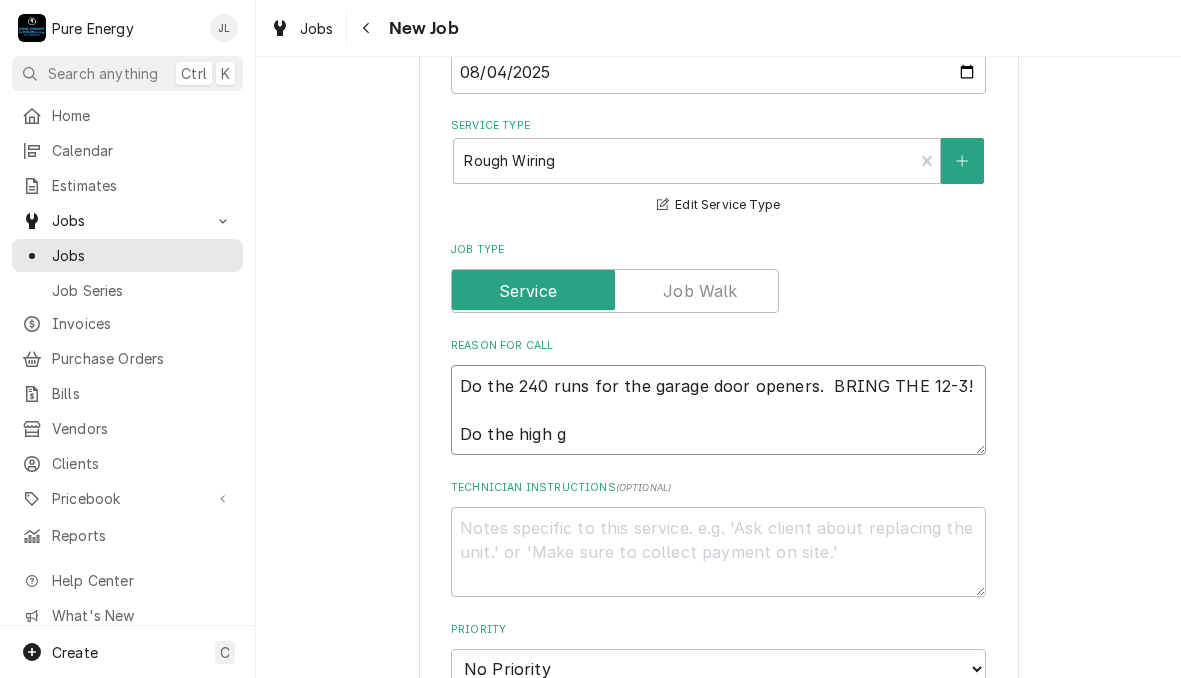 type on "x" 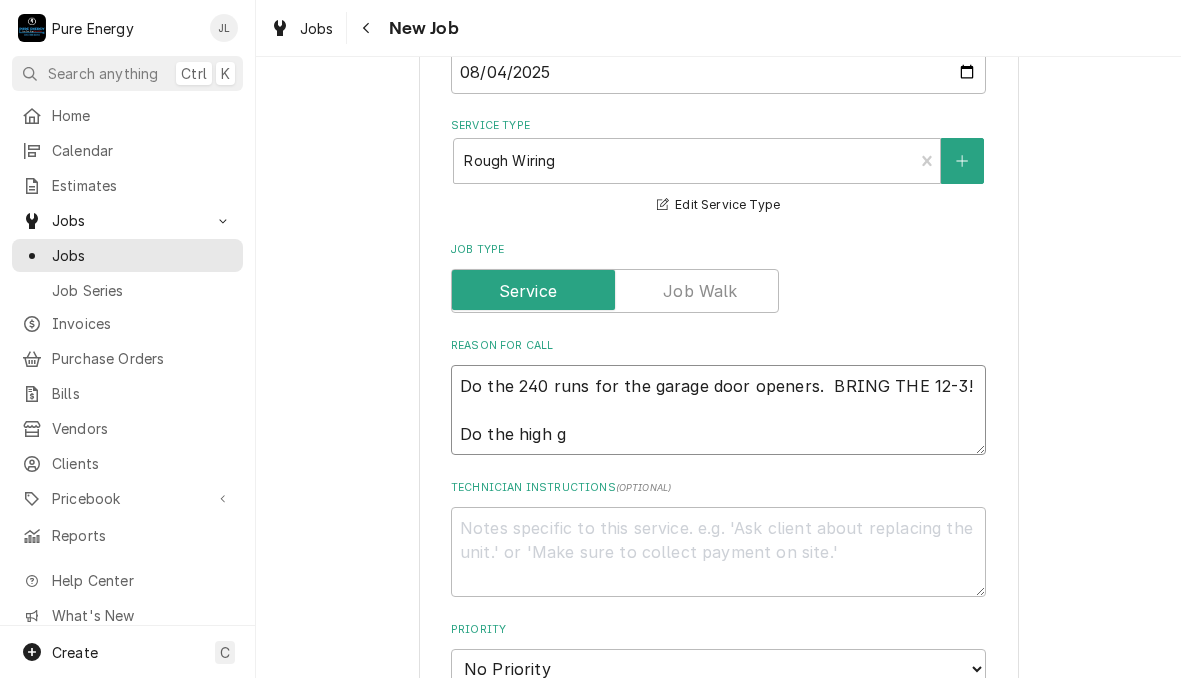 type on "Do the 240 runs for the garage door openers.  BRING THE 12-3!
Do the high" 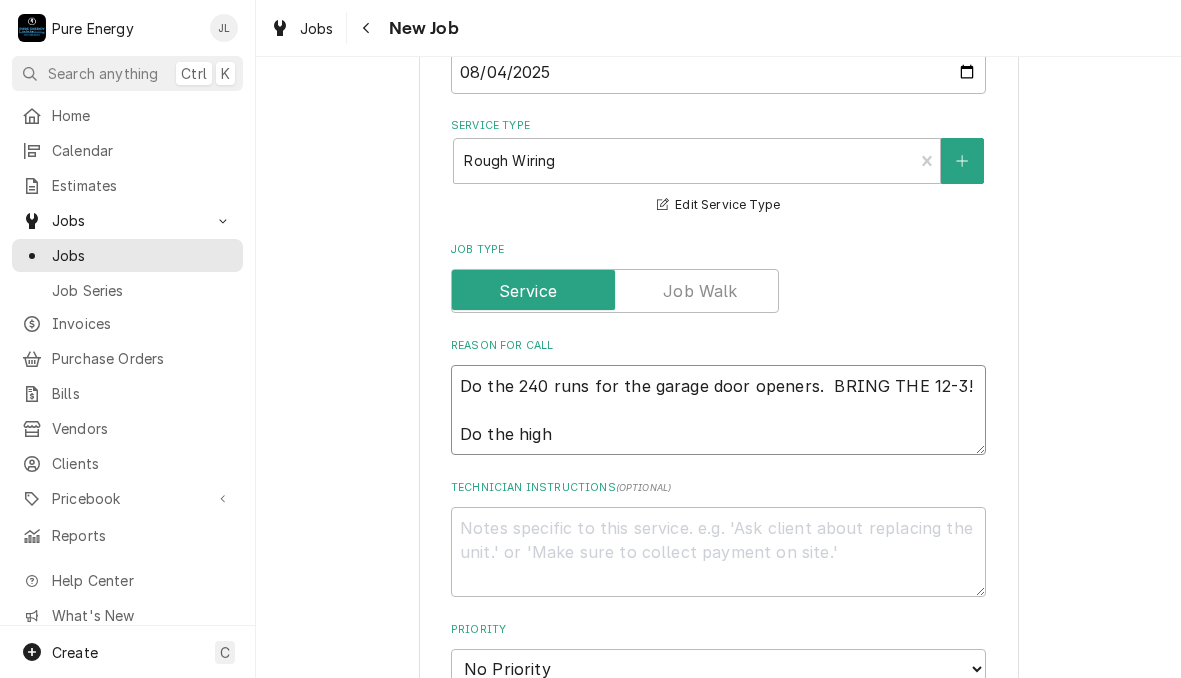 type on "x" 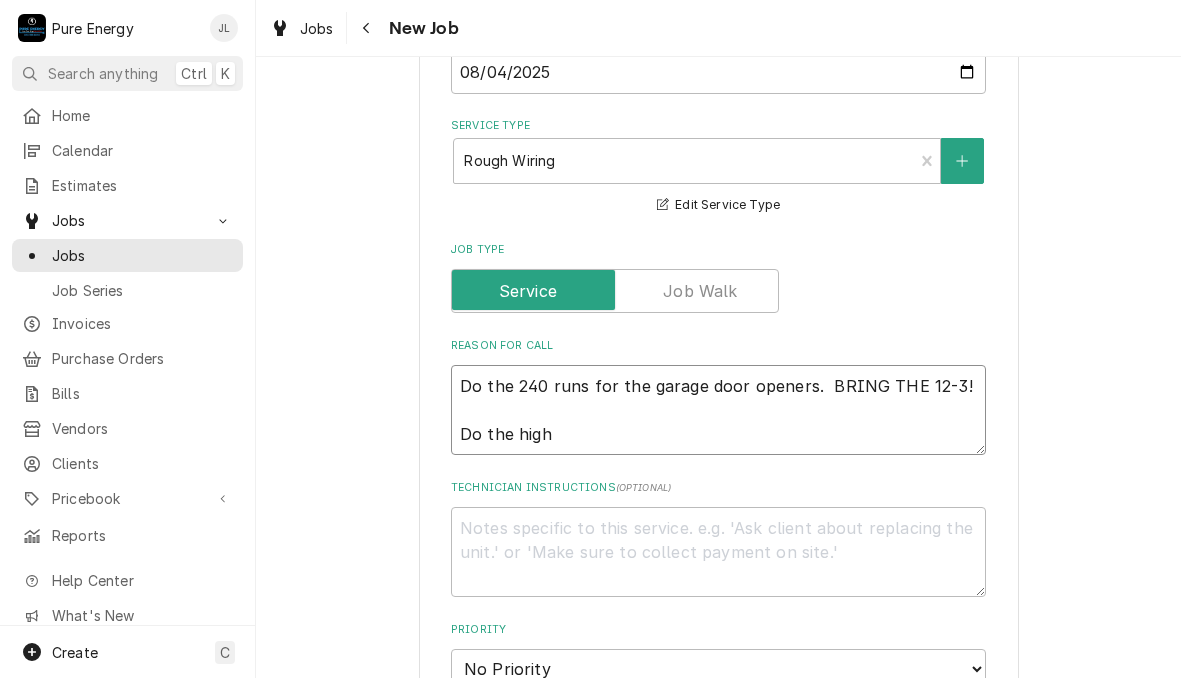 type on "Do the 240 runs for the garage door openers.  BRING THE 12-3!
Do the high c" 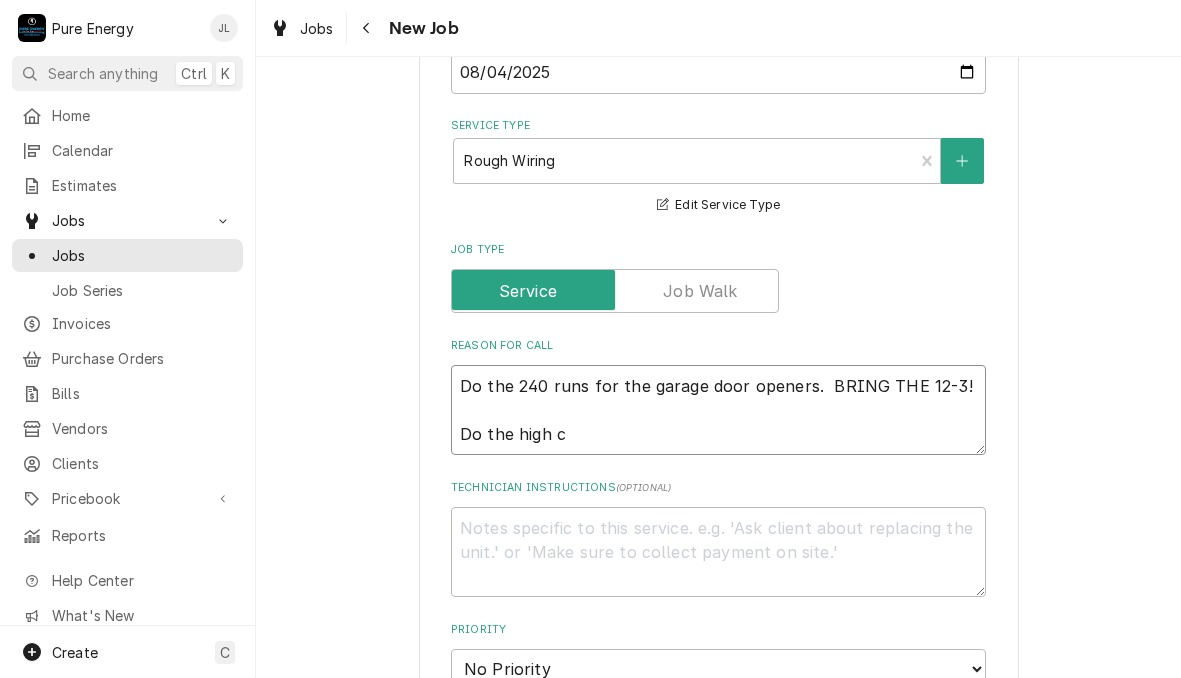 type on "x" 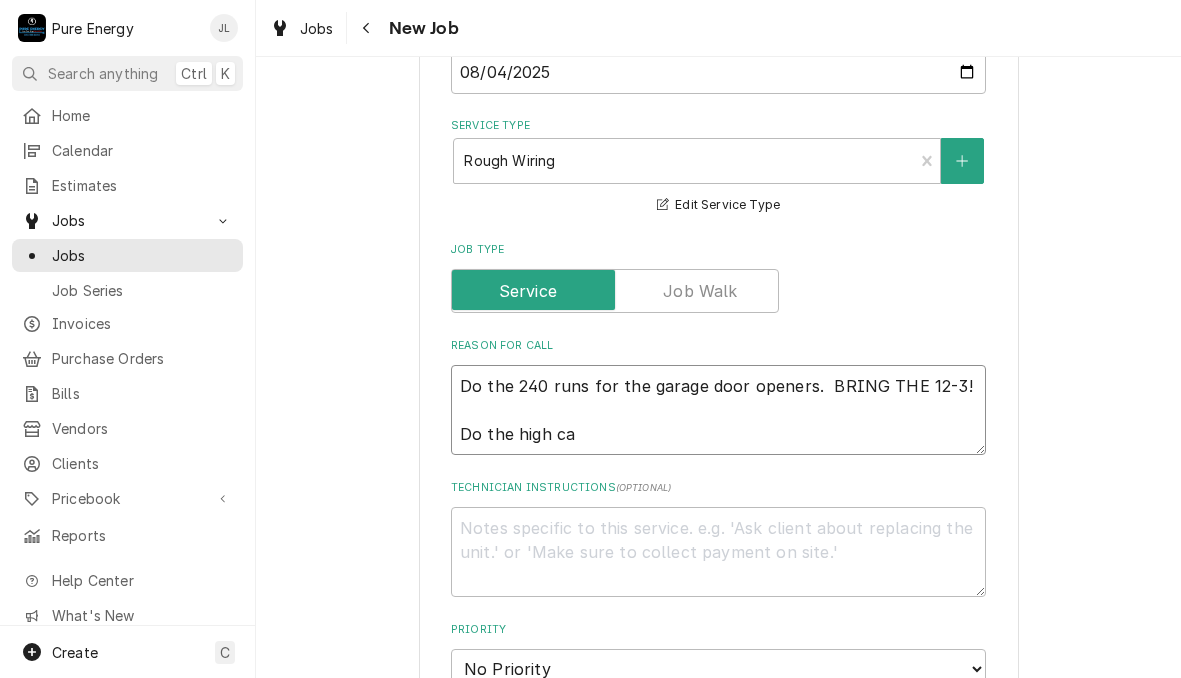 type on "Do the 240 runs for the garage door openers.  BRING THE 12-3!
Do the high can" 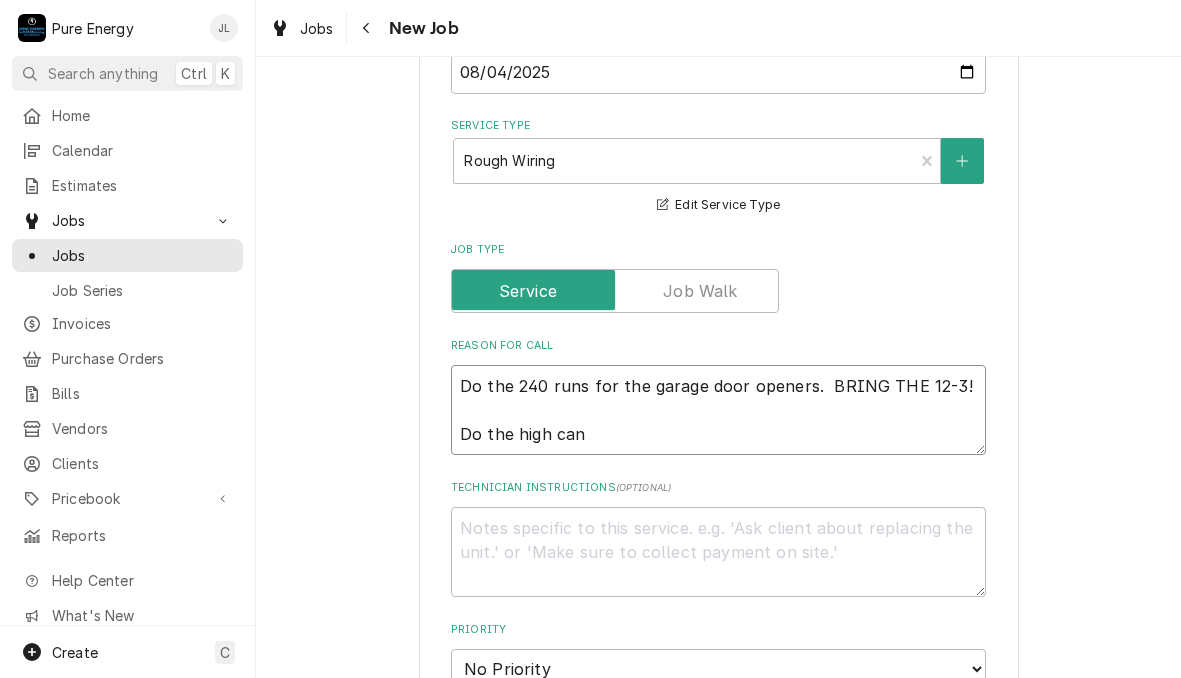 type on "x" 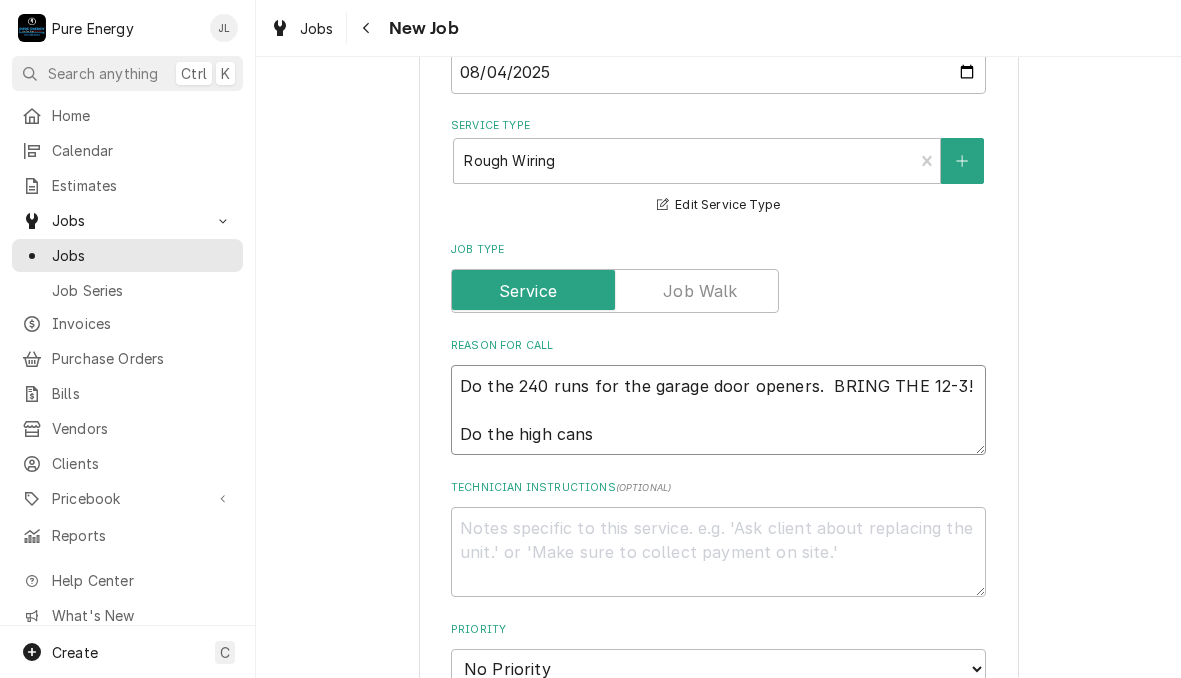type on "Do the 240 runs for the garage door openers.  BRING THE 12-3!
Do the high cans" 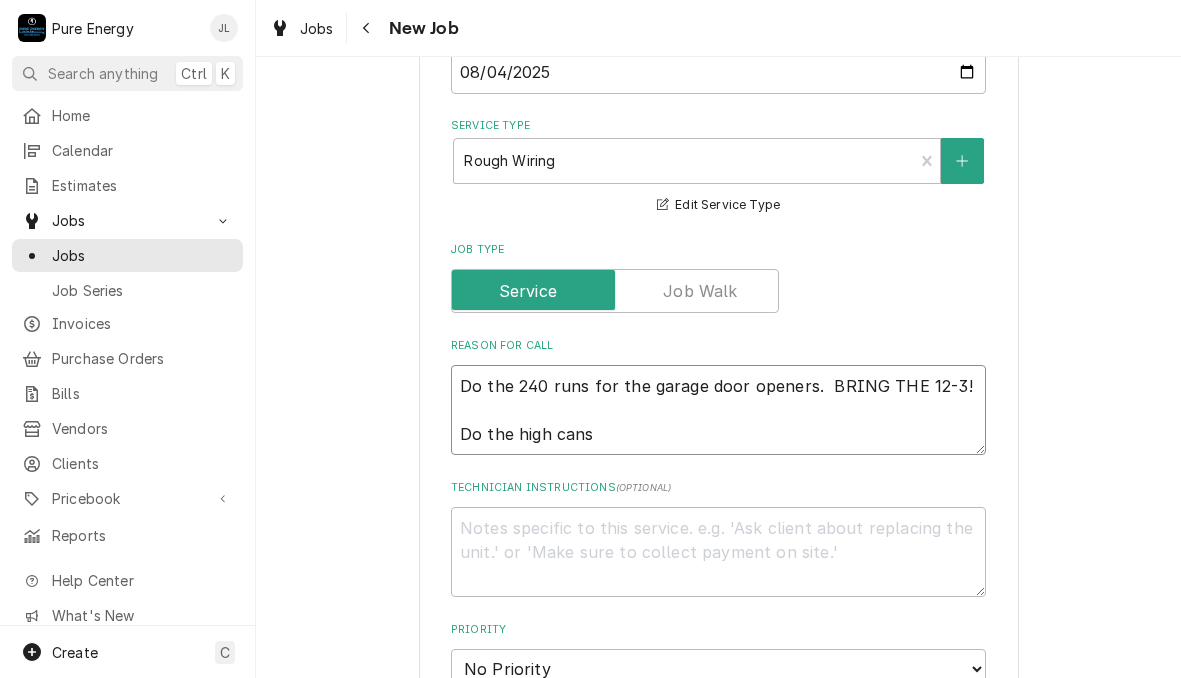 type on "x" 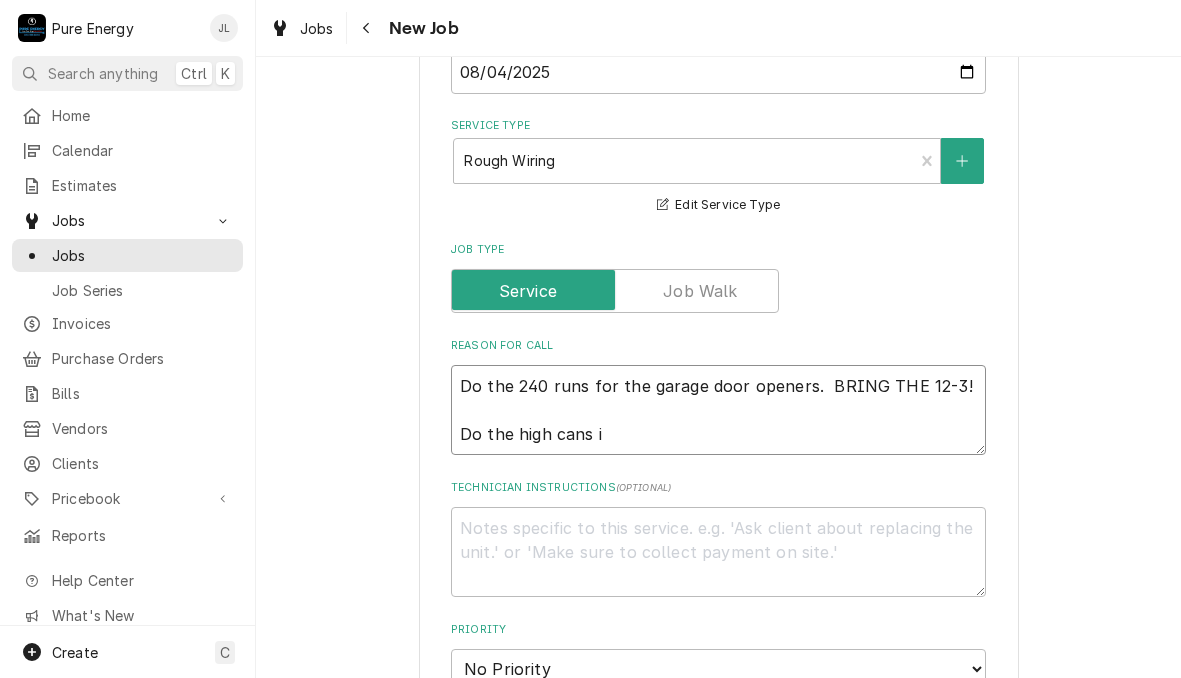 type on "x" 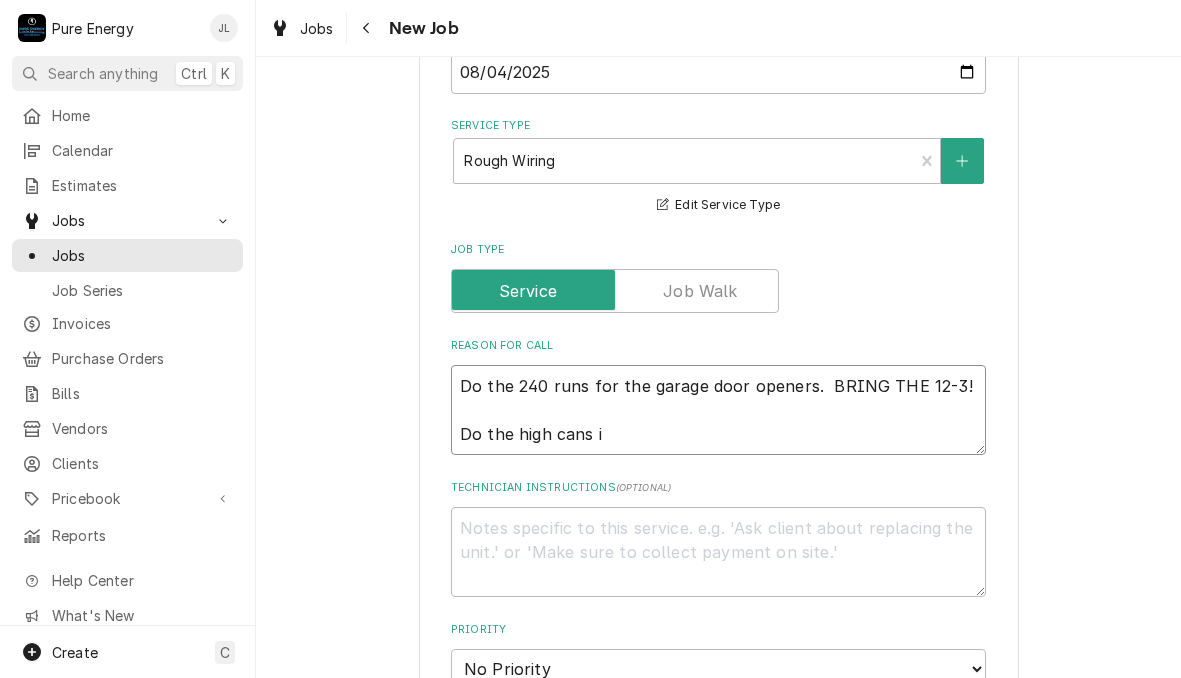 type on "Do the 240 runs for the garage door openers.  BRING THE 12-3!
Do the high cans in" 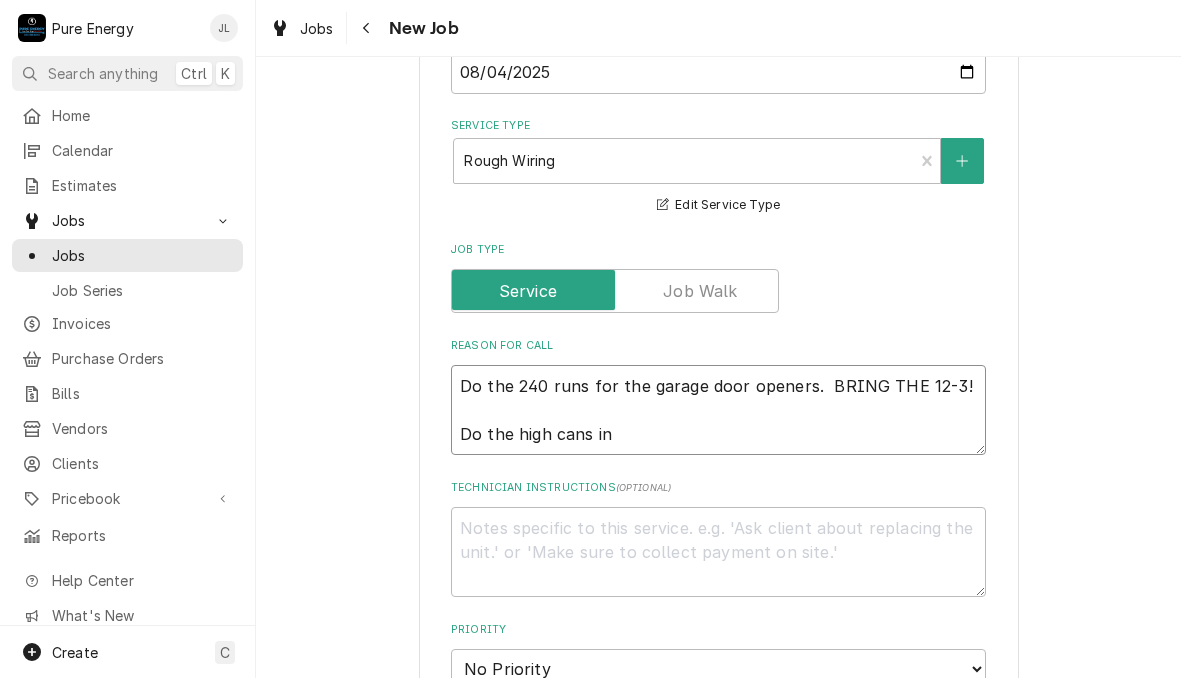 type on "x" 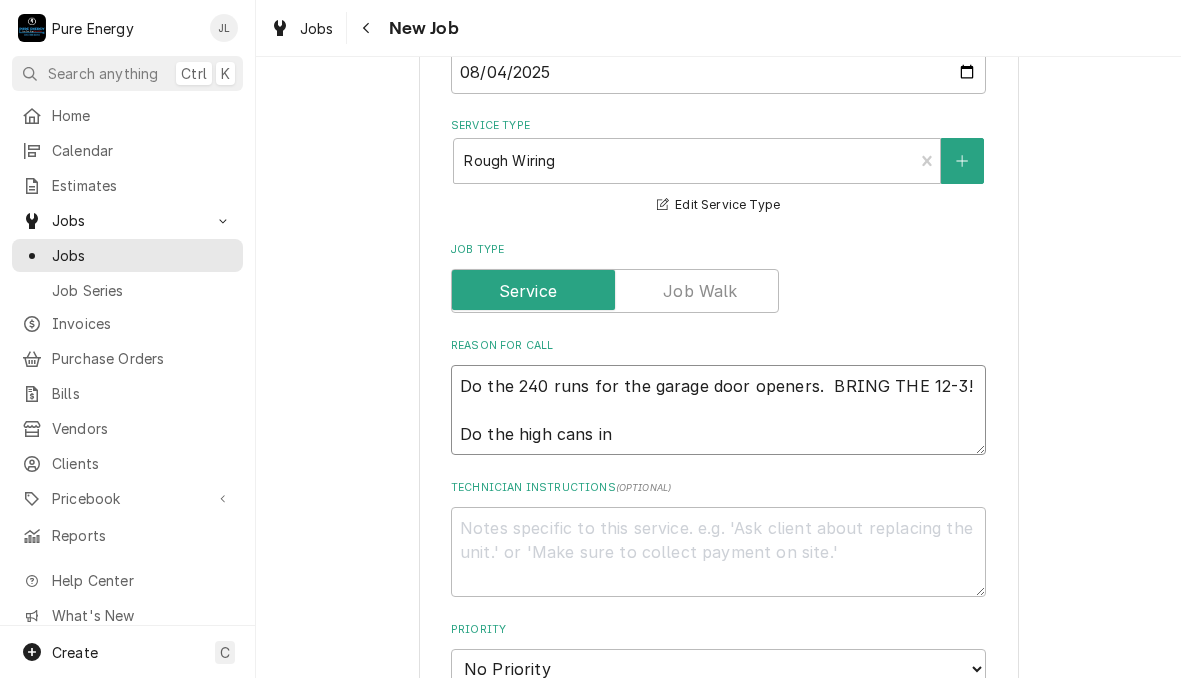 type on "Do the 240 runs for the garage door openers.  BRING THE 12-3!
Do the high cans in" 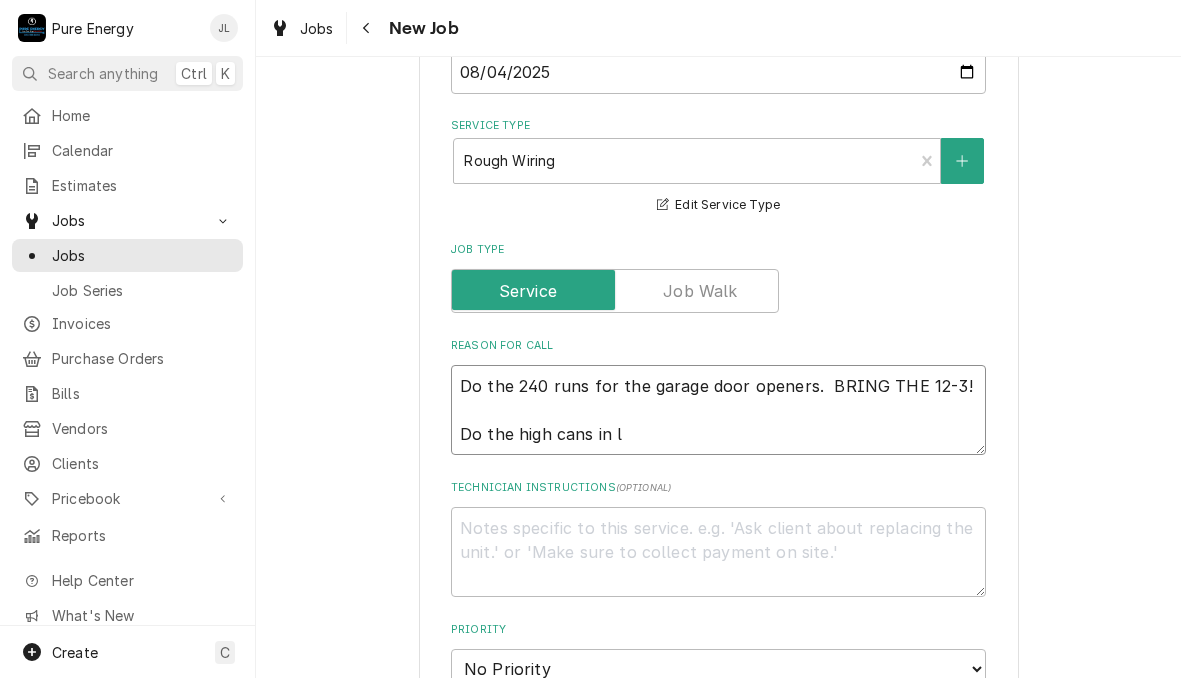 type on "x" 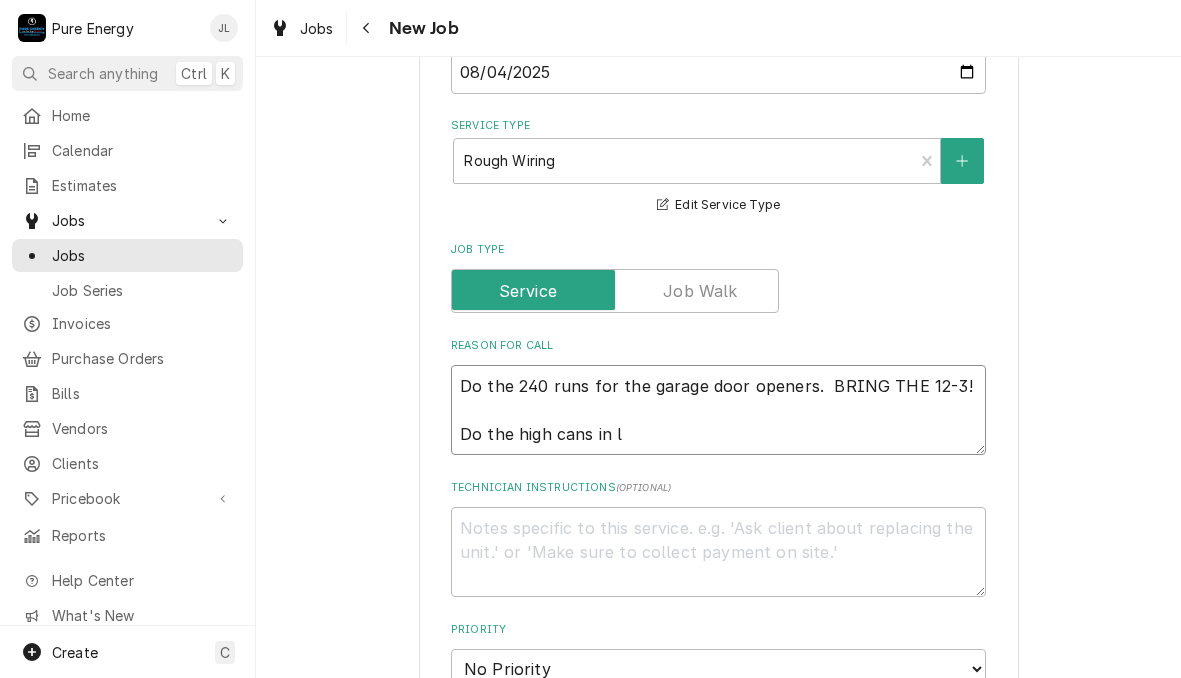 type on "Do the 240 runs for the garage door openers.  BRING THE 12-3!
Do the high cans in li" 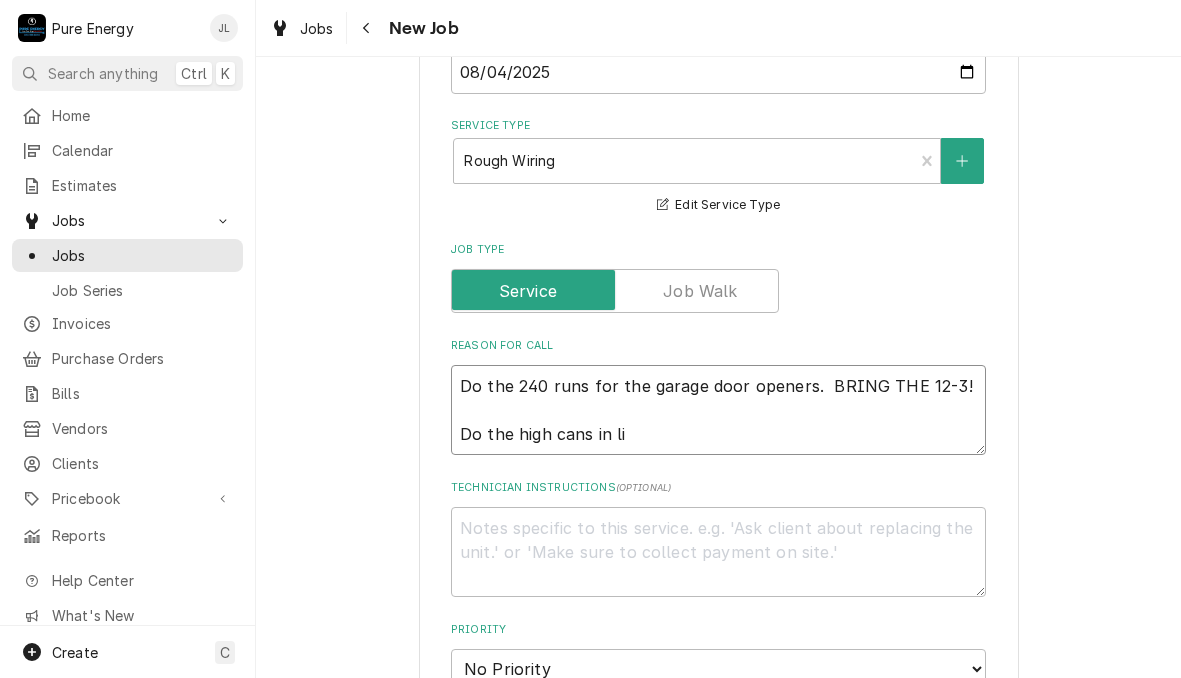 type on "x" 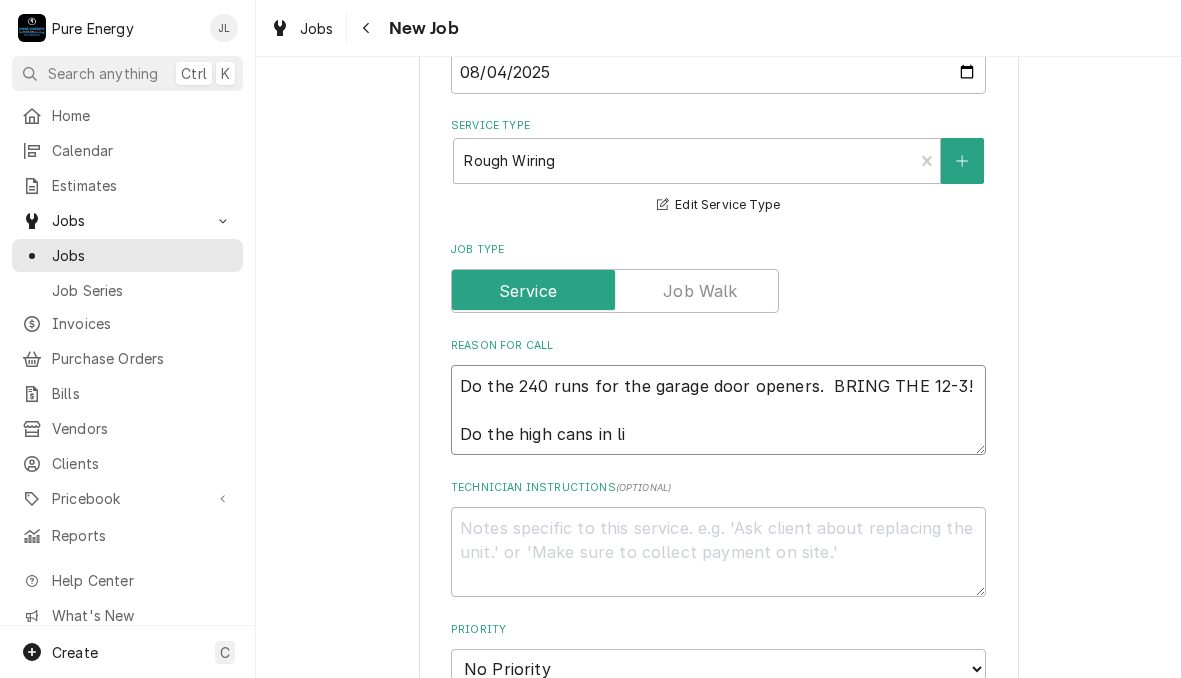 type on "Do the 240 runs for the garage door openers.  BRING THE 12-3!
Do the high cans in lii" 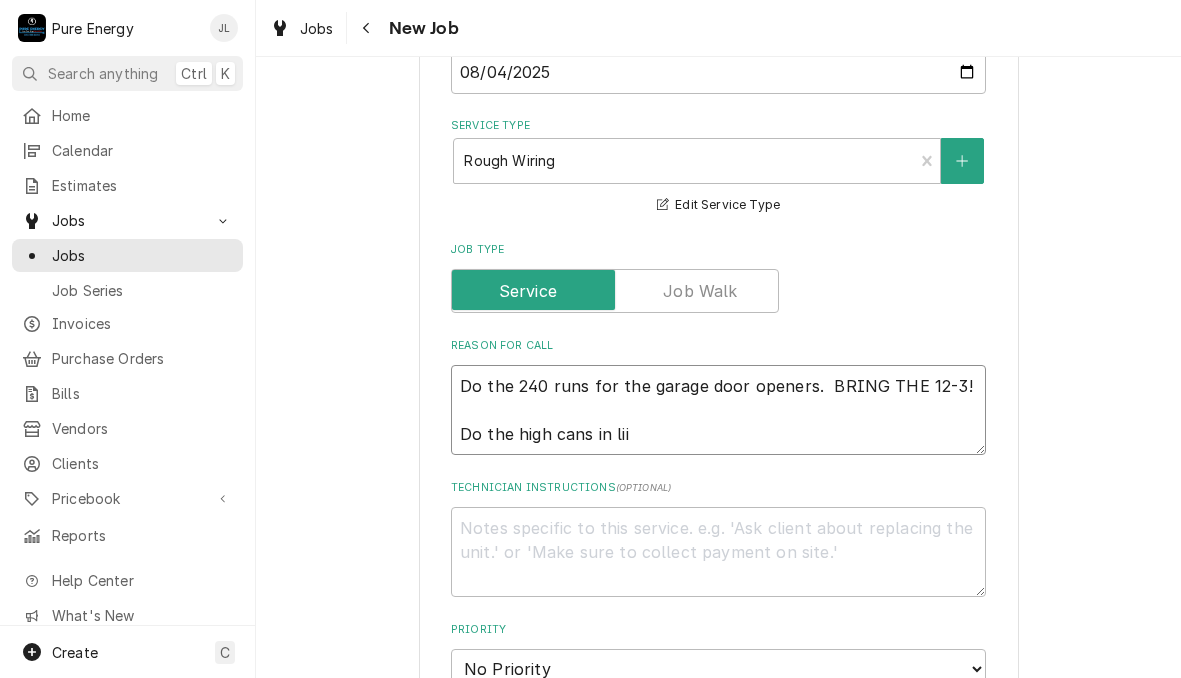 type on "x" 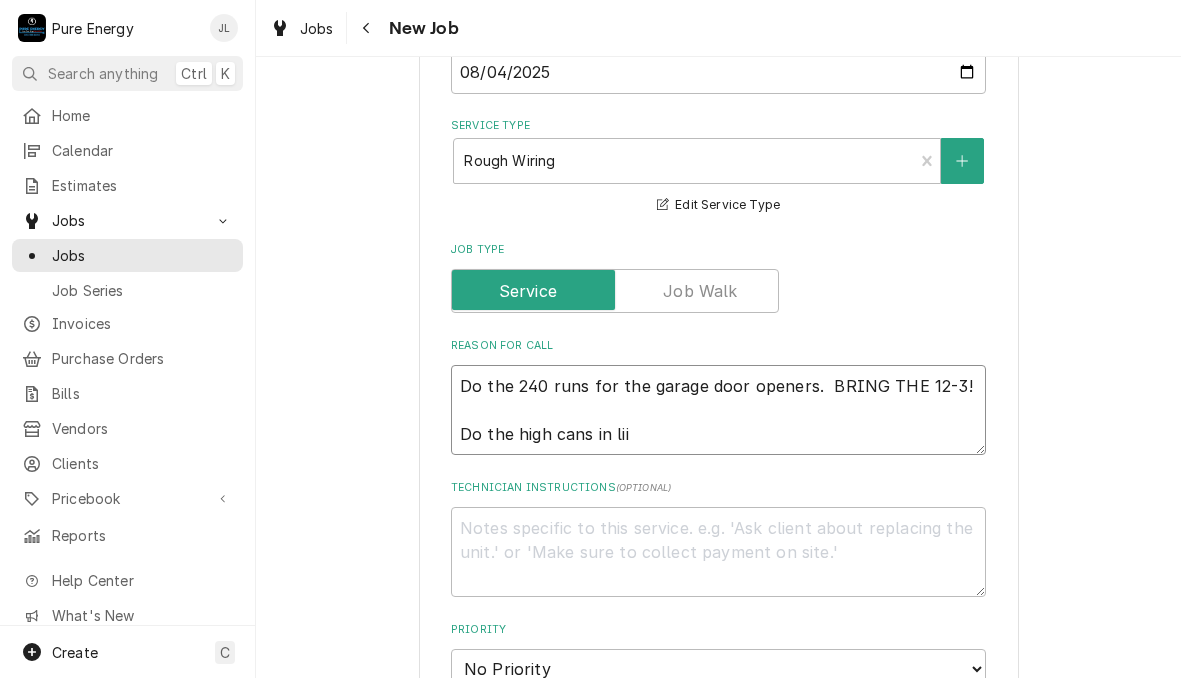 type on "Do the 240 runs for the garage door openers.  BRING THE 12-3!
Do the high cans in liiv" 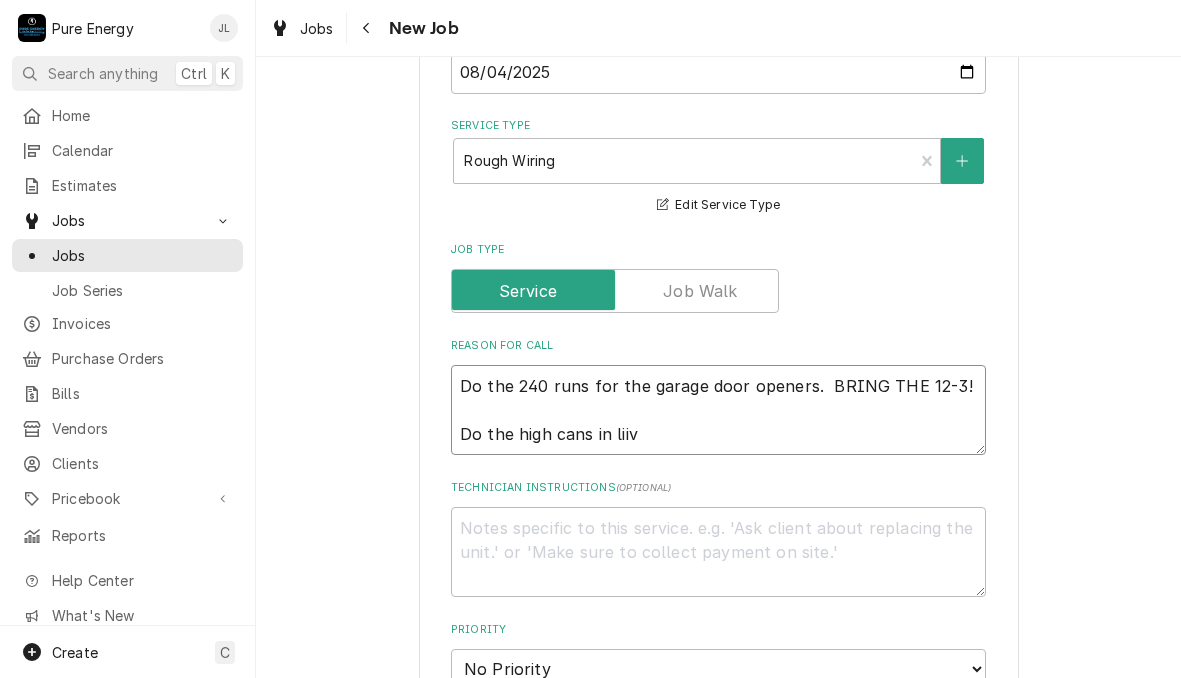type on "x" 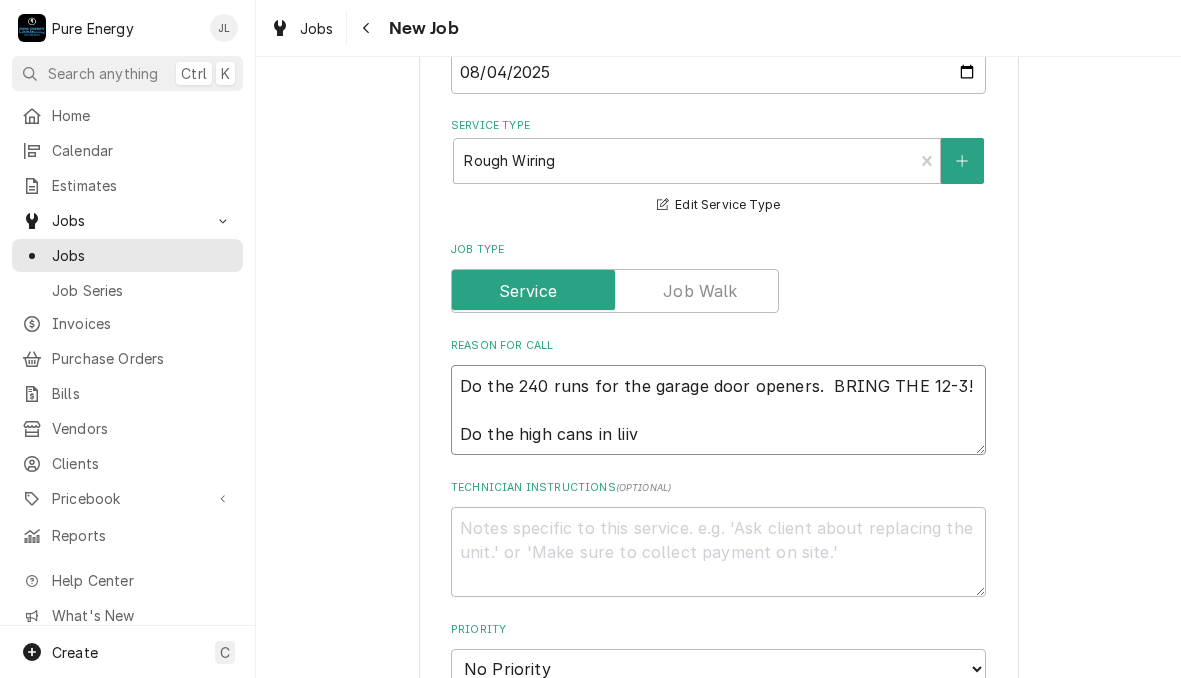 type on "Do the 240 runs for the garage door openers.  BRING THE 12-3!
Do the high cans in lii" 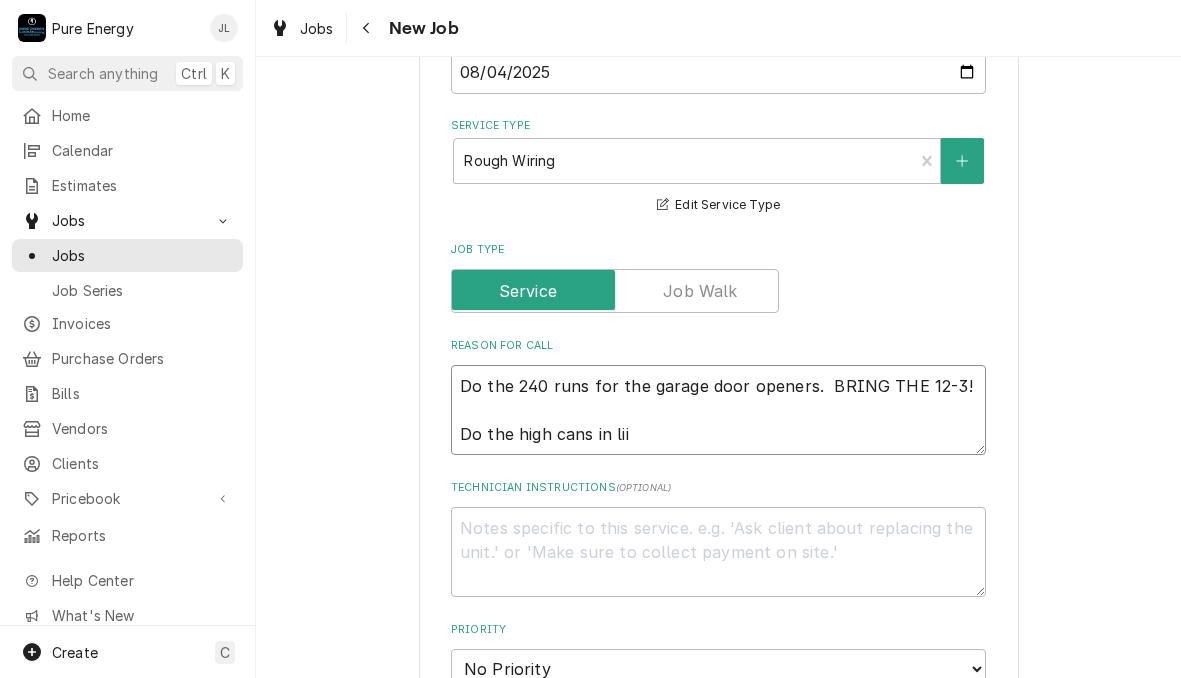 type on "x" 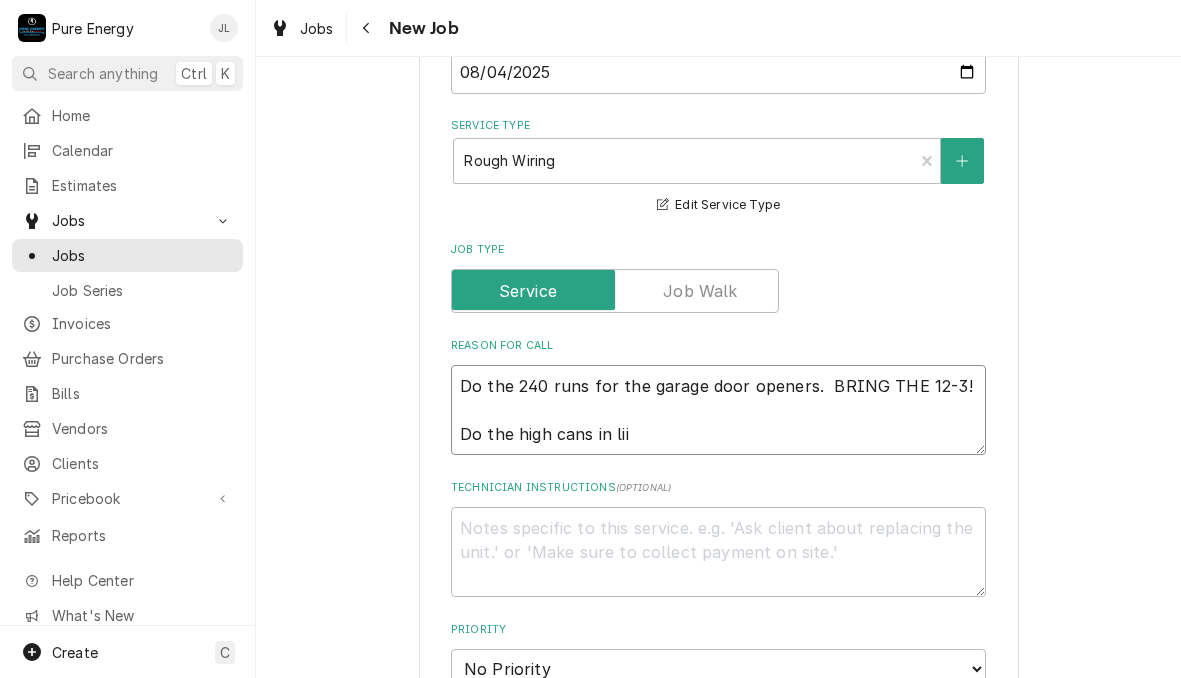 type on "Do the 240 runs for the garage door openers.  BRING THE 12-3!
Do the high cans in li" 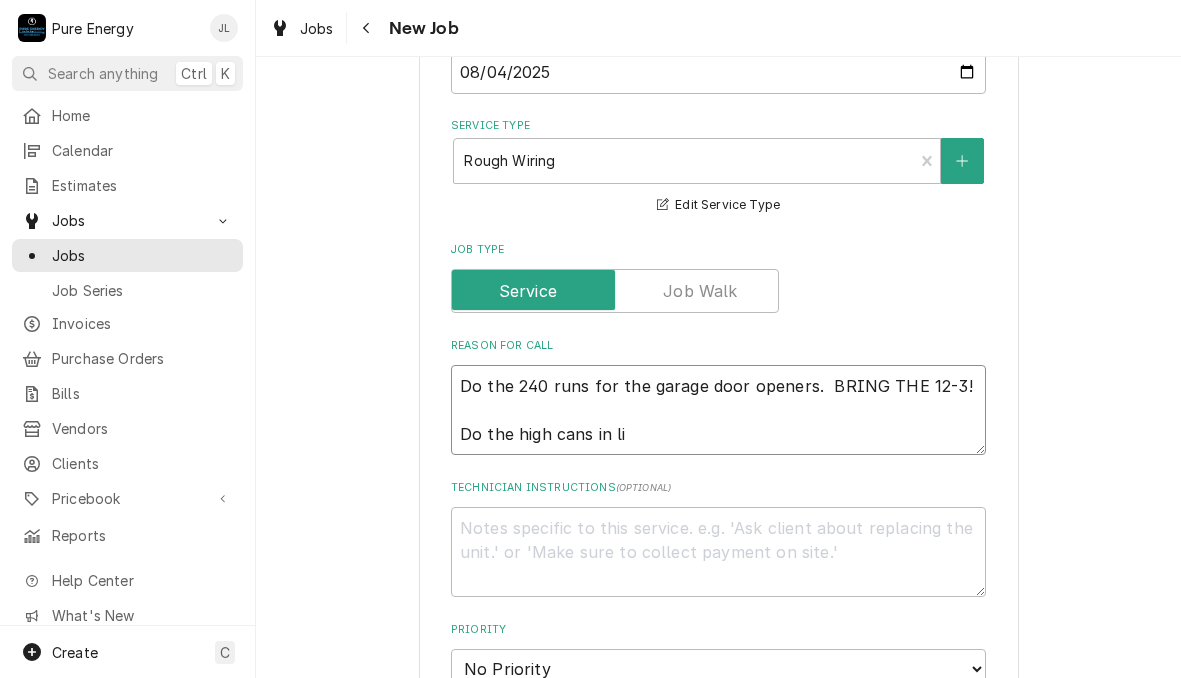 type on "x" 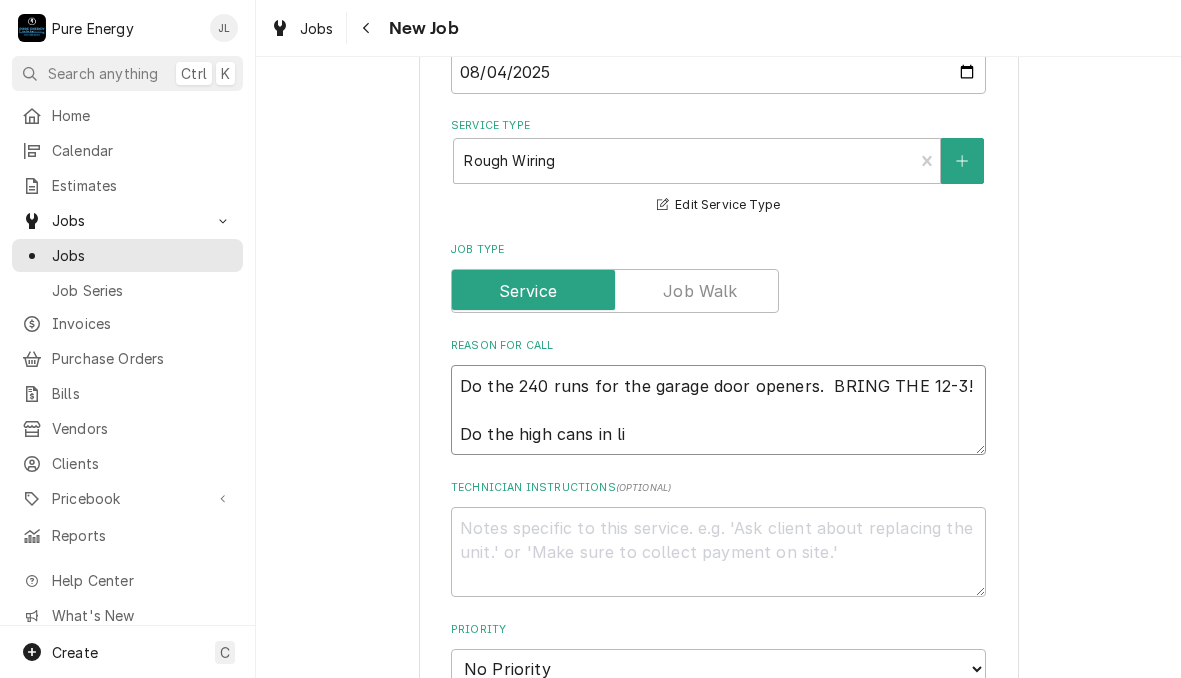 type on "Do the 240 runs for the garage door openers.  BRING THE 12-3!
Do the high cans in liv" 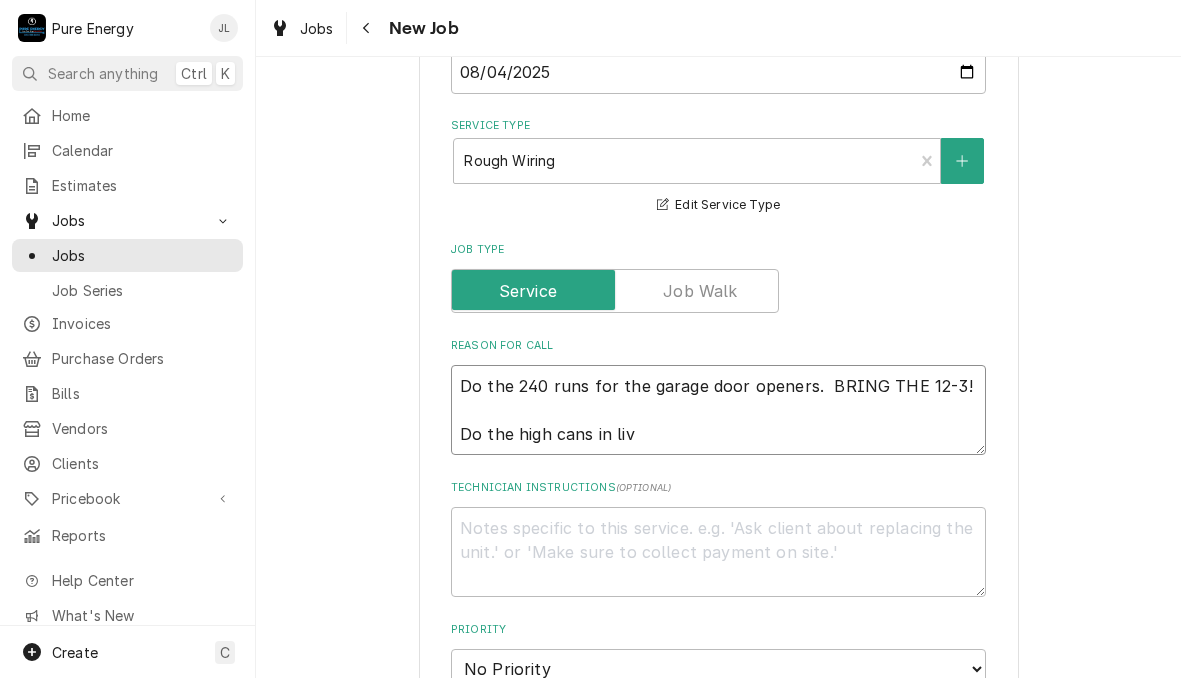 type on "x" 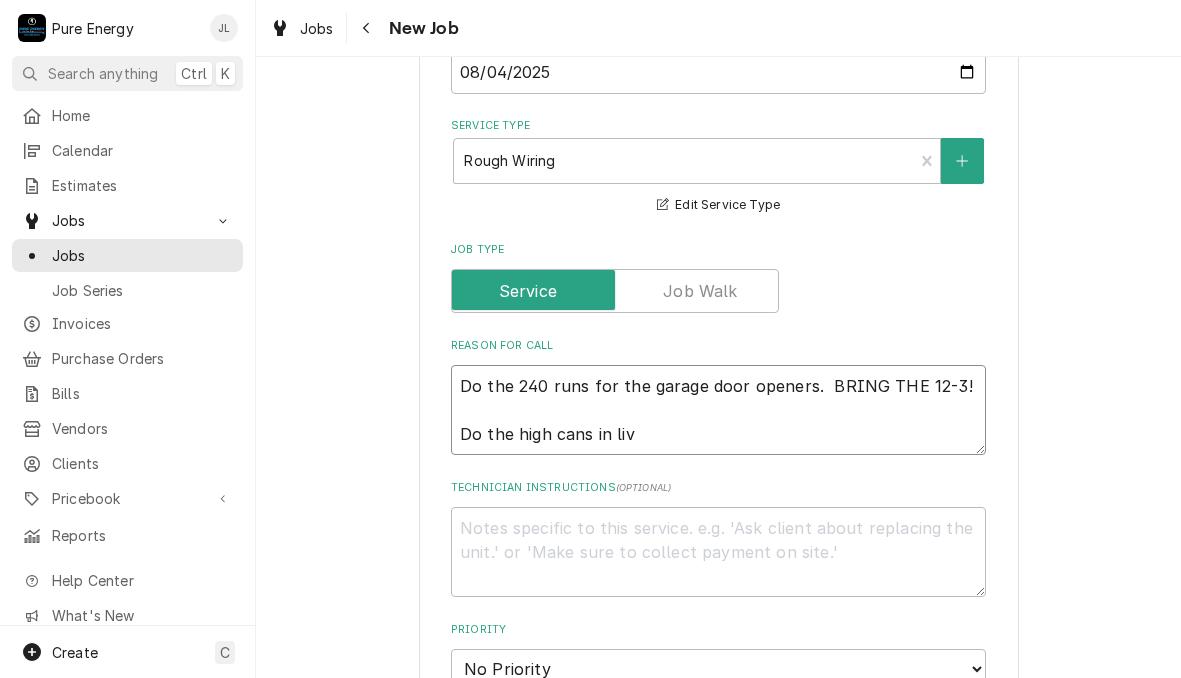 type on "Do the 240 runs for the garage door openers.  BRING THE 12-3!
Do the high cans in livi" 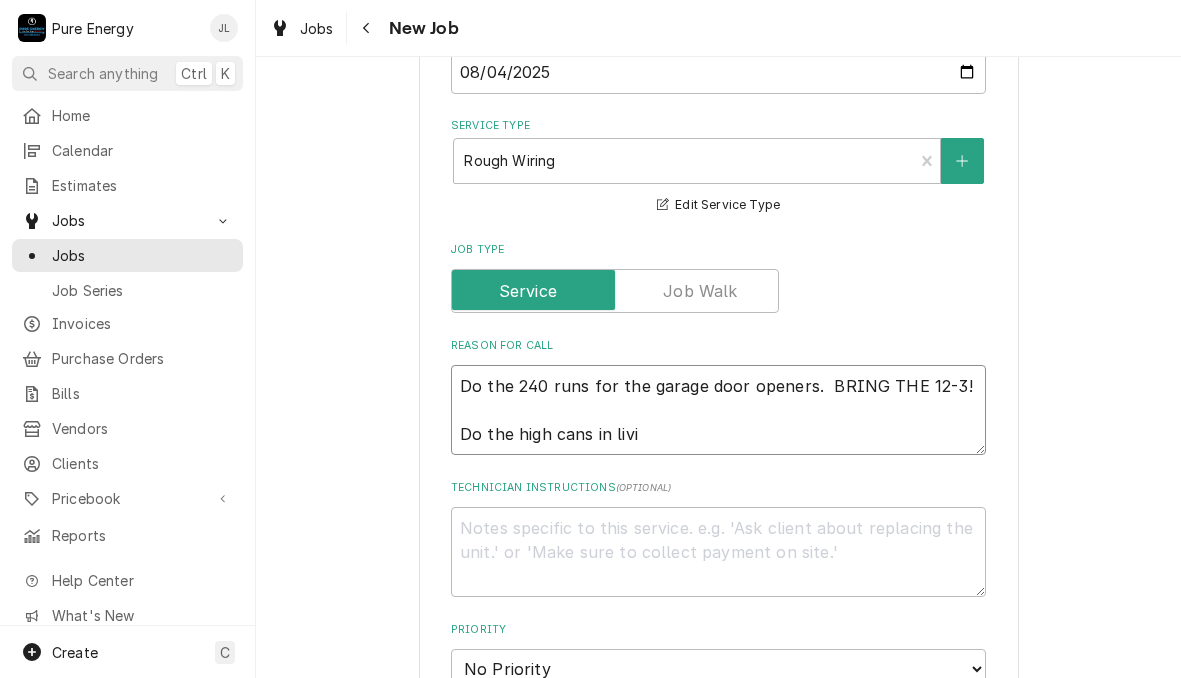 type 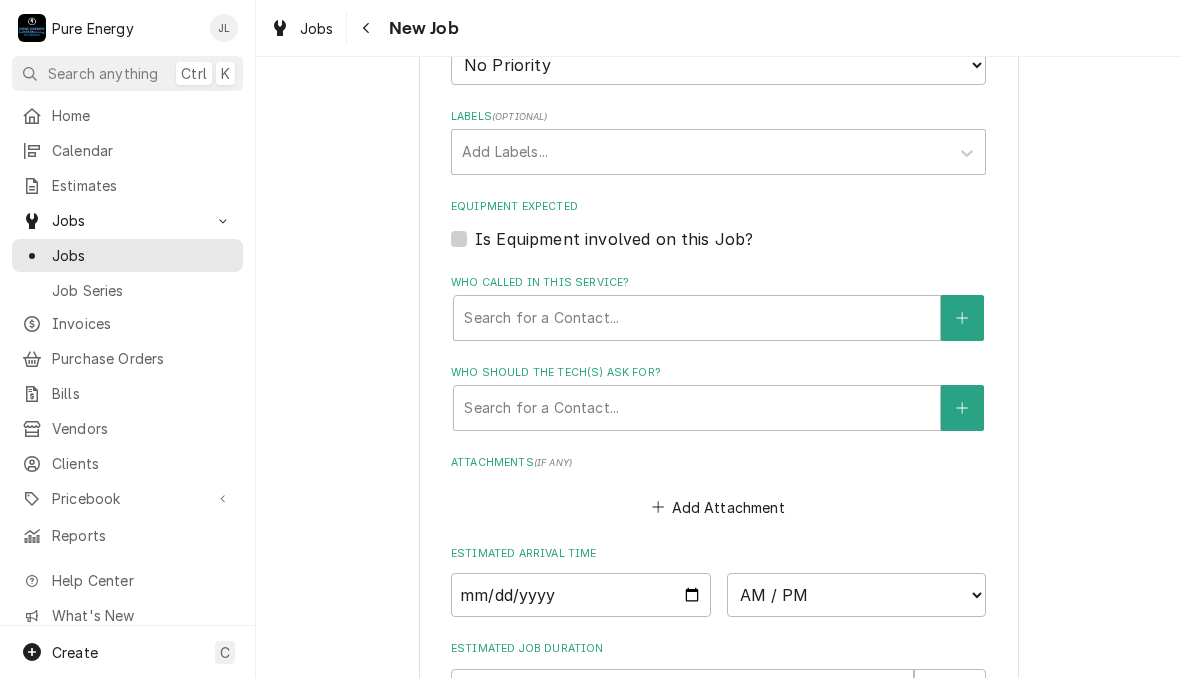 scroll, scrollTop: 1400, scrollLeft: 0, axis: vertical 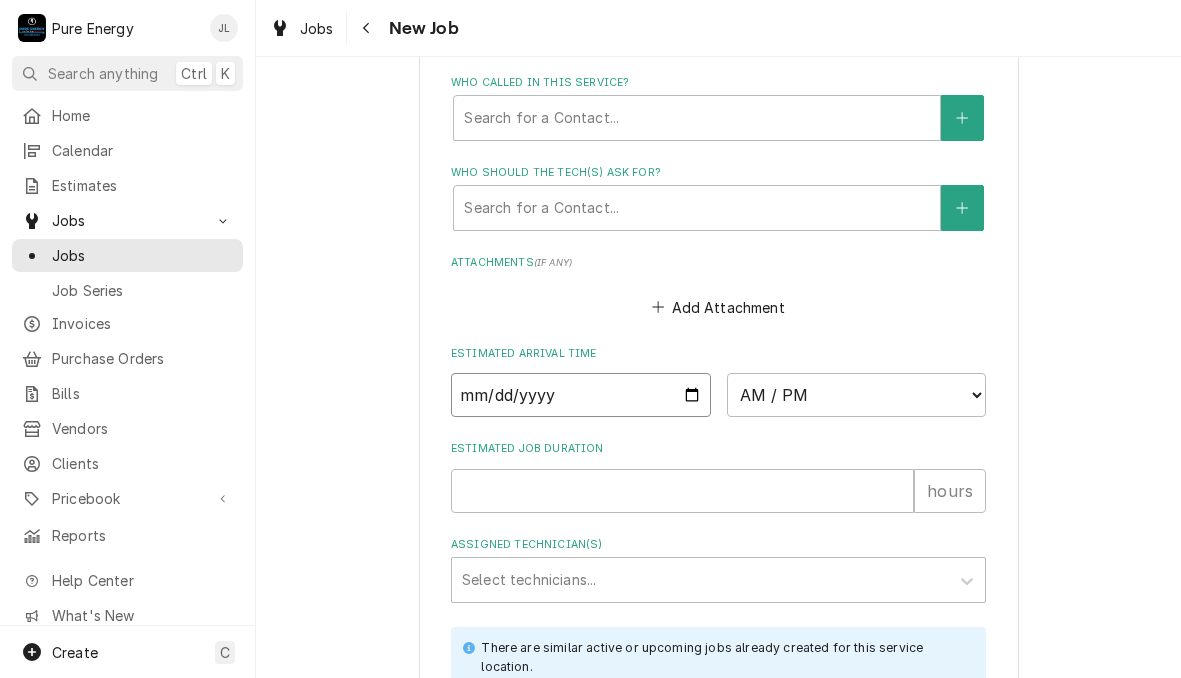 click at bounding box center (581, 395) 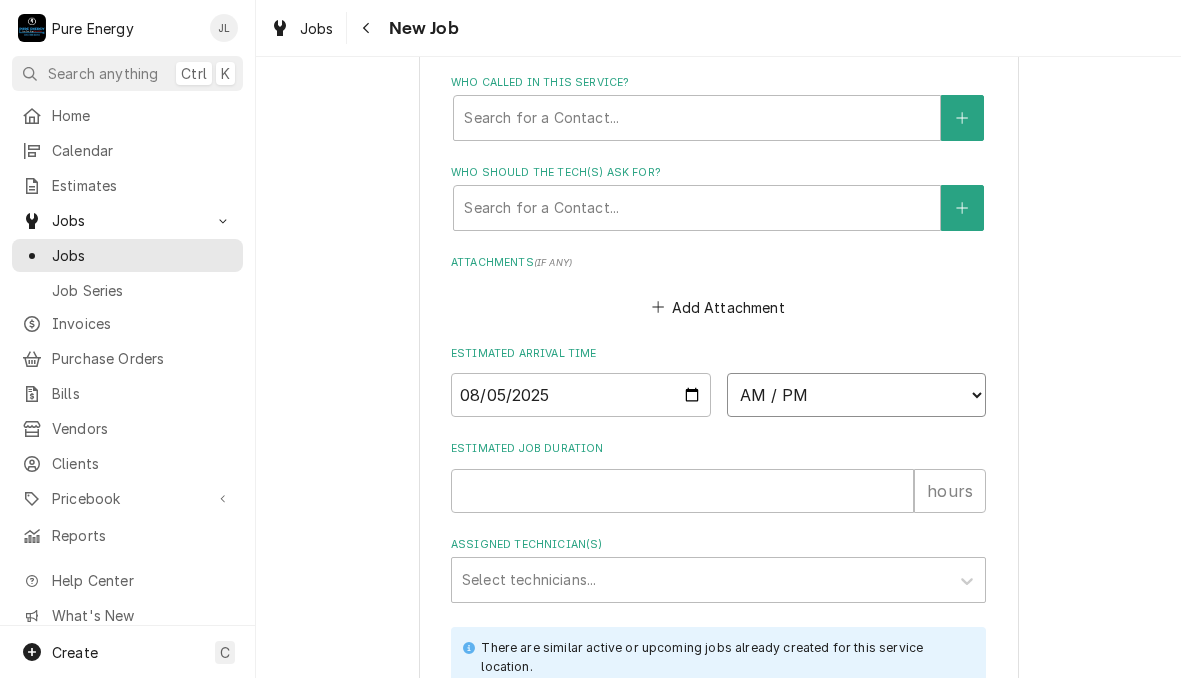 click on "AM / PM 6:00 AM 6:15 AM 6:30 AM 6:45 AM 7:00 AM 7:15 AM 7:30 AM 7:45 AM 8:00 AM 8:15 AM 8:30 AM 8:45 AM 9:00 AM 9:15 AM 9:30 AM 9:45 AM 10:00 AM 10:15 AM 10:30 AM 10:45 AM 11:00 AM 11:15 AM 11:30 AM 11:45 AM 12:00 PM 12:15 PM 12:30 PM 12:45 PM 1:00 PM 1:15 PM 1:30 PM 1:45 PM 2:00 PM 2:15 PM 2:30 PM 2:45 PM 3:00 PM 3:15 PM 3:30 PM 3:45 PM 4:00 PM 4:15 PM 4:30 PM 4:45 PM 5:00 PM 5:15 PM 5:30 PM 5:45 PM 6:00 PM 6:15 PM 6:30 PM 6:45 PM 7:00 PM 7:15 PM 7:30 PM 7:45 PM 8:00 PM 8:15 PM 8:30 PM 8:45 PM 9:00 PM 9:15 PM 9:30 PM 9:45 PM 10:00 PM 10:15 PM 10:30 PM 10:45 PM 11:00 PM 11:15 PM 11:30 PM 11:45 PM 12:00 AM 12:15 AM 12:30 AM 12:45 AM 1:00 AM 1:15 AM 1:30 AM 1:45 AM 2:00 AM 2:15 AM 2:30 AM 2:45 AM 3:00 AM 3:15 AM 3:30 AM 3:45 AM 4:00 AM 4:15 AM 4:30 AM 4:45 AM 5:00 AM 5:15 AM 5:30 AM 5:45 AM" at bounding box center (857, 395) 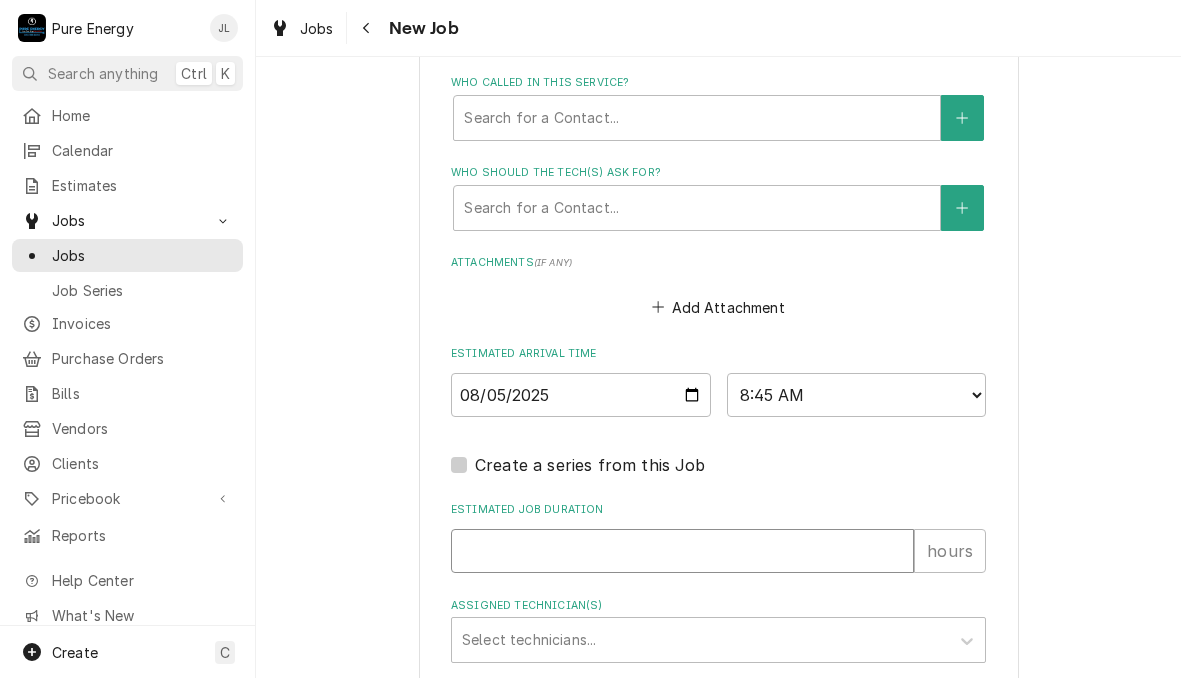 click on "Estimated Job Duration" at bounding box center (682, 551) 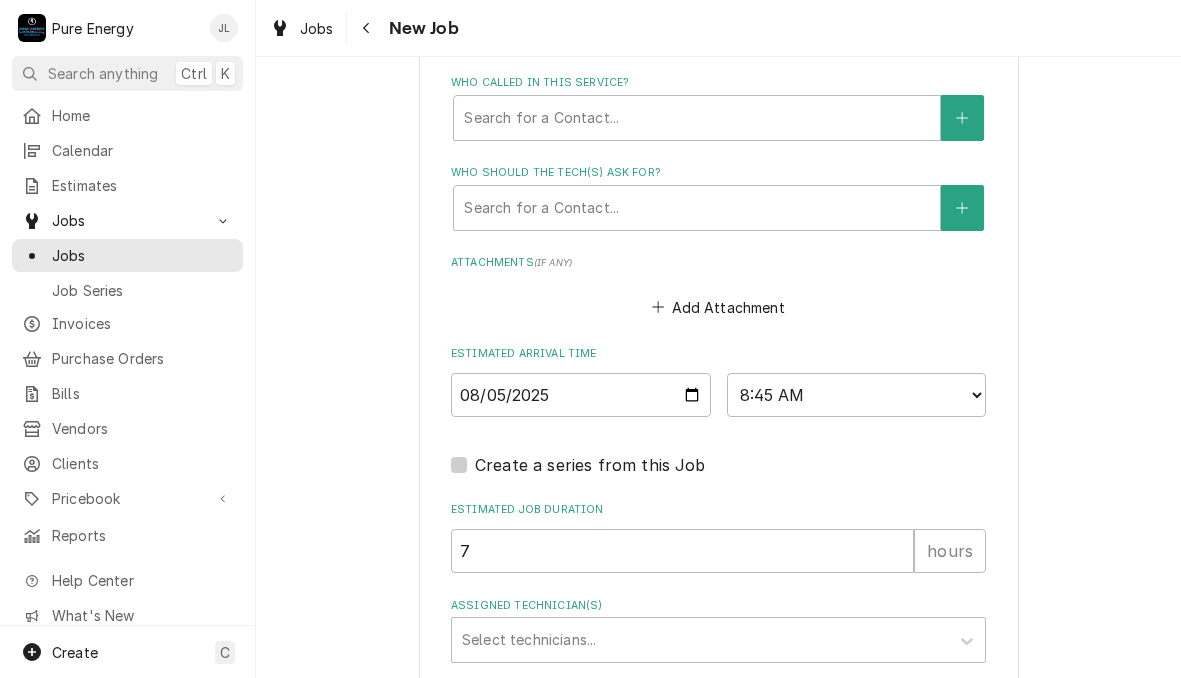 scroll, scrollTop: 1723, scrollLeft: 0, axis: vertical 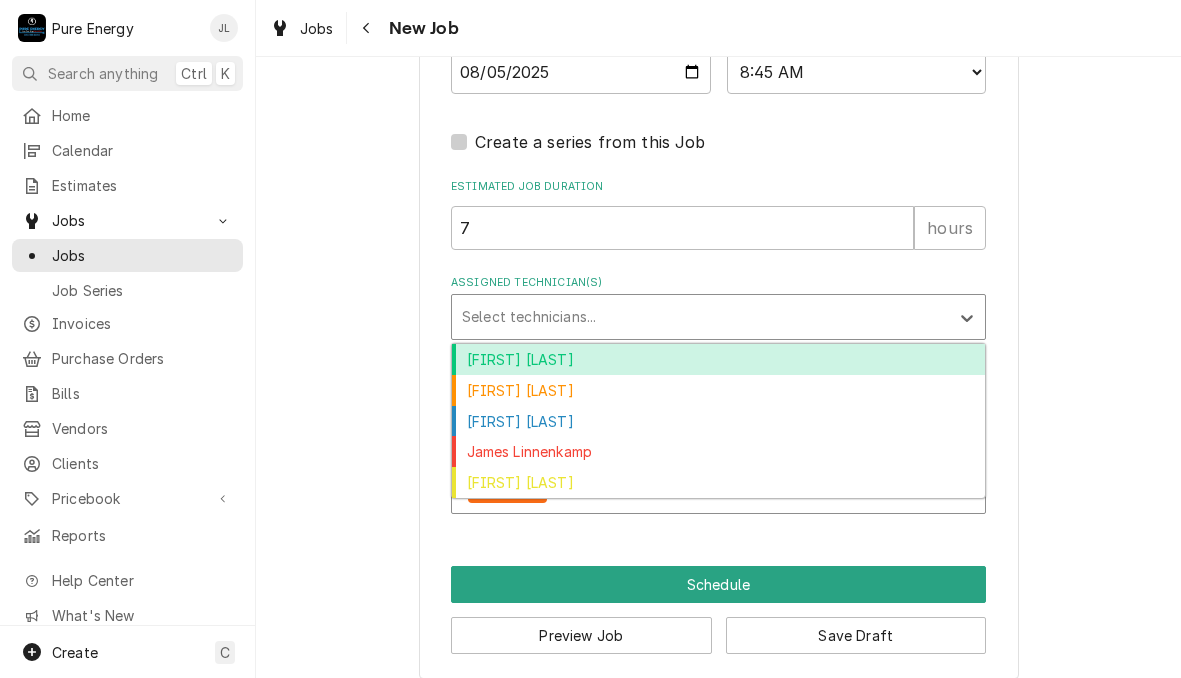 click at bounding box center (700, 317) 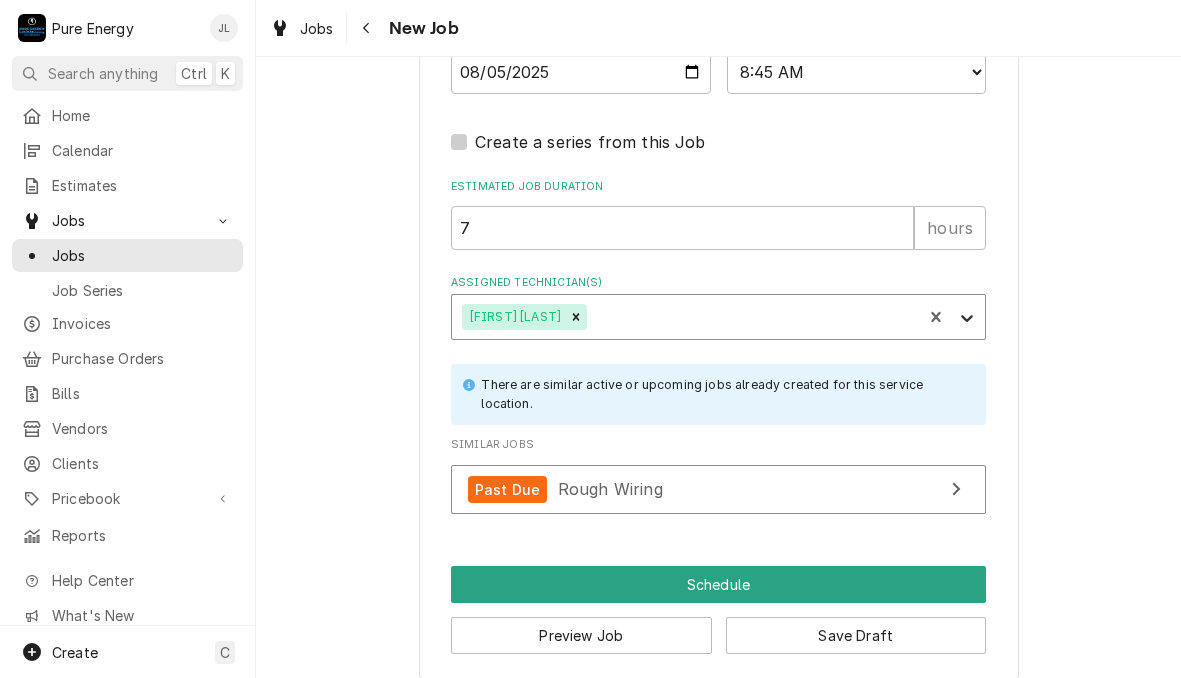 click 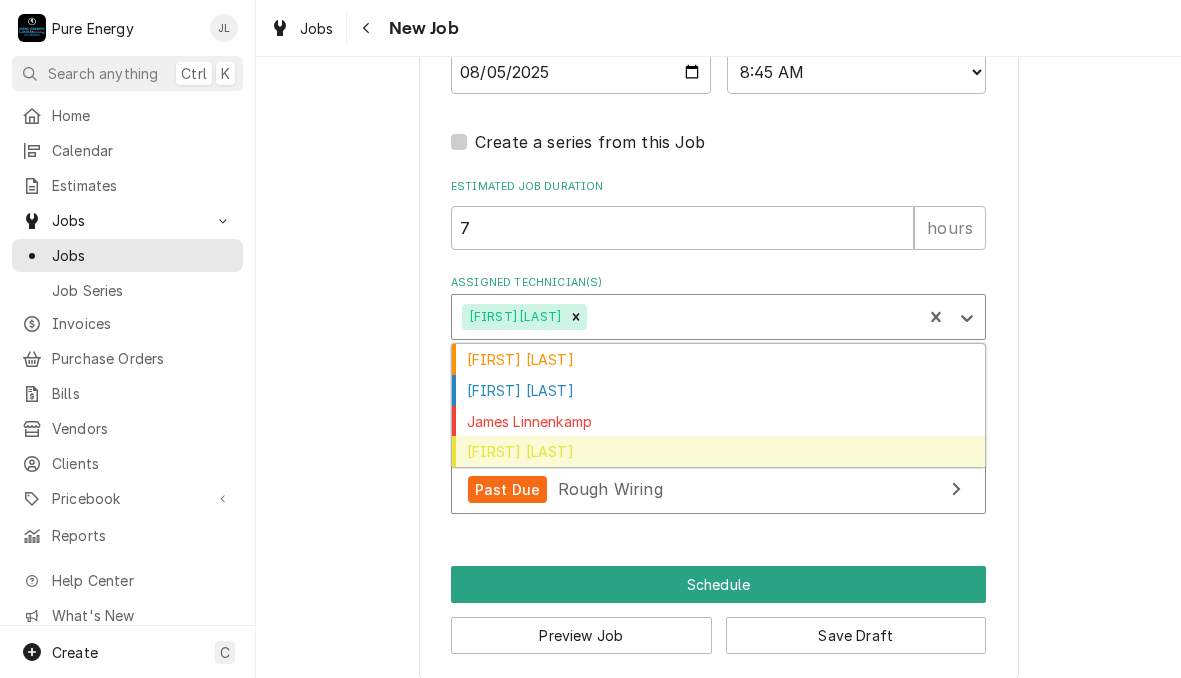 click on "Rodolfo Hernandez Lorenzo" at bounding box center (718, 451) 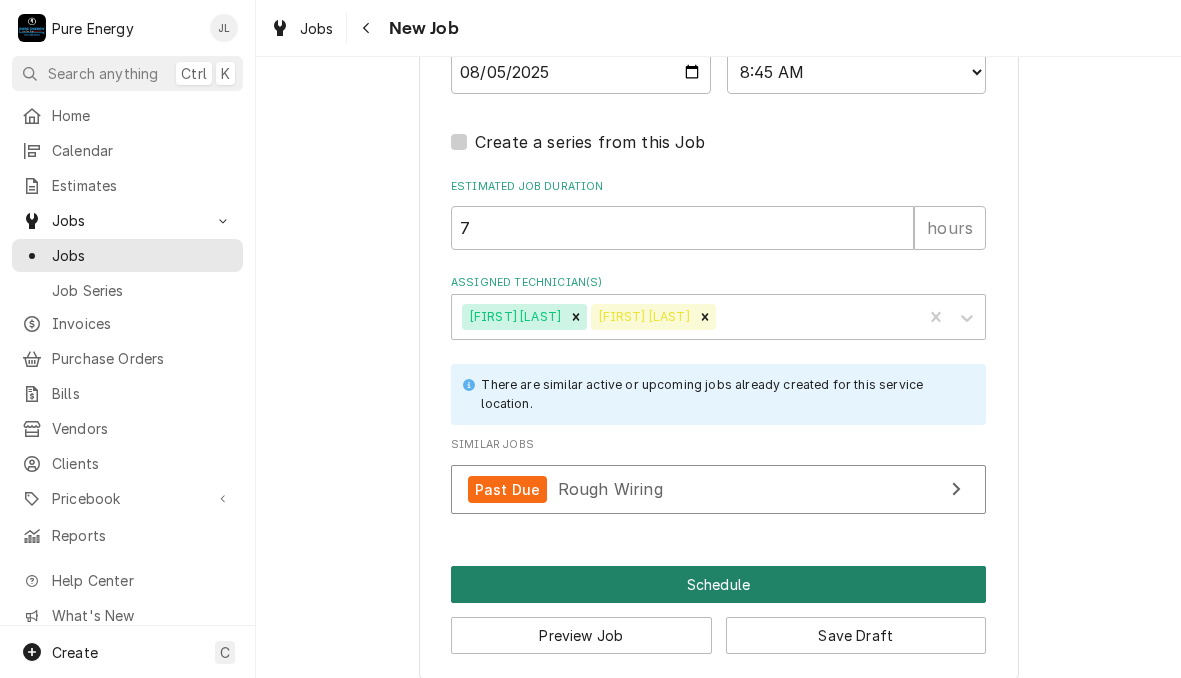 click on "Schedule" at bounding box center [718, 584] 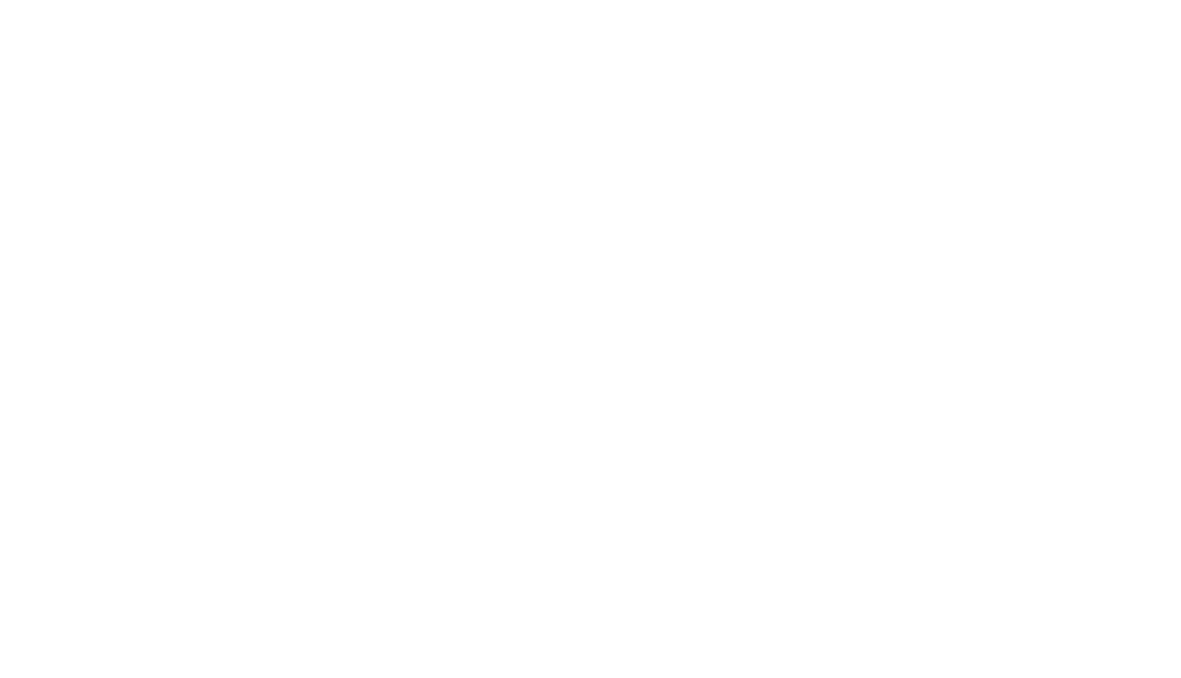 scroll, scrollTop: 0, scrollLeft: 0, axis: both 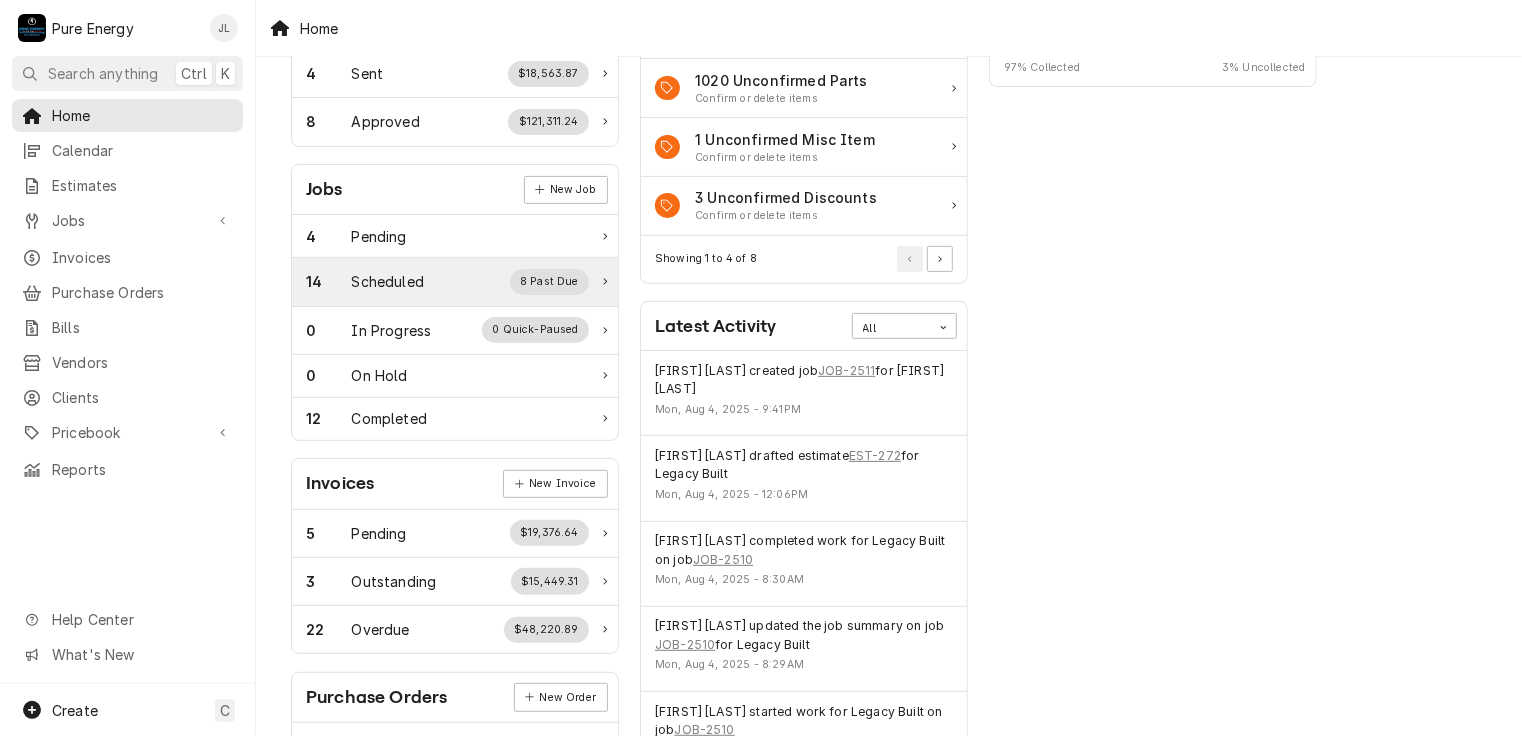click on "Scheduled" at bounding box center [388, 281] 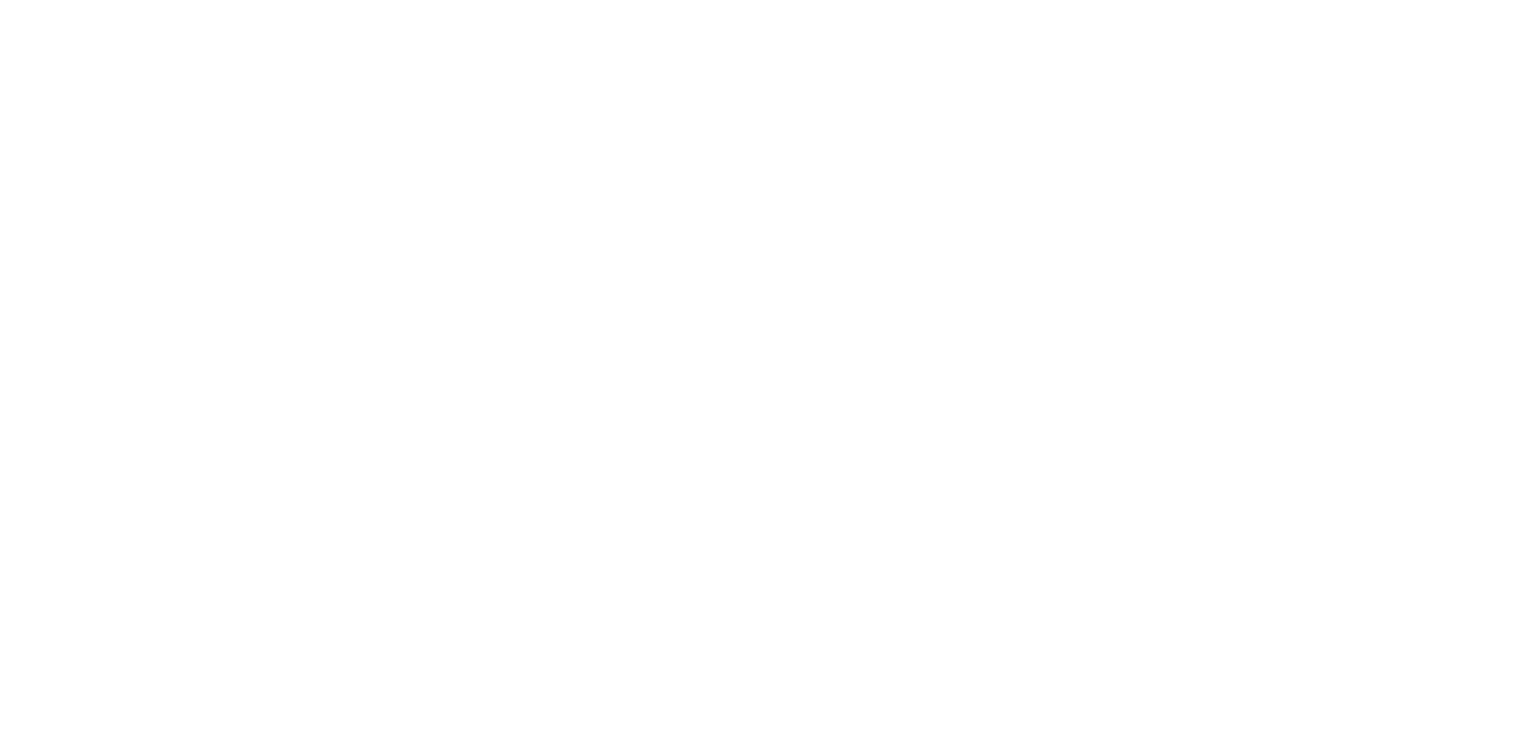 scroll, scrollTop: 0, scrollLeft: 0, axis: both 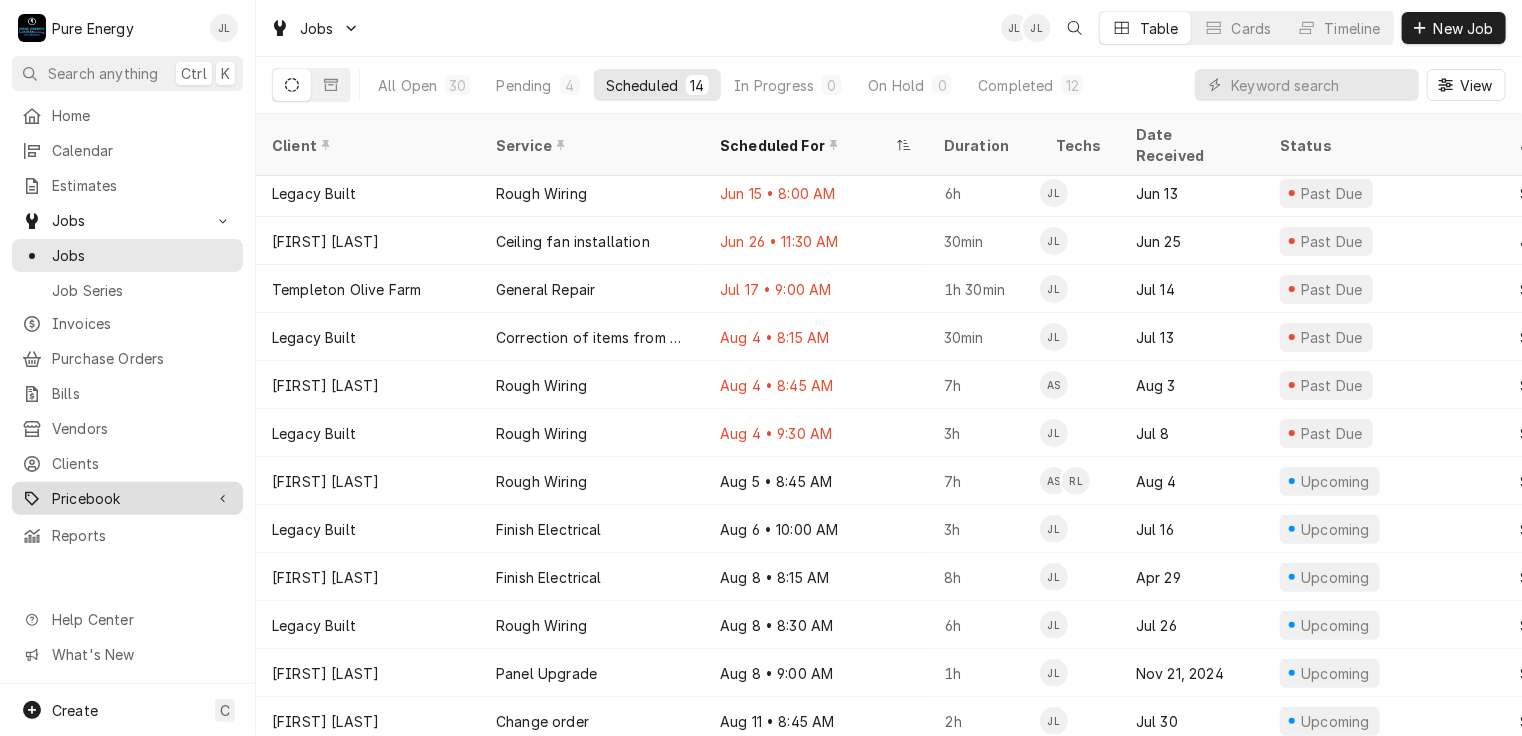 click on "Pricebook" at bounding box center (127, 498) 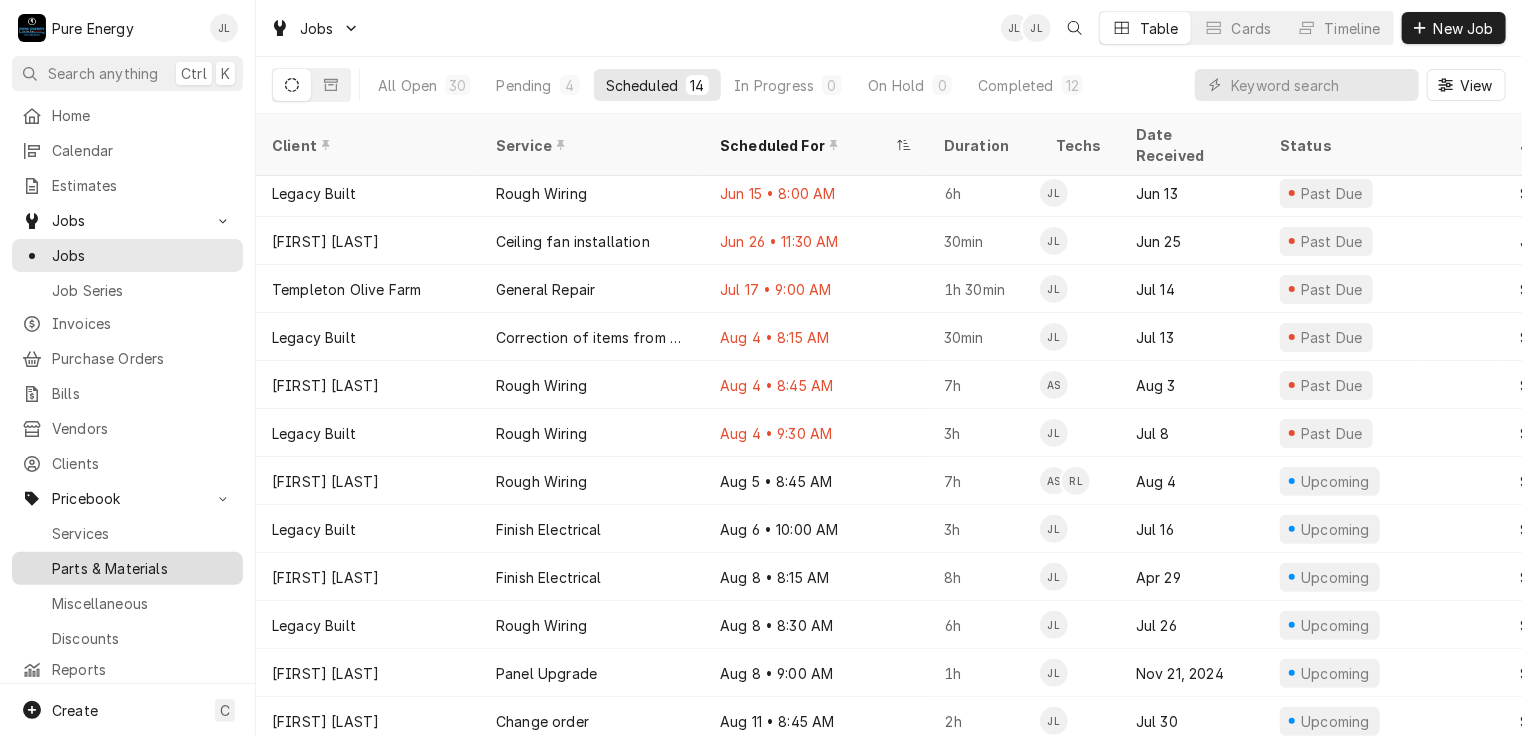 click on "Parts & Materials" at bounding box center (142, 568) 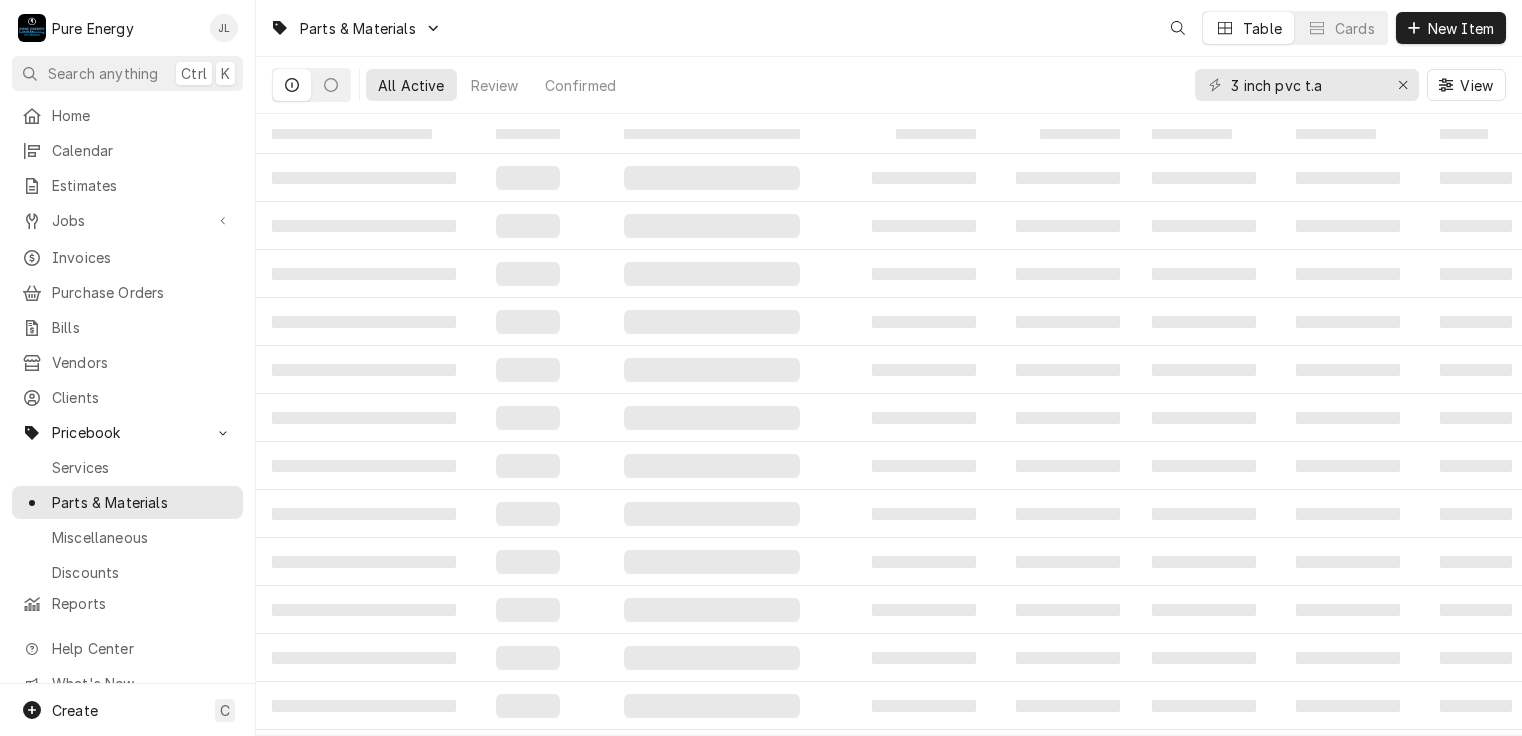 scroll, scrollTop: 0, scrollLeft: 0, axis: both 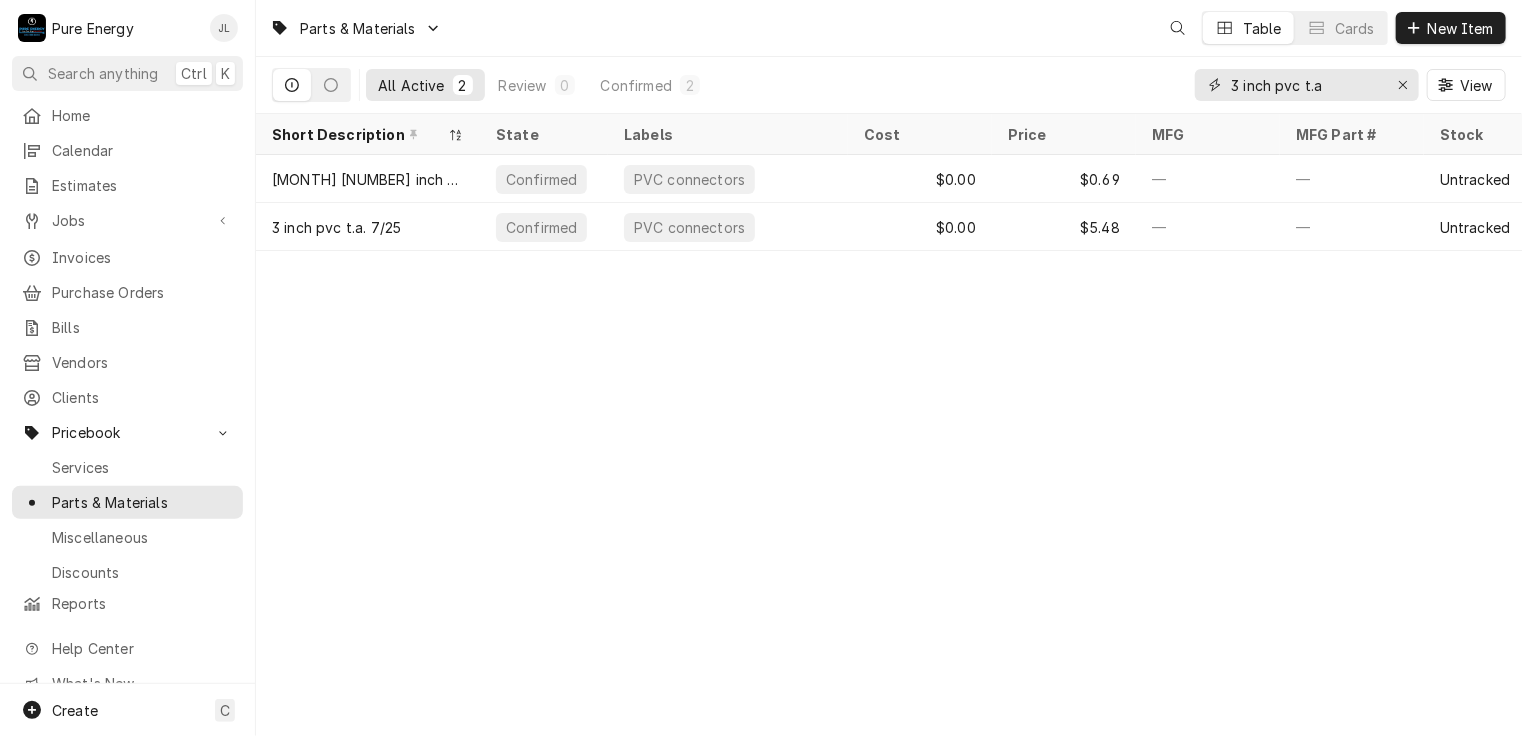 click on "3 inch pvc t.a" at bounding box center (1306, 85) 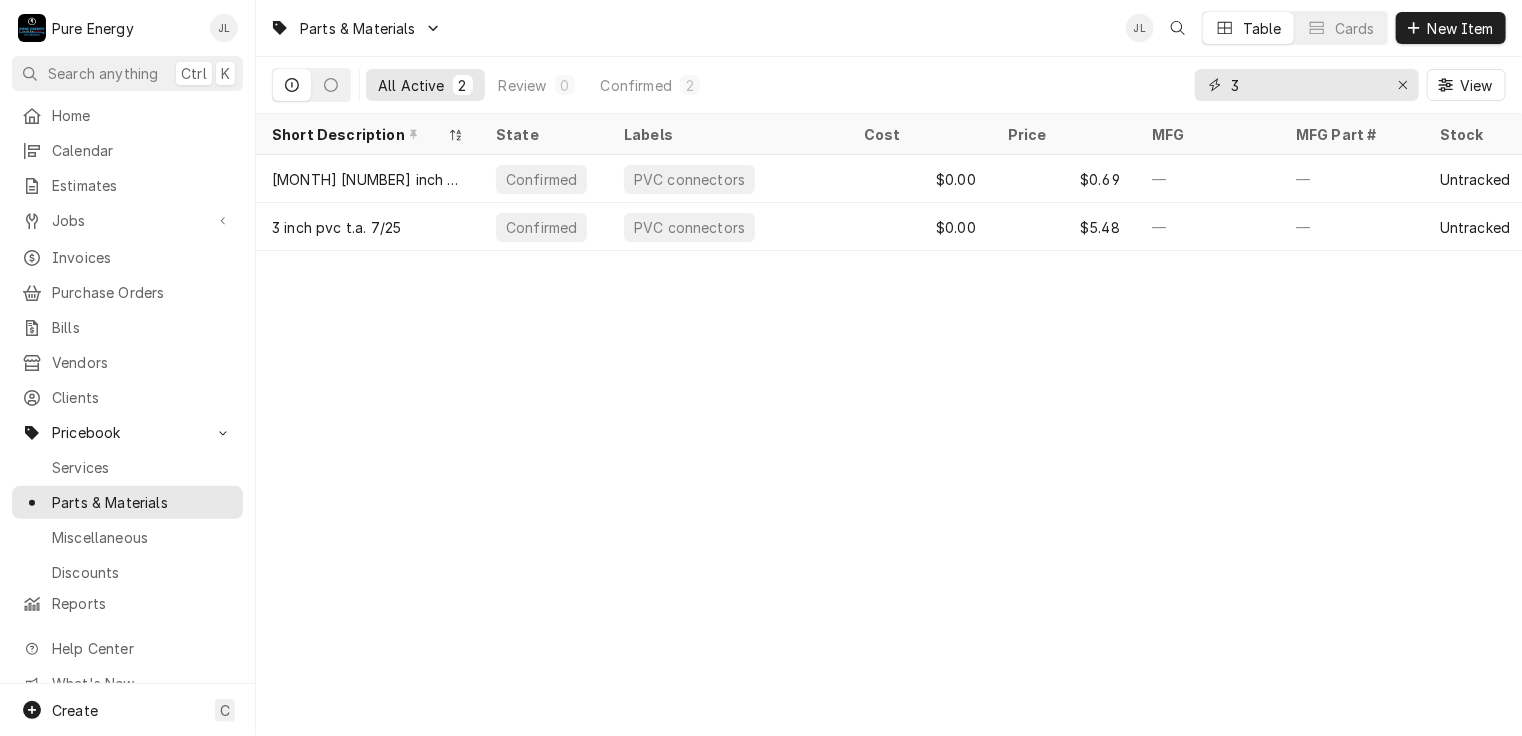 type on "3" 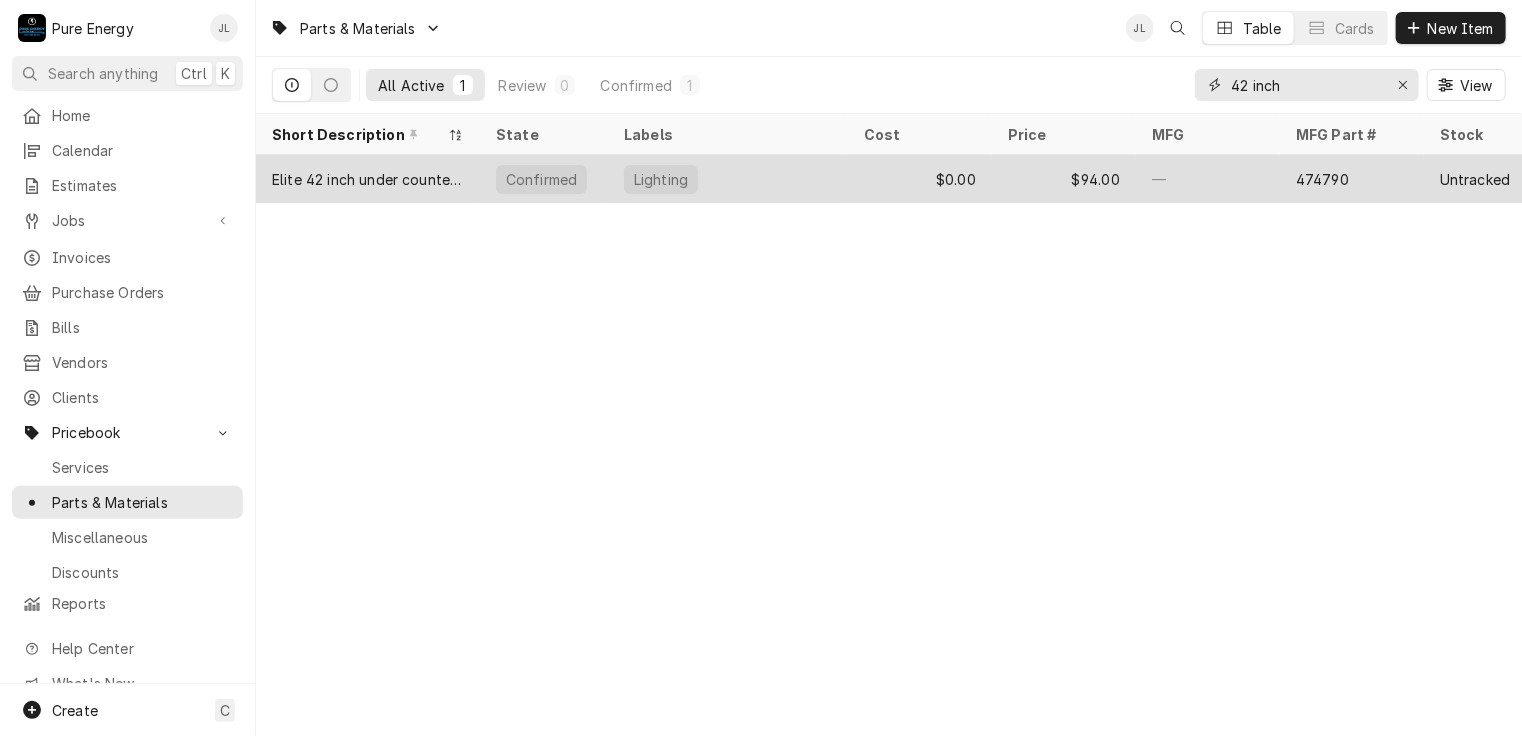 type on "42 inch" 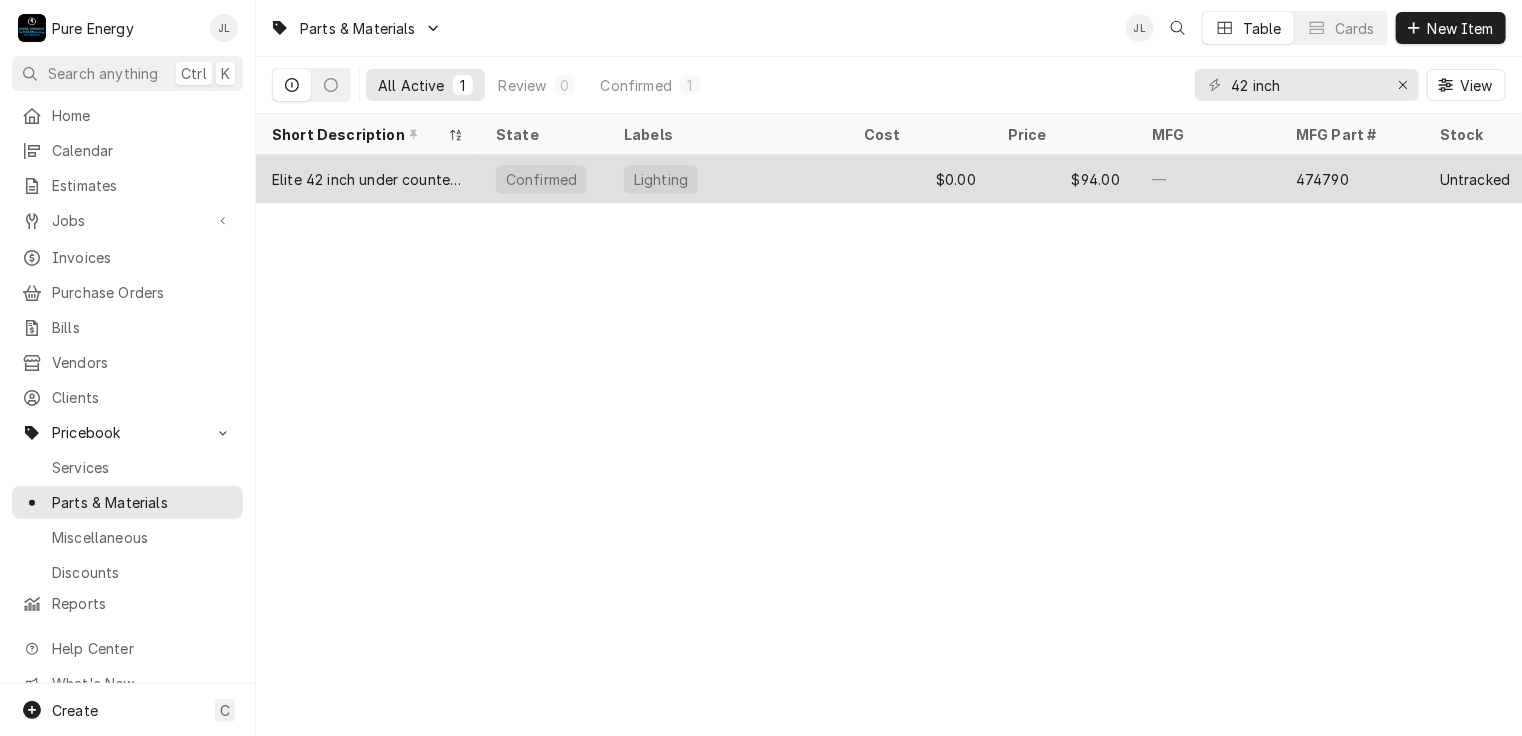 click on "Lighting" at bounding box center (728, 179) 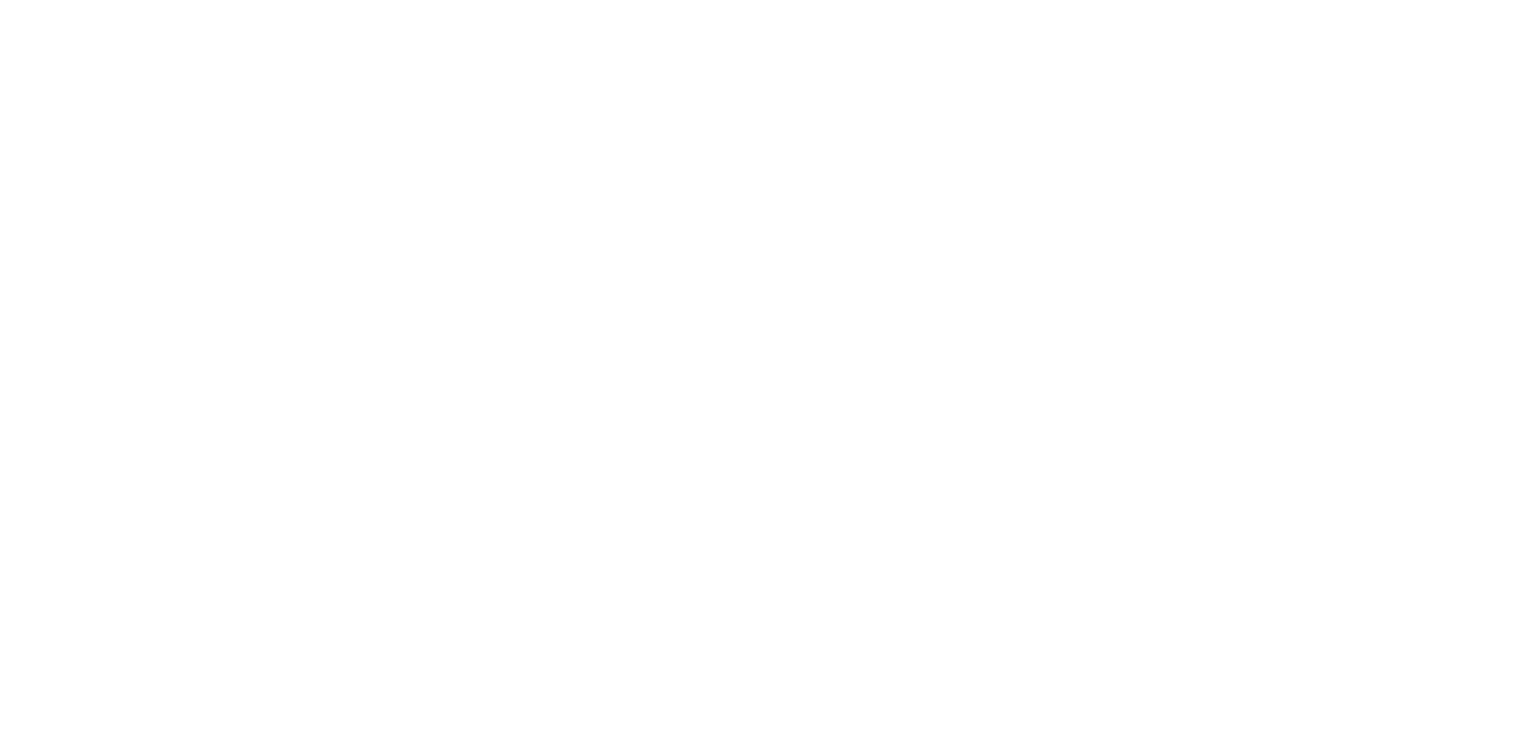 scroll, scrollTop: 0, scrollLeft: 0, axis: both 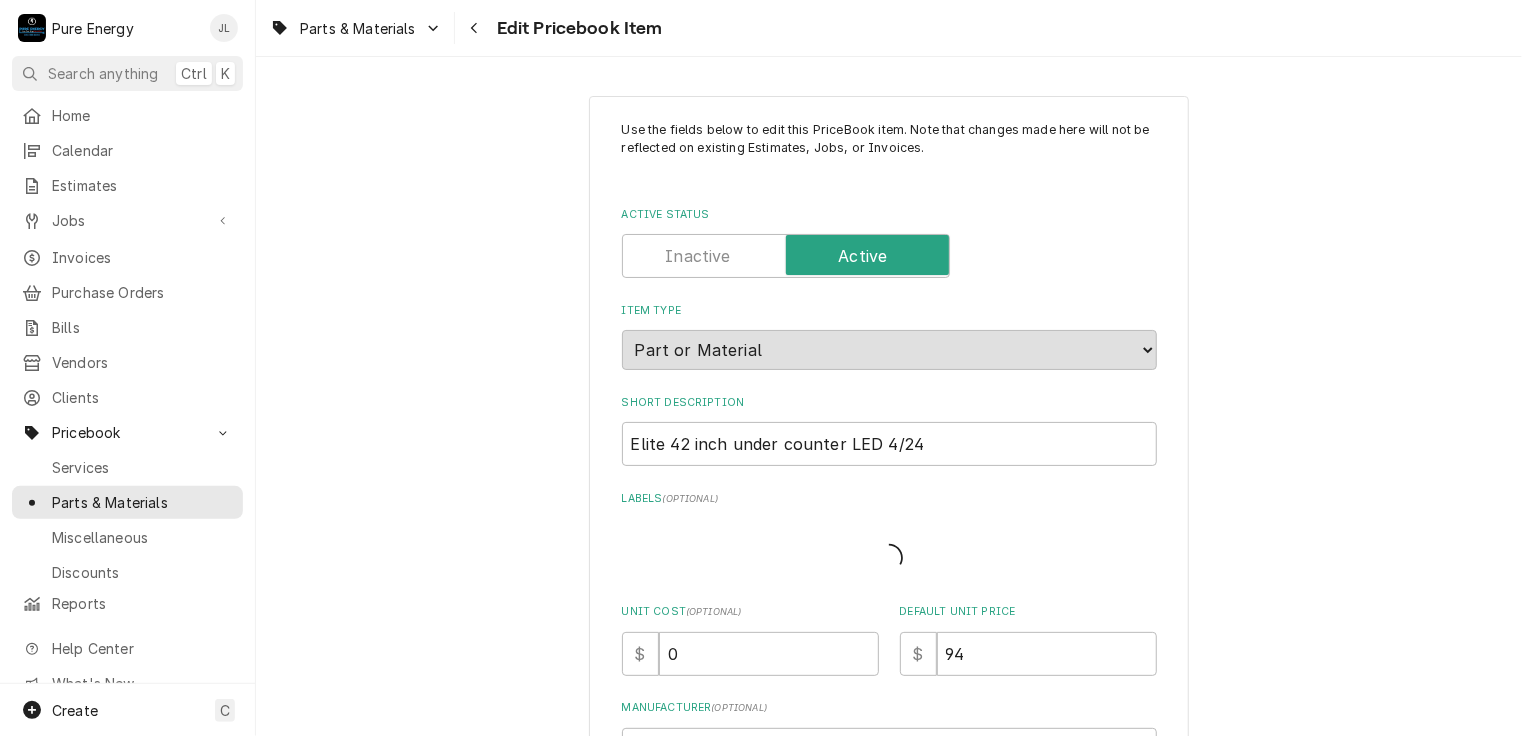 type on "x" 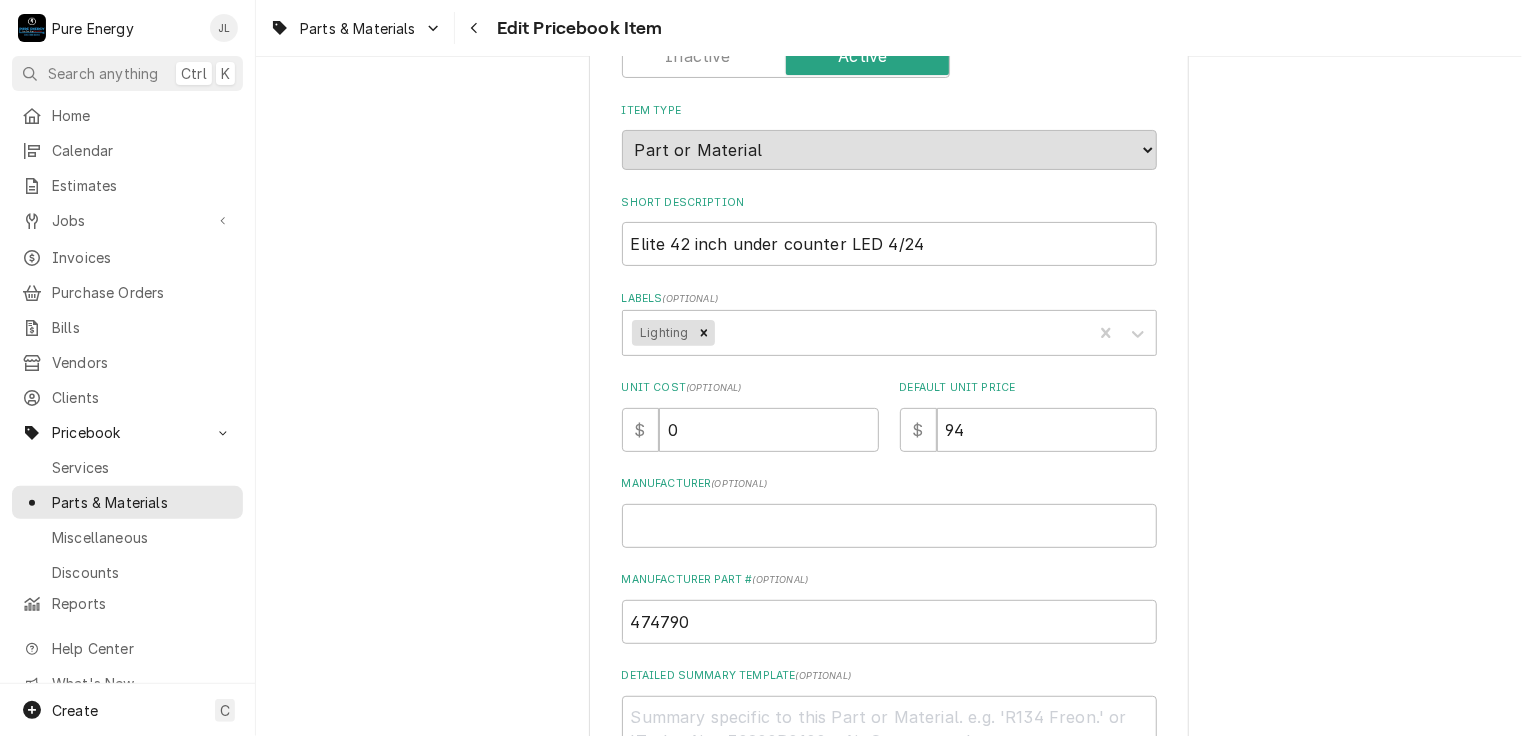 scroll, scrollTop: 0, scrollLeft: 0, axis: both 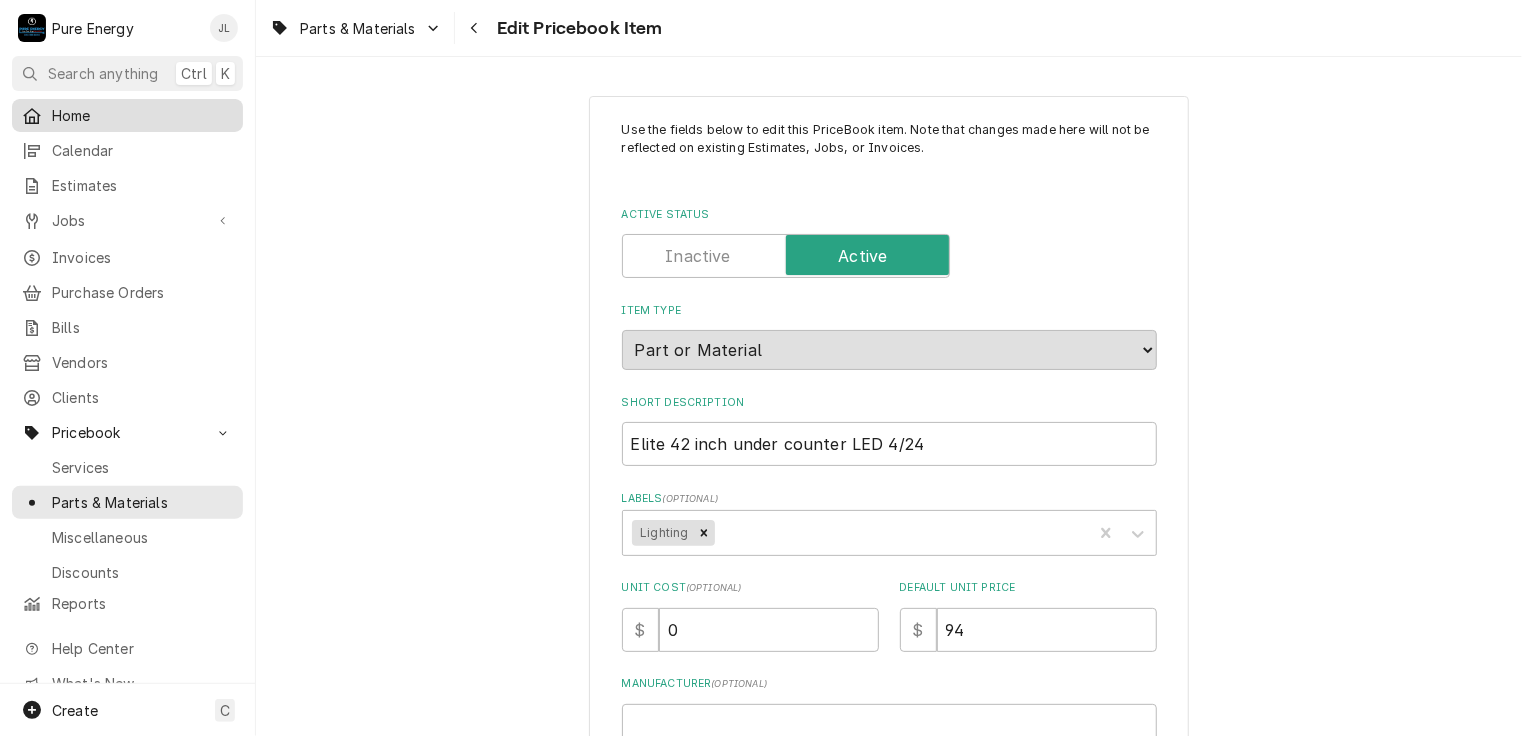 click on "Home" at bounding box center (142, 115) 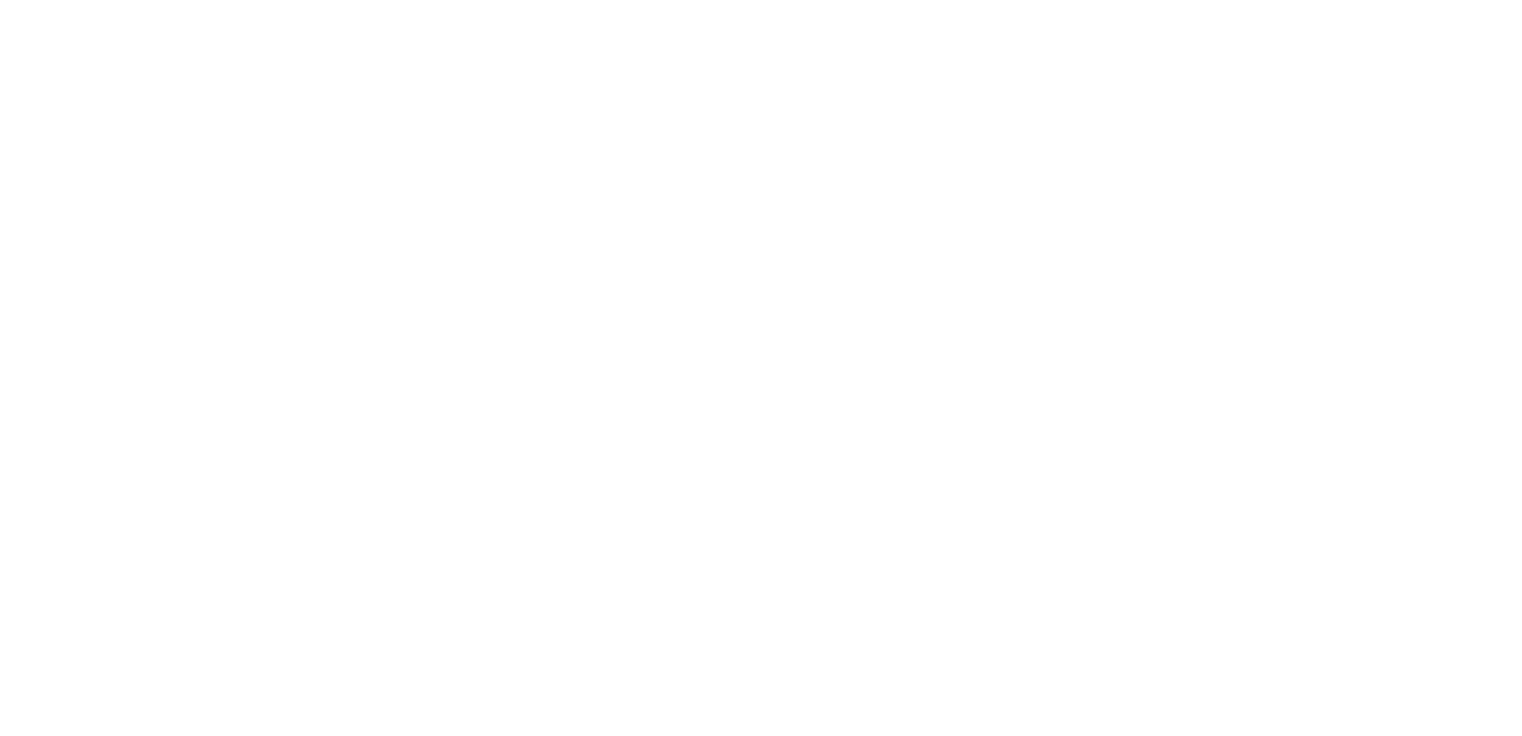 scroll, scrollTop: 0, scrollLeft: 0, axis: both 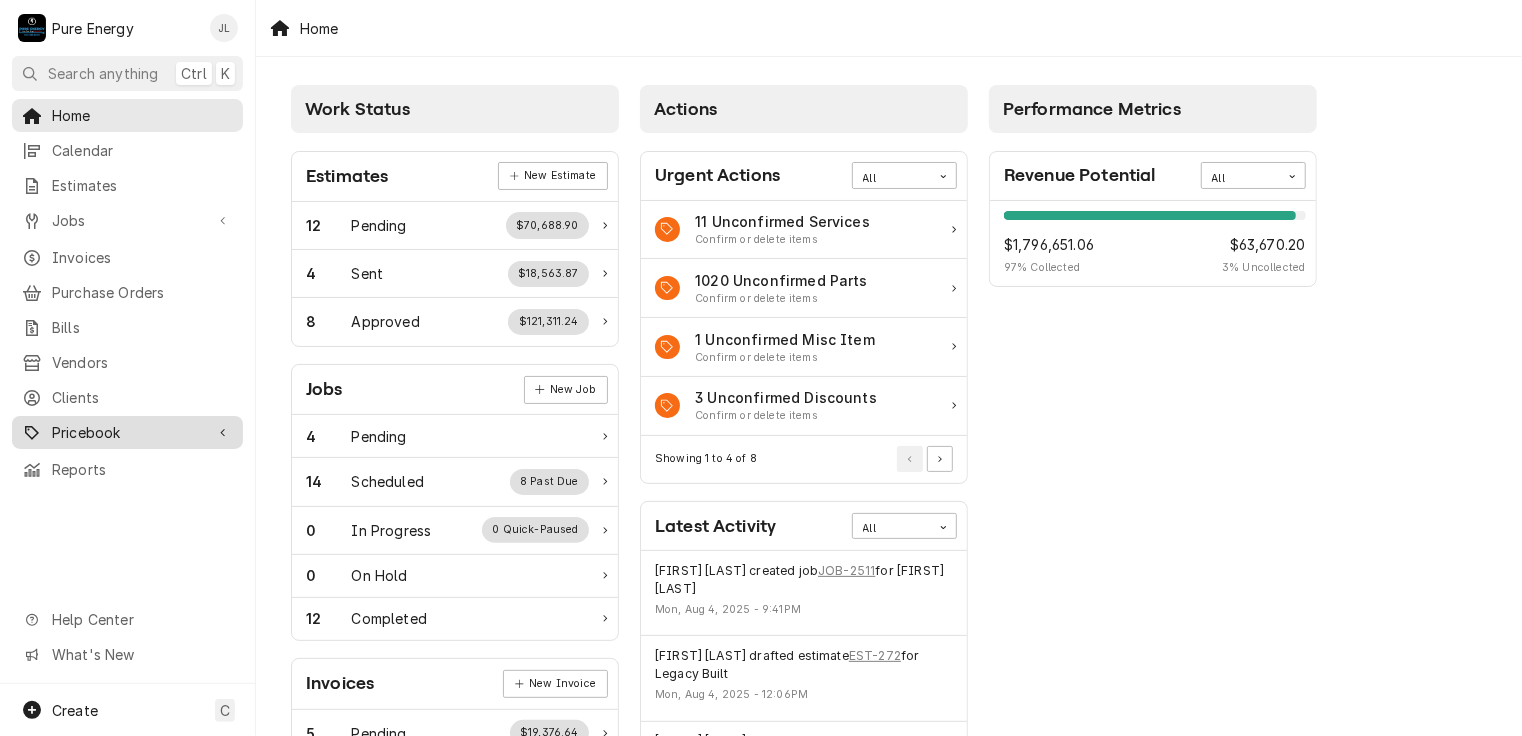 click on "Pricebook" at bounding box center [127, 432] 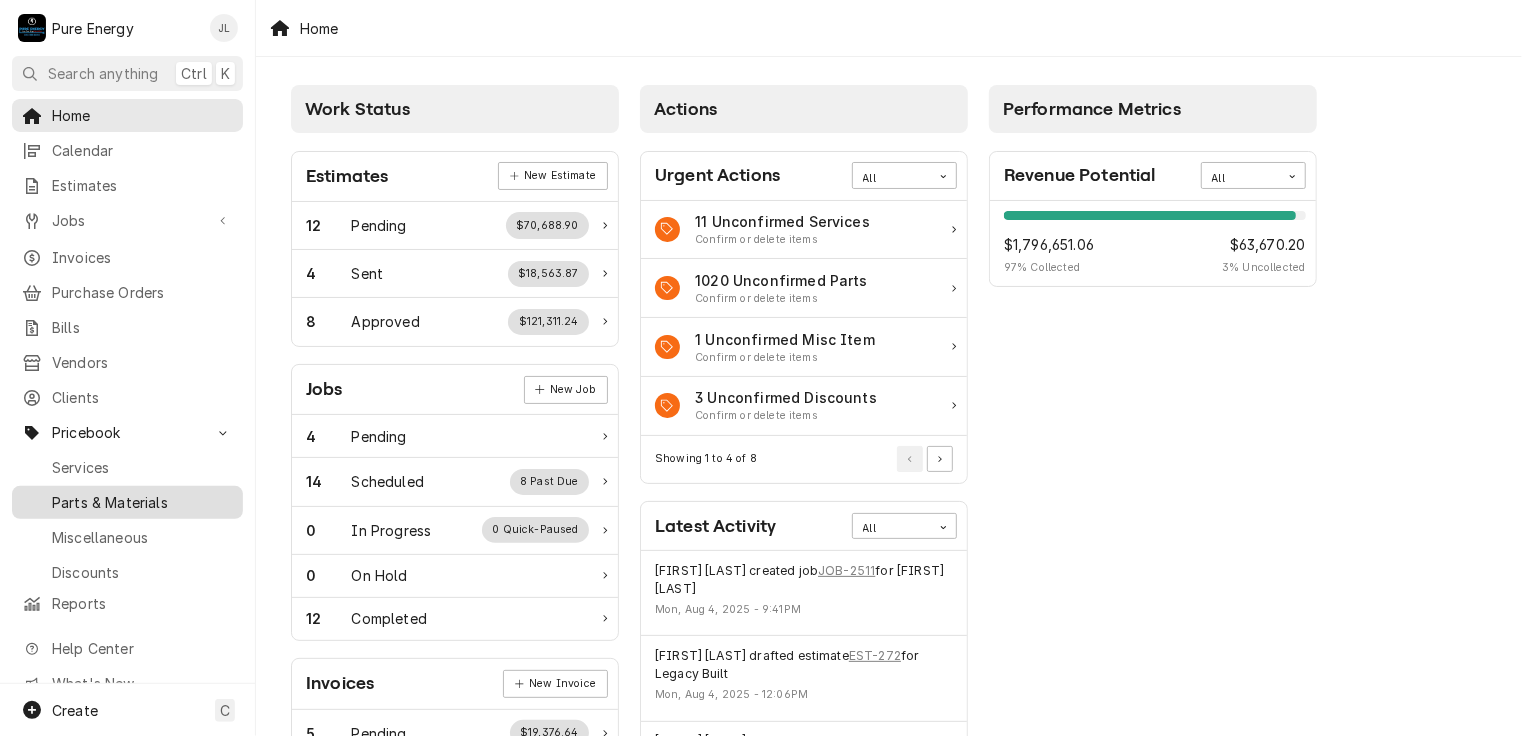 click on "Parts & Materials" at bounding box center (142, 502) 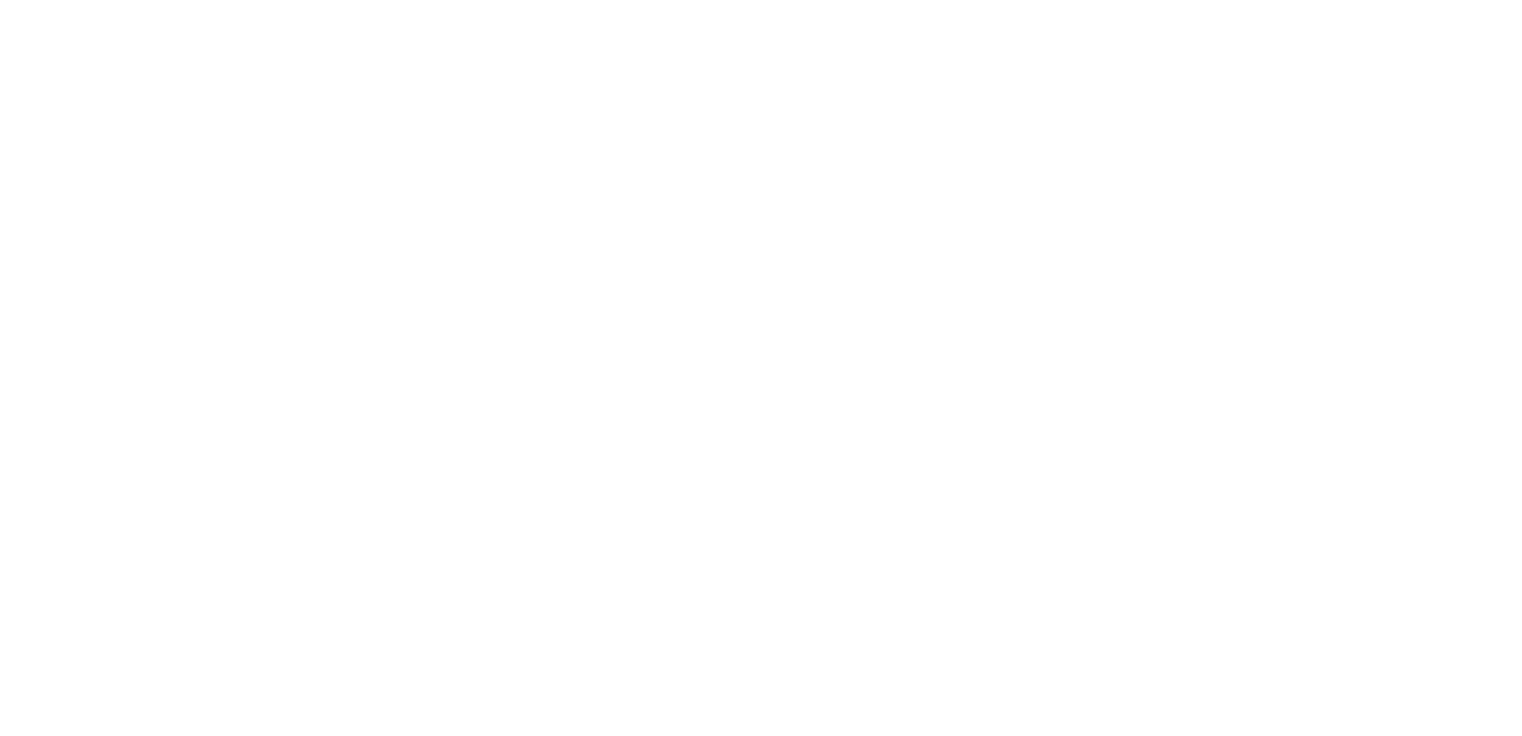 scroll, scrollTop: 0, scrollLeft: 0, axis: both 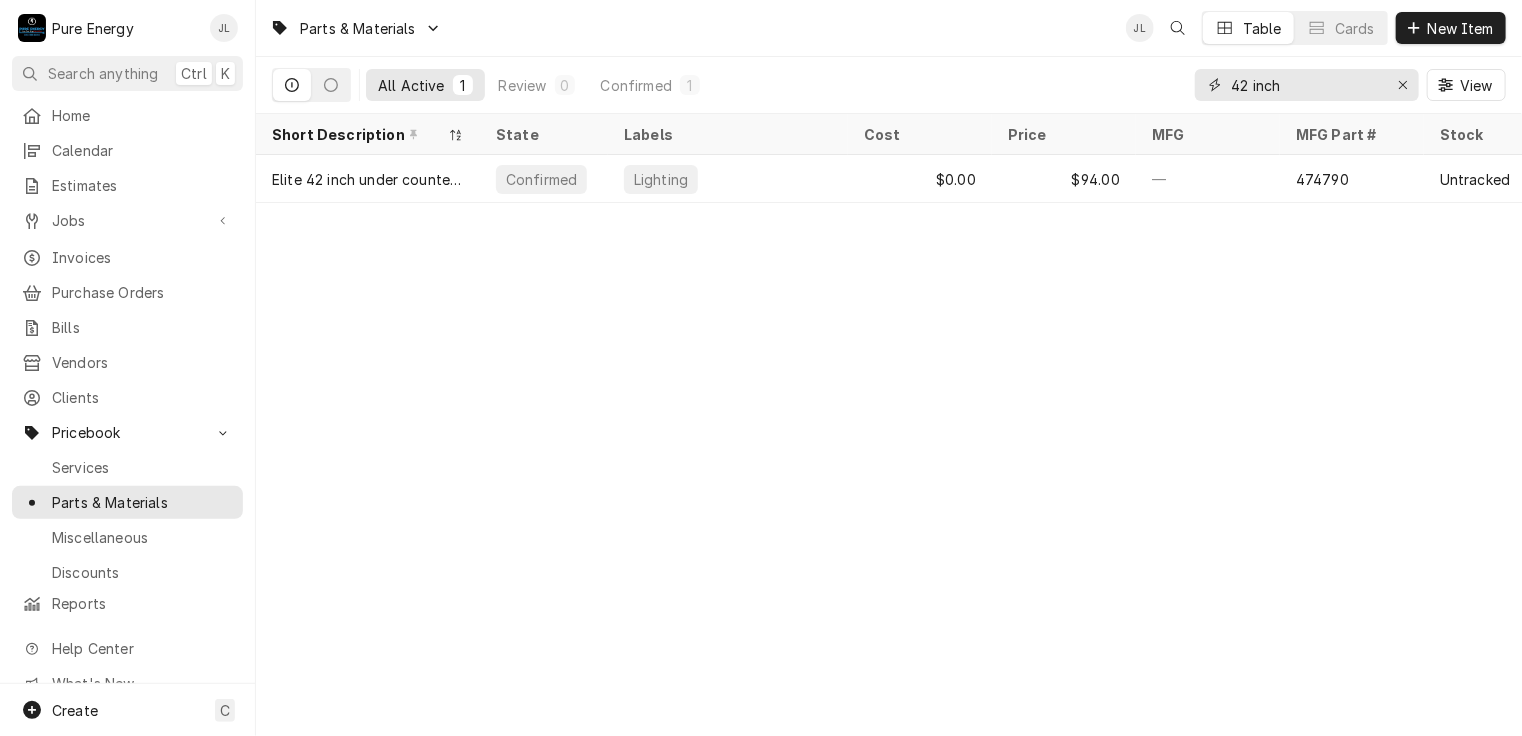 click on "42 inch" at bounding box center (1306, 85) 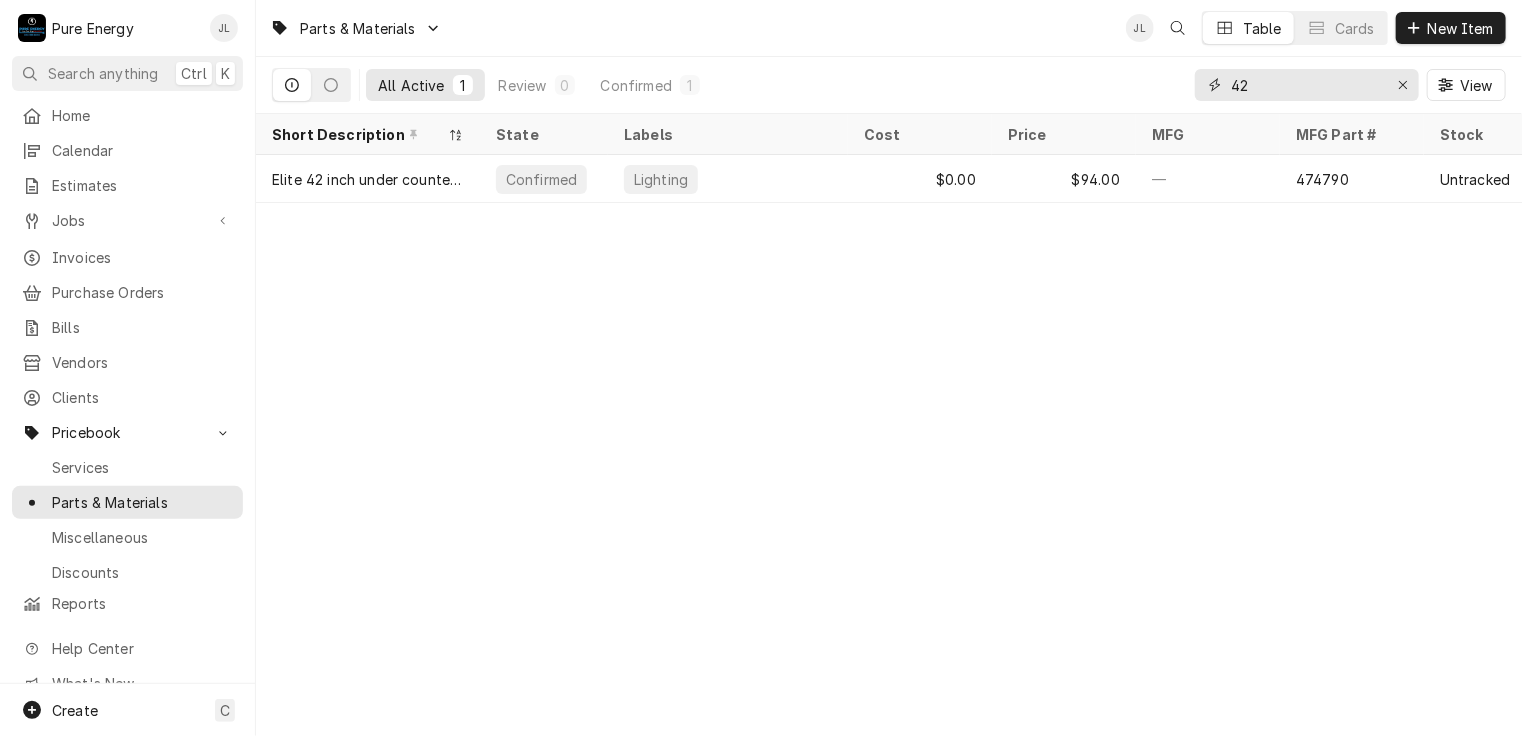 type on "4" 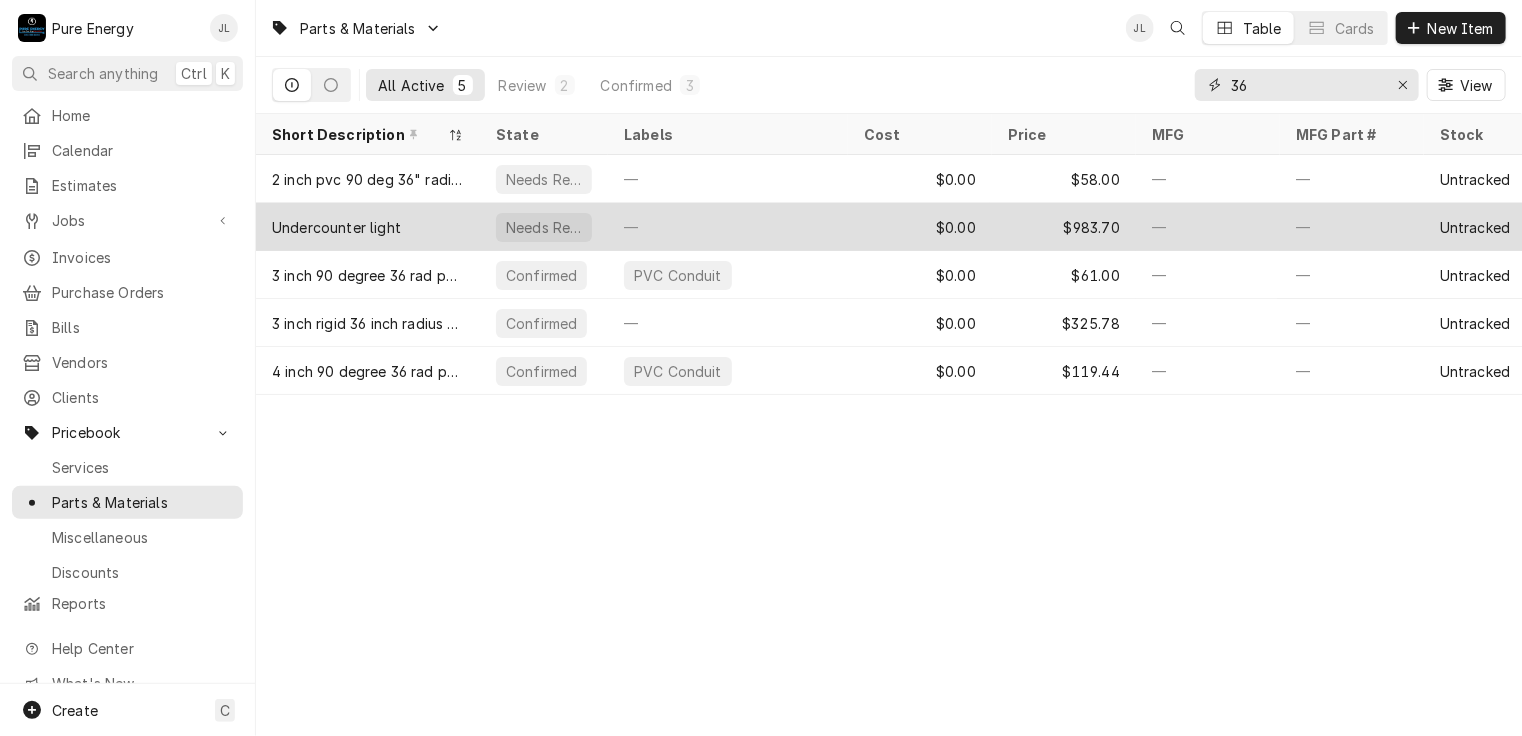 type on "36" 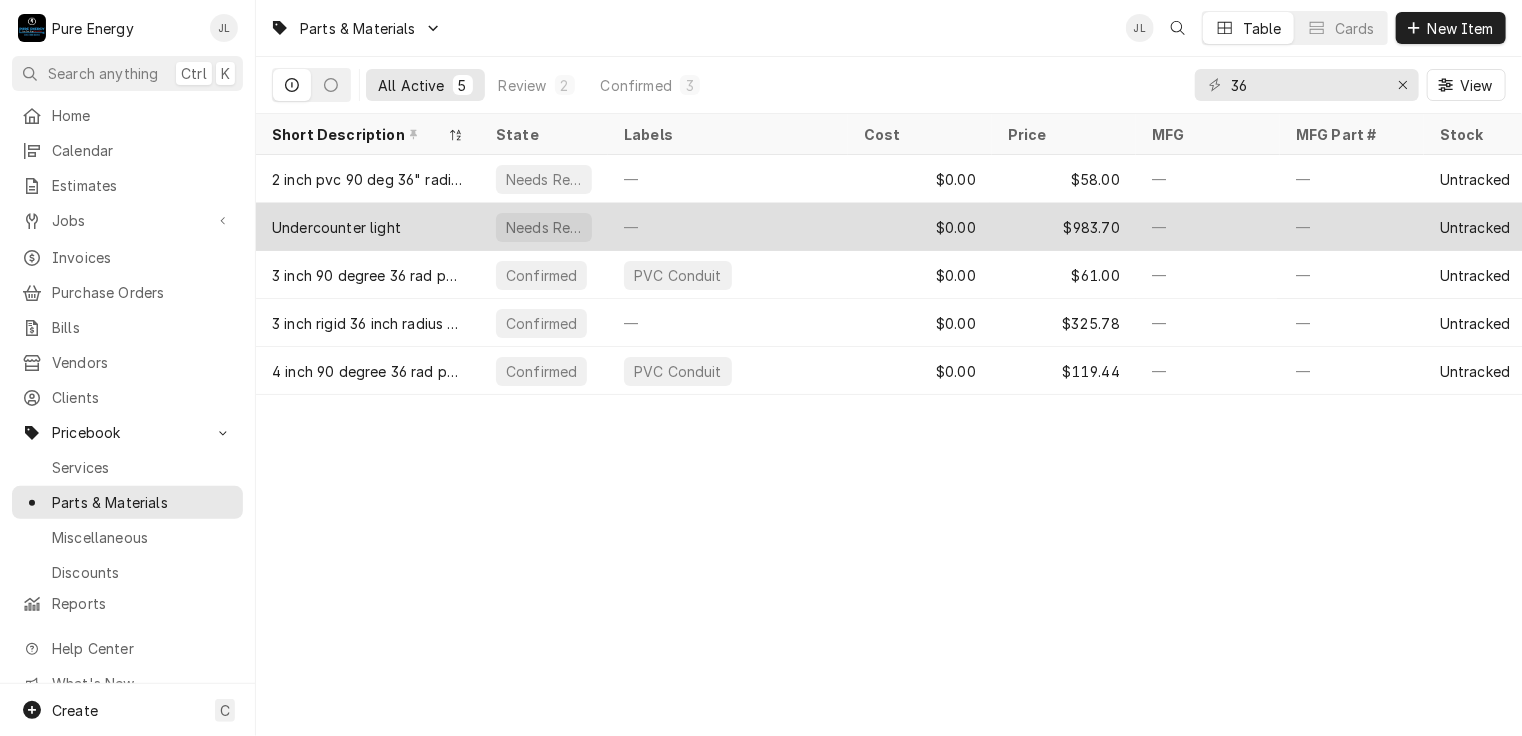 click on "—" at bounding box center (728, 227) 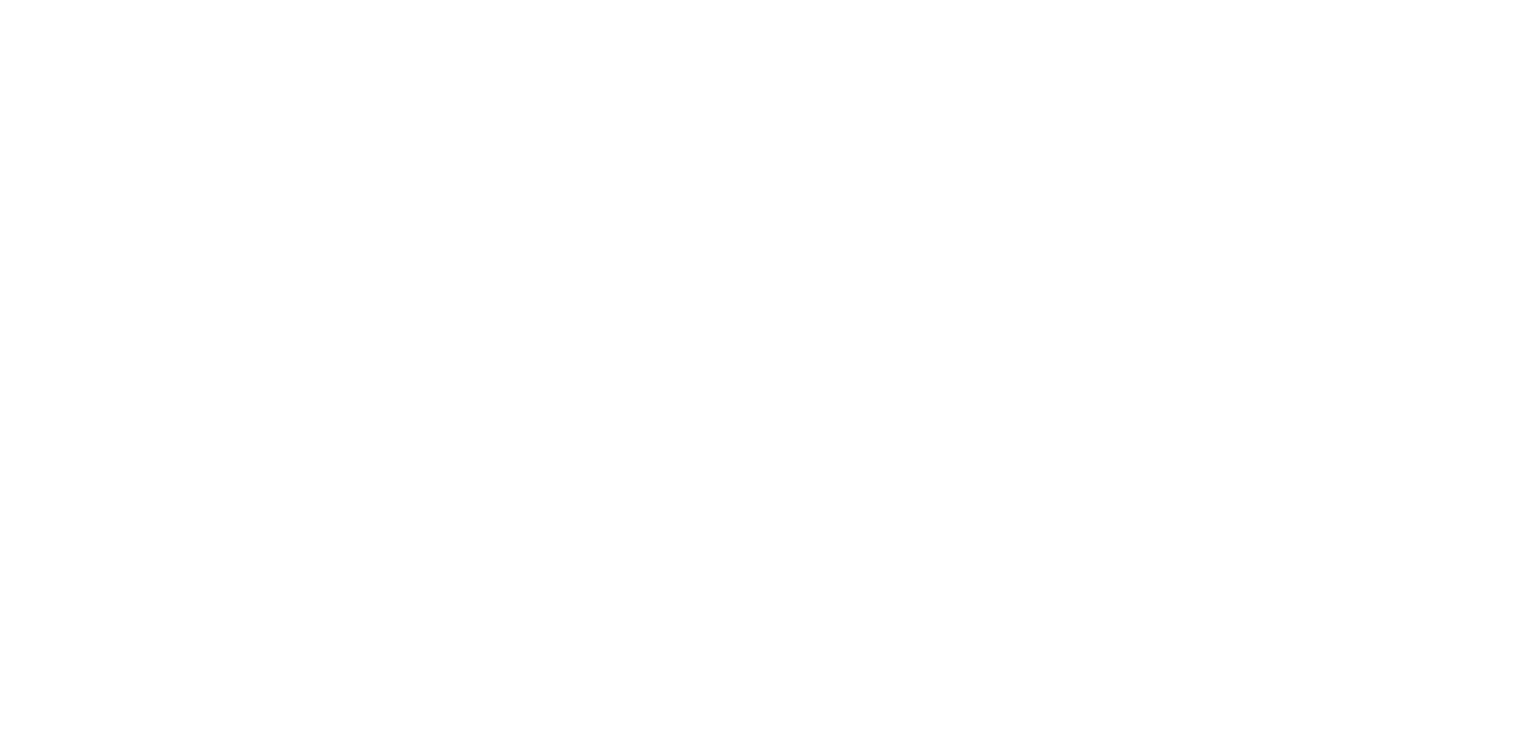 scroll, scrollTop: 0, scrollLeft: 0, axis: both 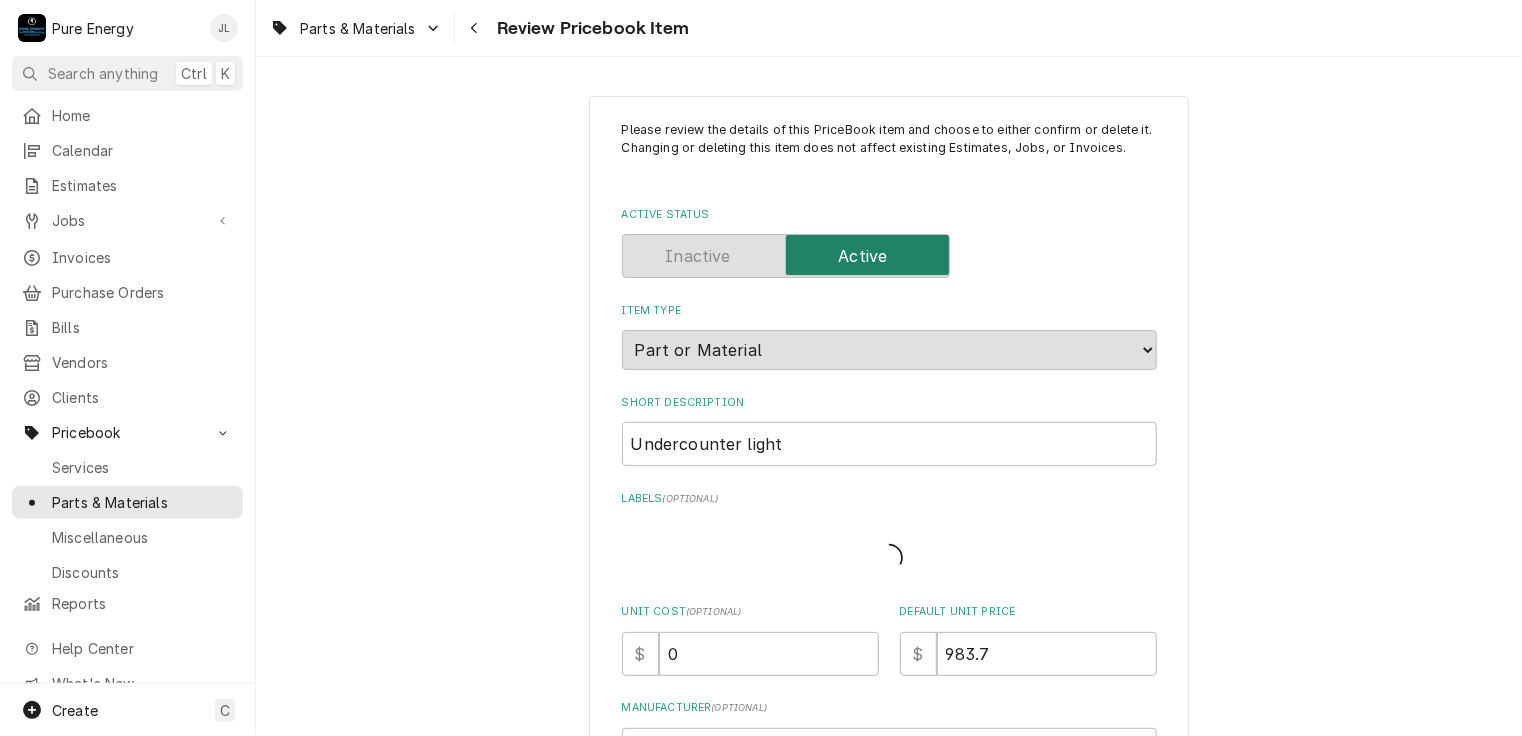 type on "x" 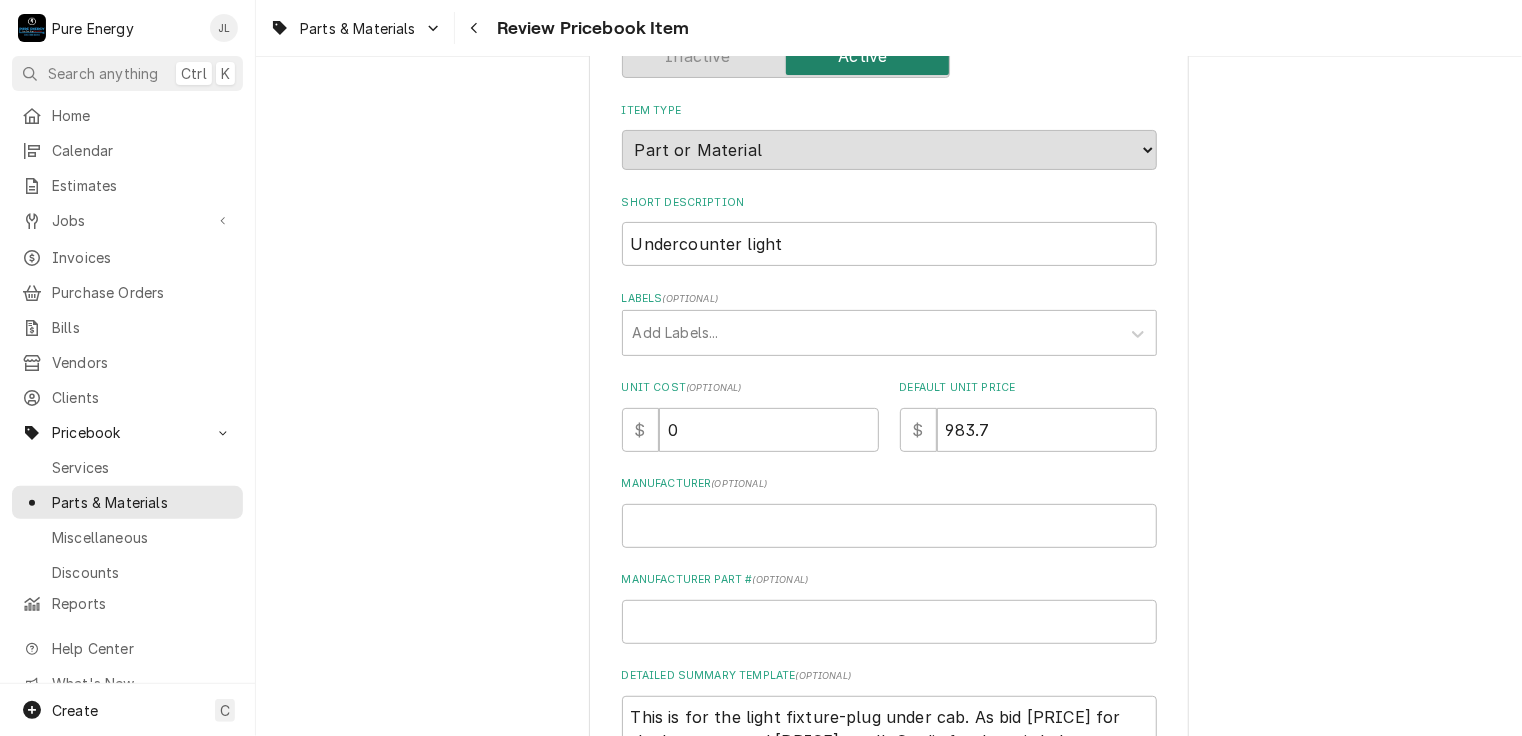 scroll, scrollTop: 0, scrollLeft: 0, axis: both 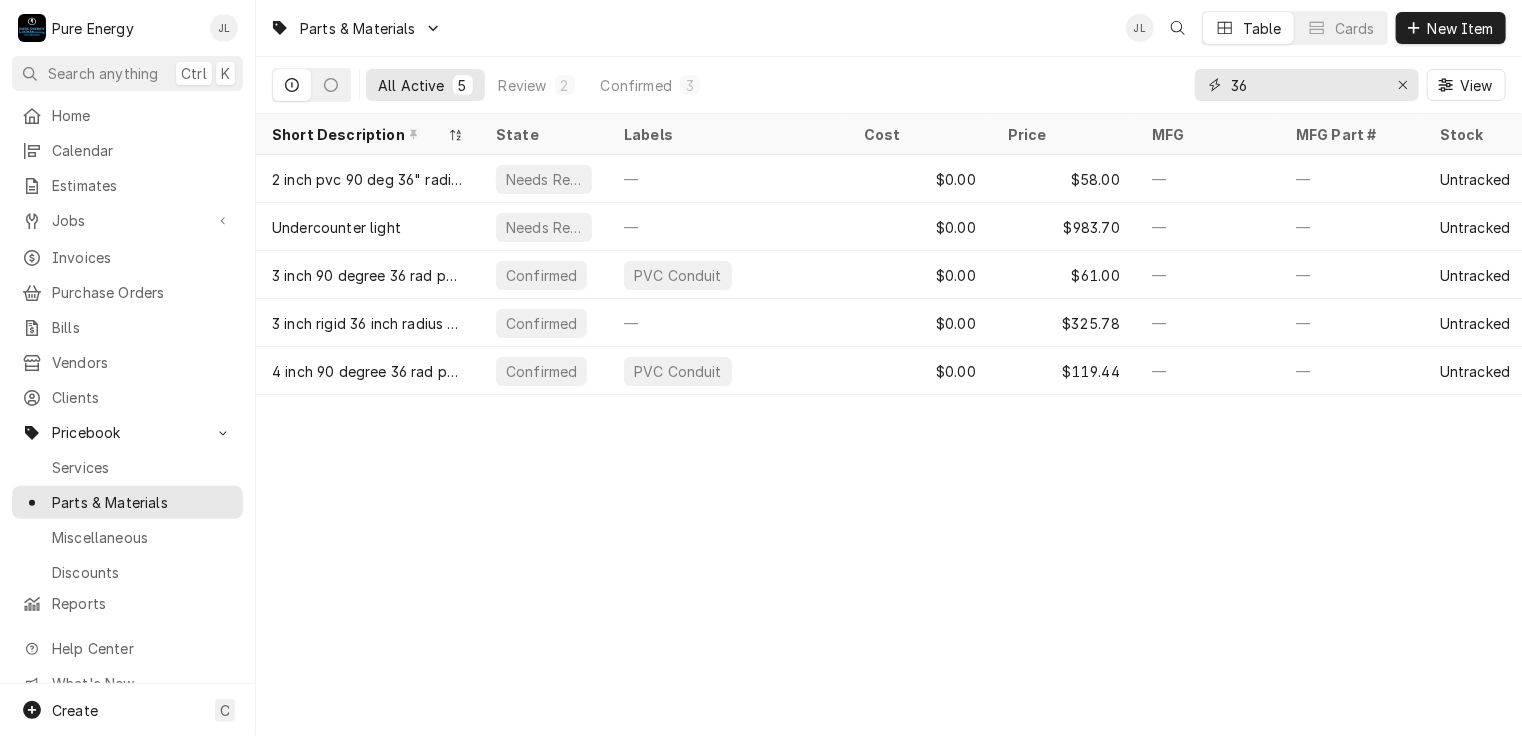 click on "36" at bounding box center [1306, 85] 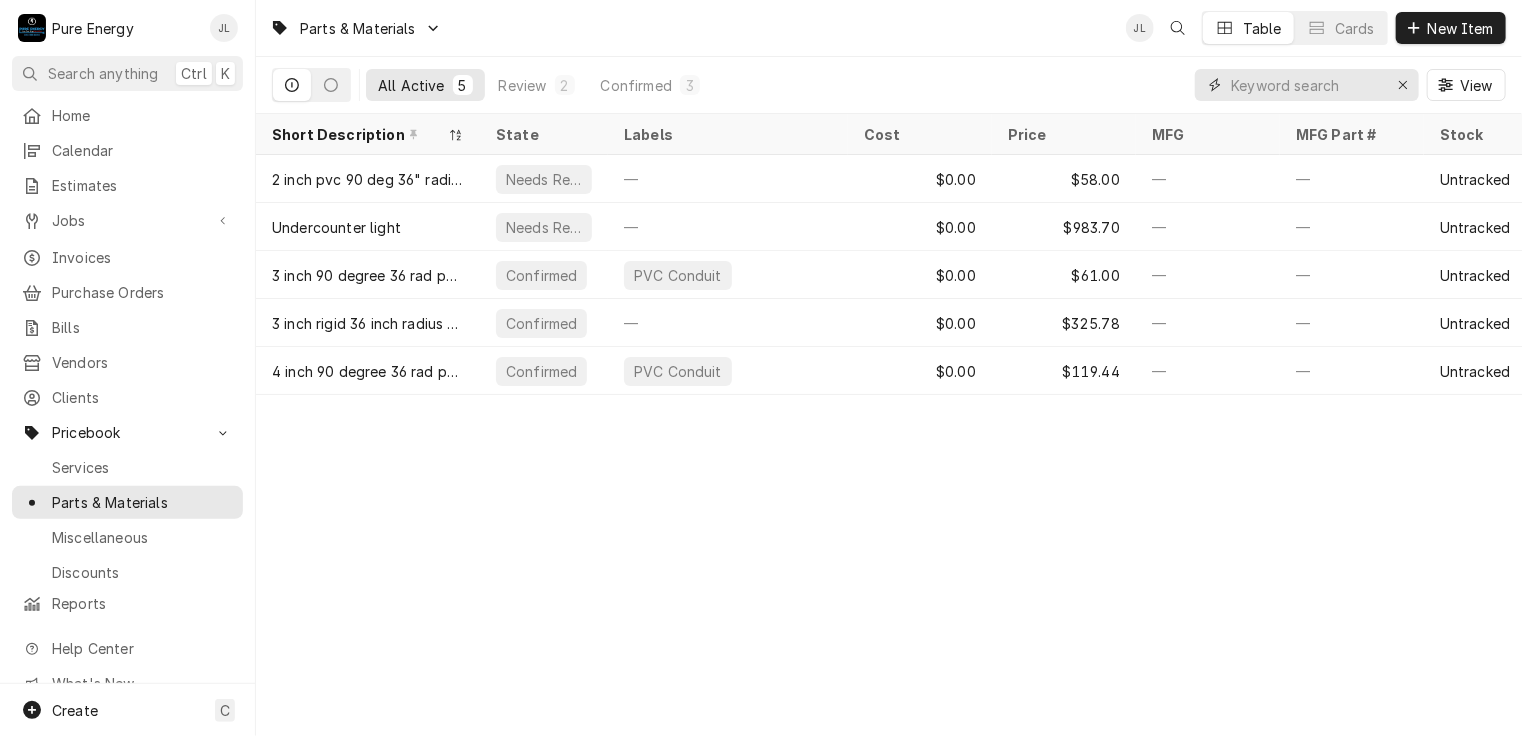 type on "4" 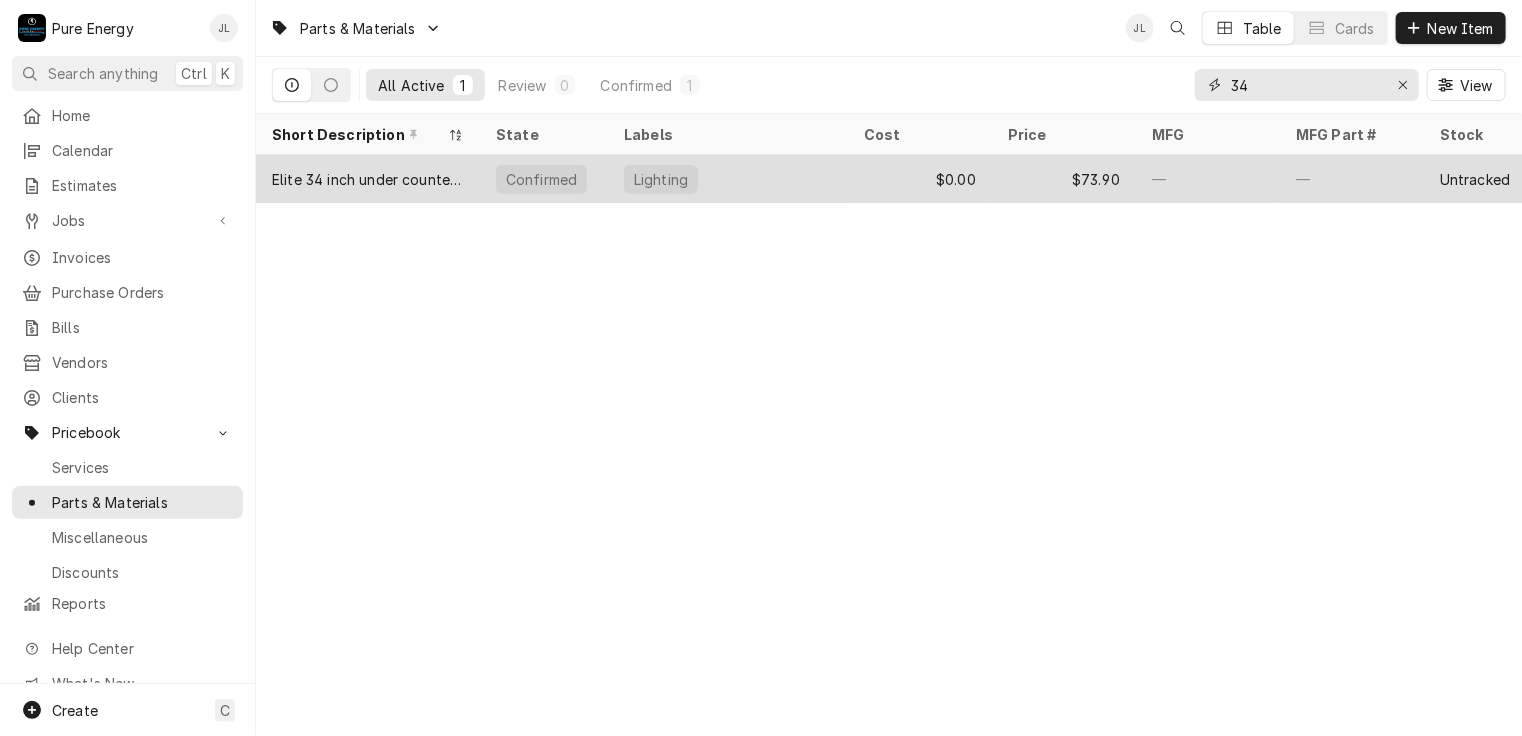 type on "34" 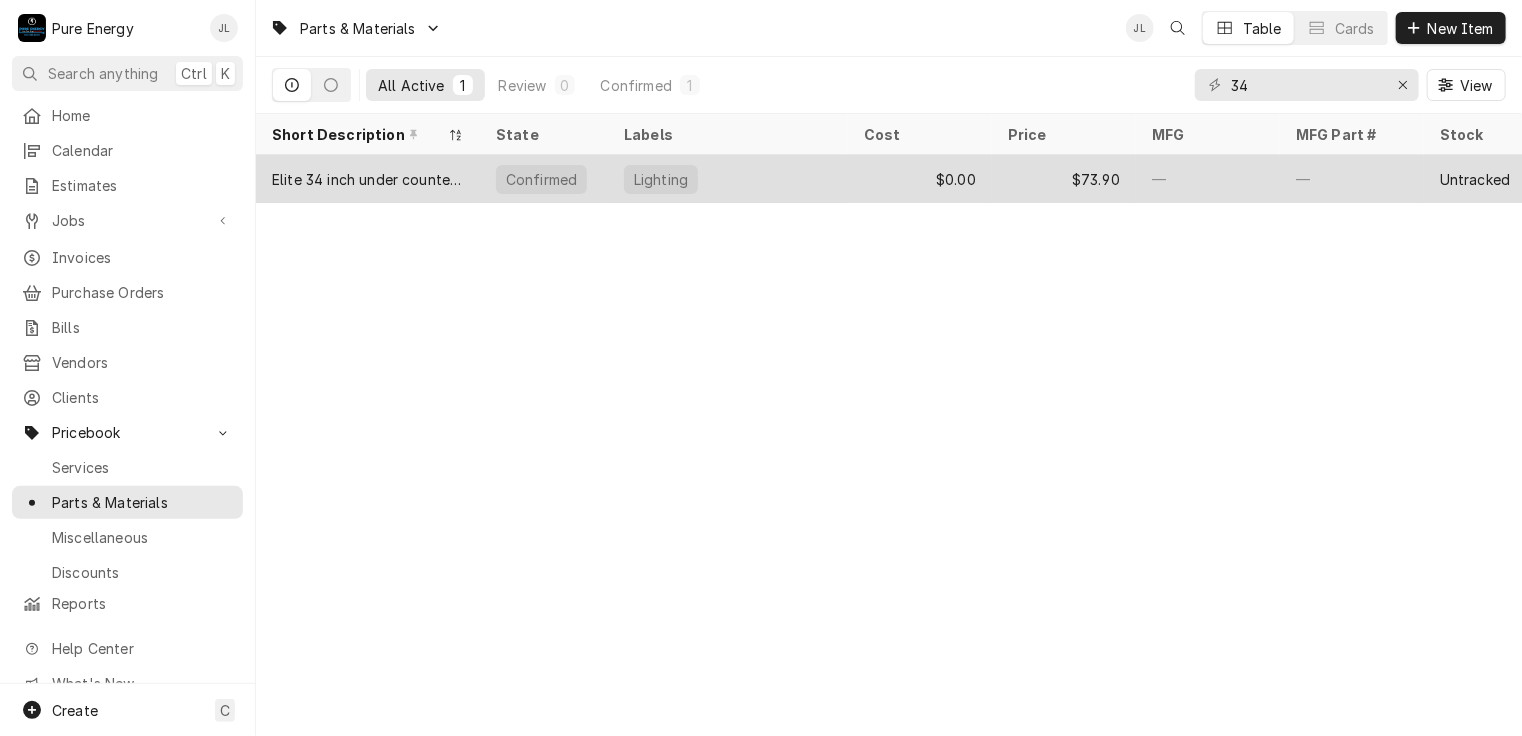 click on "Lighting" at bounding box center [728, 179] 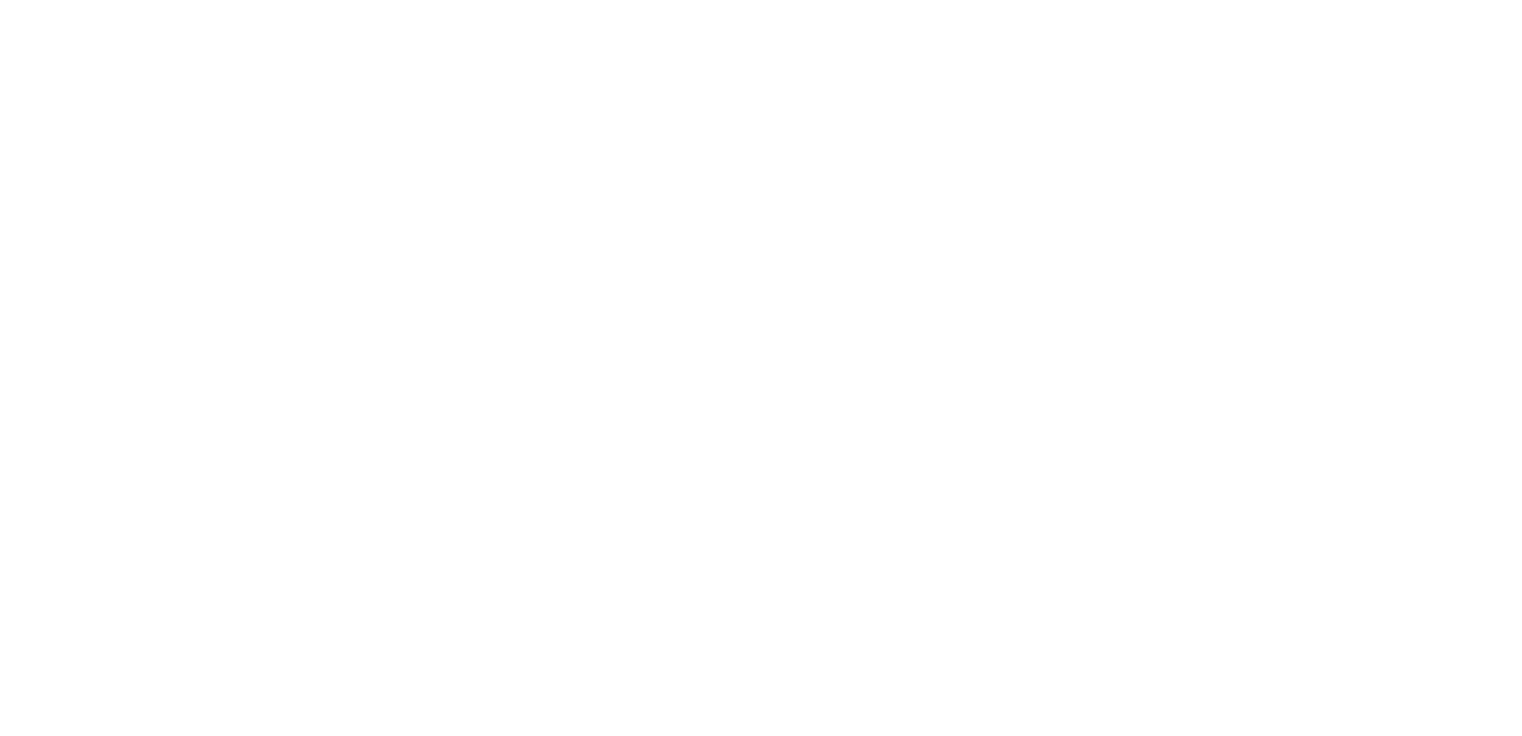 scroll, scrollTop: 0, scrollLeft: 0, axis: both 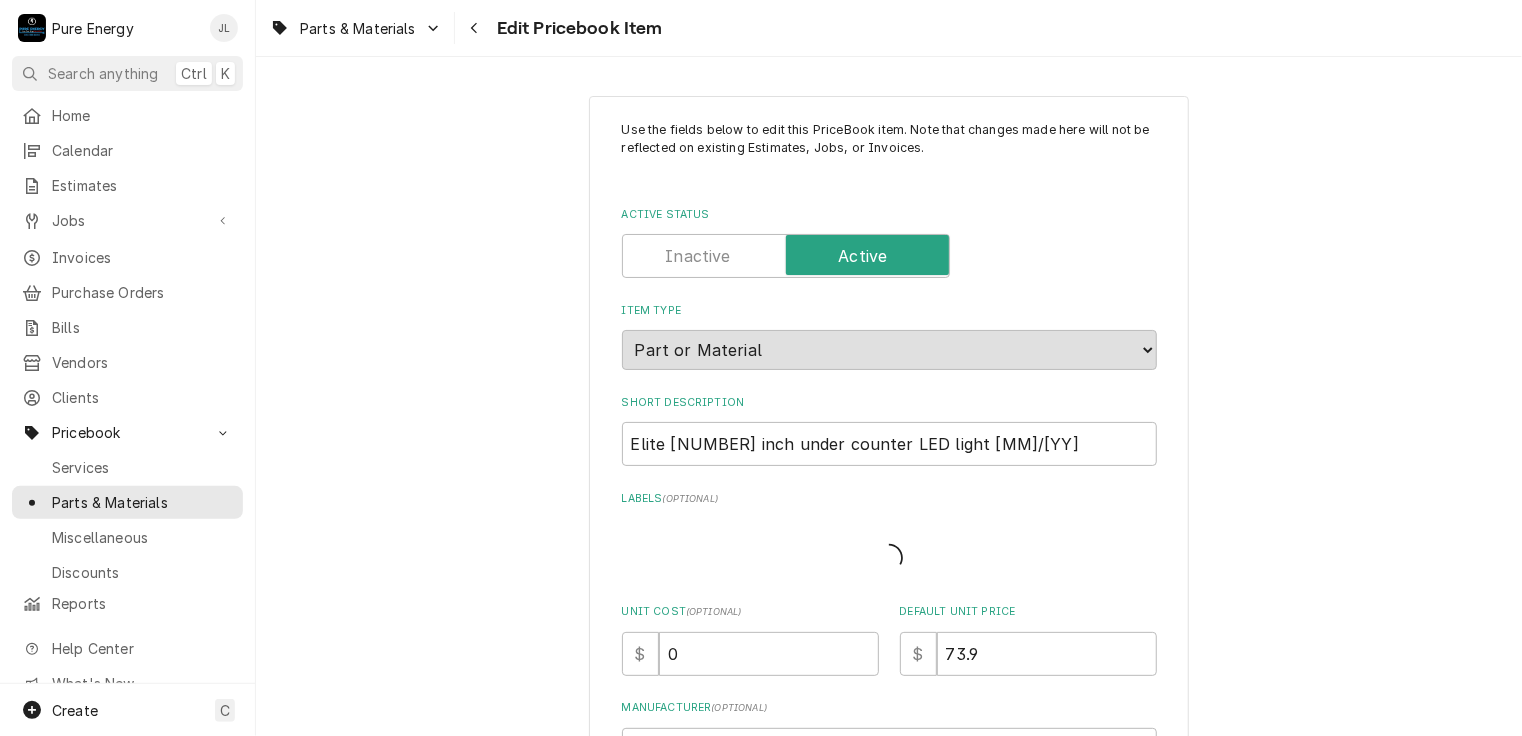 type on "x" 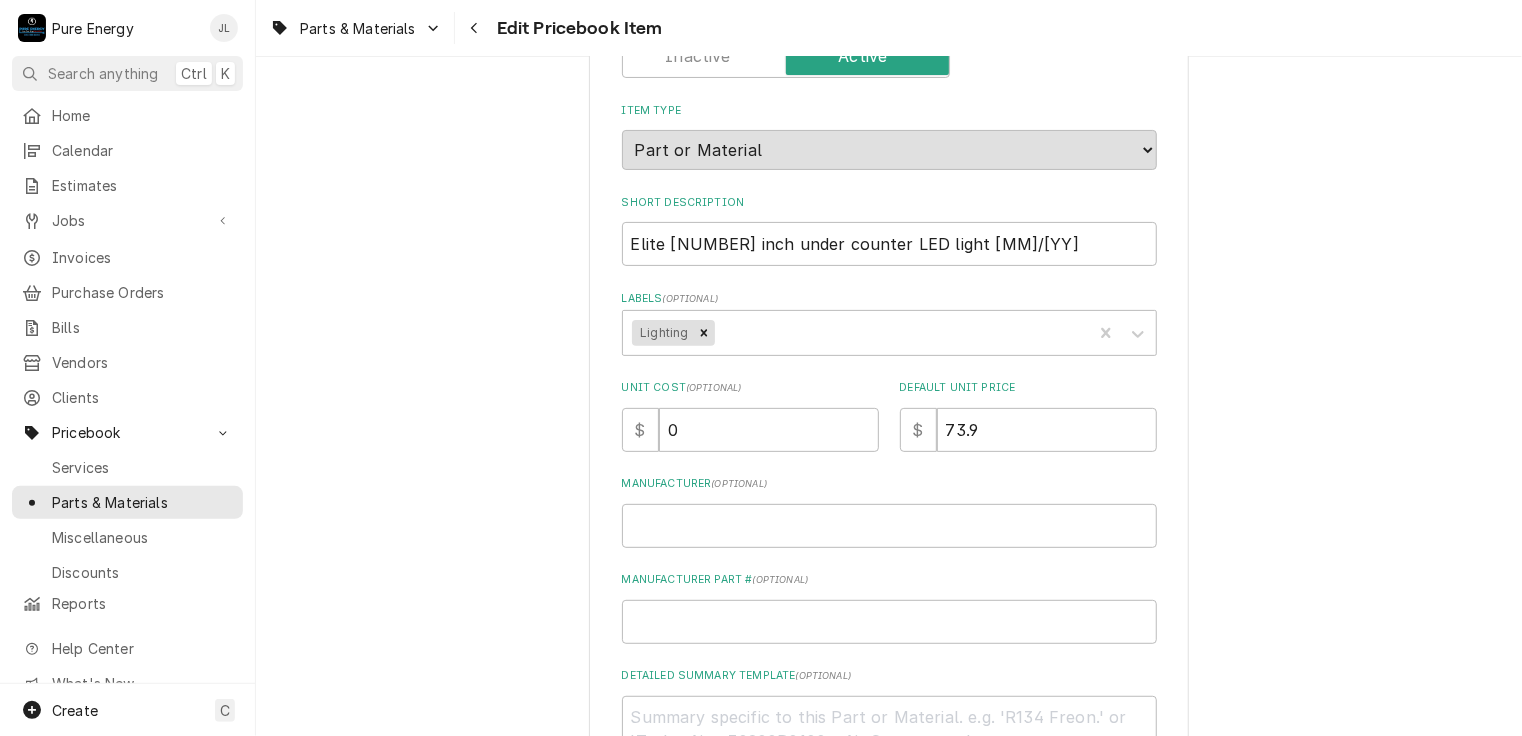 scroll, scrollTop: 0, scrollLeft: 0, axis: both 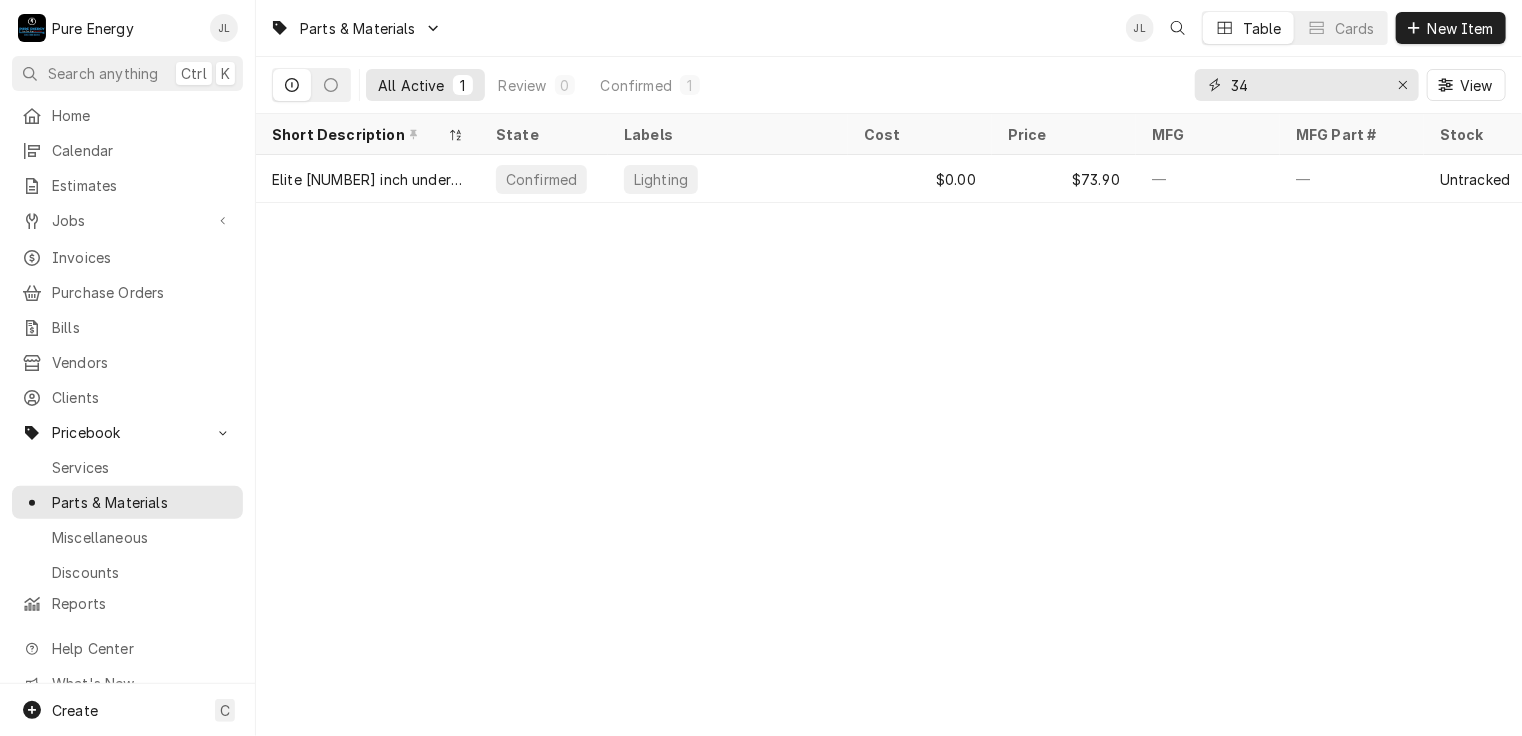 click on "34" at bounding box center [1306, 85] 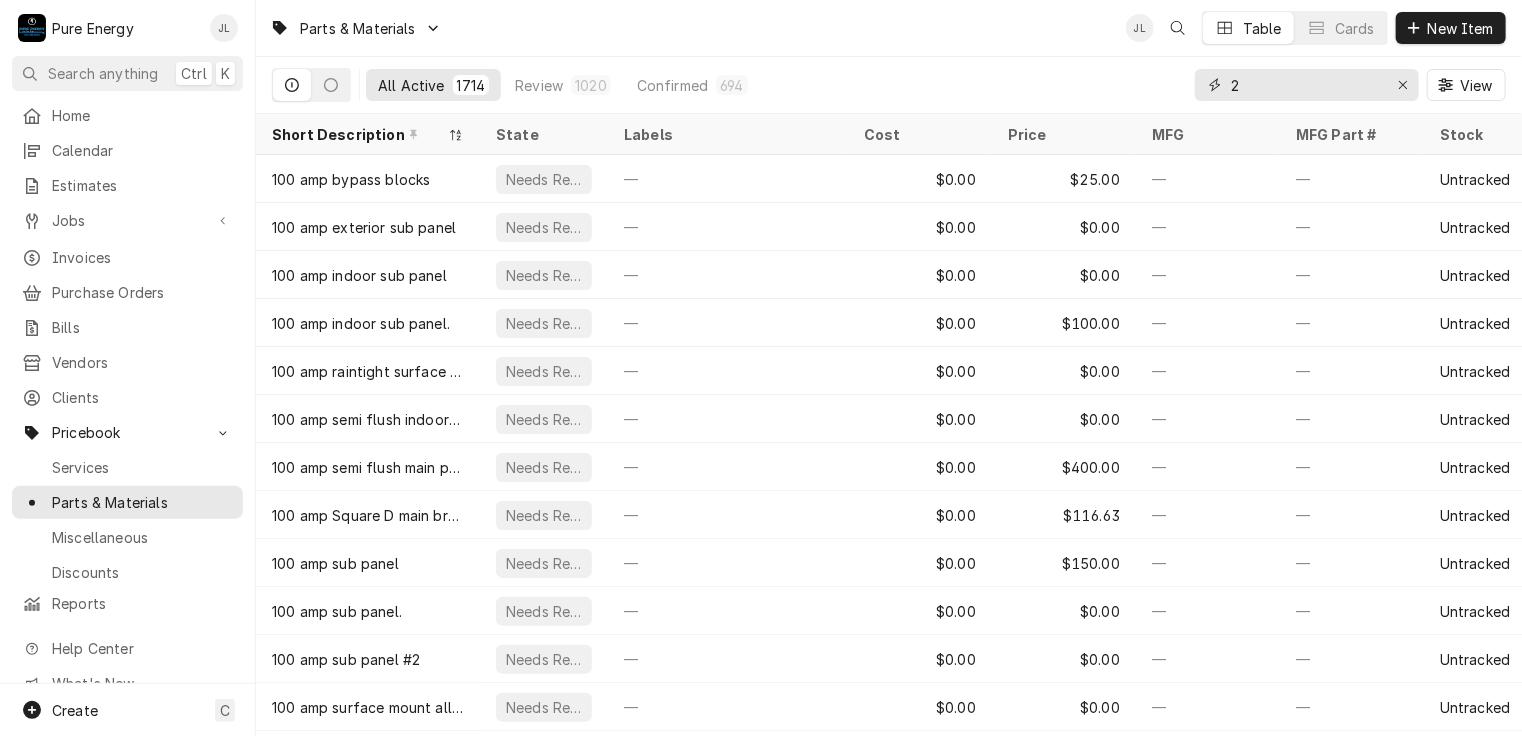 click on "2" at bounding box center (1306, 85) 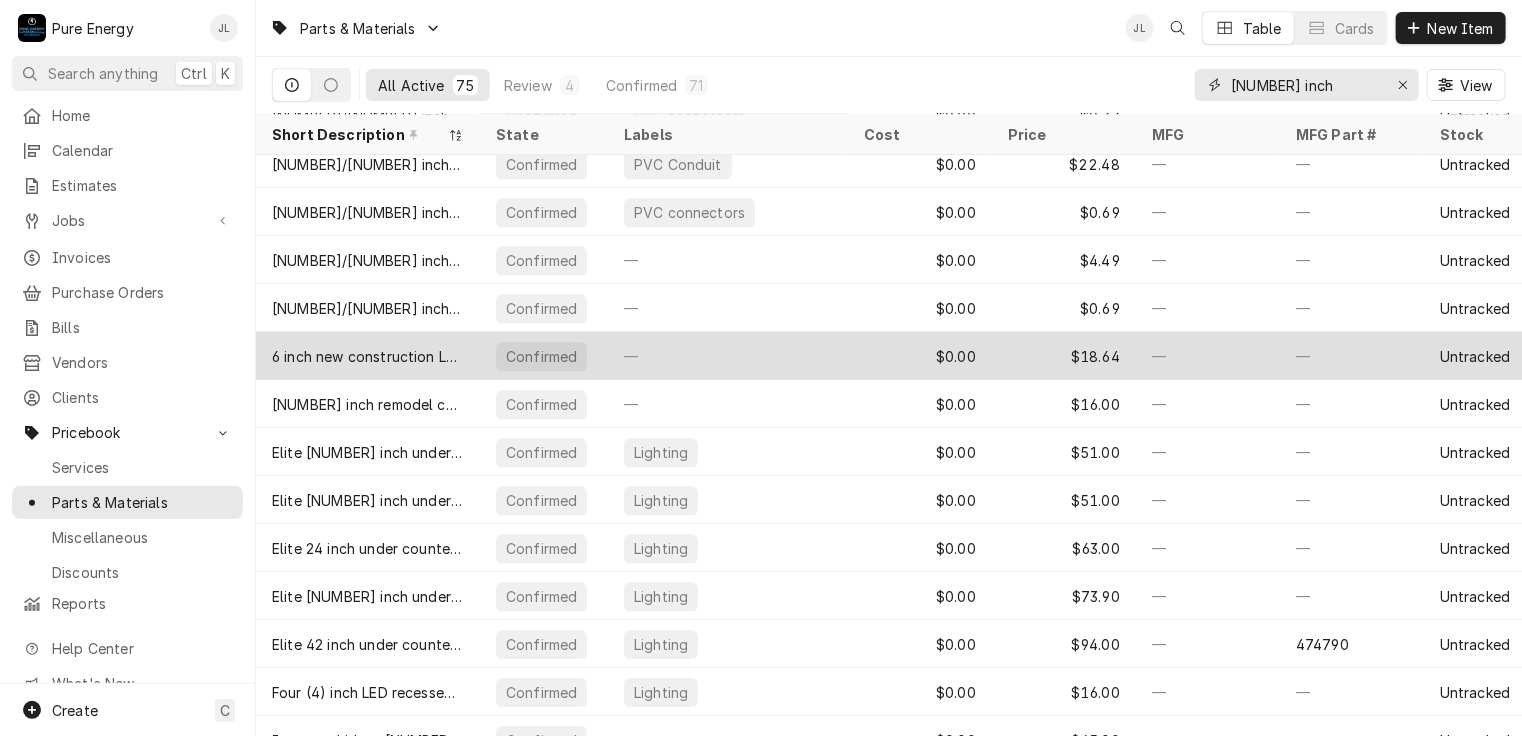 scroll, scrollTop: 2899, scrollLeft: 0, axis: vertical 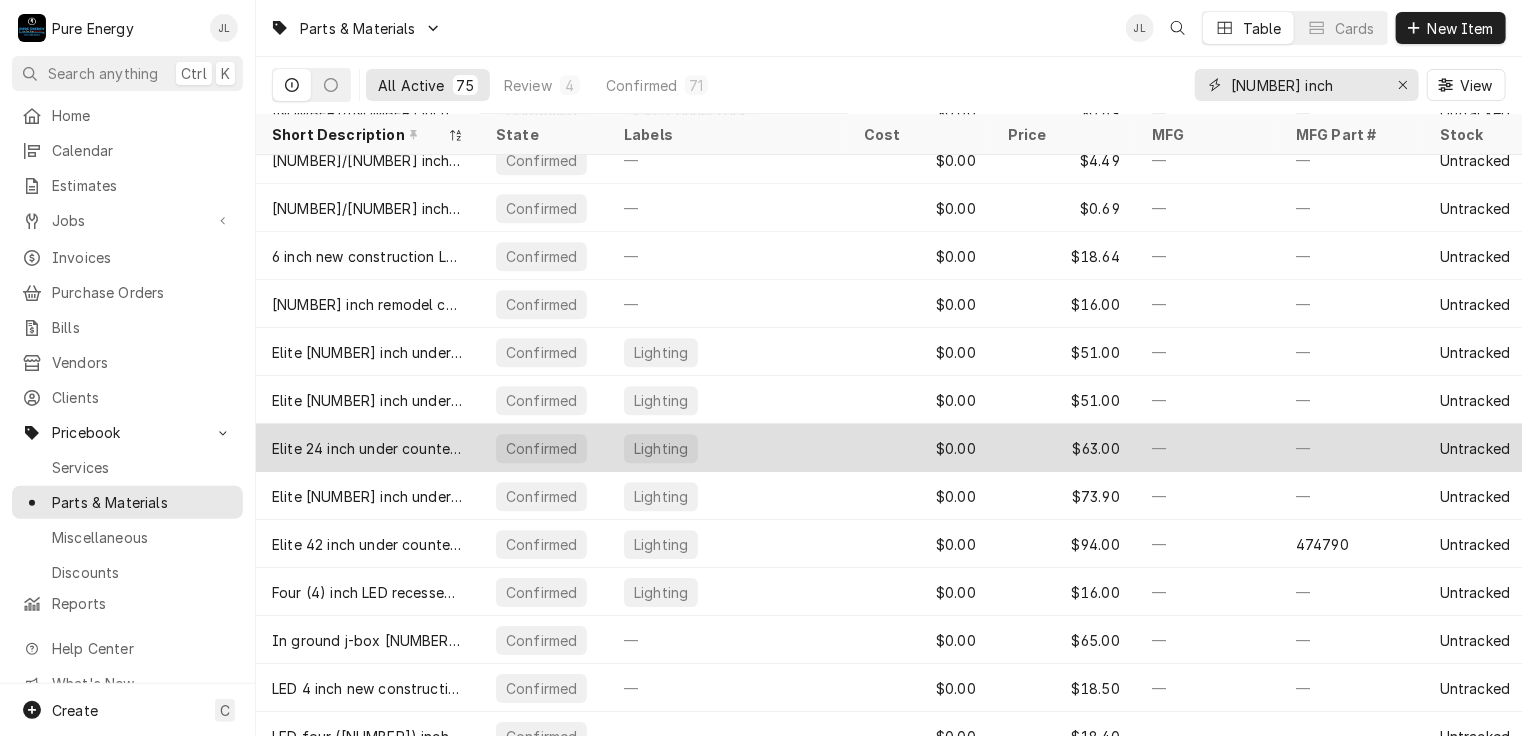 type on "[NUMBER] inch" 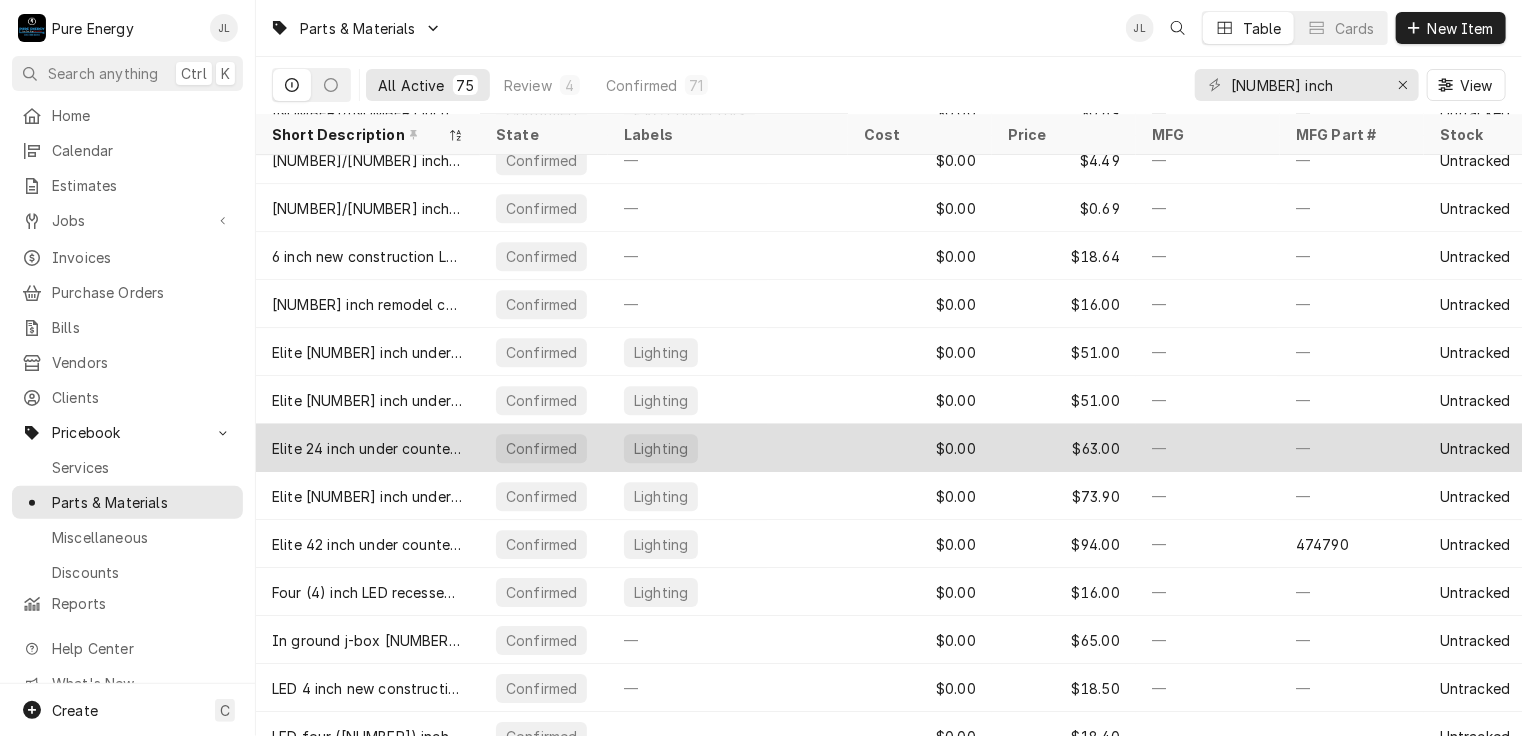click on "$0.00" at bounding box center [920, 448] 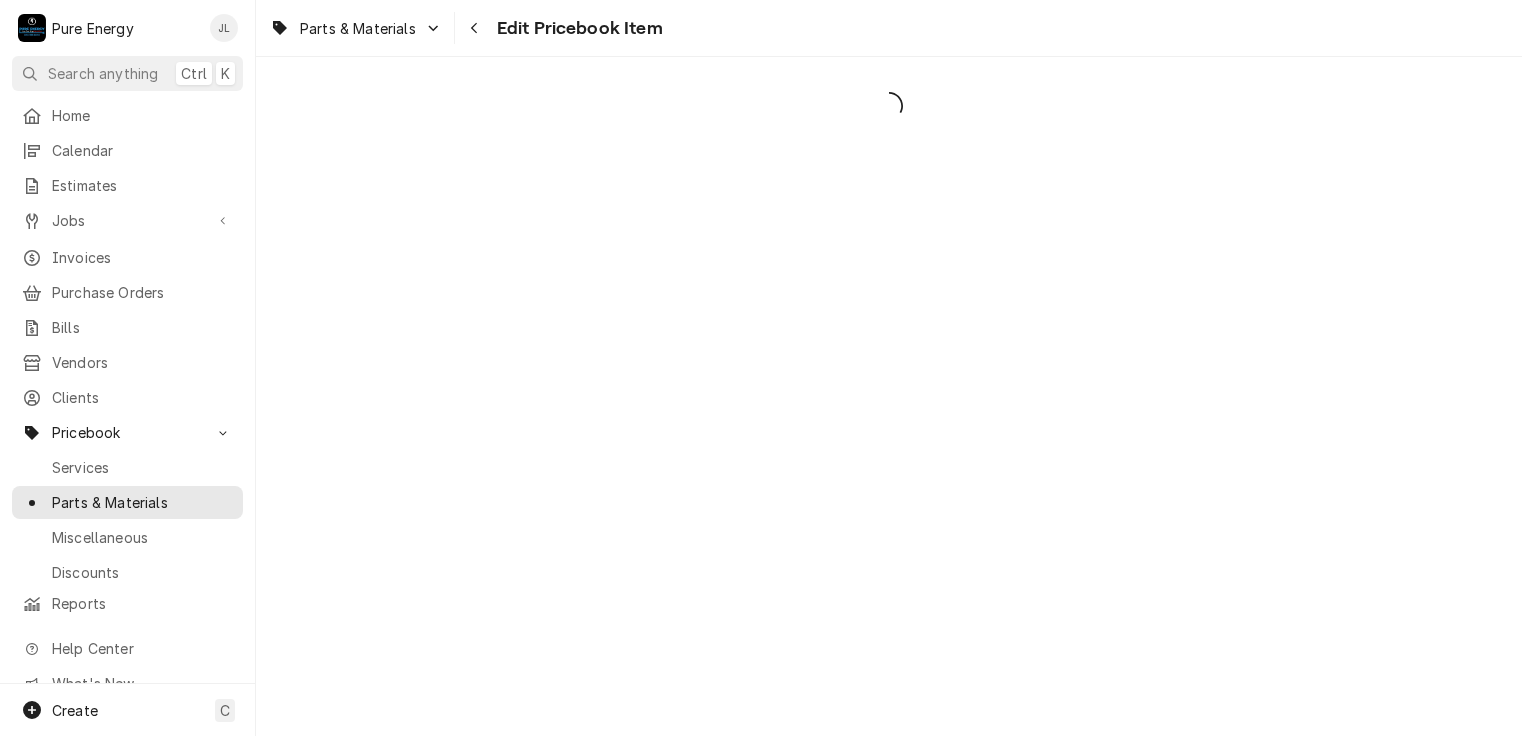scroll, scrollTop: 0, scrollLeft: 0, axis: both 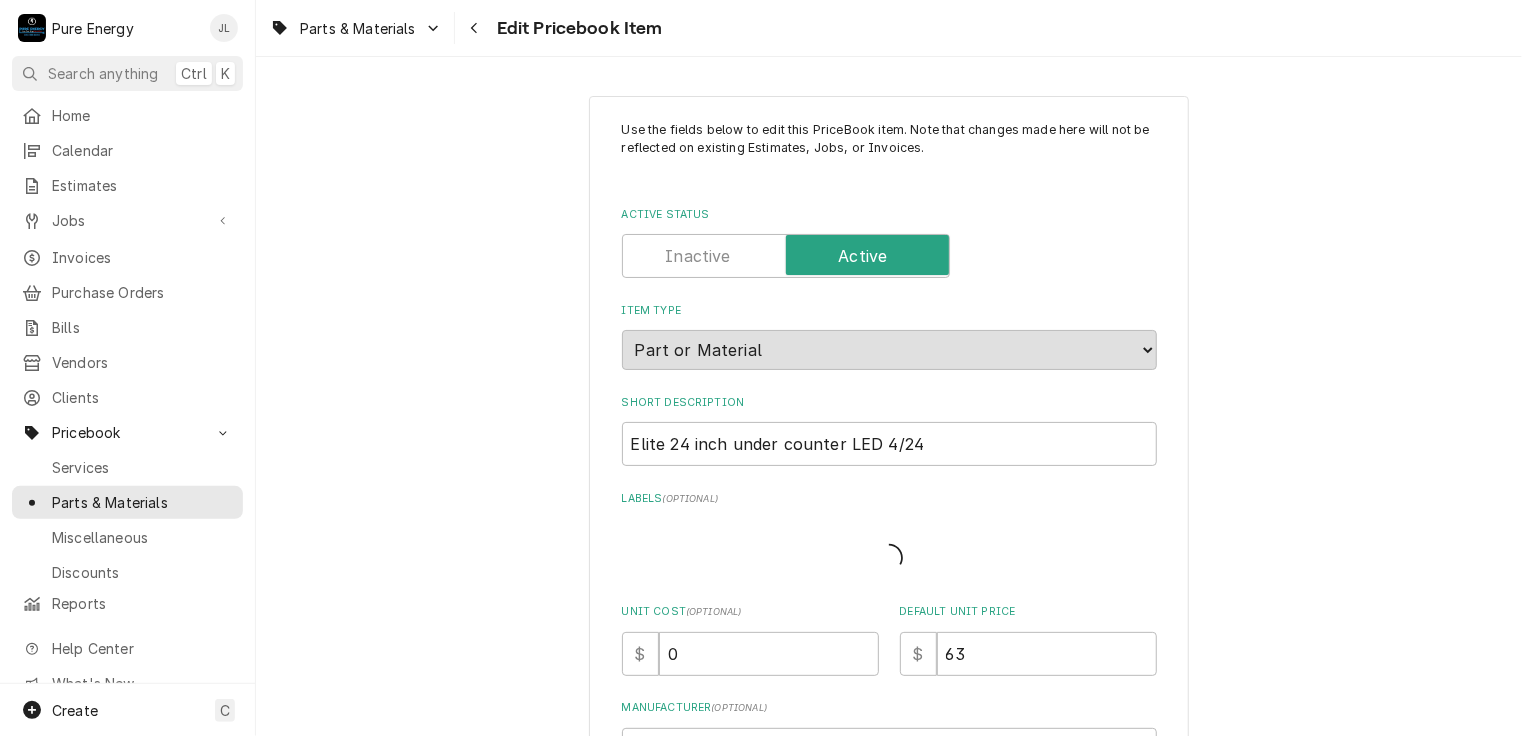 type on "x" 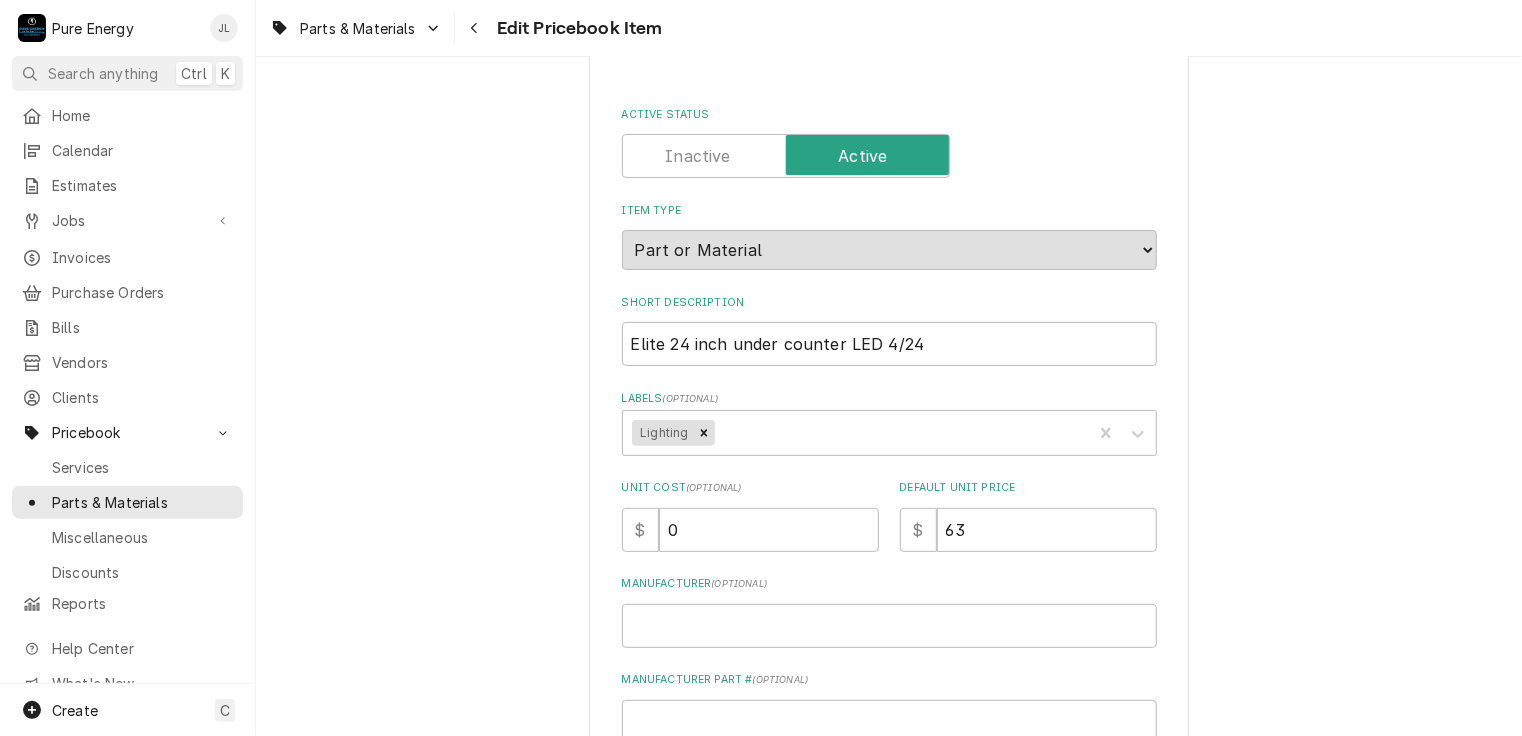scroll, scrollTop: 0, scrollLeft: 0, axis: both 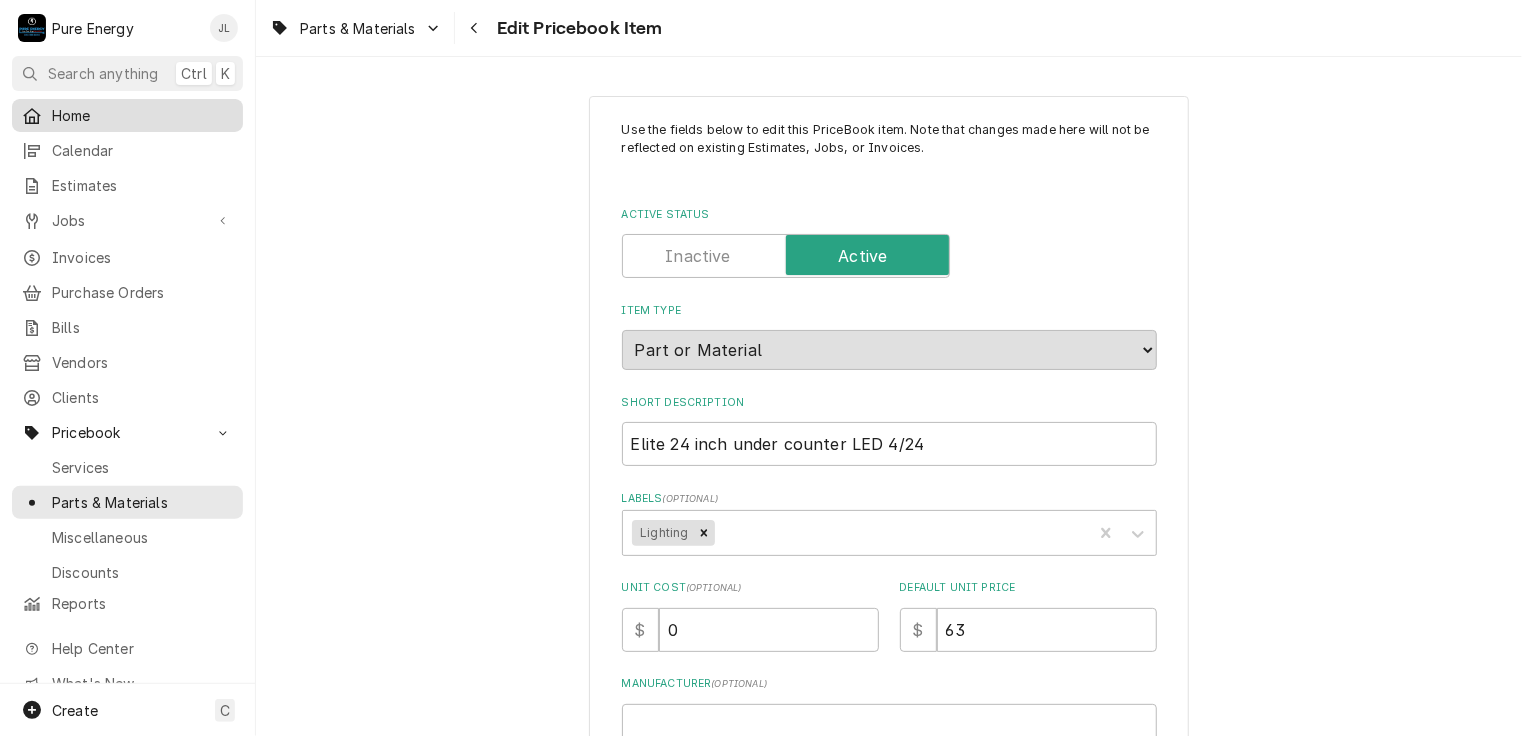 click on "Home" at bounding box center (142, 115) 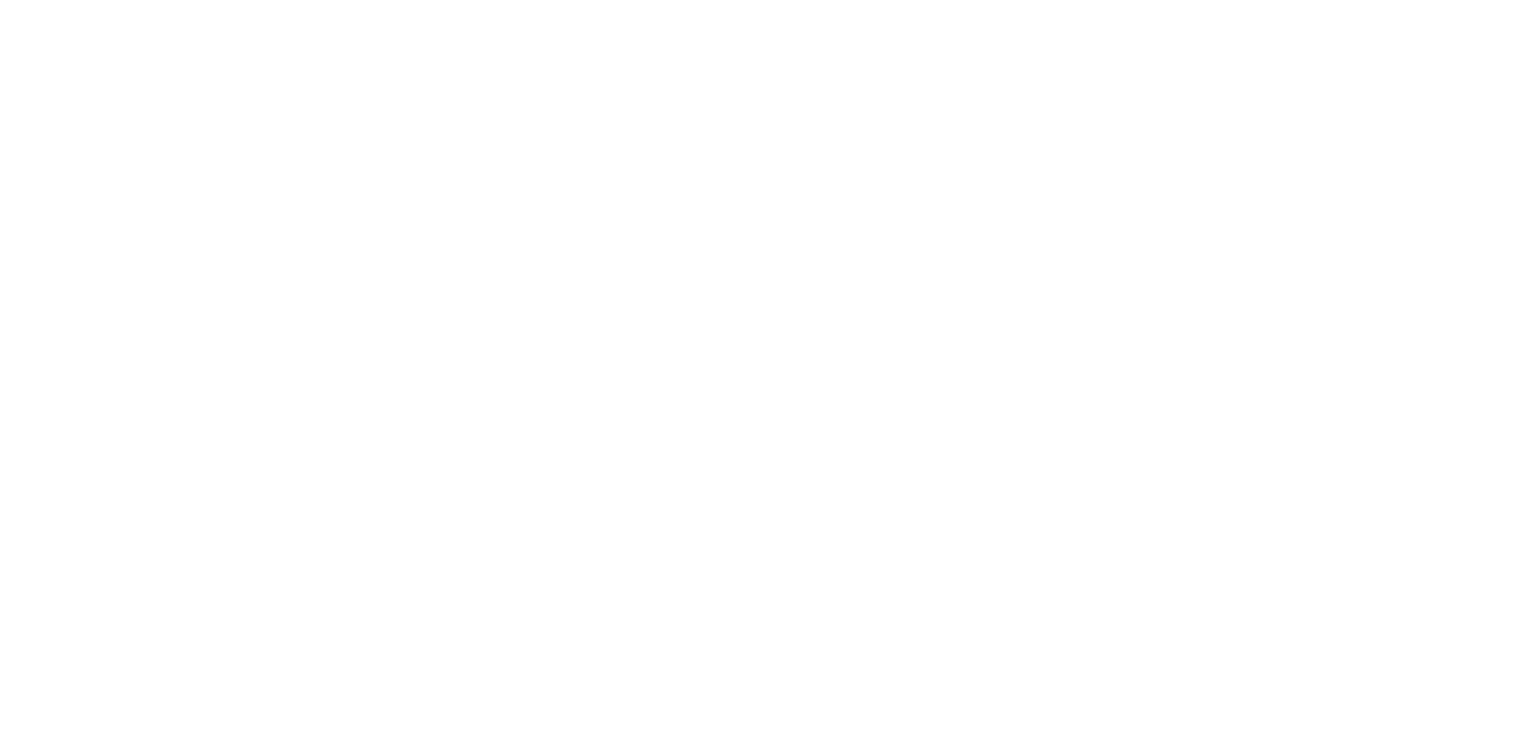 scroll, scrollTop: 0, scrollLeft: 0, axis: both 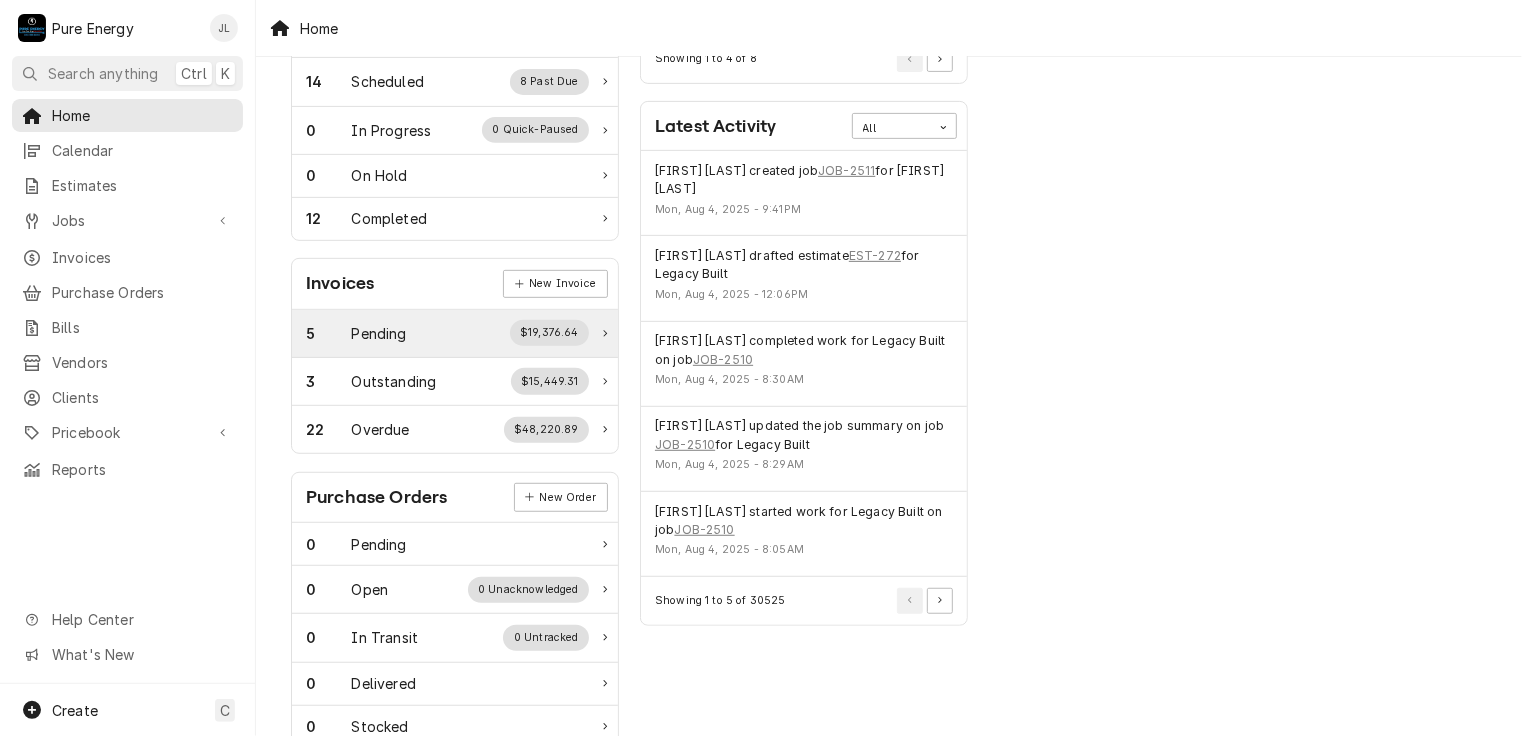 click on "Pending" at bounding box center (379, 333) 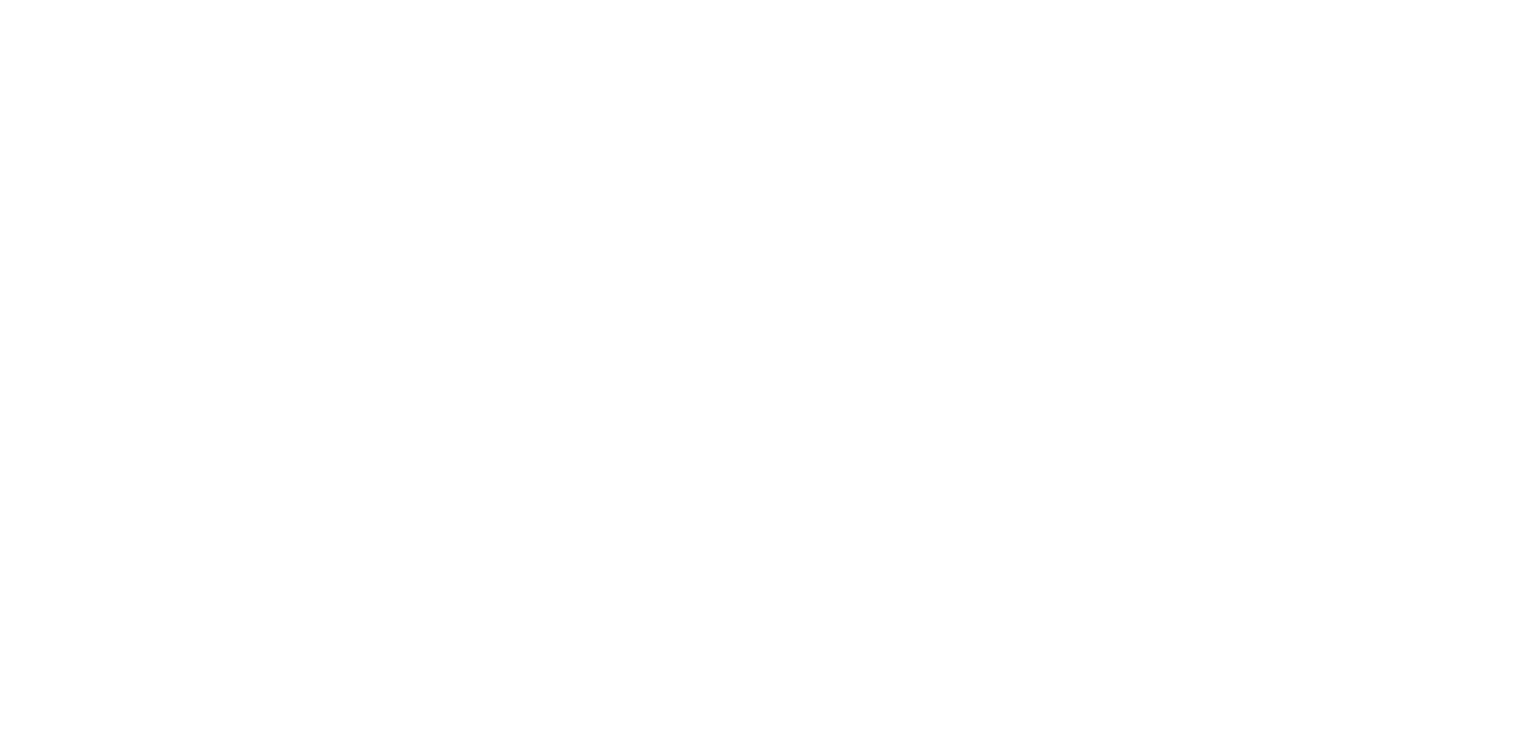 scroll, scrollTop: 0, scrollLeft: 0, axis: both 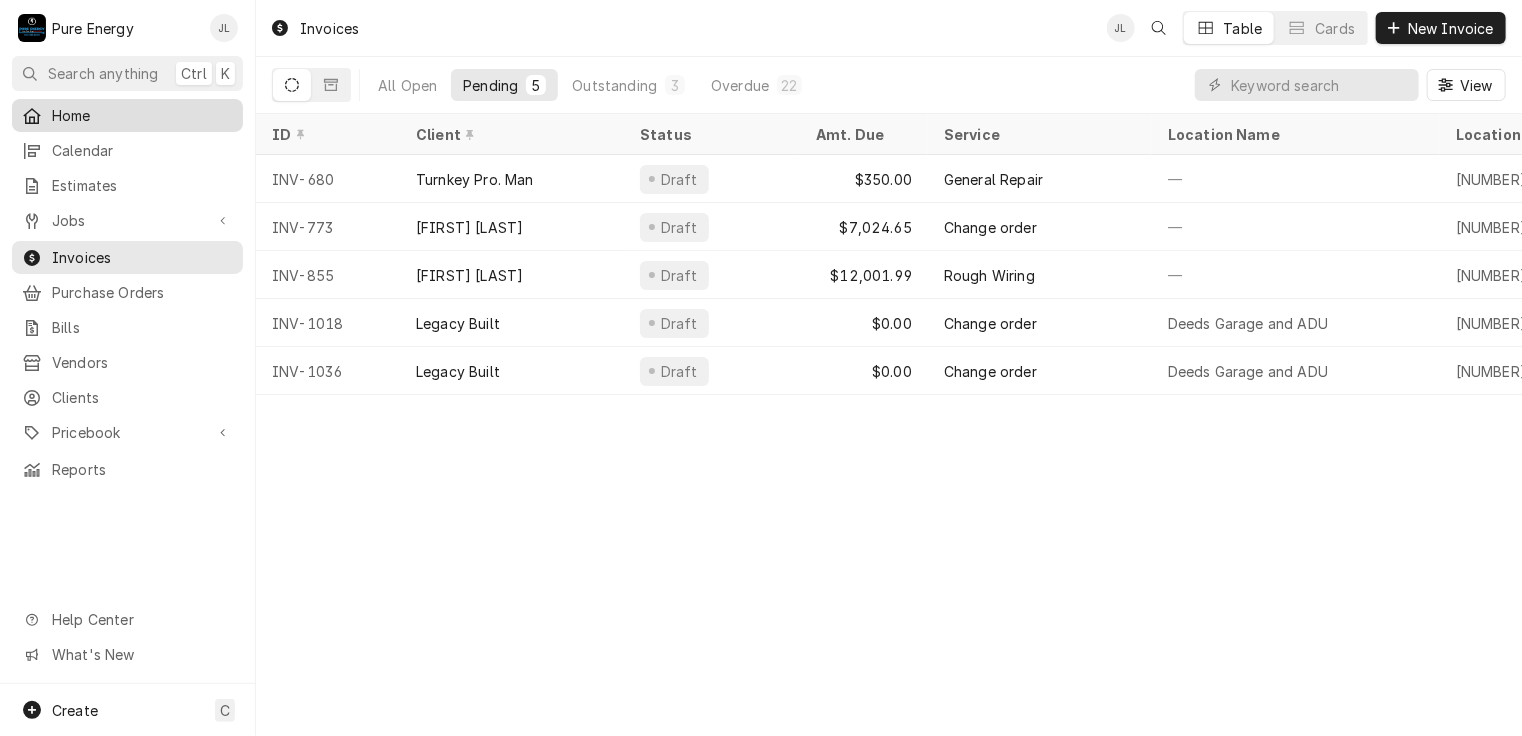 click on "Home" at bounding box center [142, 115] 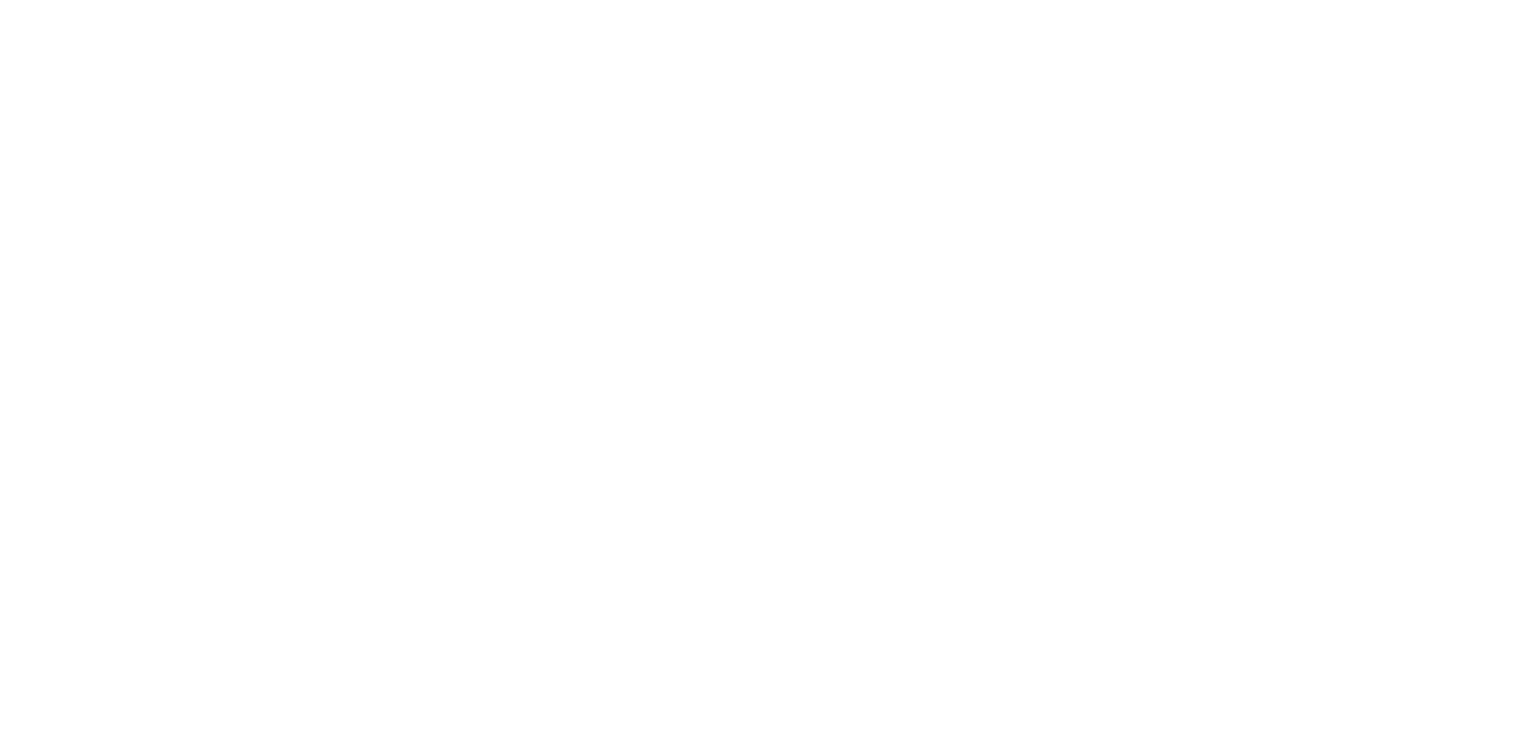 scroll, scrollTop: 0, scrollLeft: 0, axis: both 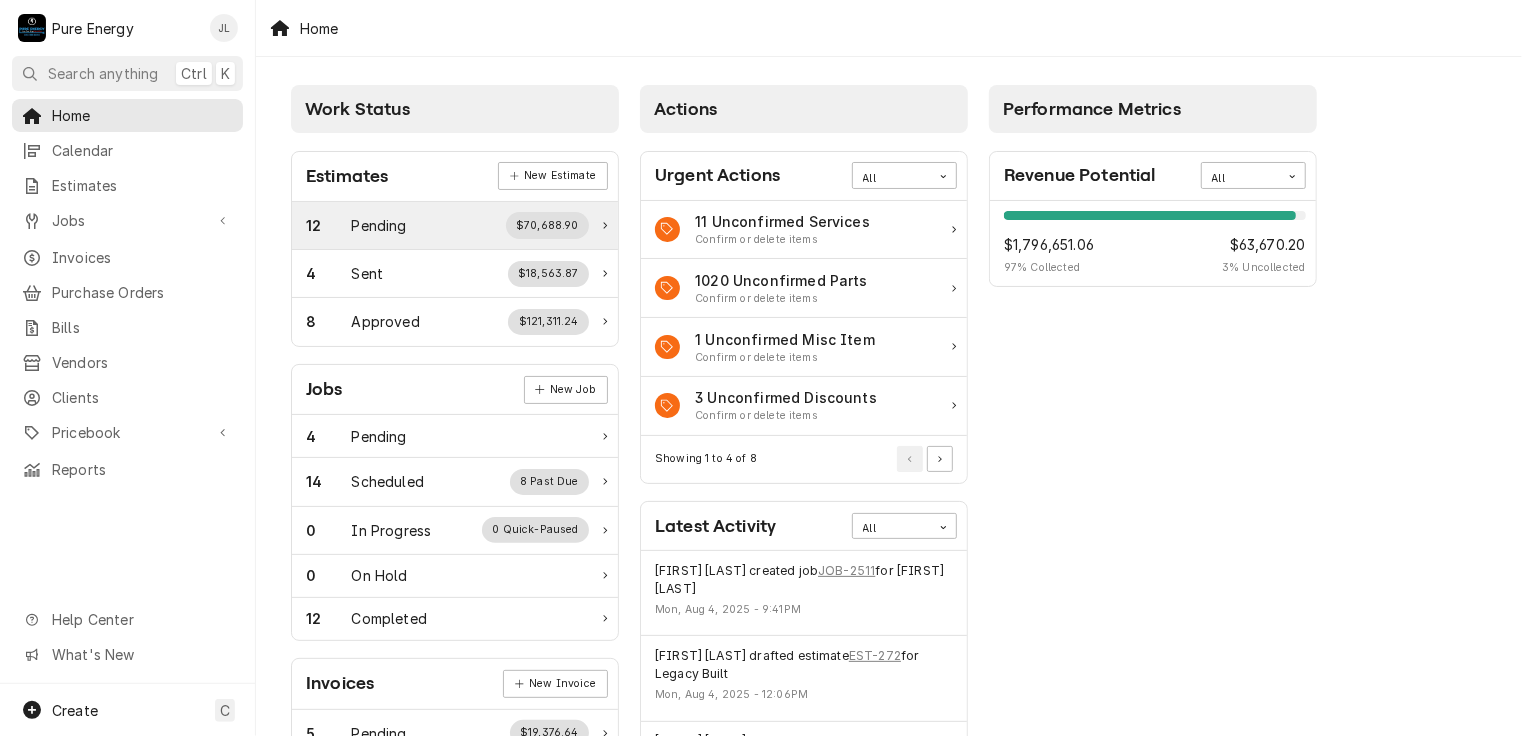 click on "Pending" at bounding box center (379, 225) 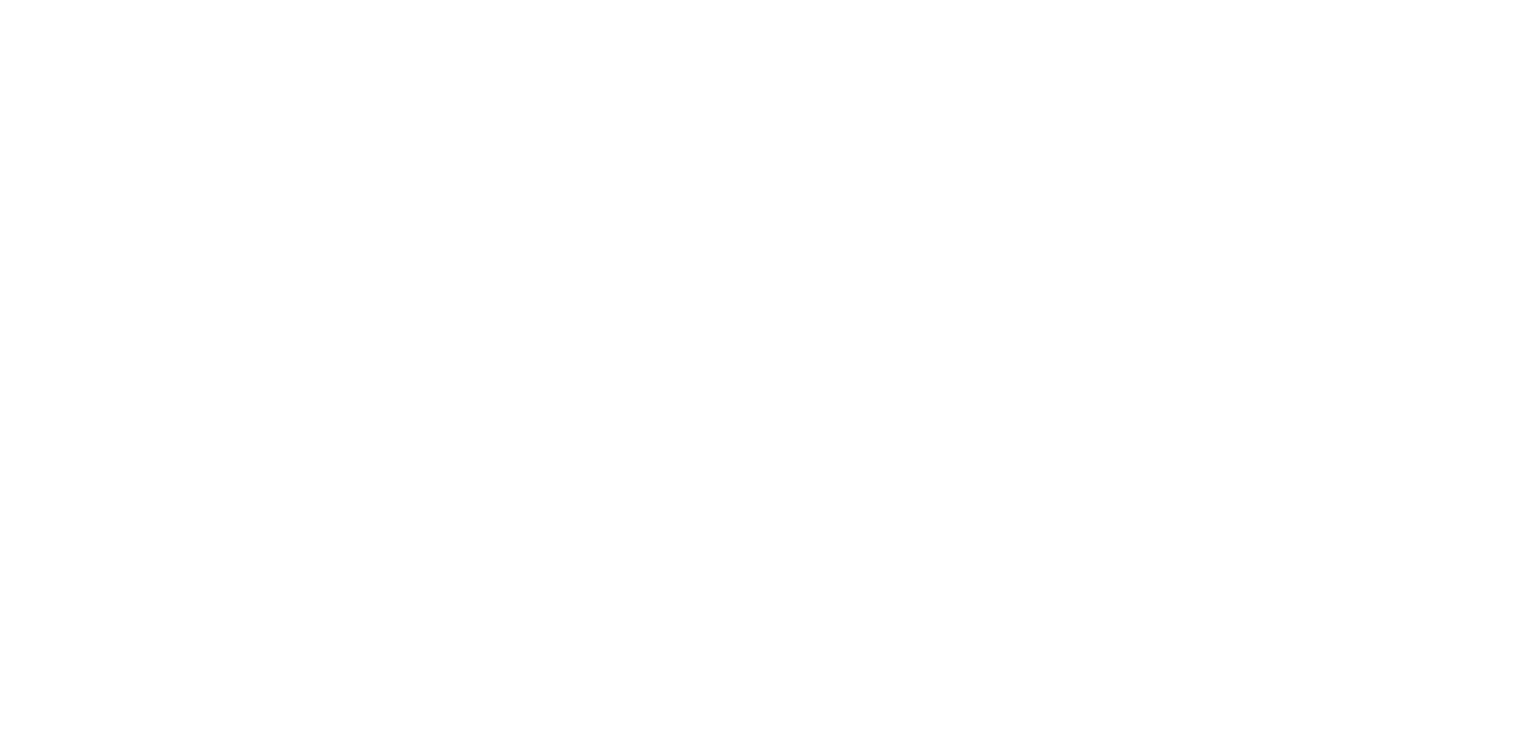 scroll, scrollTop: 0, scrollLeft: 0, axis: both 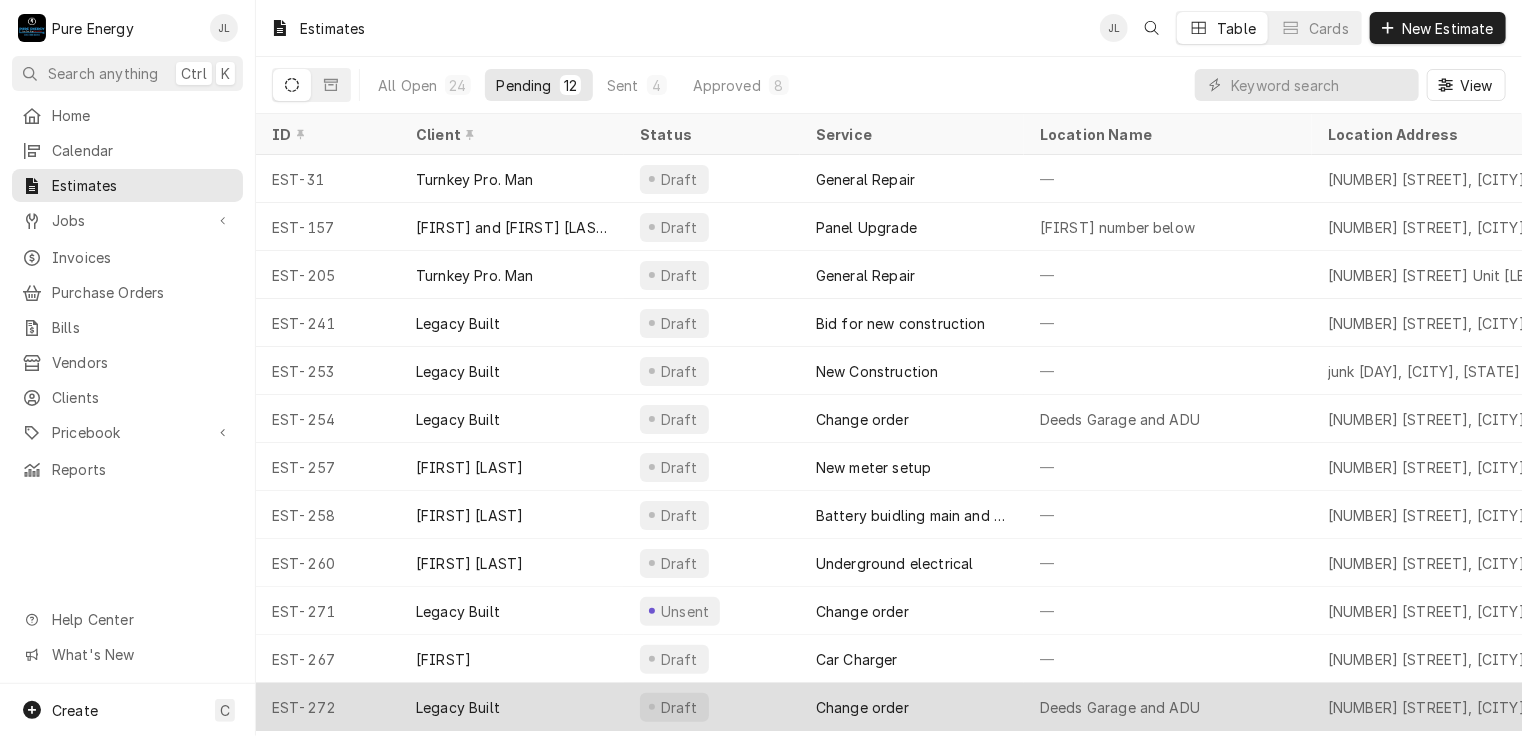 click on "Change order" at bounding box center (912, 707) 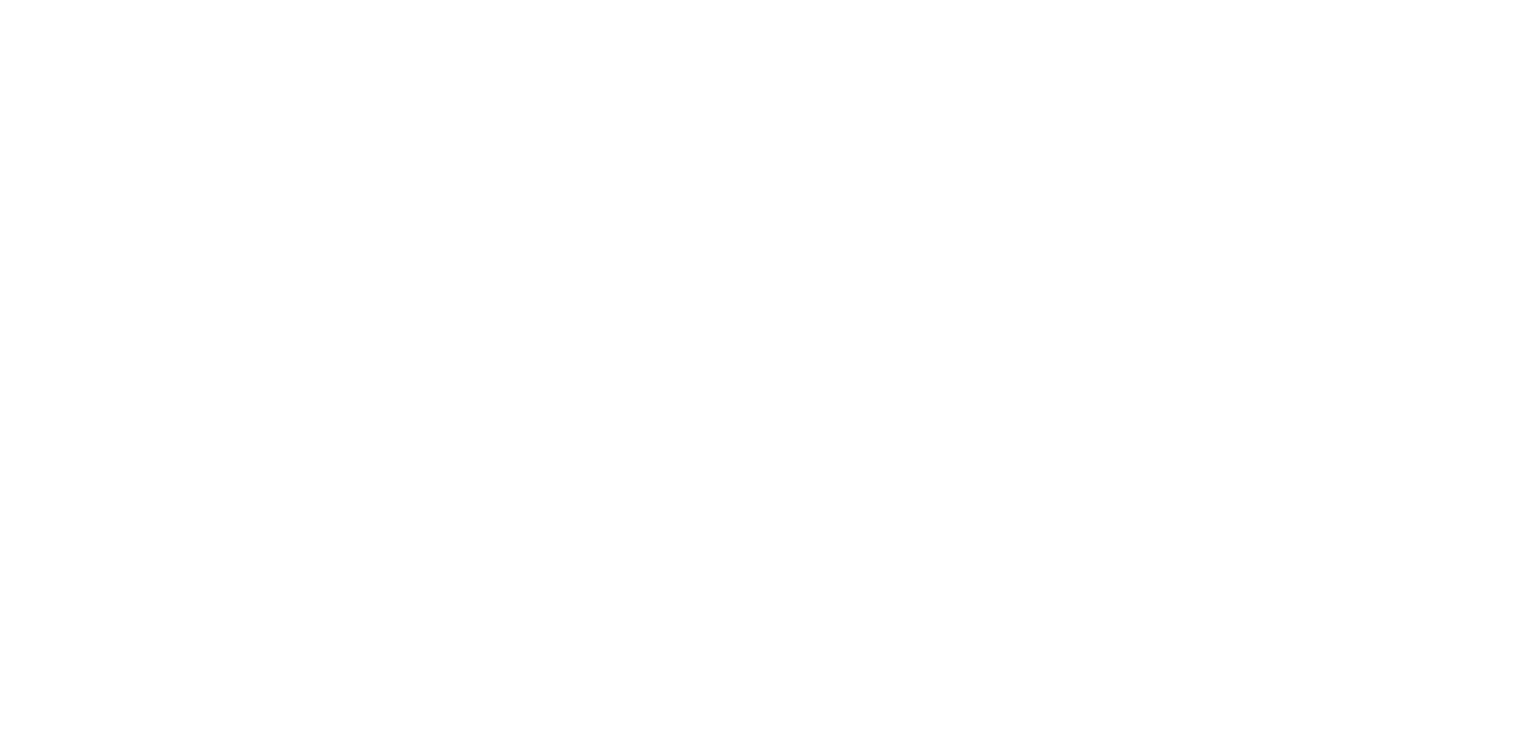 scroll, scrollTop: 0, scrollLeft: 0, axis: both 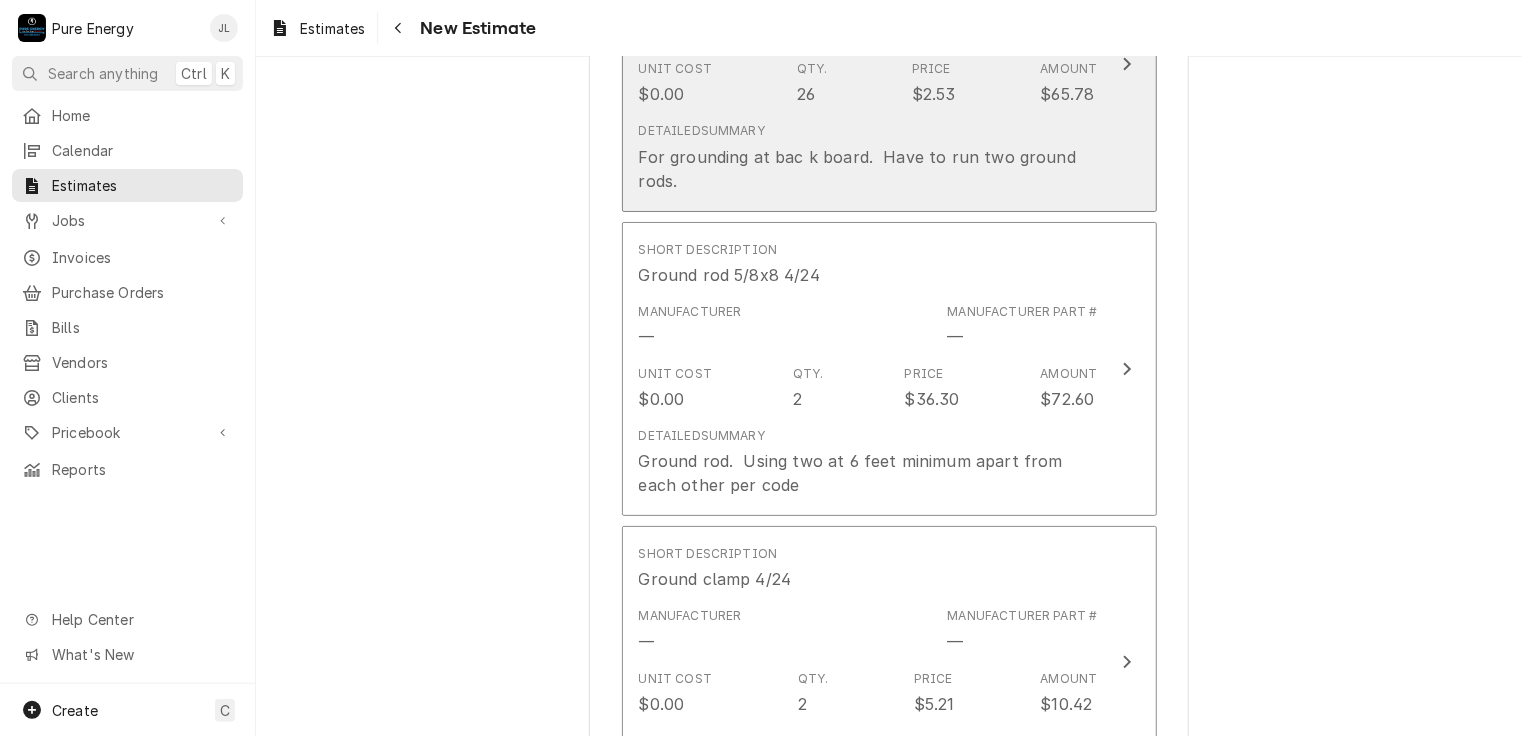 click on "Short Description #4 soft drawn bare copper 4/24 Manufacturer — Manufacturer Part # — Unit Cost $0.00 Qty. 26 Price $2.53 Amount $65.78 Detailed  Summary For grounding at bac k board.  Have to run two ground rods." at bounding box center (889, 64) 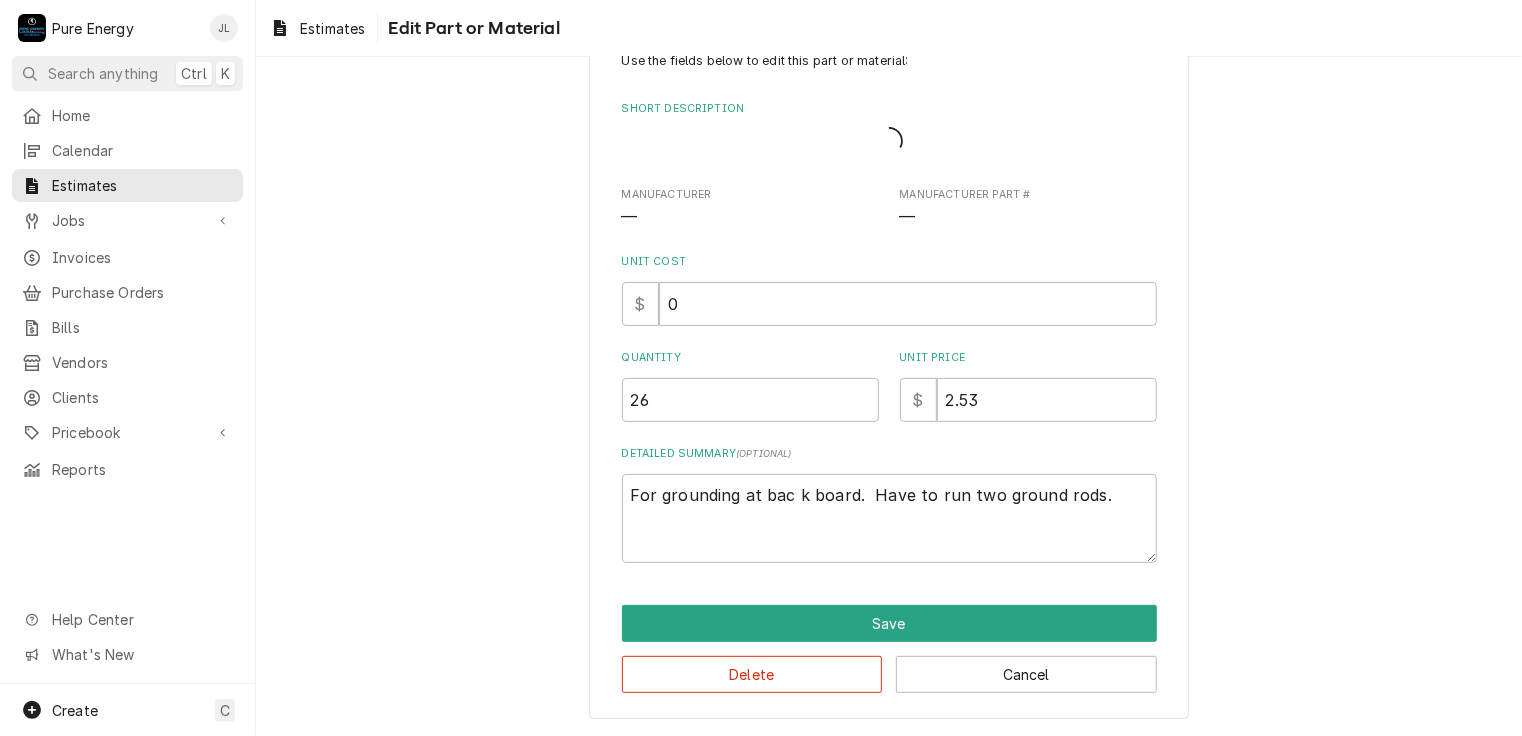 scroll, scrollTop: 44, scrollLeft: 0, axis: vertical 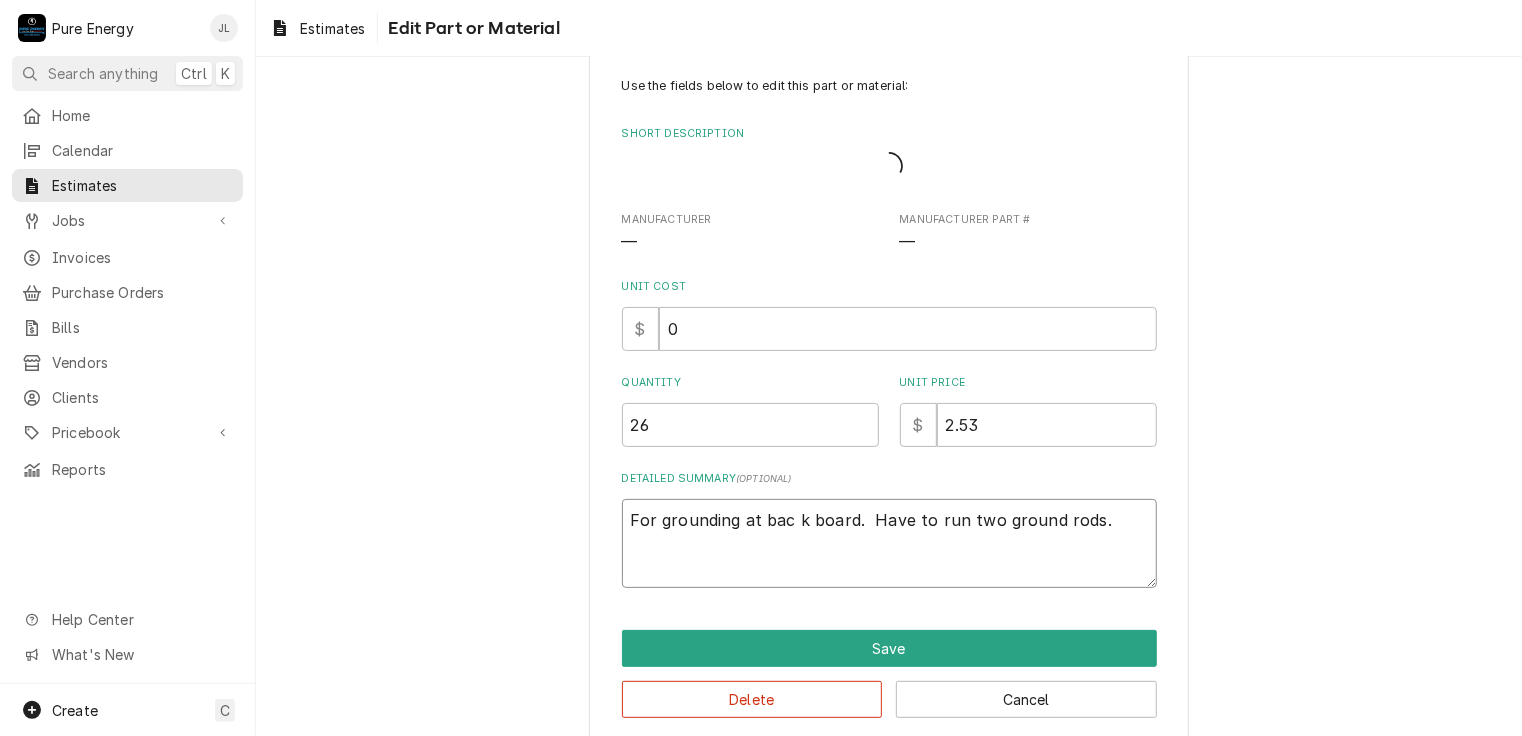 click on "For grounding at bac k board.  Have to run two ground rods." at bounding box center [889, 544] 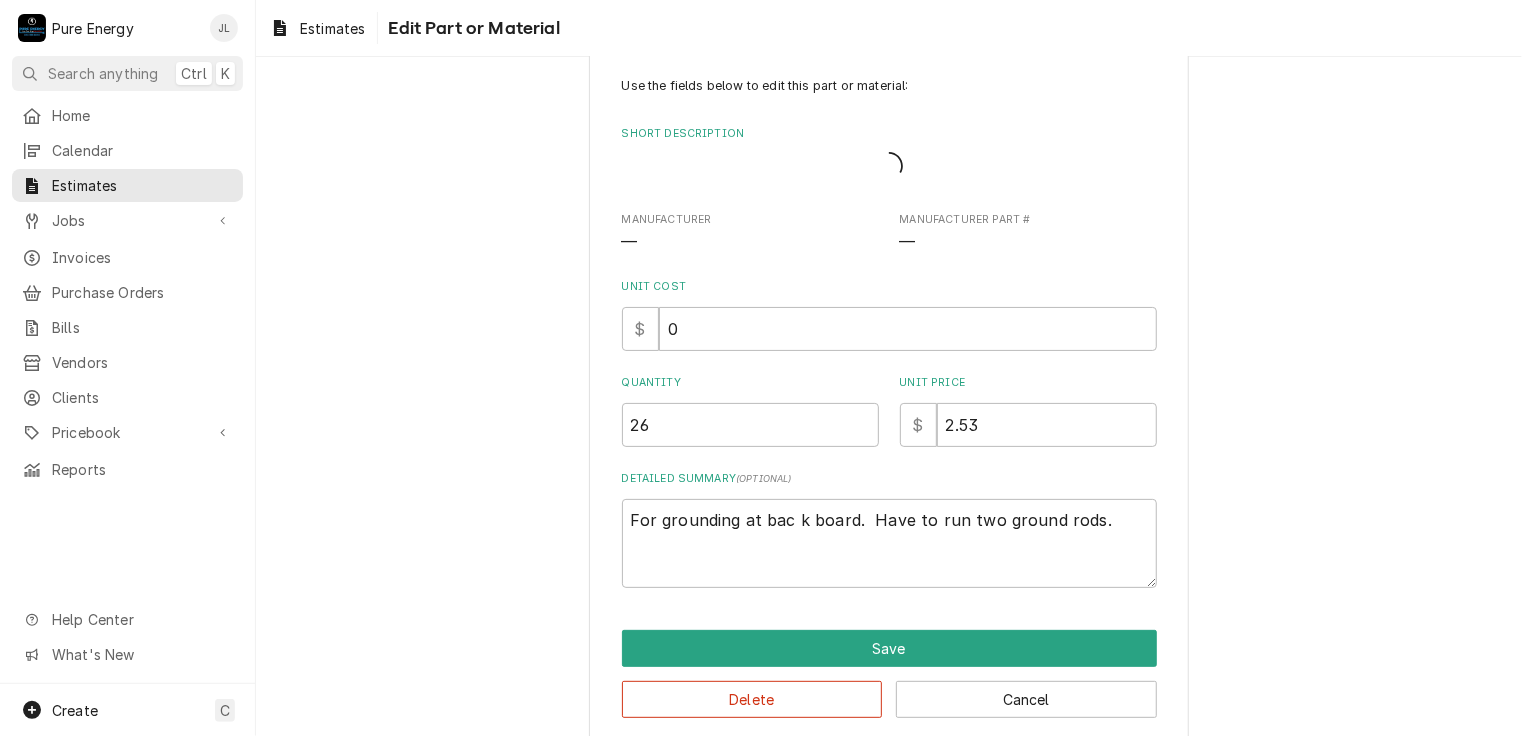 scroll, scrollTop: 0, scrollLeft: 0, axis: both 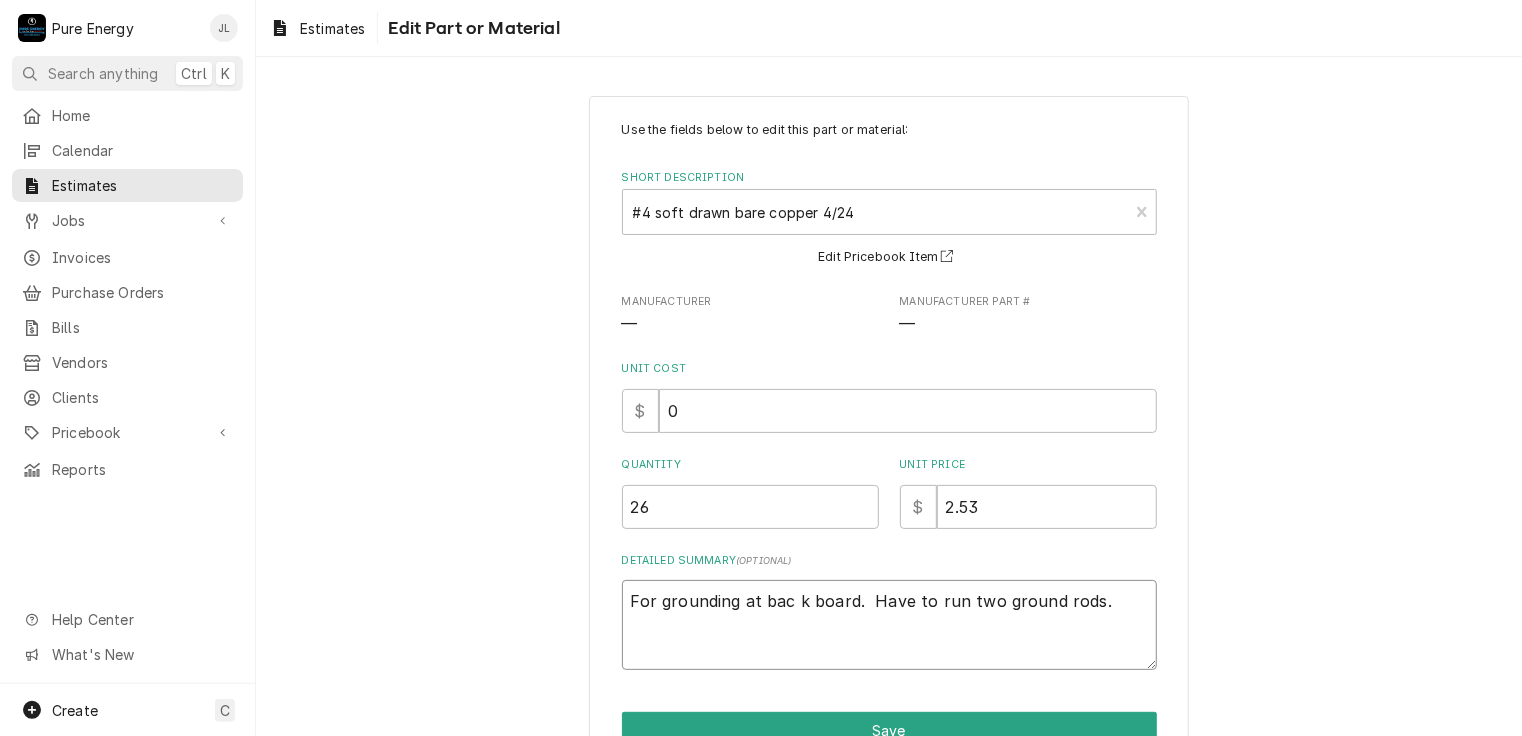 click on "For grounding at bac k board.  Have to run two ground rods." at bounding box center [889, 625] 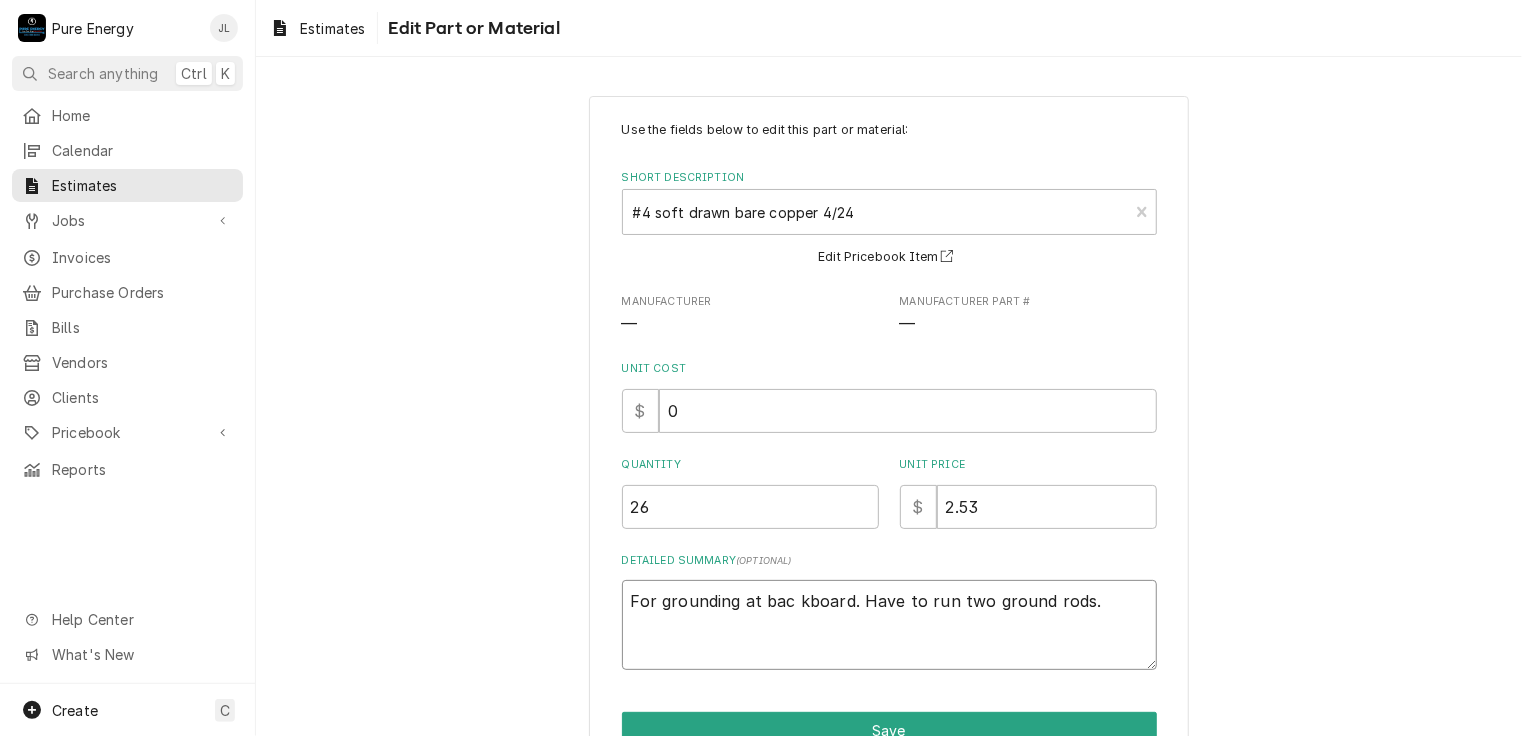 type on "x" 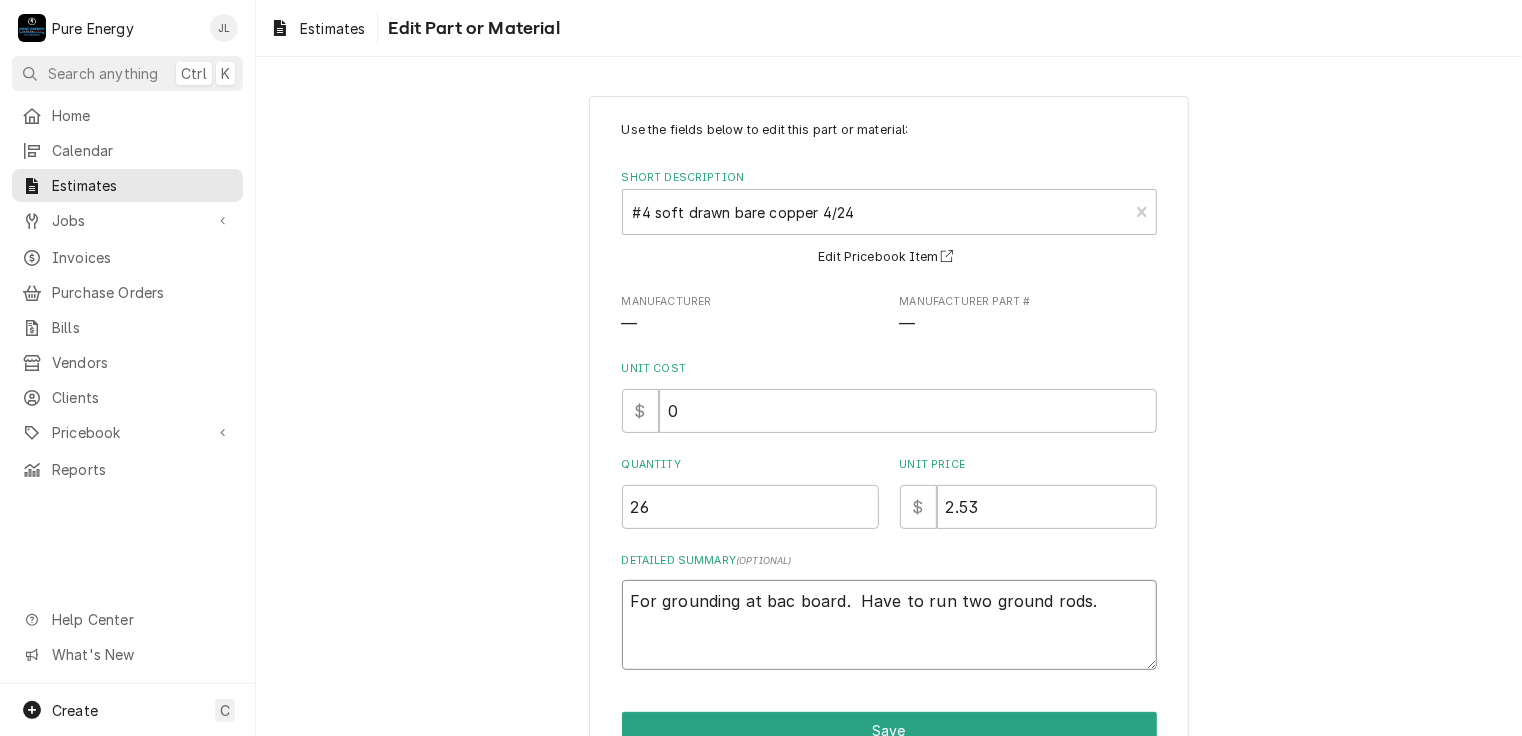 type on "x" 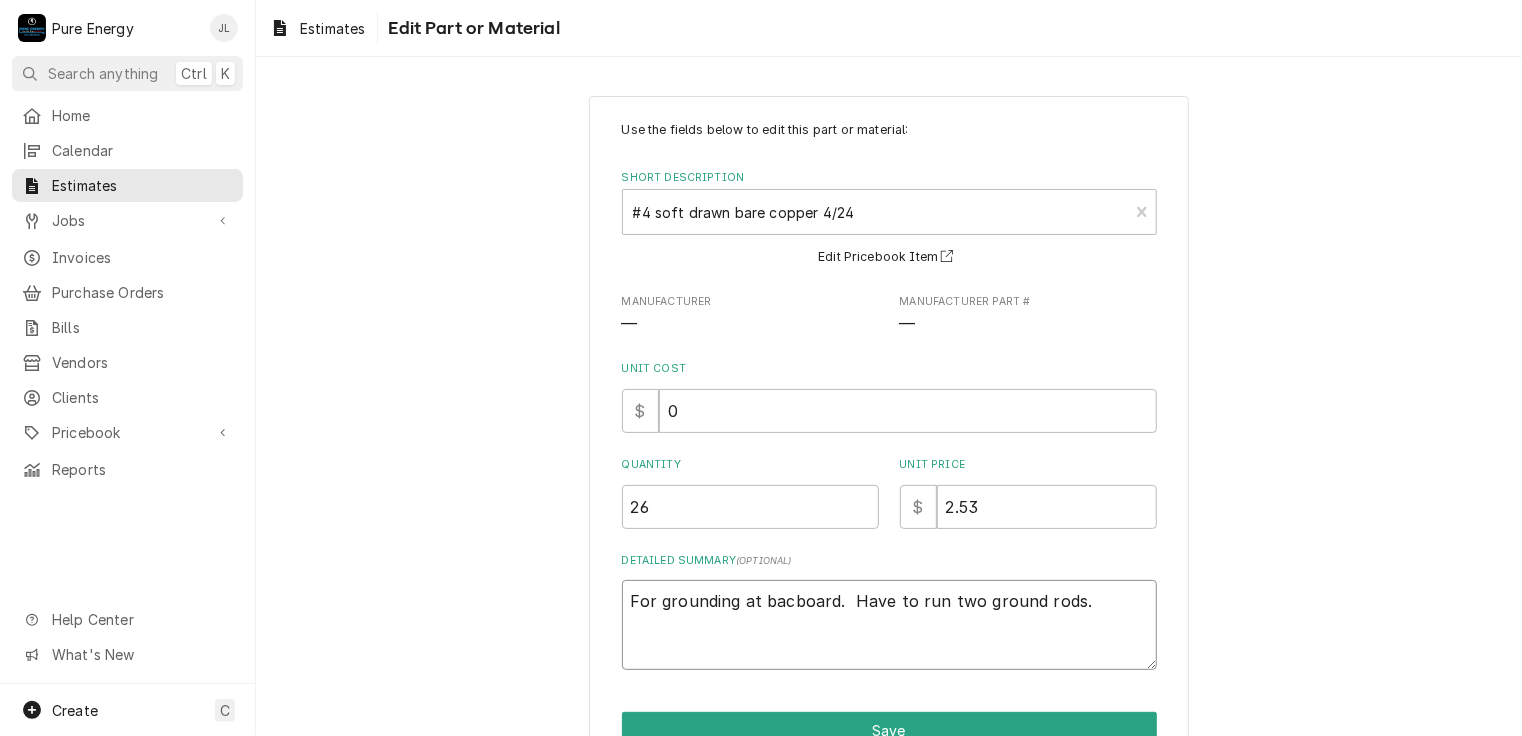 type on "x" 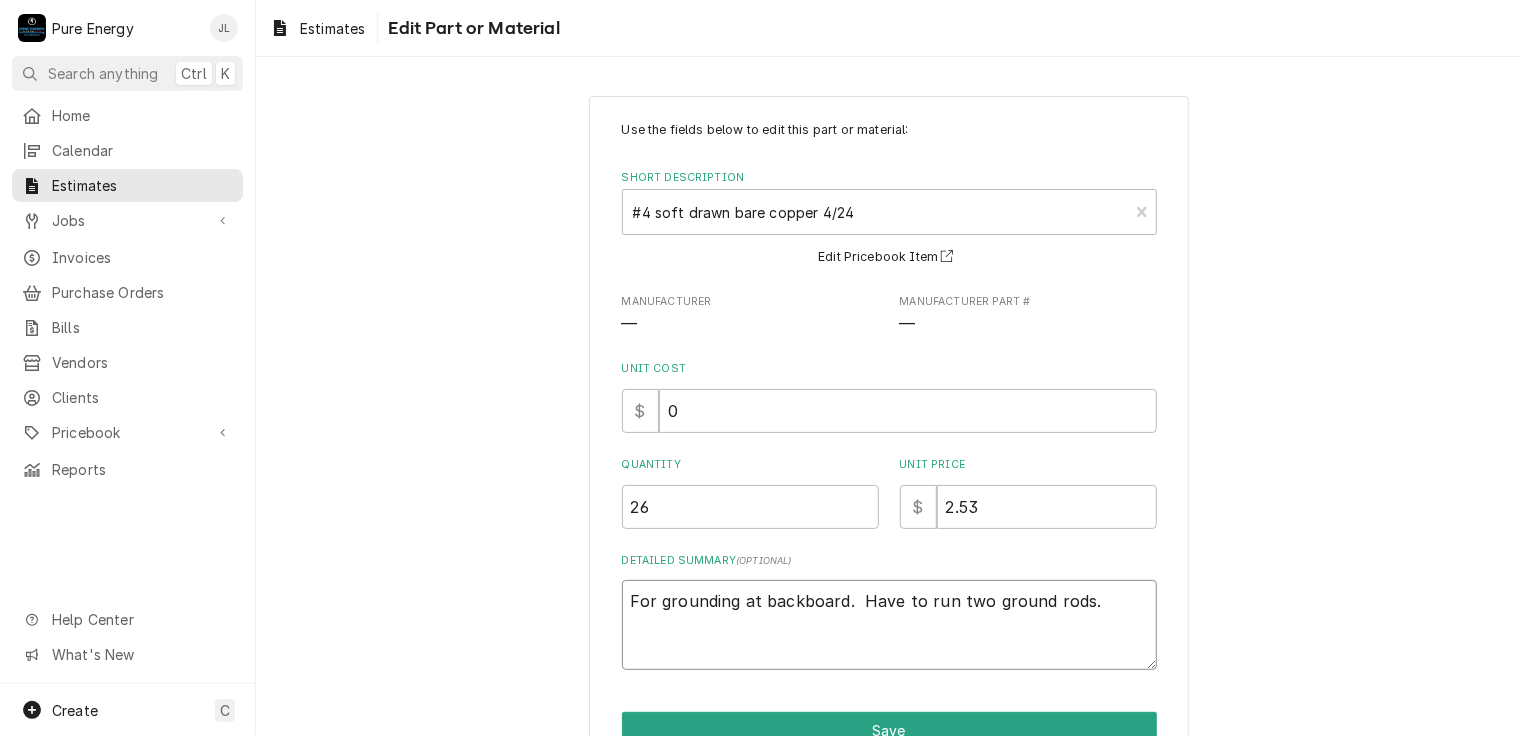 type on "x" 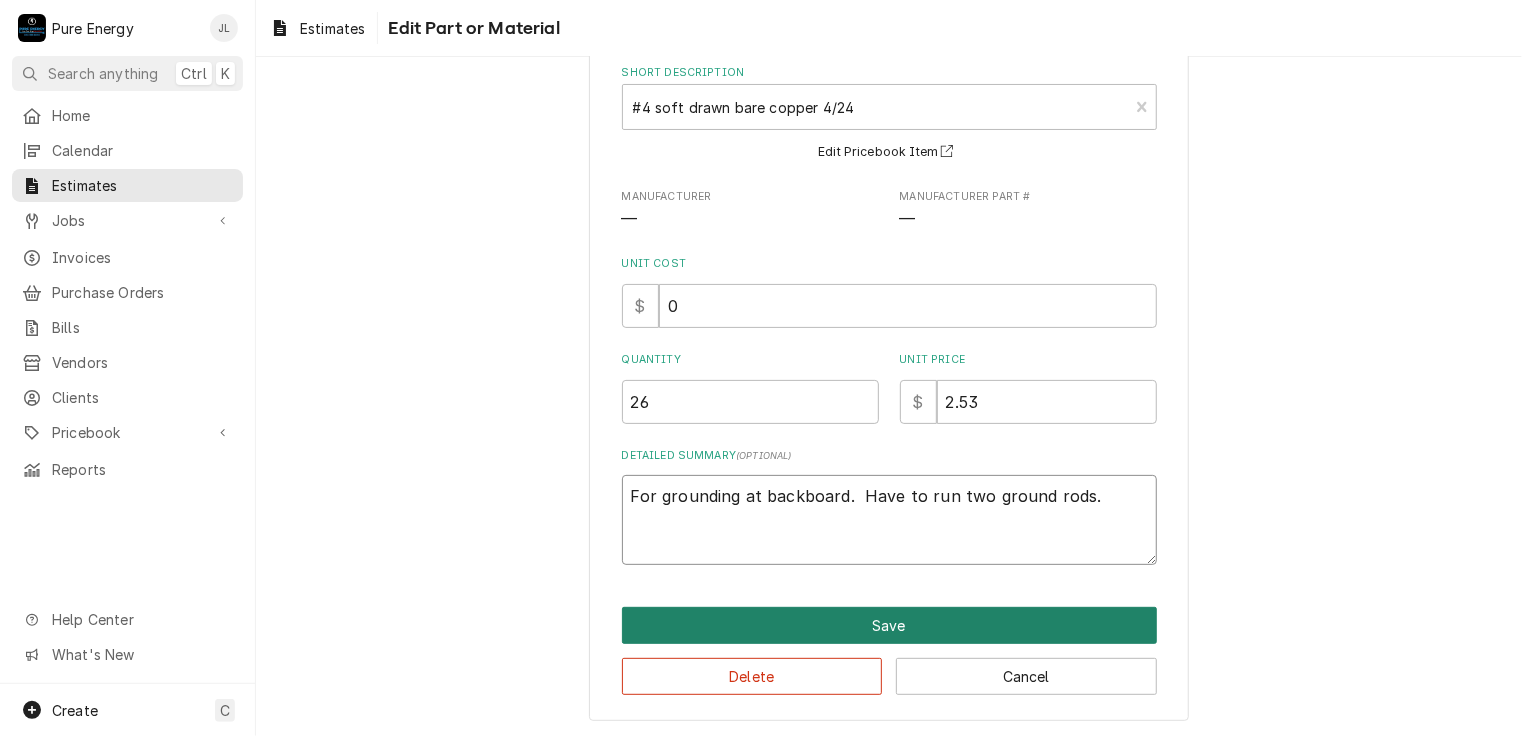 type on "For grounding at backboard.  Have to run two ground rods." 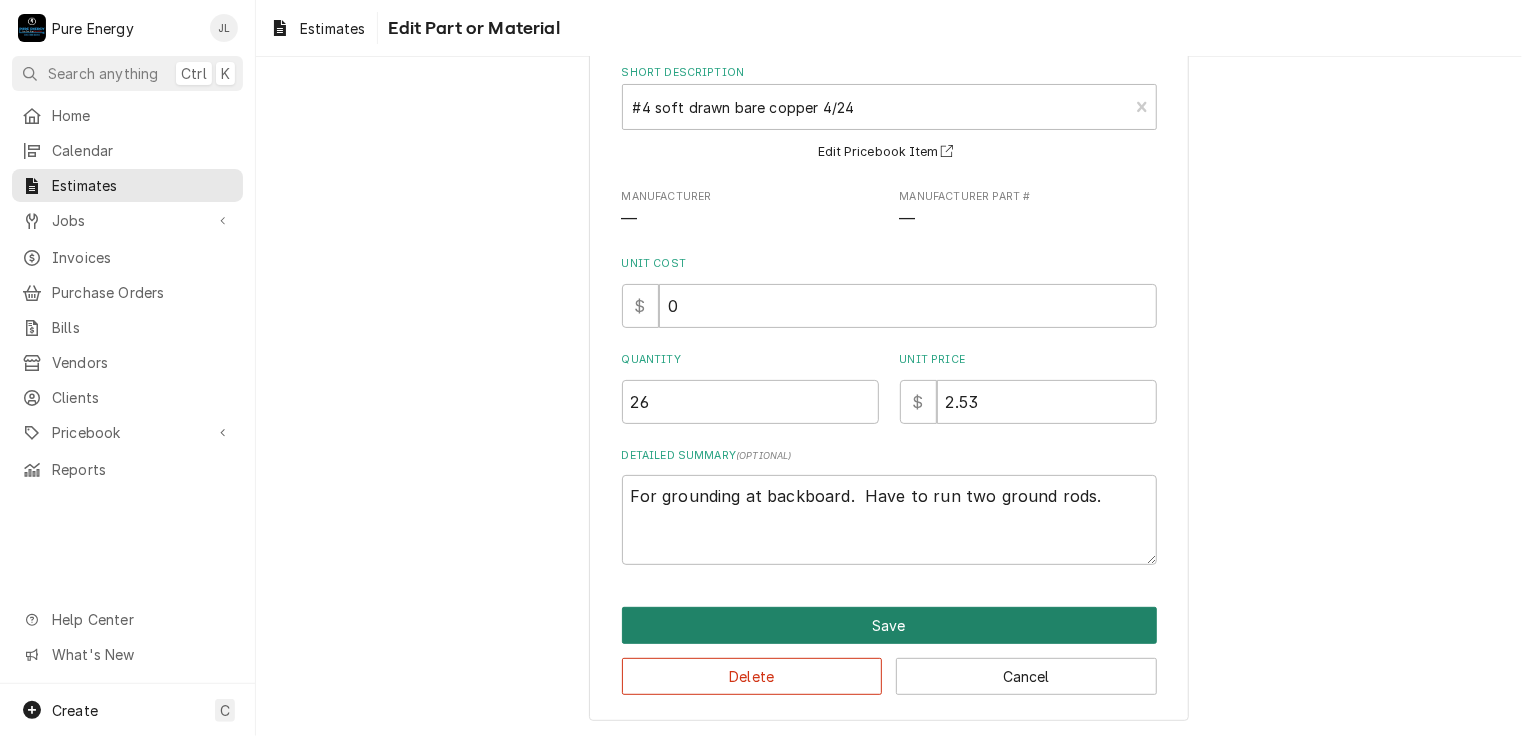 click on "Save" at bounding box center (889, 625) 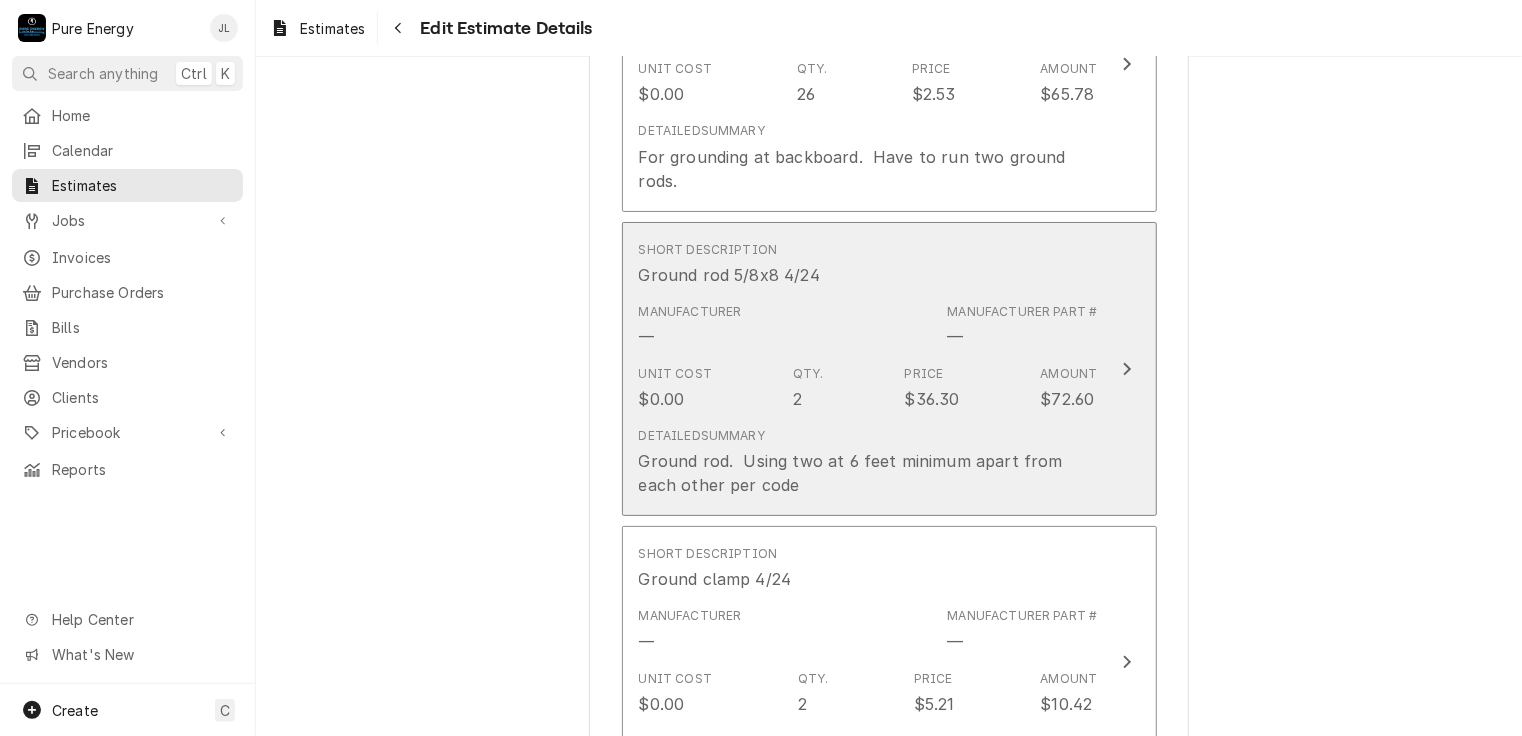scroll, scrollTop: 3775, scrollLeft: 0, axis: vertical 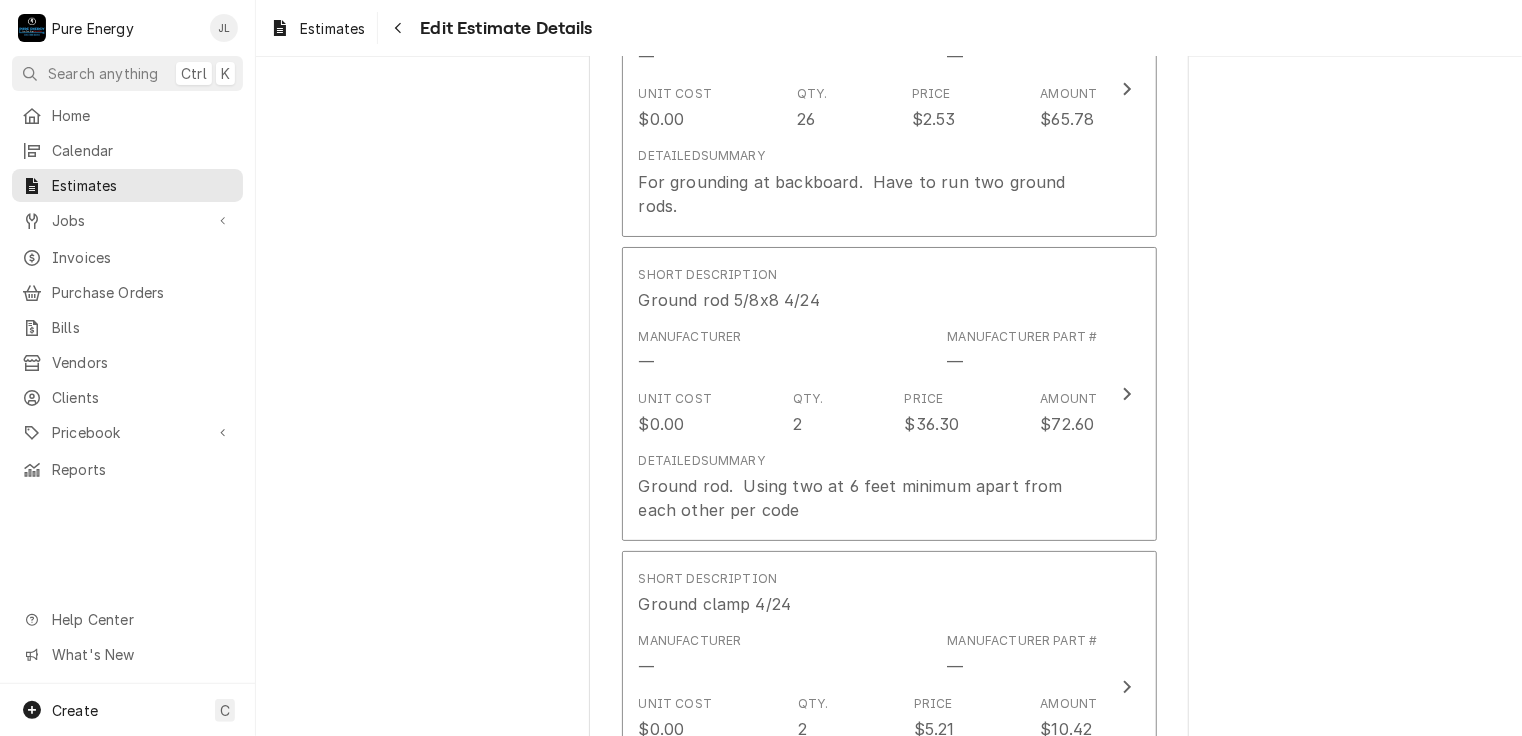 type on "x" 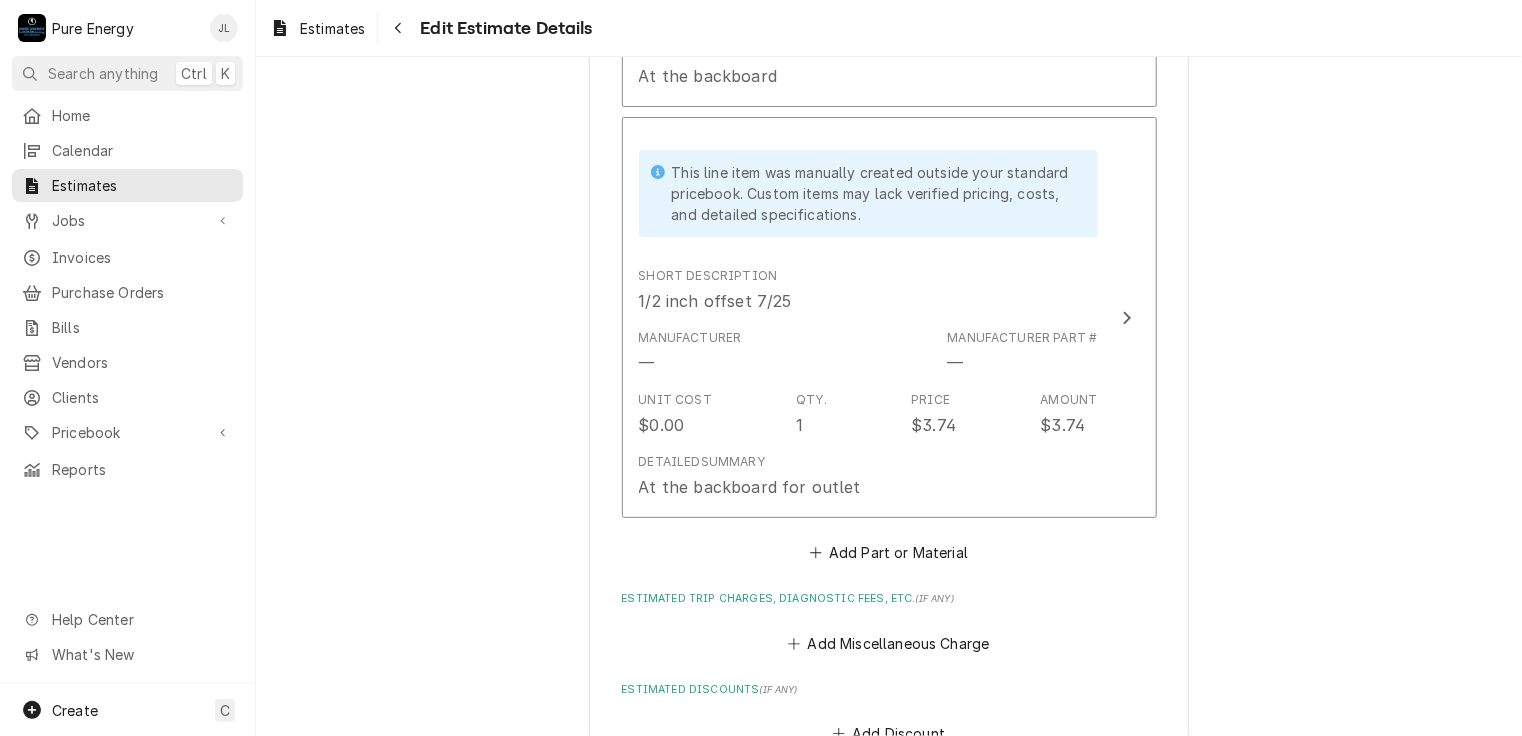 scroll, scrollTop: 10375, scrollLeft: 0, axis: vertical 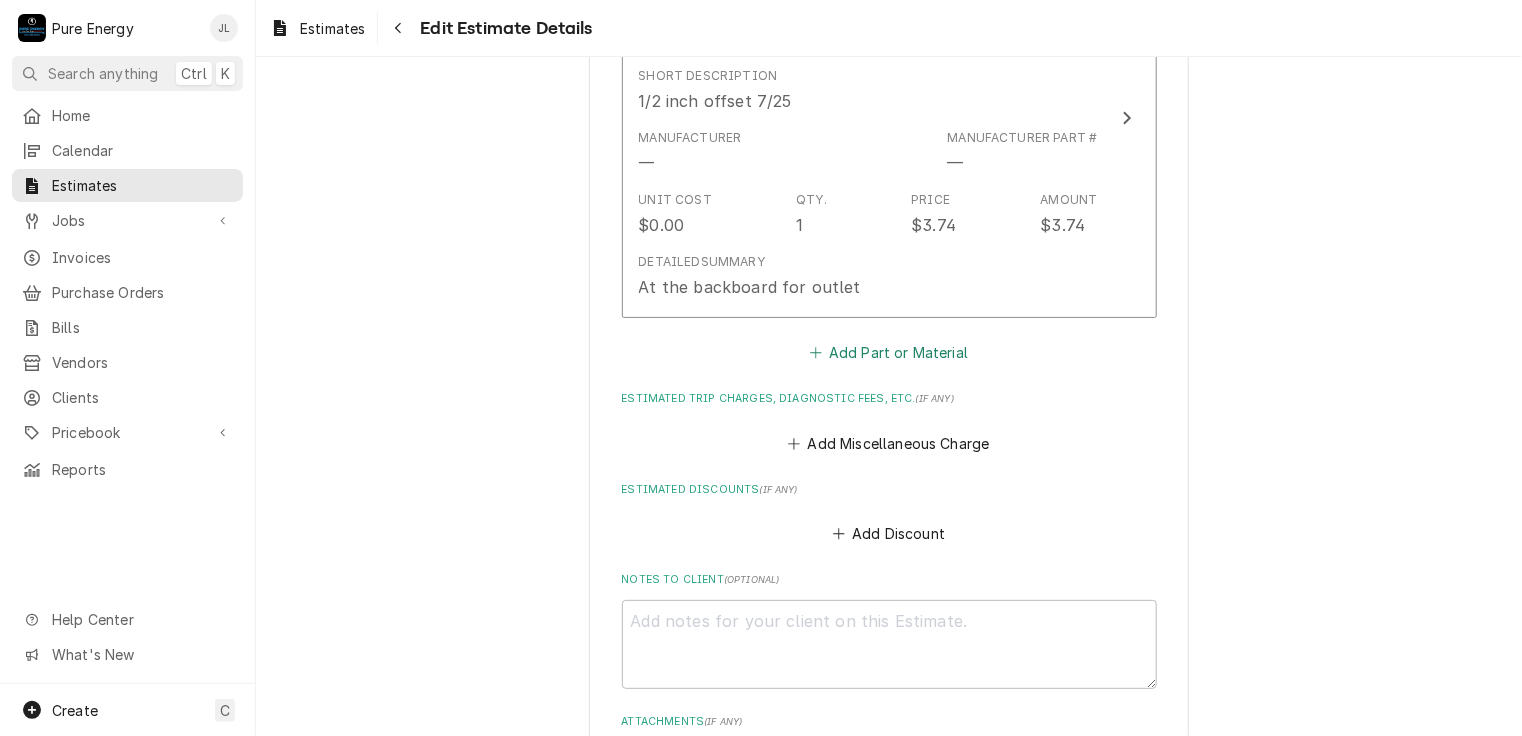 click on "Add Part or Material" at bounding box center (888, 353) 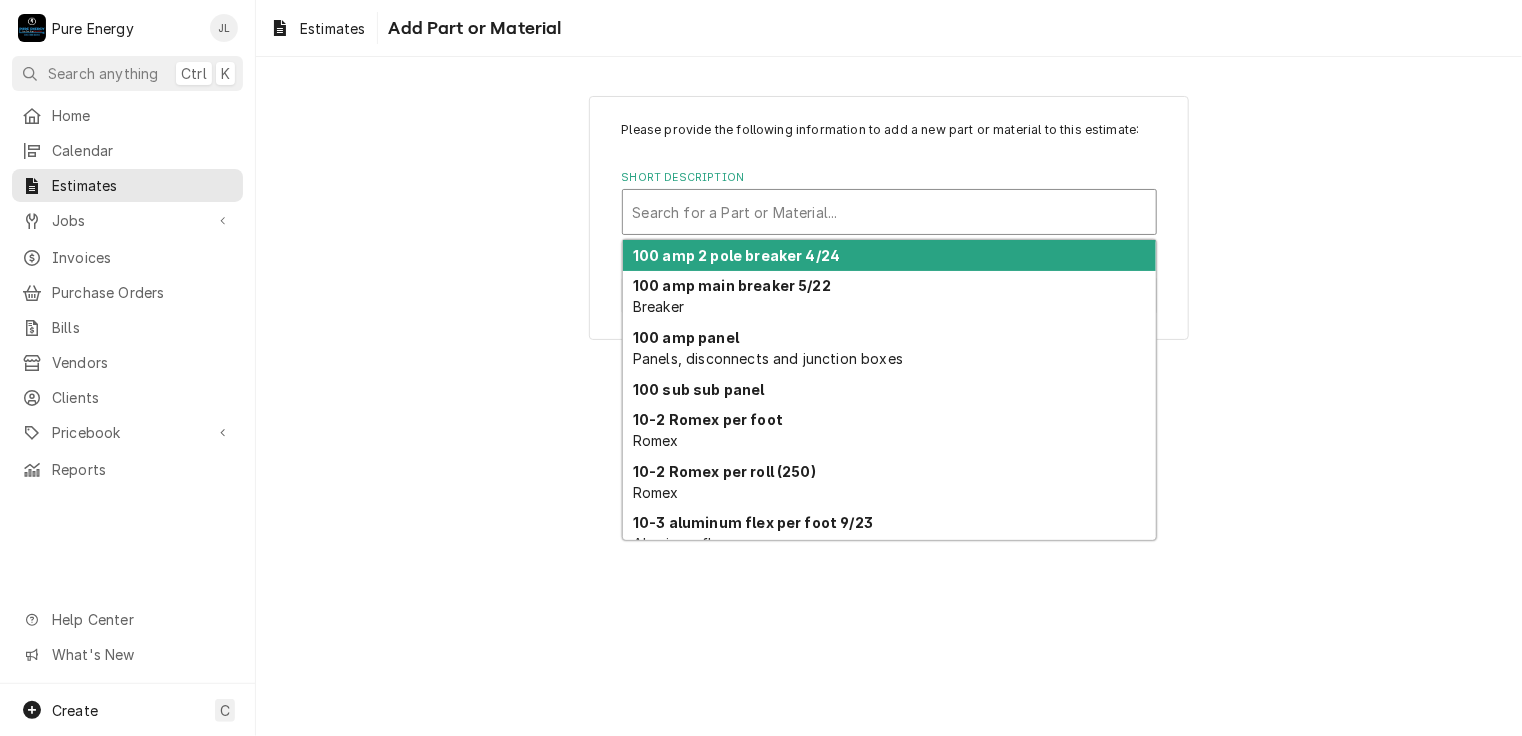 click at bounding box center (889, 212) 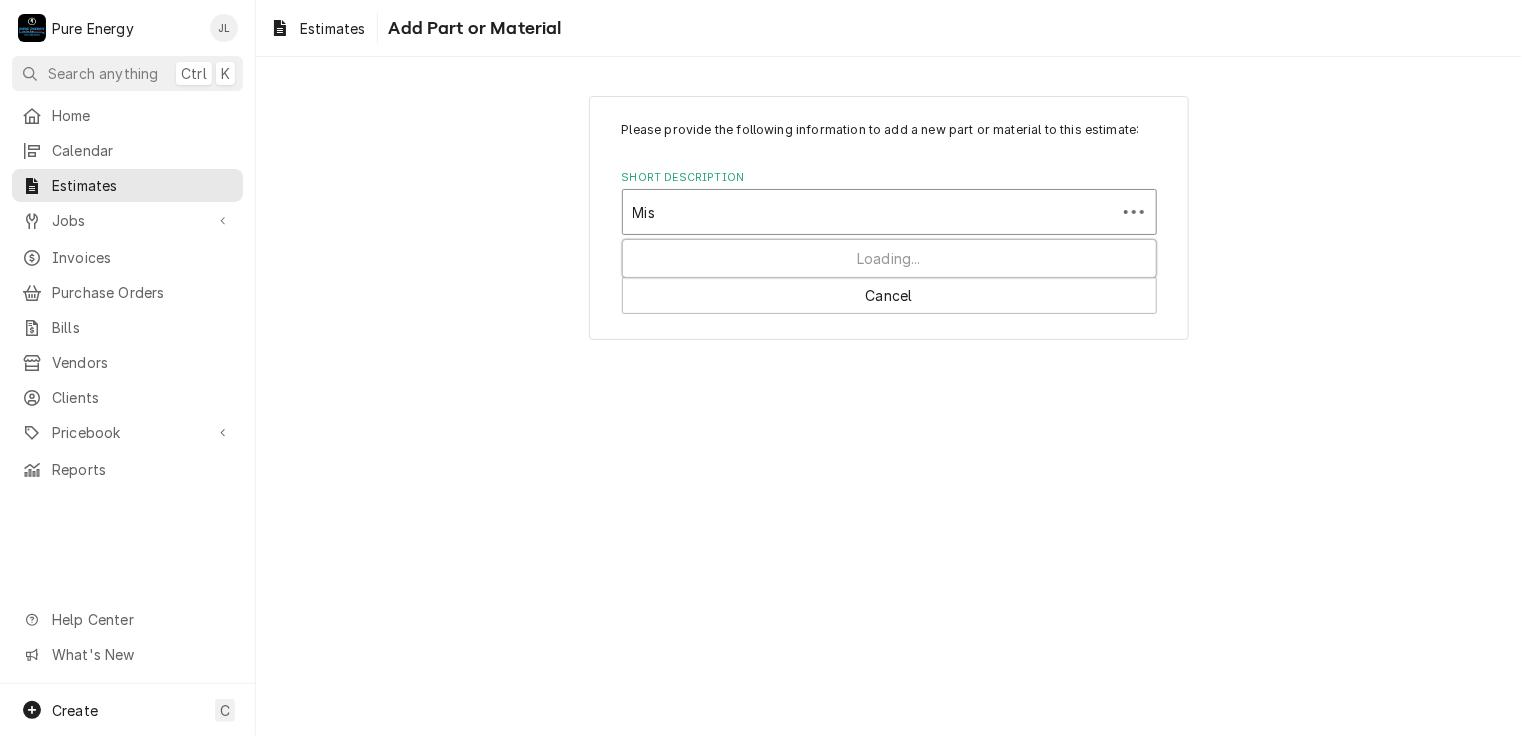 type on "Misc" 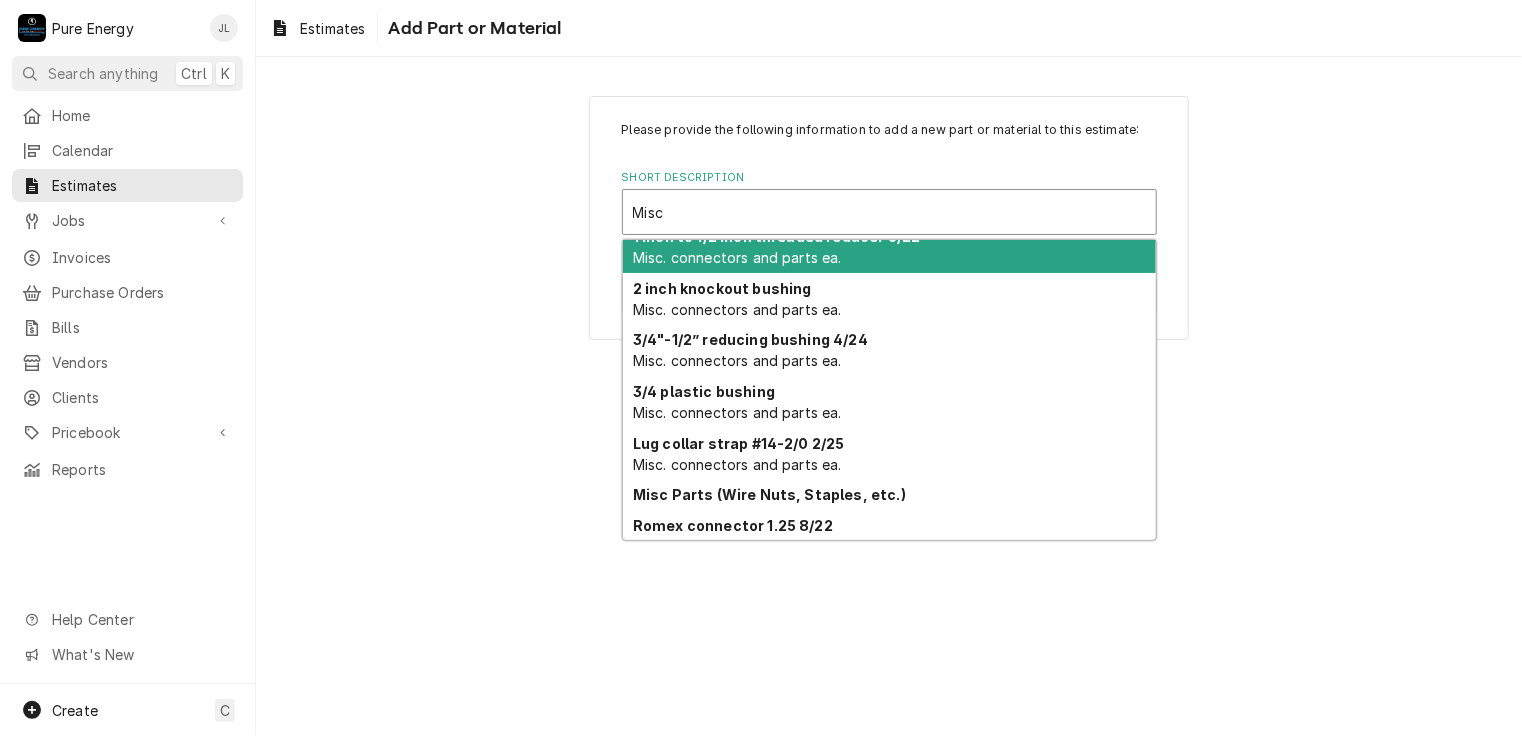 scroll, scrollTop: 328, scrollLeft: 0, axis: vertical 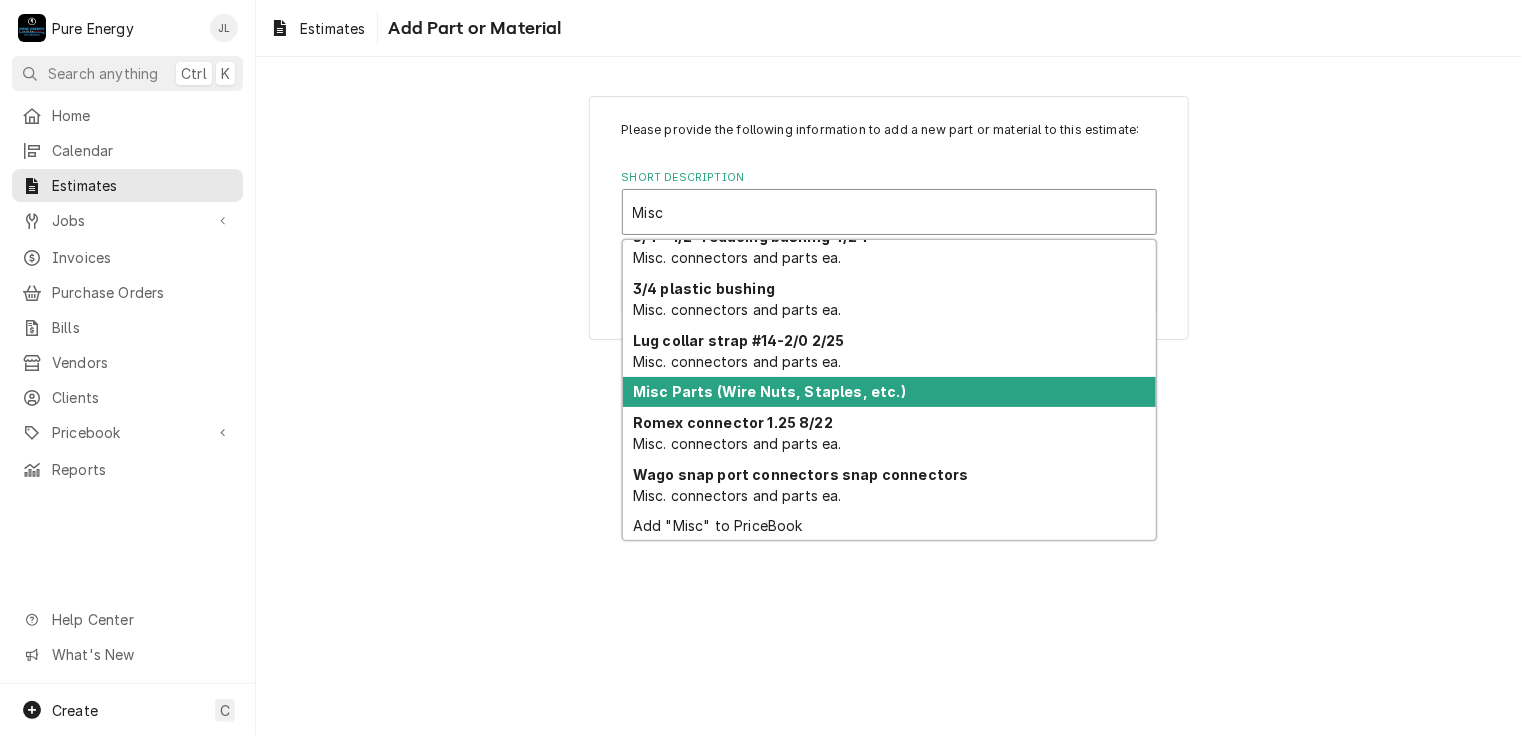 click on "Misc Parts (Wire Nuts, Staples, etc.)" at bounding box center [769, 391] 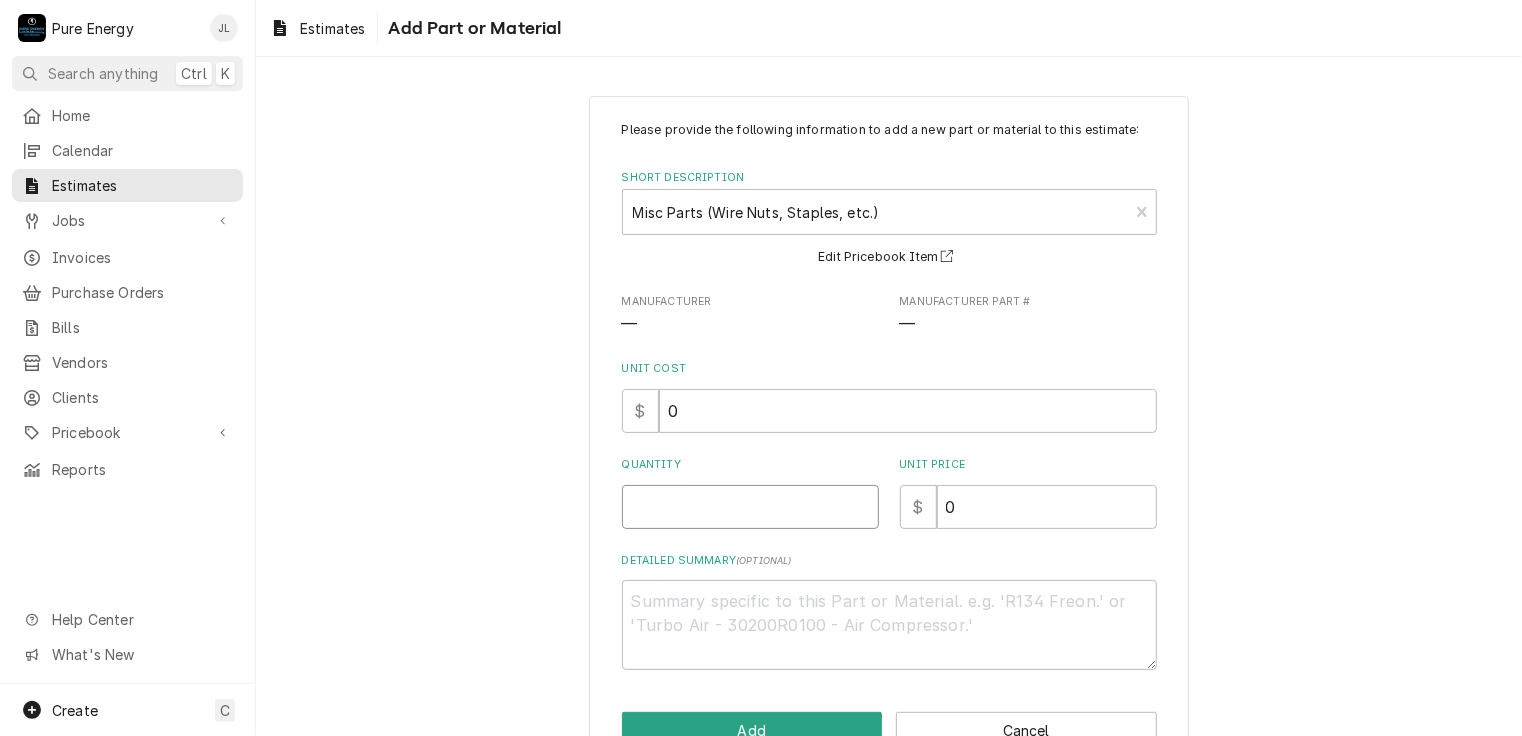click on "Quantity" at bounding box center [750, 507] 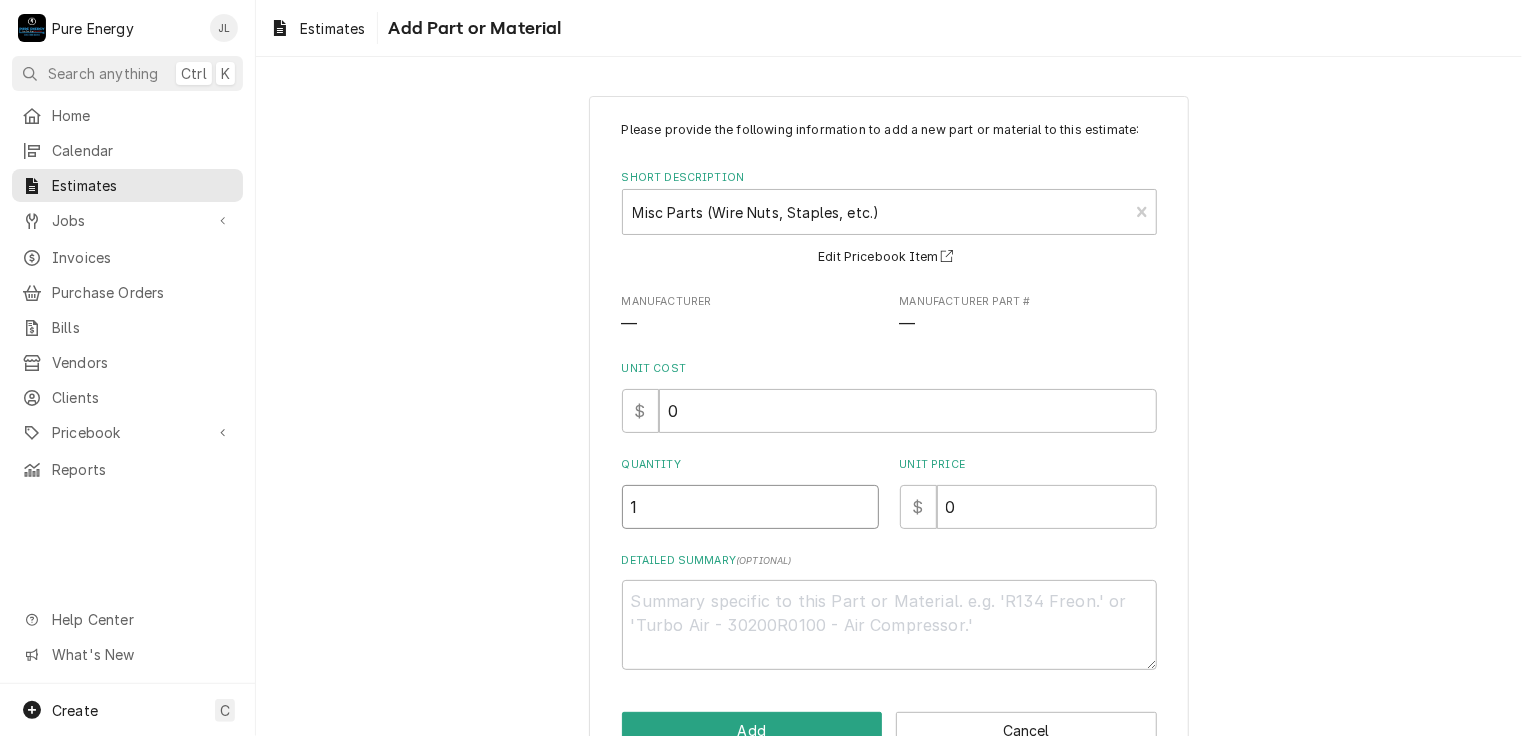 type on "x" 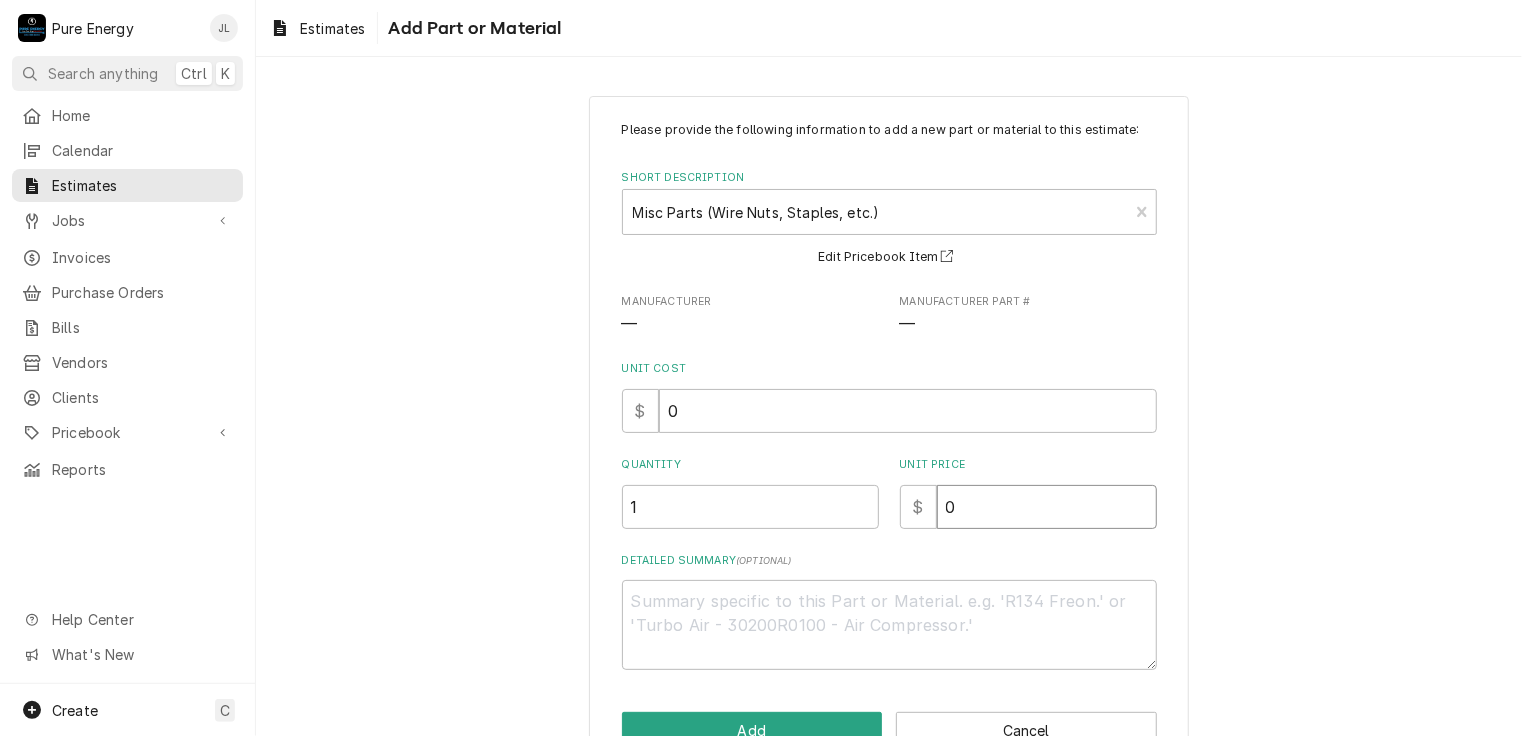 click on "0" at bounding box center (1047, 507) 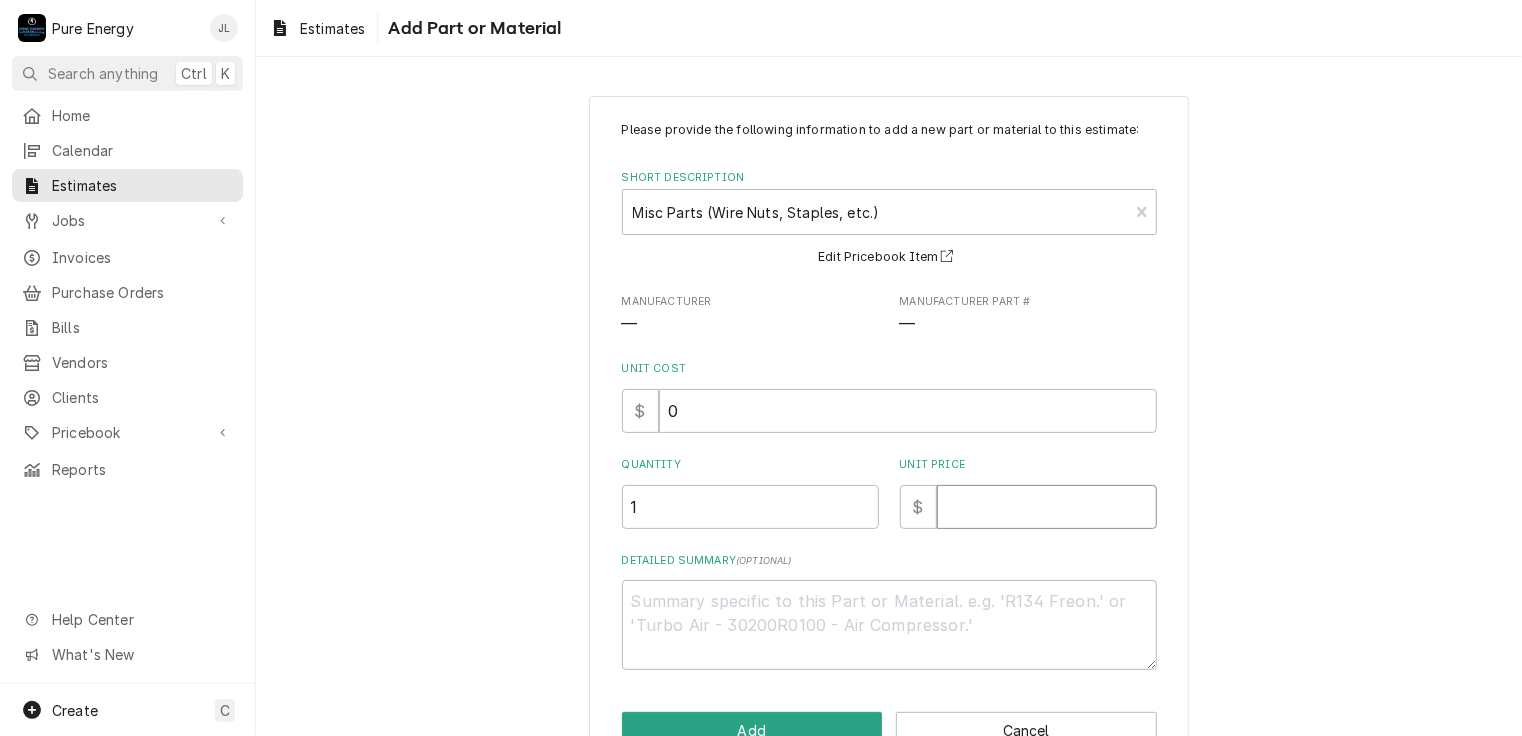 type on "x" 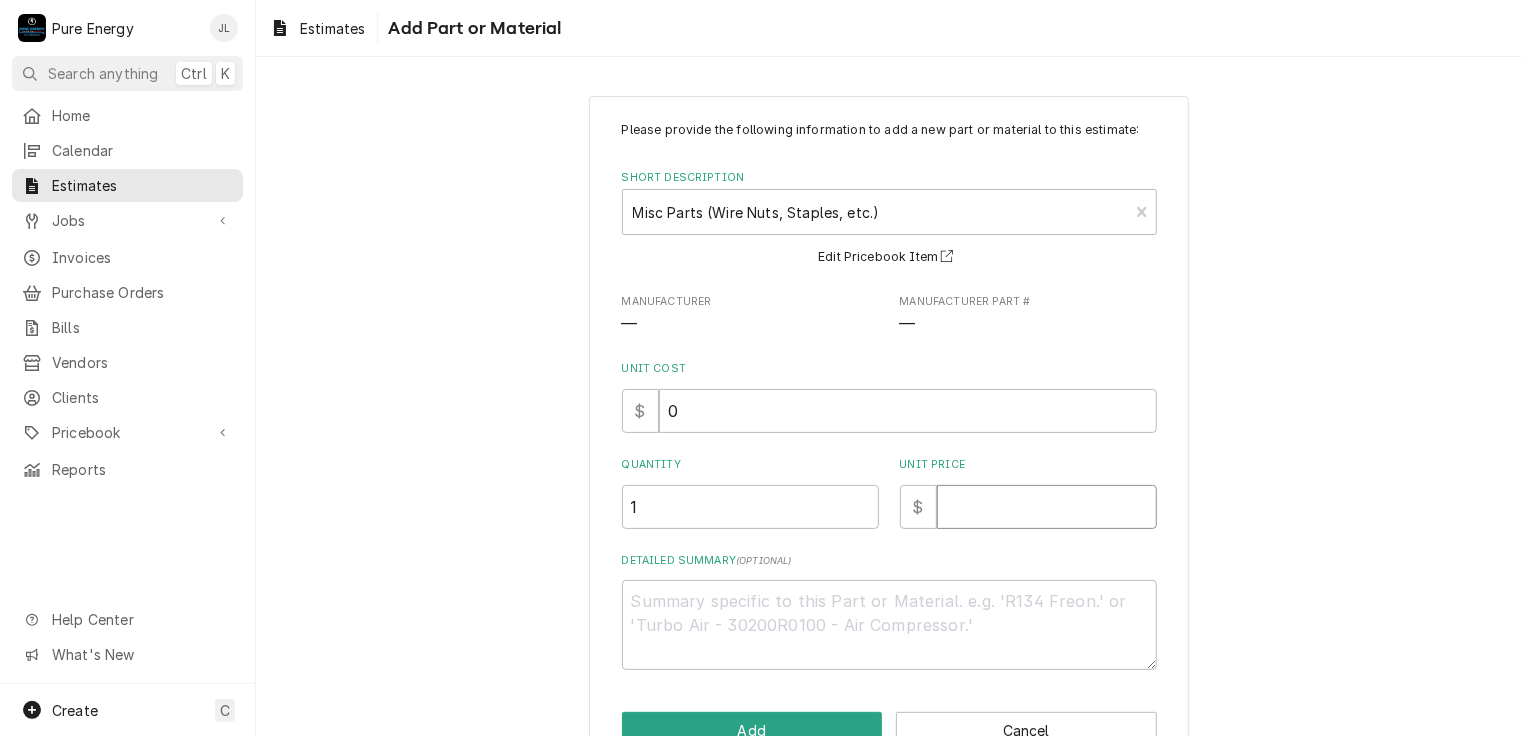 type on "5" 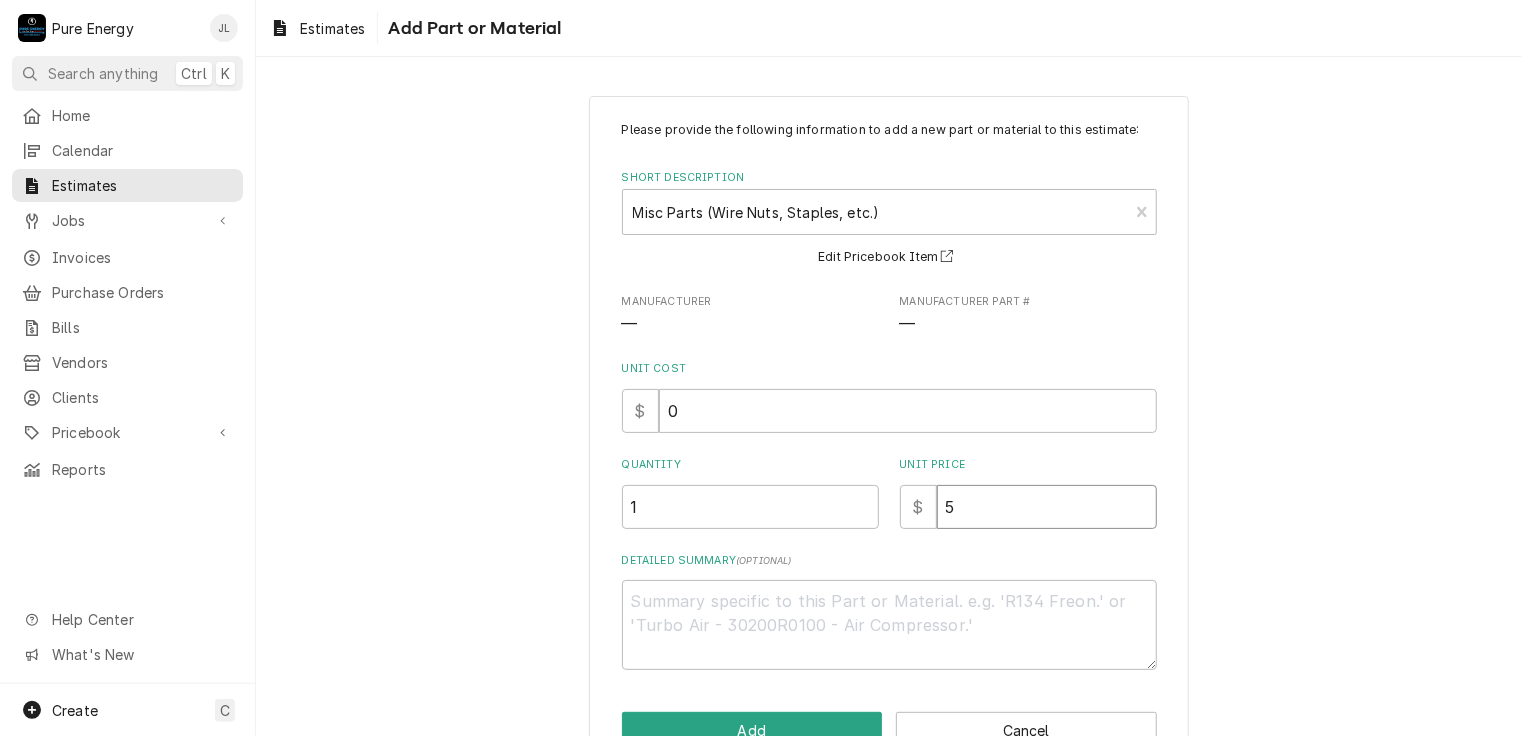 type on "x" 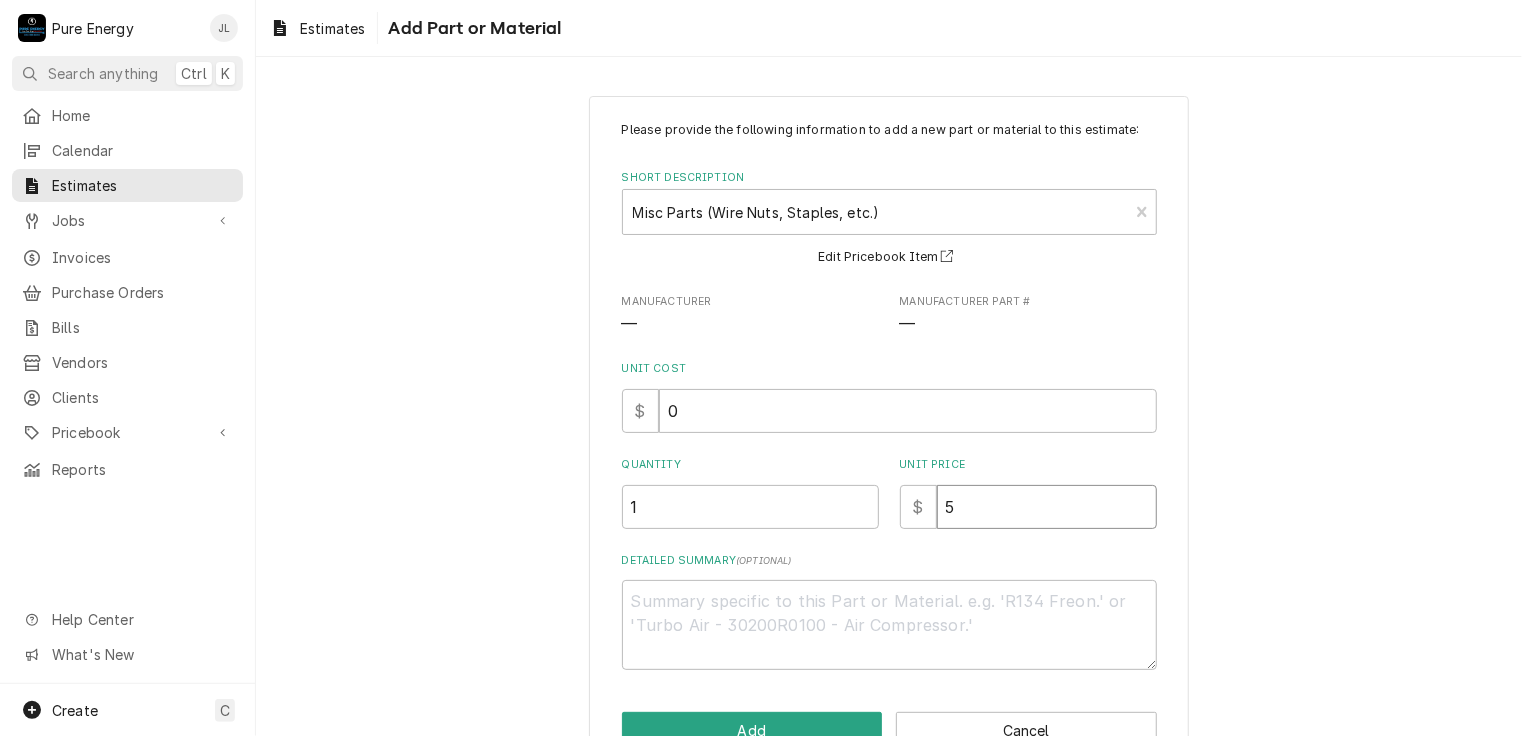 type on "50" 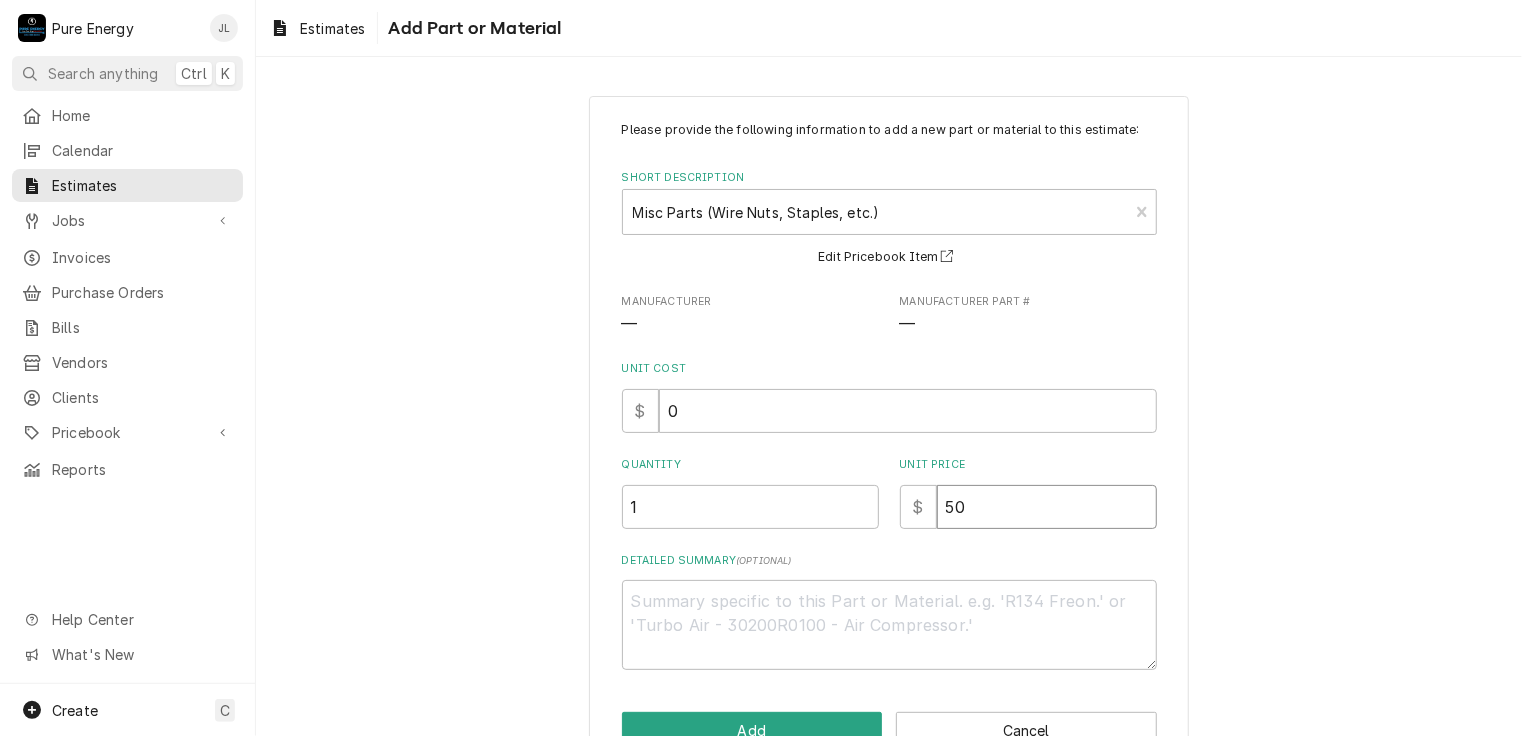 type on "x" 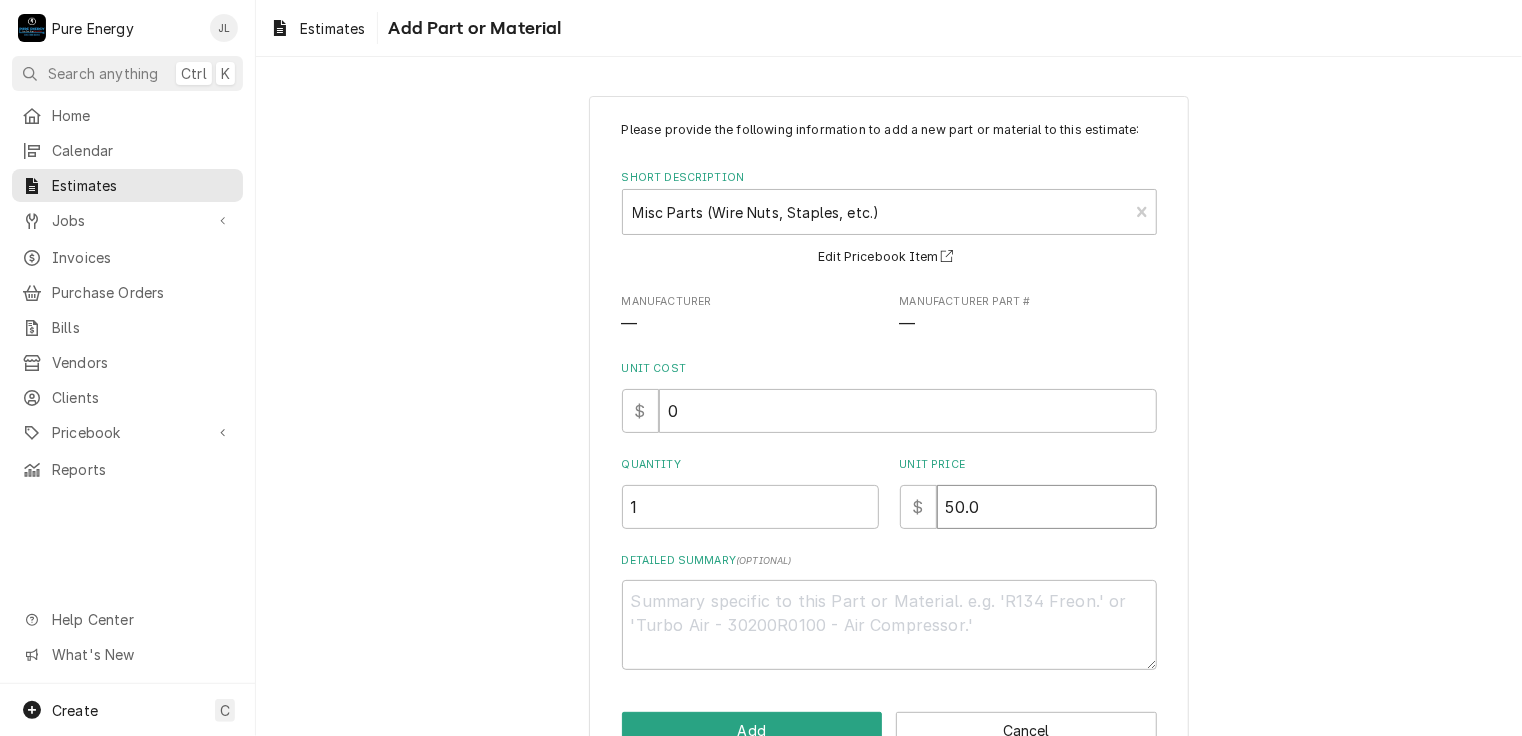 type on "x" 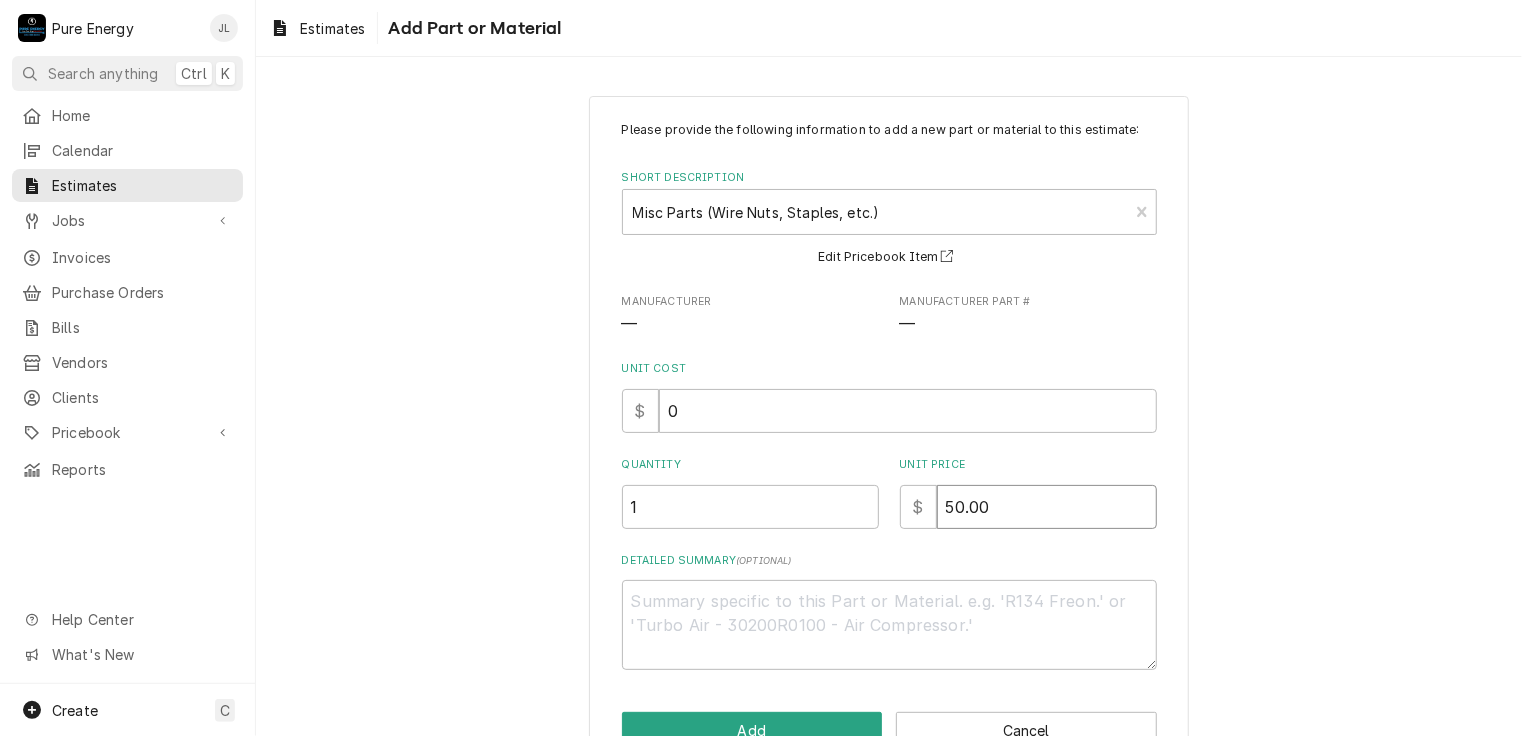 type on "x" 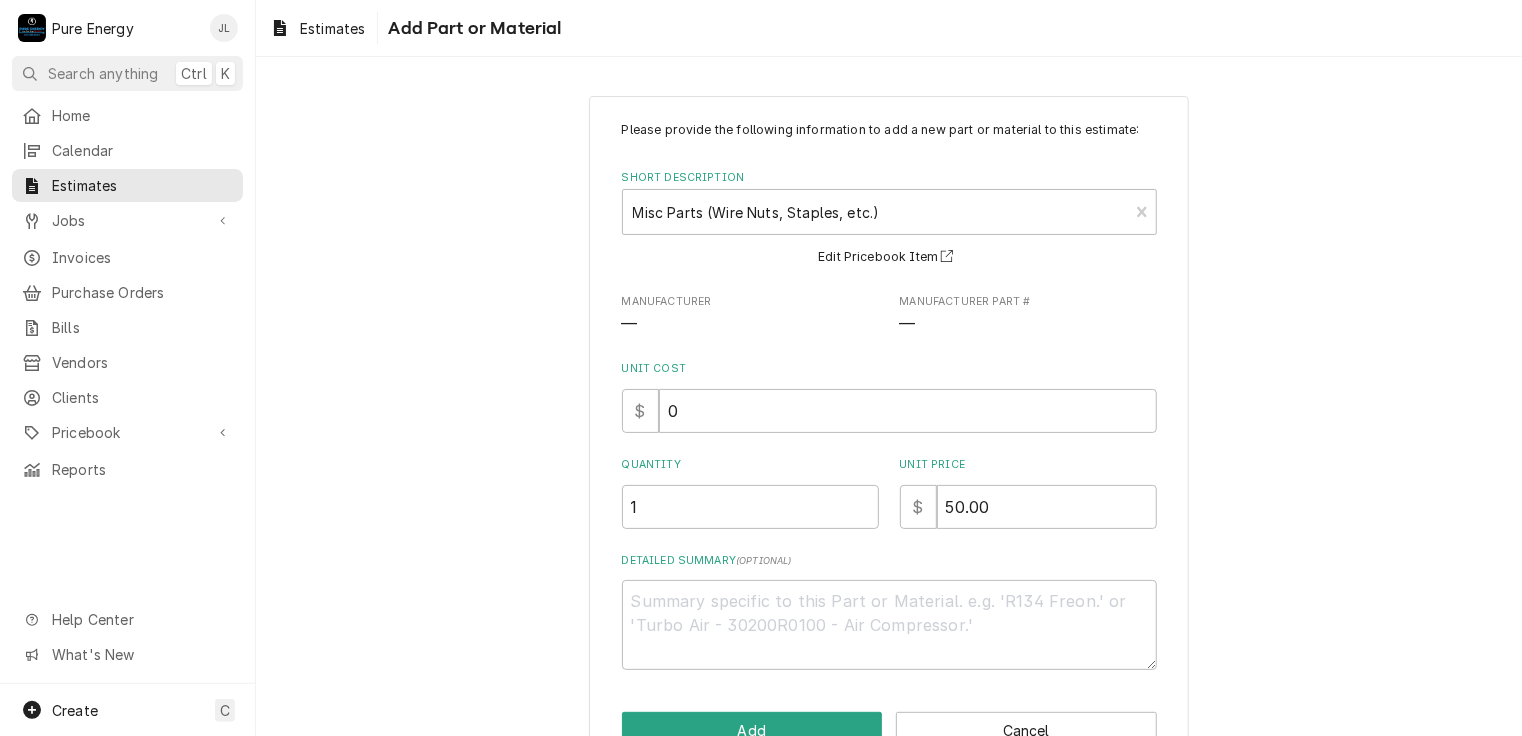 scroll, scrollTop: 54, scrollLeft: 0, axis: vertical 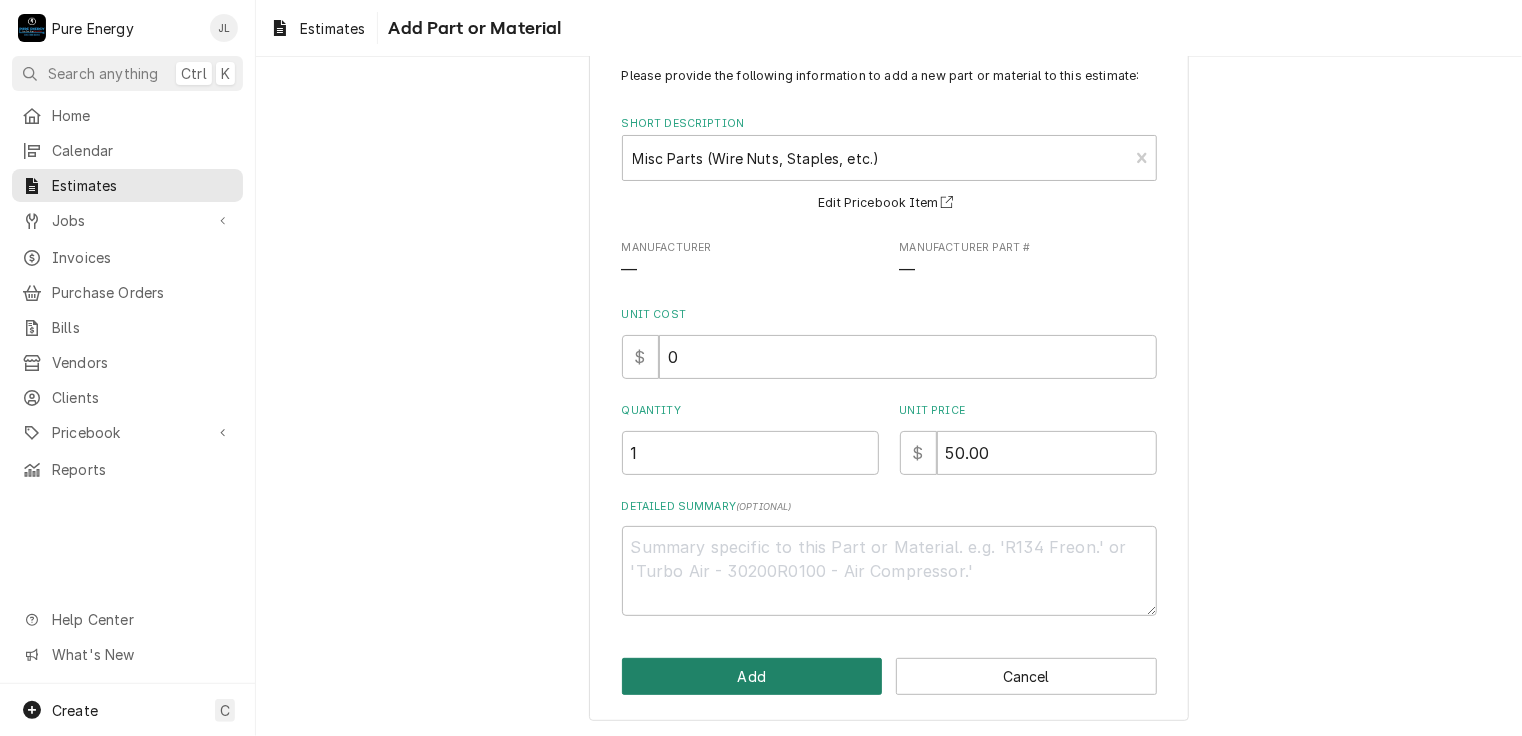click on "Add" at bounding box center [752, 676] 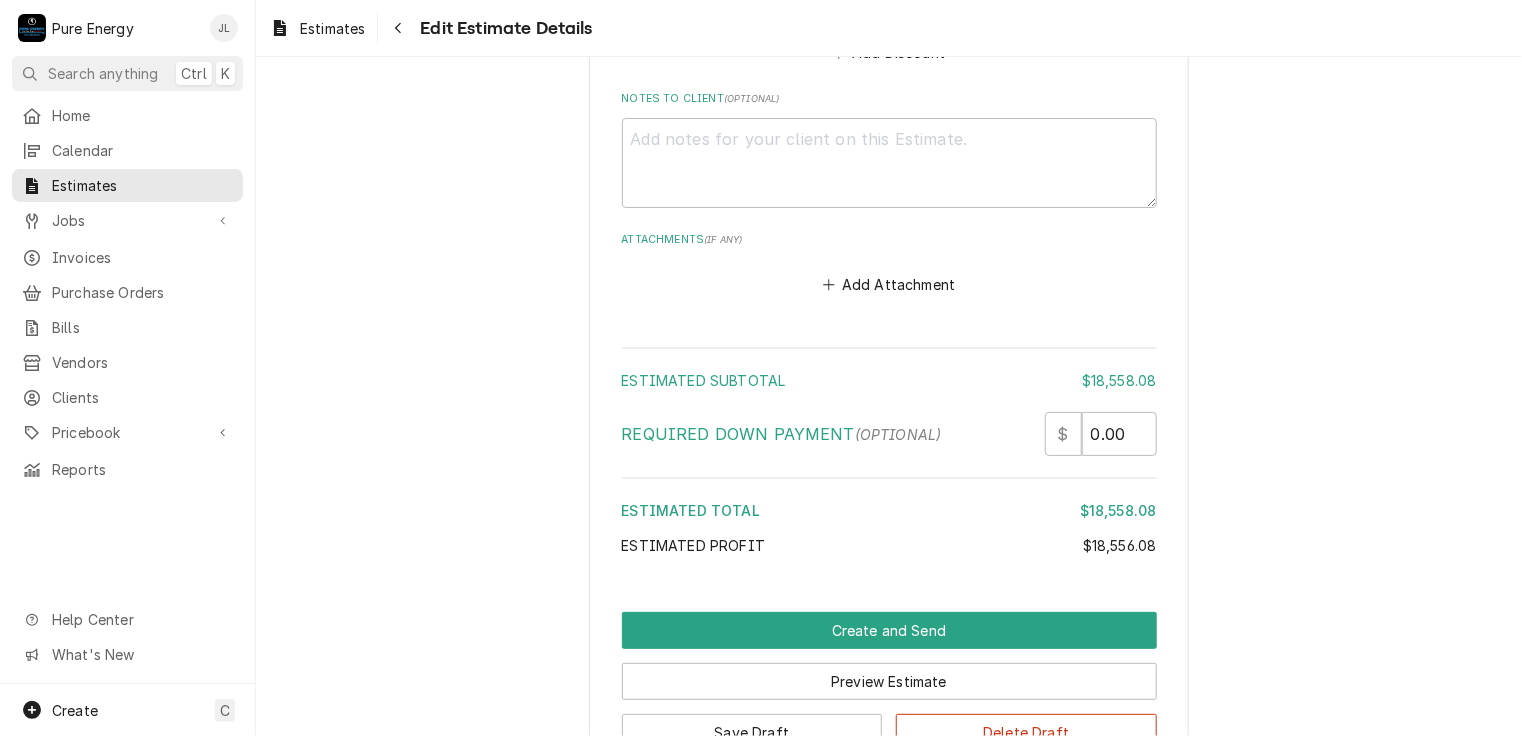 scroll, scrollTop: 11213, scrollLeft: 0, axis: vertical 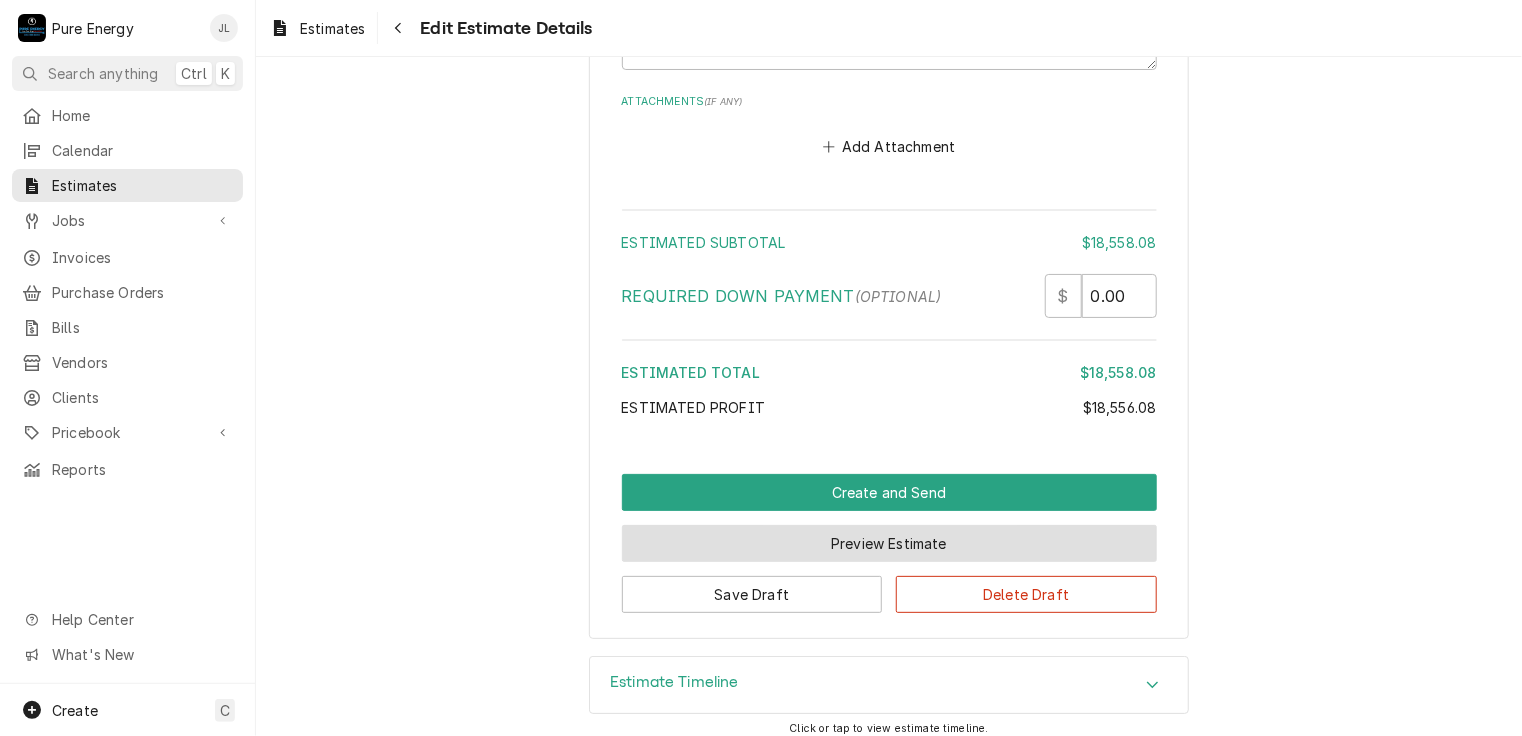 click on "Preview Estimate" at bounding box center (889, 543) 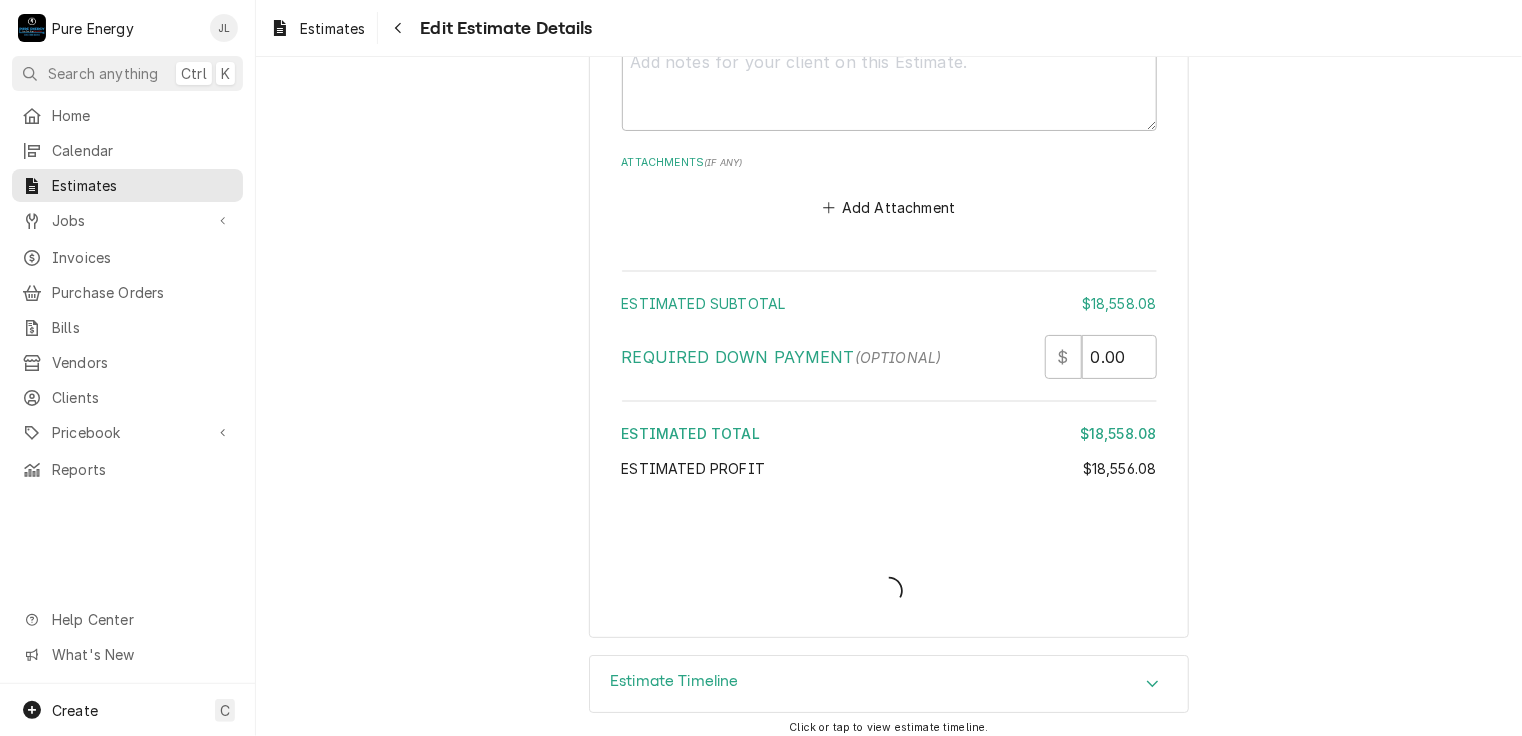 type on "x" 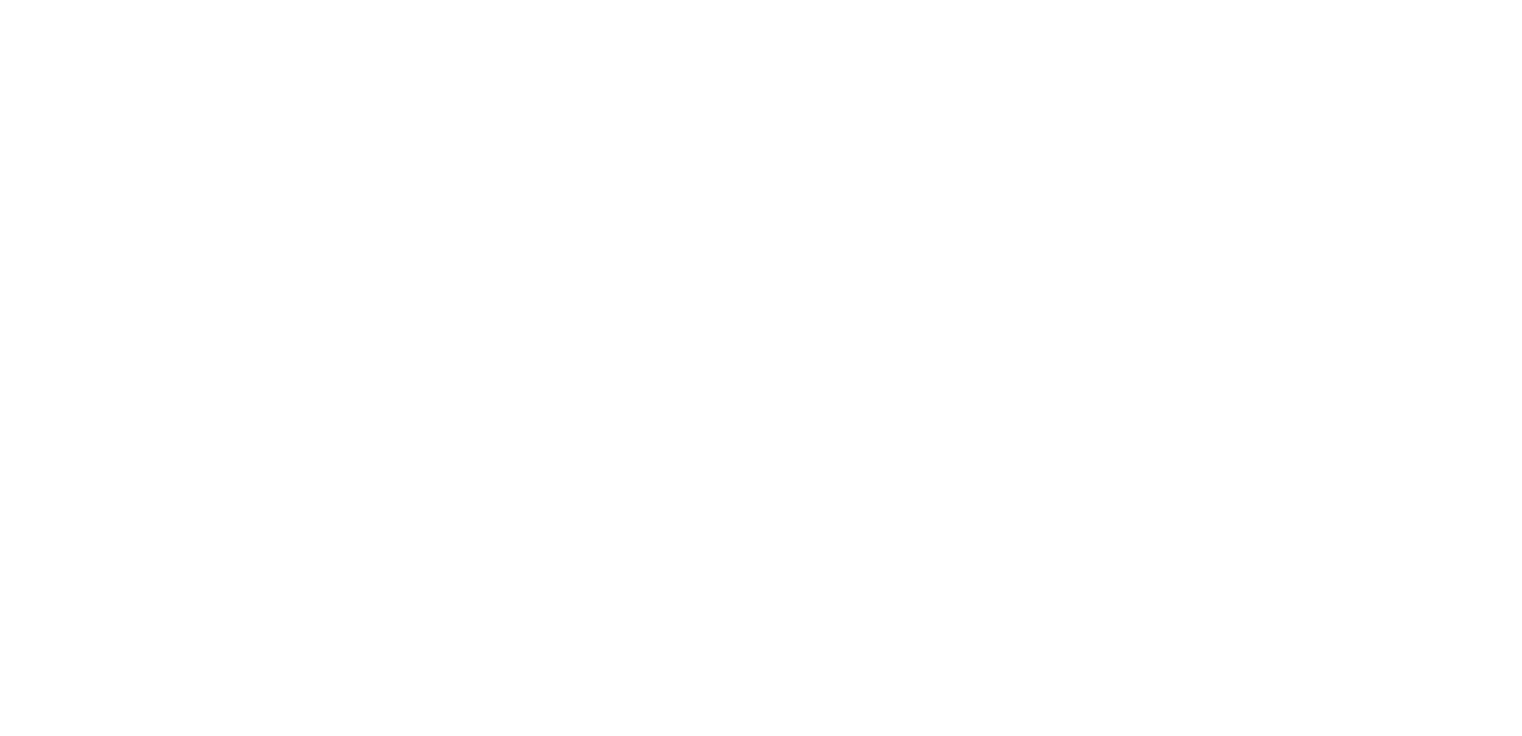 scroll, scrollTop: 0, scrollLeft: 0, axis: both 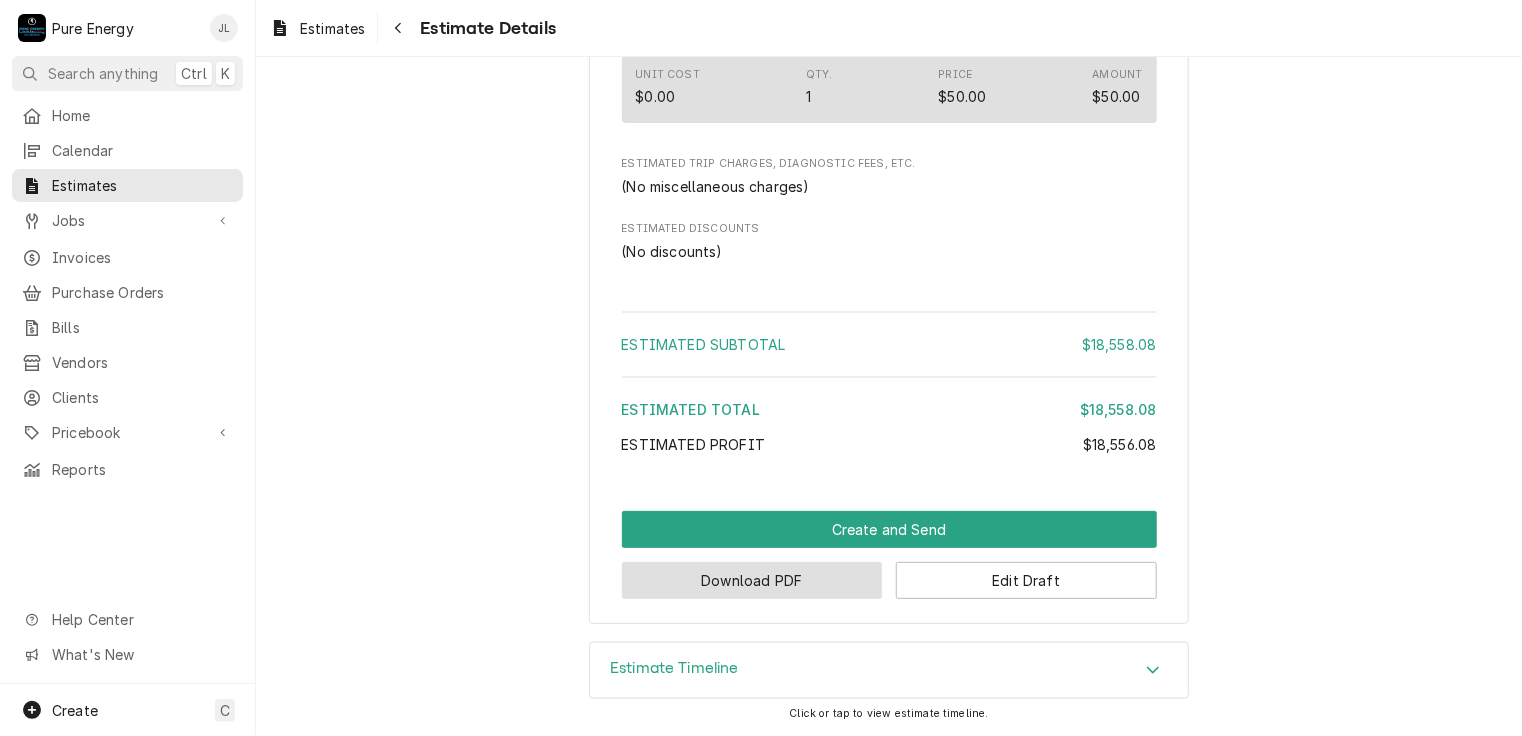 click on "Download PDF" at bounding box center (752, 580) 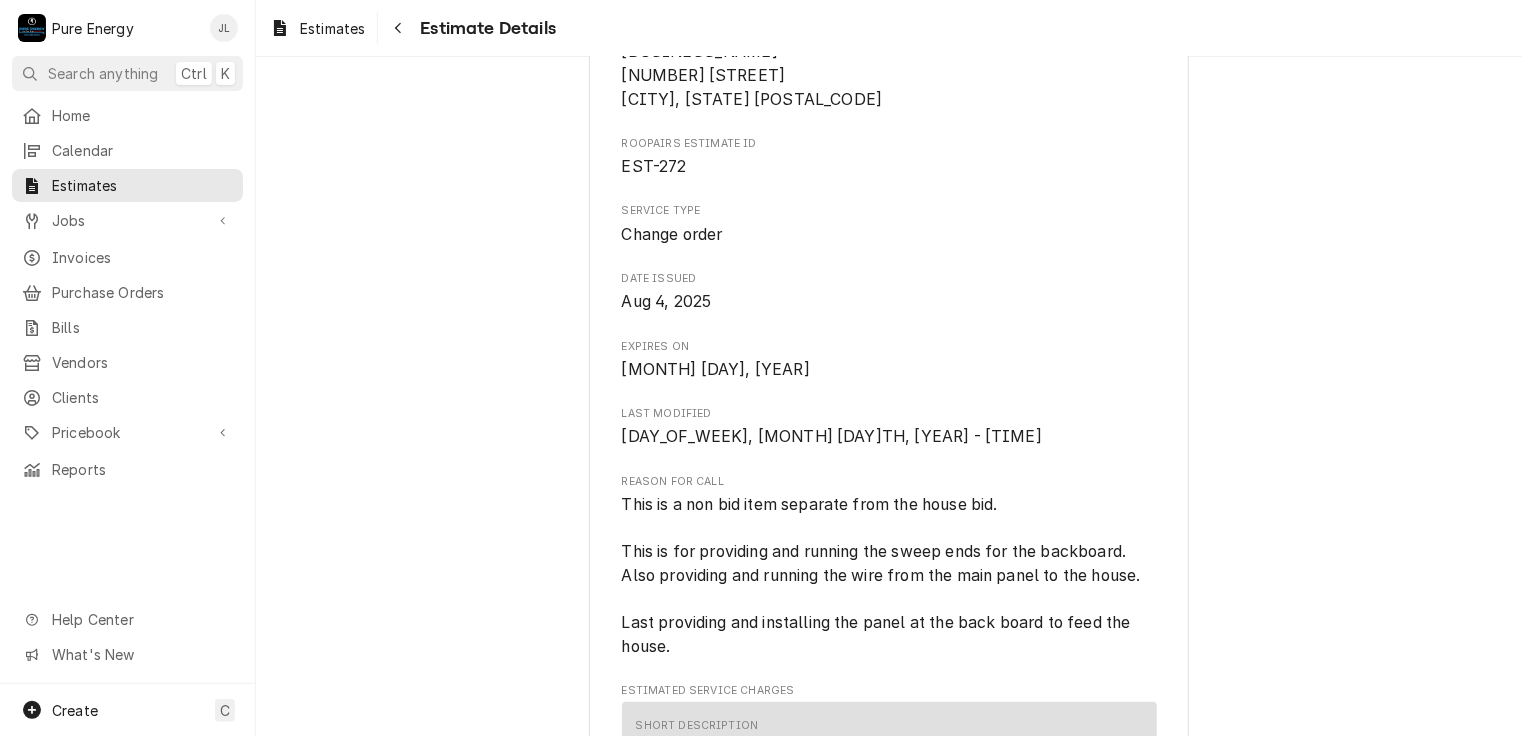 scroll, scrollTop: 1053, scrollLeft: 0, axis: vertical 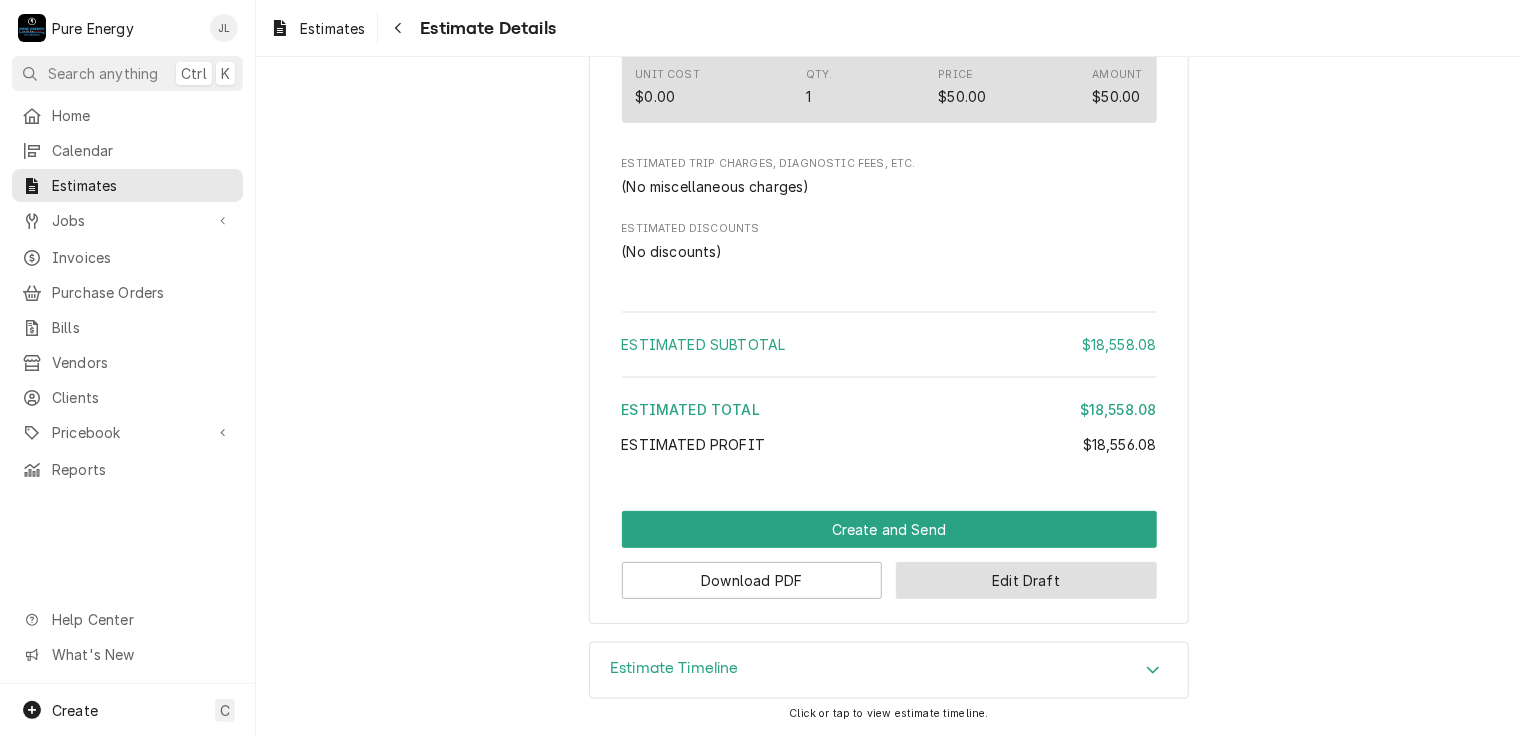 click on "Edit Draft" at bounding box center (1026, 580) 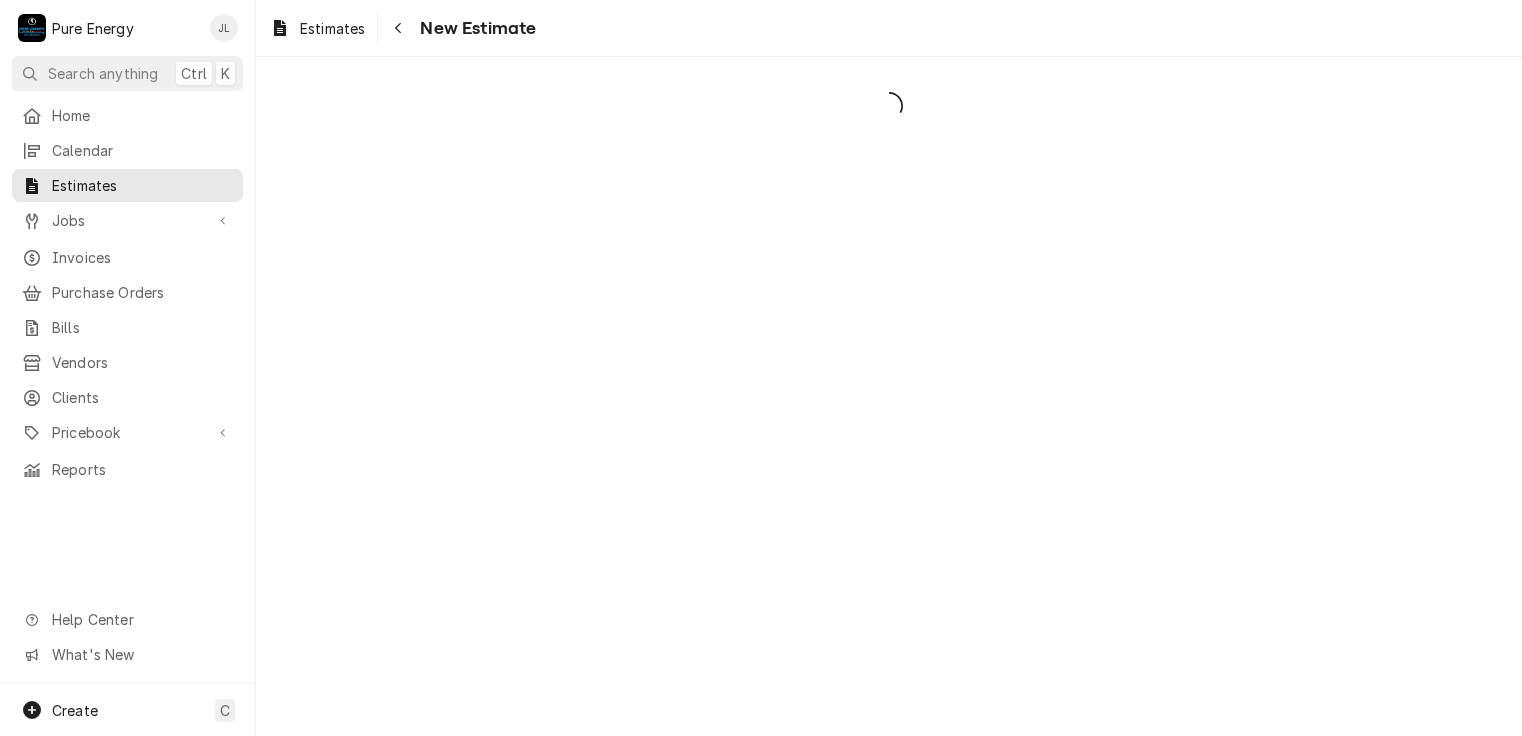 scroll, scrollTop: 0, scrollLeft: 0, axis: both 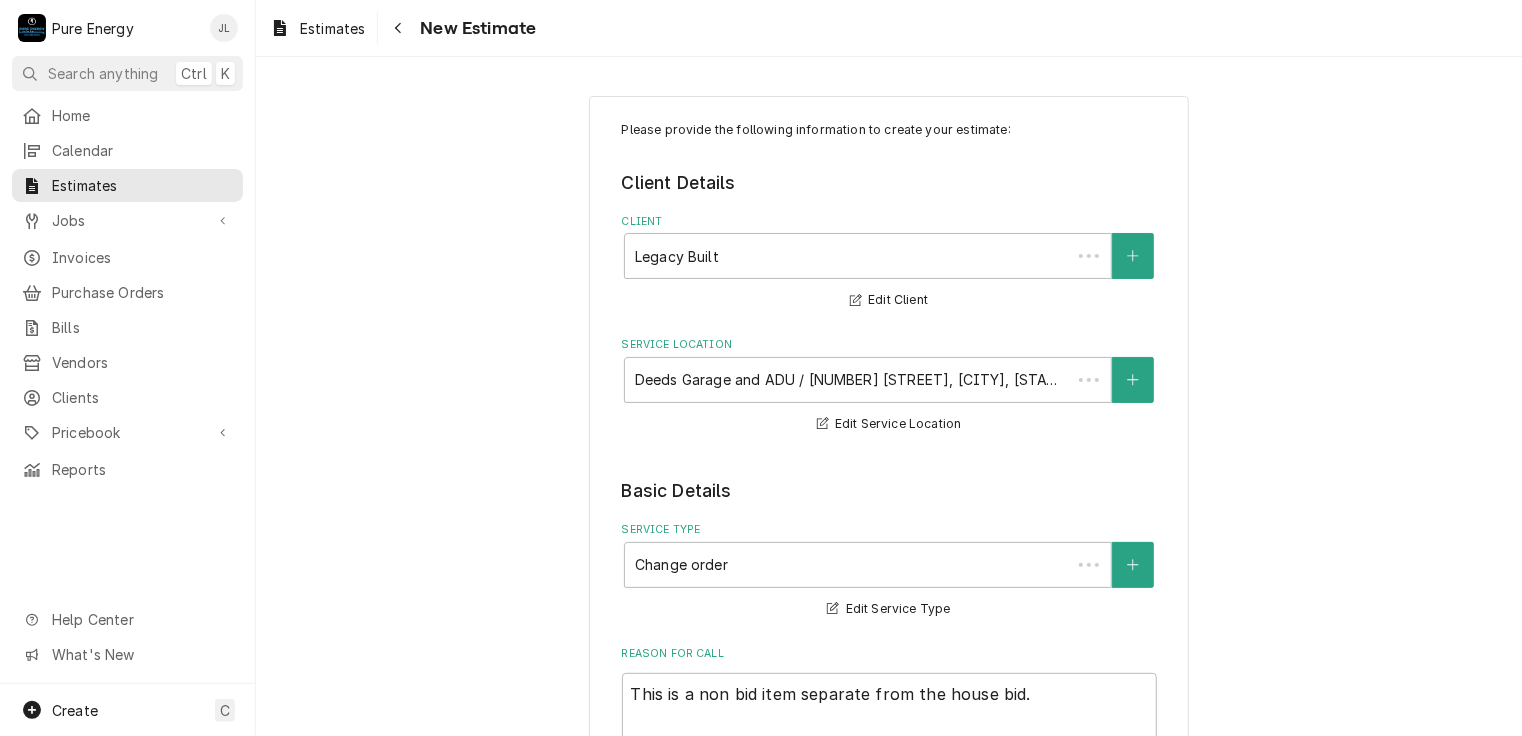 type on "x" 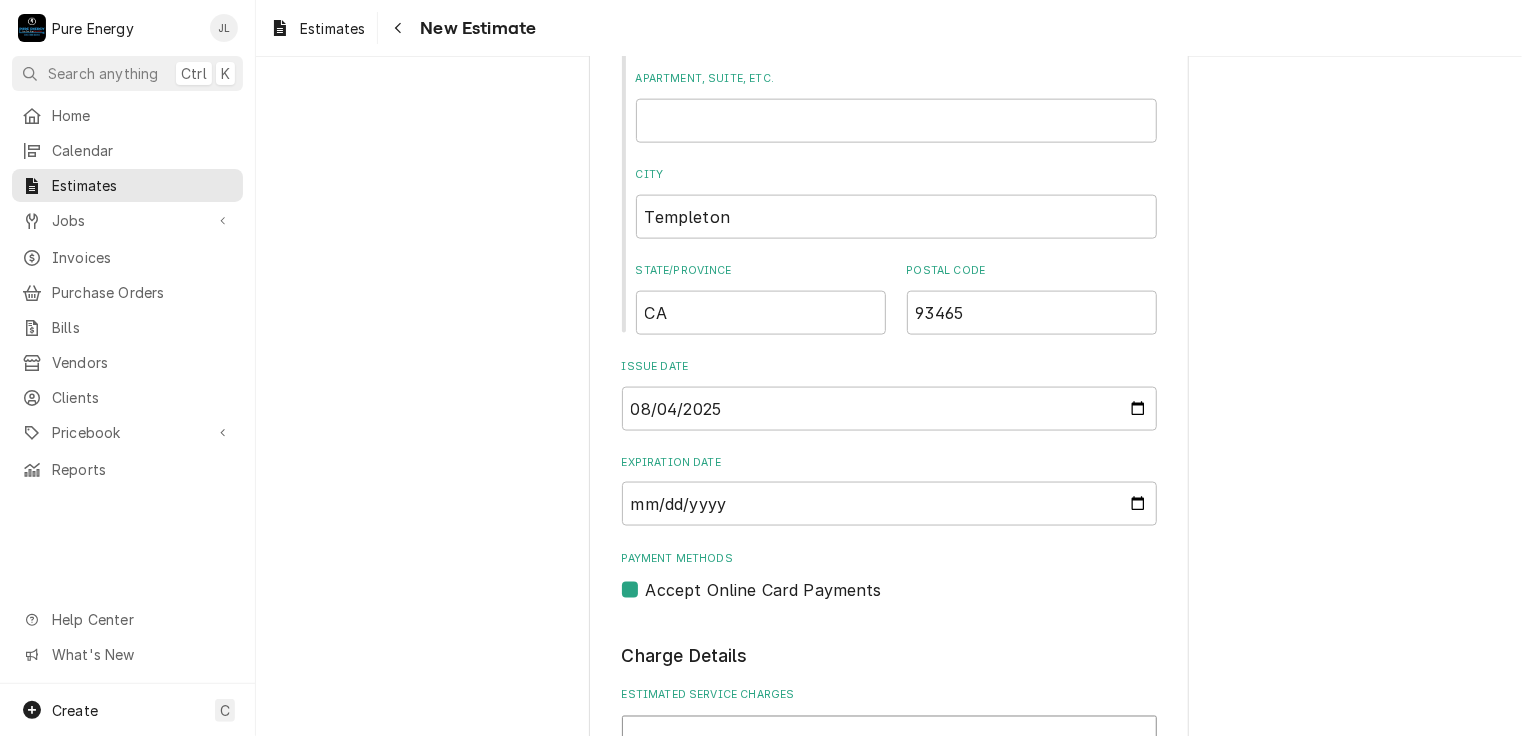 scroll, scrollTop: 1800, scrollLeft: 0, axis: vertical 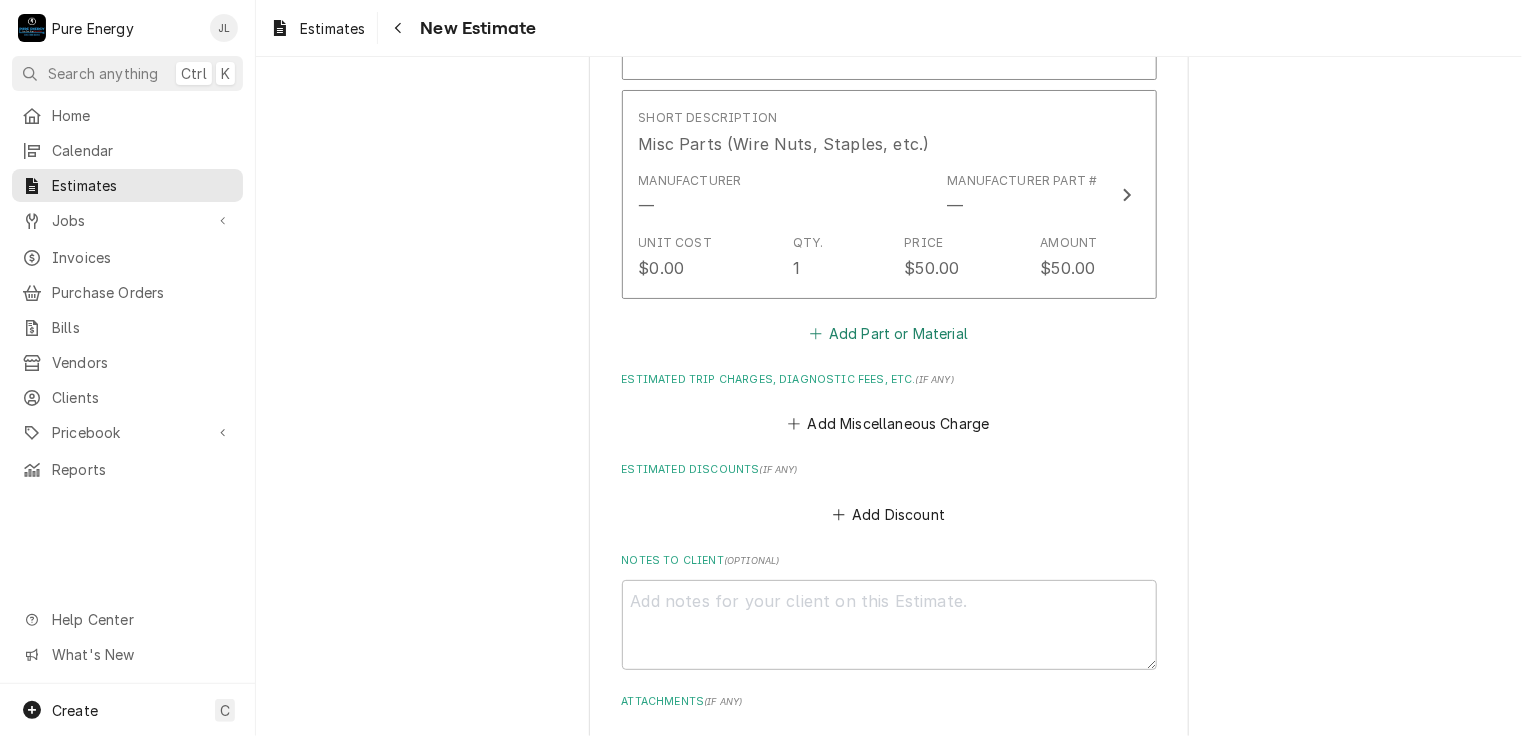 click on "Add Part or Material" at bounding box center (888, 334) 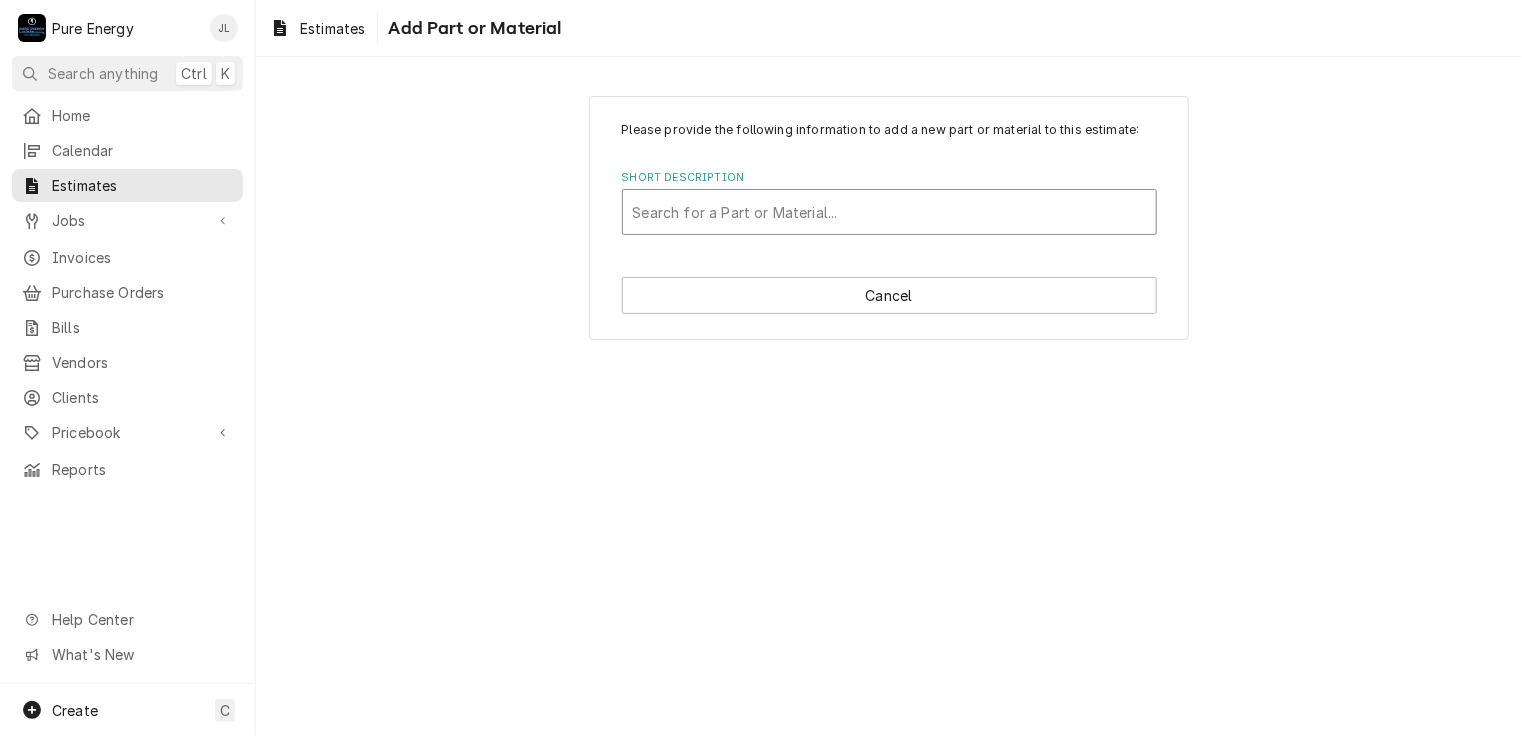 click at bounding box center [889, 212] 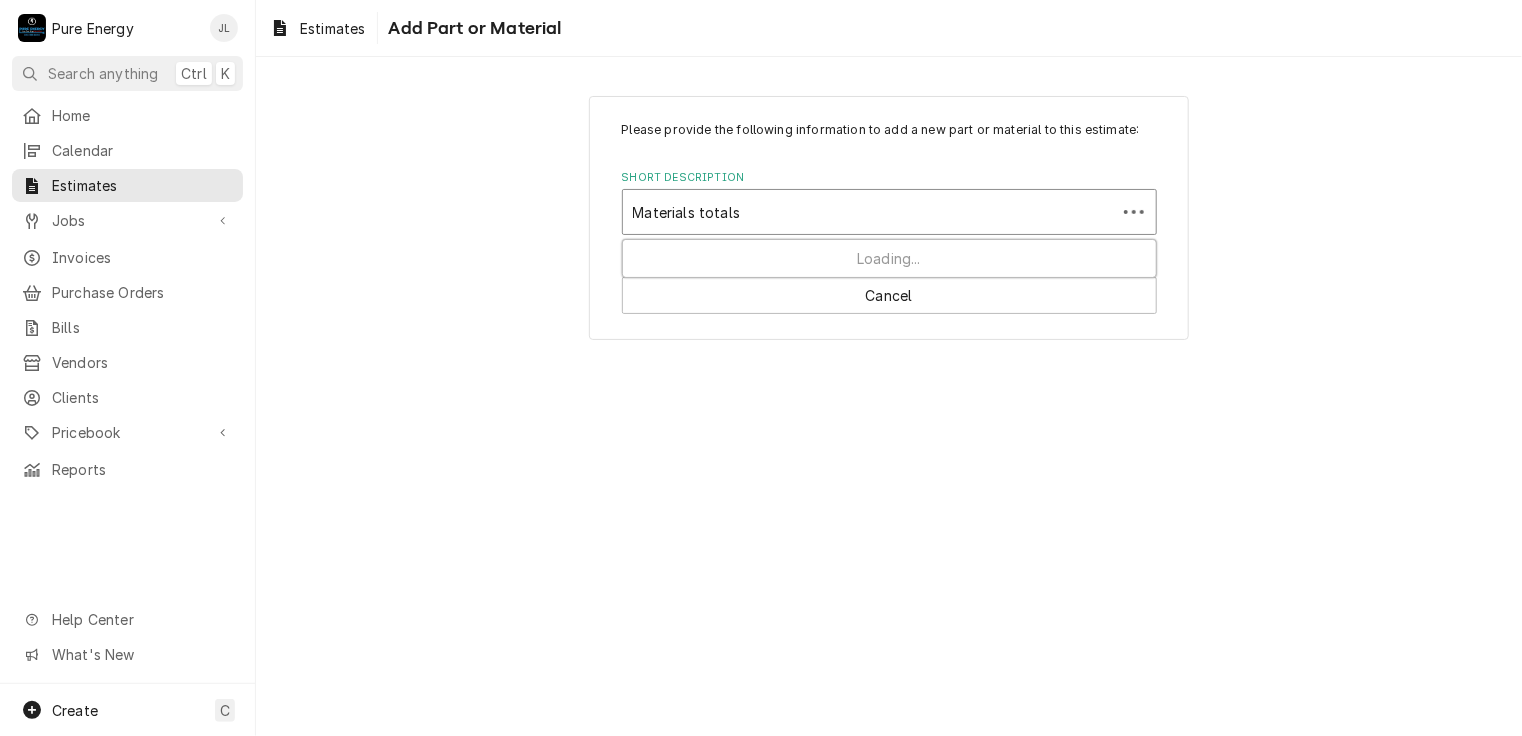 type on "Materials totals" 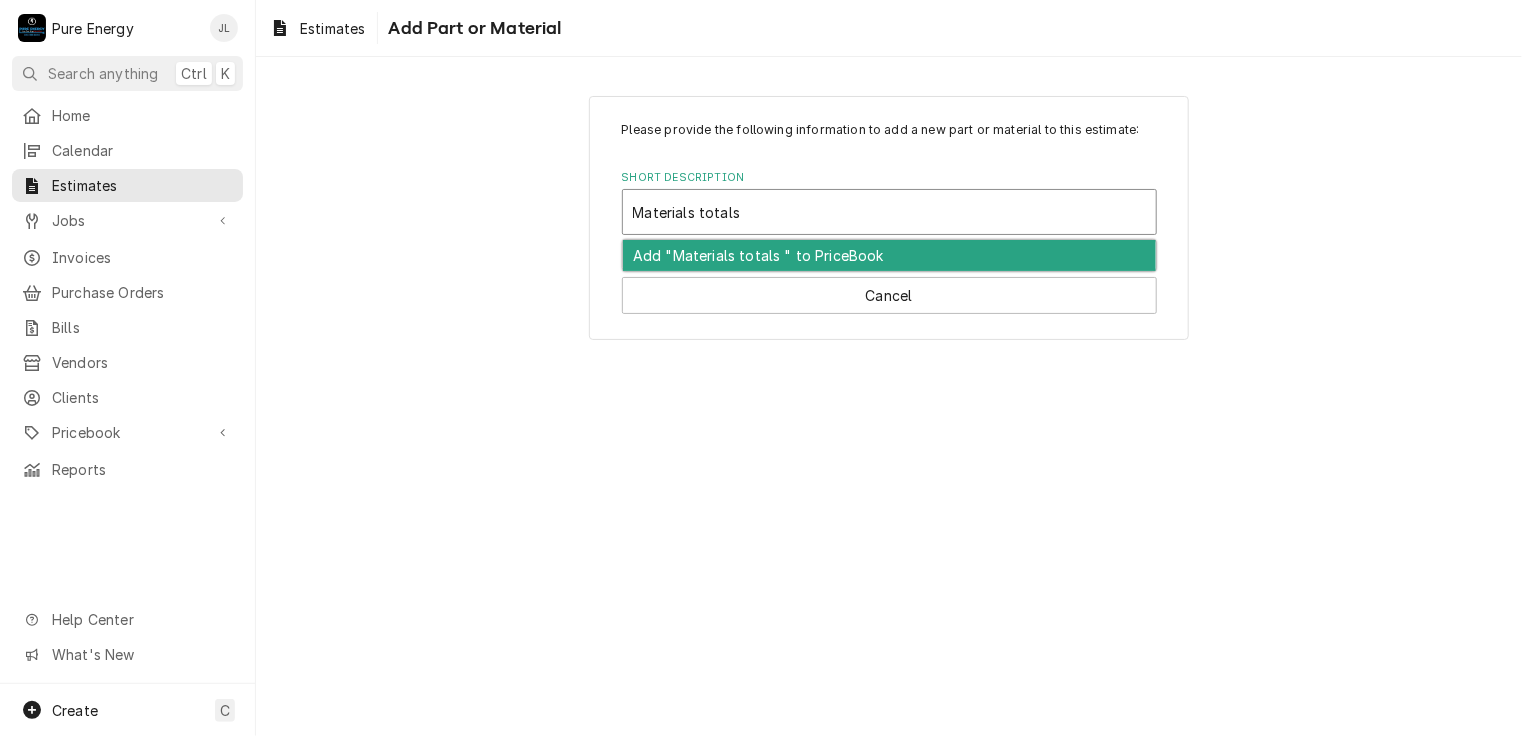 click on "Add "Materials totals " to PriceBook" at bounding box center [889, 255] 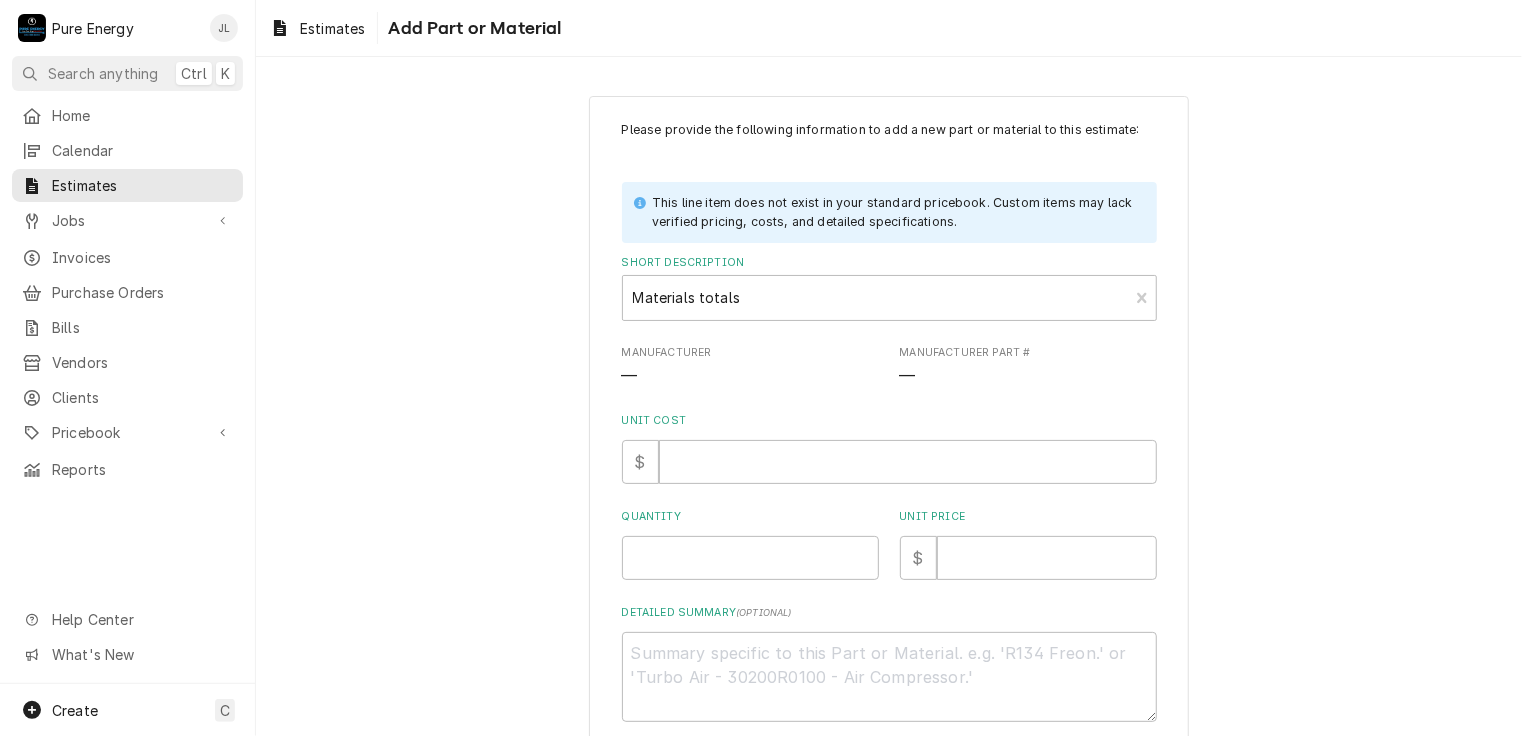 scroll, scrollTop: 106, scrollLeft: 0, axis: vertical 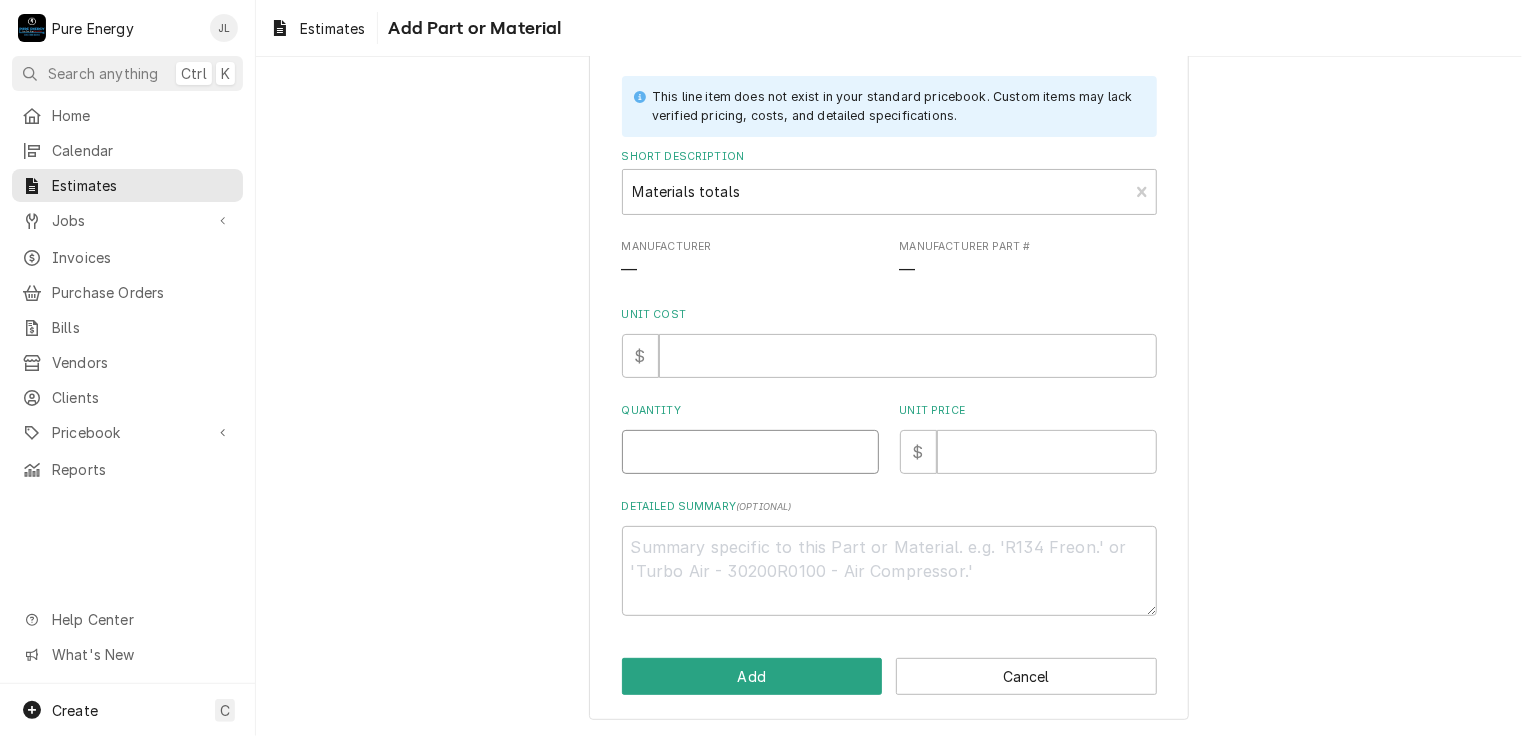 click on "Quantity" at bounding box center [750, 452] 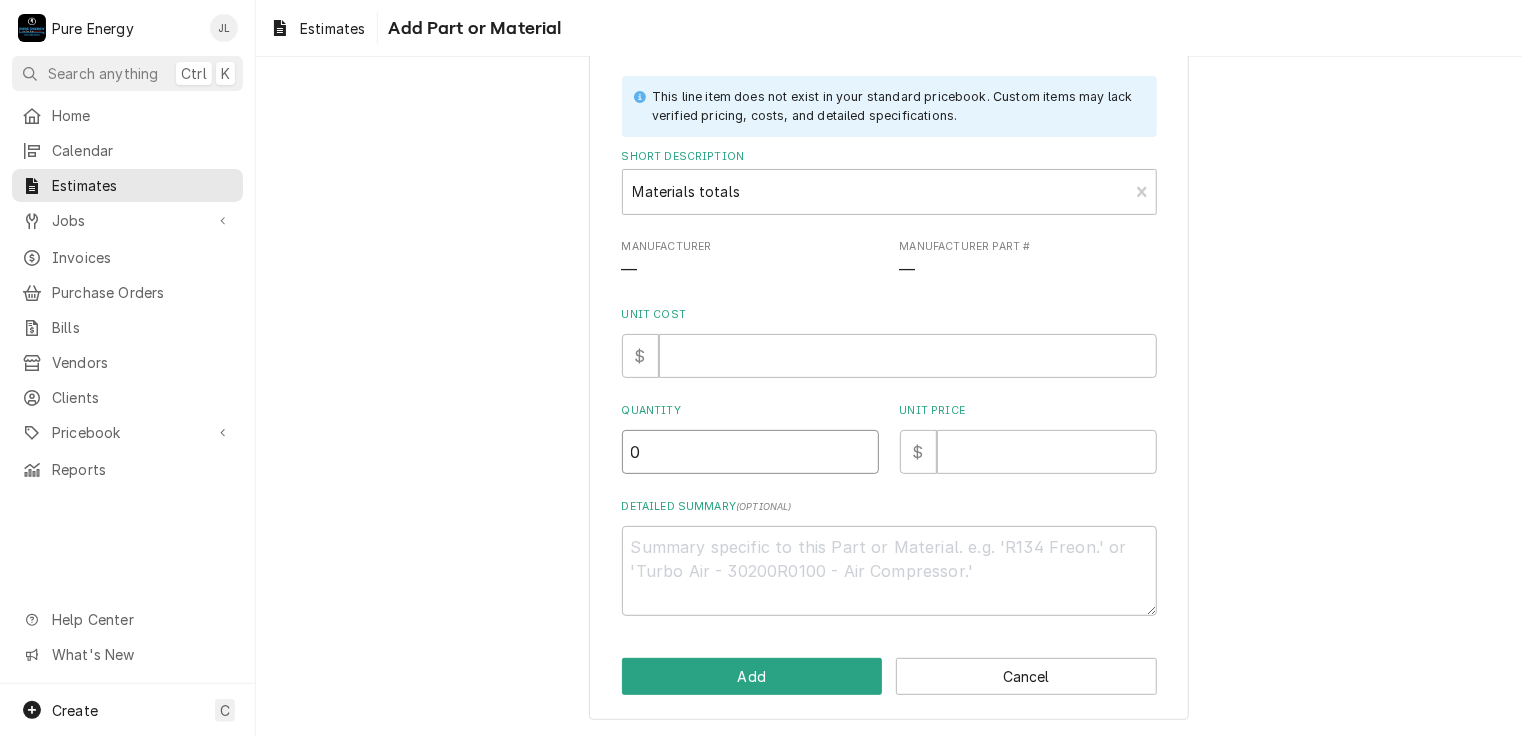 type on "x" 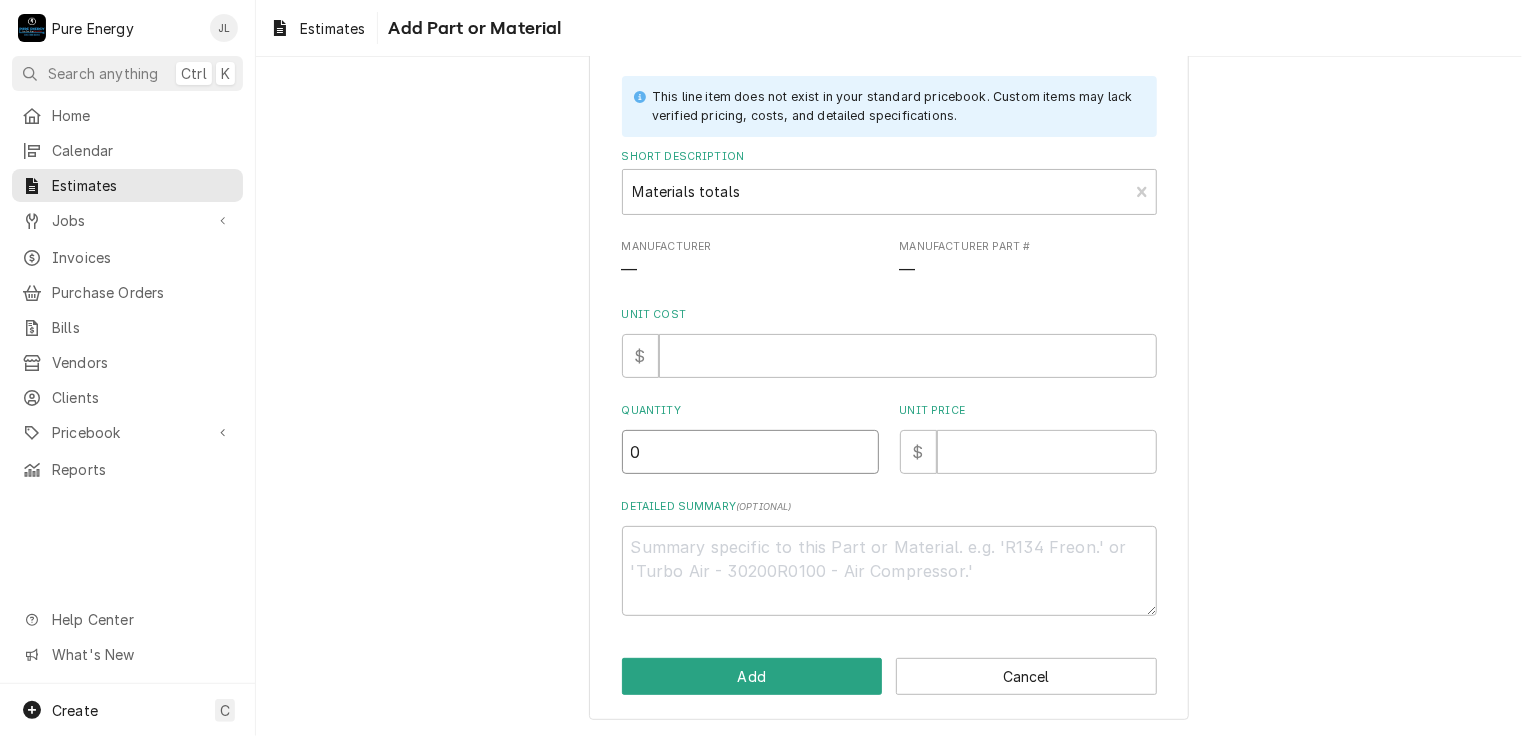 type 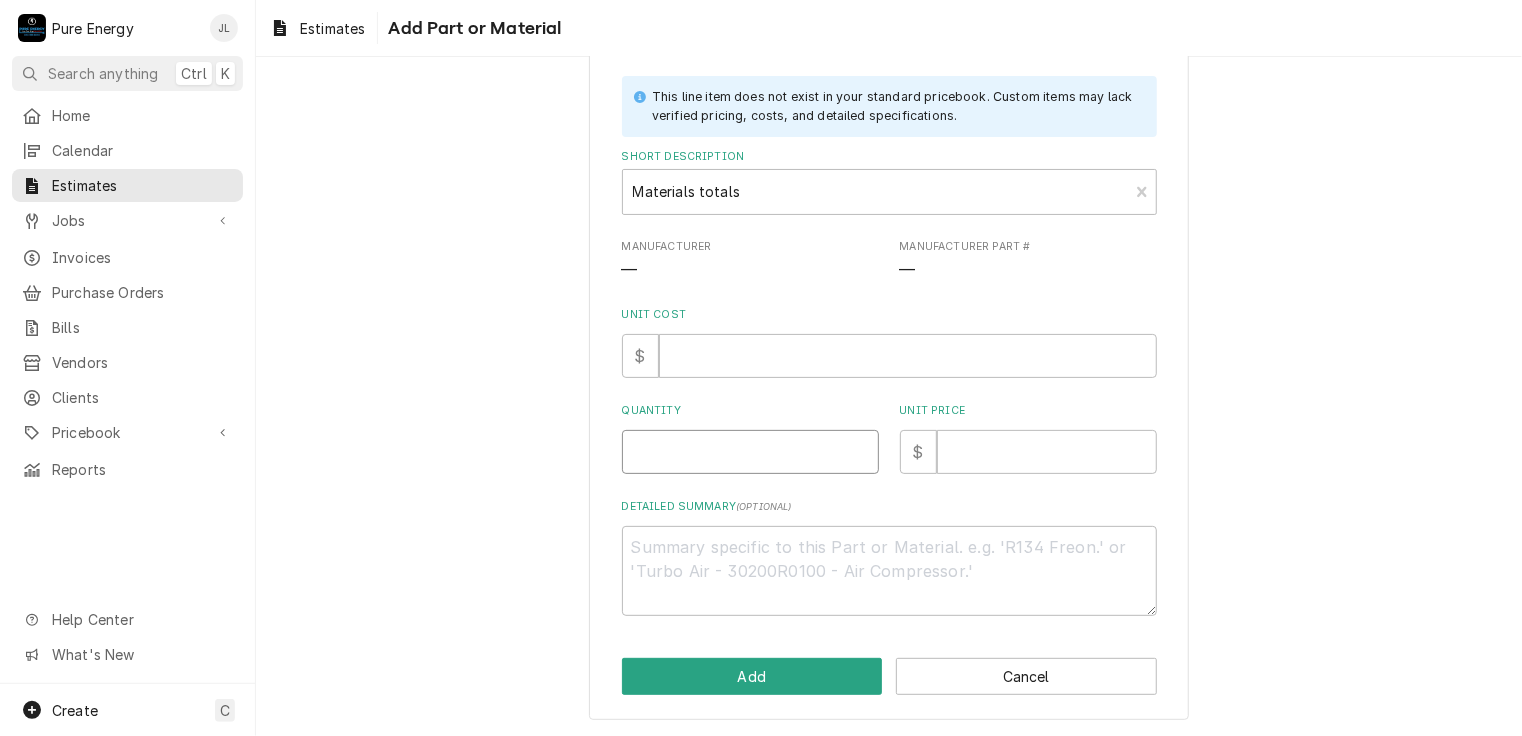 type on "x" 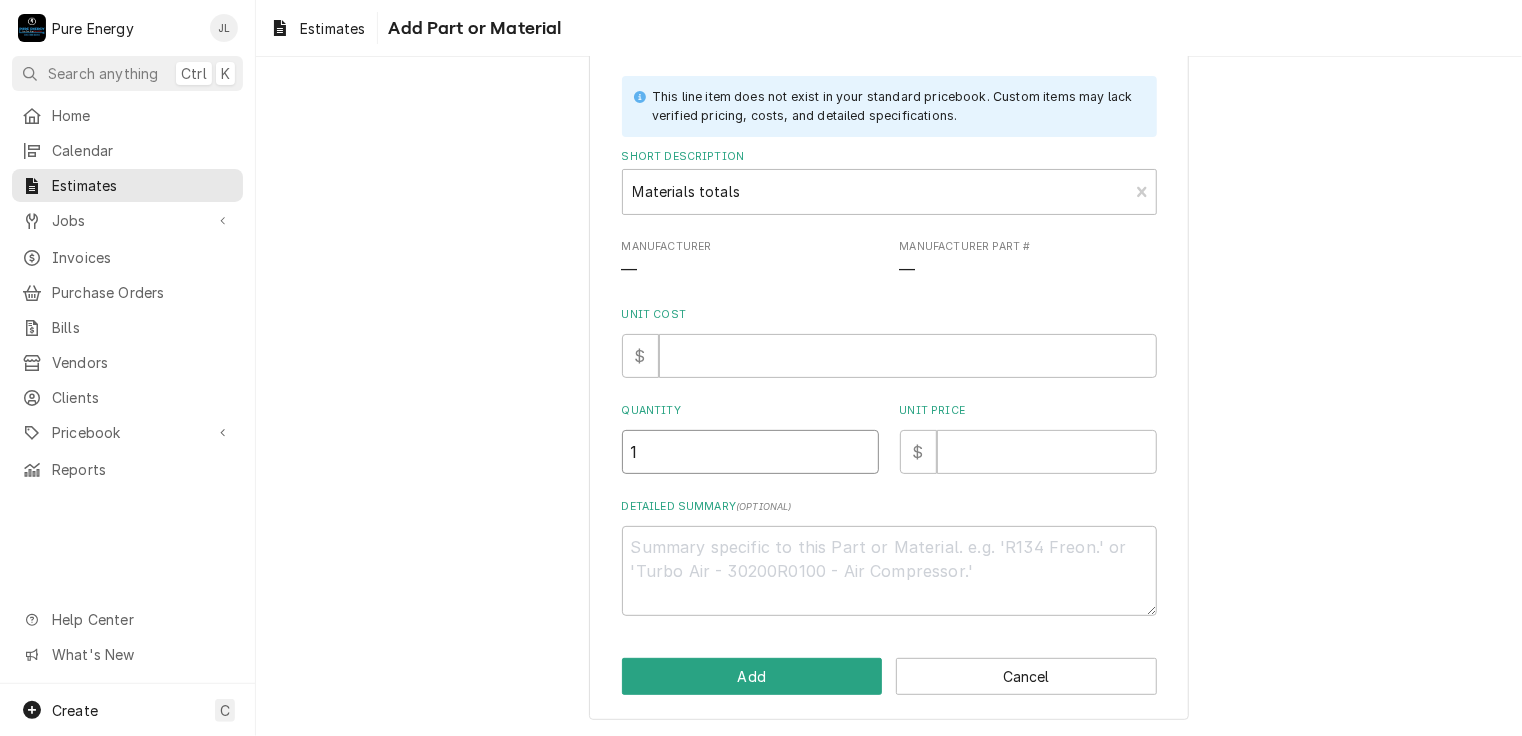 type on "x" 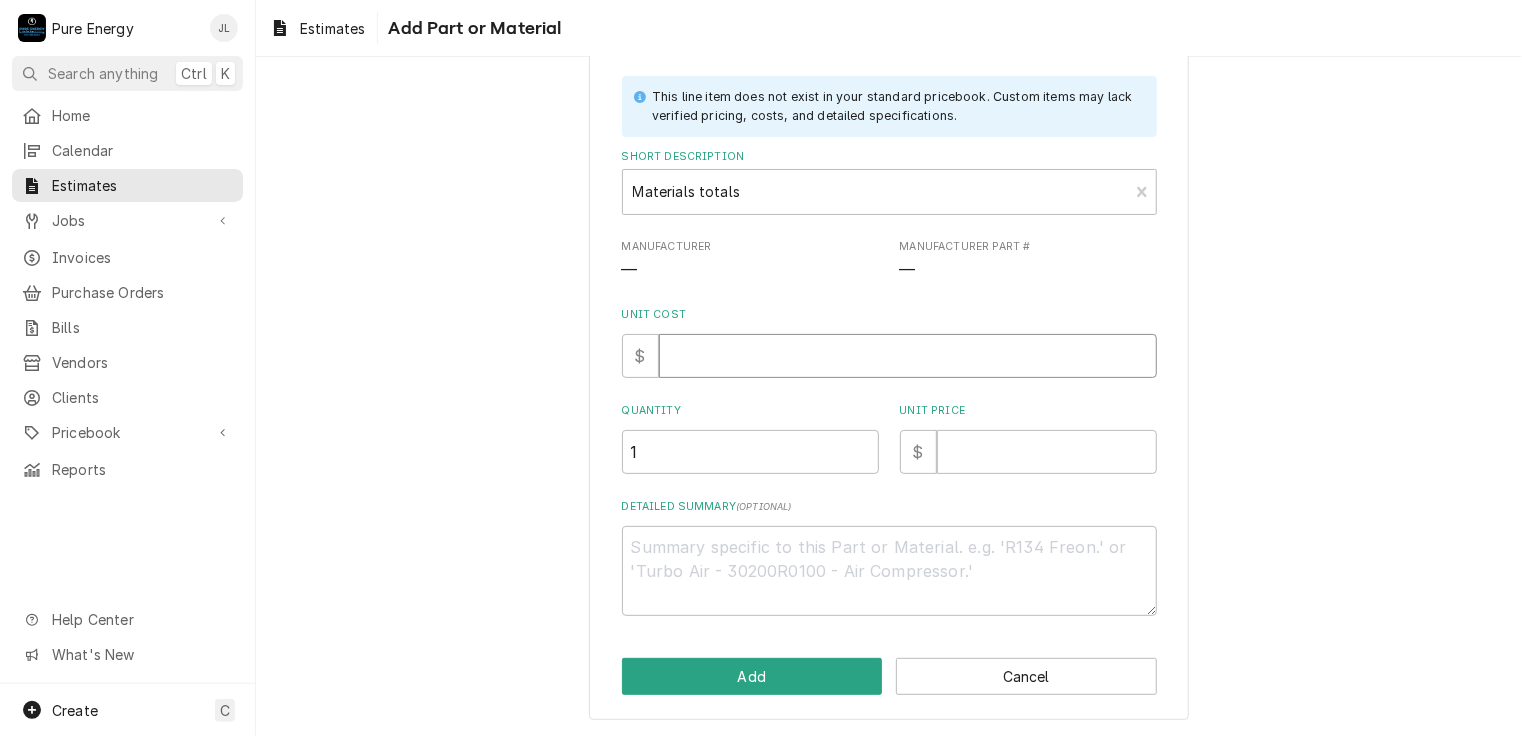 click on "Unit Cost" at bounding box center (908, 356) 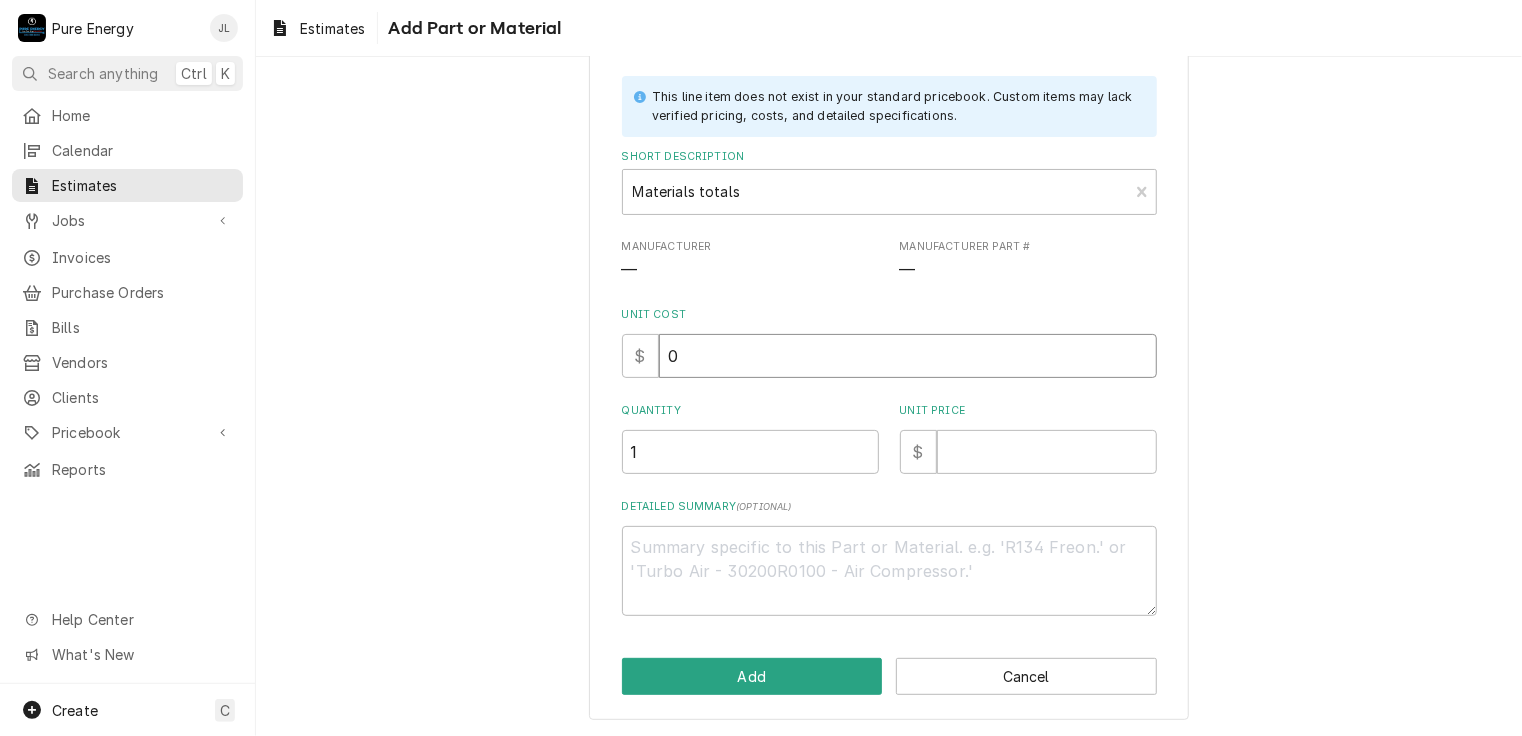 type on "x" 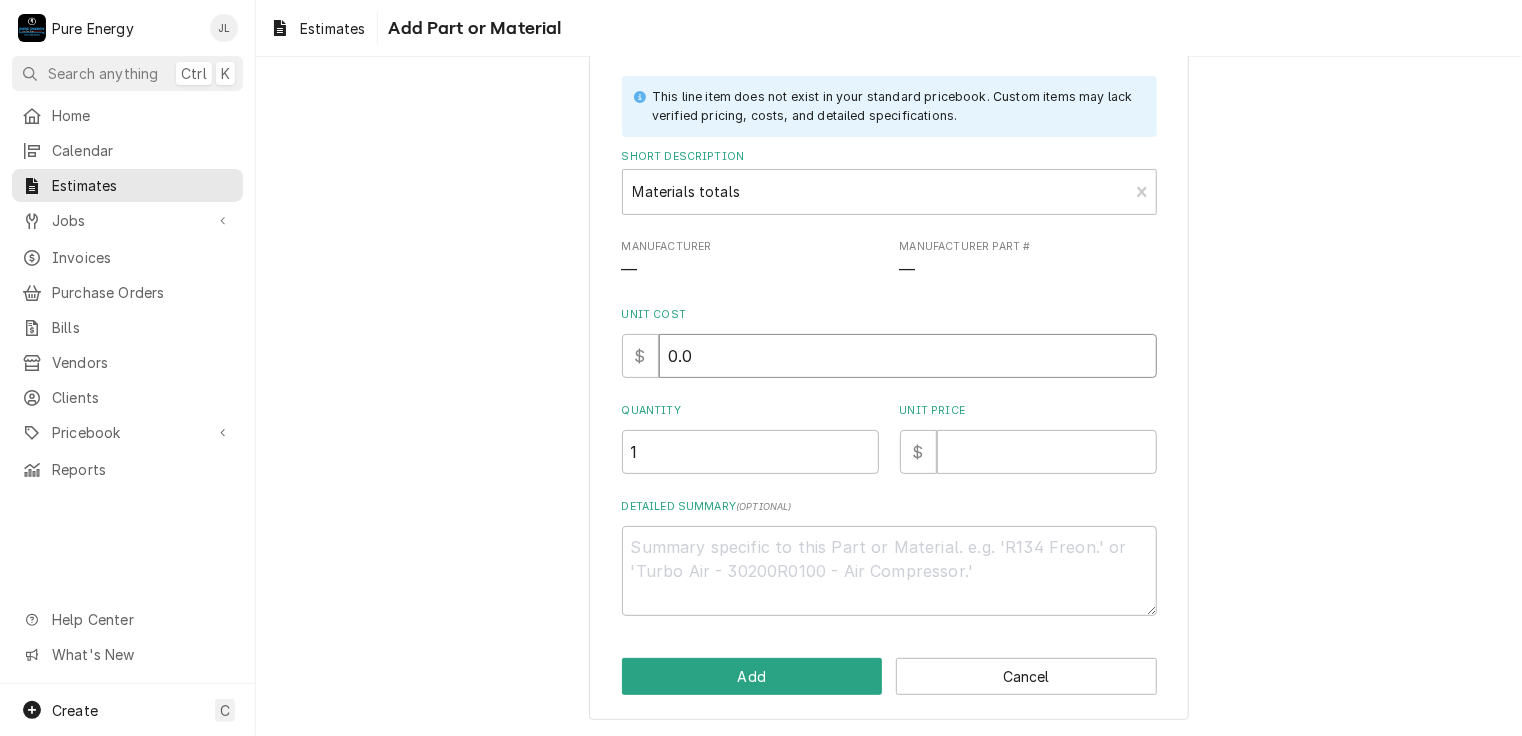 type on "x" 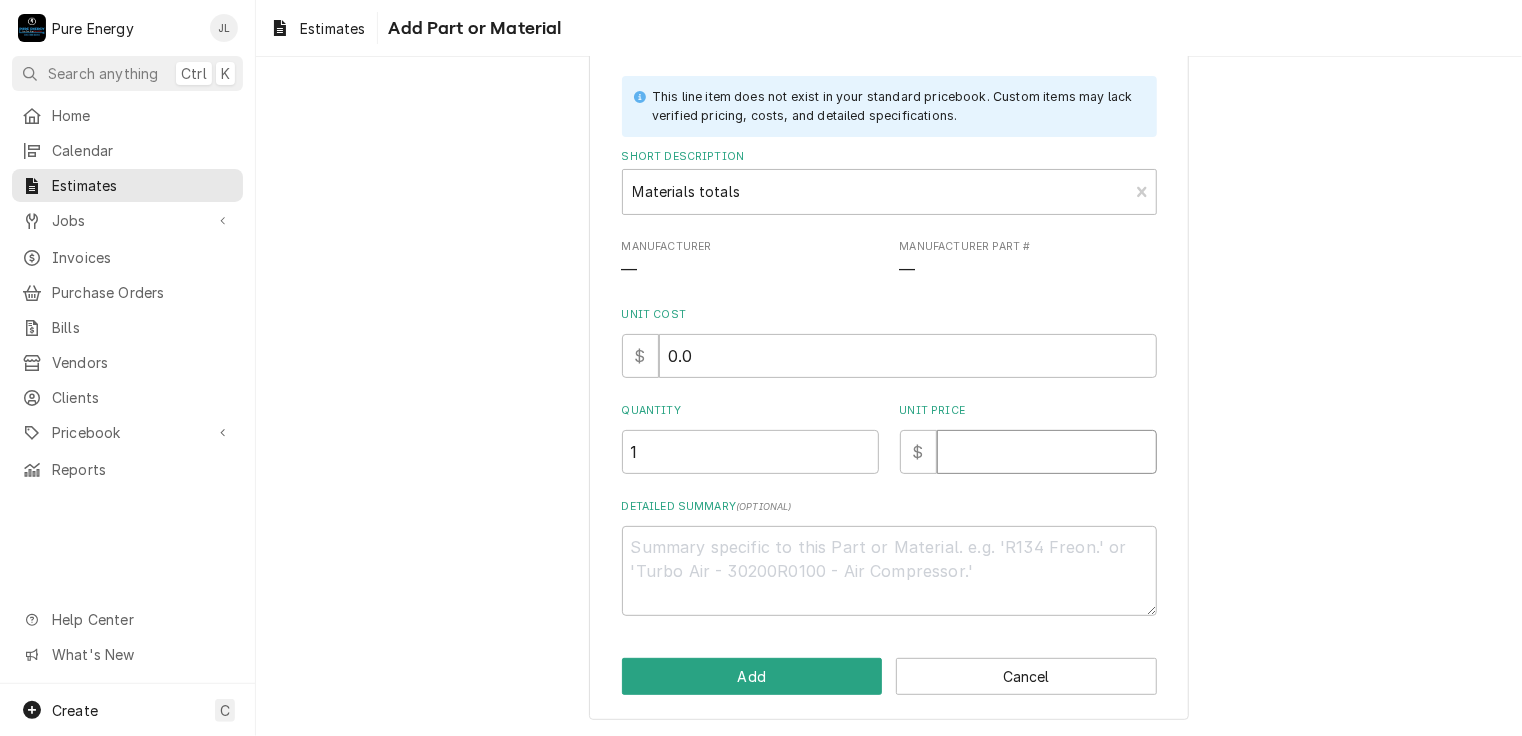 click on "Unit Price" at bounding box center [1047, 452] 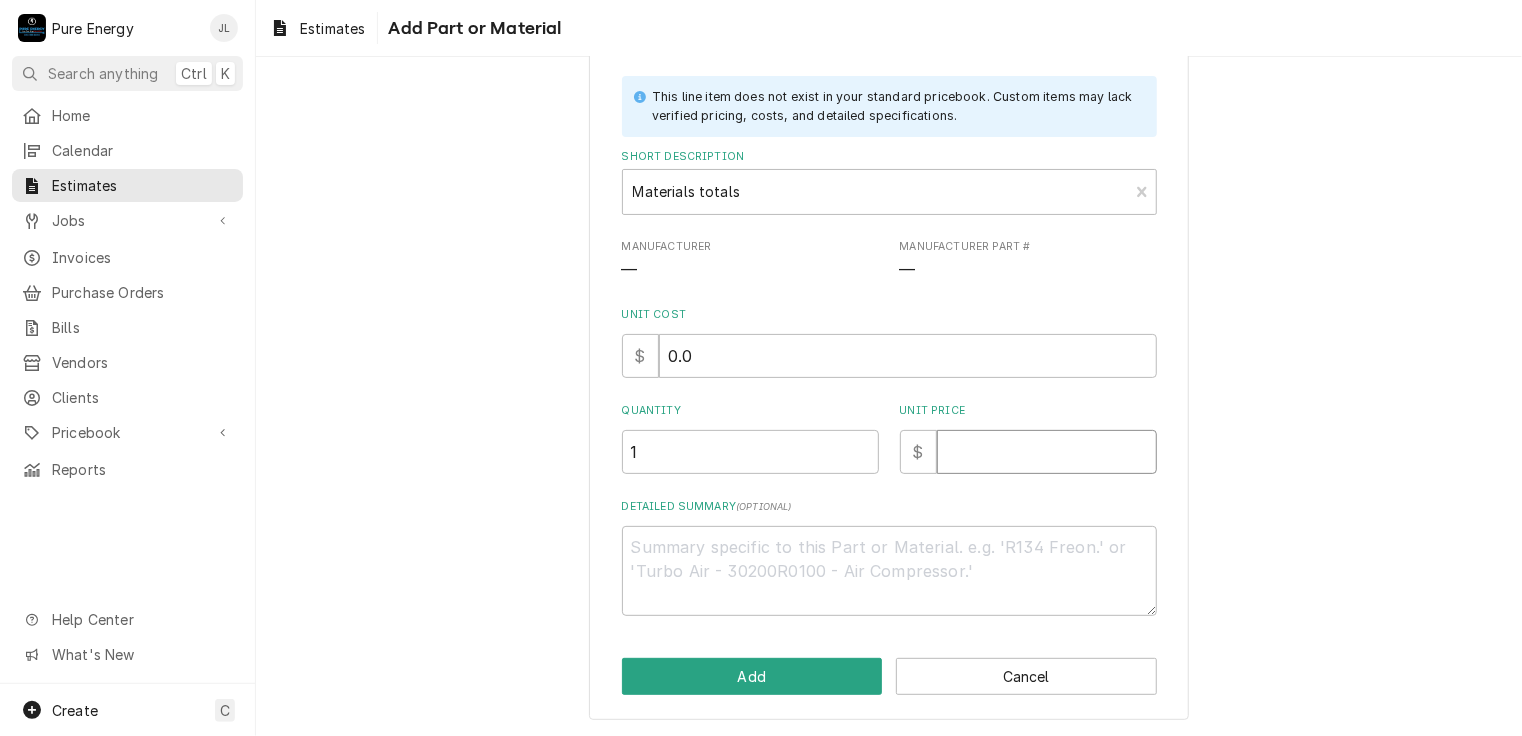 type on "x" 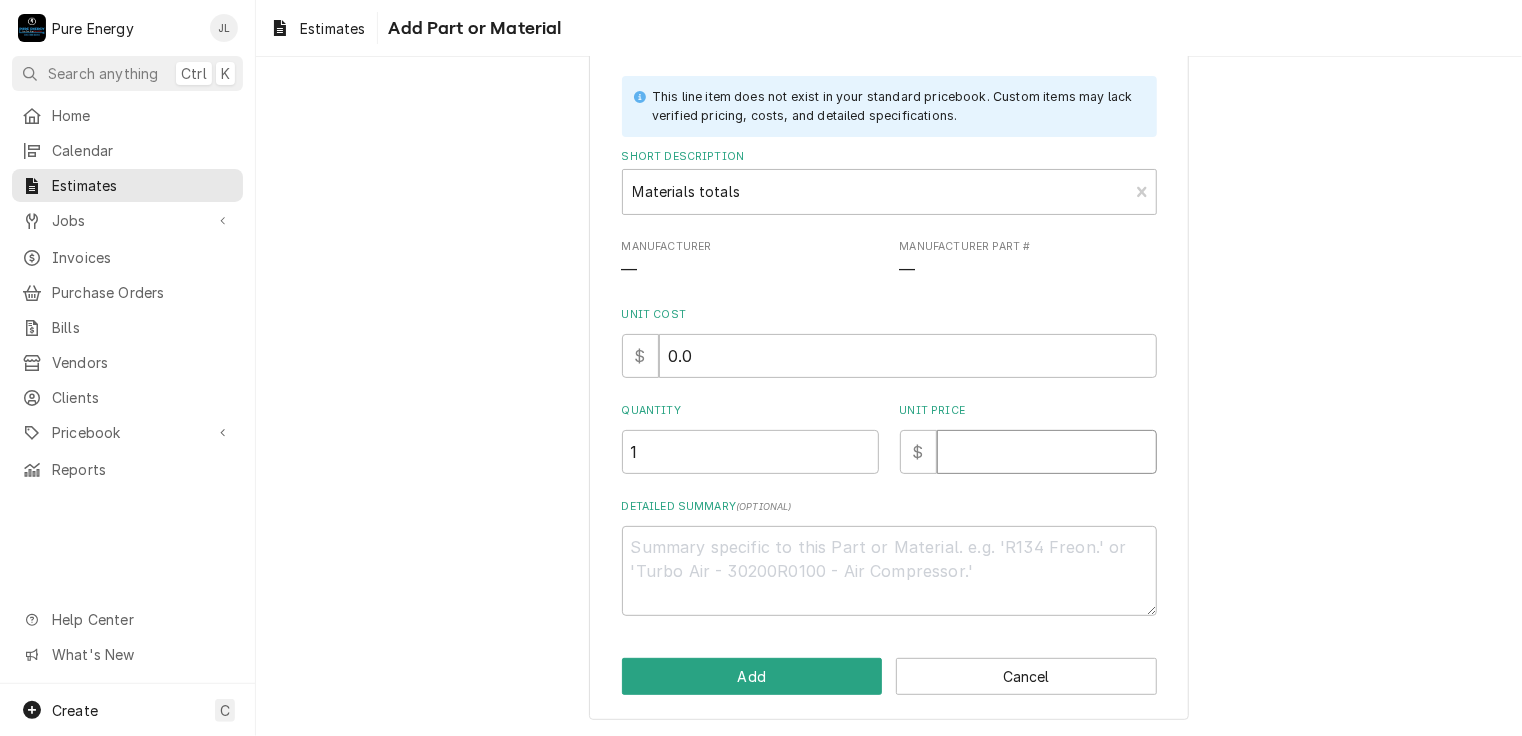 type on "1" 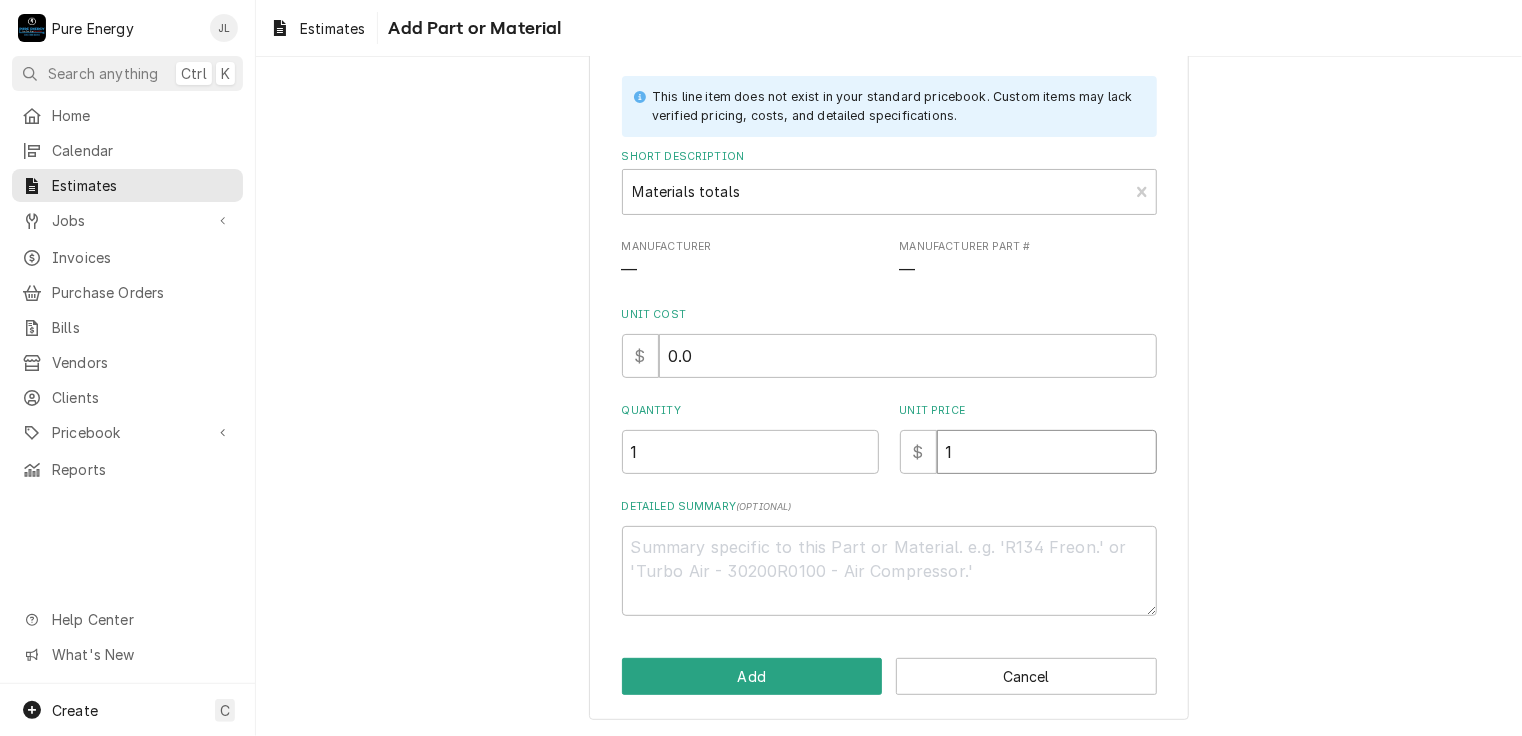 type on "x" 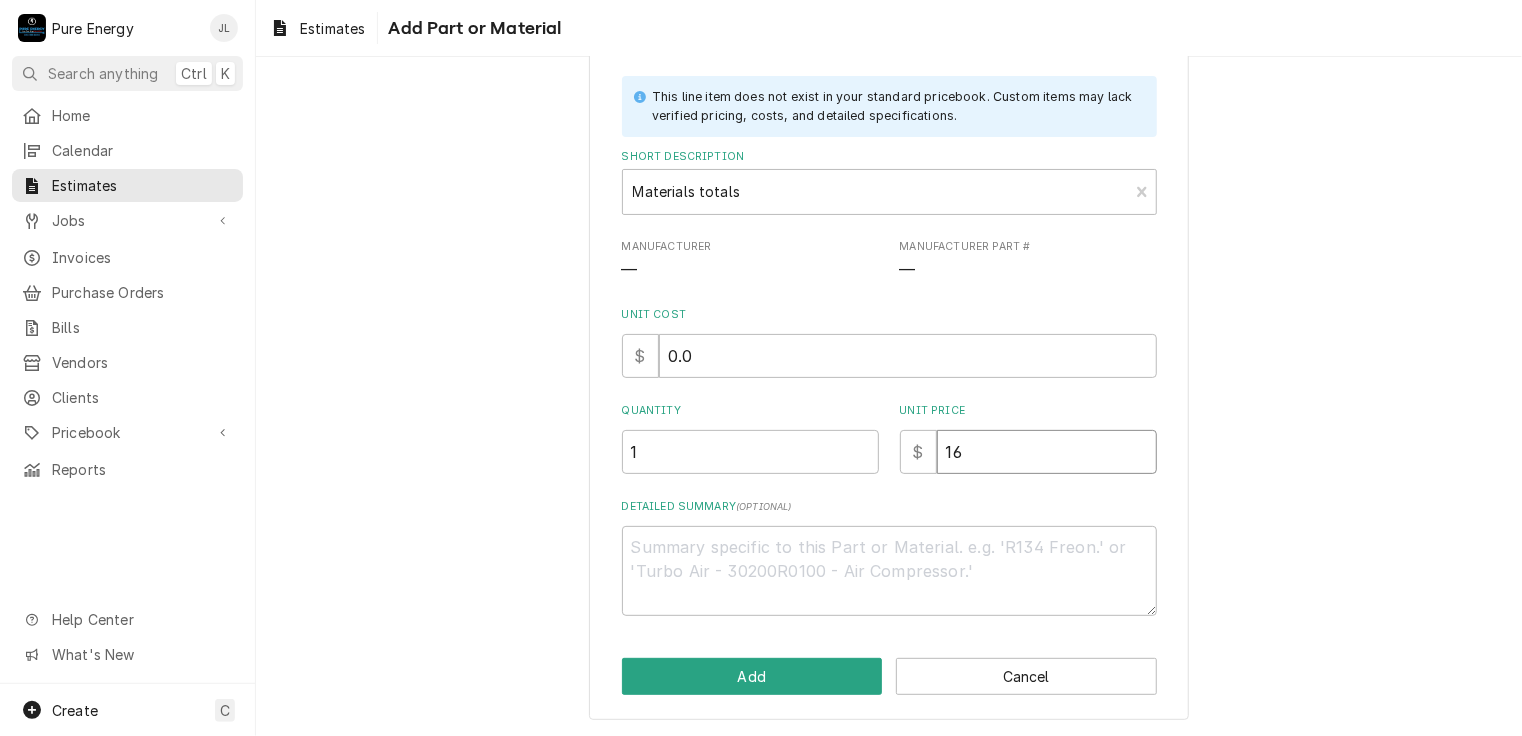 type on "x" 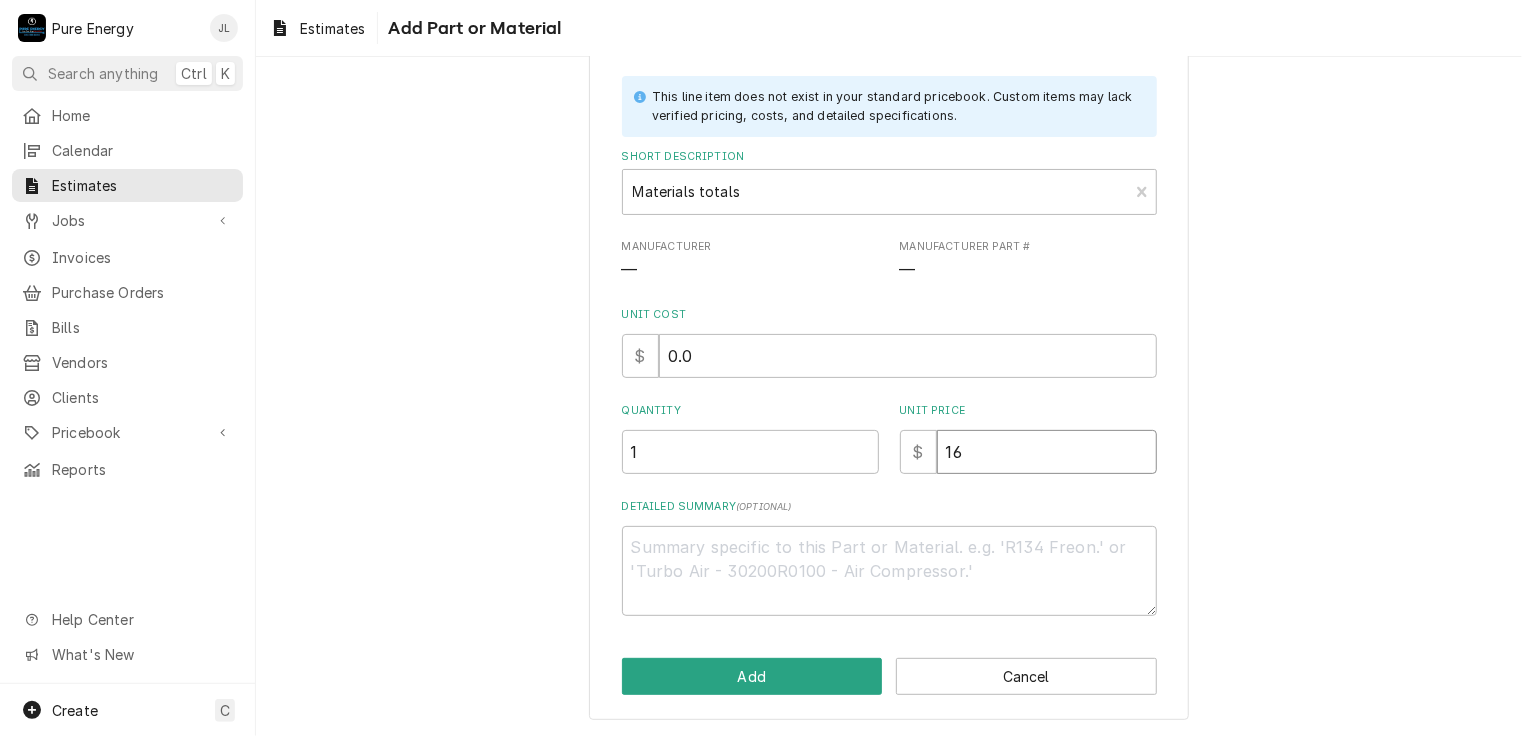 type on "163" 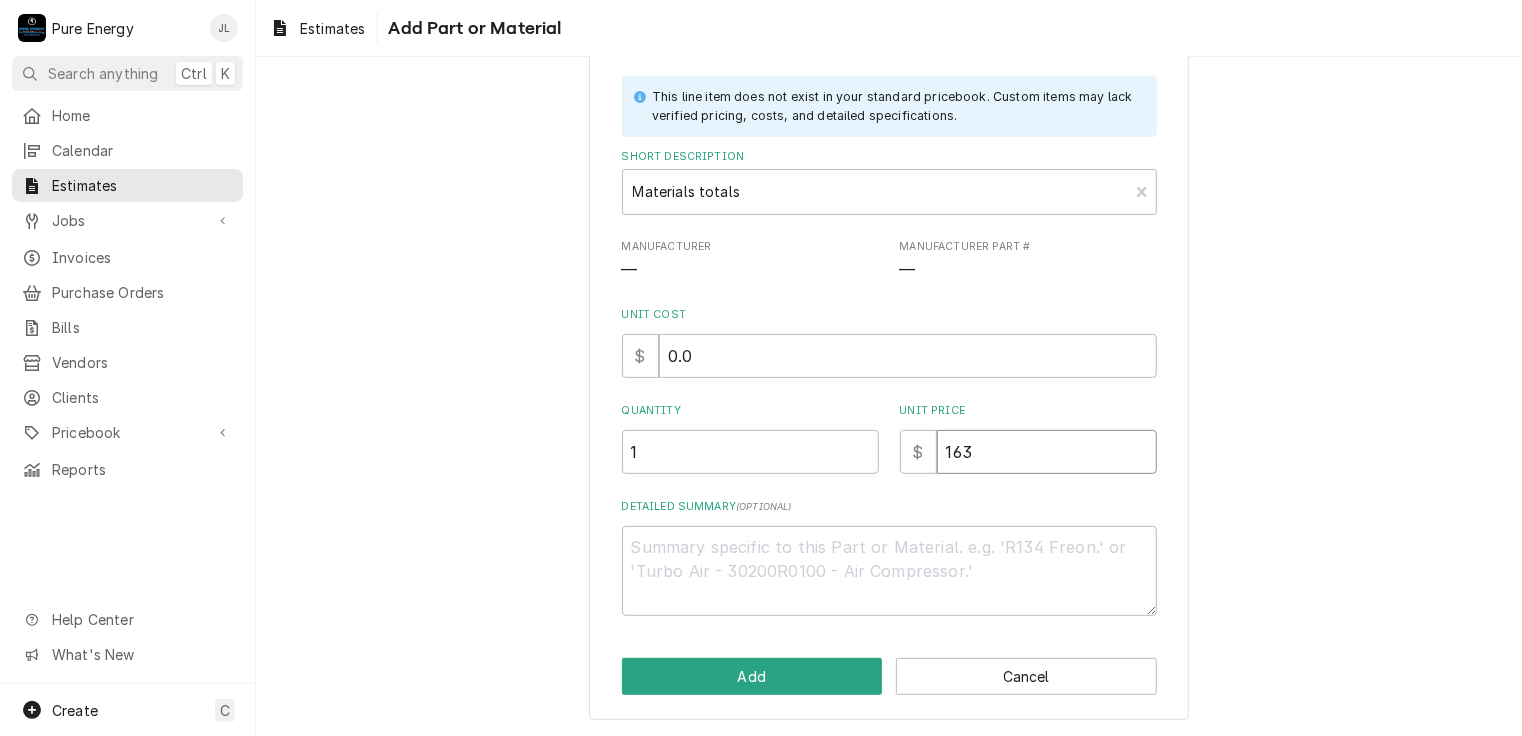 type on "x" 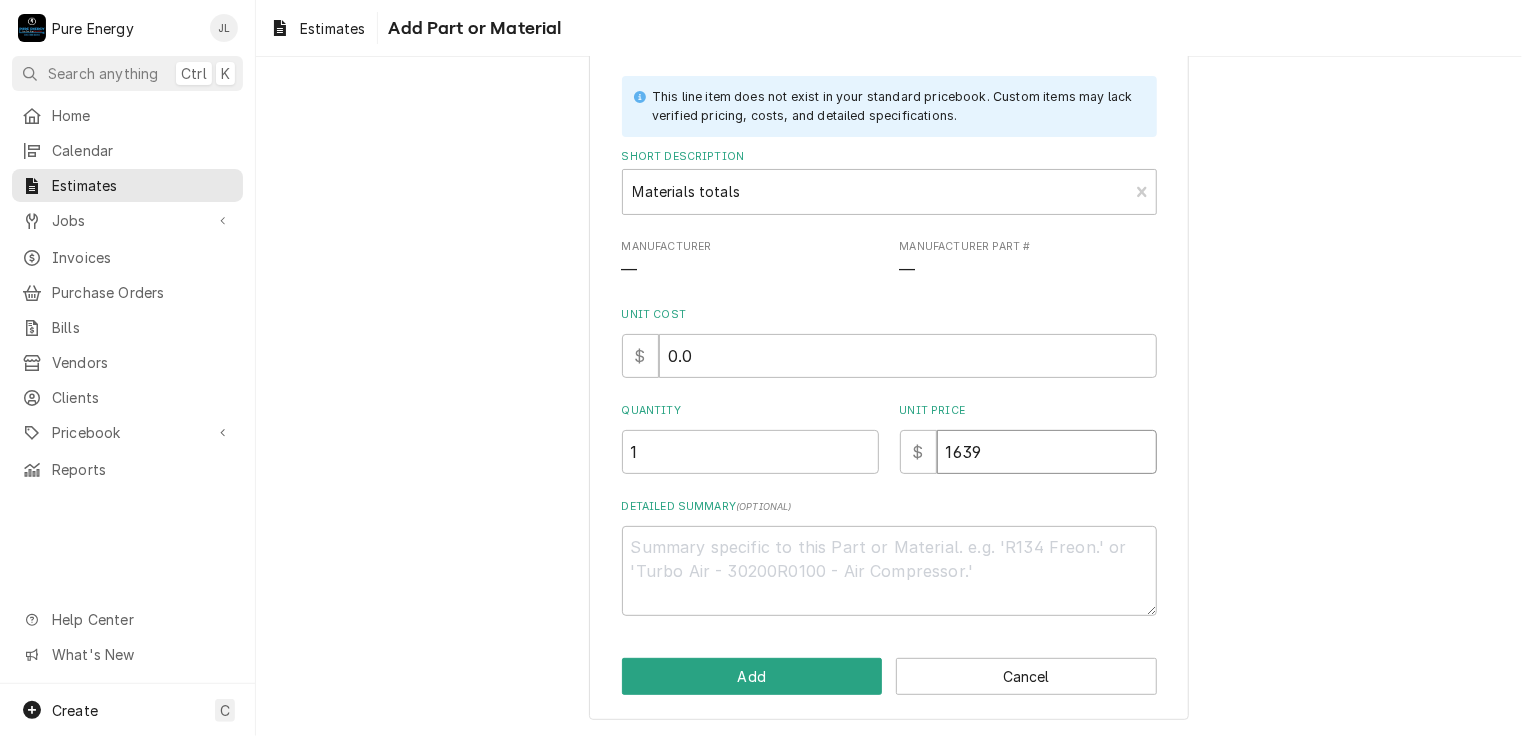 type on "x" 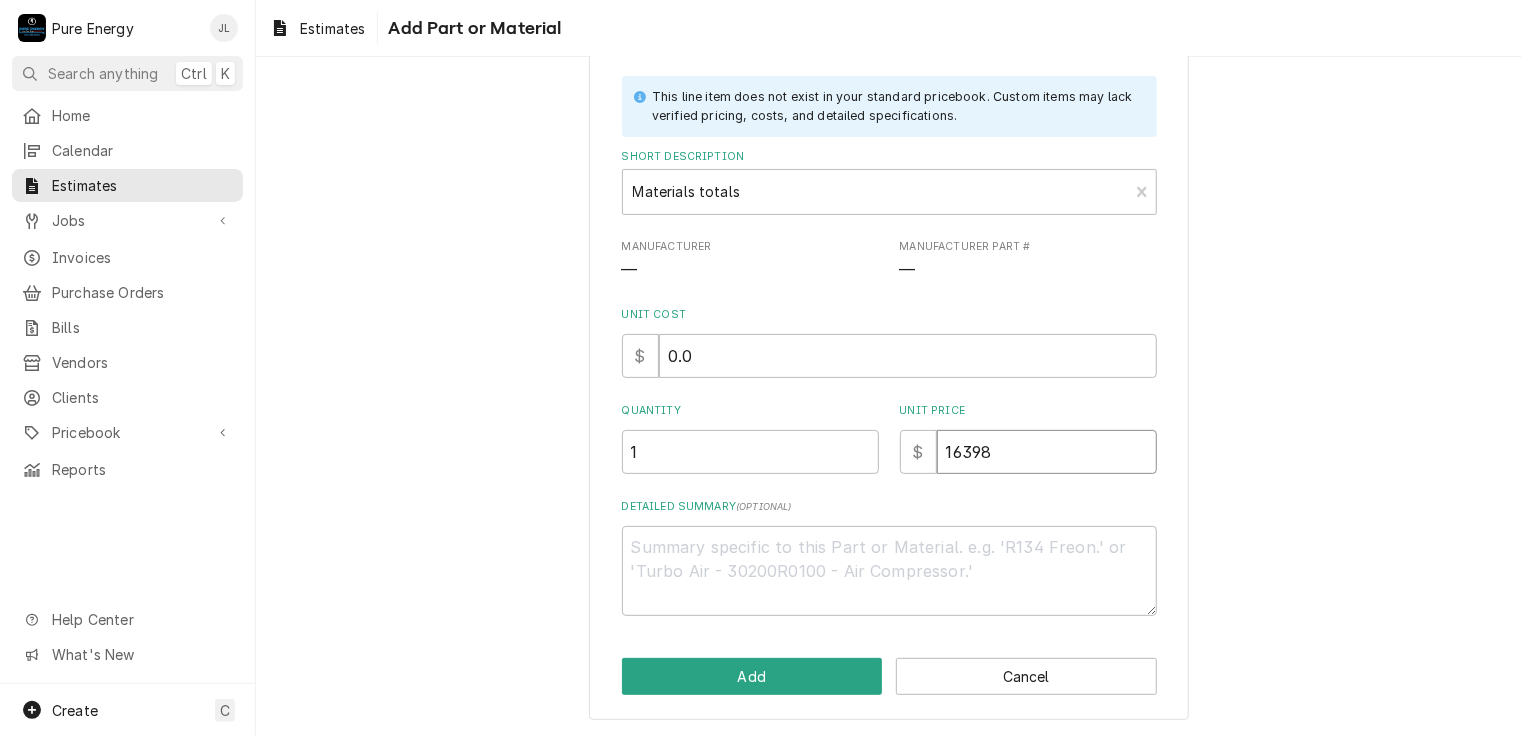 type on "x" 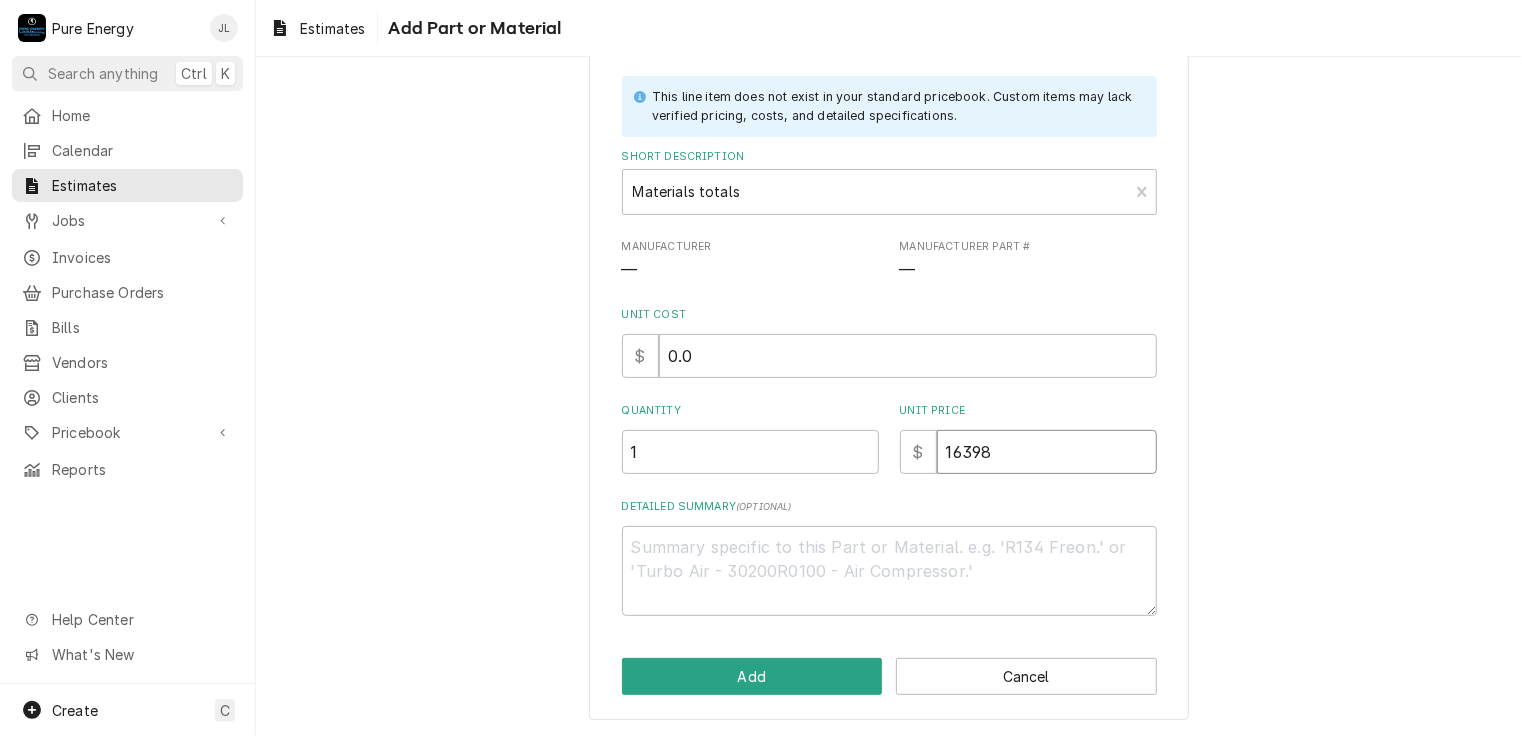 type on "16398.0" 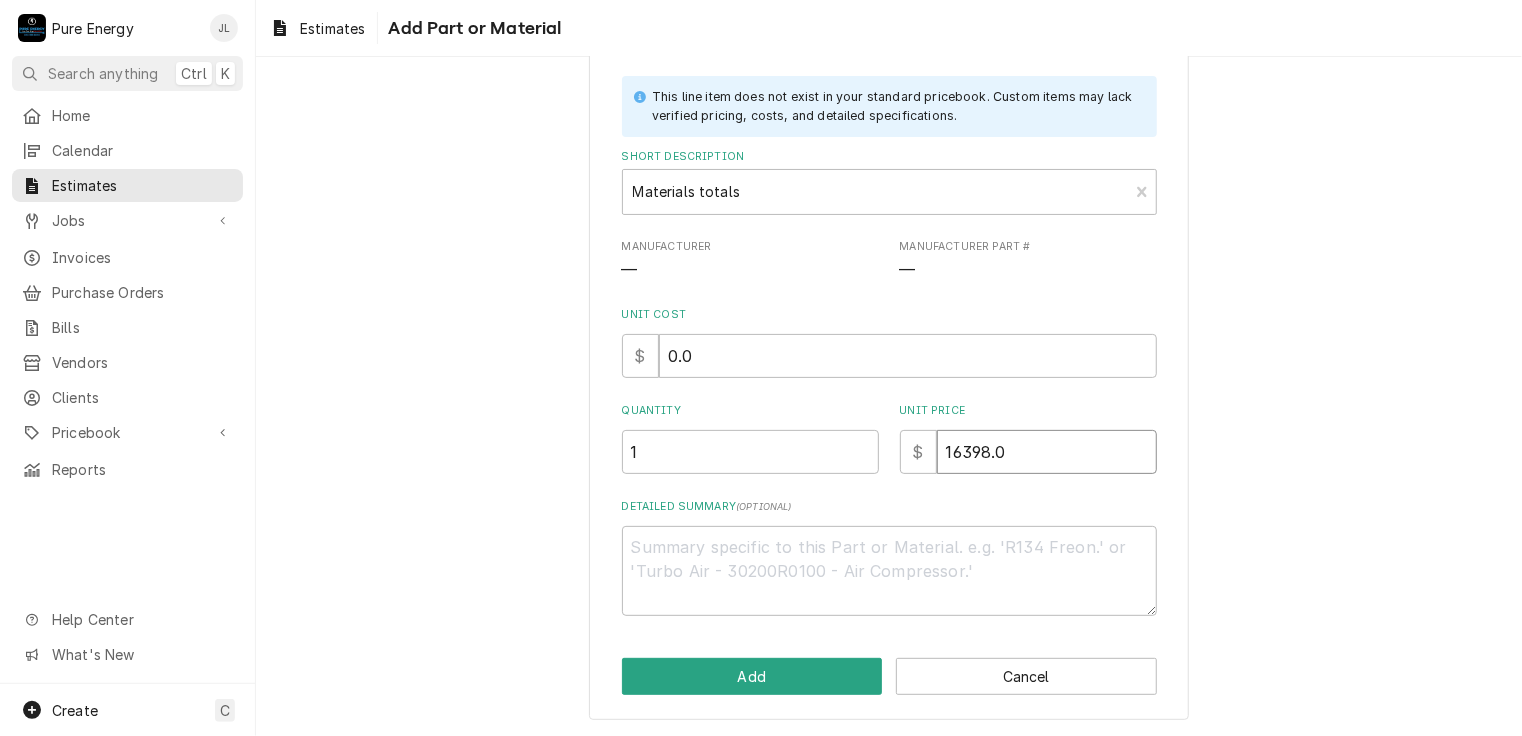 type on "x" 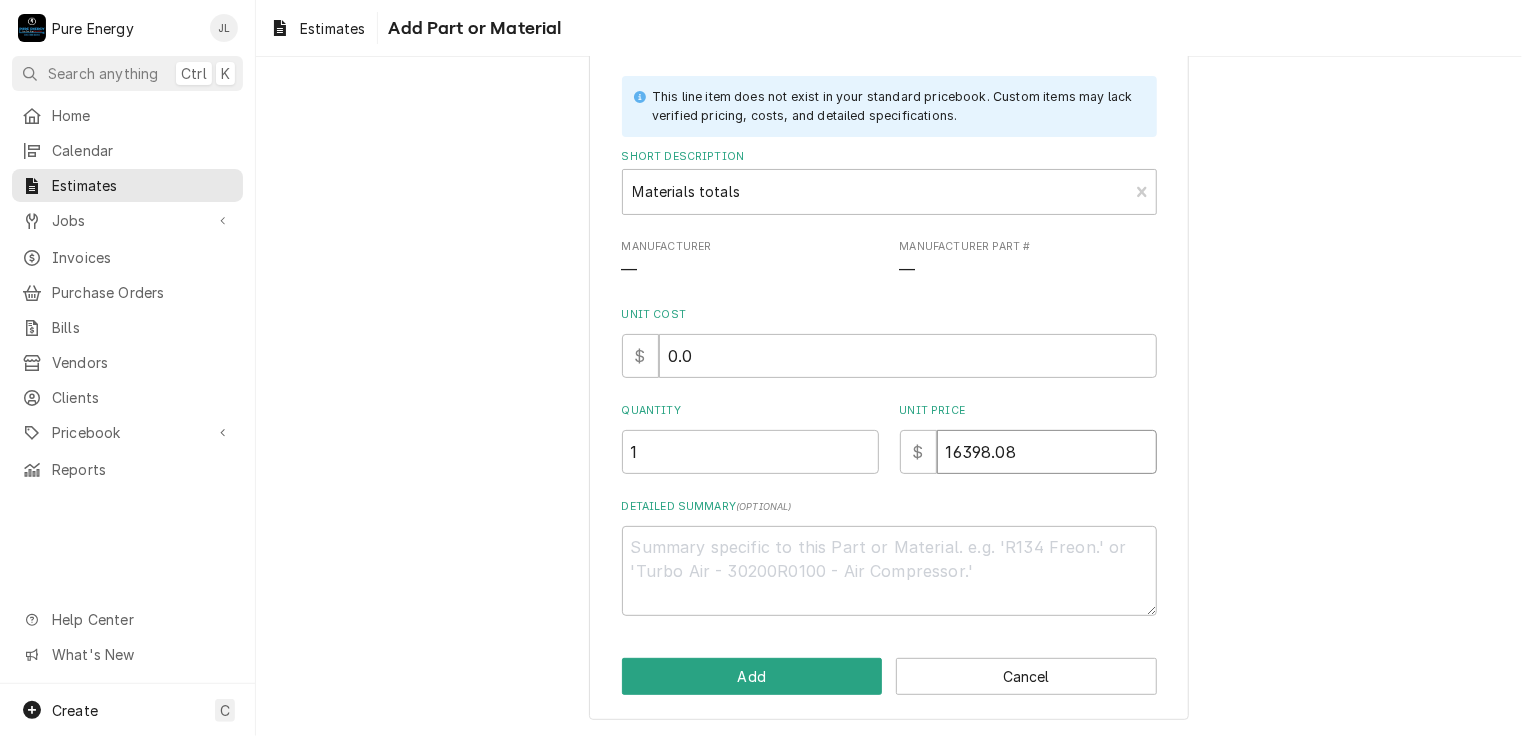 type on "x" 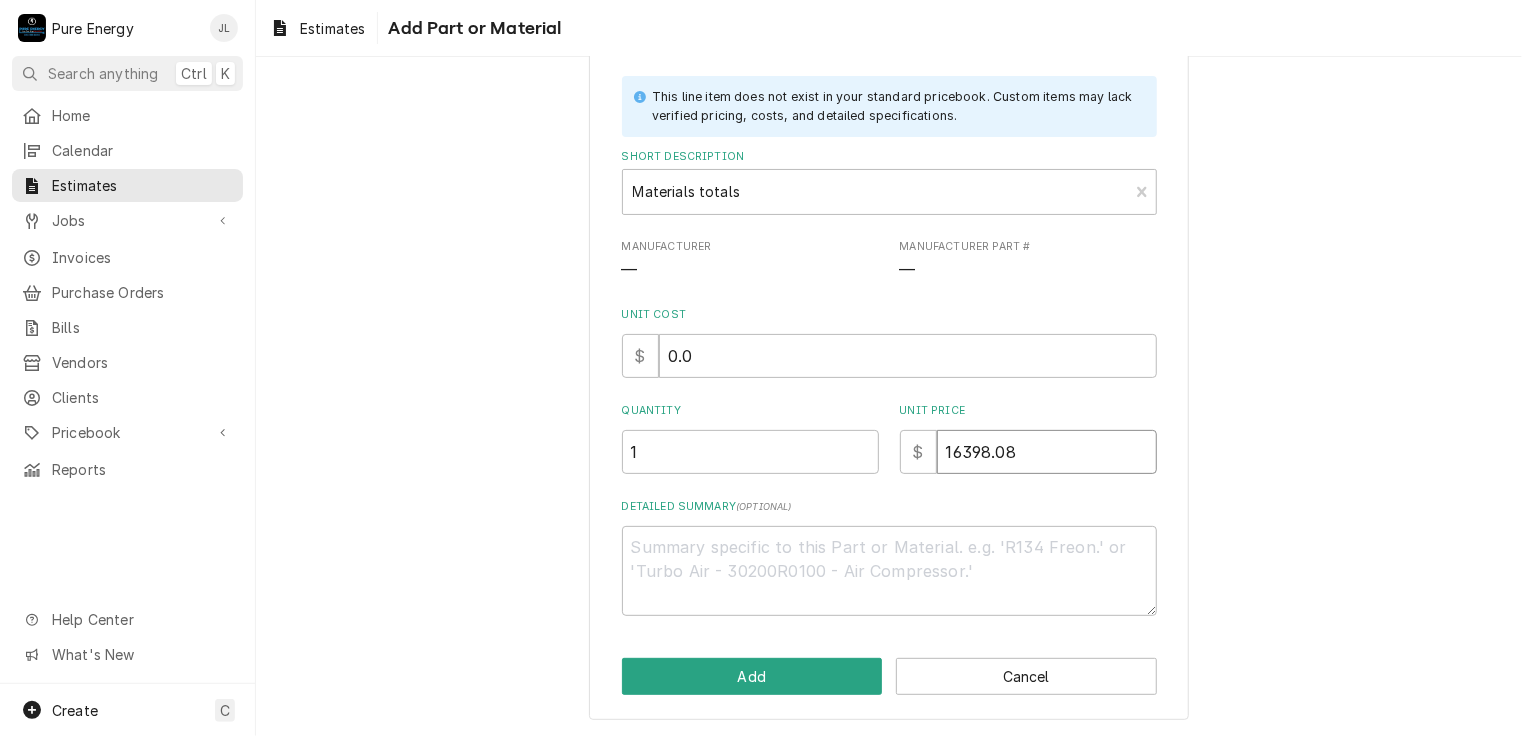 type on "16398.08" 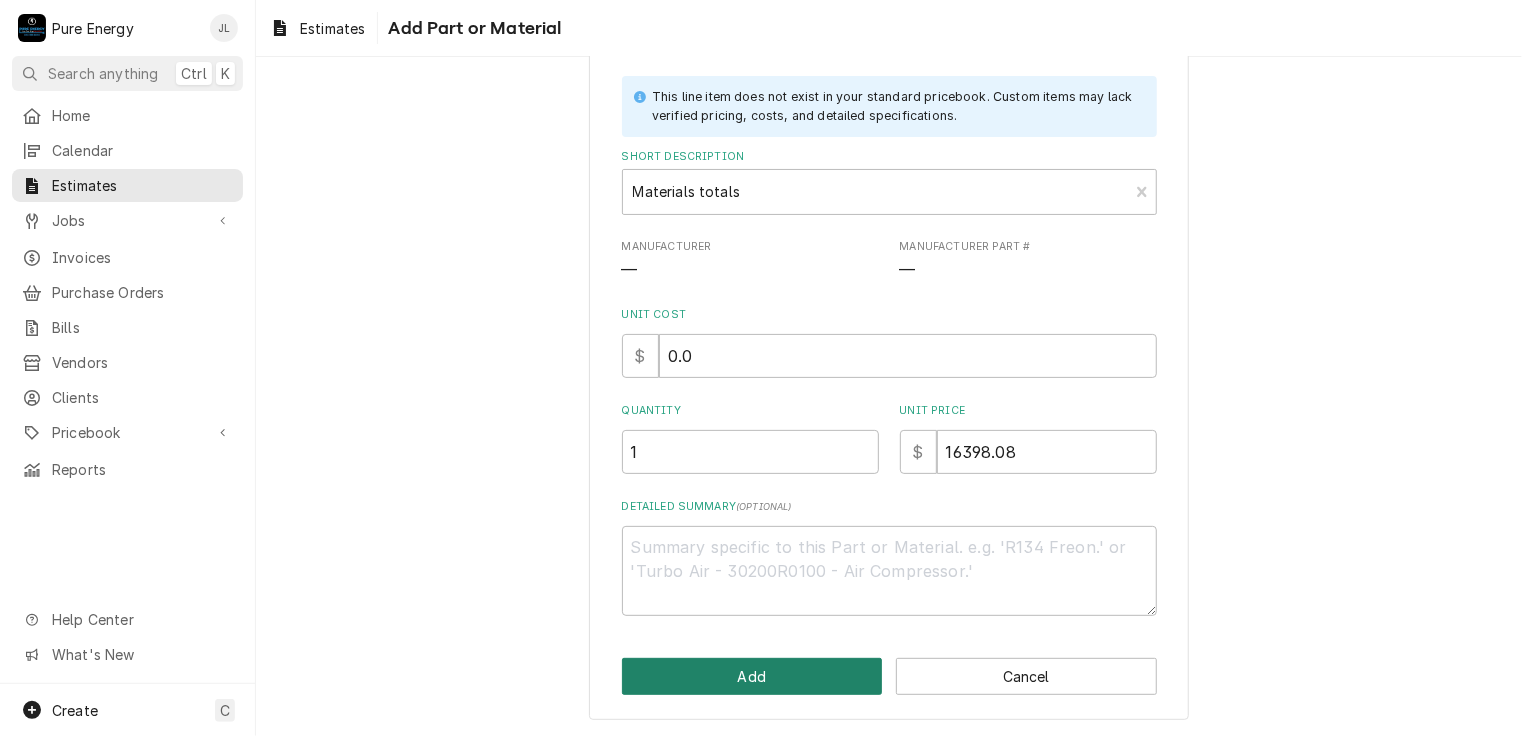 click on "Add" at bounding box center [752, 676] 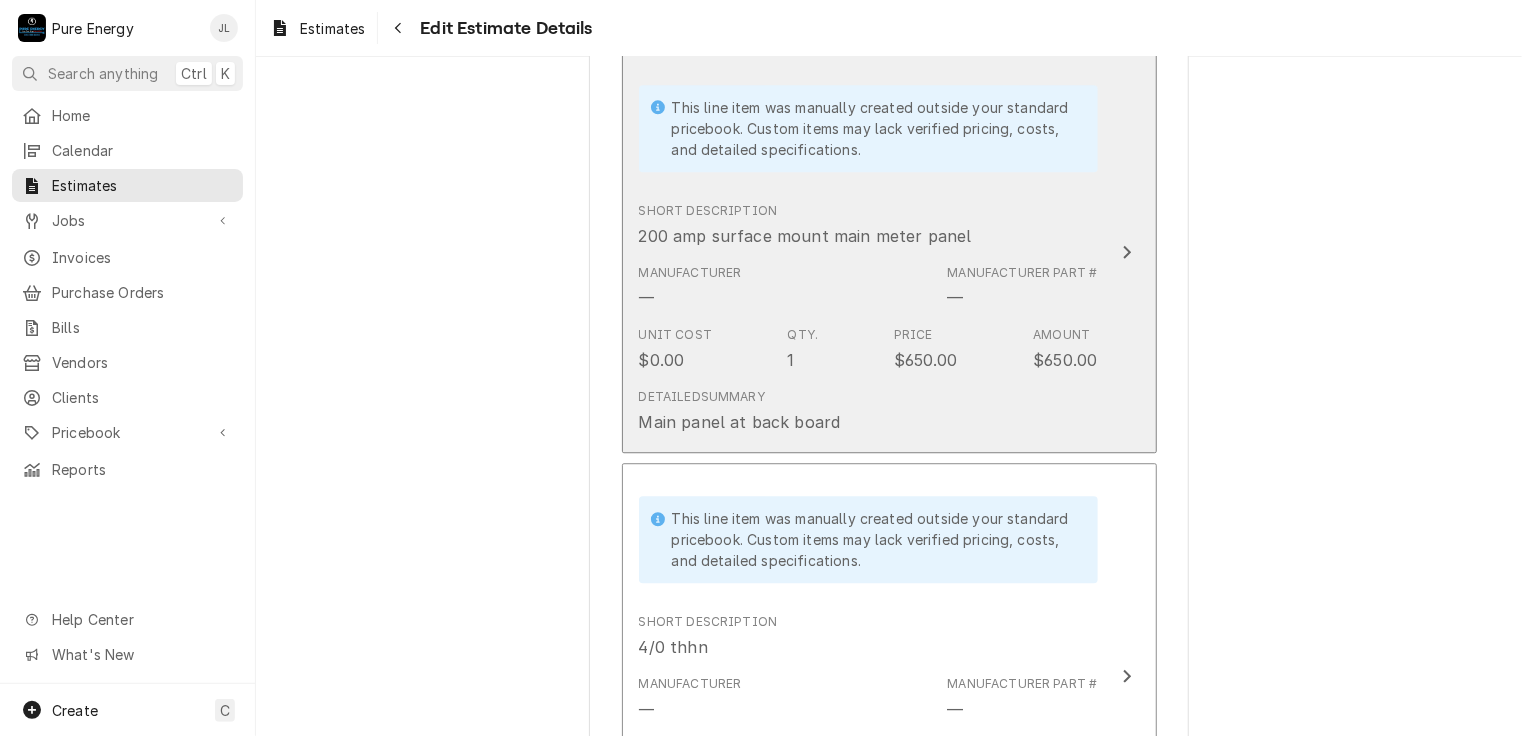click on "This line item was manually created outside your standard pricebook. Custom items may lack verified pricing, costs, and detailed specifications." at bounding box center [868, 128] 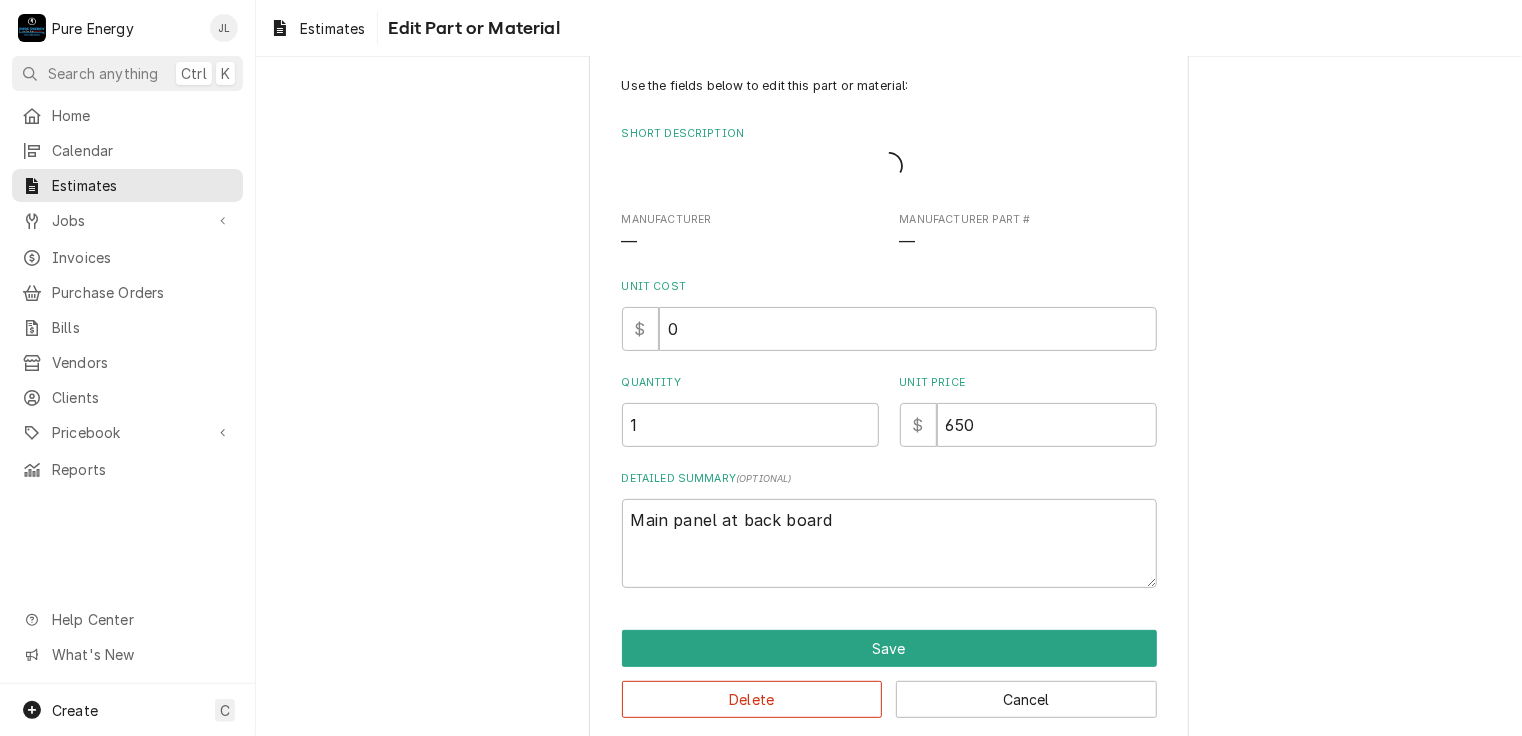 scroll, scrollTop: 0, scrollLeft: 0, axis: both 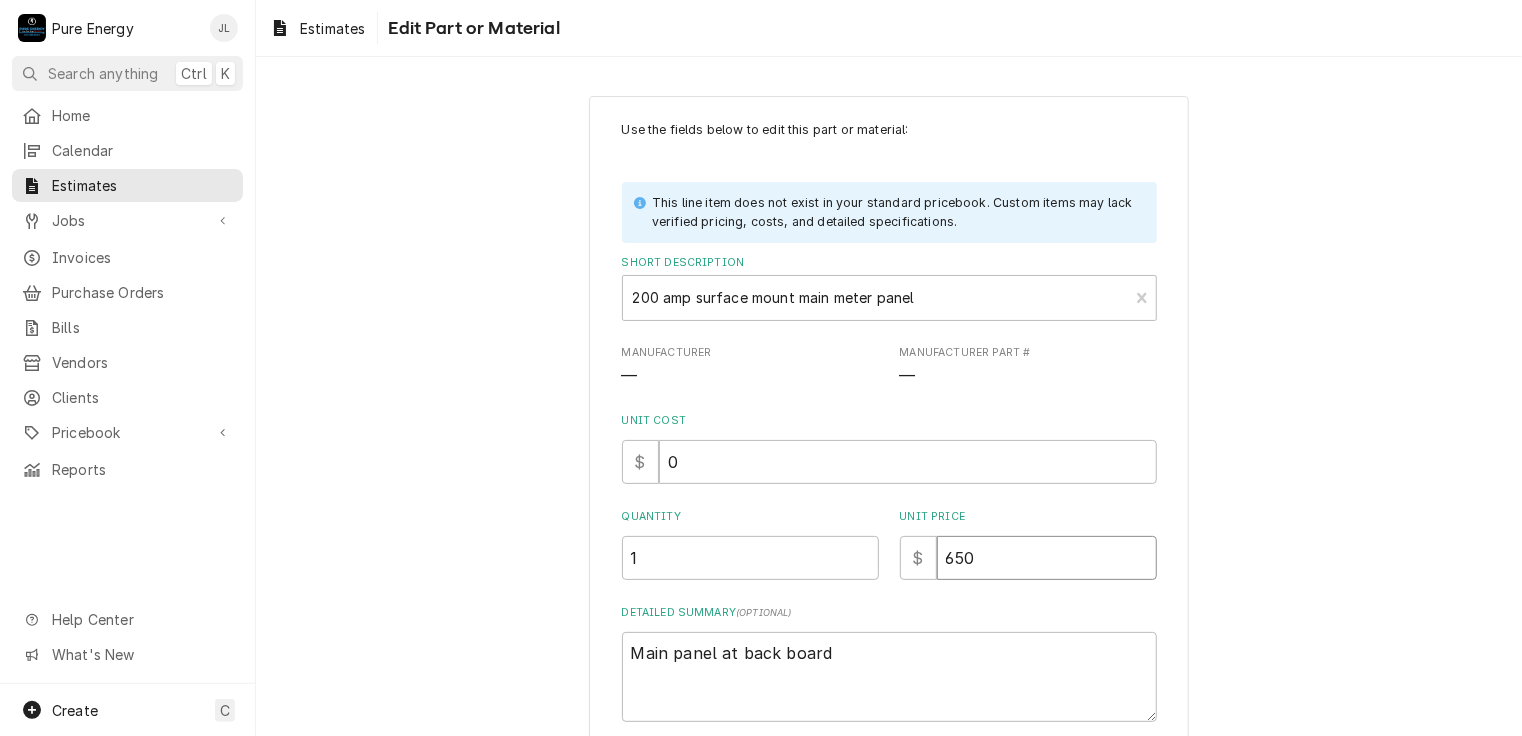 click on "650" at bounding box center (1047, 558) 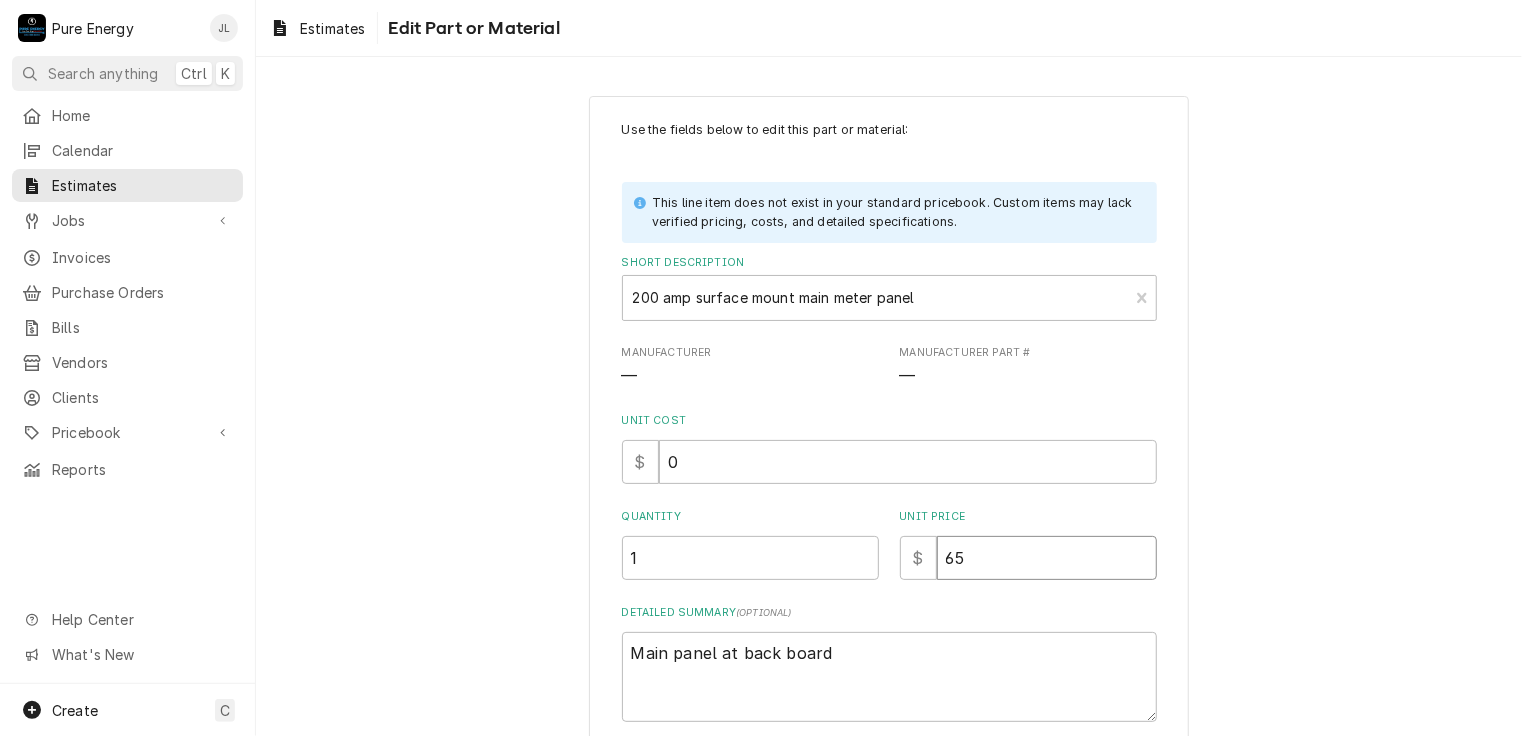 type on "x" 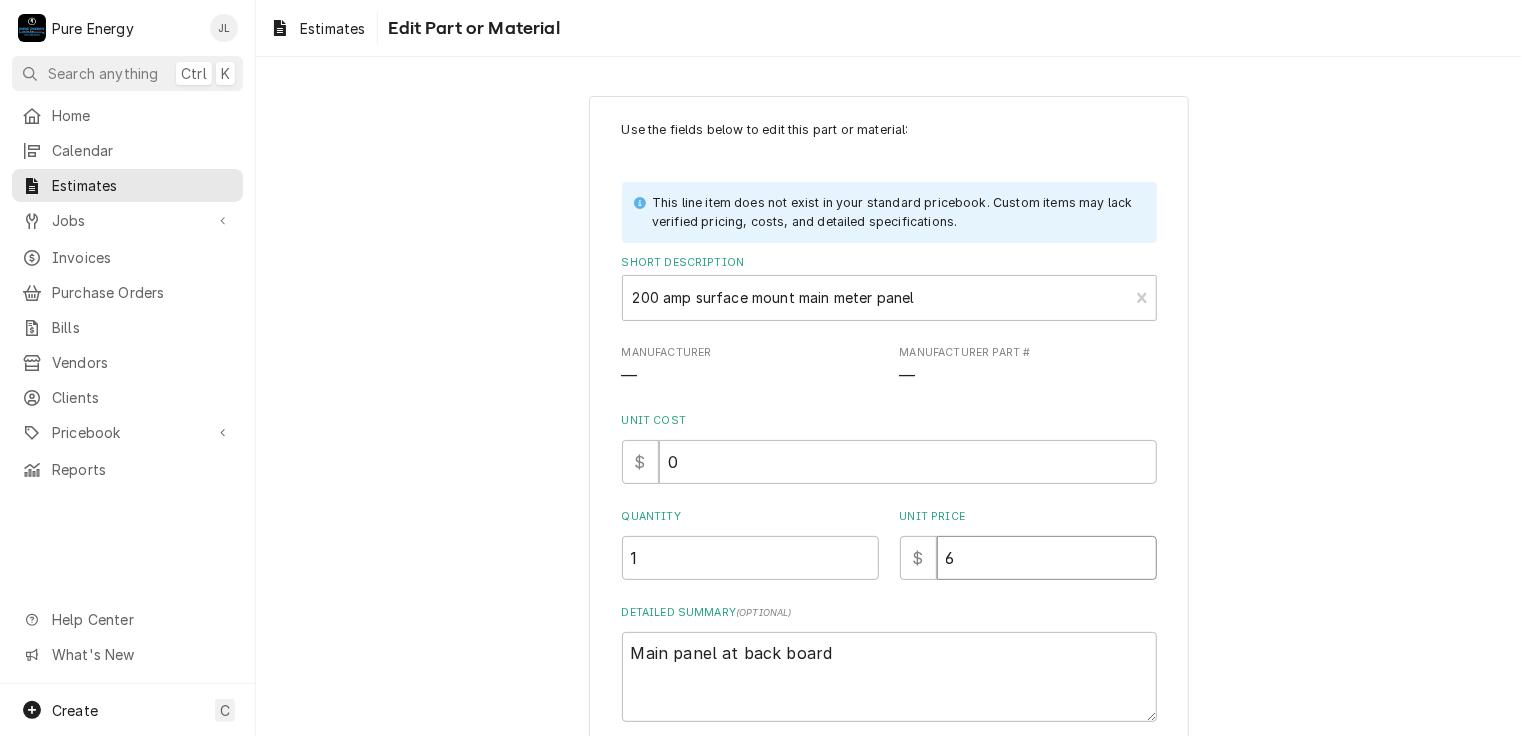 type on "x" 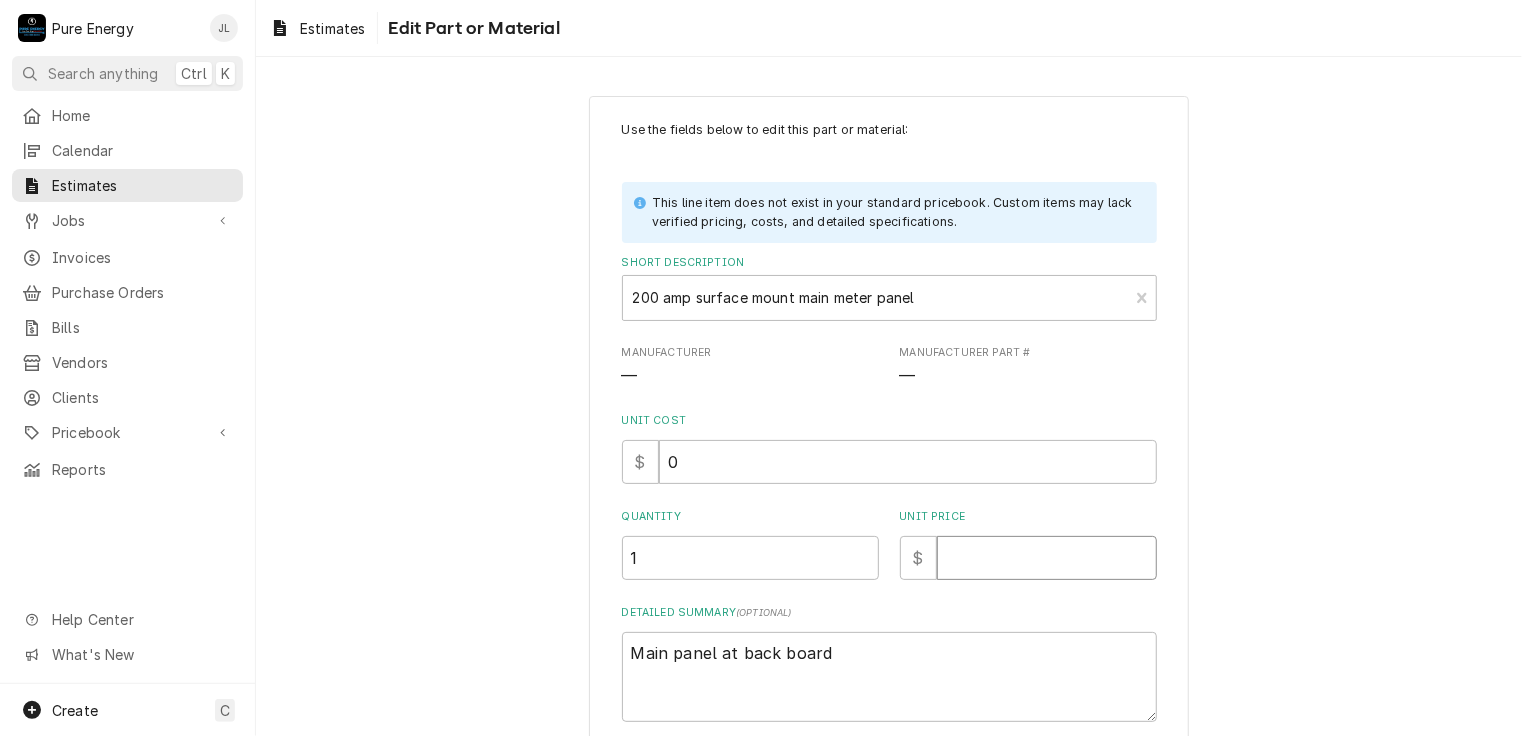 type on "x" 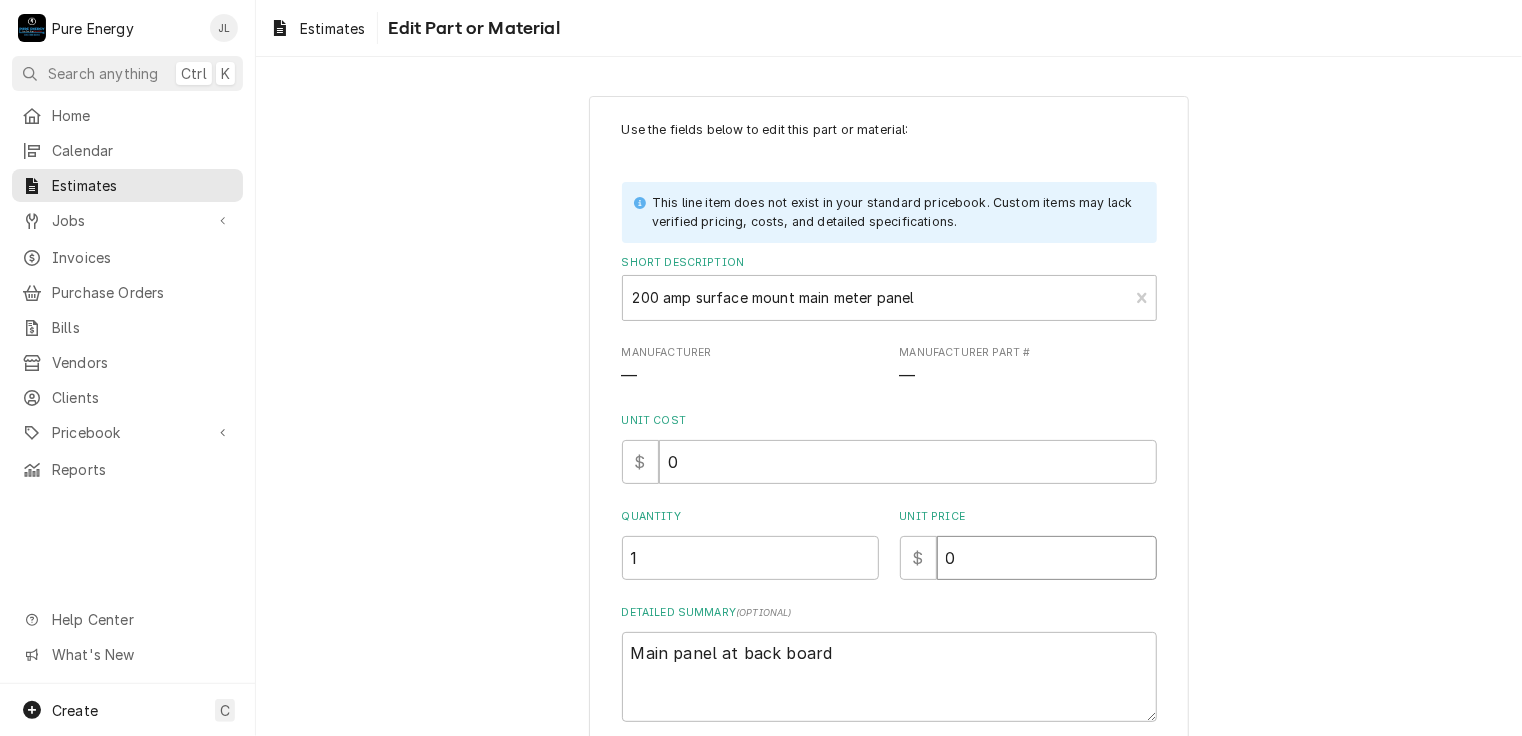 type on "x" 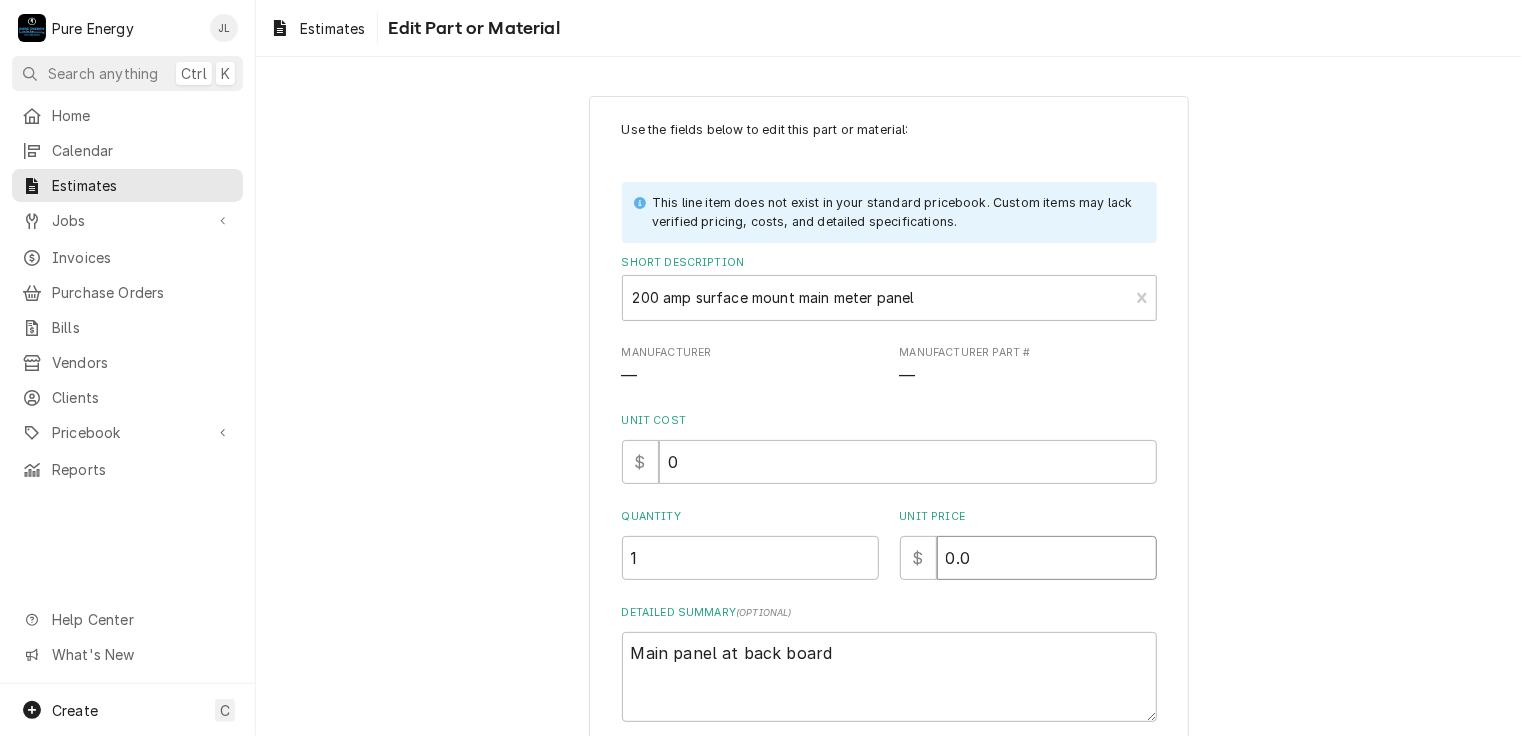 type on "x" 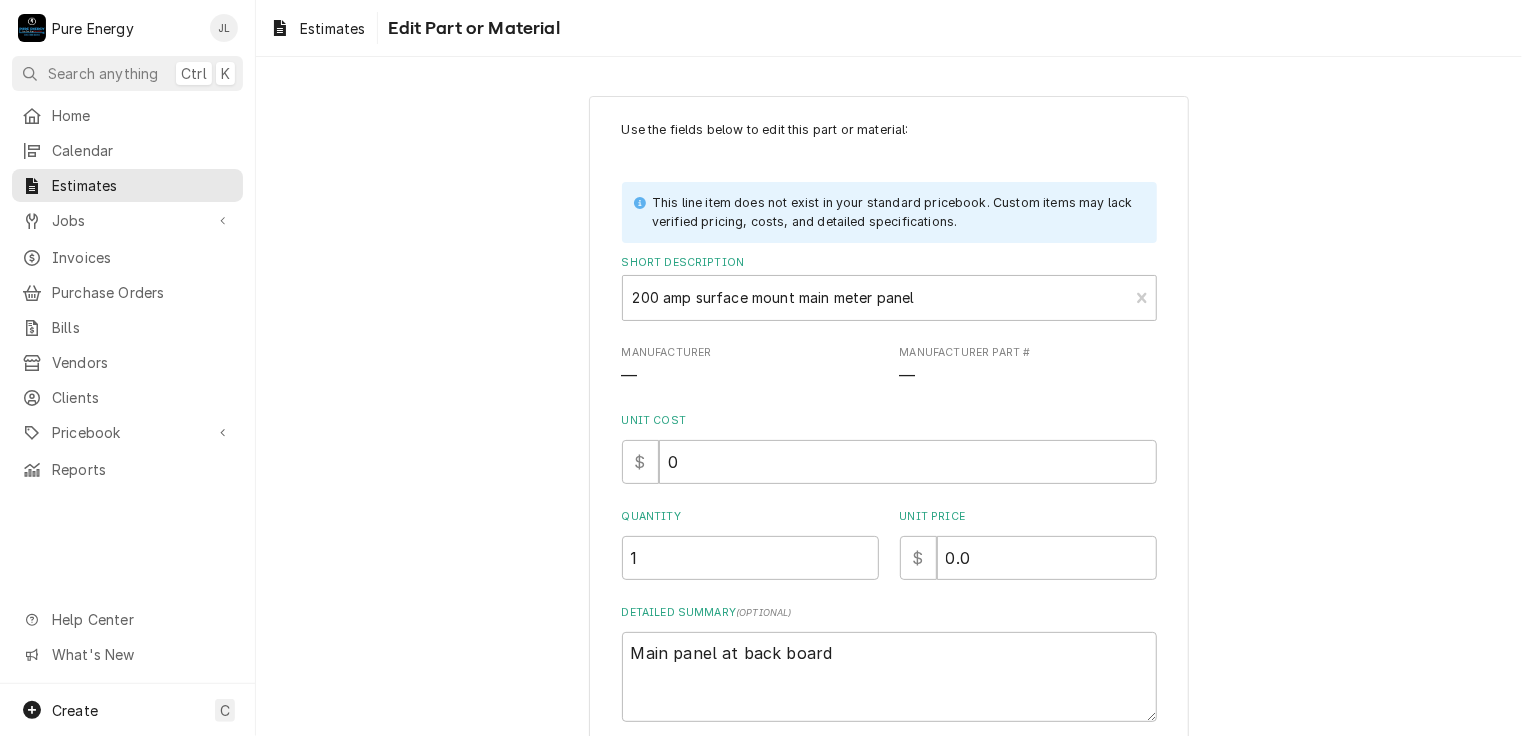 scroll, scrollTop: 156, scrollLeft: 0, axis: vertical 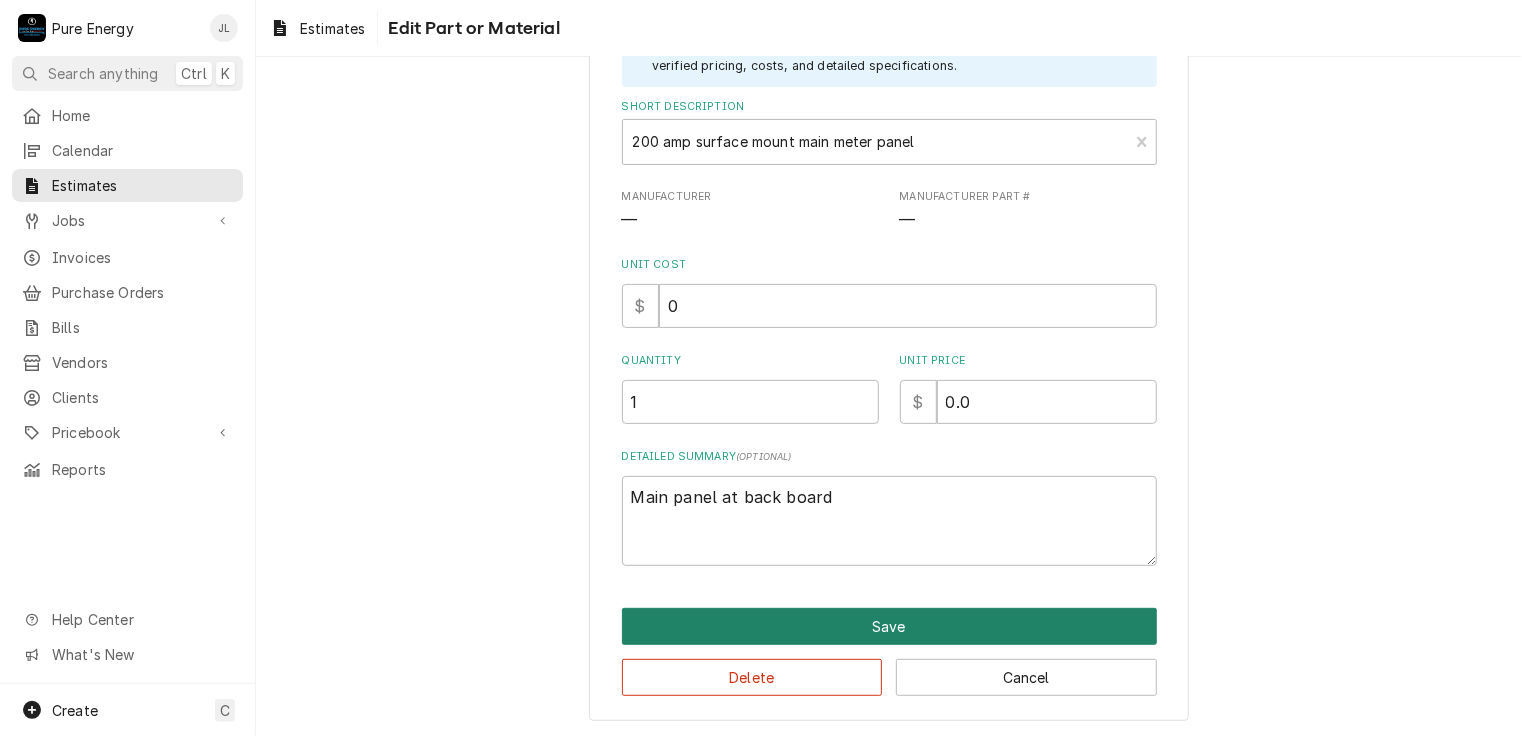 click on "Save" at bounding box center [889, 626] 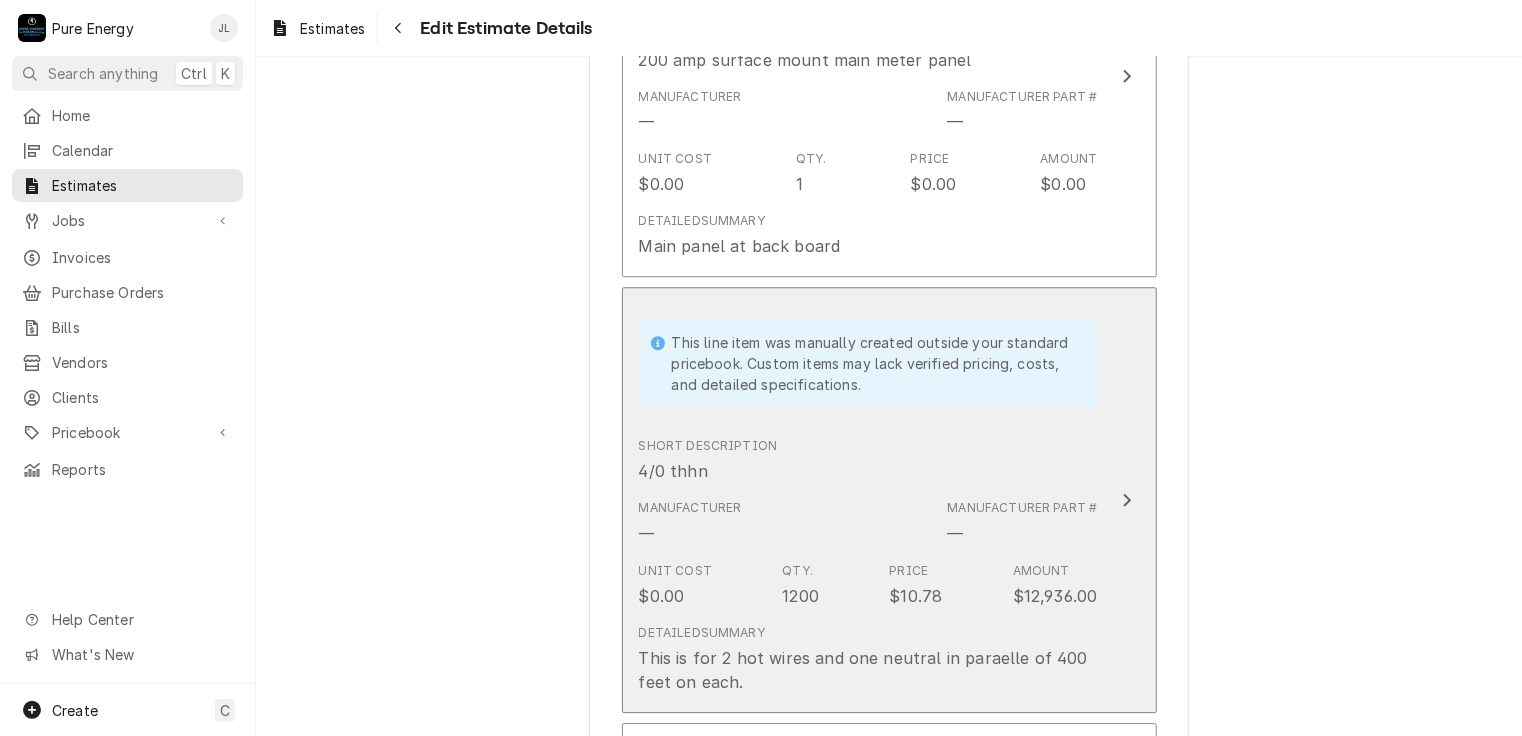 click on "Short Description 4/0 thhn" at bounding box center [868, 460] 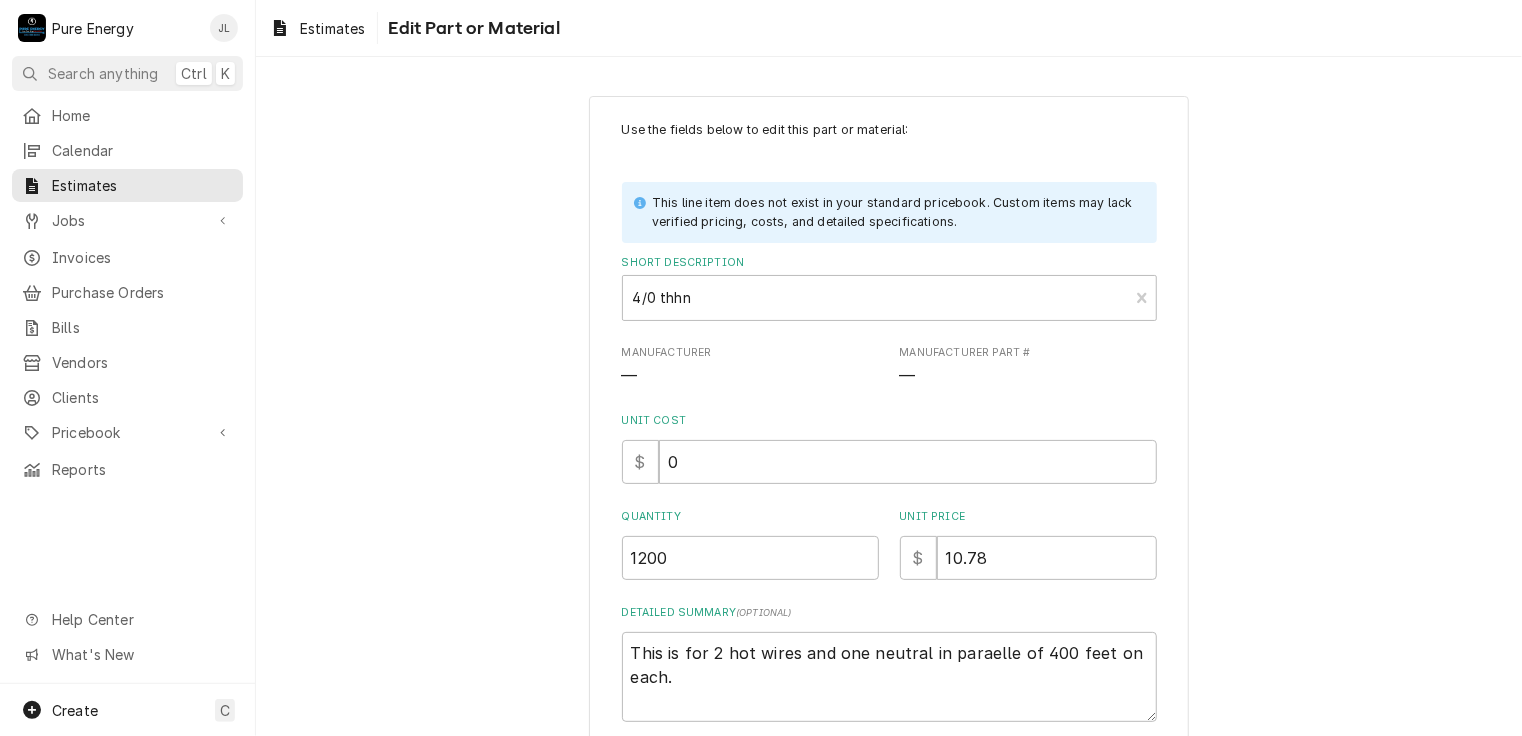 scroll, scrollTop: 100, scrollLeft: 0, axis: vertical 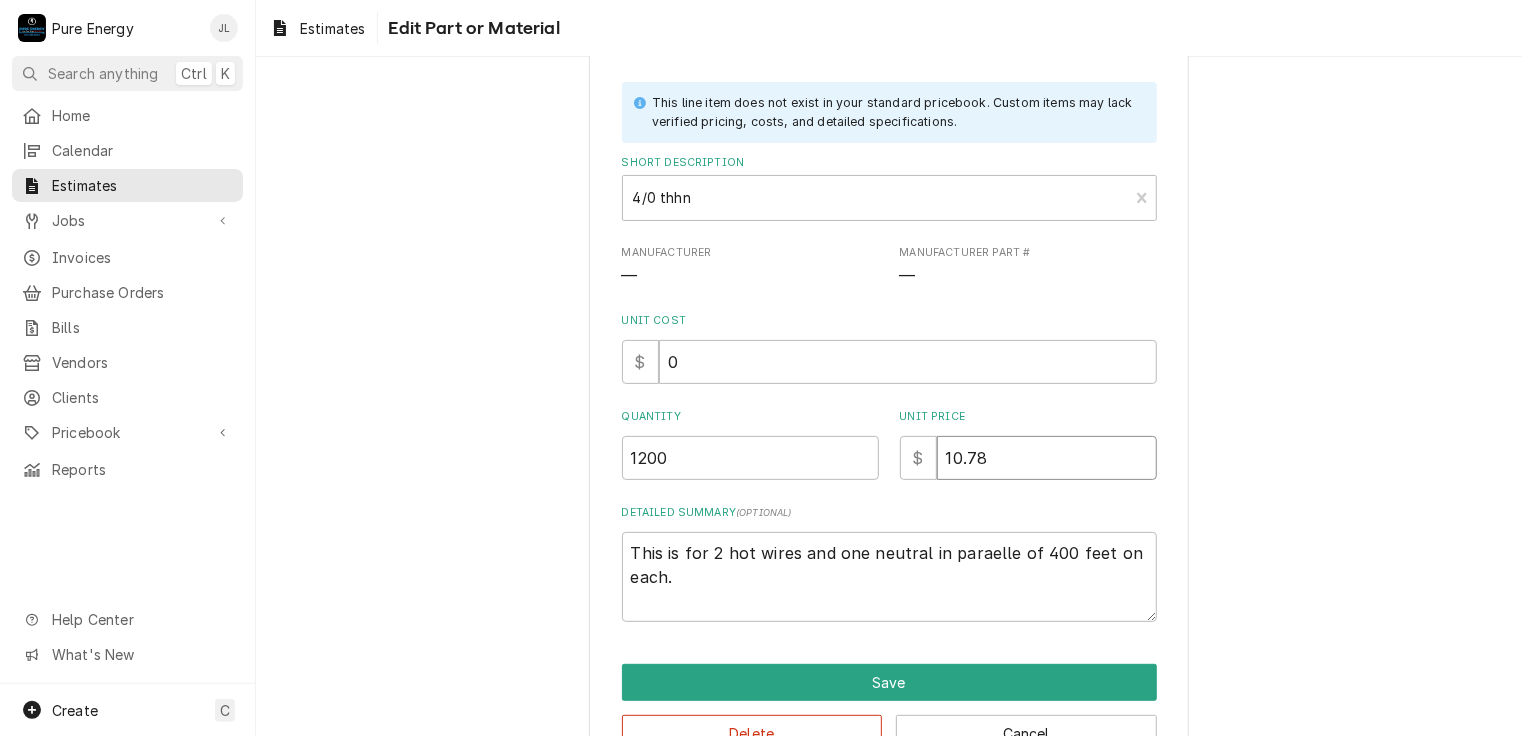 click on "10.78" at bounding box center (1047, 458) 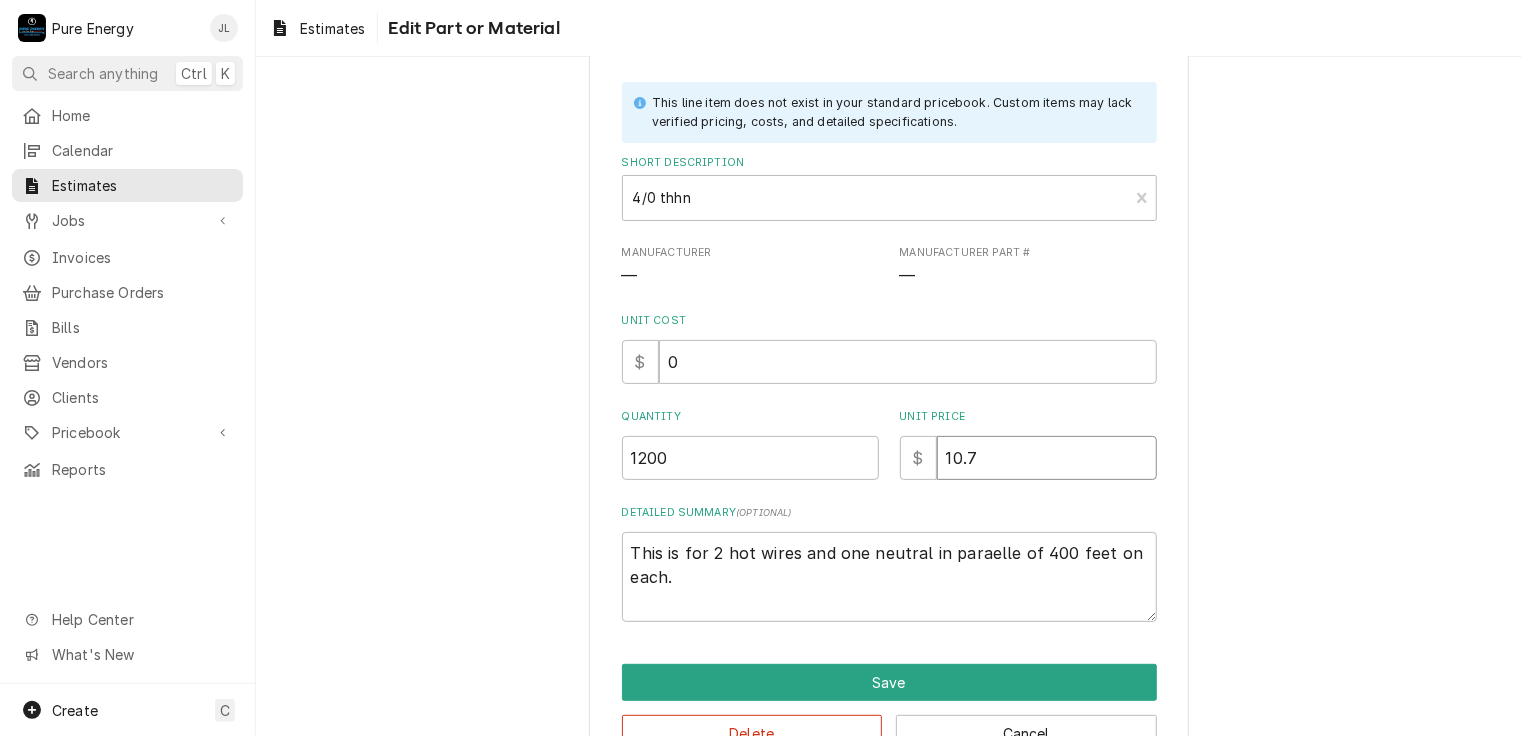 type on "x" 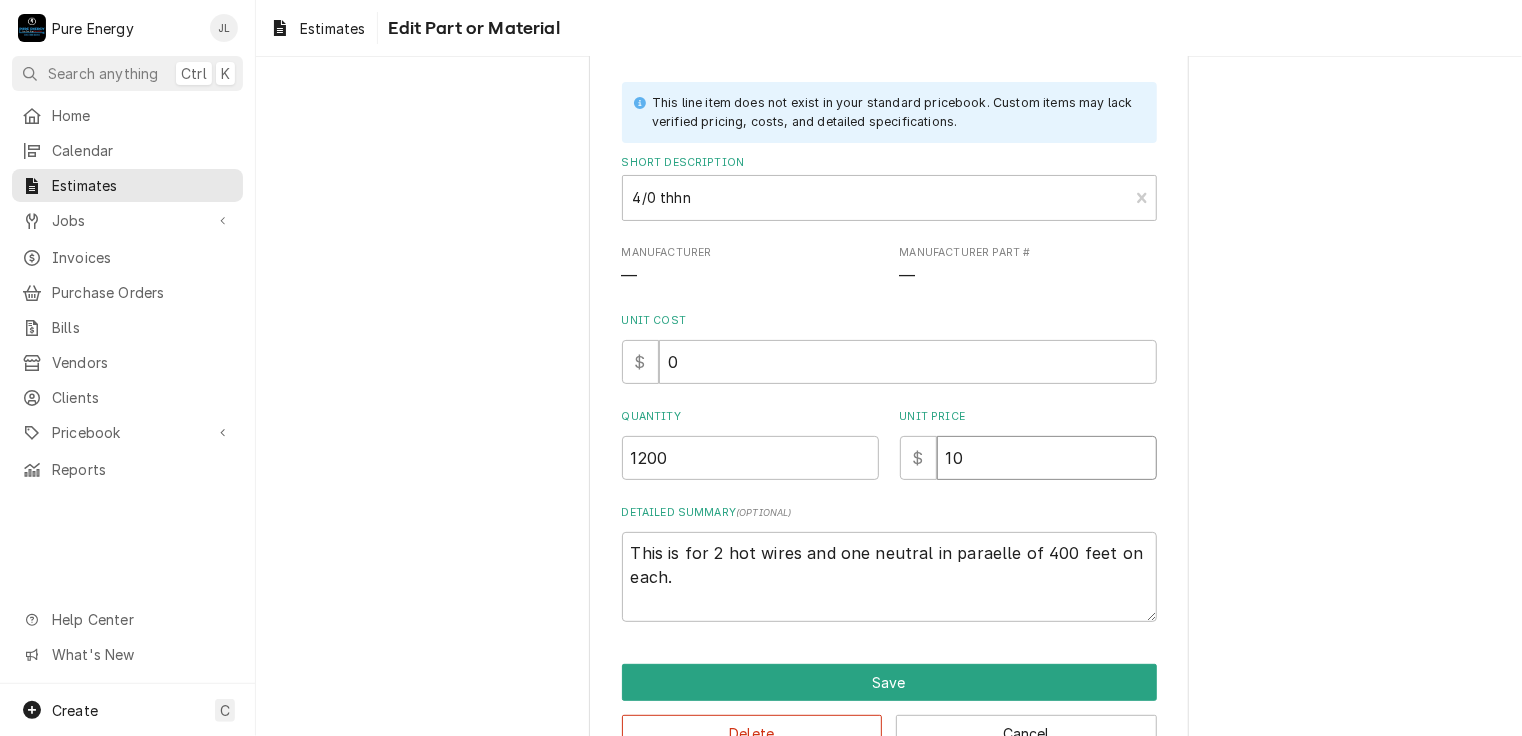 type on "x" 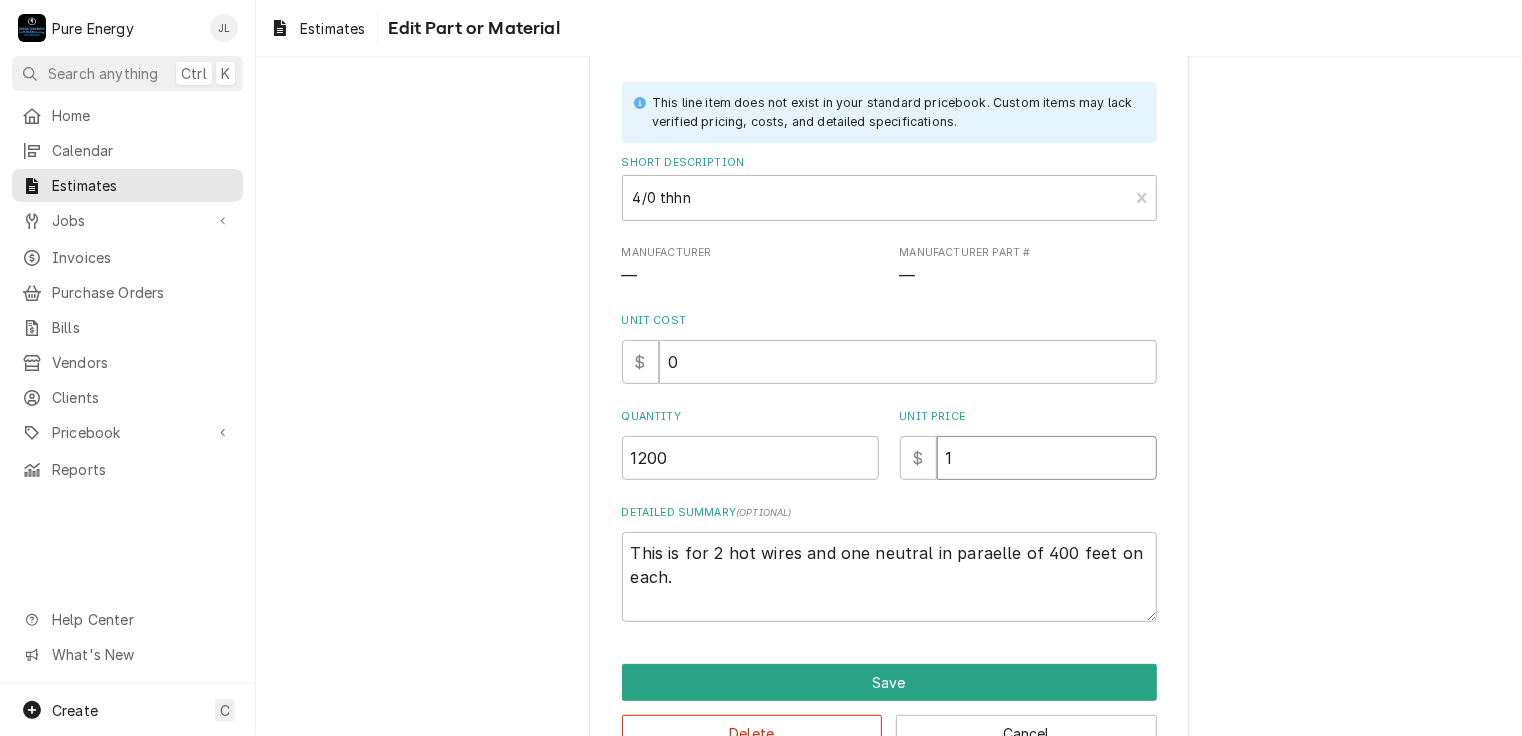 type on "x" 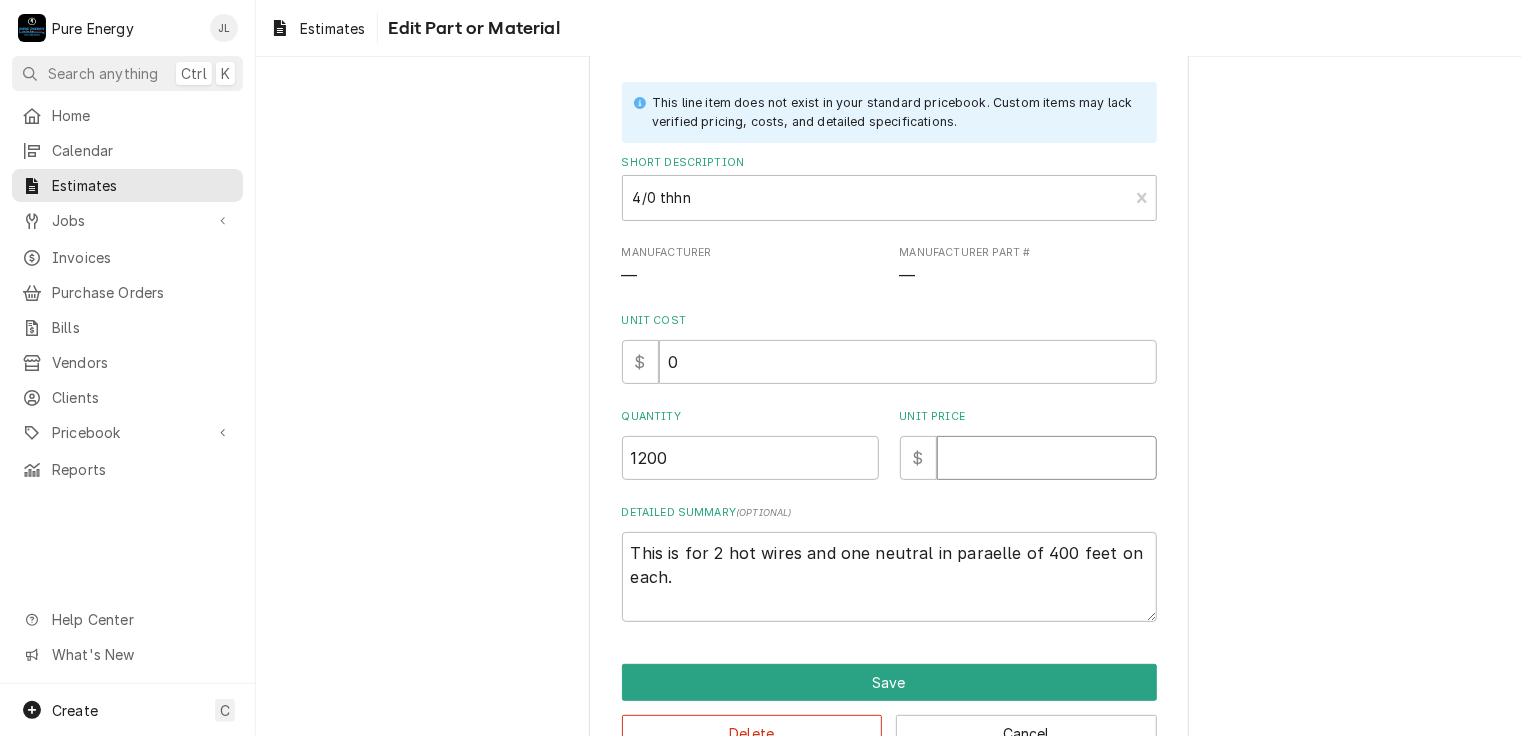 type on "x" 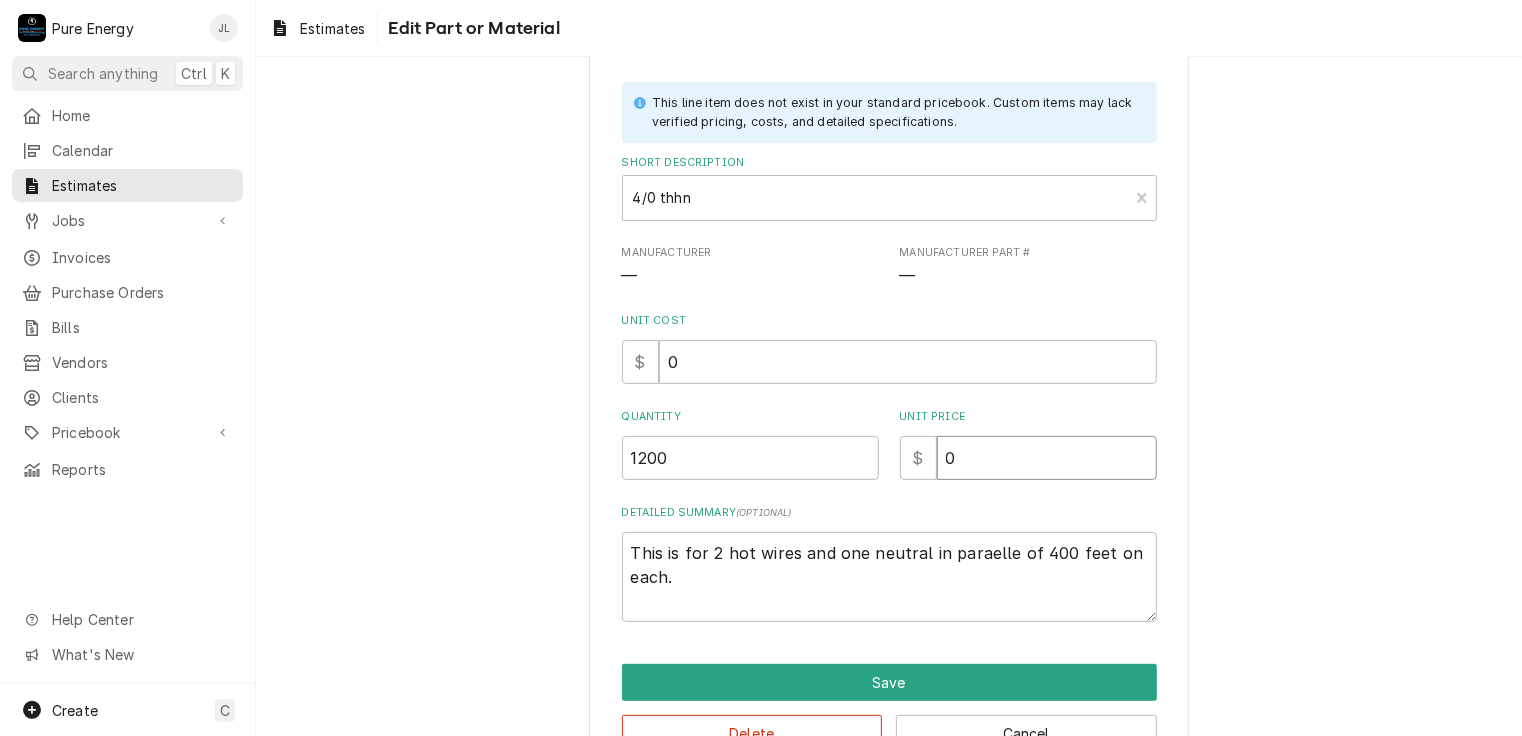 type on "x" 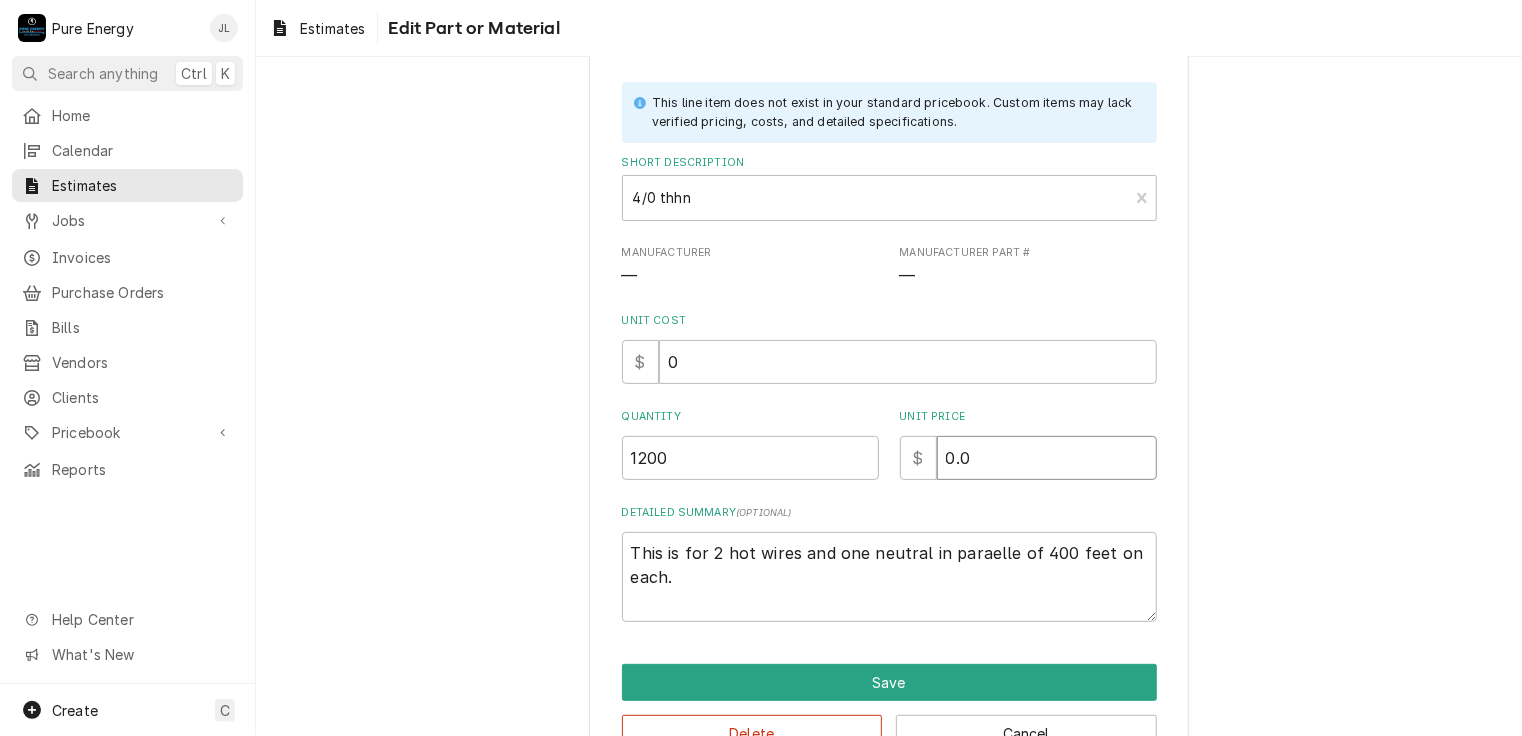 type on "x" 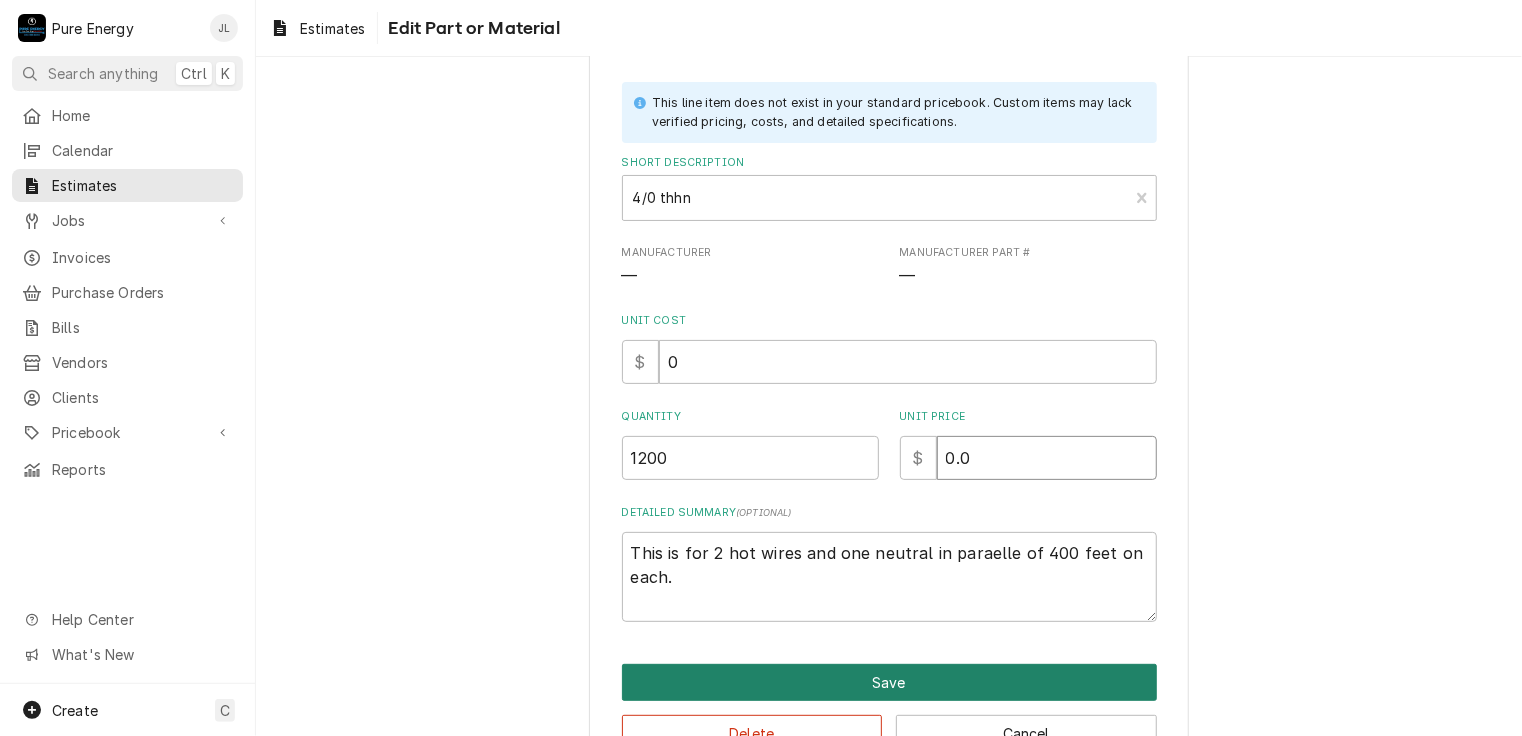 type on "0.0" 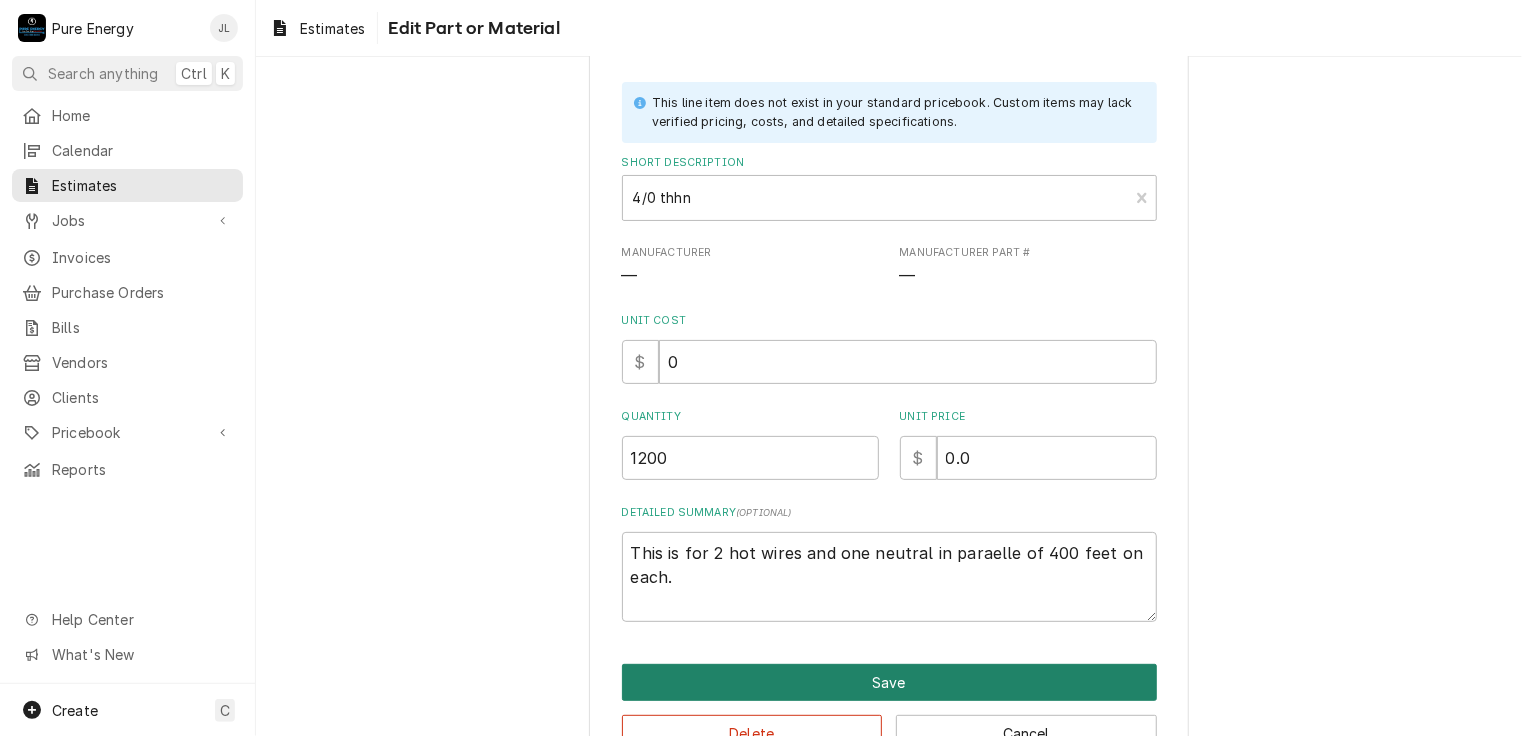 click on "Save" at bounding box center (889, 682) 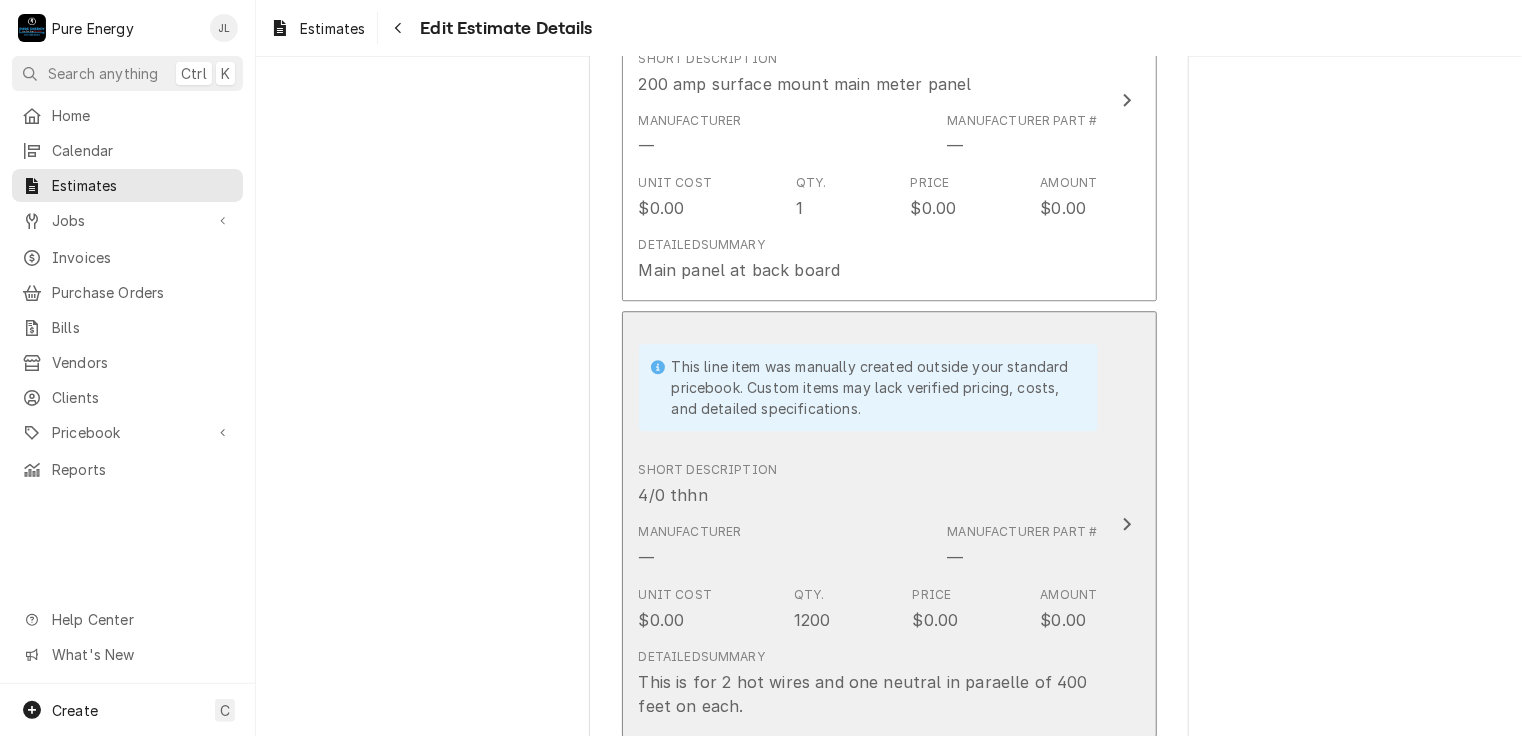 scroll, scrollTop: 2965, scrollLeft: 0, axis: vertical 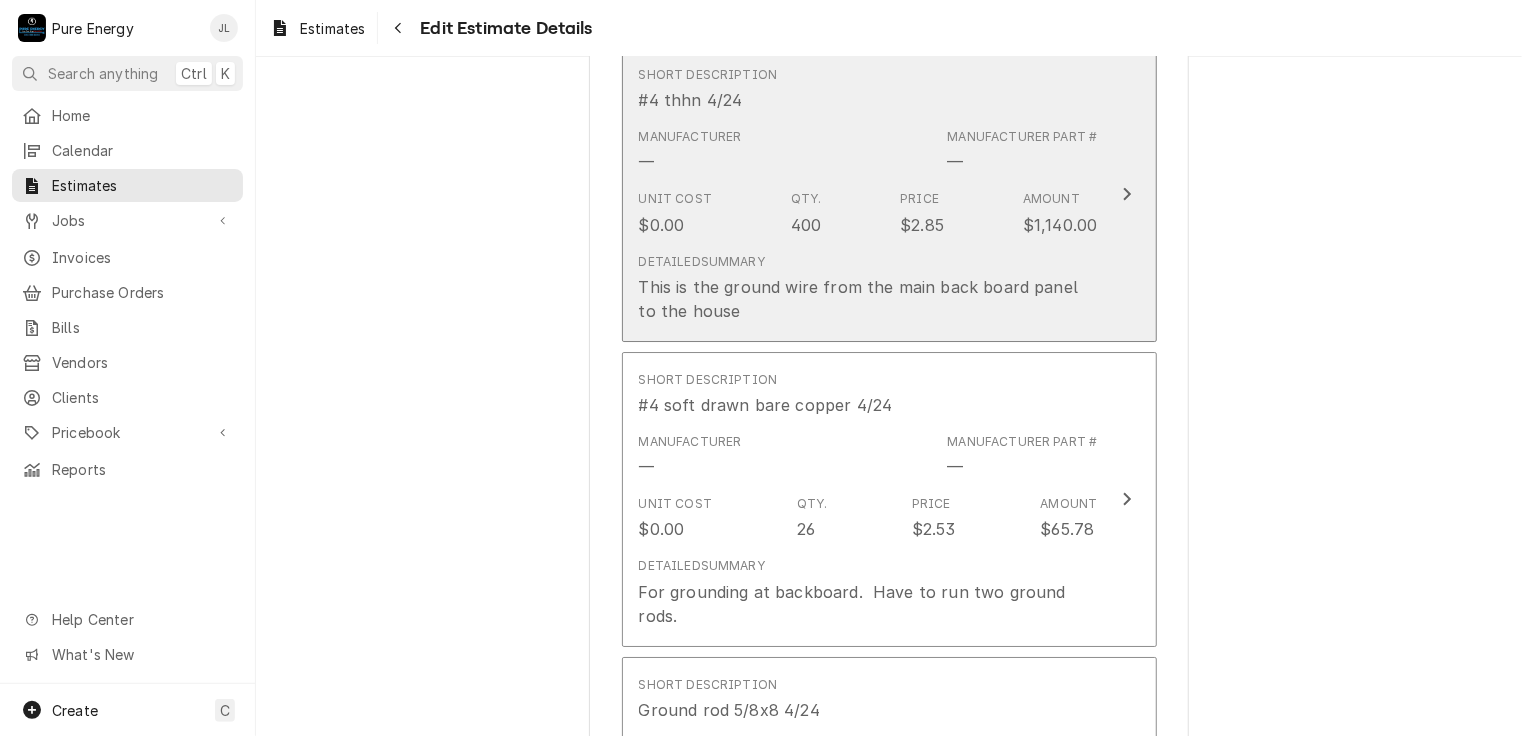 click on "Unit Cost $0.00 Qty. 400 Price $2.85 Amount $1,140.00" at bounding box center [868, 213] 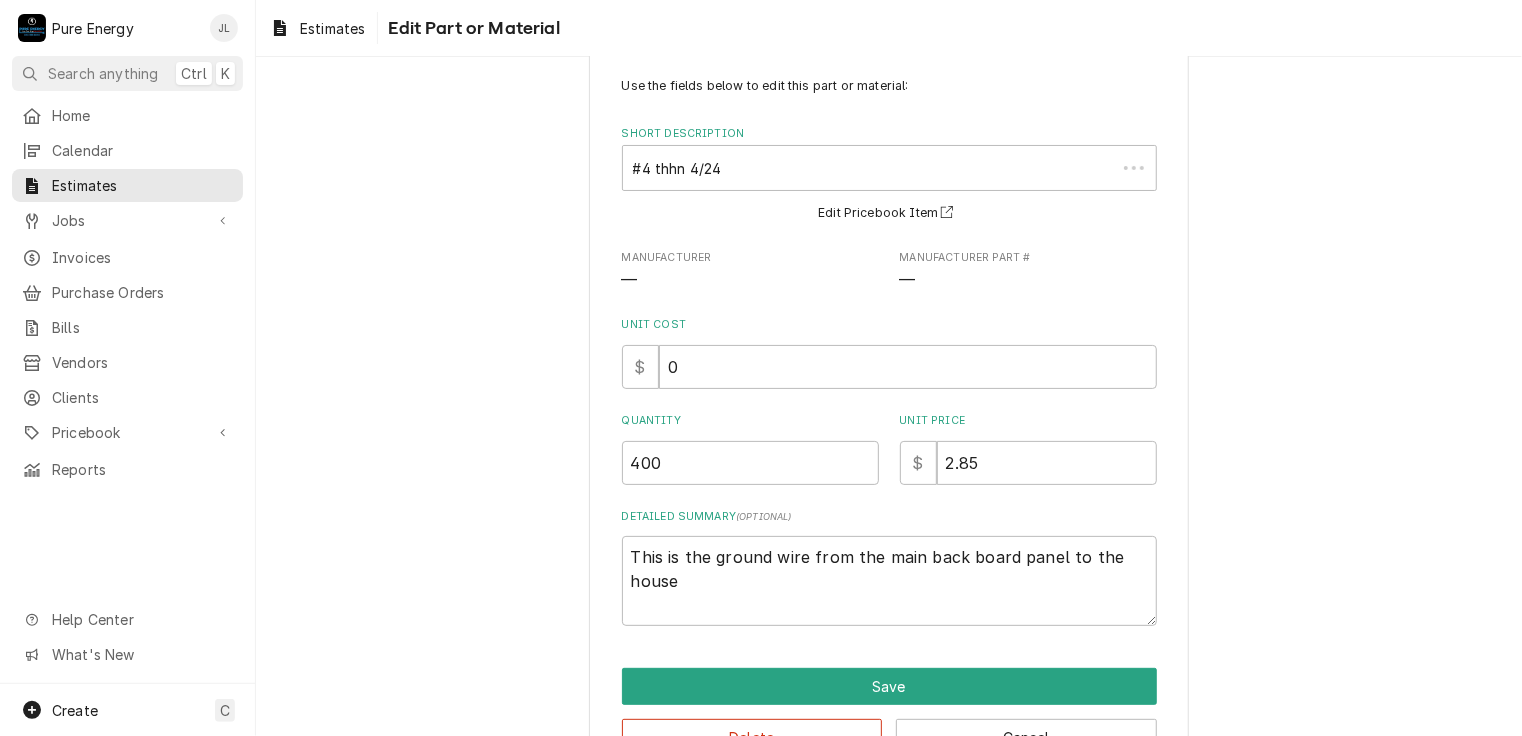 scroll, scrollTop: 0, scrollLeft: 0, axis: both 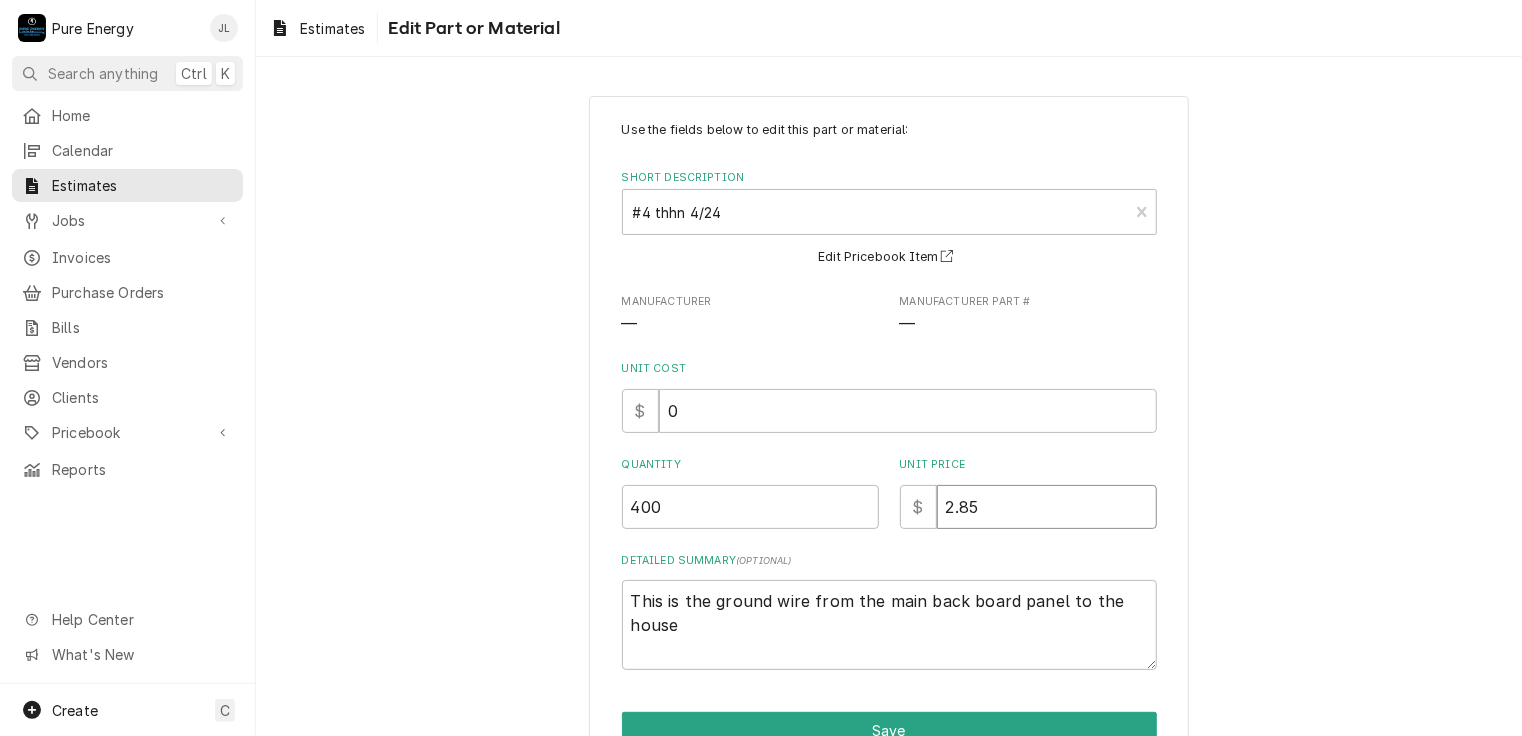 click on "2.85" at bounding box center (1047, 507) 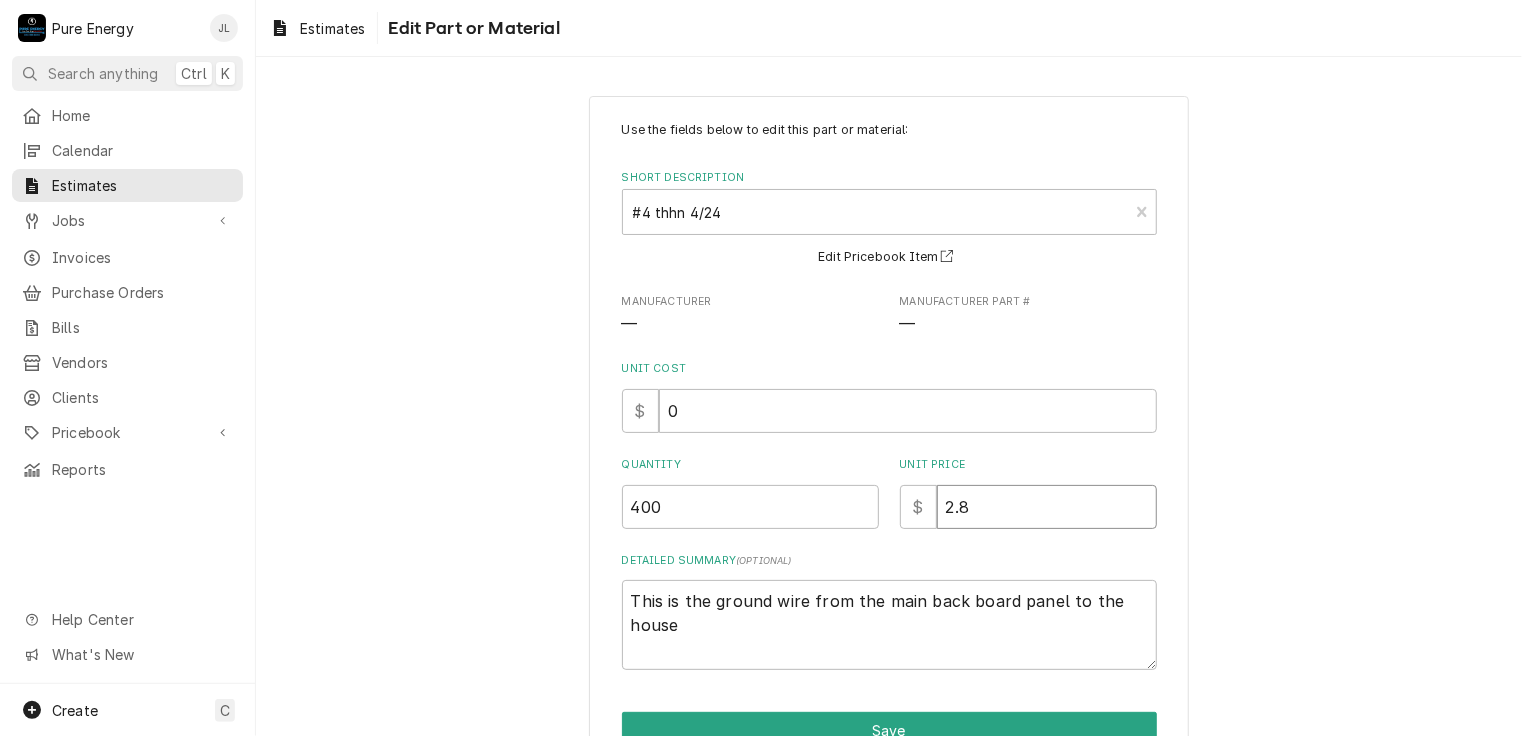 type on "x" 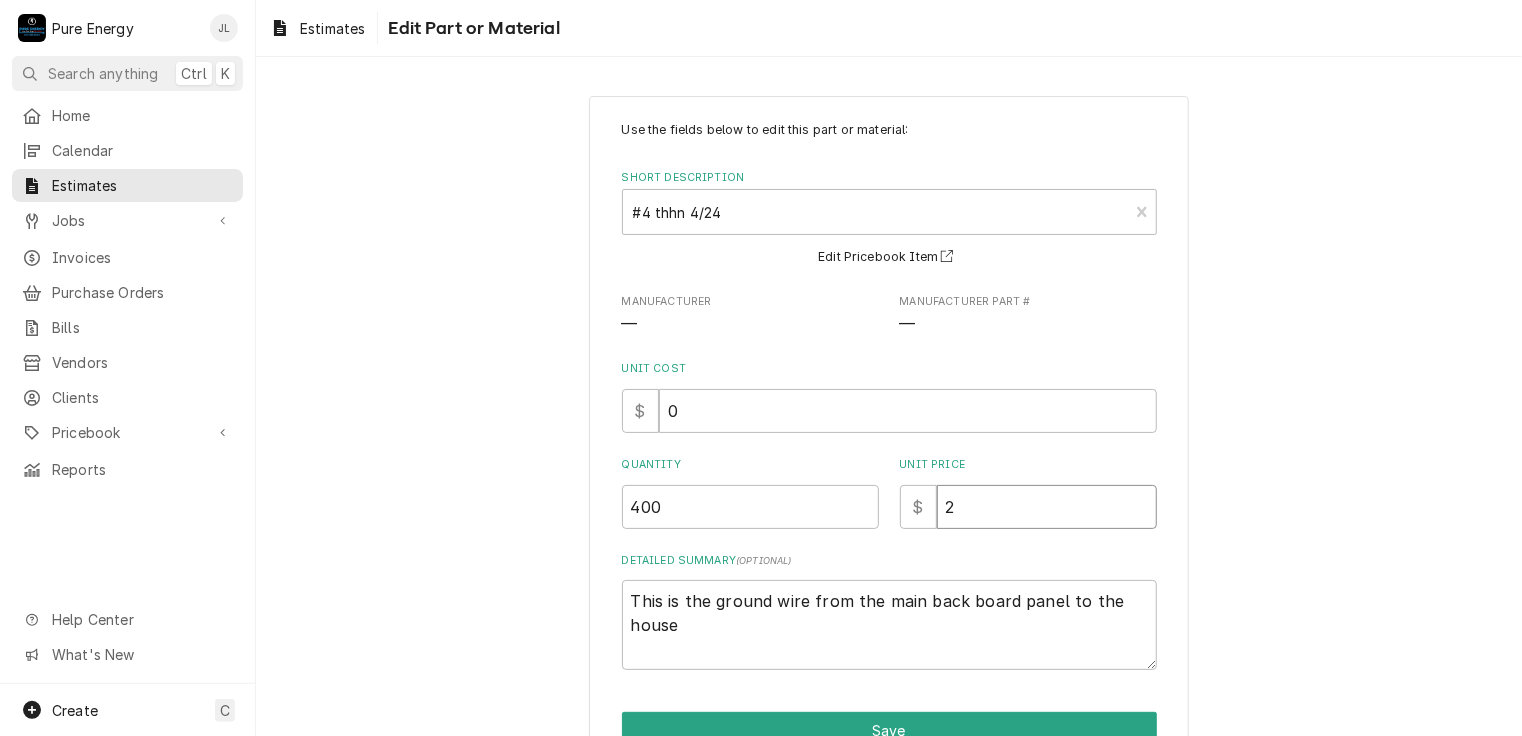 type on "x" 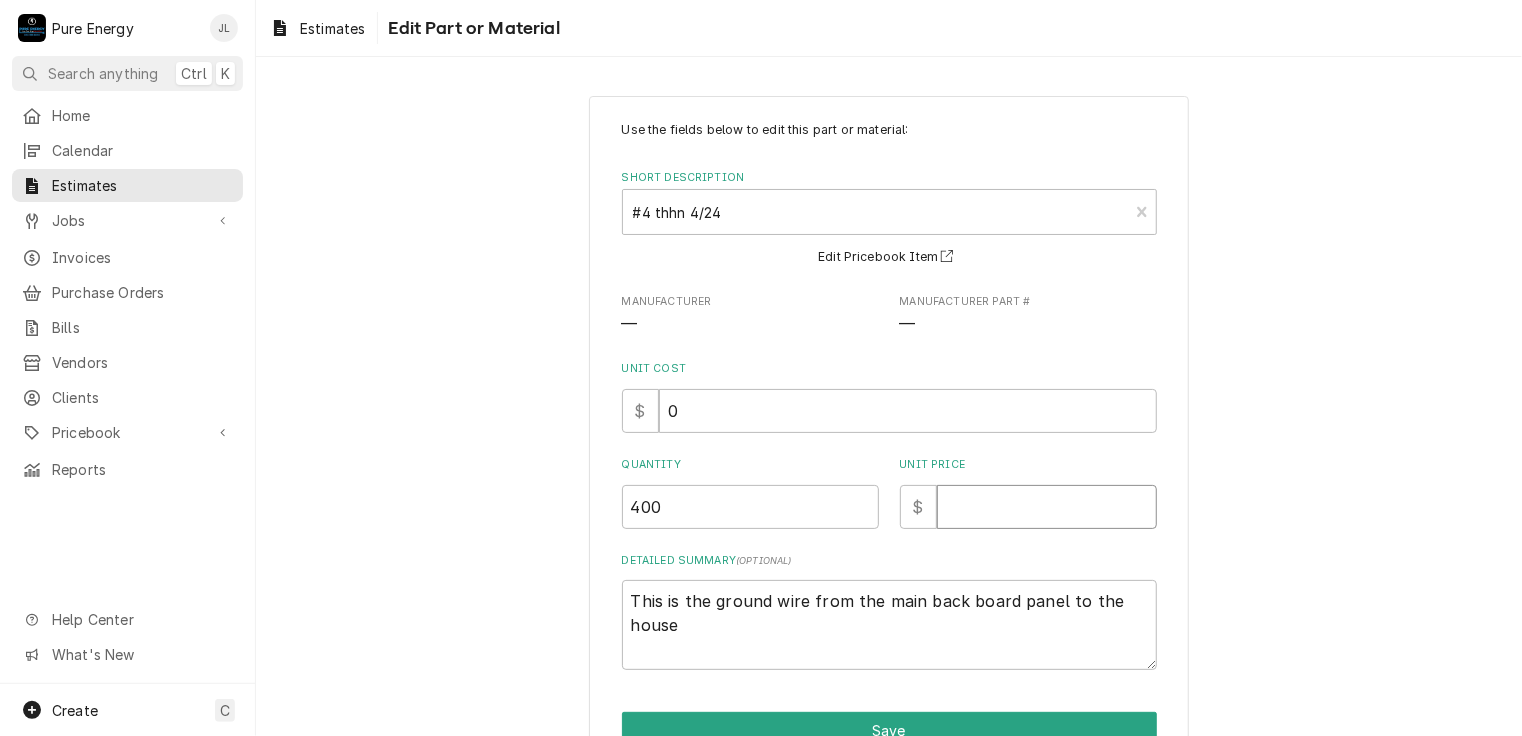 type on "x" 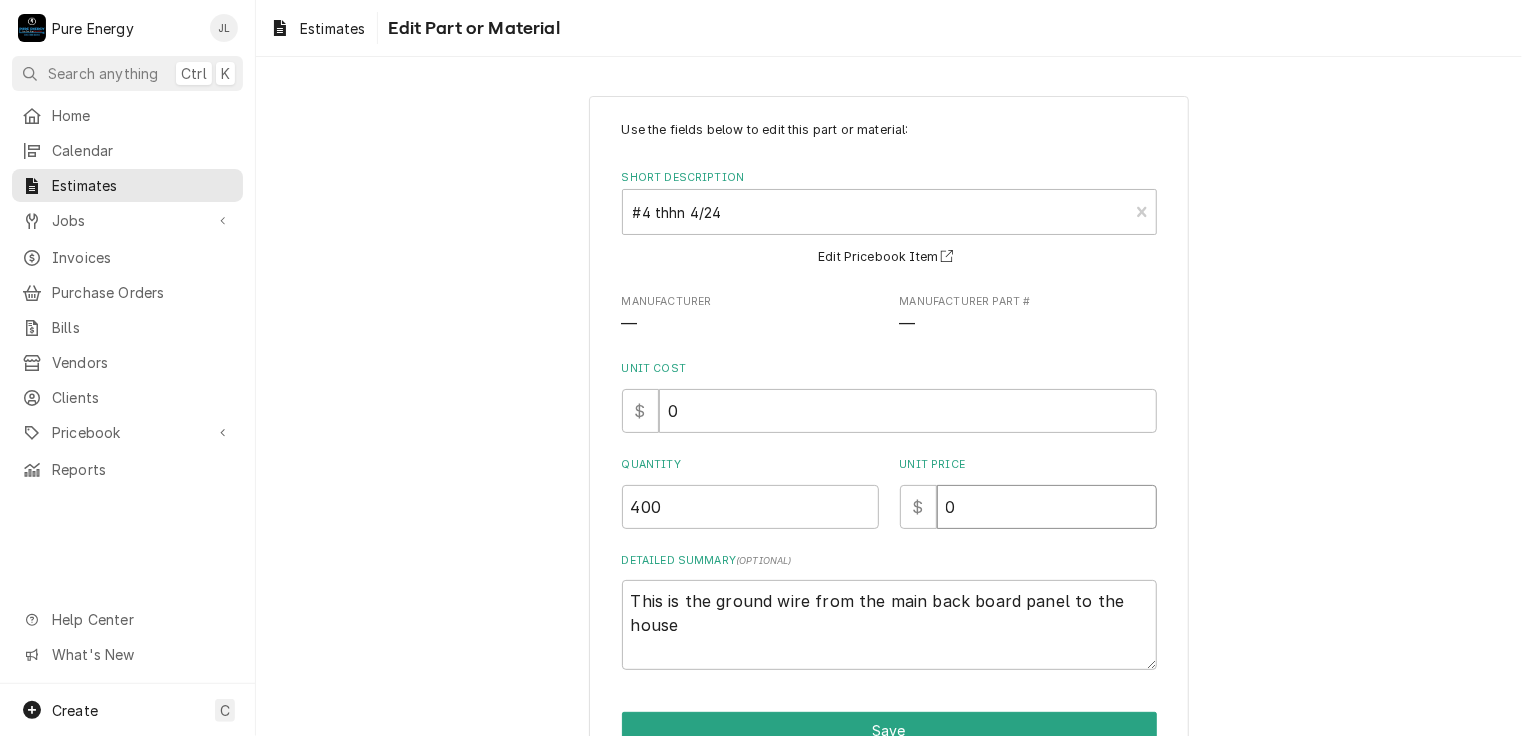 type on "x" 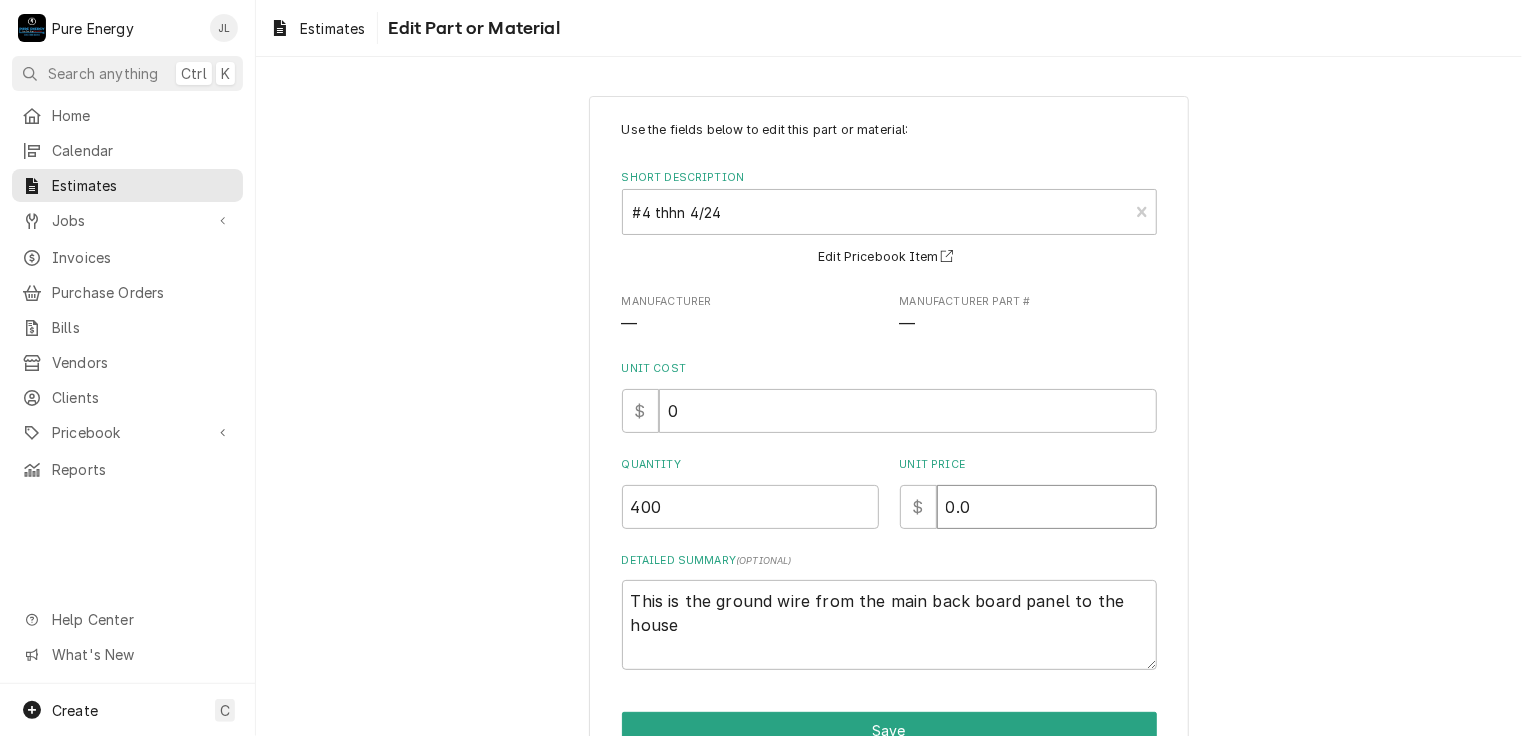 type on "x" 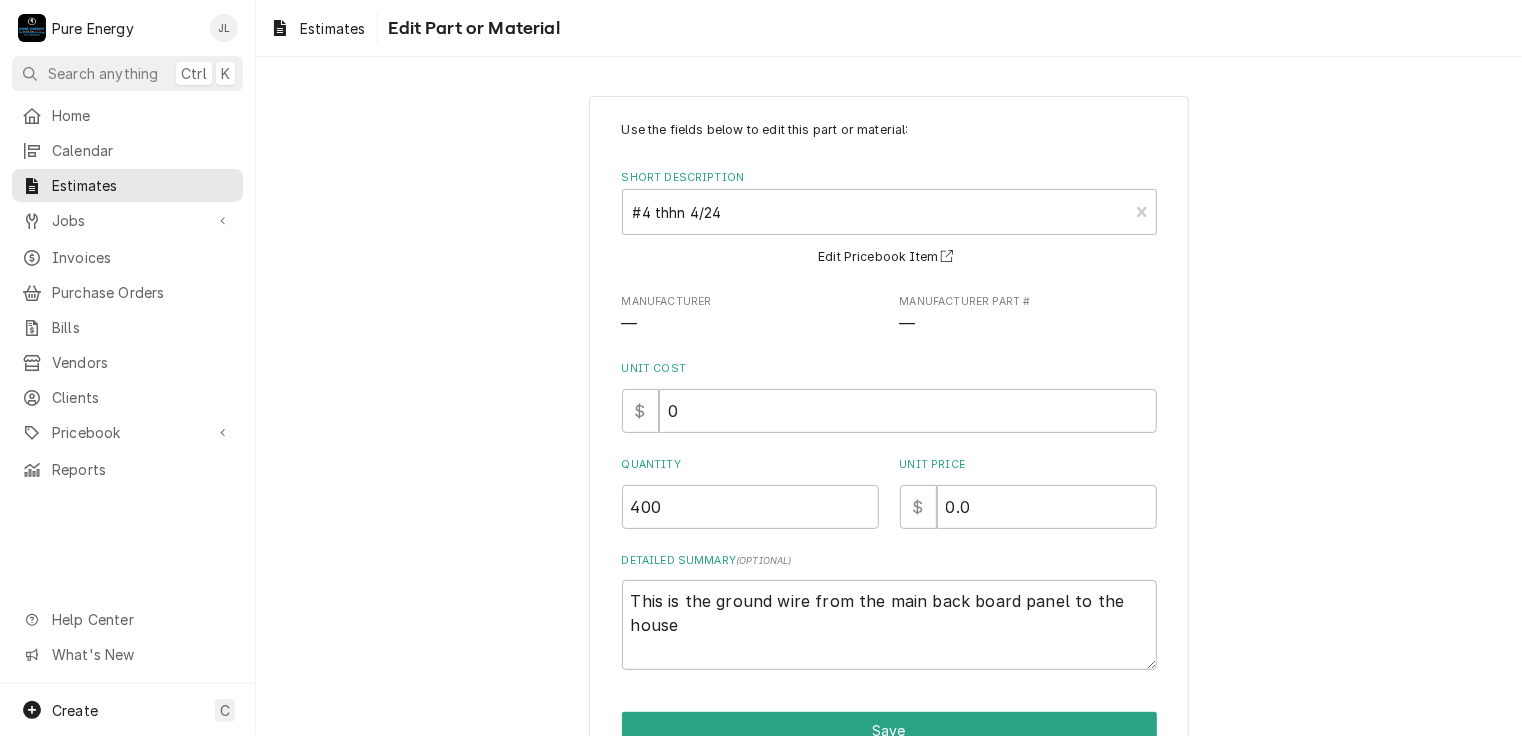 scroll, scrollTop: 105, scrollLeft: 0, axis: vertical 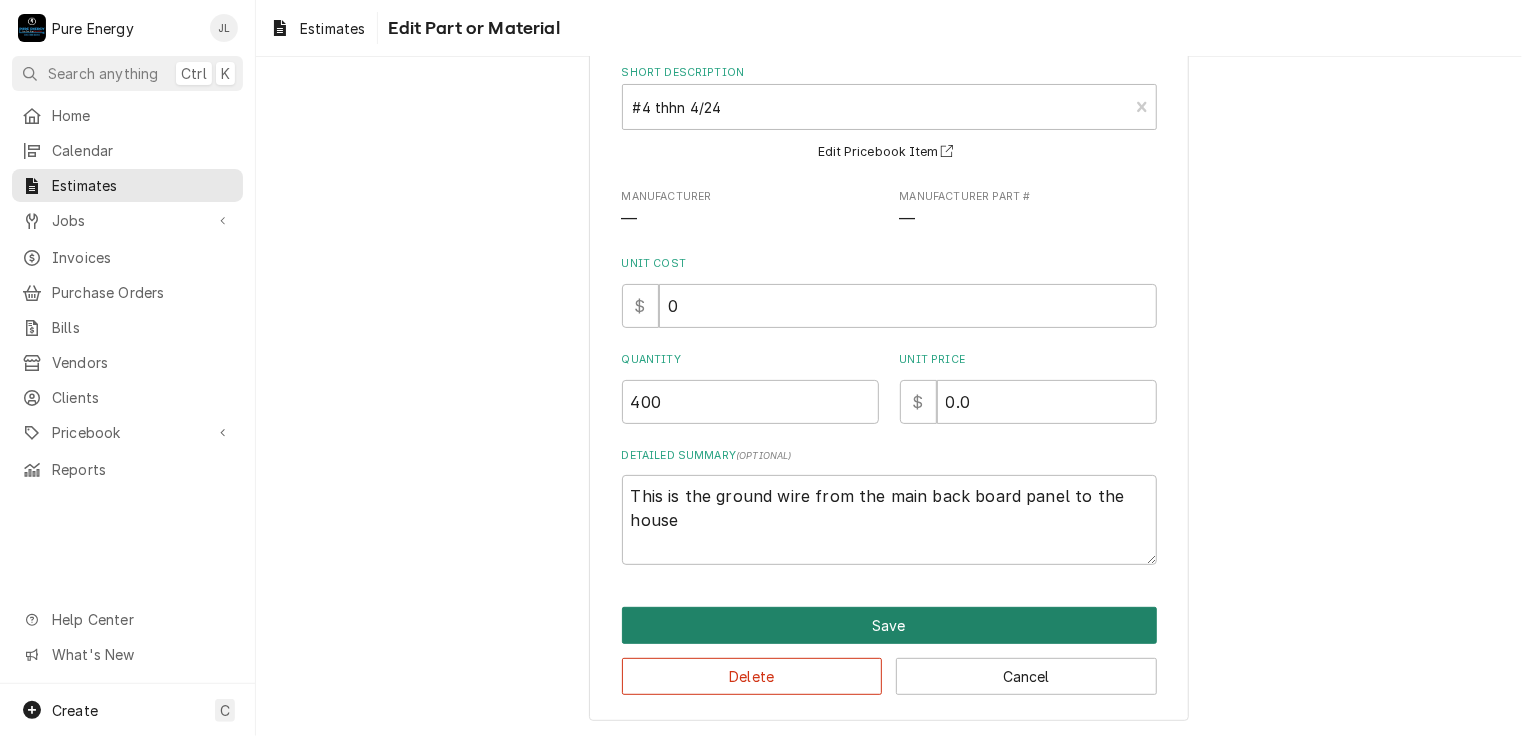click on "Save" at bounding box center (889, 625) 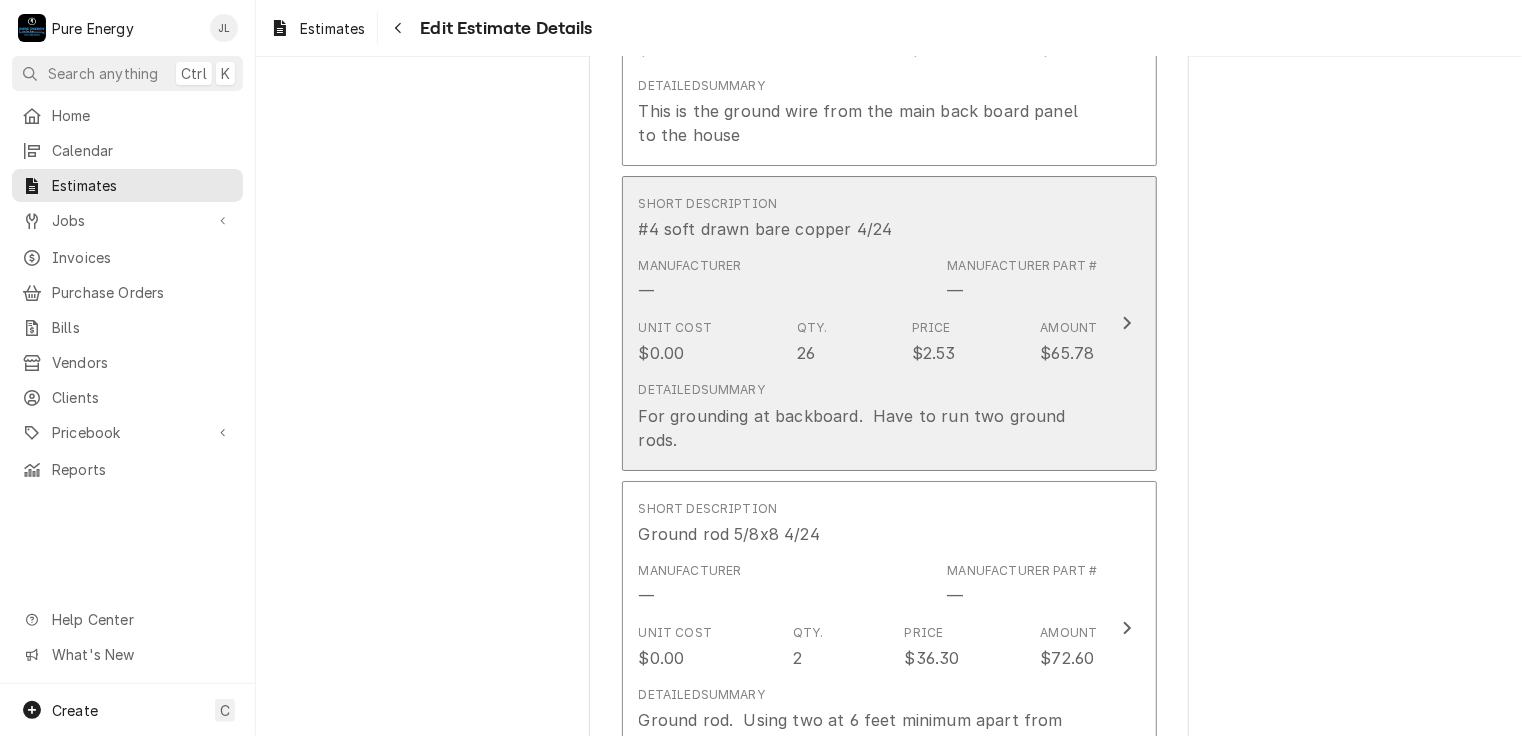 click on "Short Description #4 soft drawn bare copper 4/24" at bounding box center (868, 218) 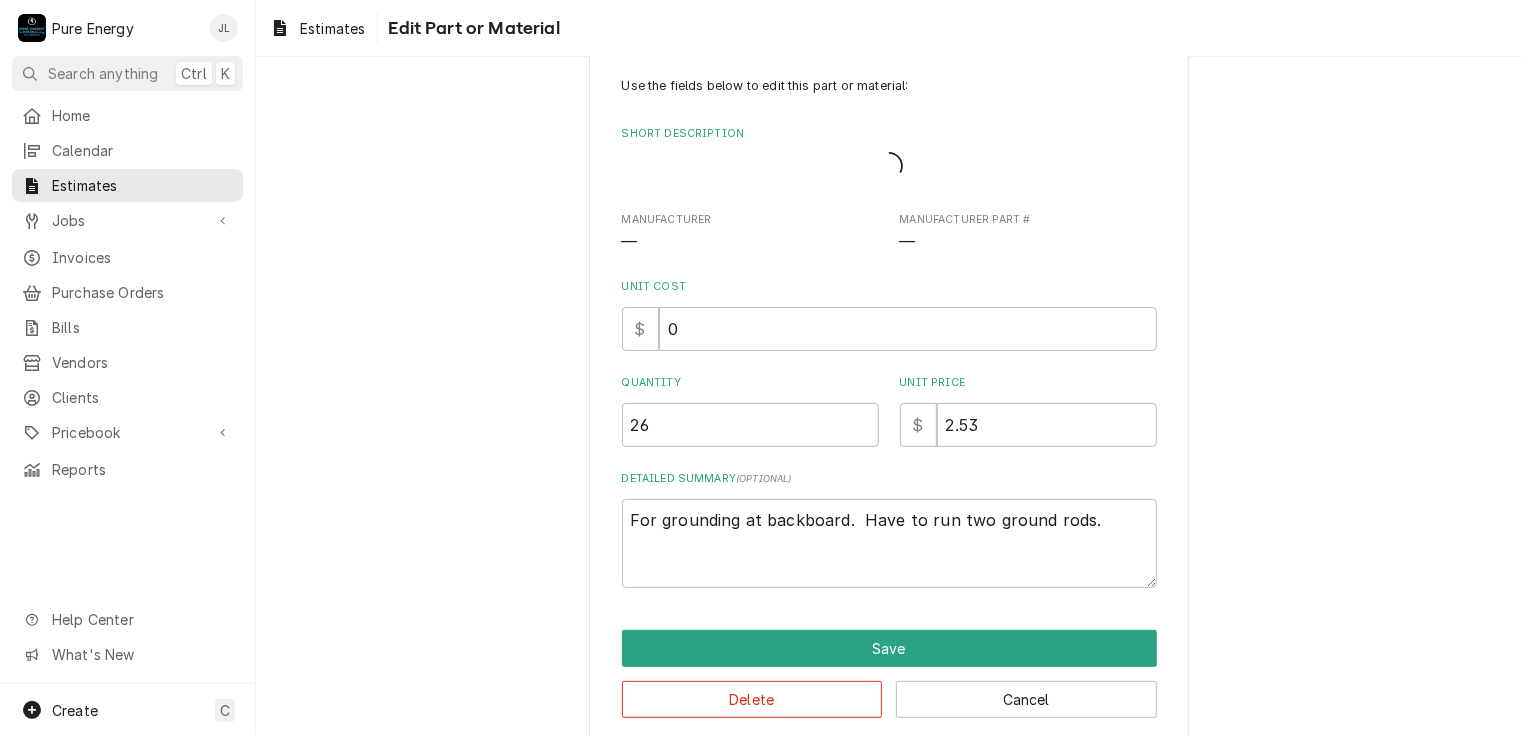 scroll, scrollTop: 0, scrollLeft: 0, axis: both 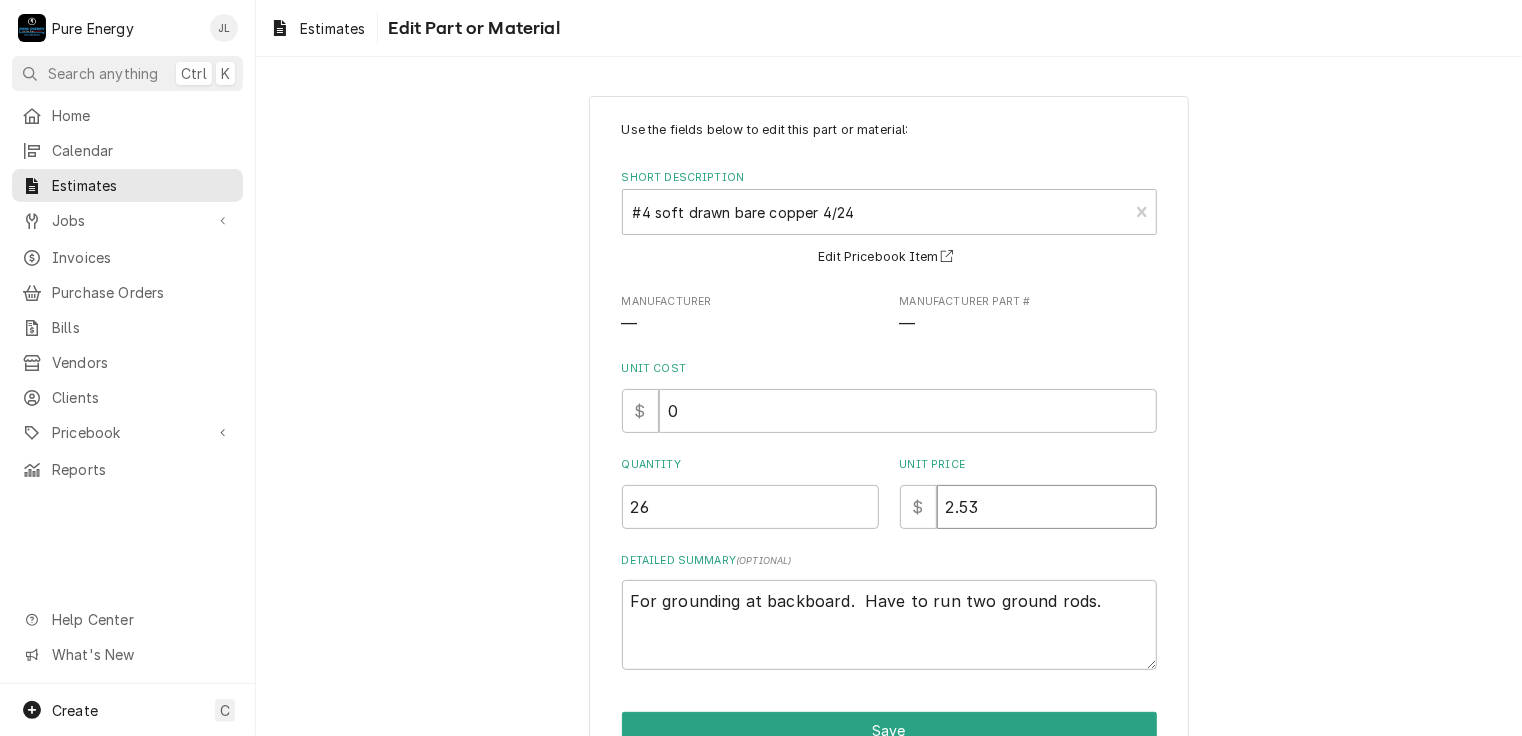 click on "2.53" at bounding box center (1047, 507) 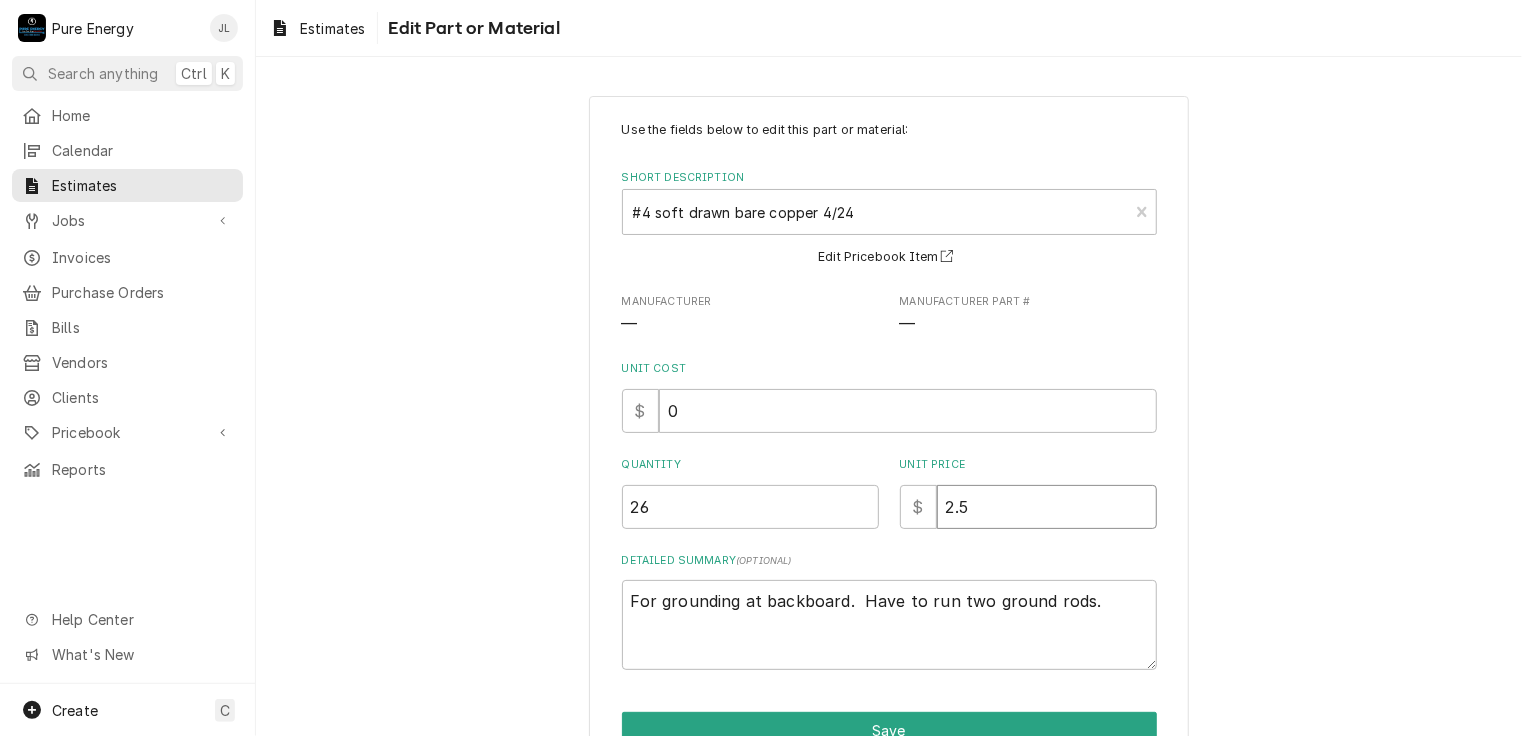 type on "x" 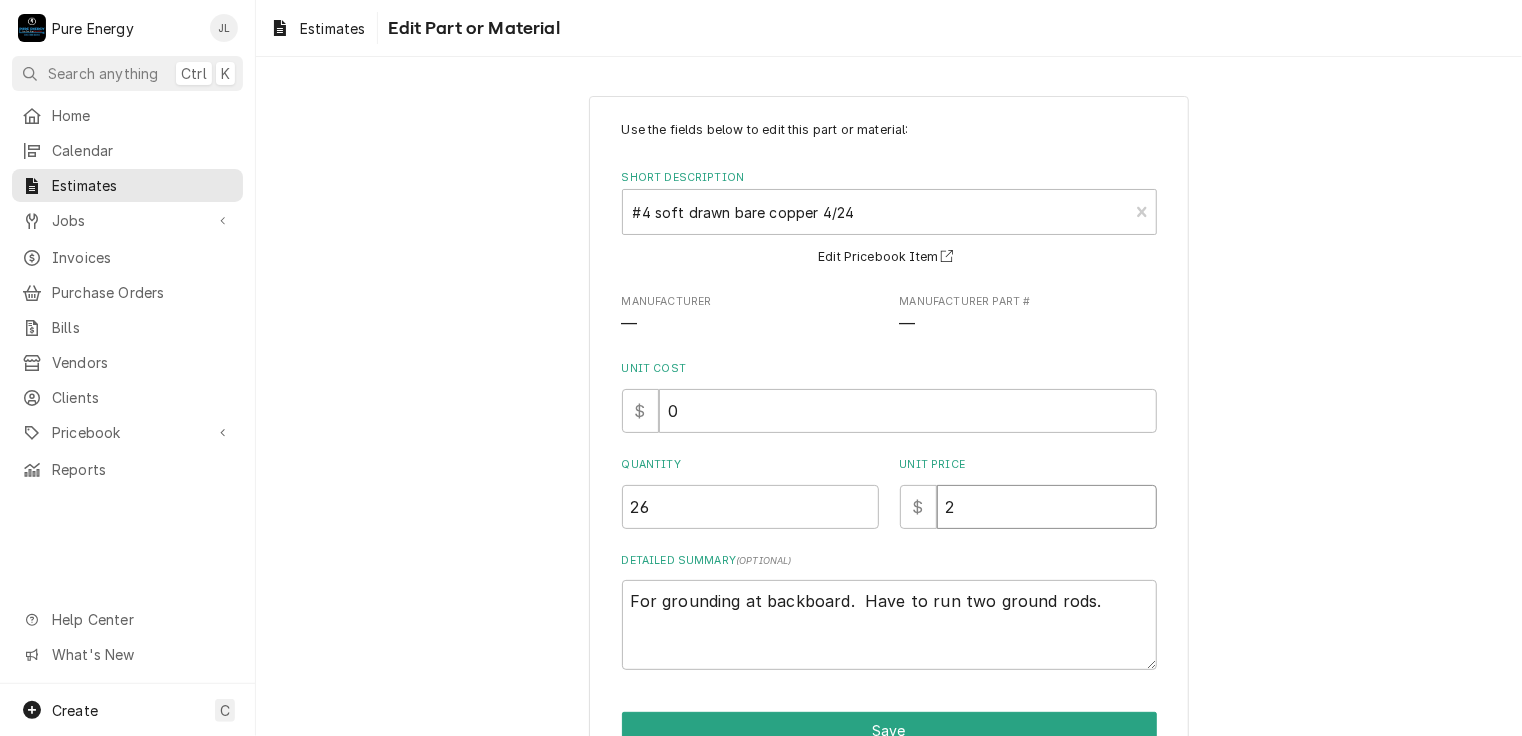 type on "x" 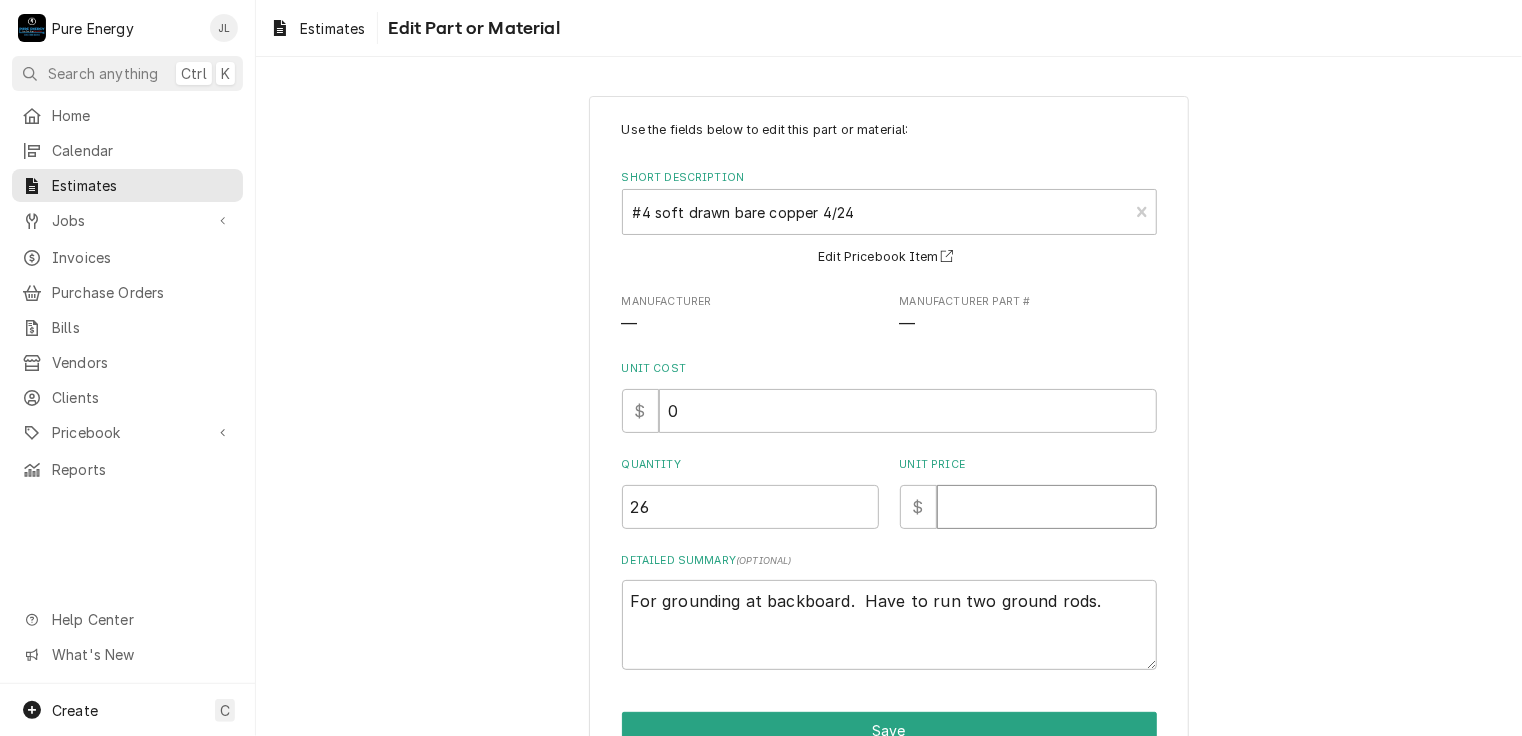 type on "x" 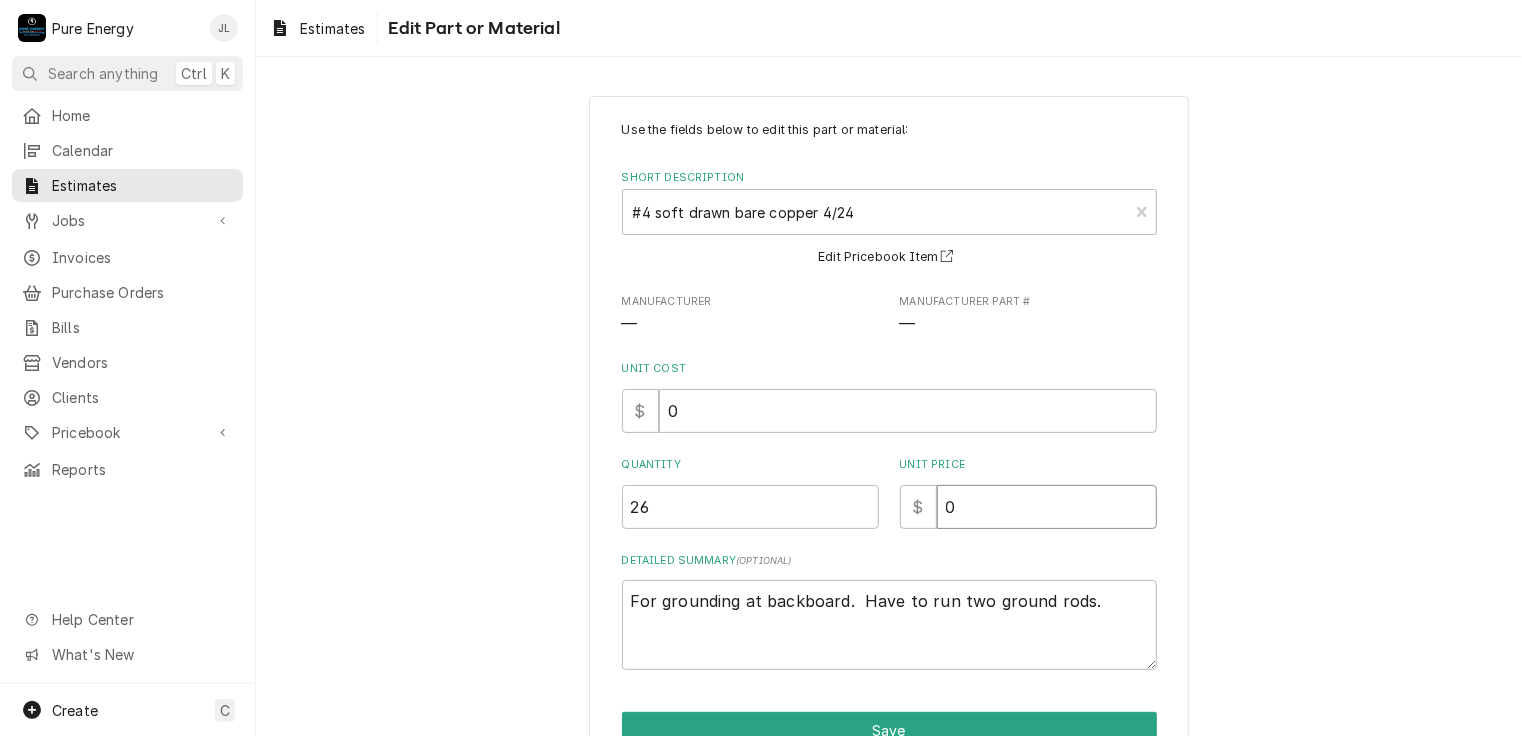 type on "x" 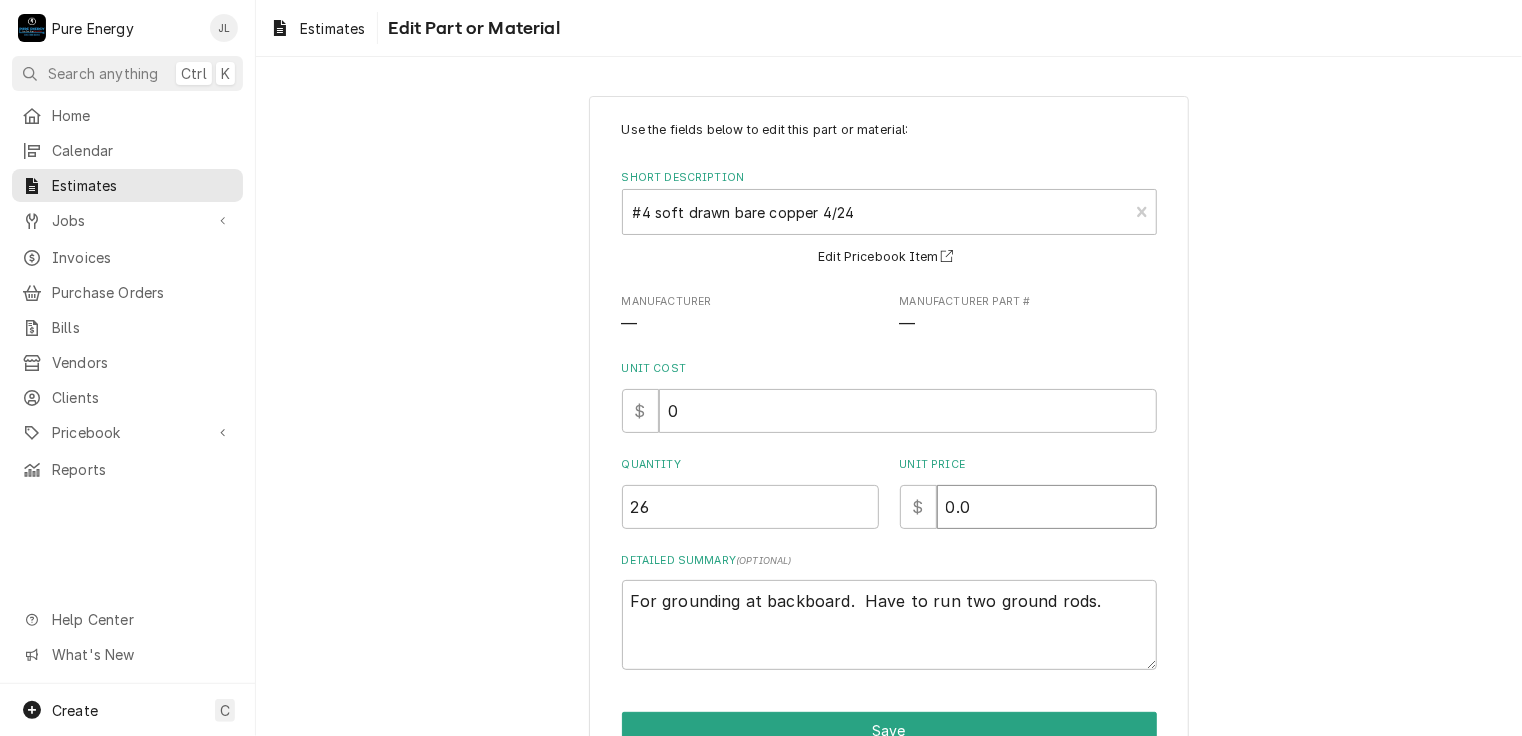 type on "x" 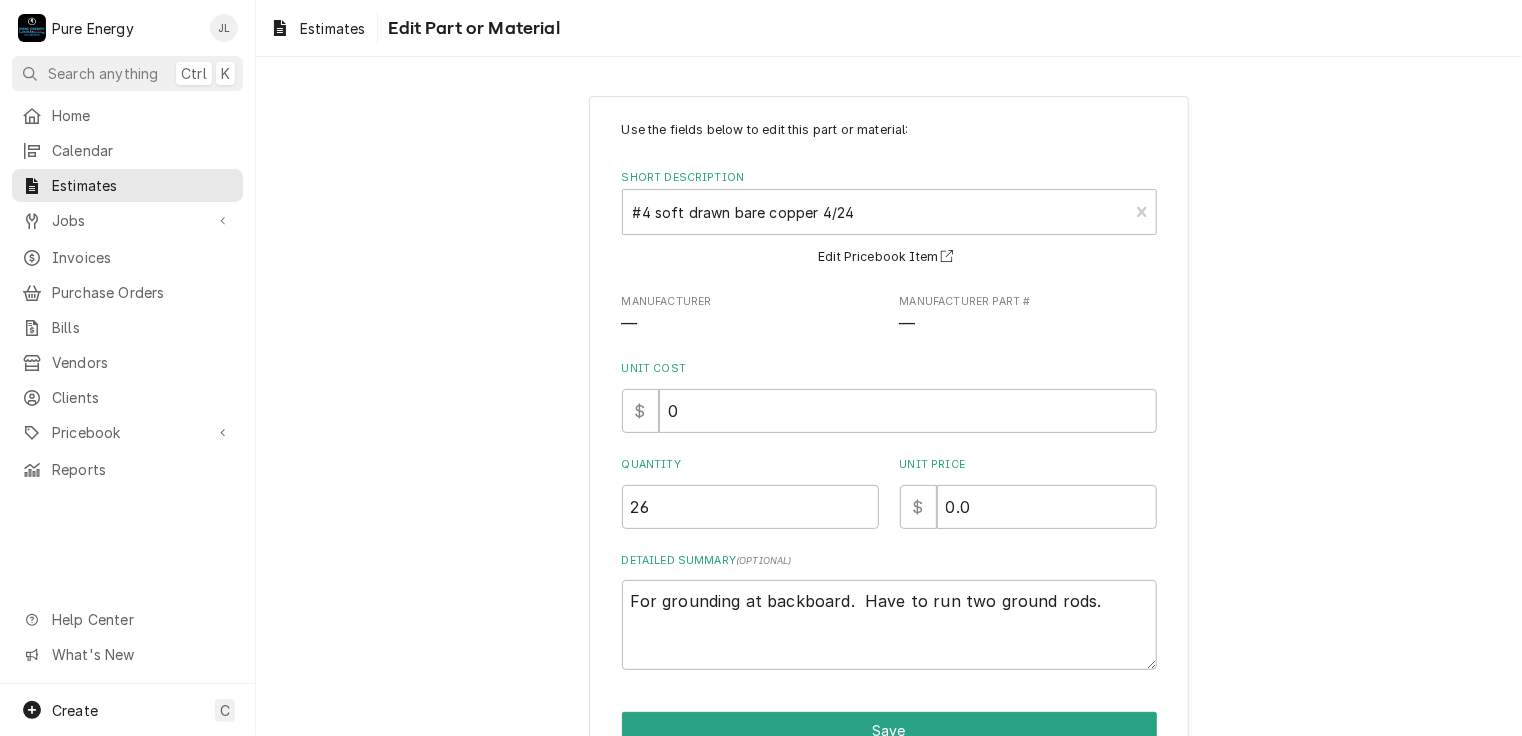 scroll, scrollTop: 105, scrollLeft: 0, axis: vertical 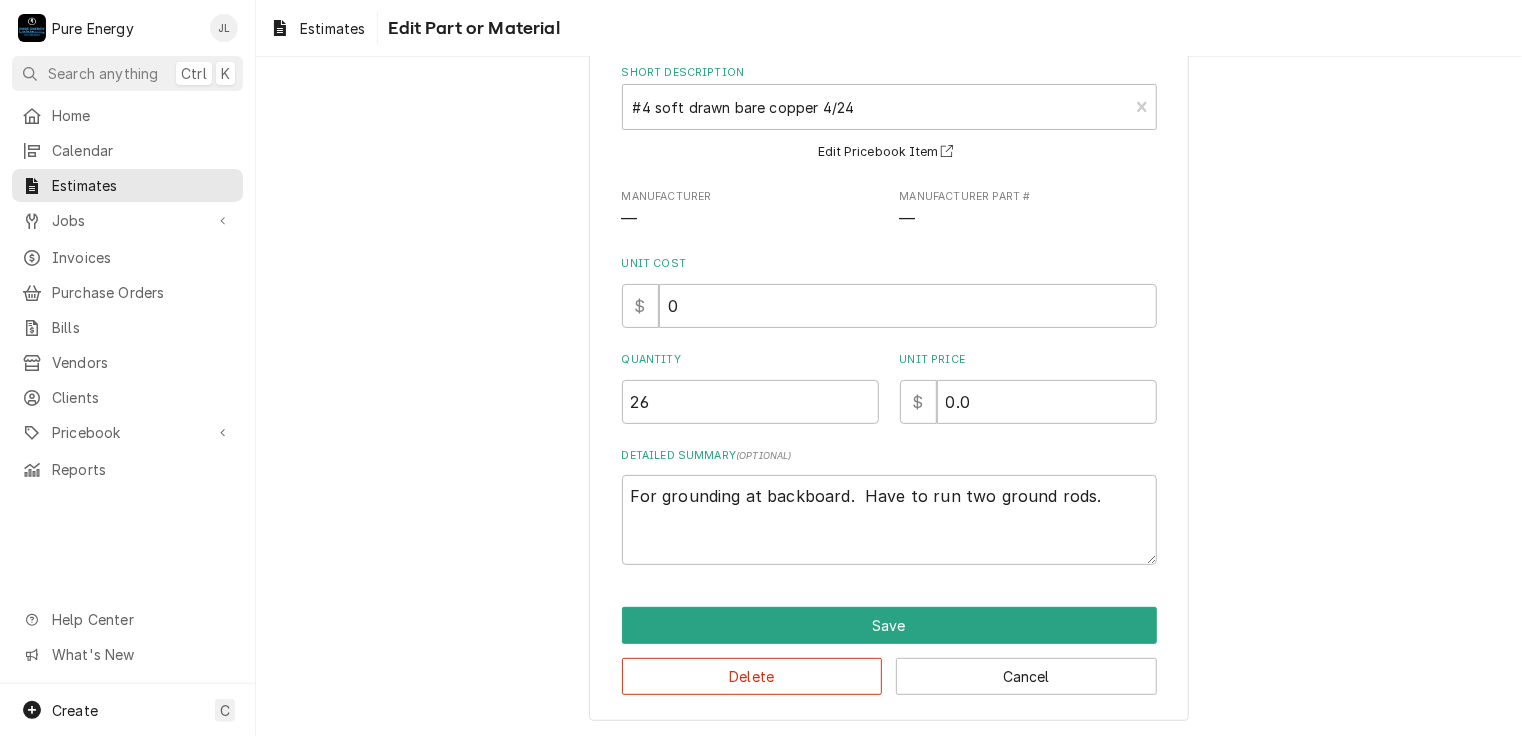 click on "Use the fields below to edit this part or material: Short Description #4 soft drawn bare copper 4/24 THHN and Speciality wire Edit Pricebook Item    Manufacturer — Manufacturer Part # — Unit Cost $ 0 Quantity 26 Unit Price $ 0.0 Detailed Summary  ( optional ) For grounding at backboard.  Have to run two ground rods. Save Delete Cancel" at bounding box center [889, 356] 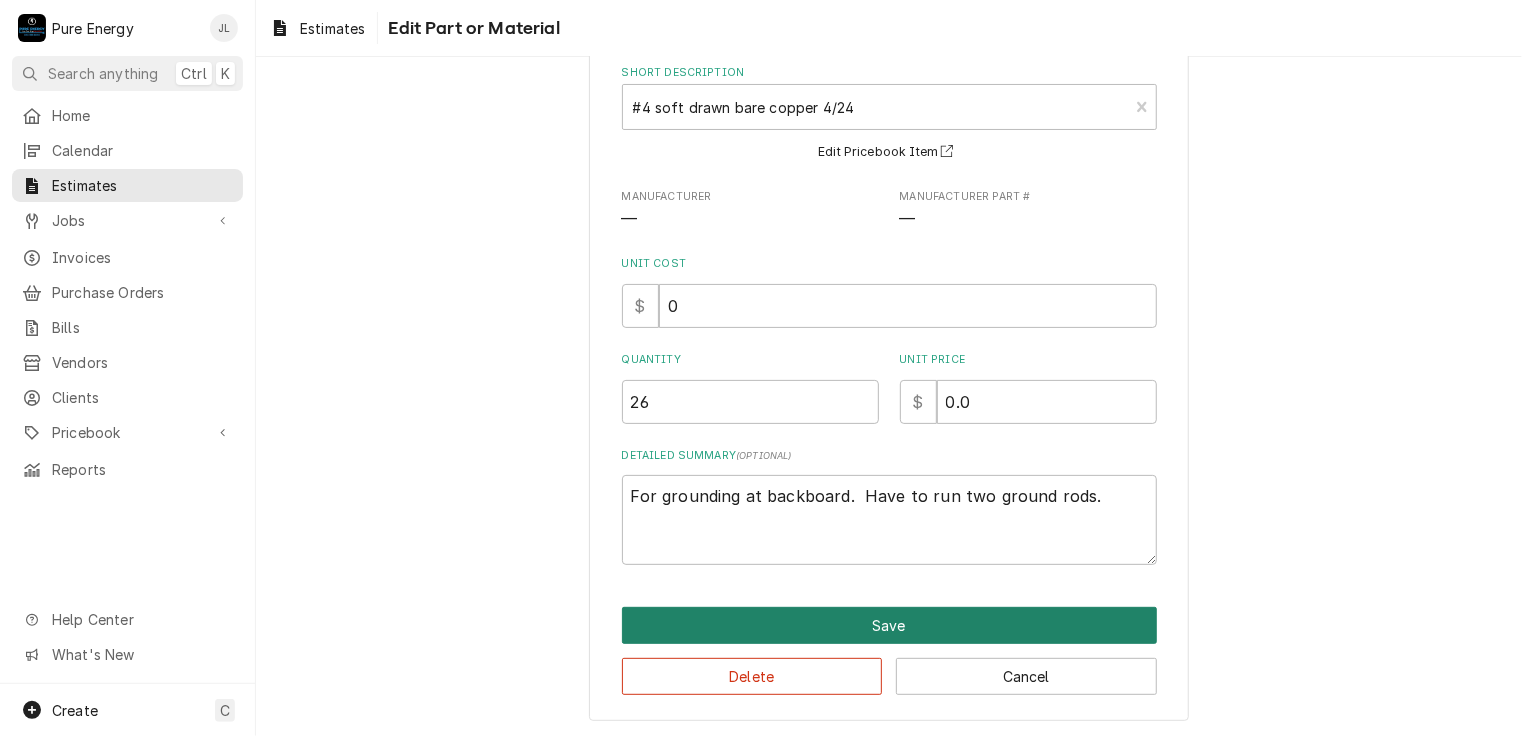 click on "Save" at bounding box center (889, 625) 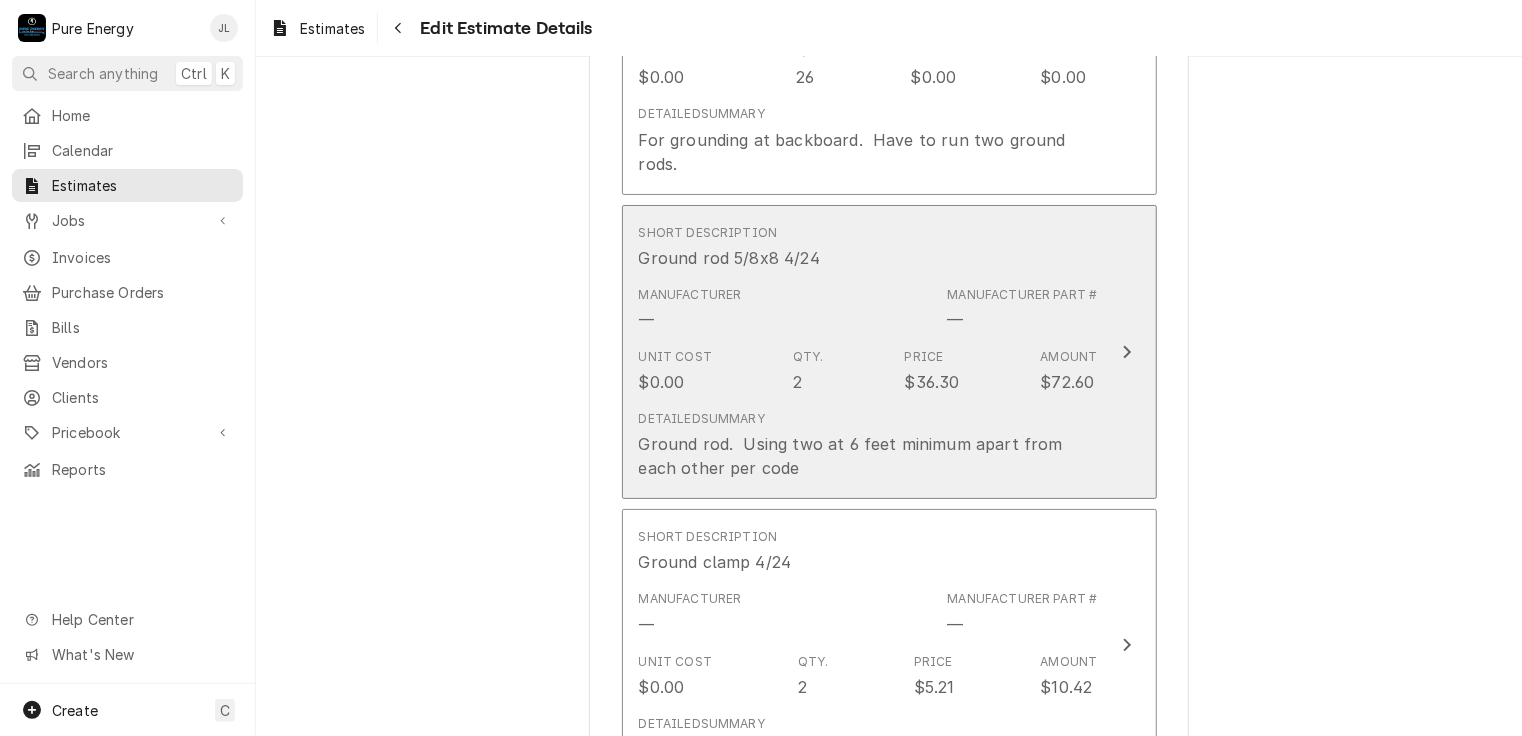 click on "Short Description Ground rod 5/8x8 4/24" at bounding box center [868, 247] 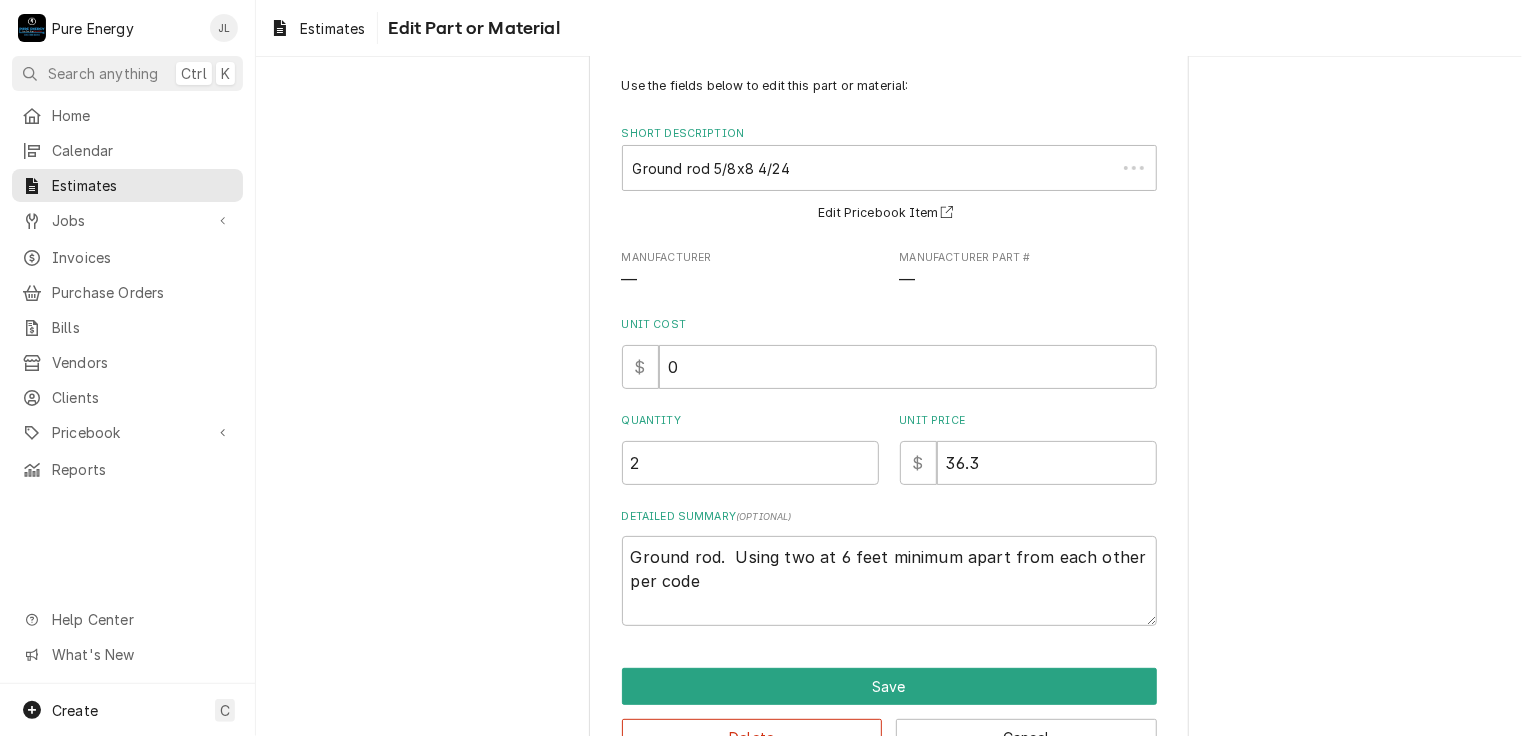 scroll, scrollTop: 0, scrollLeft: 0, axis: both 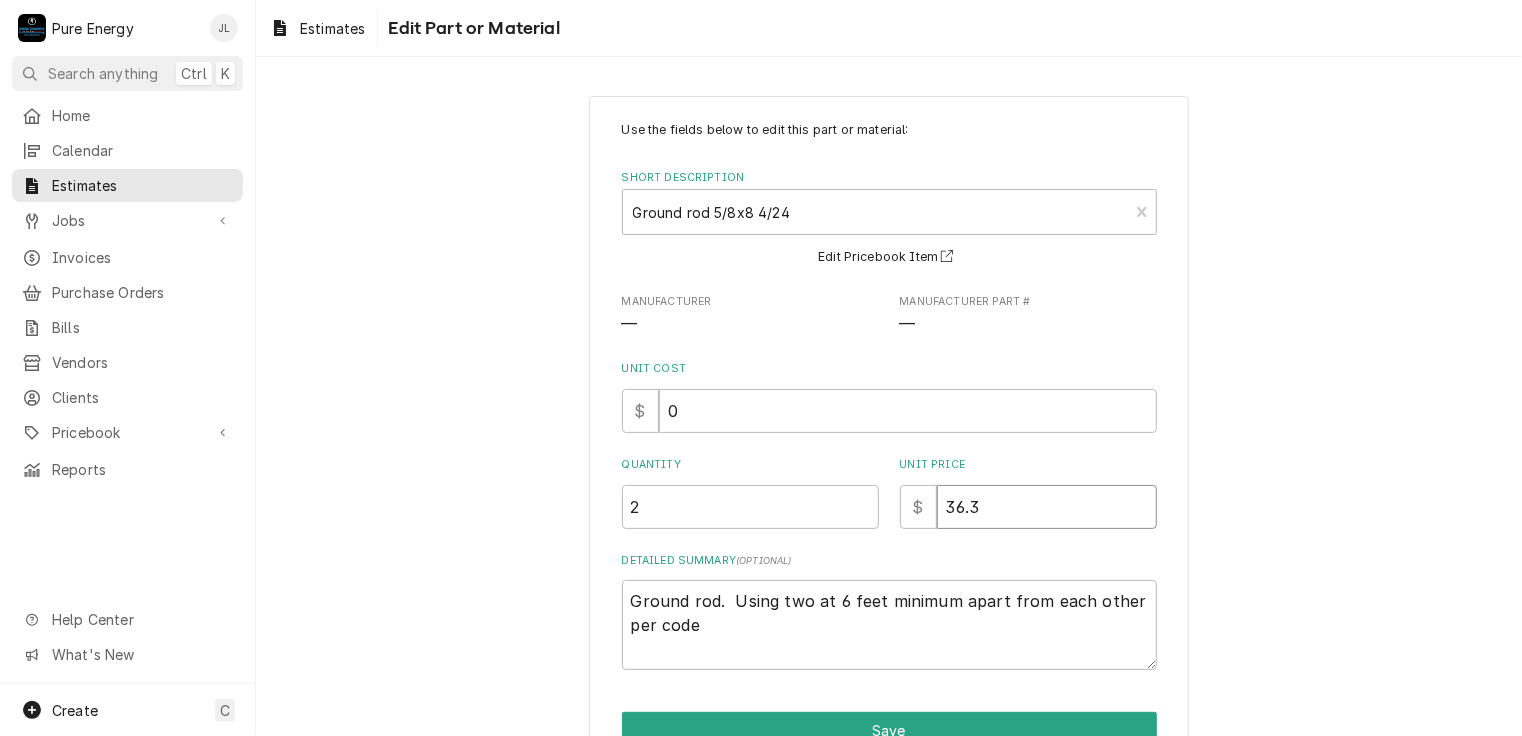 click on "36.3" at bounding box center [1047, 507] 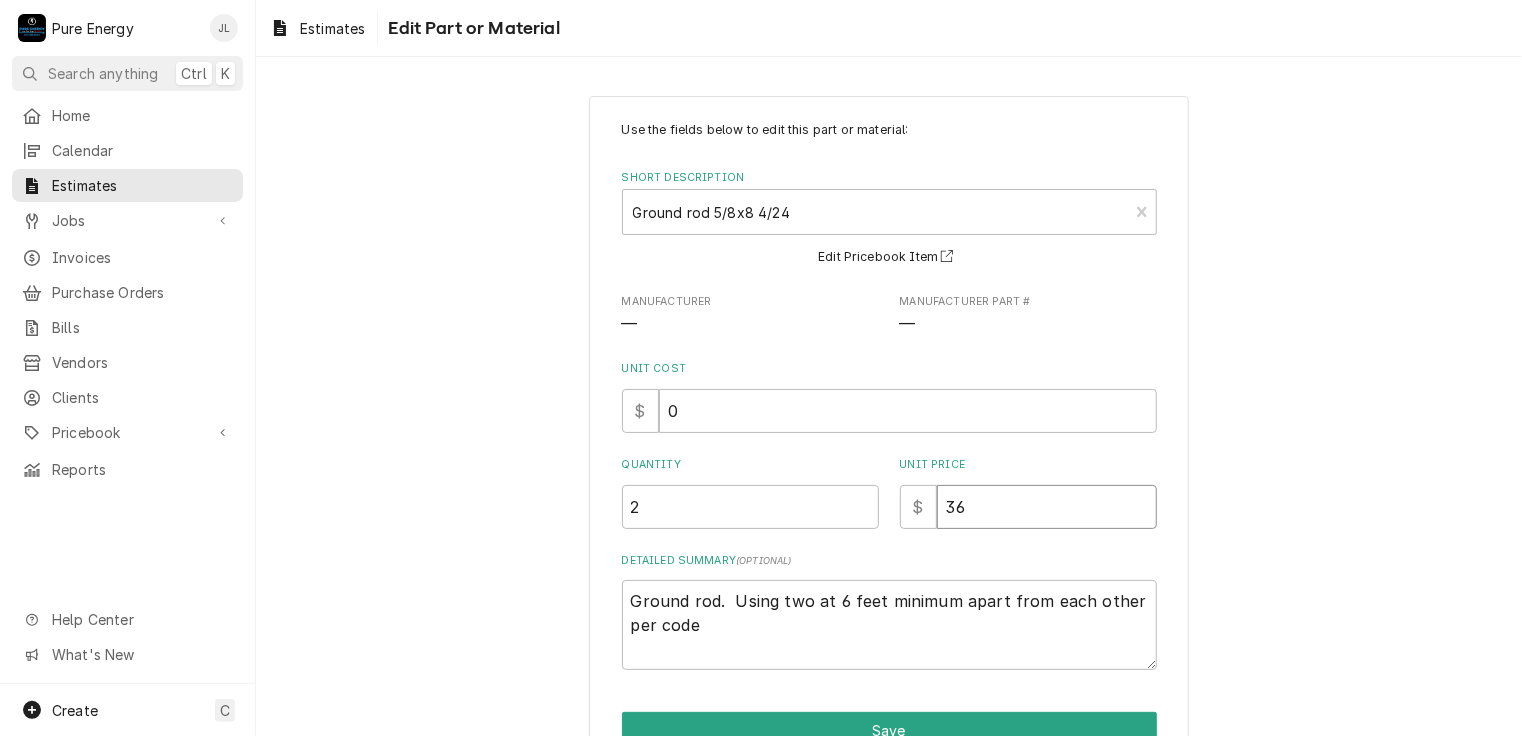 type on "x" 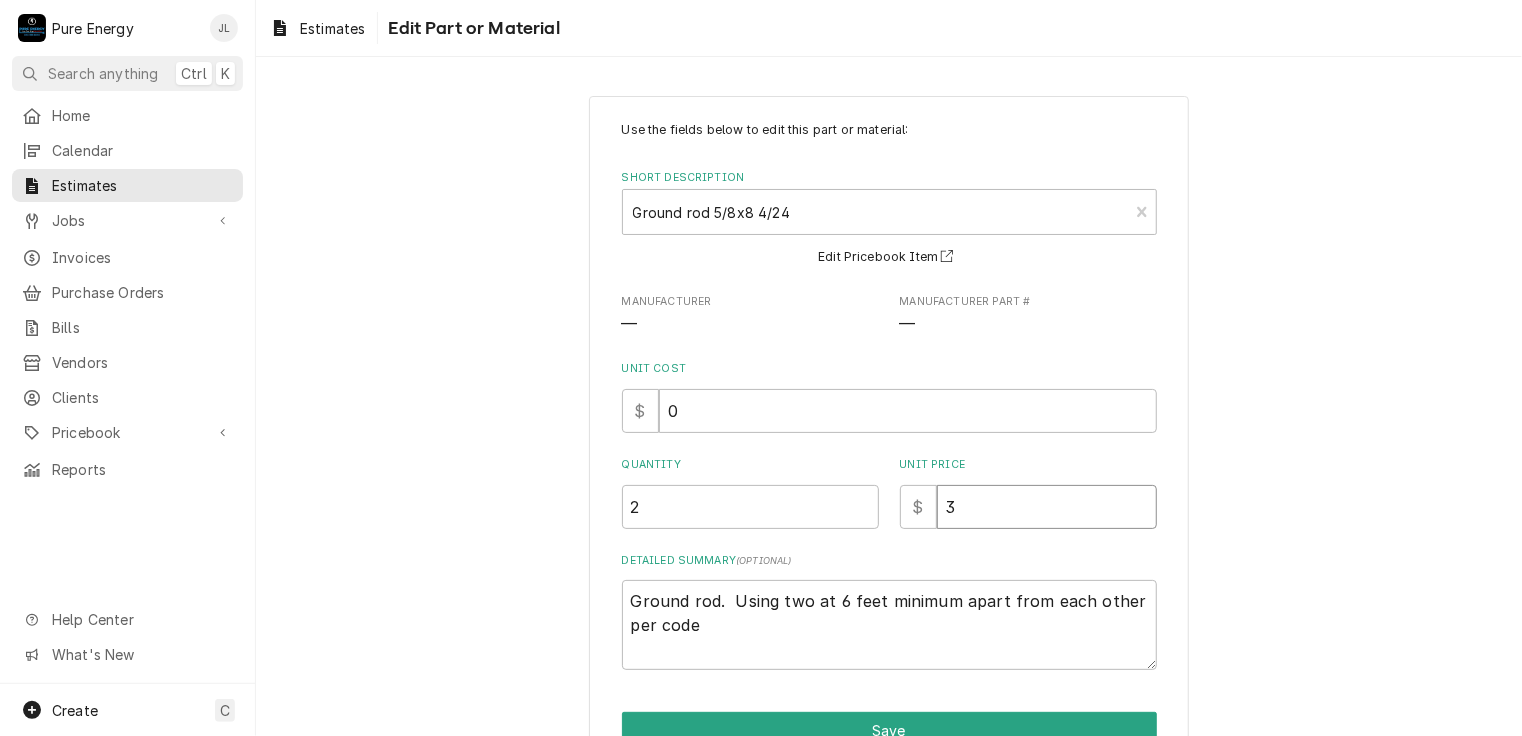 type on "x" 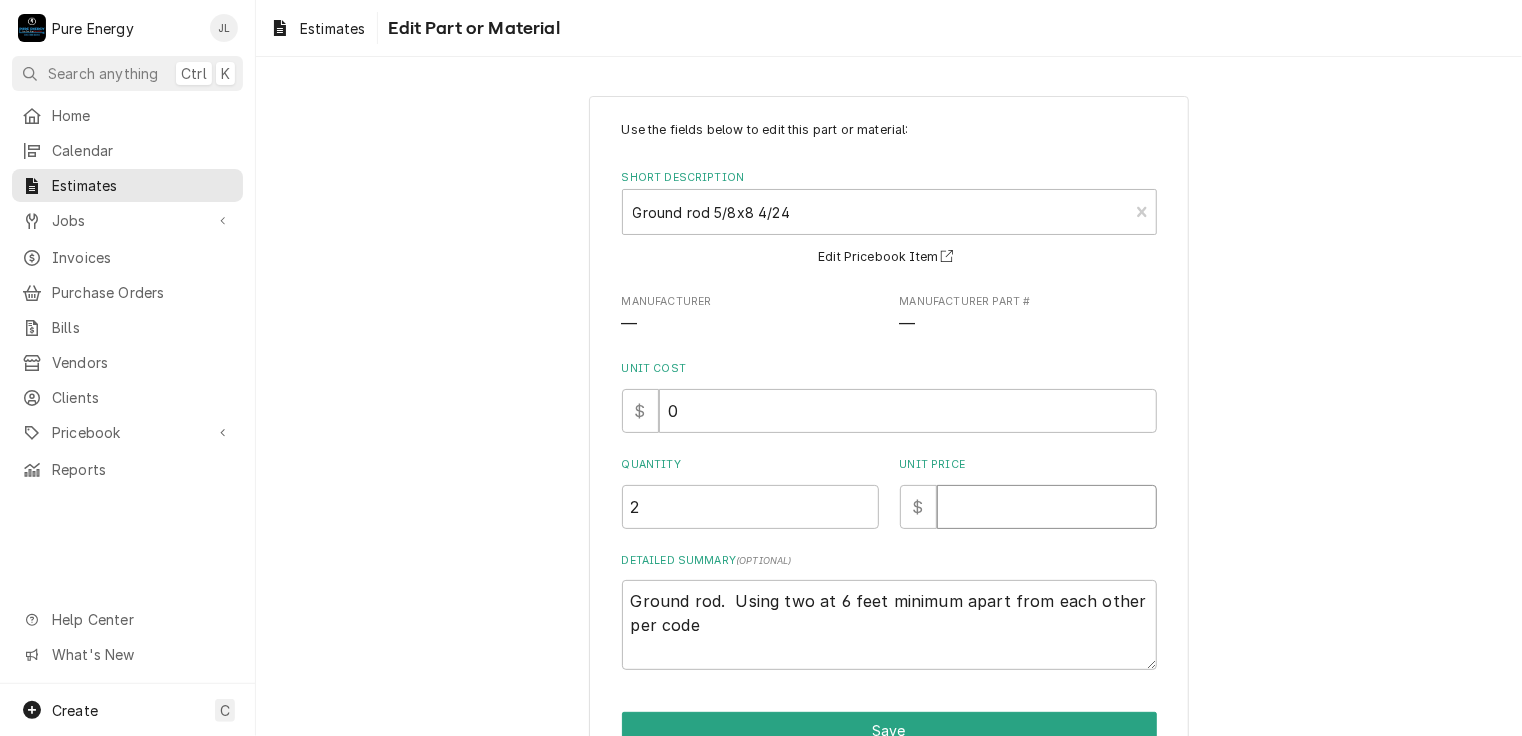 type on "x" 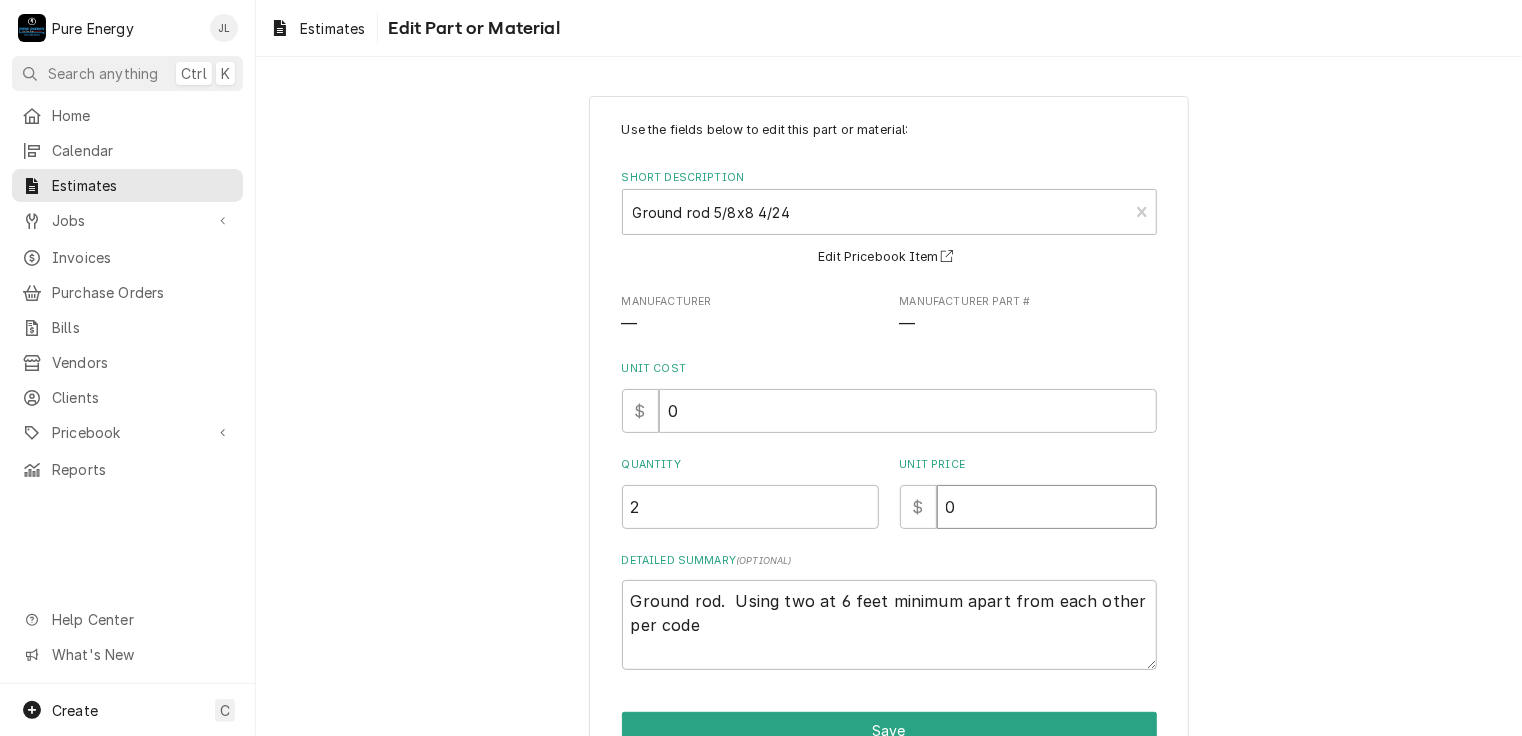 type on "x" 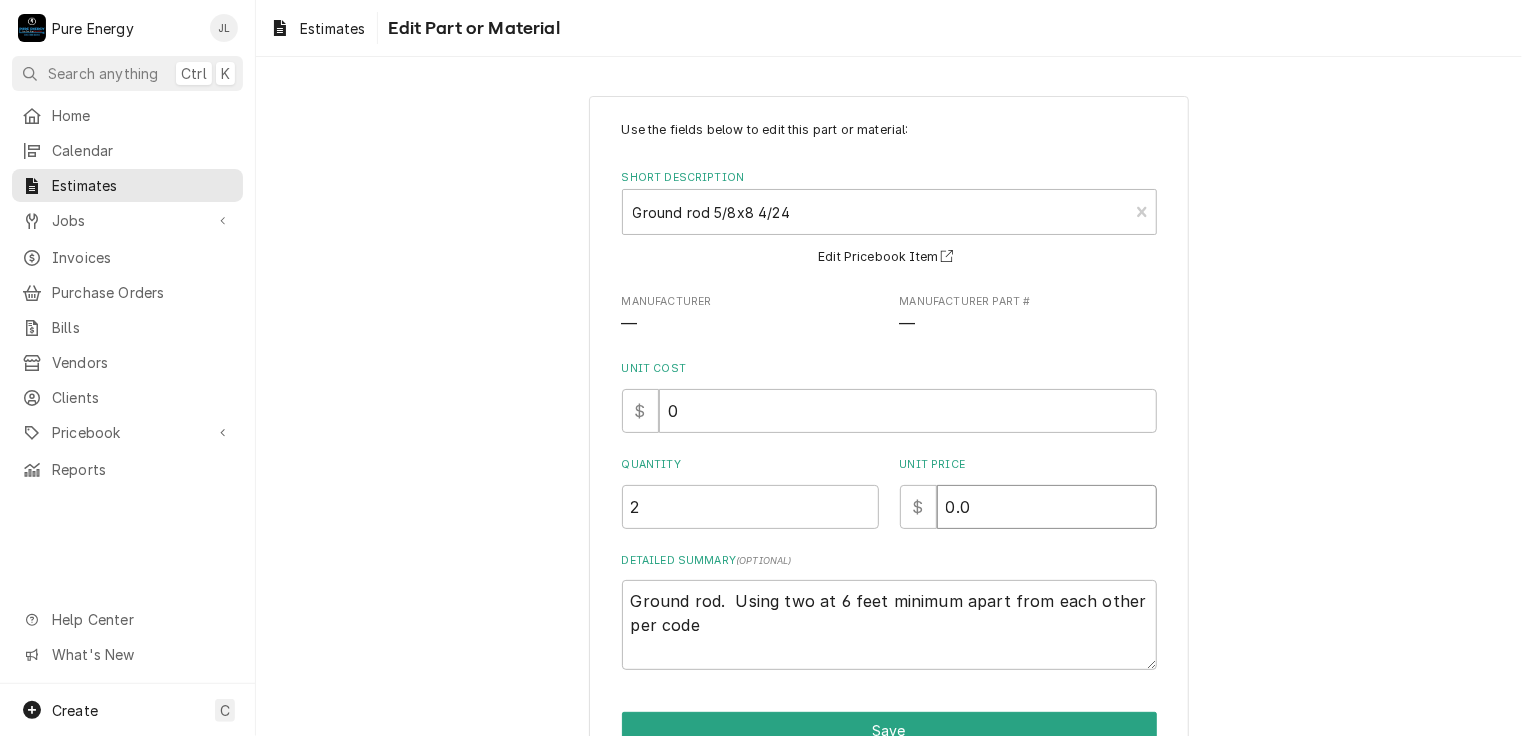 type on "x" 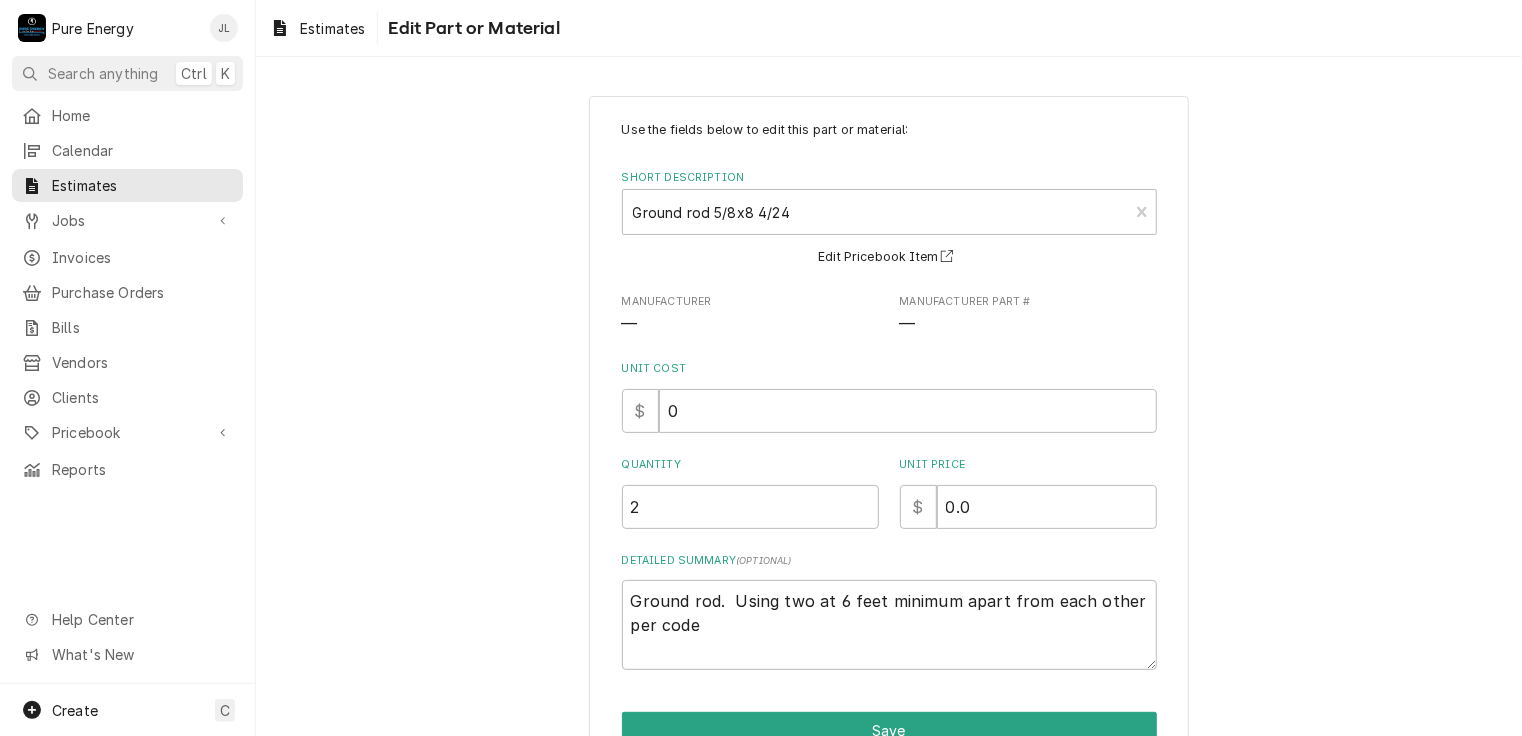 scroll, scrollTop: 105, scrollLeft: 0, axis: vertical 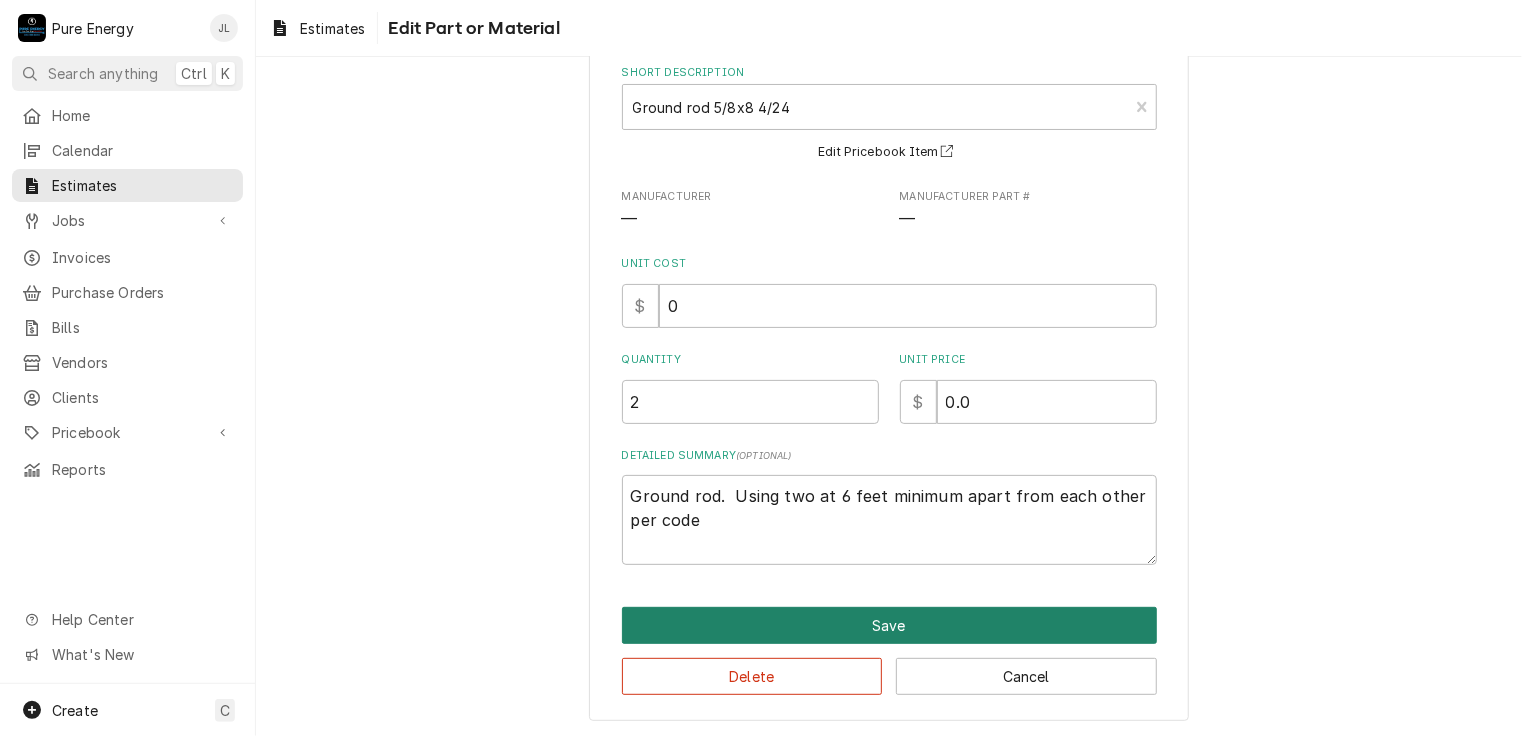 click on "Save" at bounding box center [889, 625] 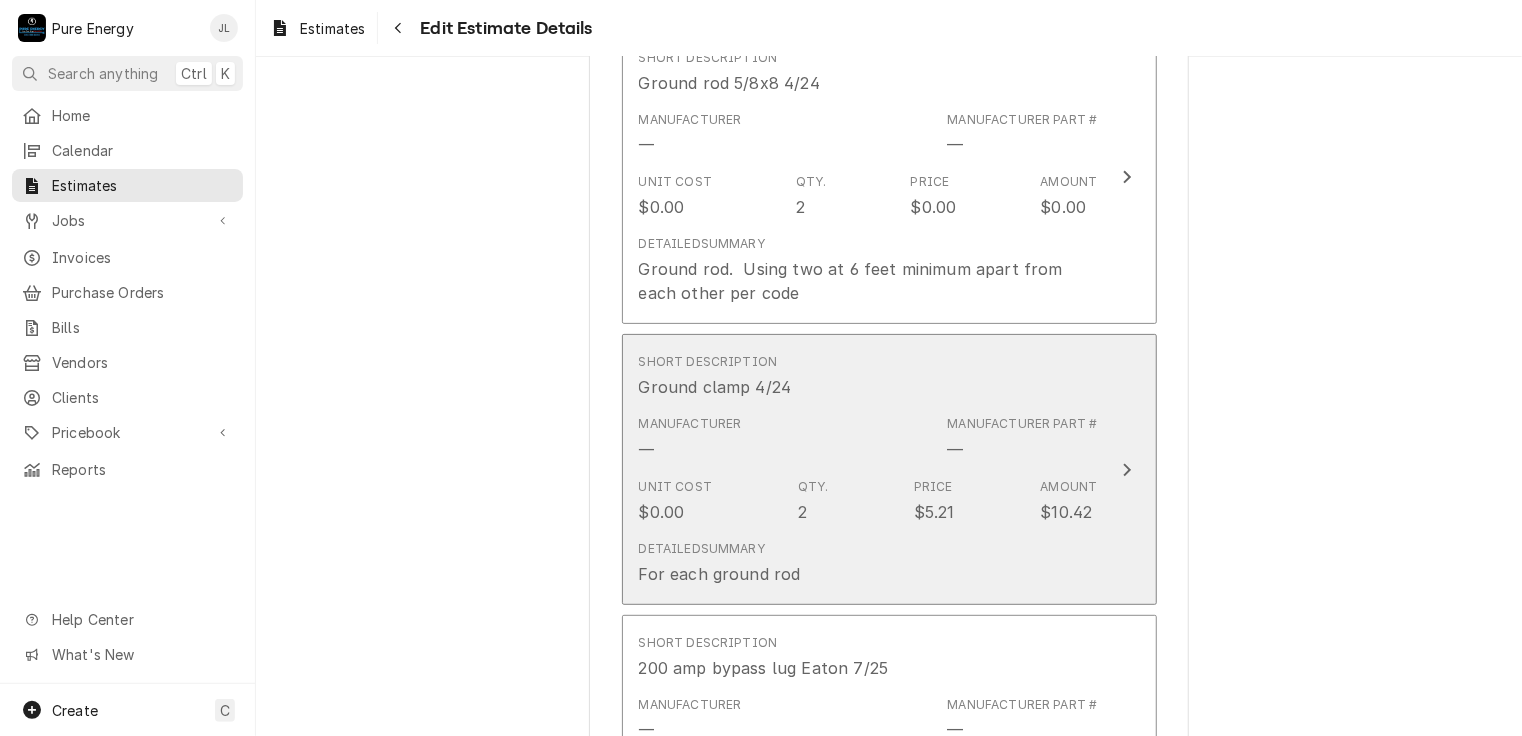 click on "Short Description Ground clamp 4/24" at bounding box center [868, 376] 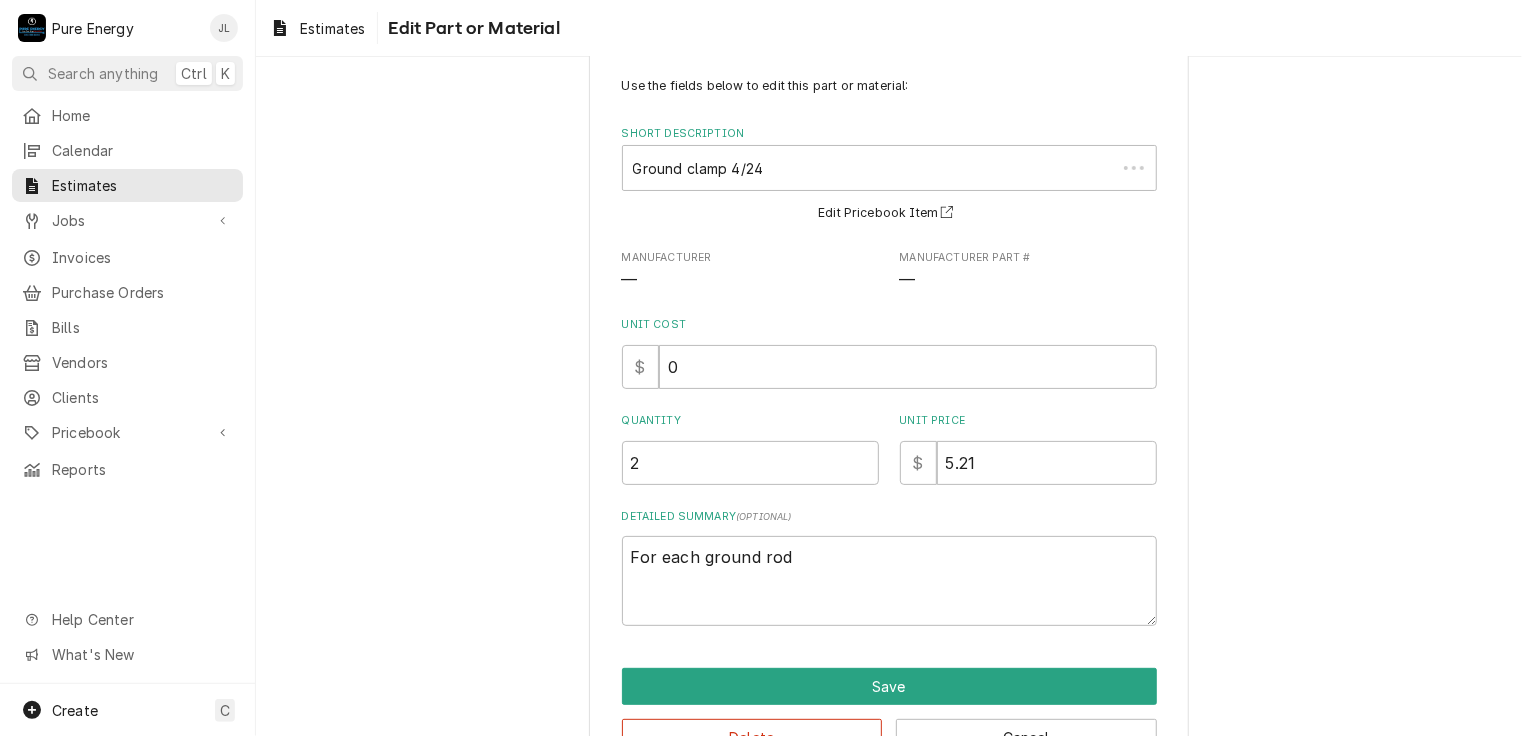 scroll, scrollTop: 0, scrollLeft: 0, axis: both 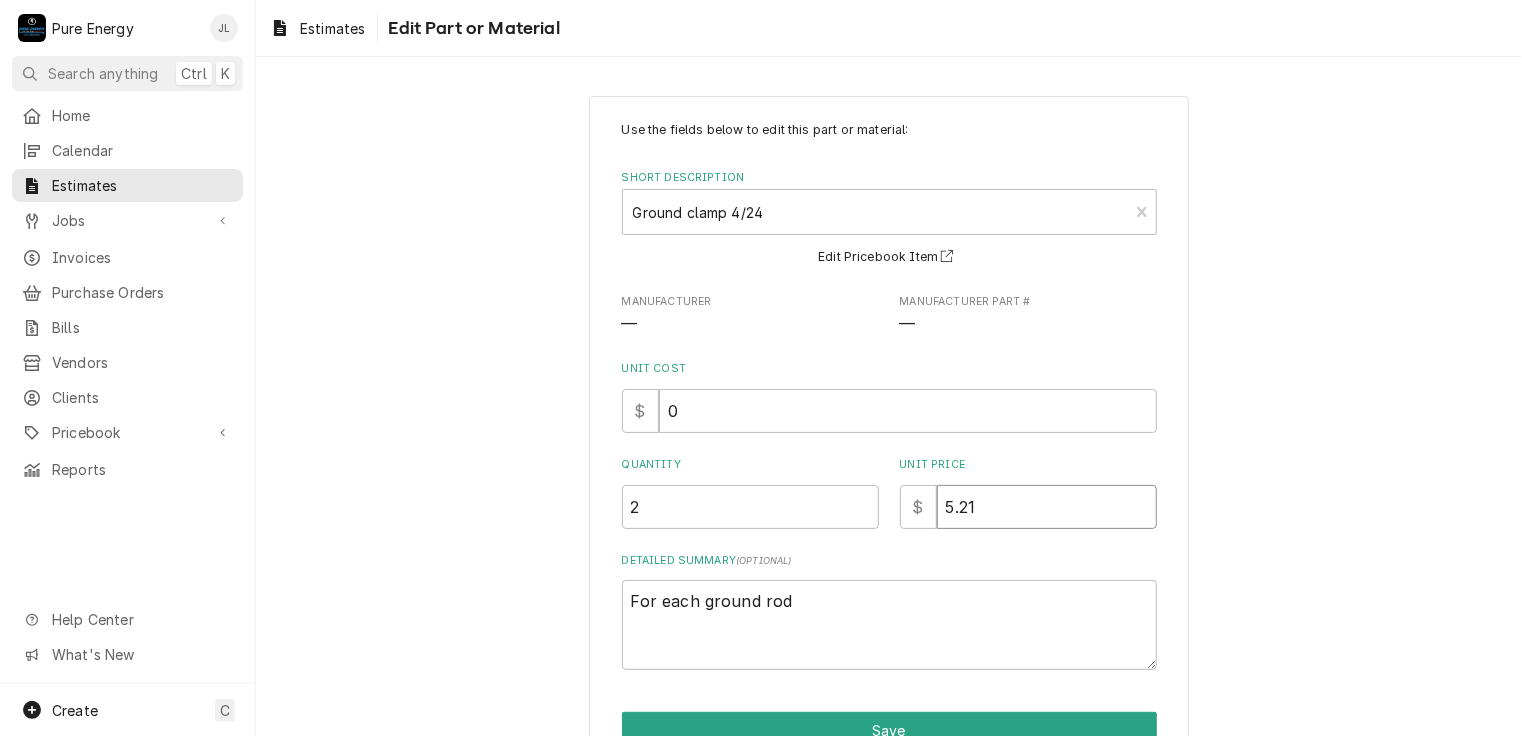 click on "5.21" at bounding box center (1047, 507) 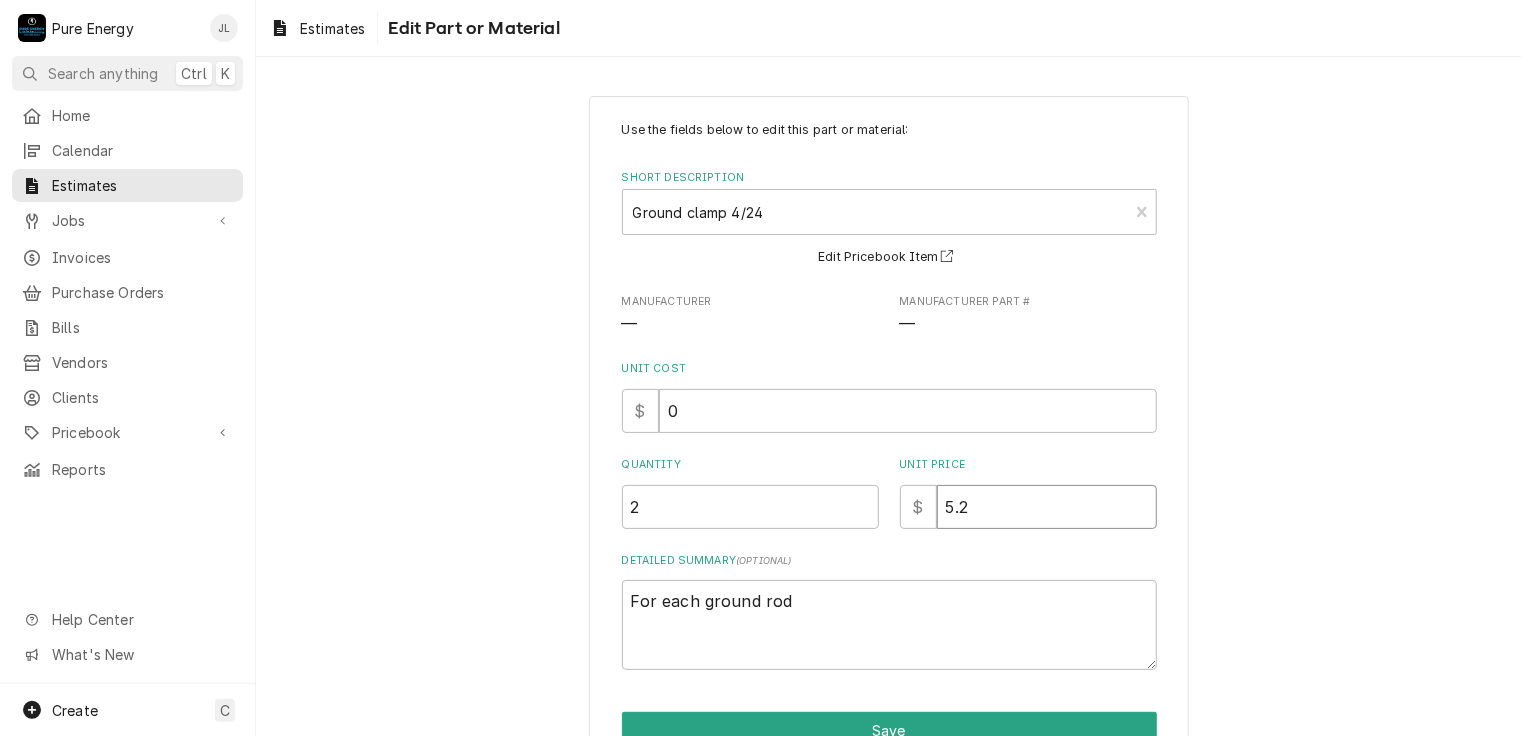 type on "x" 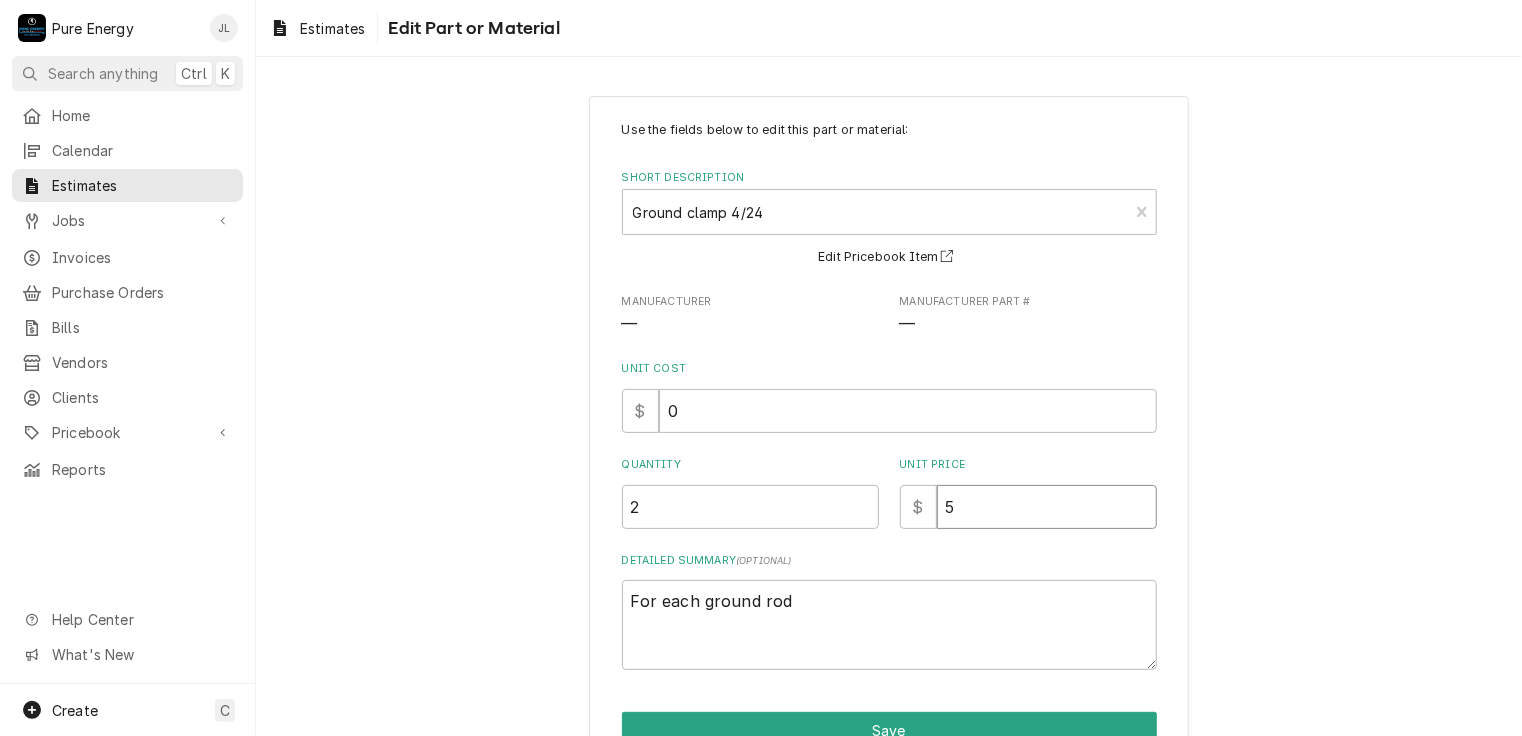 type on "x" 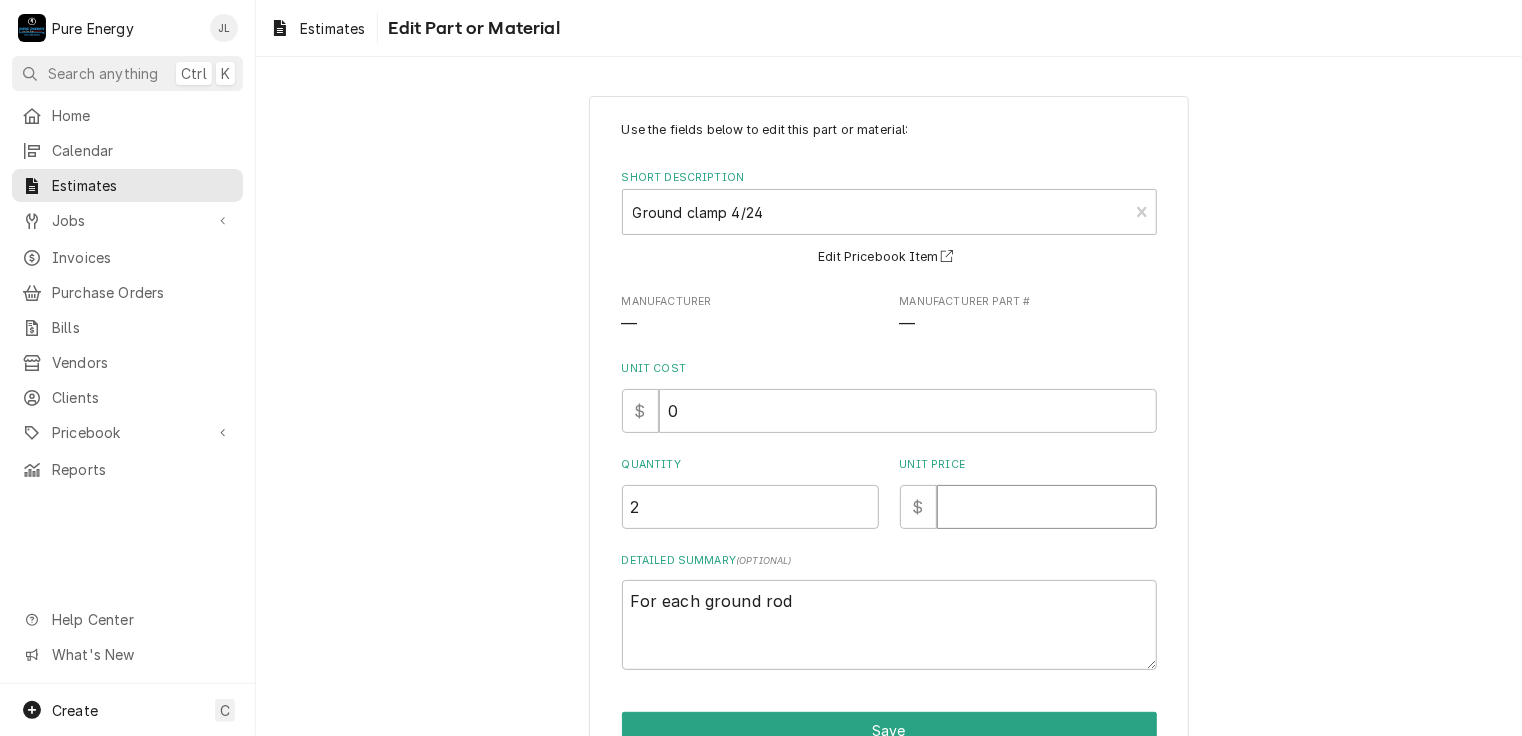 type on "x" 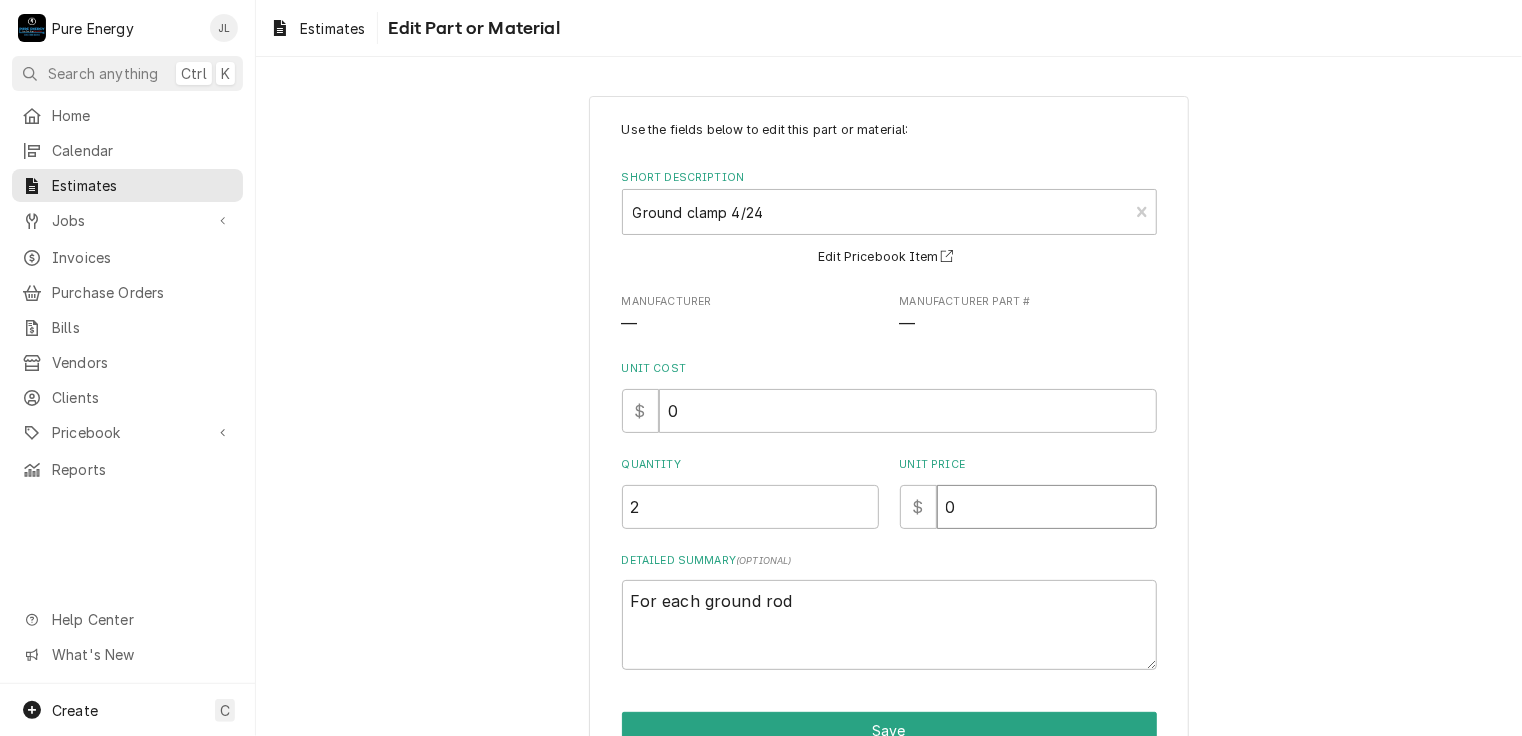 type on "x" 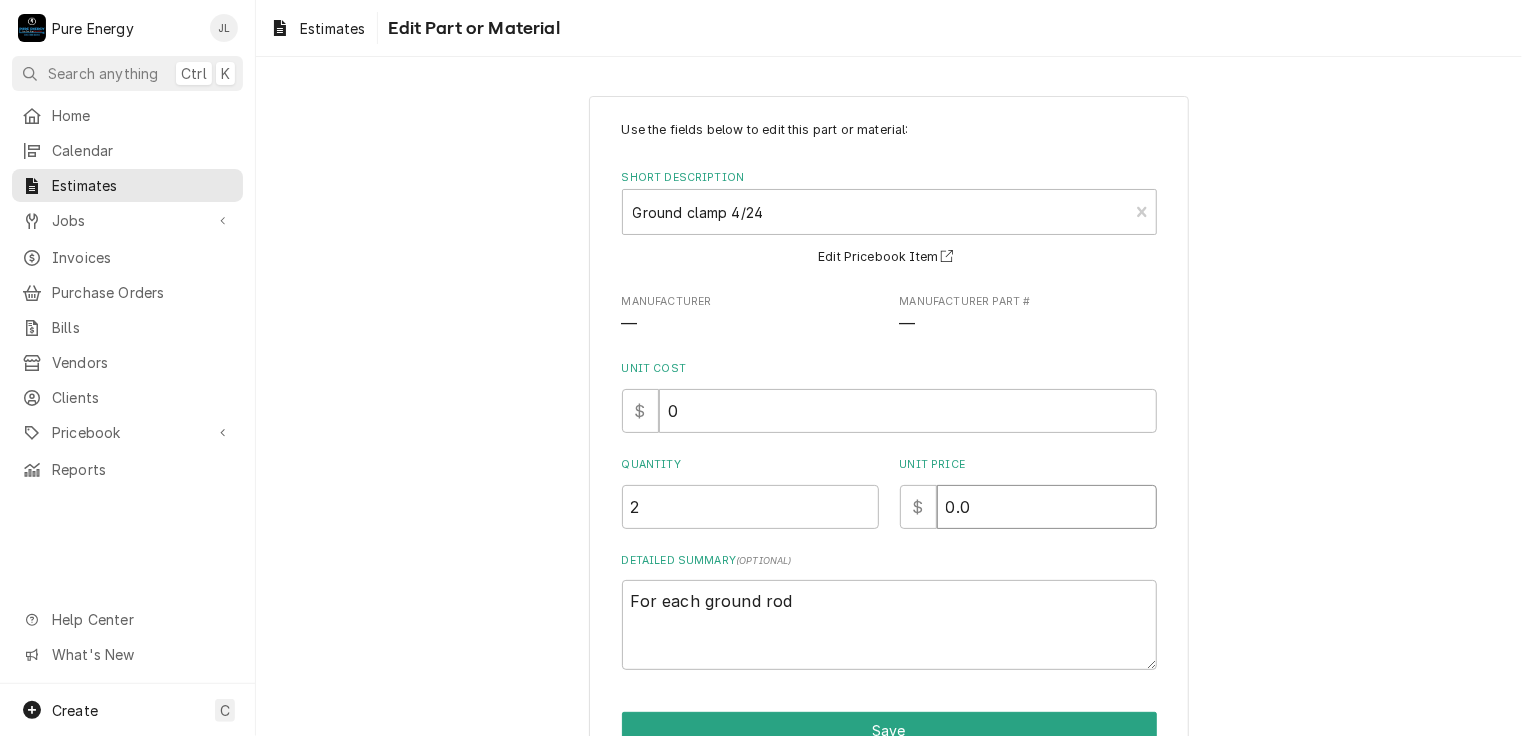 type on "x" 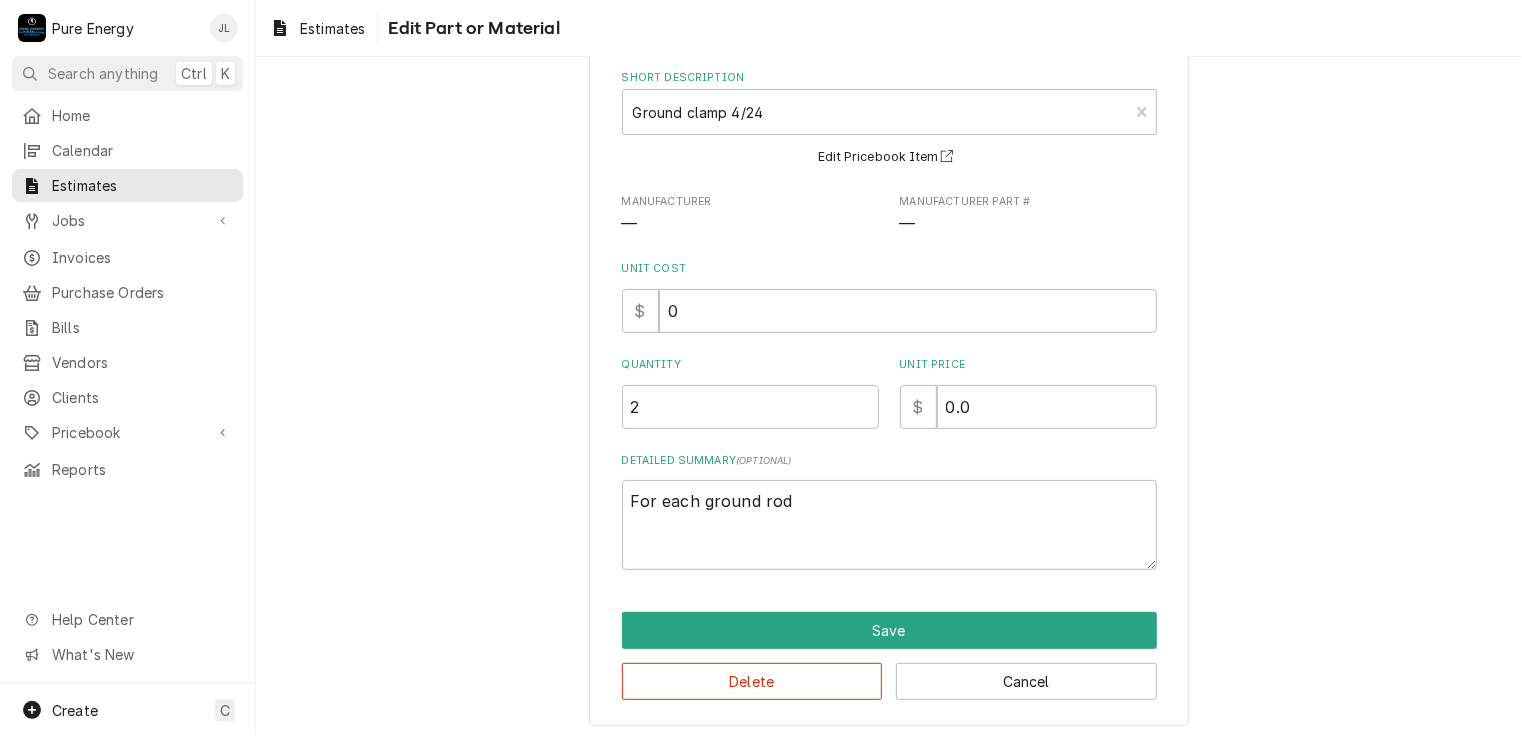 scroll, scrollTop: 105, scrollLeft: 0, axis: vertical 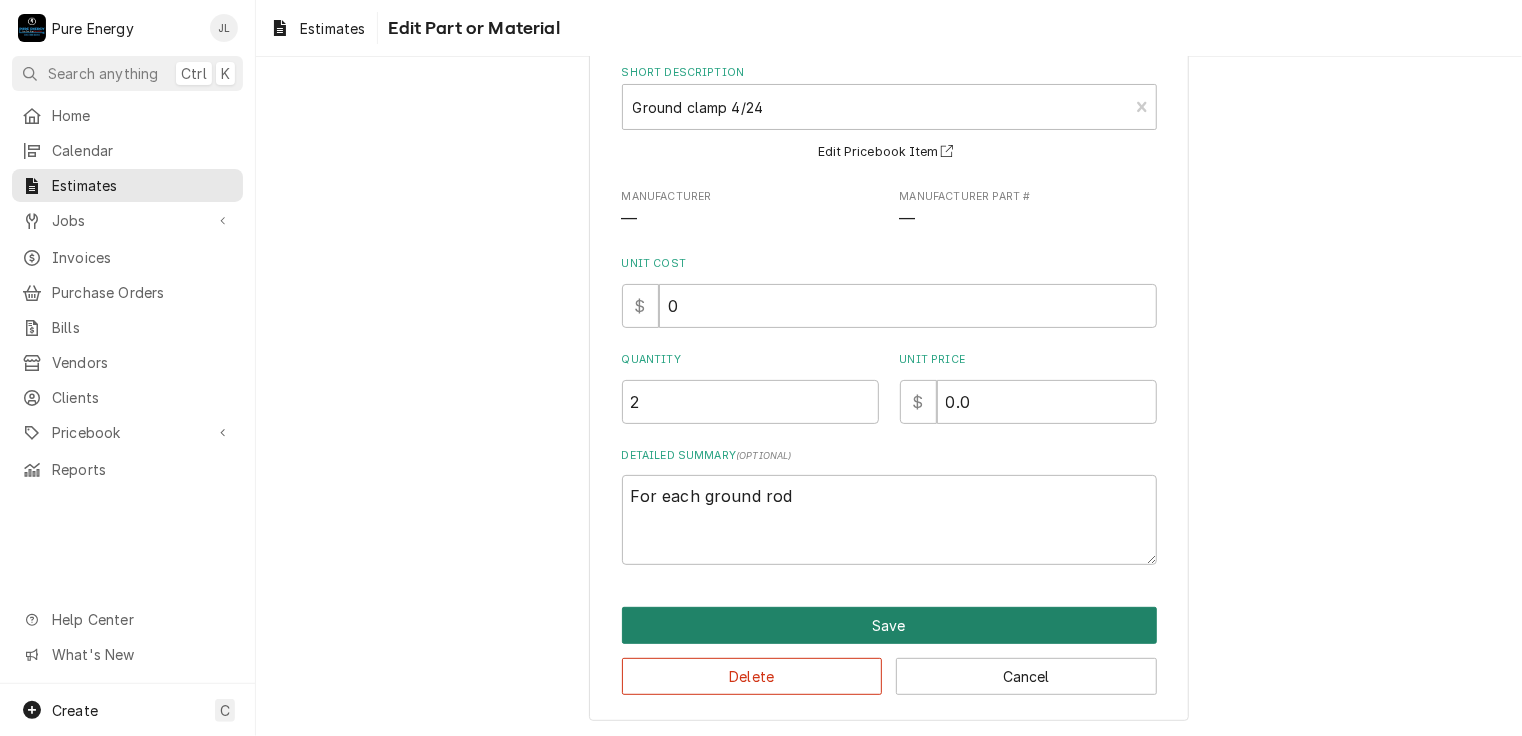 click on "Save" at bounding box center (889, 625) 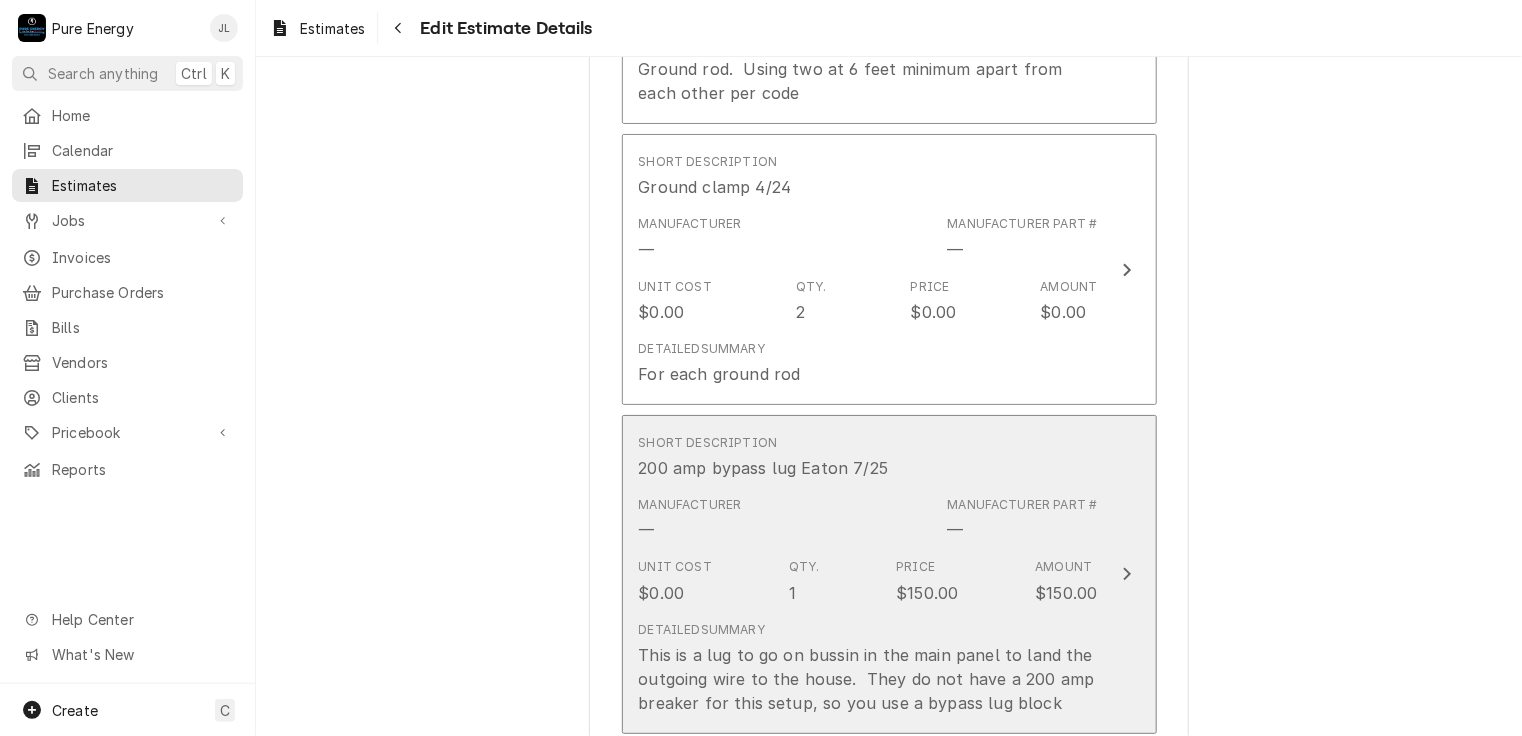 click on "Short Description 200 amp bypass lug Eaton 7/25" at bounding box center (868, 457) 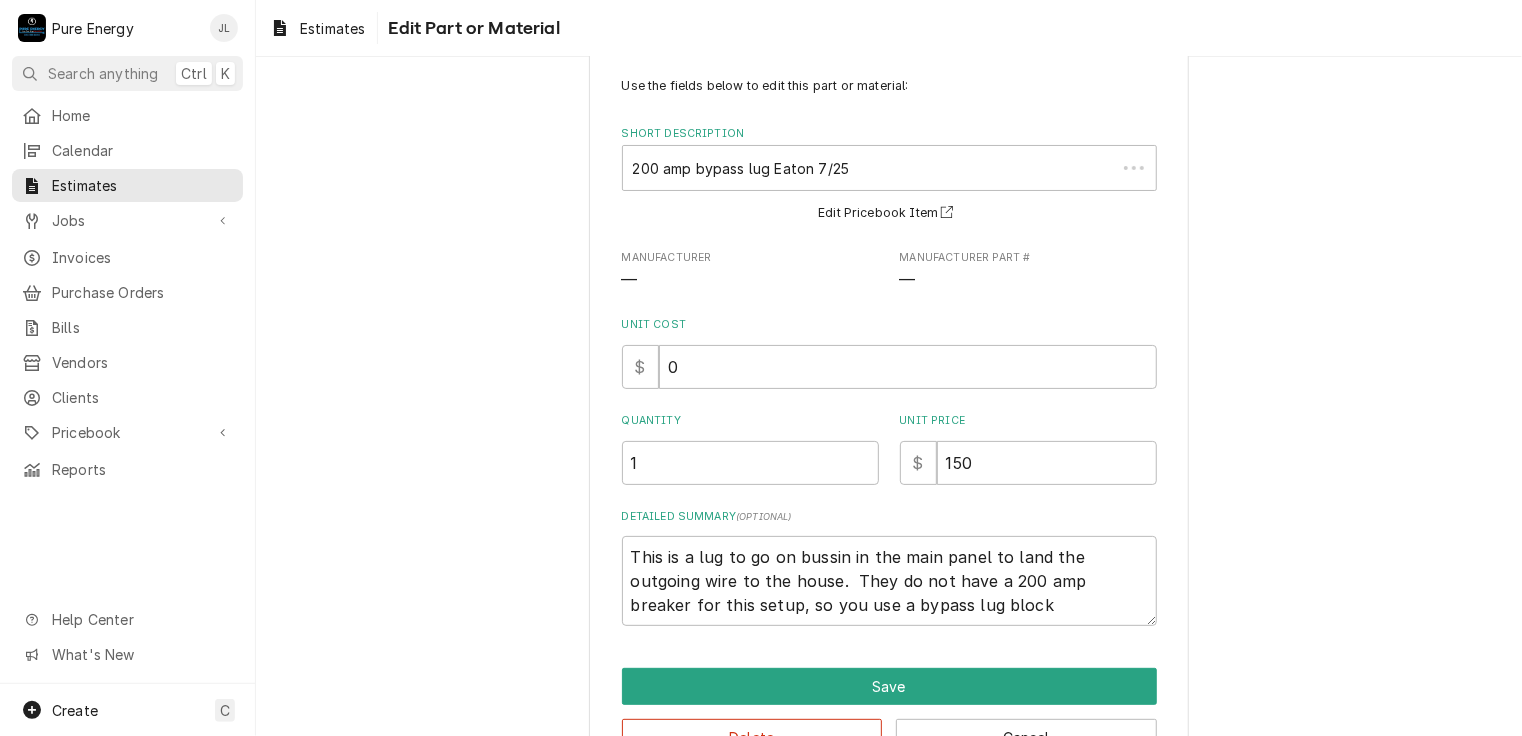 scroll, scrollTop: 0, scrollLeft: 0, axis: both 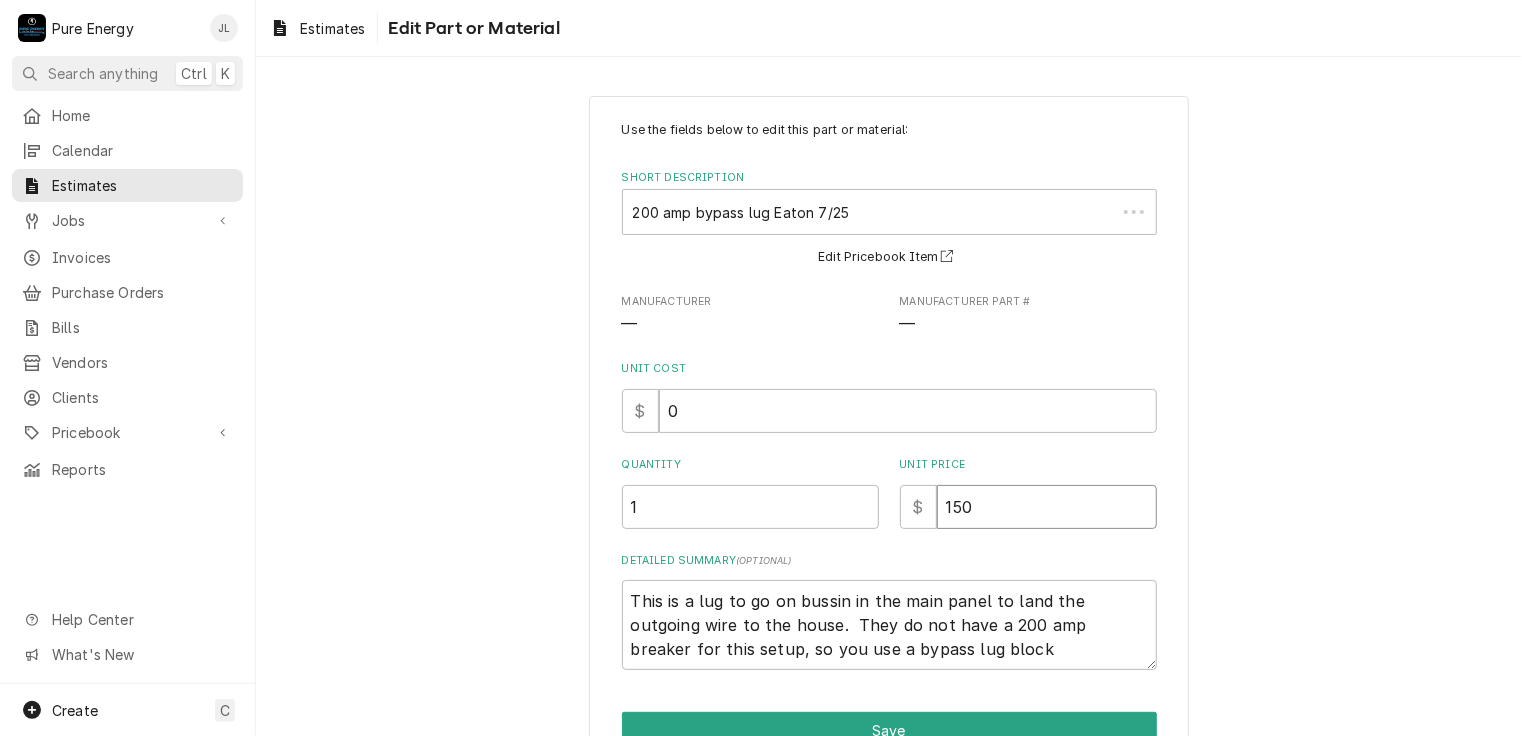click on "150" at bounding box center [1047, 507] 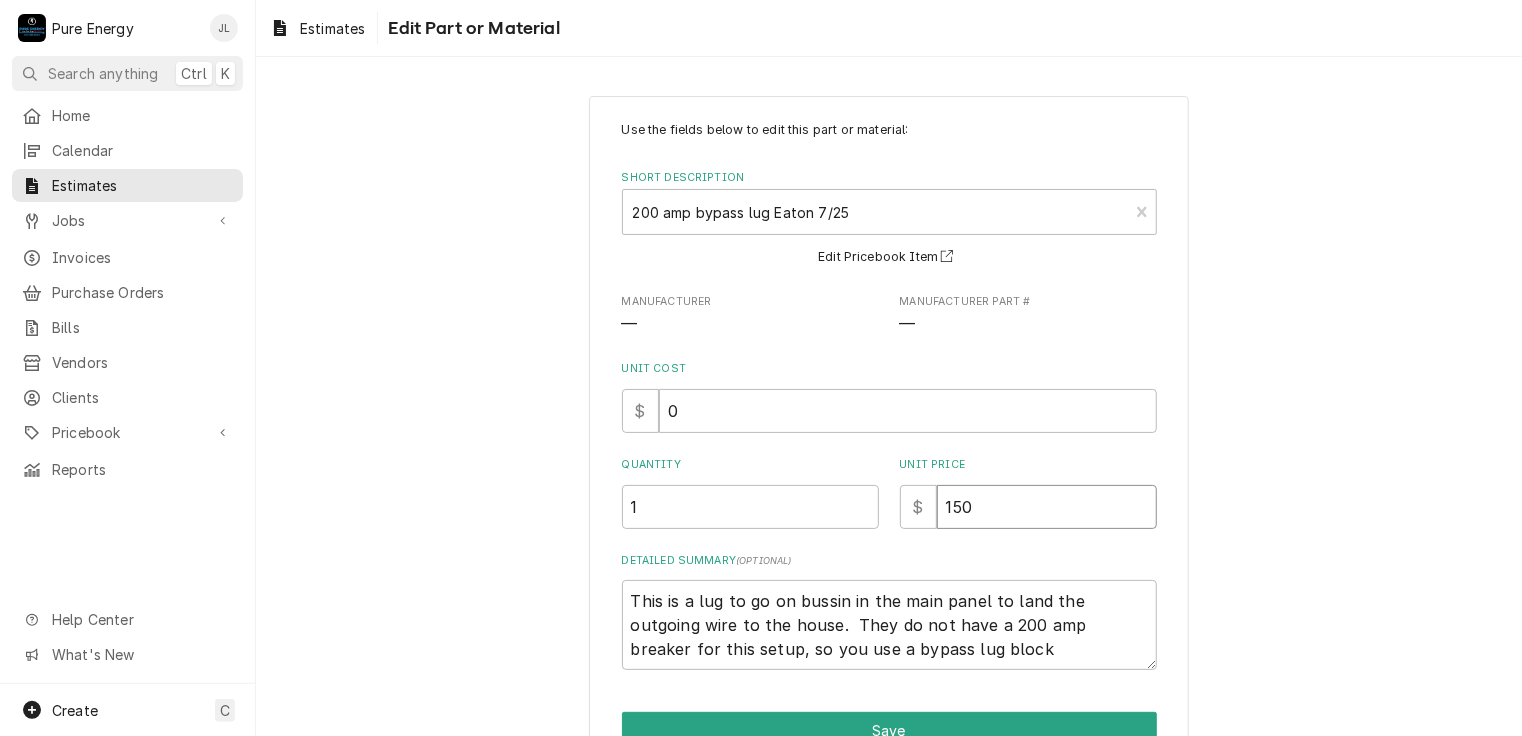 type on "x" 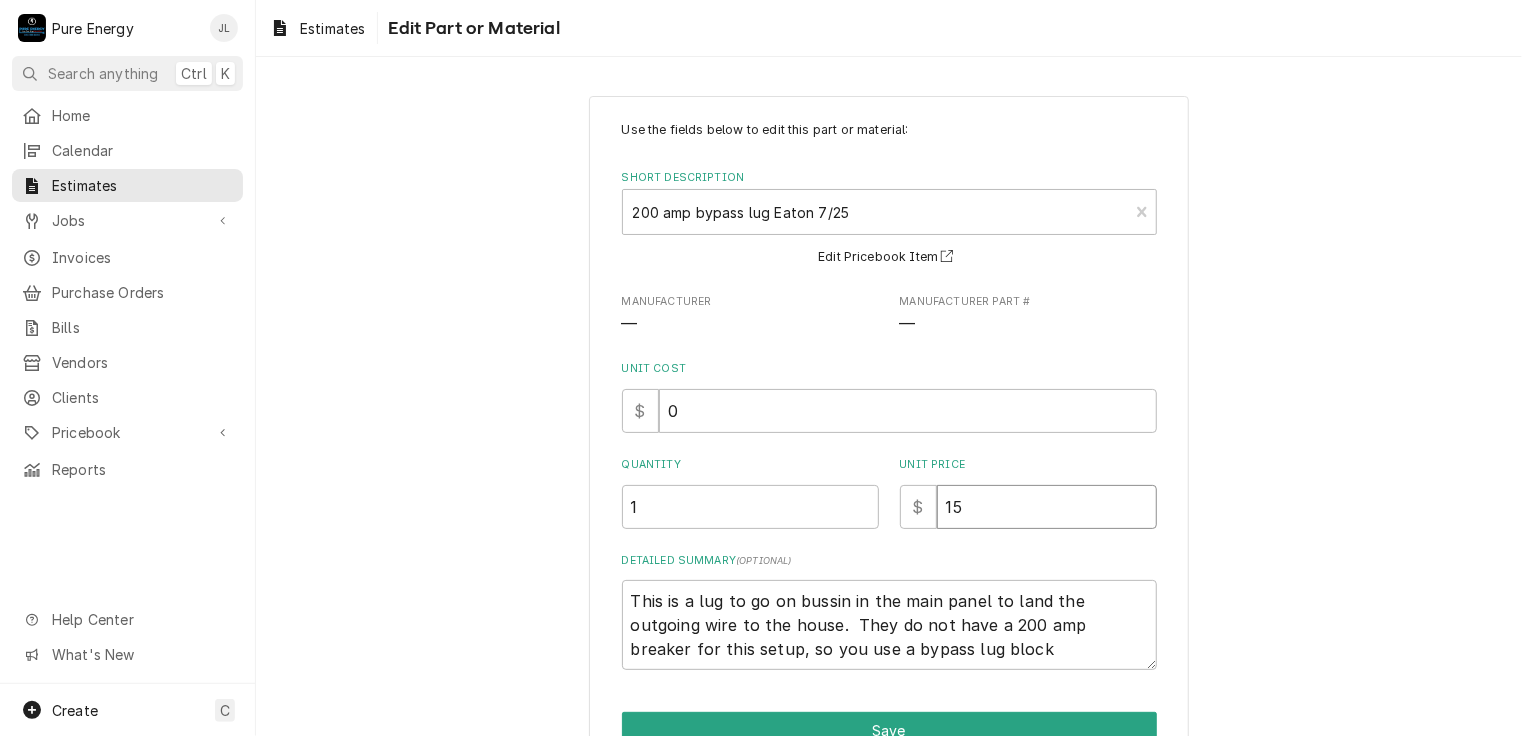 type on "x" 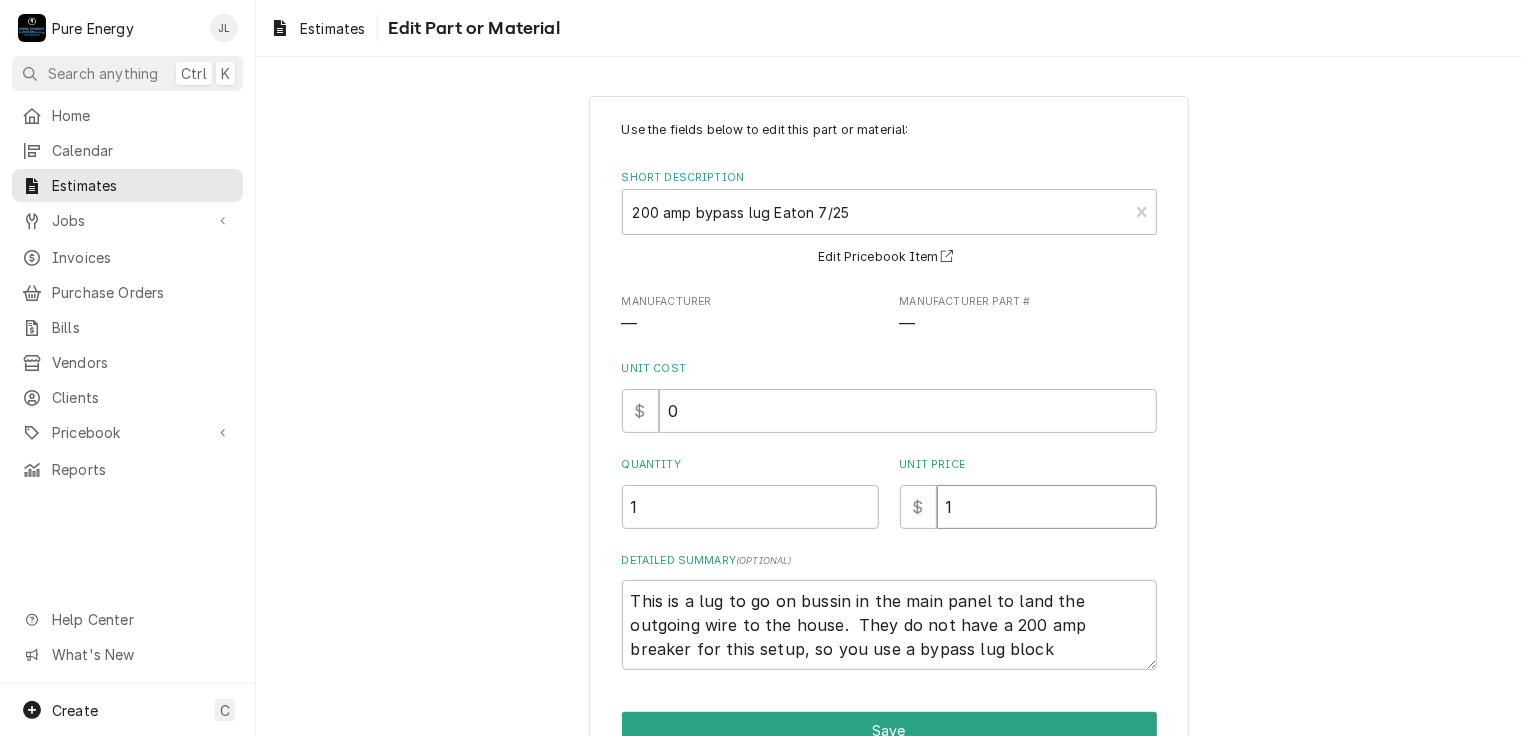 type on "x" 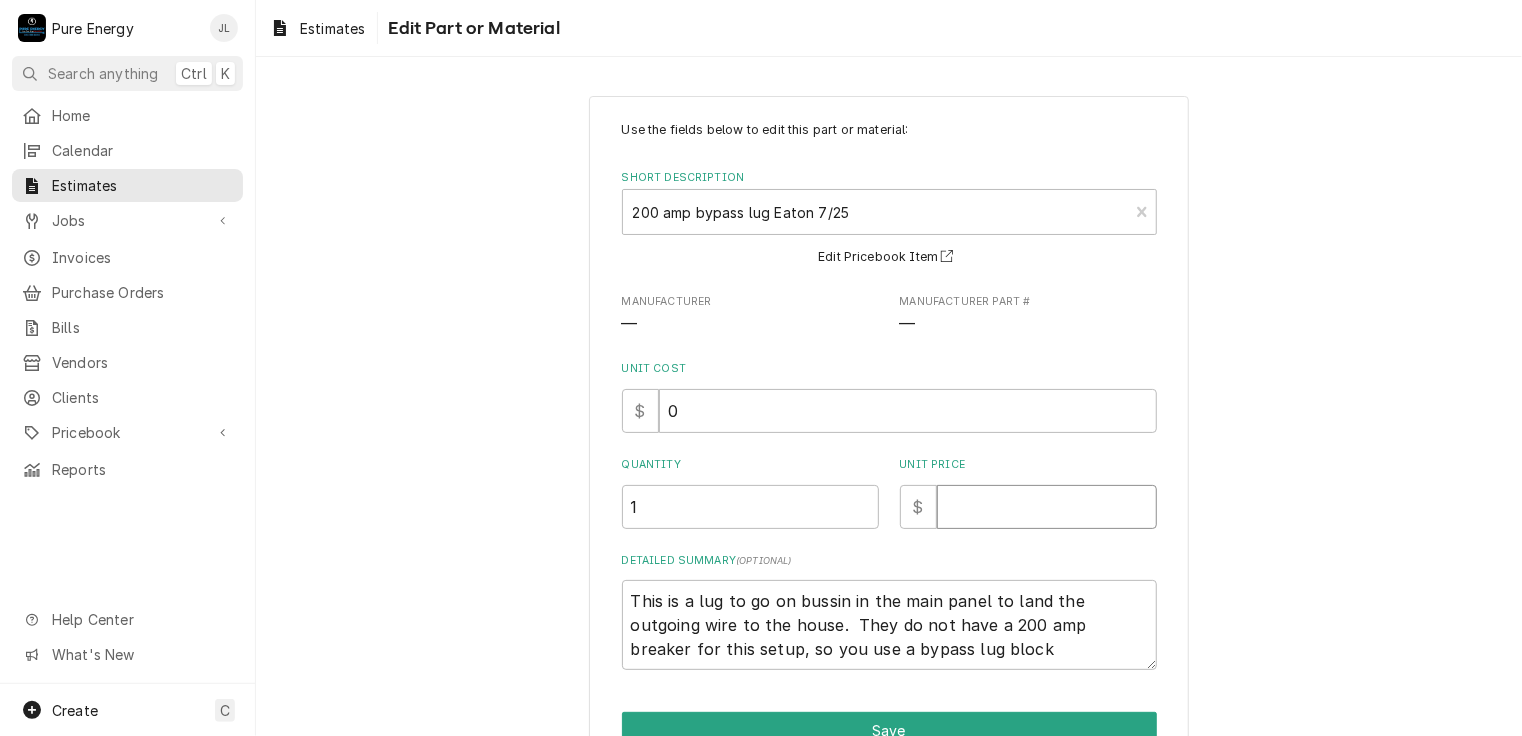 type on "x" 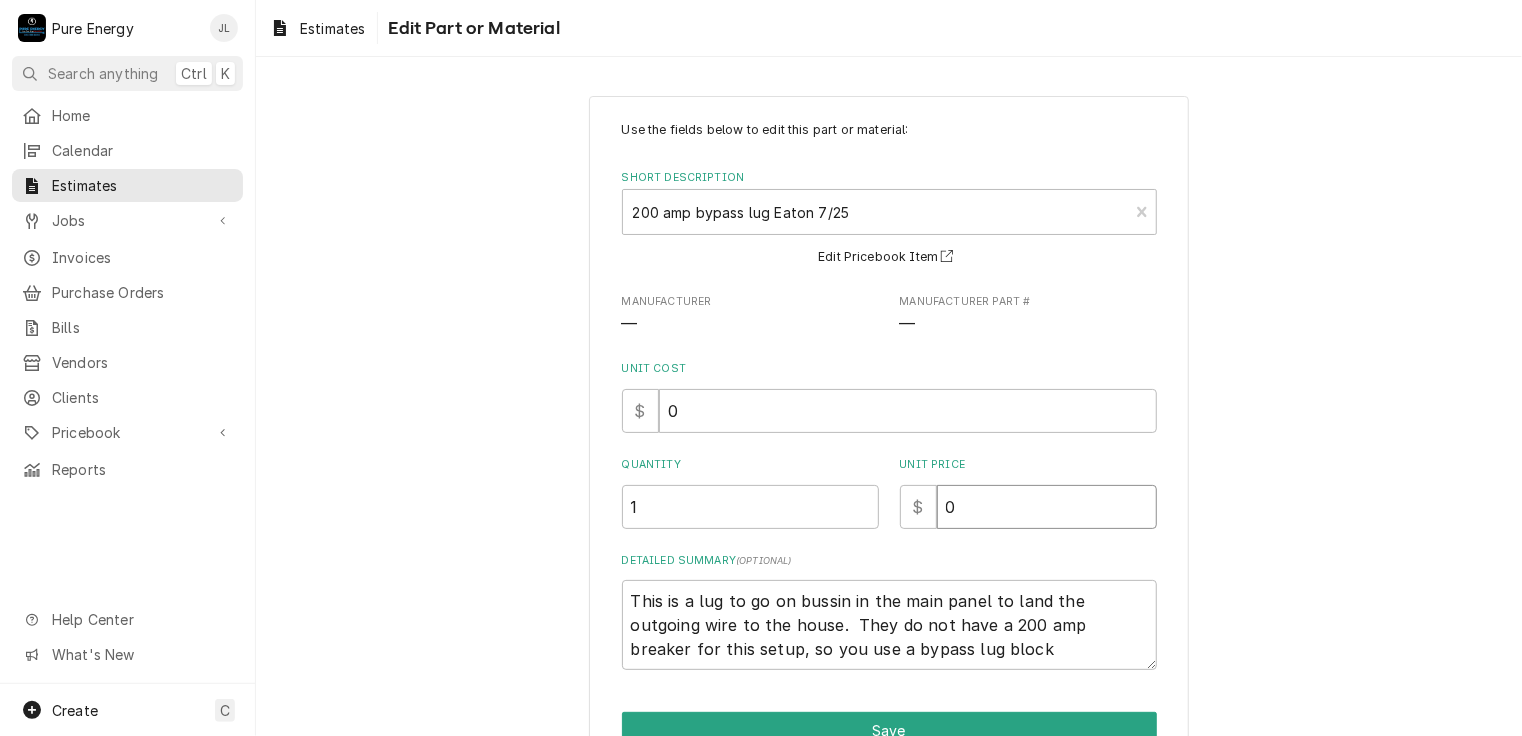 type on "x" 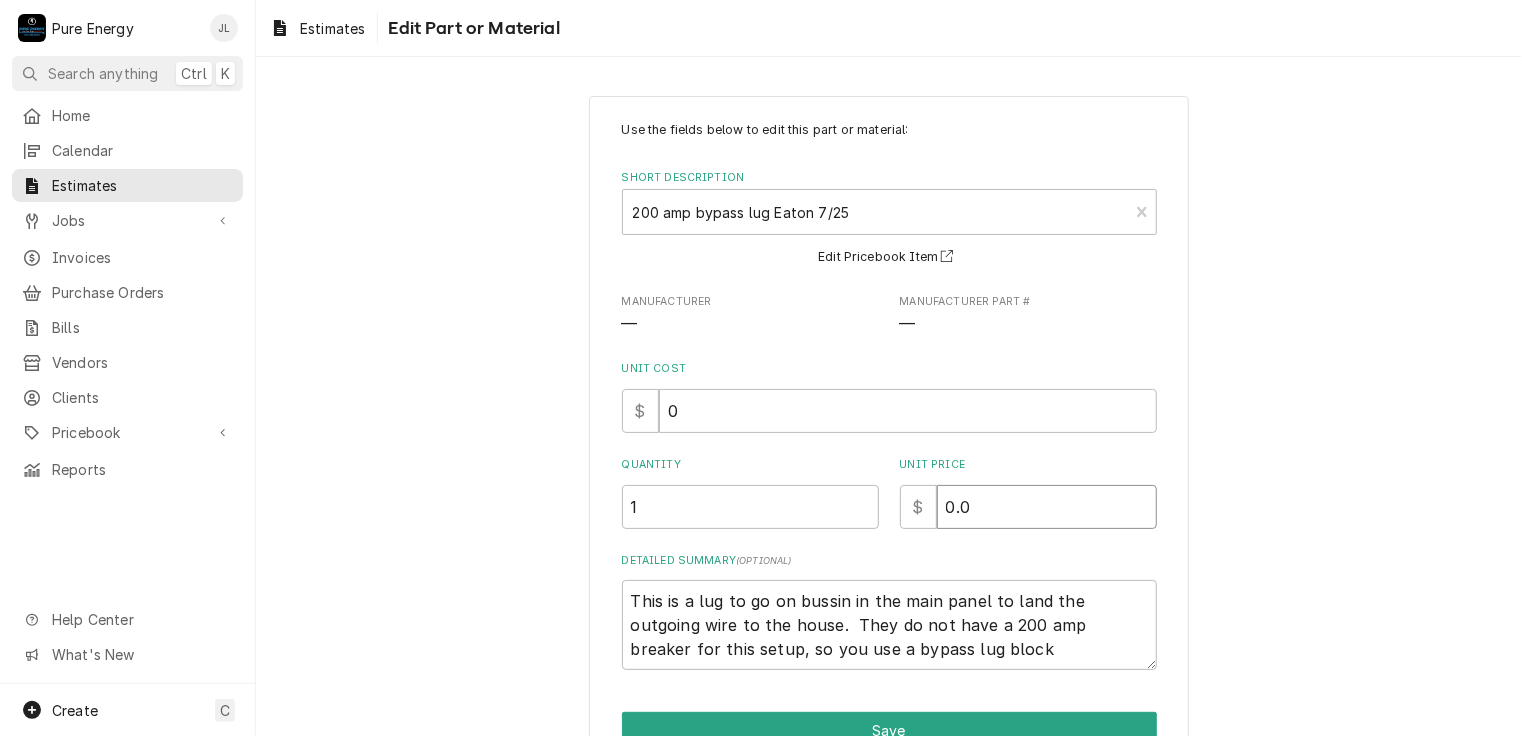 type on "x" 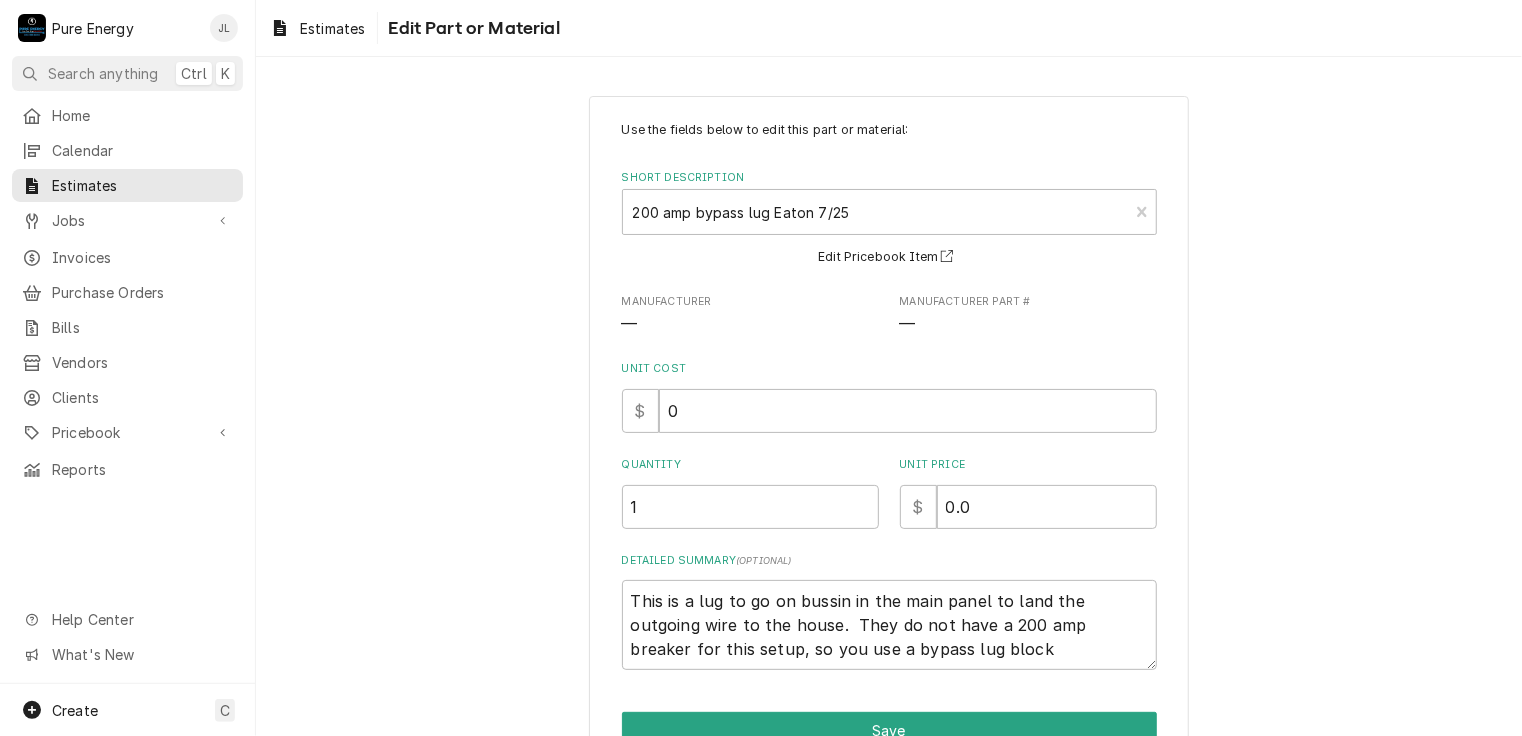 scroll, scrollTop: 105, scrollLeft: 0, axis: vertical 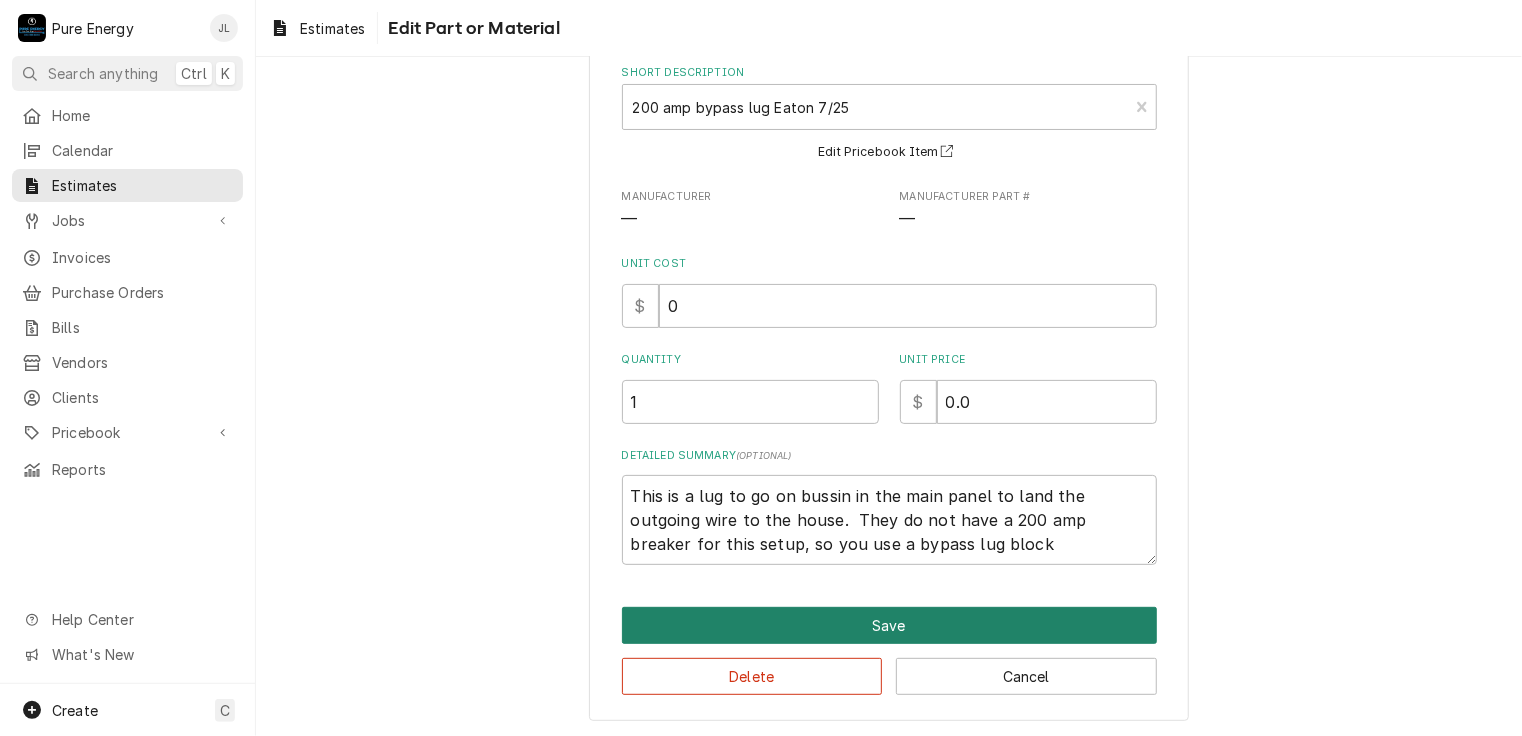 click on "Save" at bounding box center (889, 625) 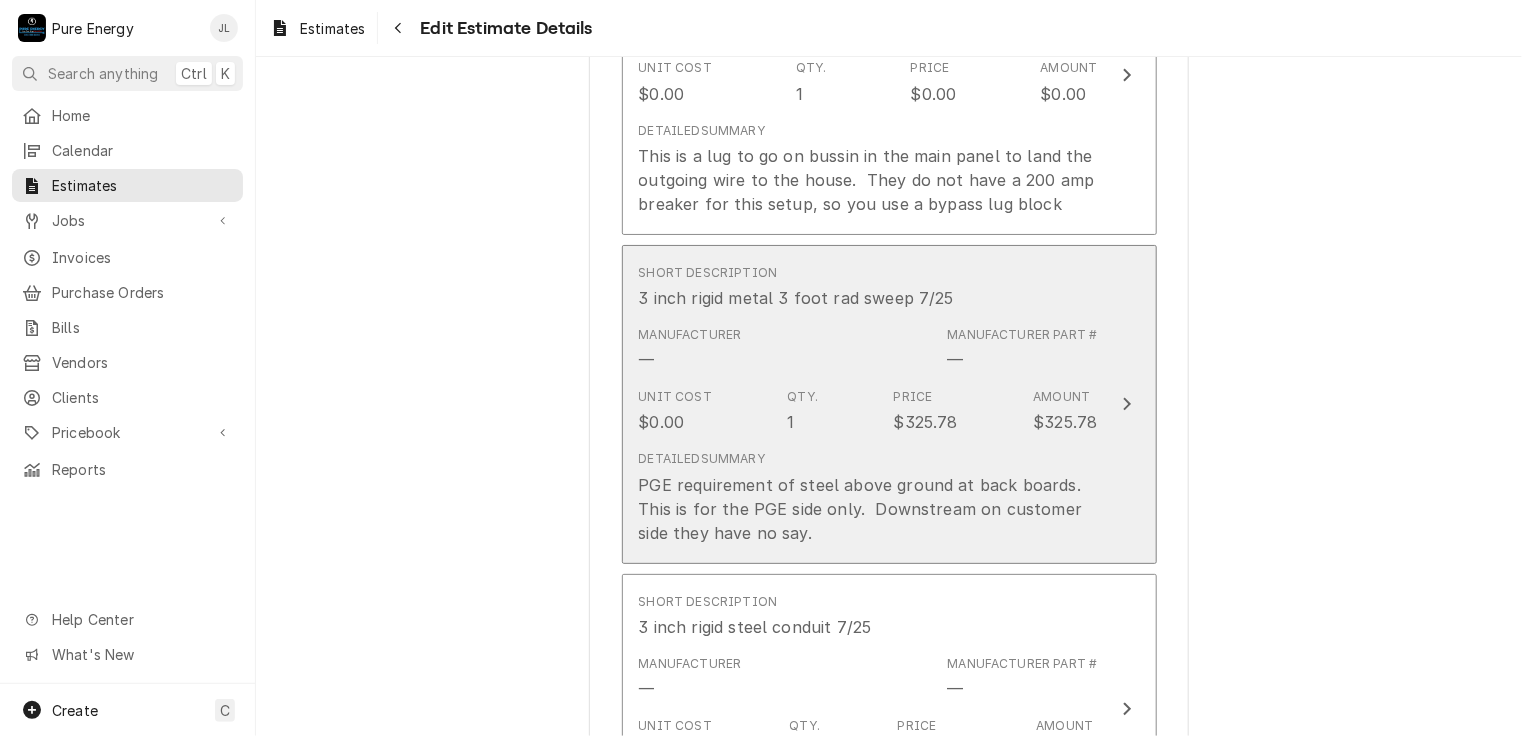 click on "Short Description 3 inch rigid metal 3 foot rad sweep 7/25" at bounding box center [868, 287] 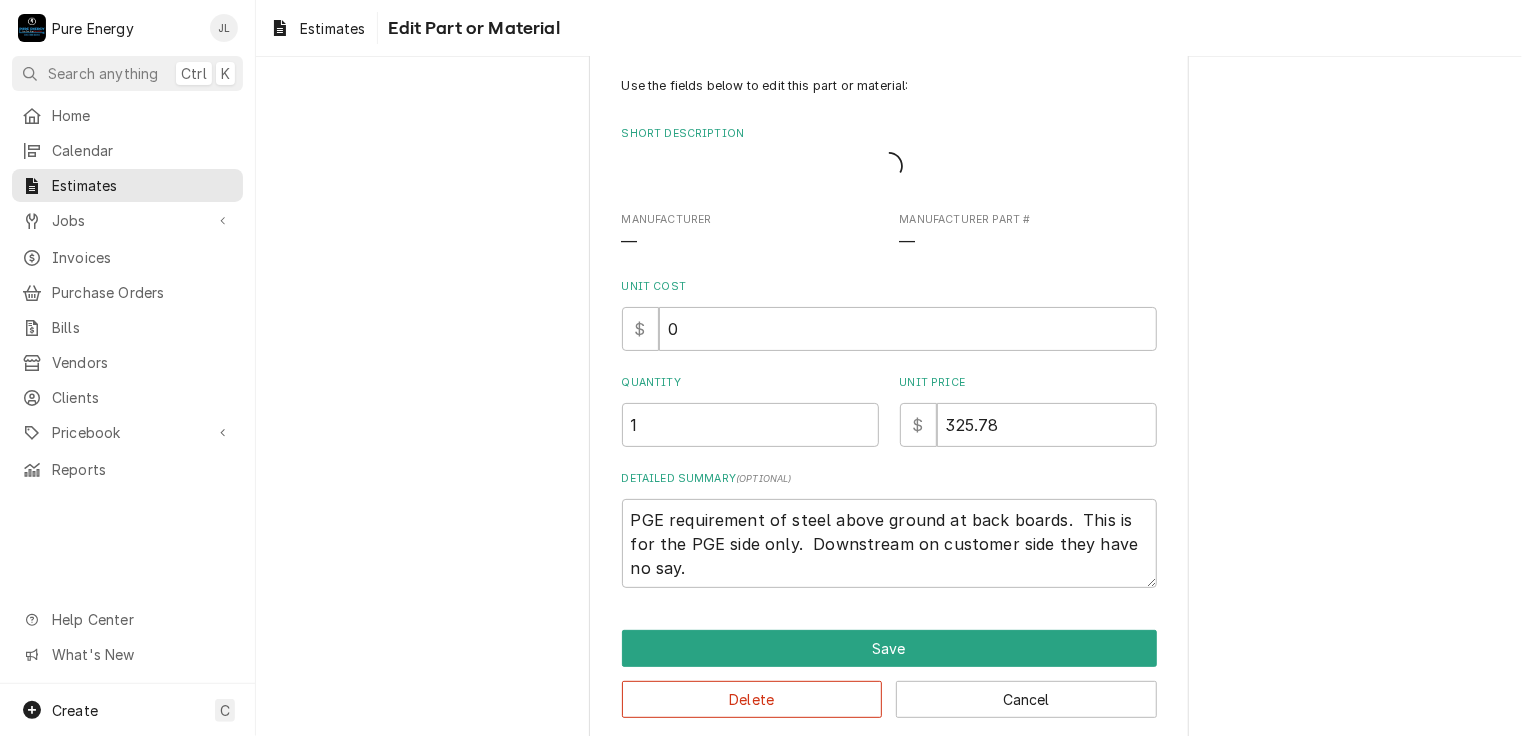 scroll, scrollTop: 0, scrollLeft: 0, axis: both 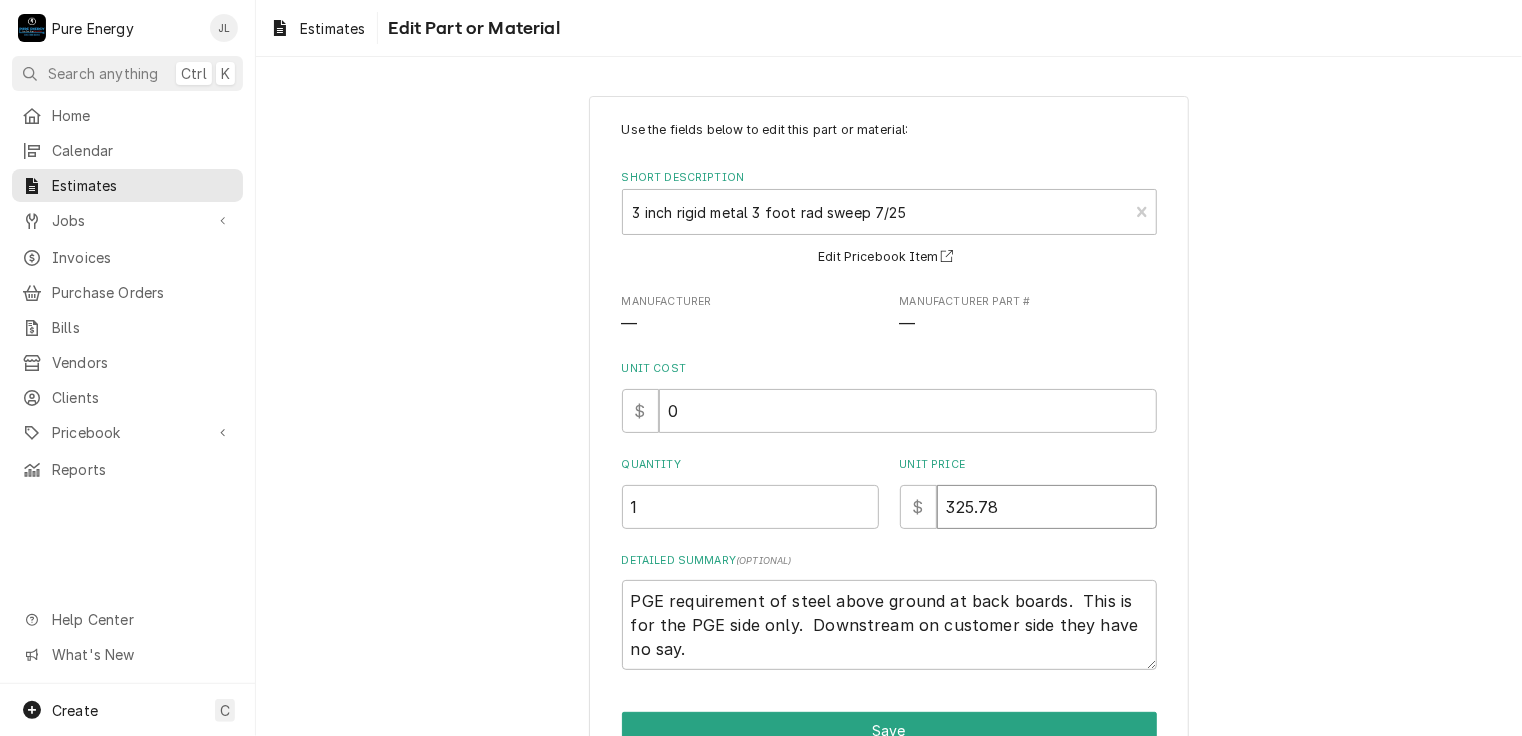 click on "325.78" at bounding box center [1047, 507] 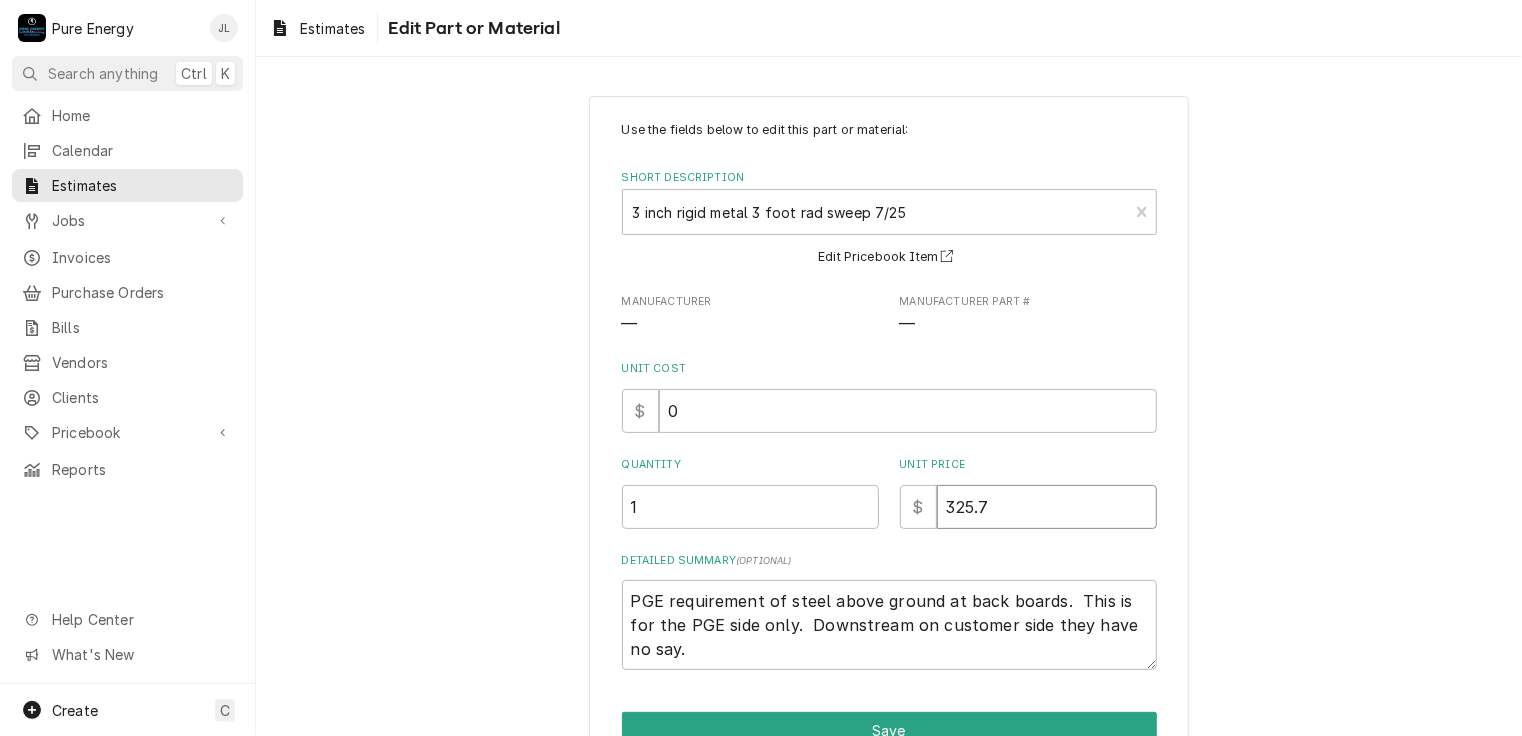 type on "x" 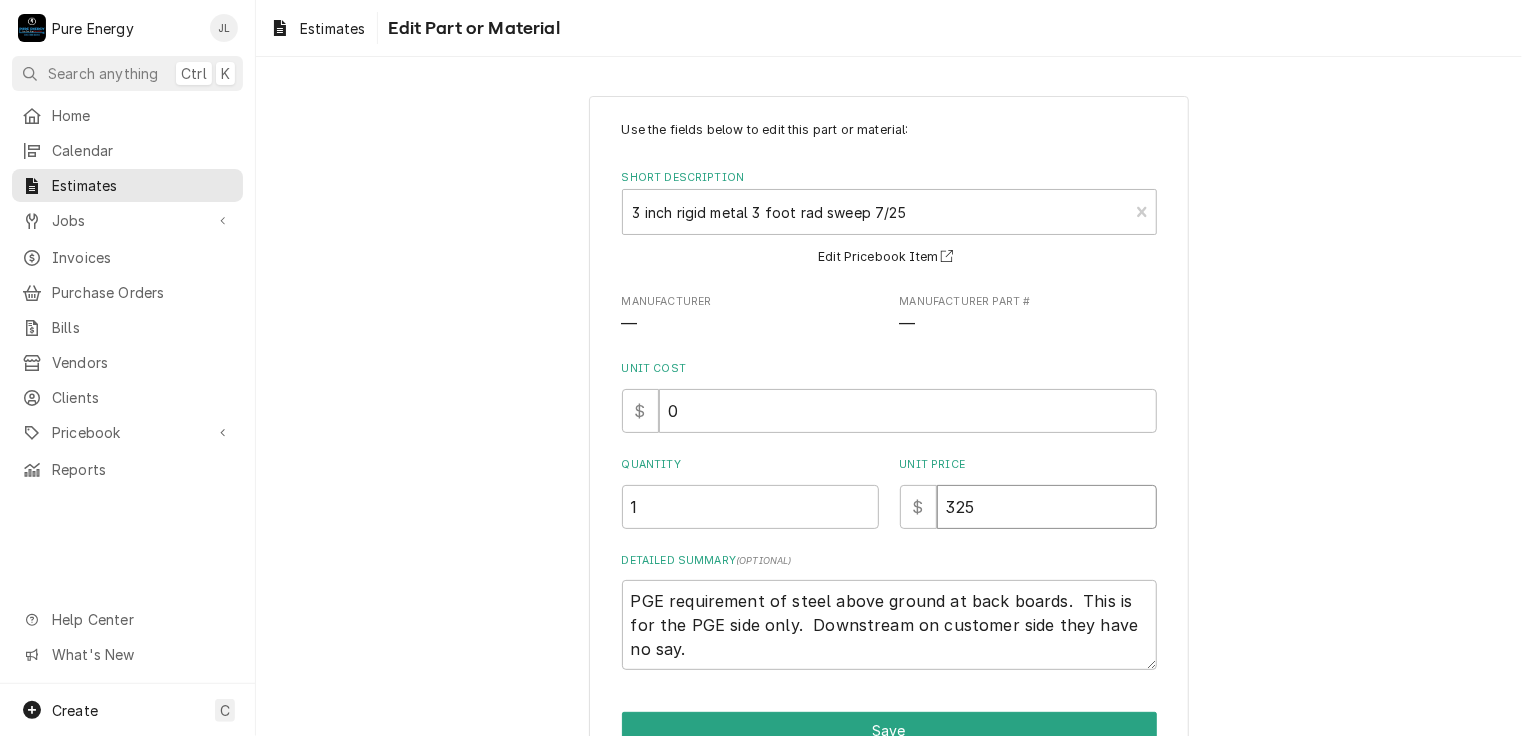 type on "x" 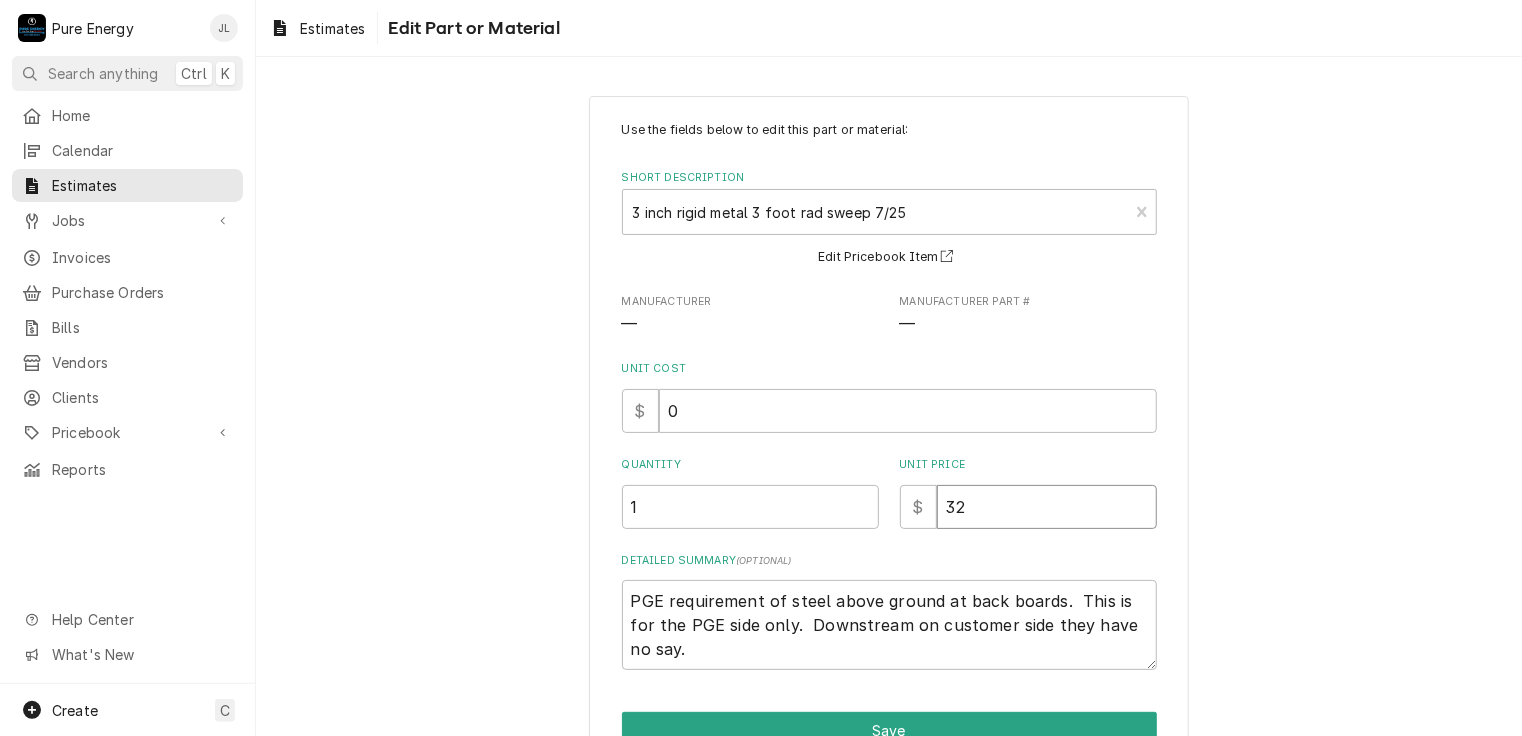 type on "x" 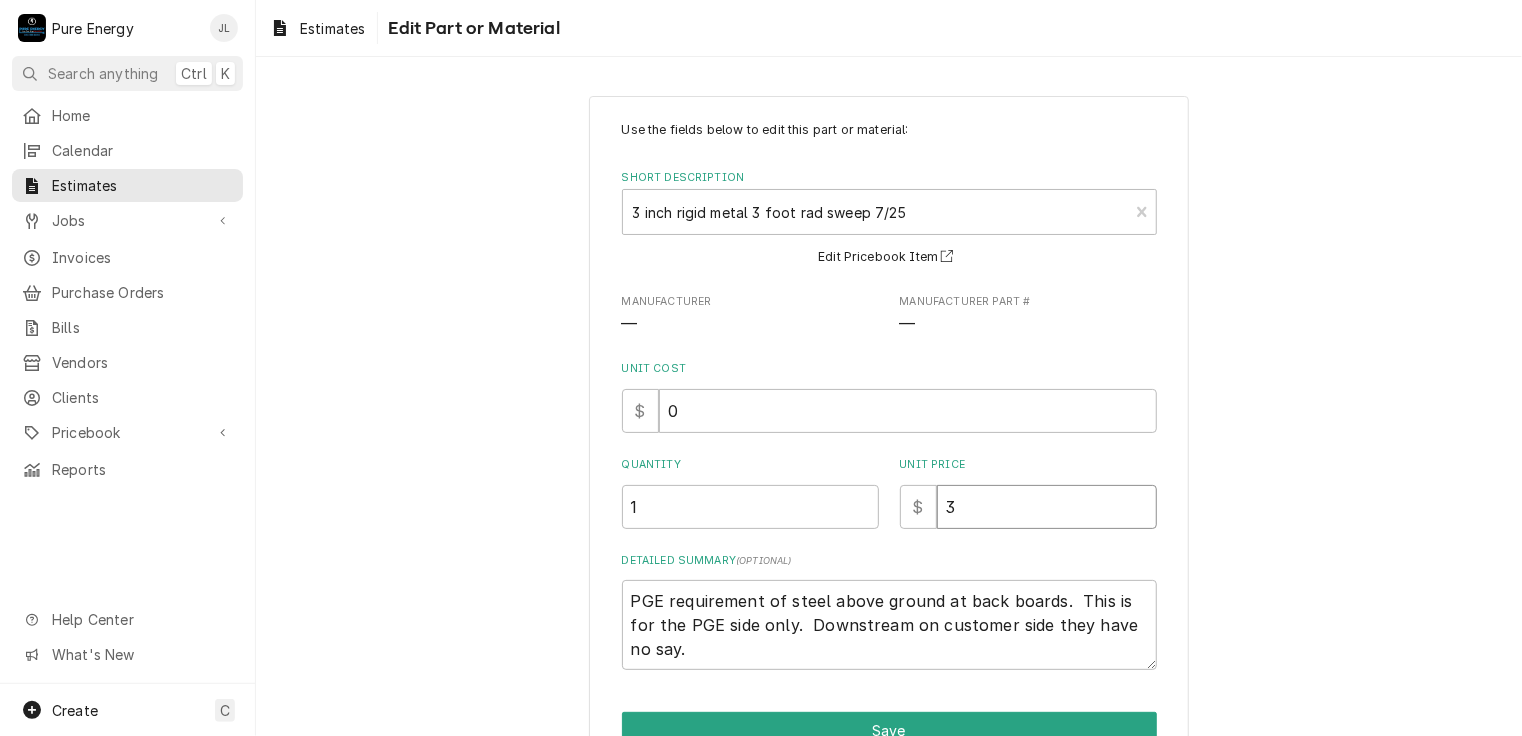 type on "x" 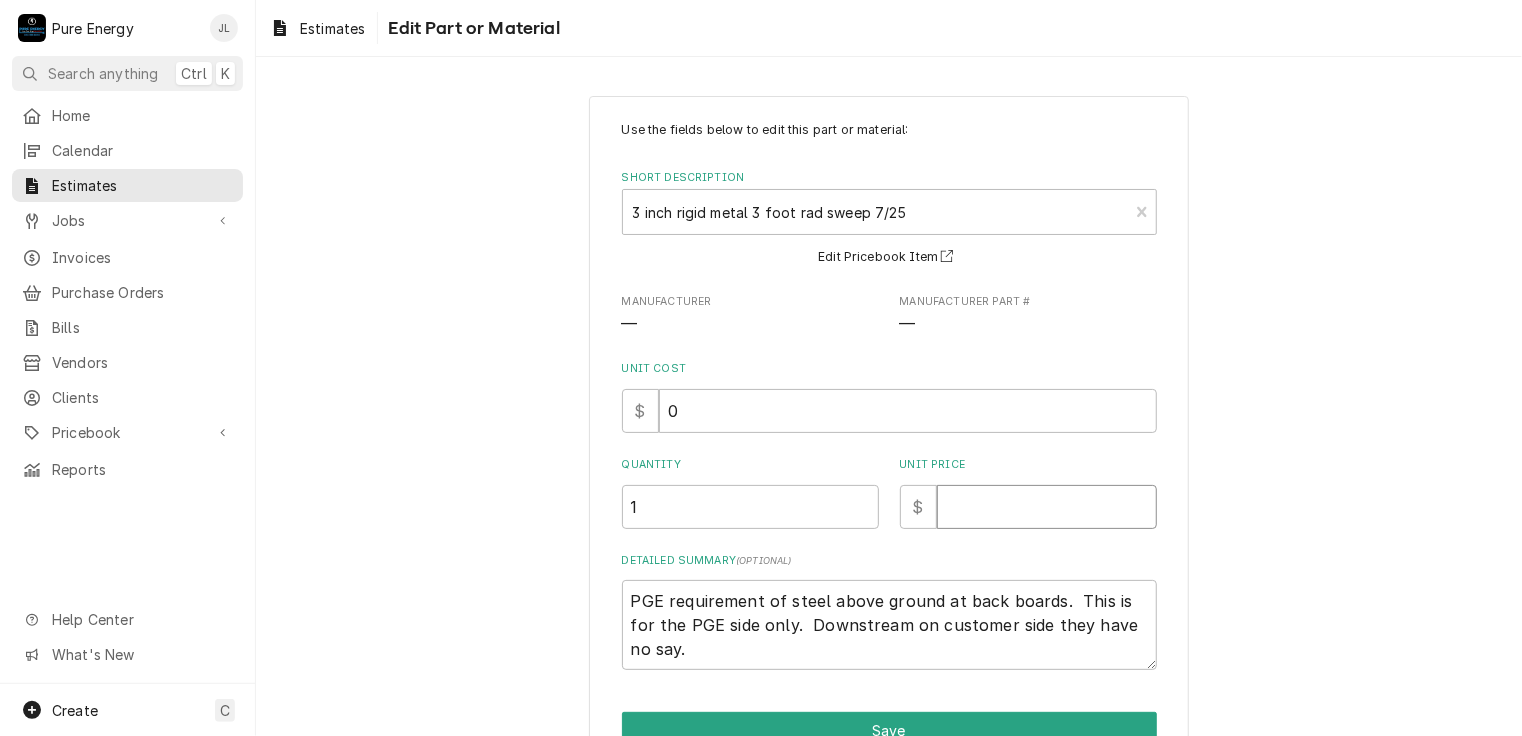 type on "x" 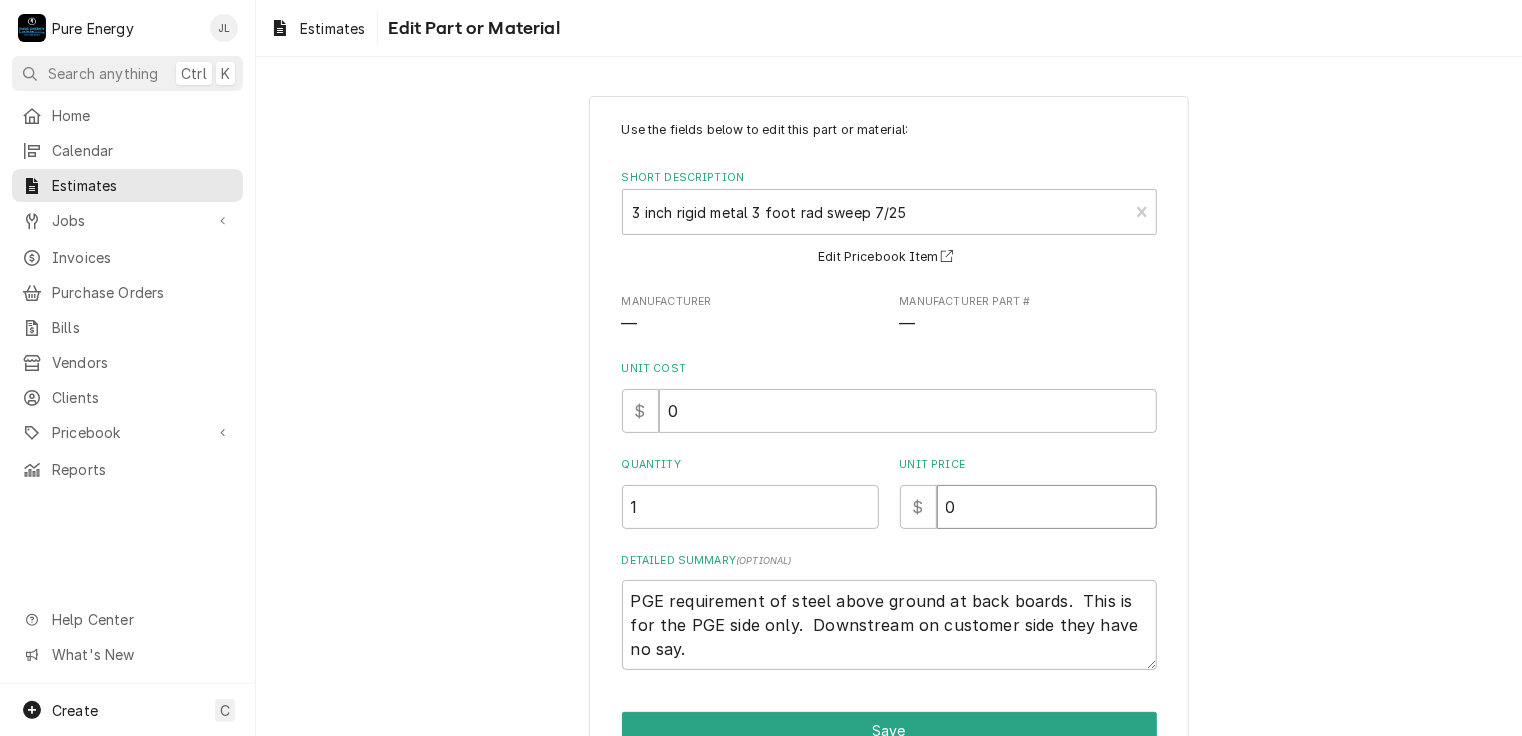type on "x" 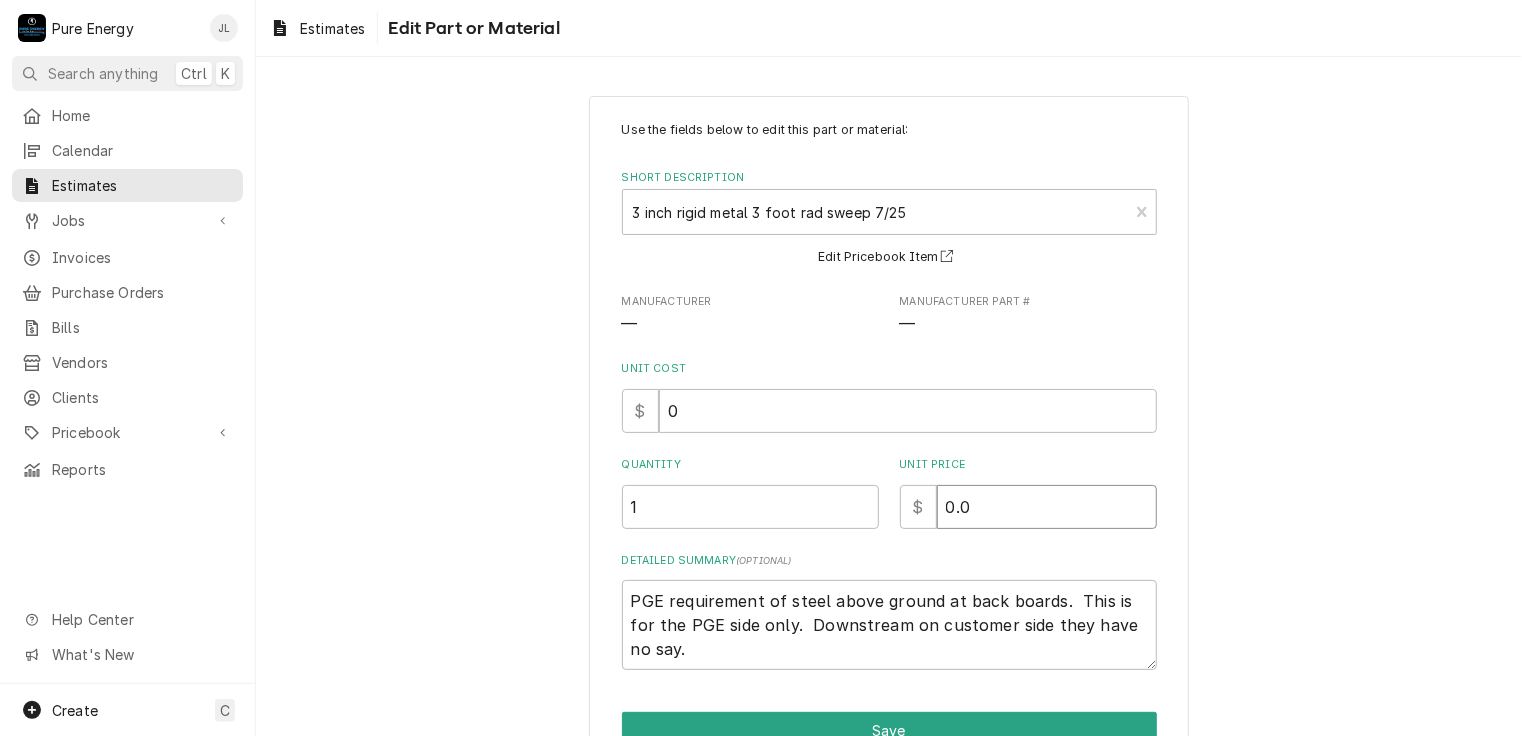 type on "x" 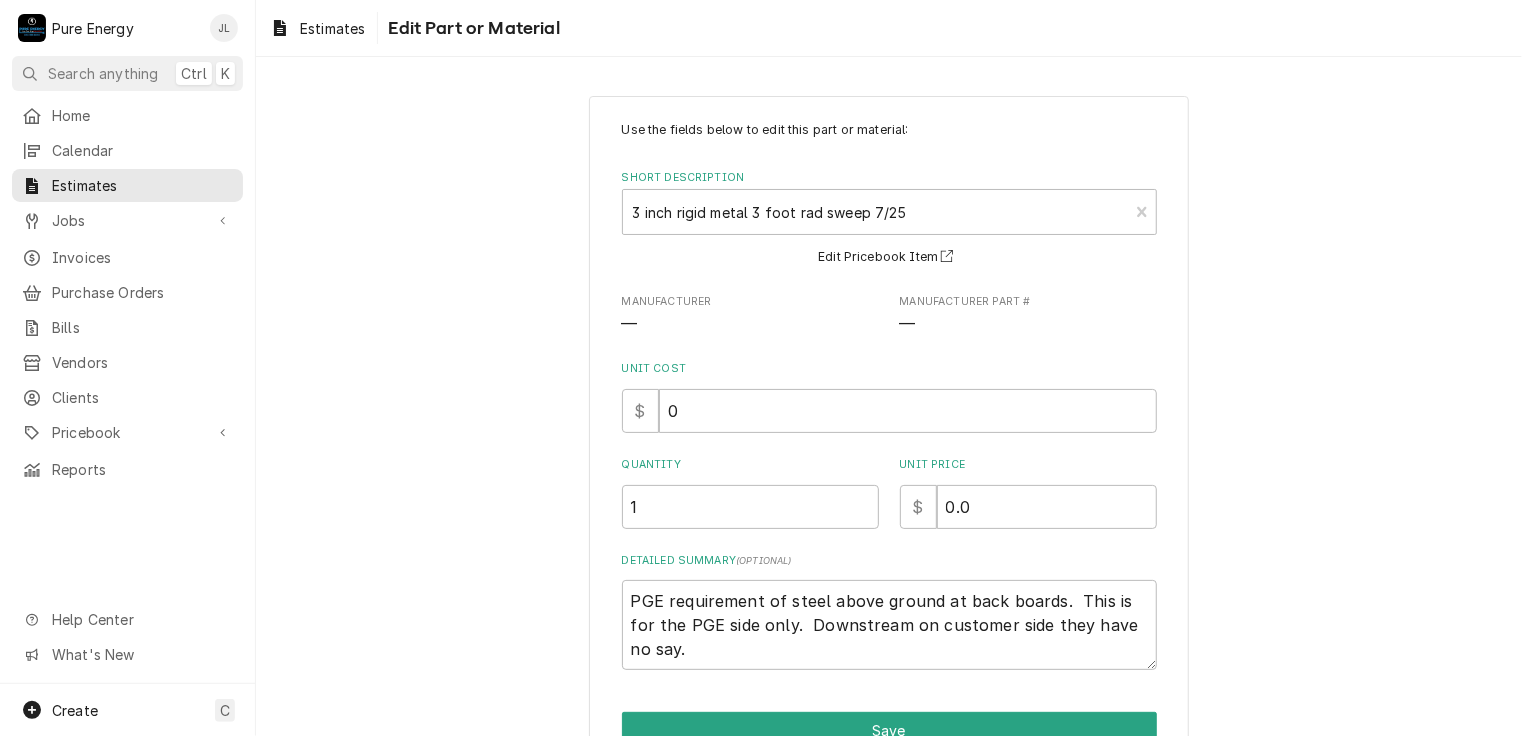 scroll, scrollTop: 105, scrollLeft: 0, axis: vertical 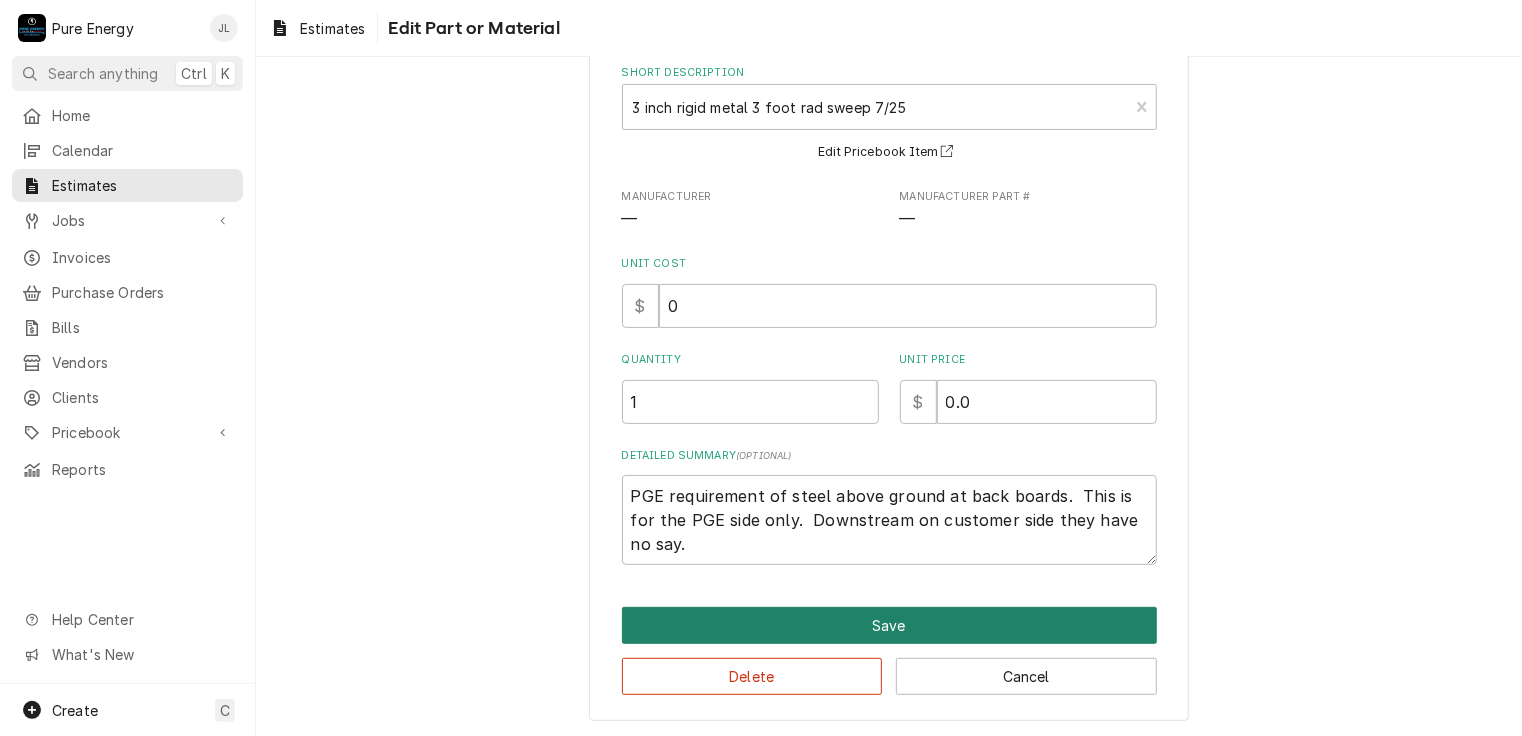click on "Save" at bounding box center [889, 625] 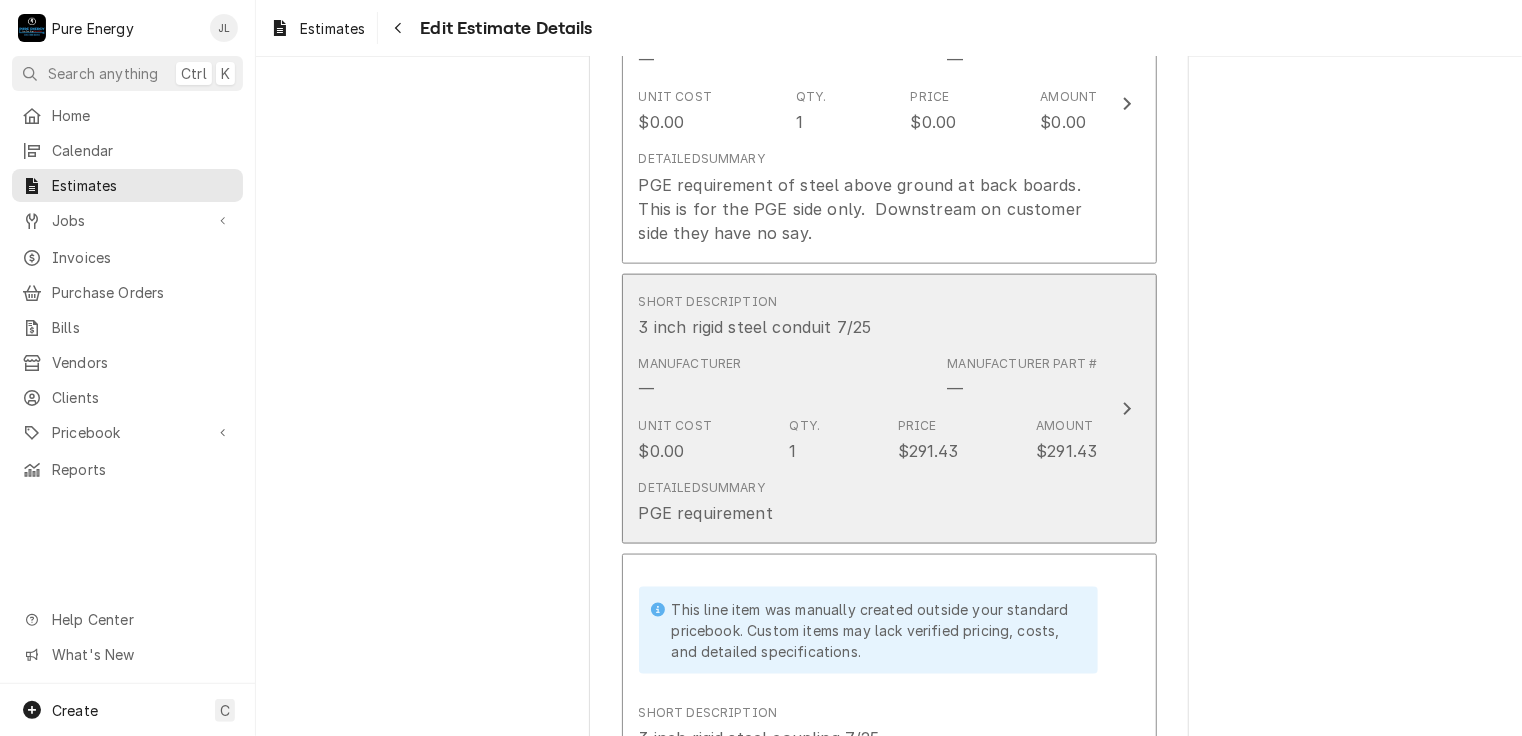 click on "Short Description 3 inch rigid steel conduit 7/25" at bounding box center [868, 316] 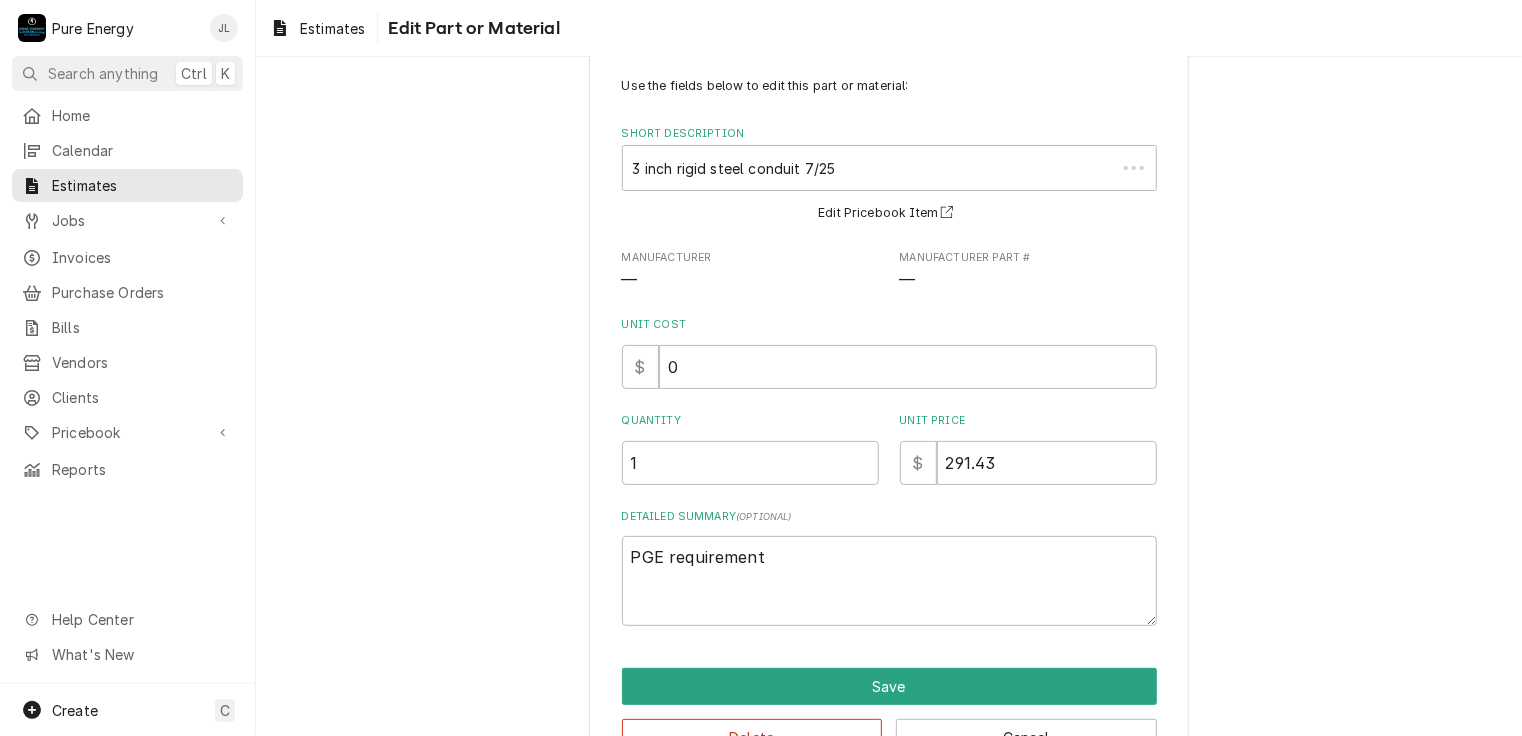 scroll, scrollTop: 0, scrollLeft: 0, axis: both 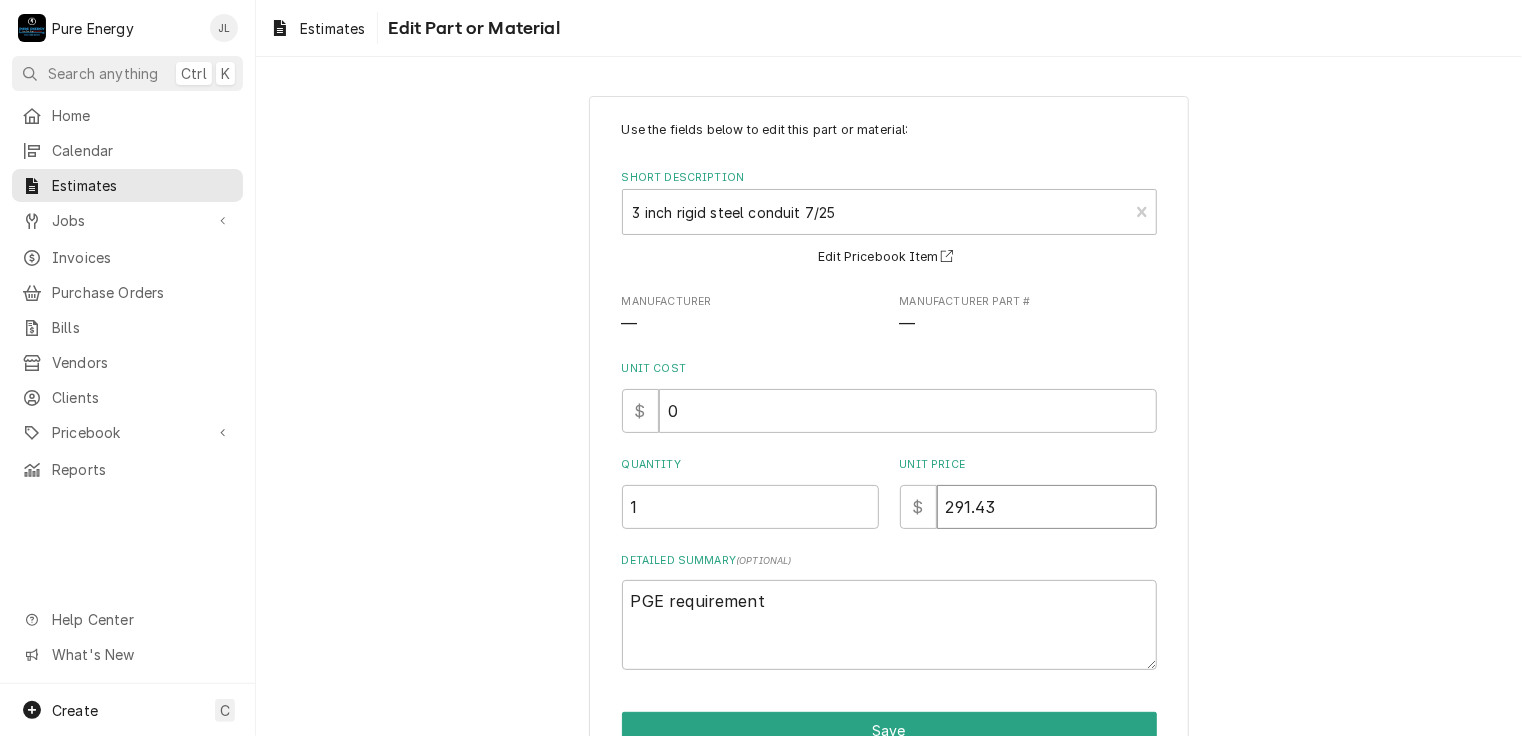 click on "291.43" at bounding box center [1047, 507] 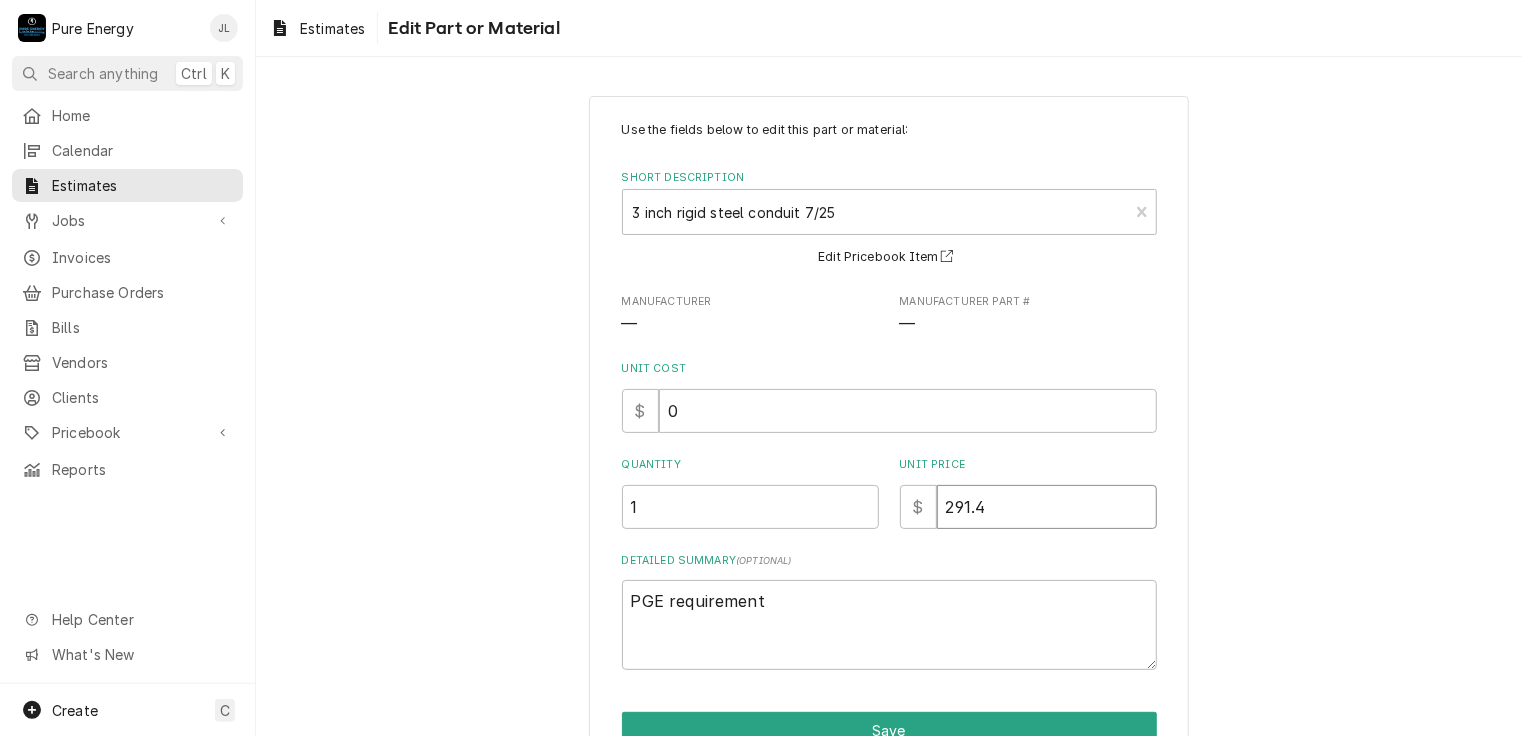 type on "x" 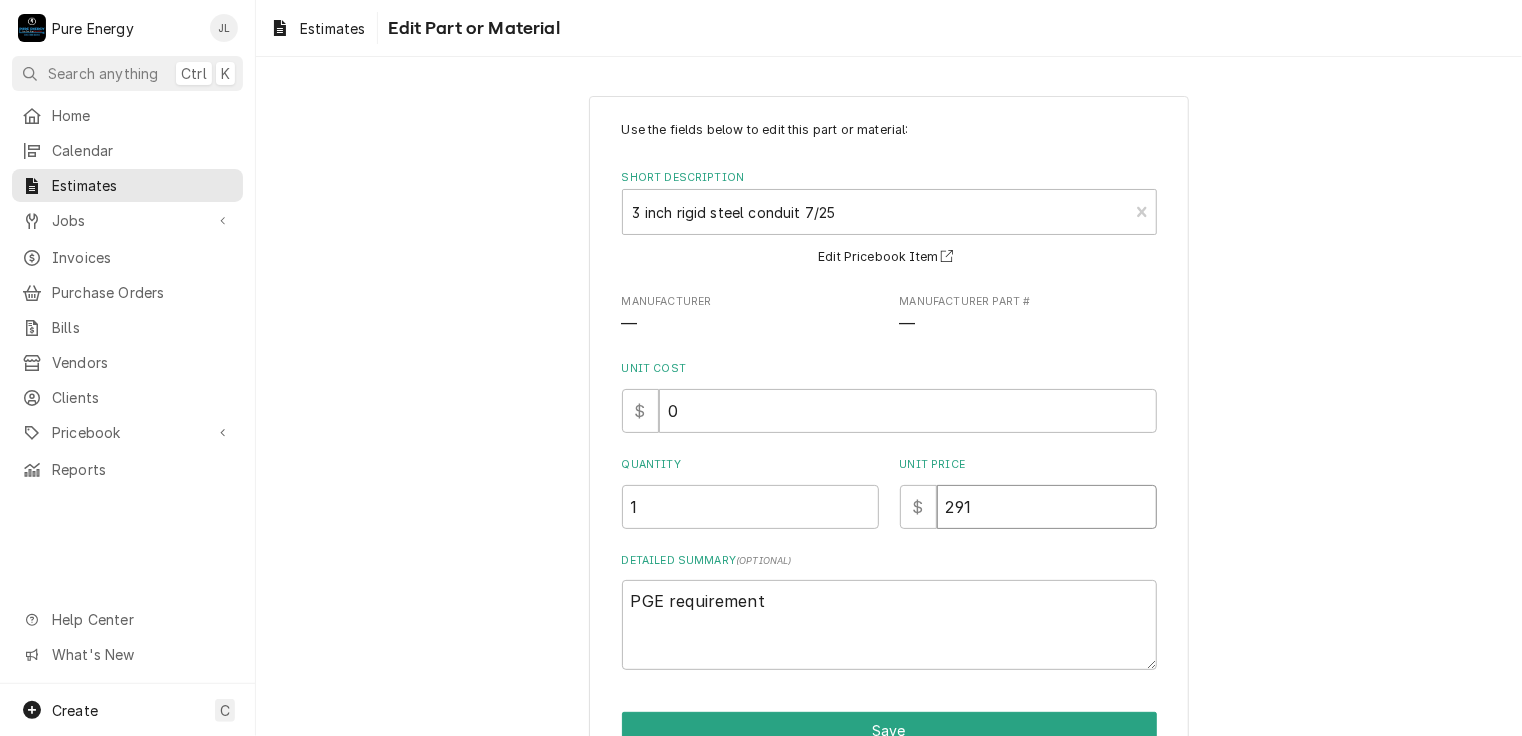 type on "x" 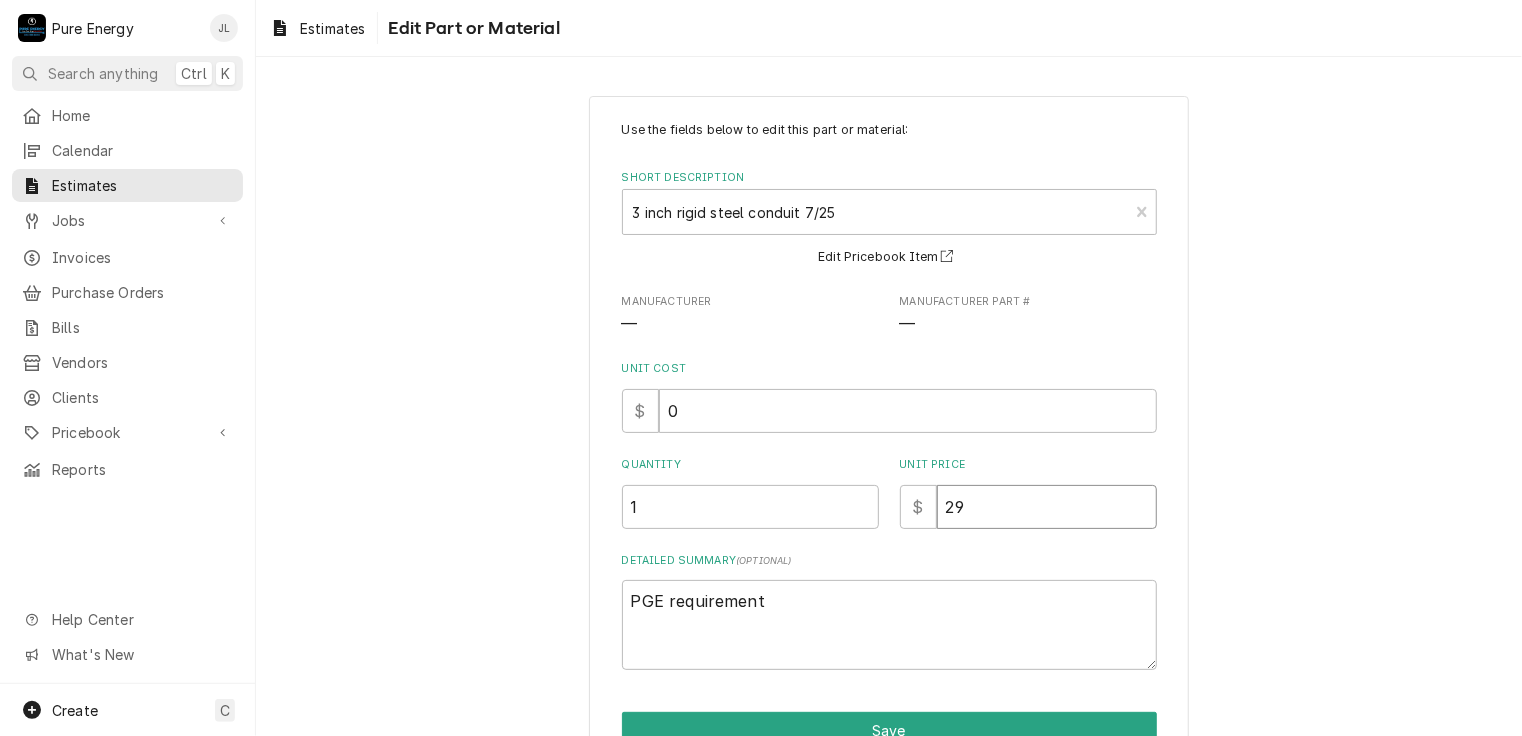 type on "x" 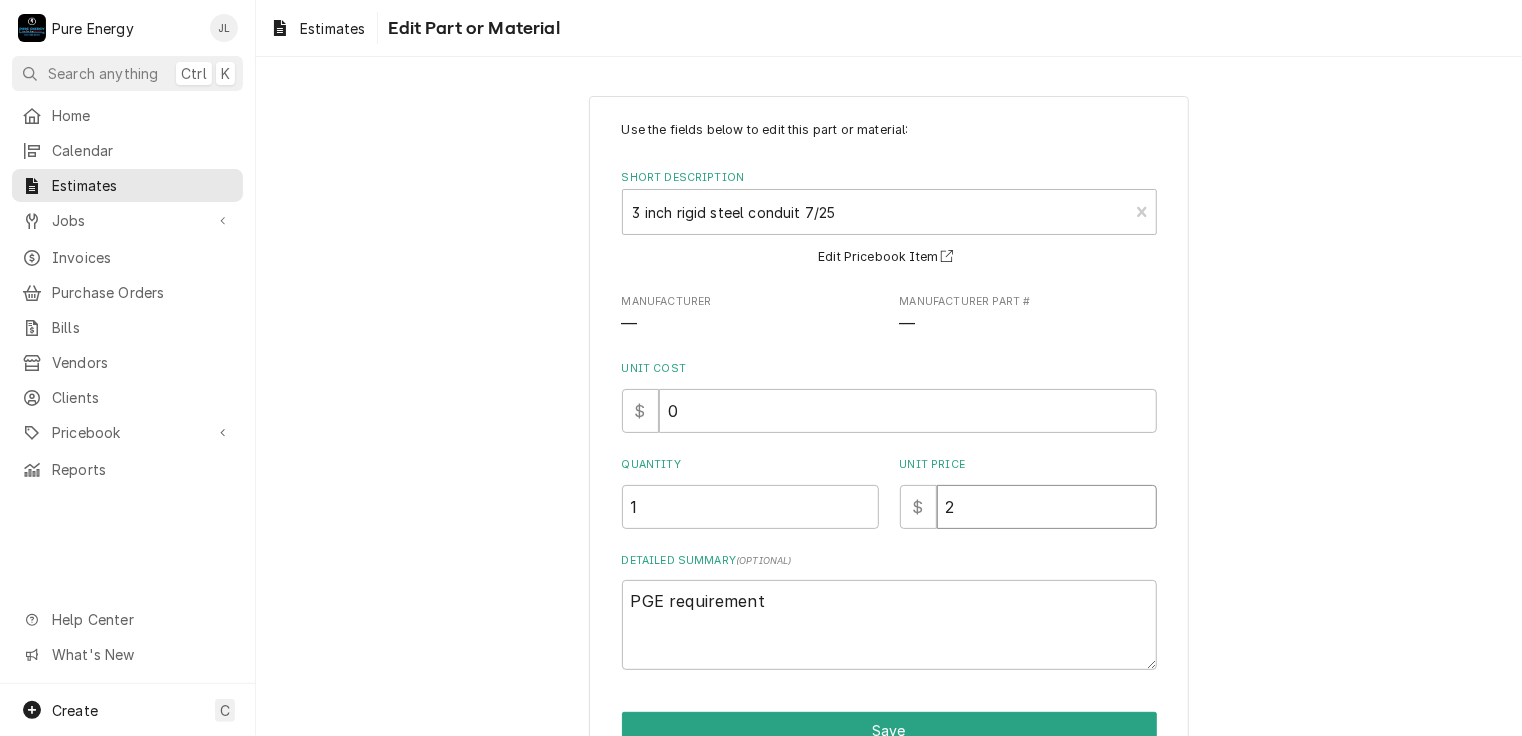 type on "x" 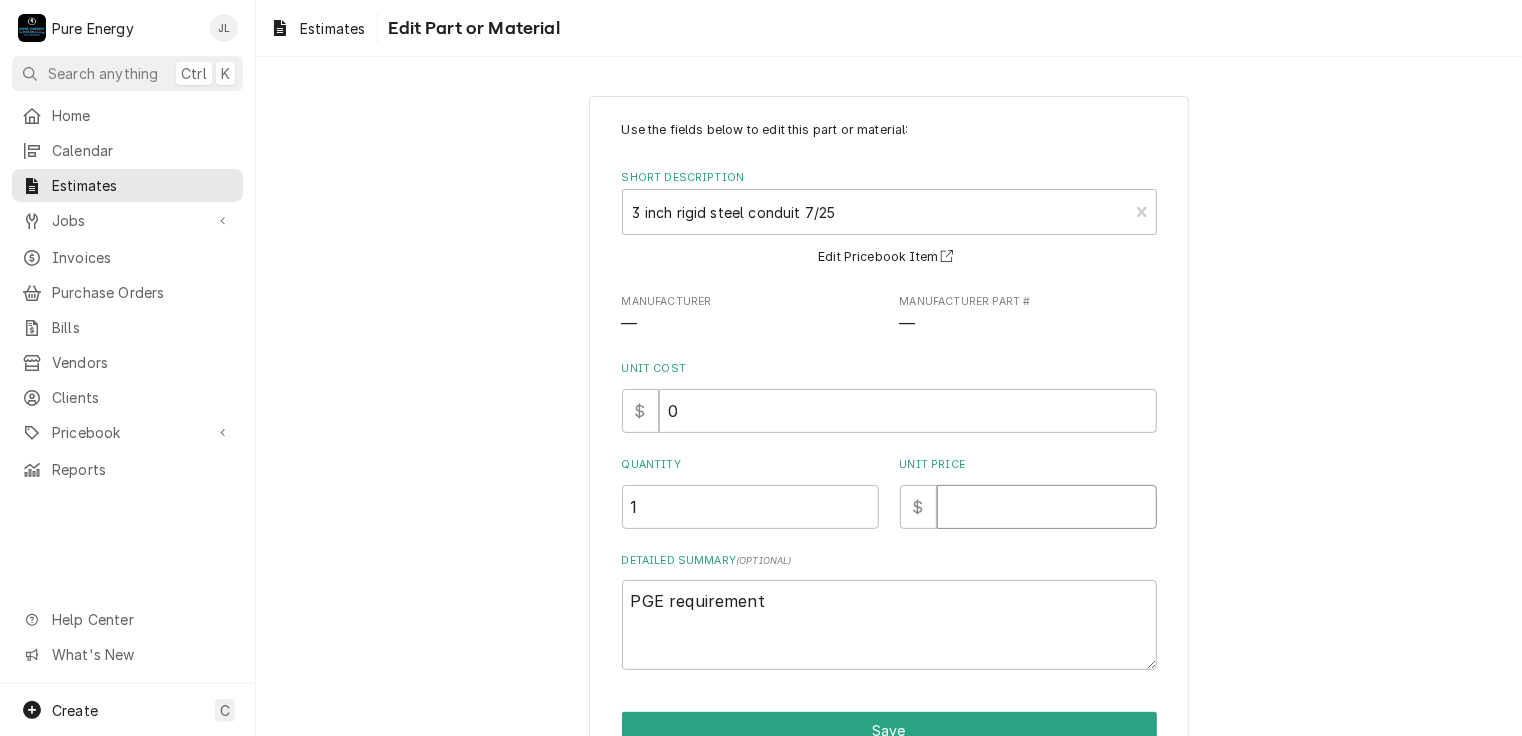 type on "x" 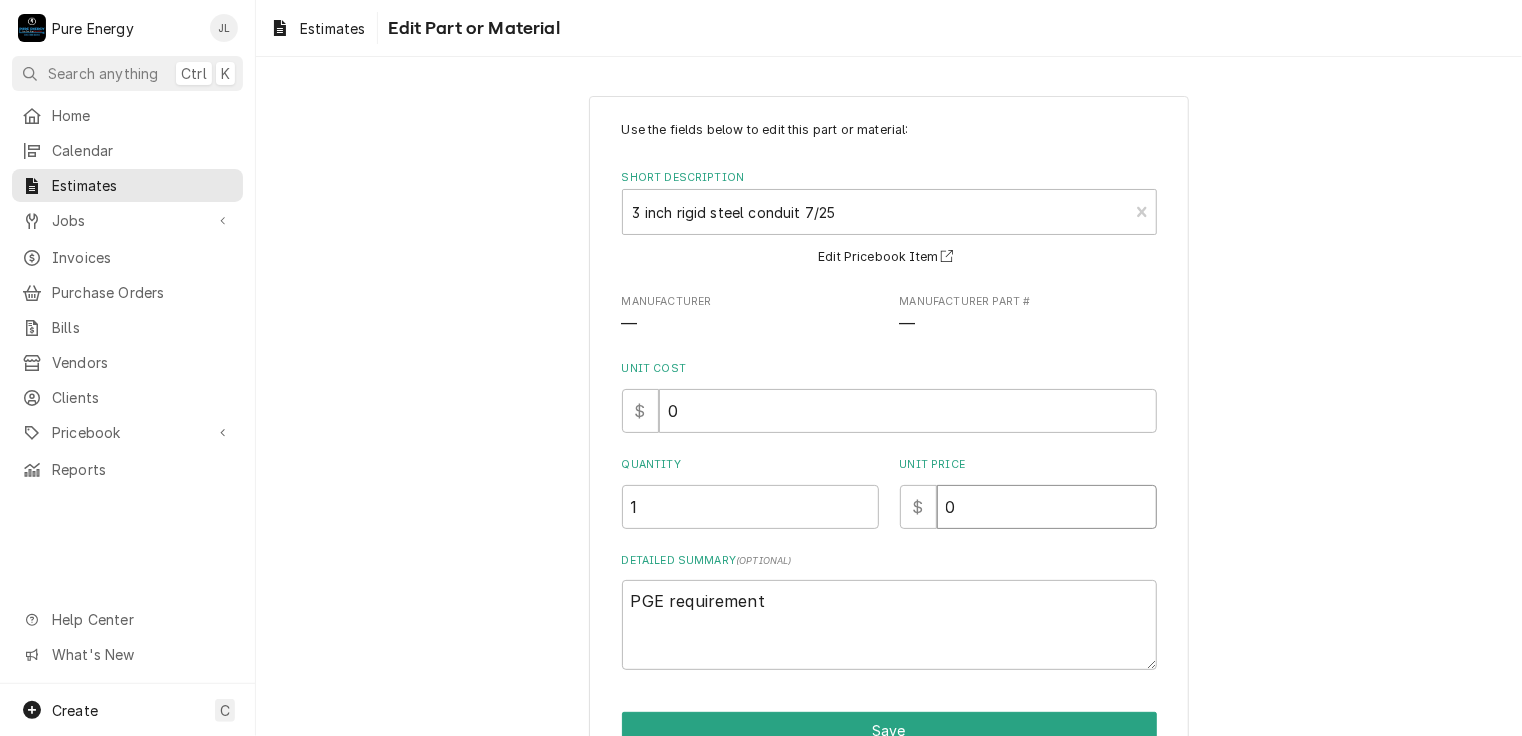 type on "x" 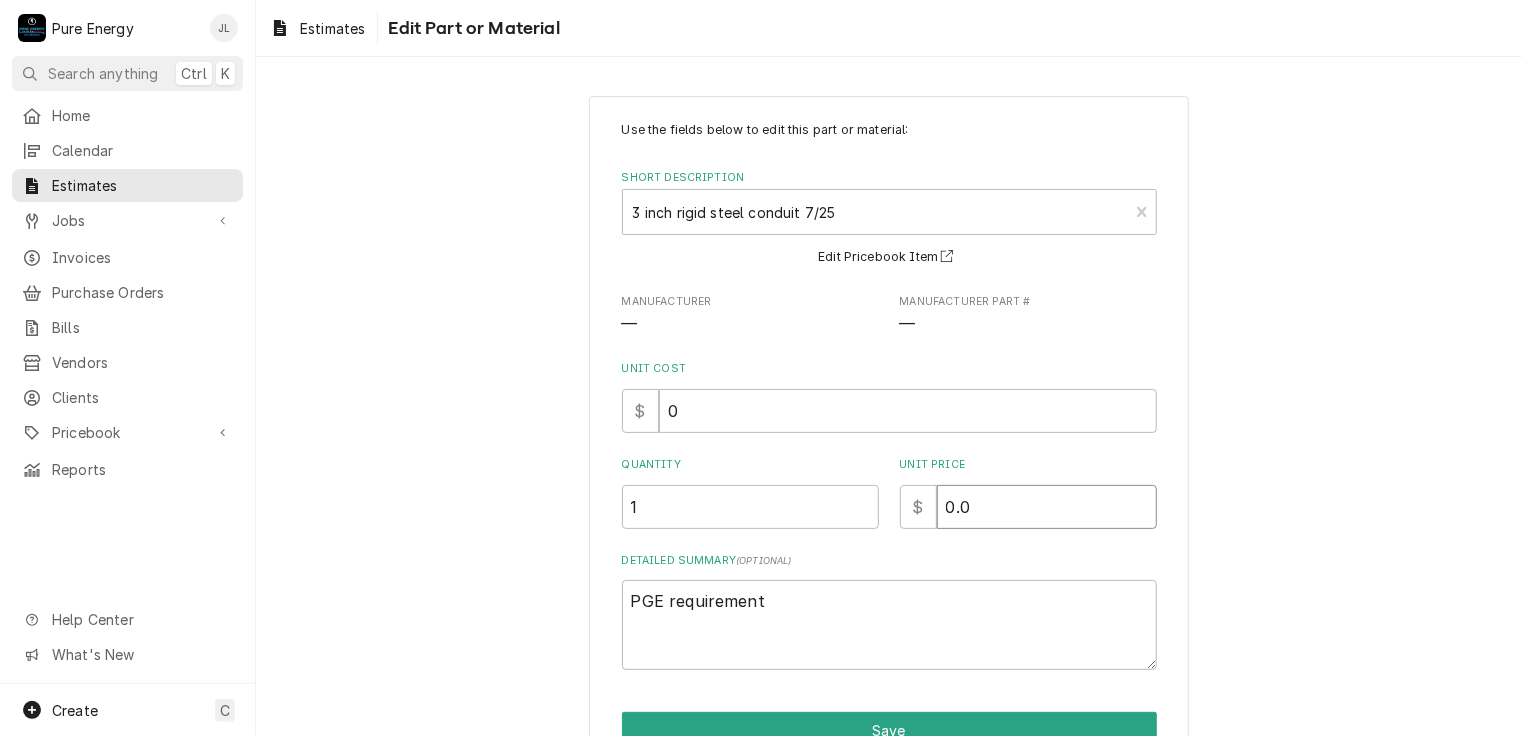 type on "x" 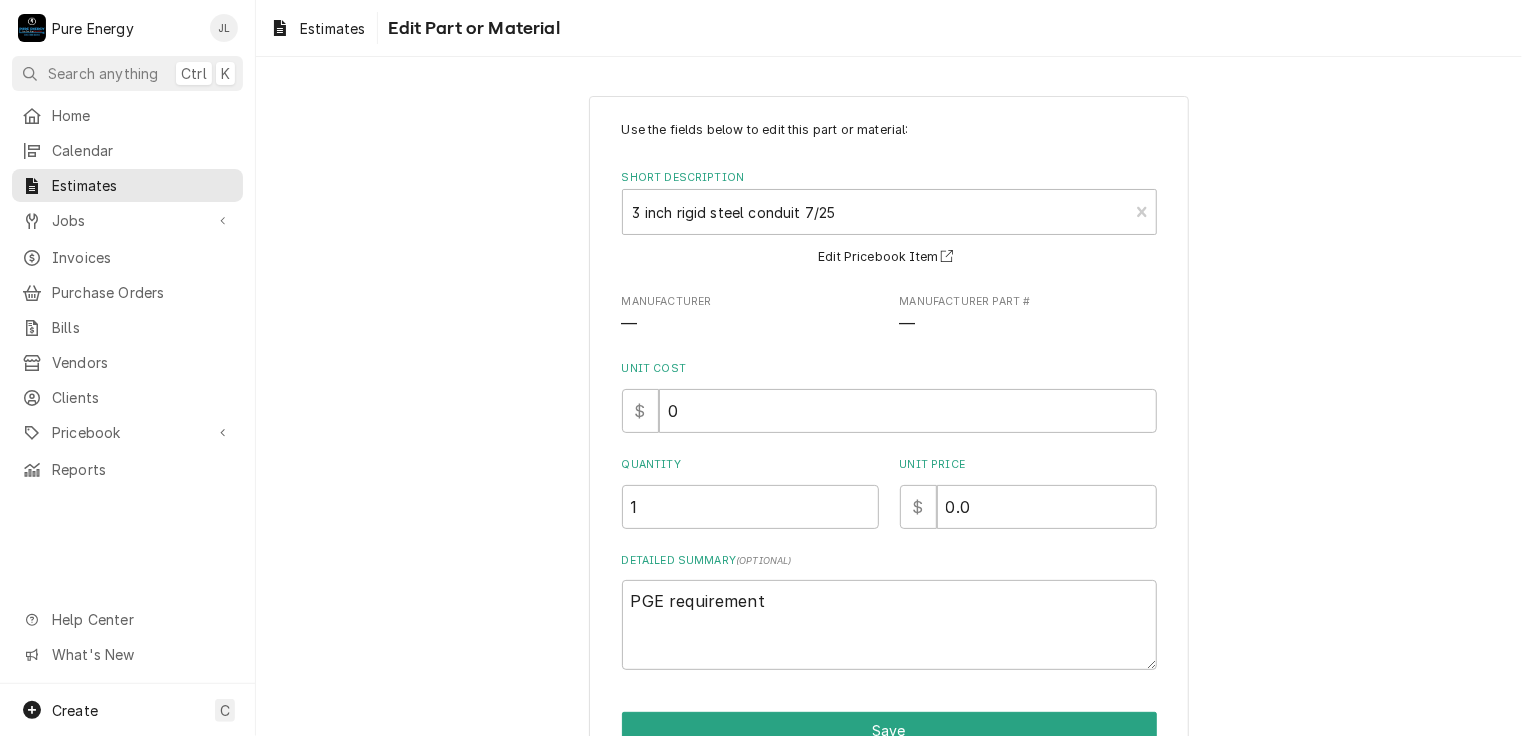 scroll, scrollTop: 105, scrollLeft: 0, axis: vertical 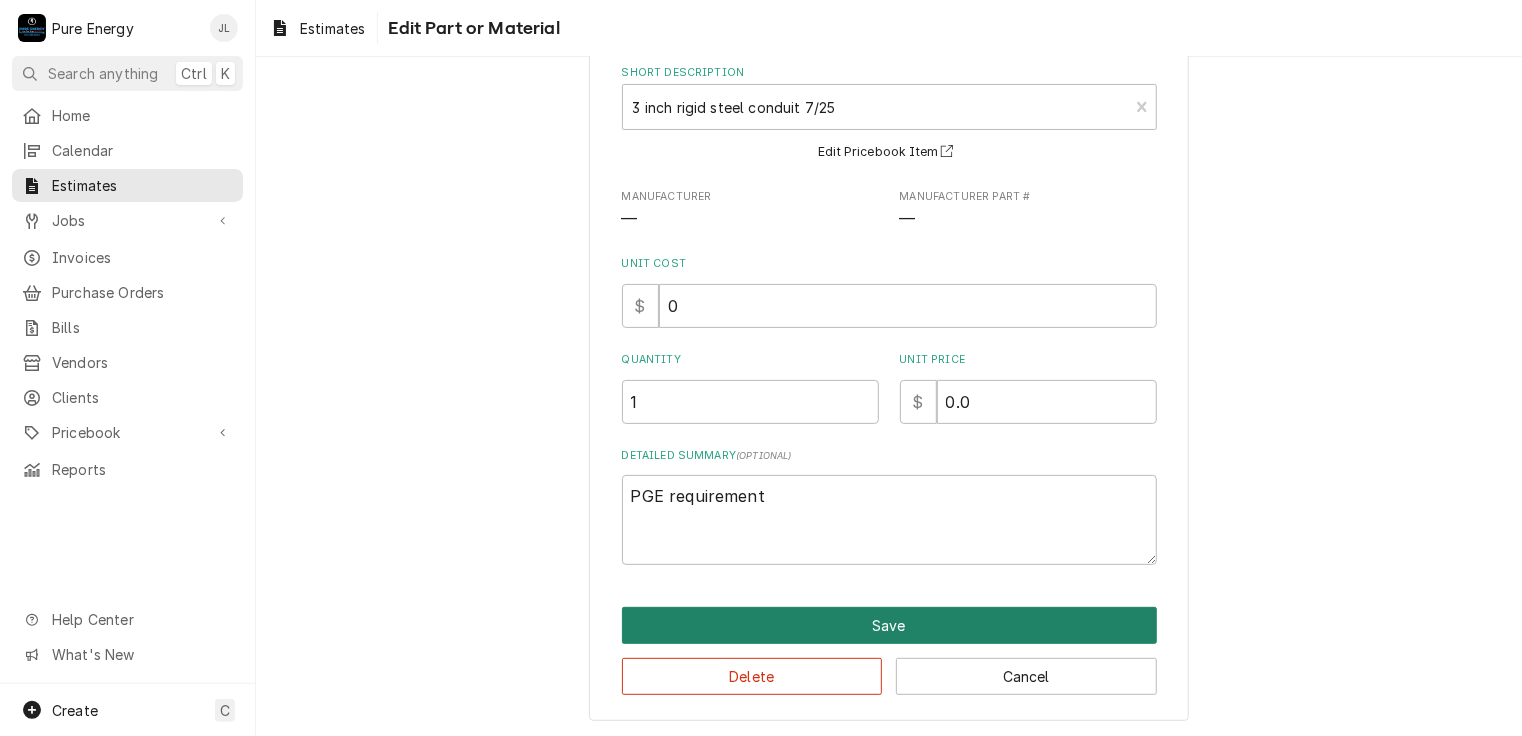 click on "Save" at bounding box center (889, 625) 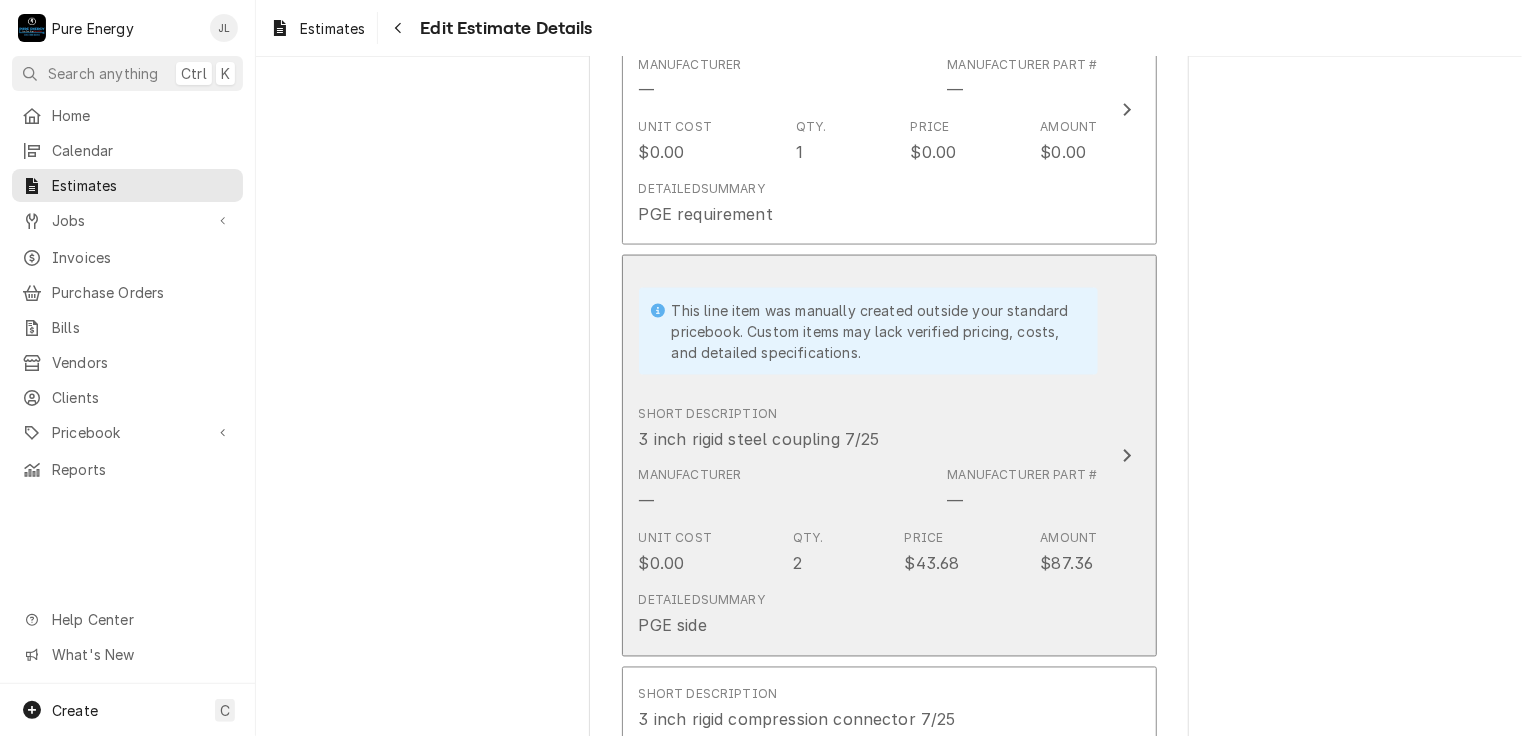 click on "Short Description 3 inch rigid steel coupling 7/25" at bounding box center (868, 428) 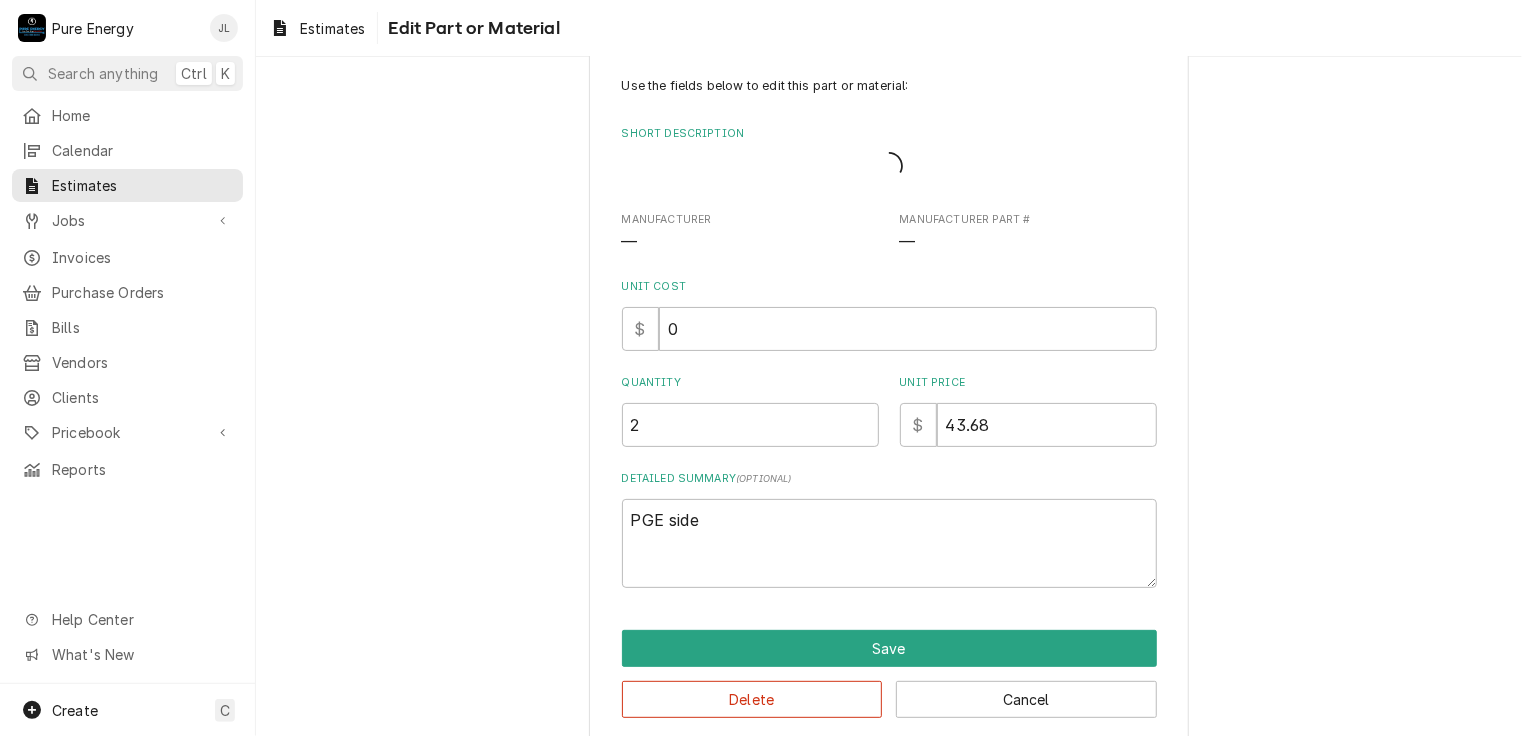 scroll, scrollTop: 0, scrollLeft: 0, axis: both 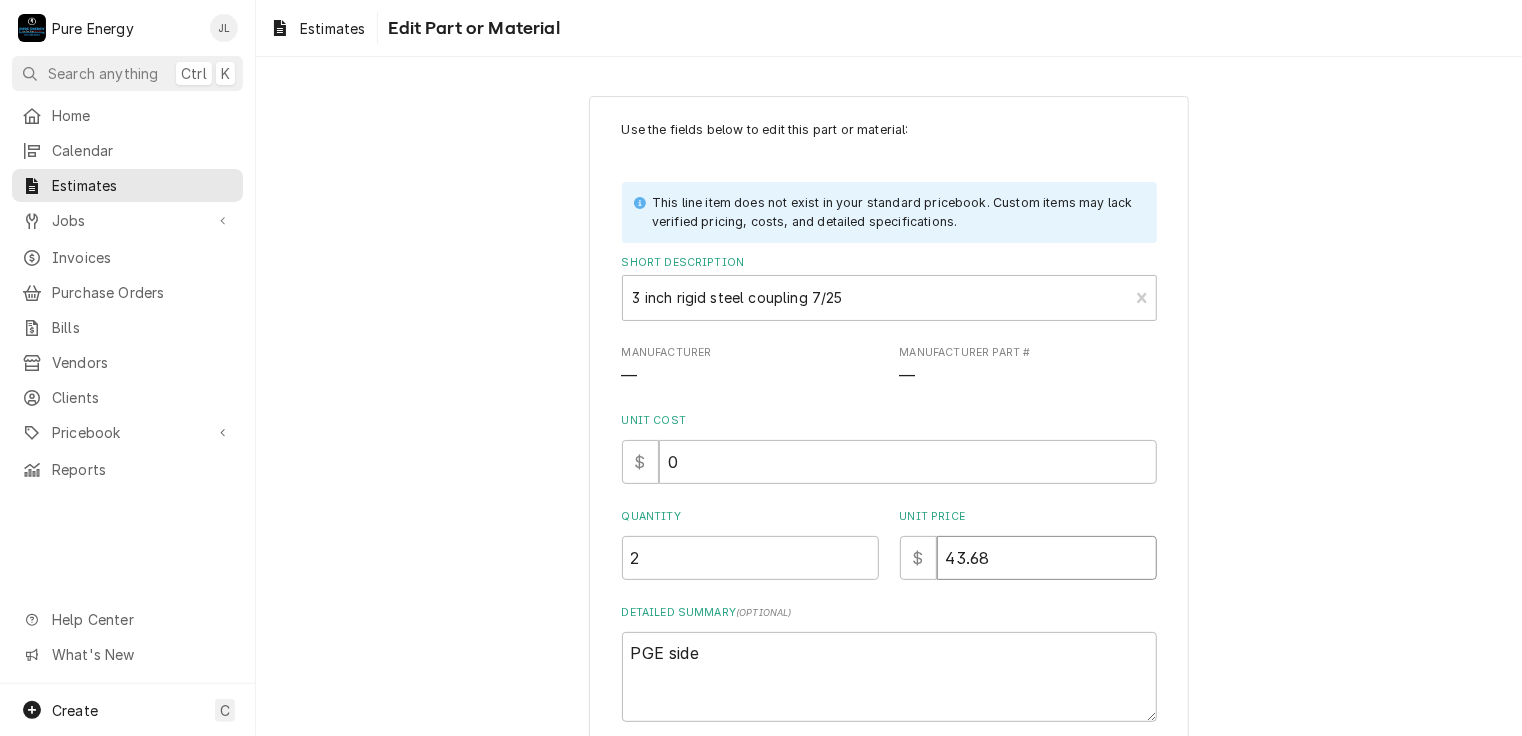 click on "43.68" at bounding box center (1047, 558) 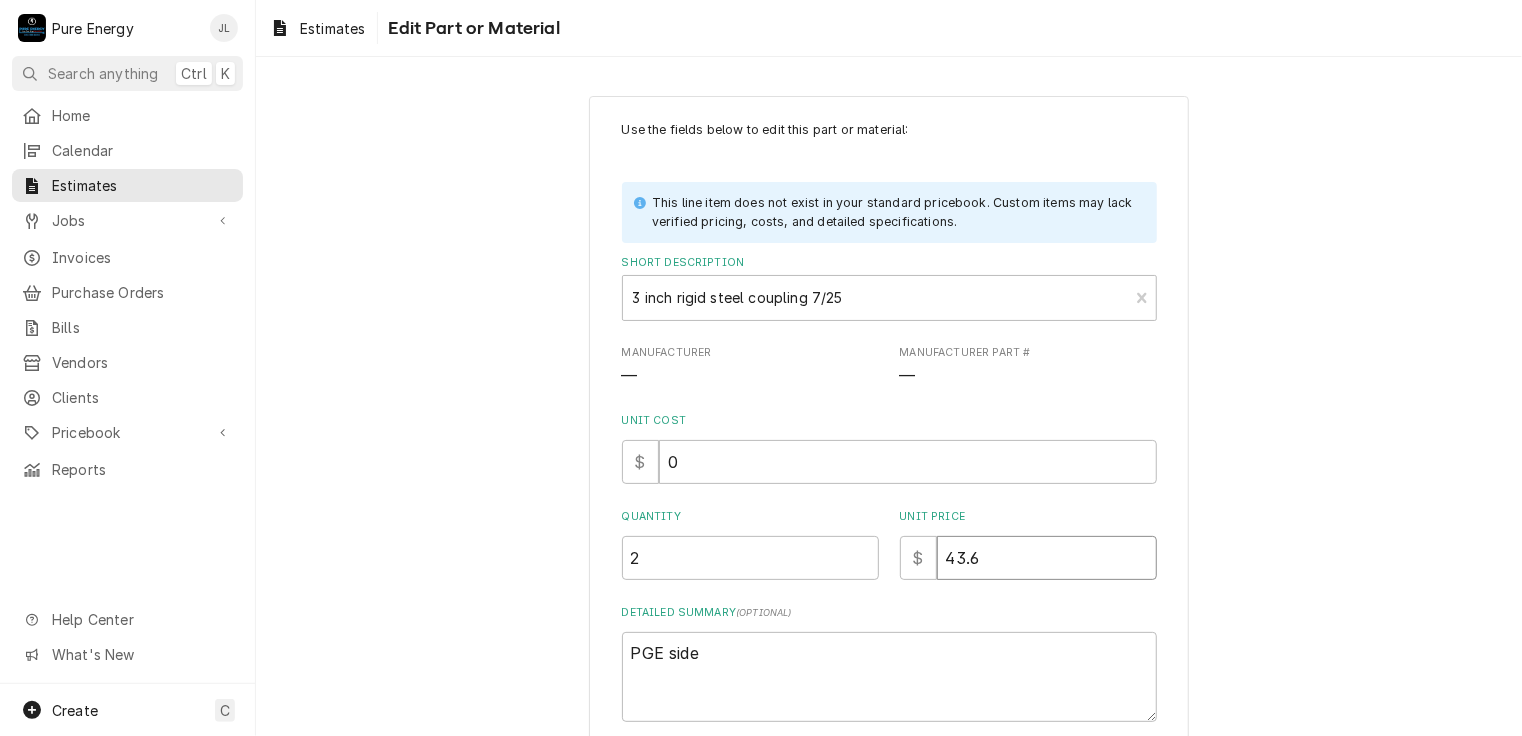 type on "x" 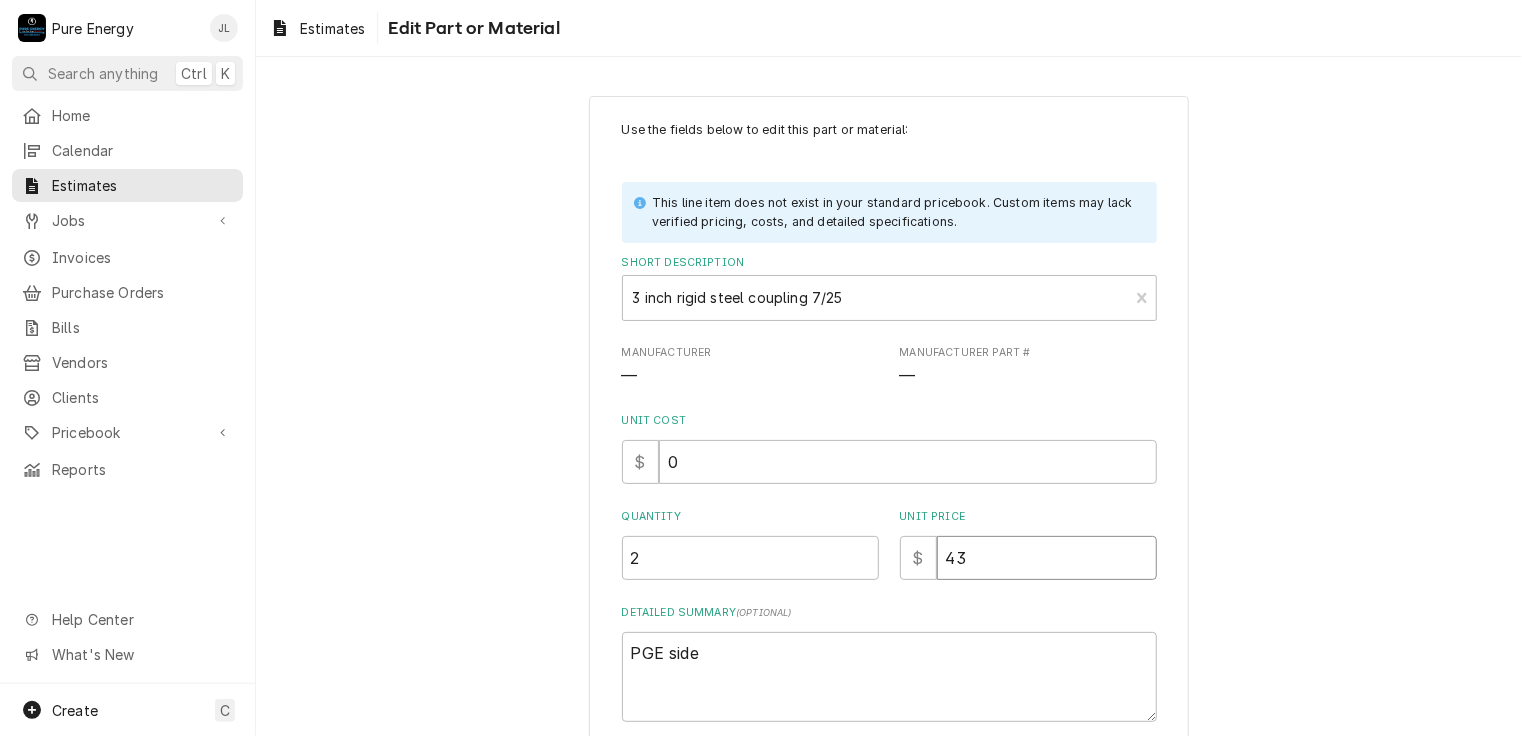 type on "x" 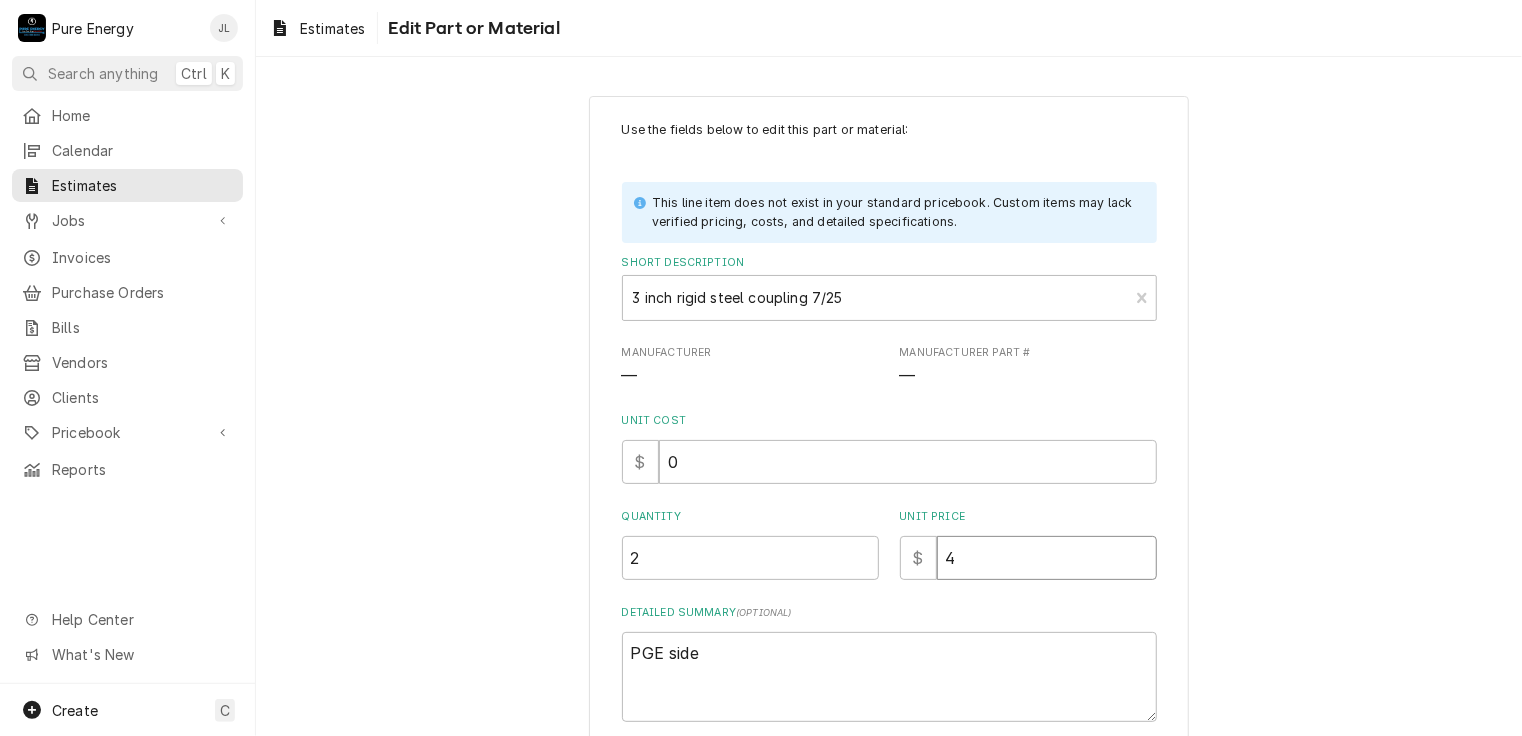 type on "x" 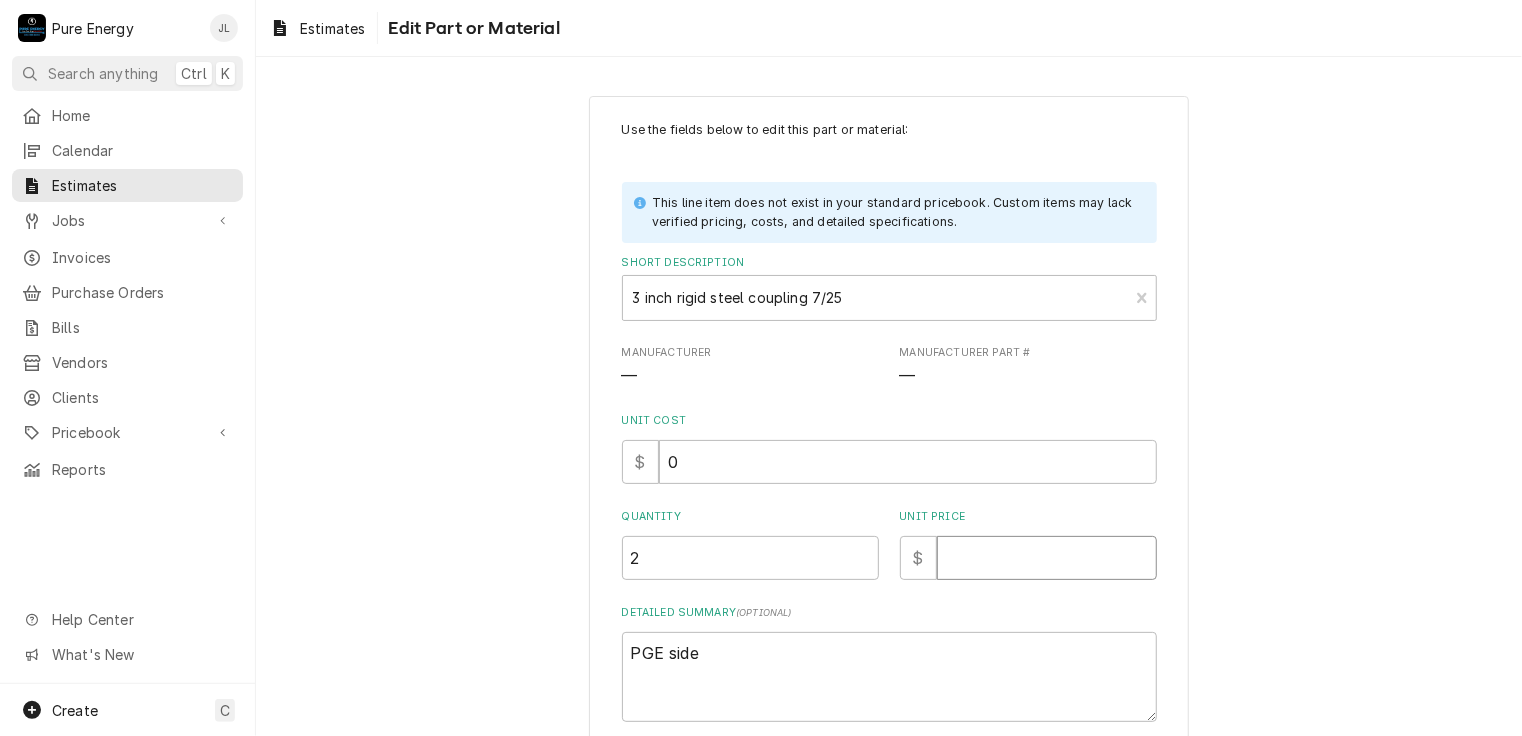 type on "x" 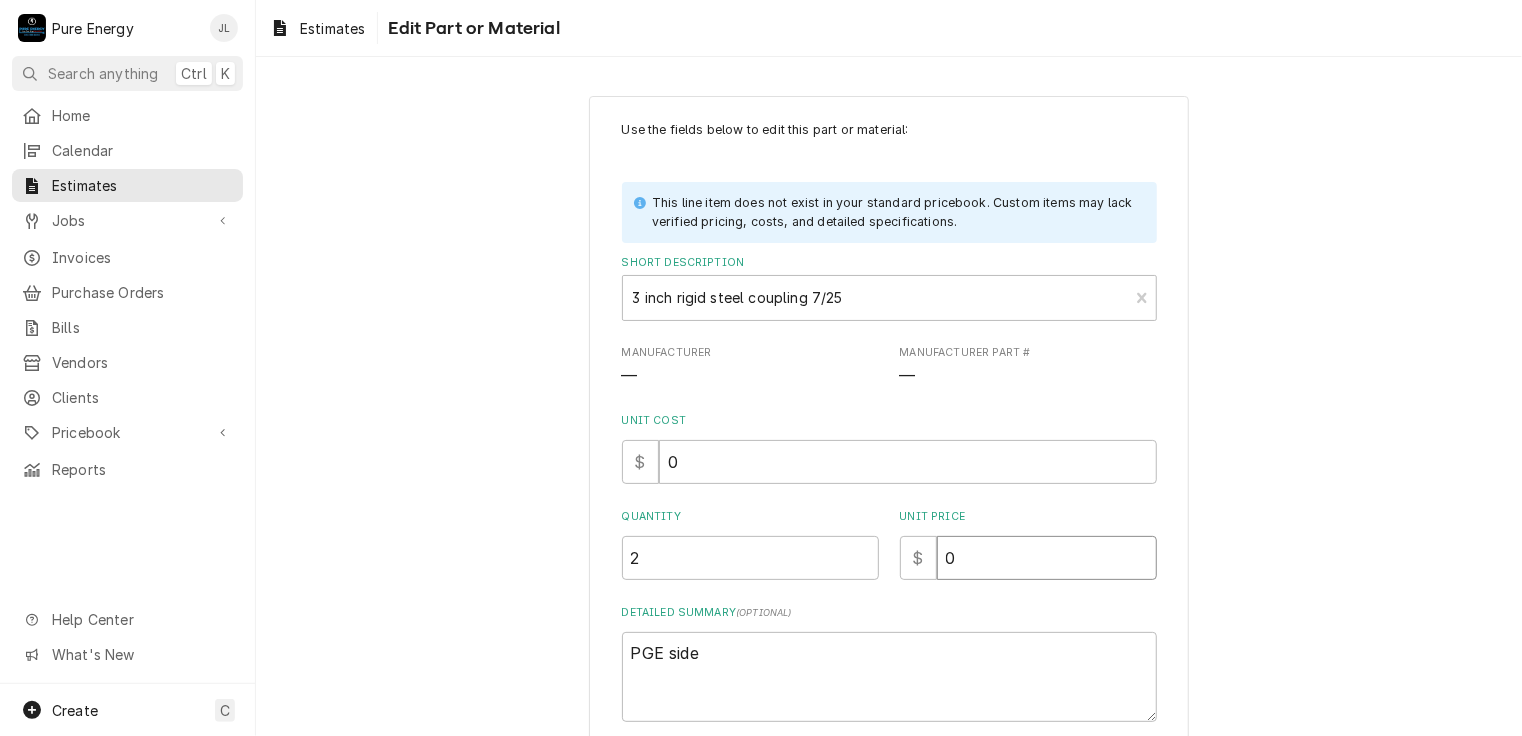 type on "x" 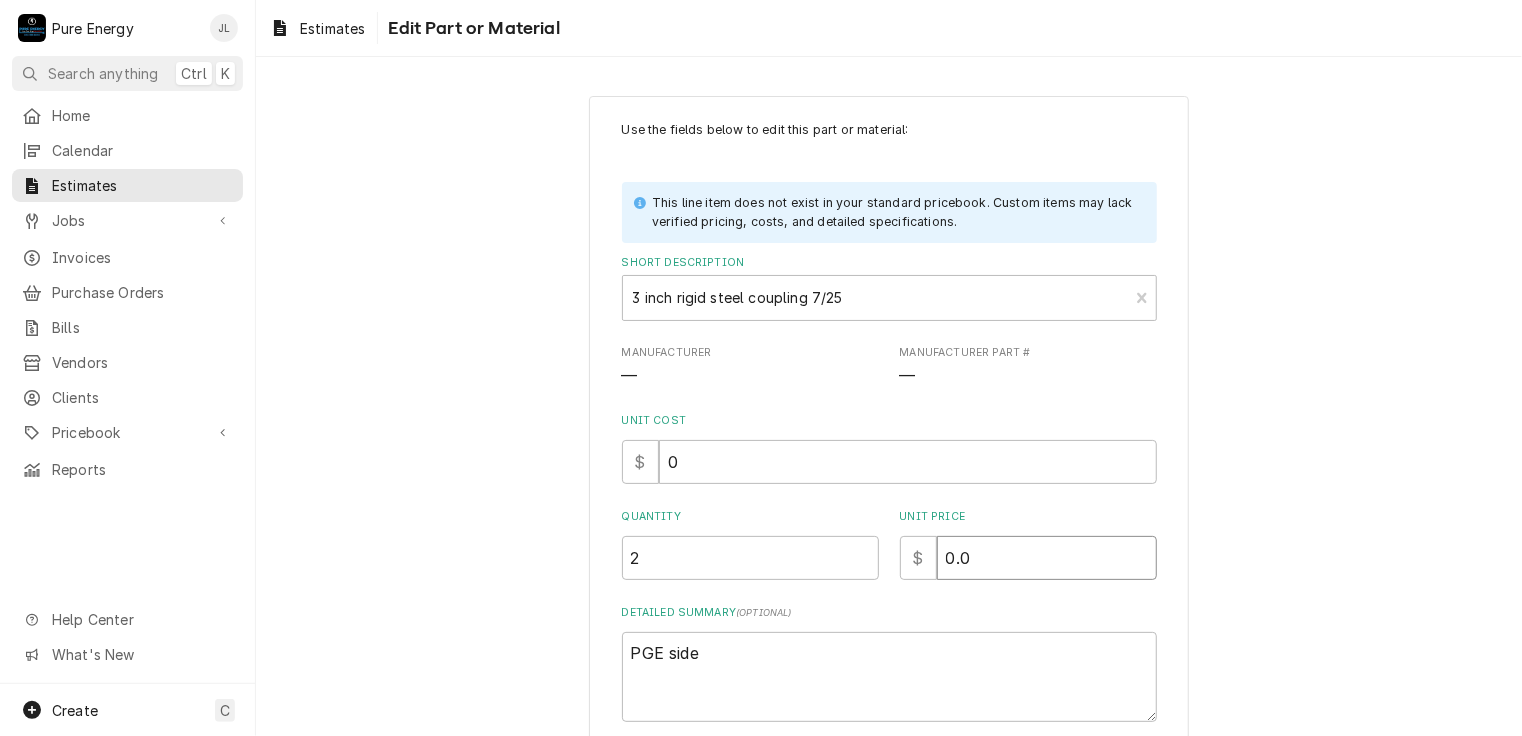 type on "x" 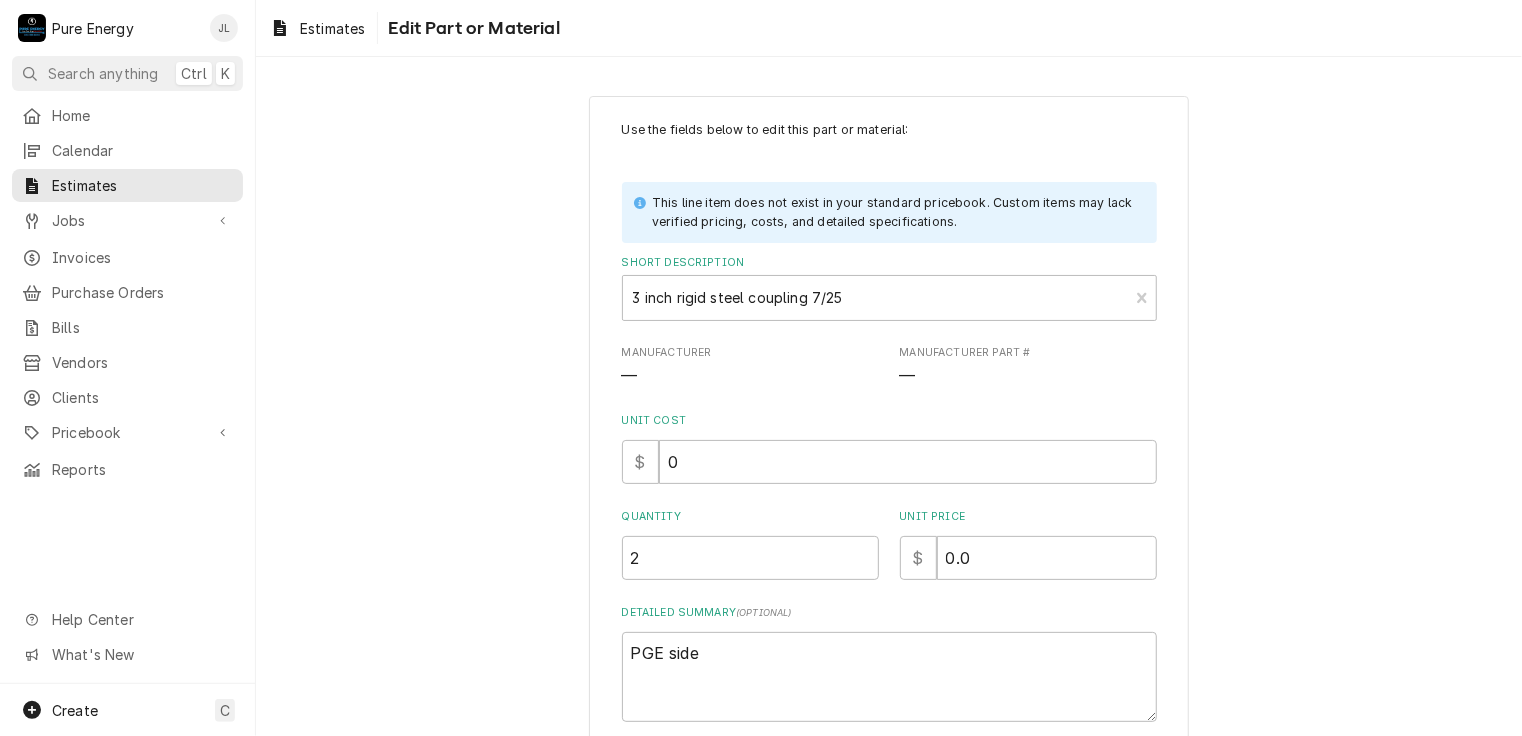 scroll, scrollTop: 156, scrollLeft: 0, axis: vertical 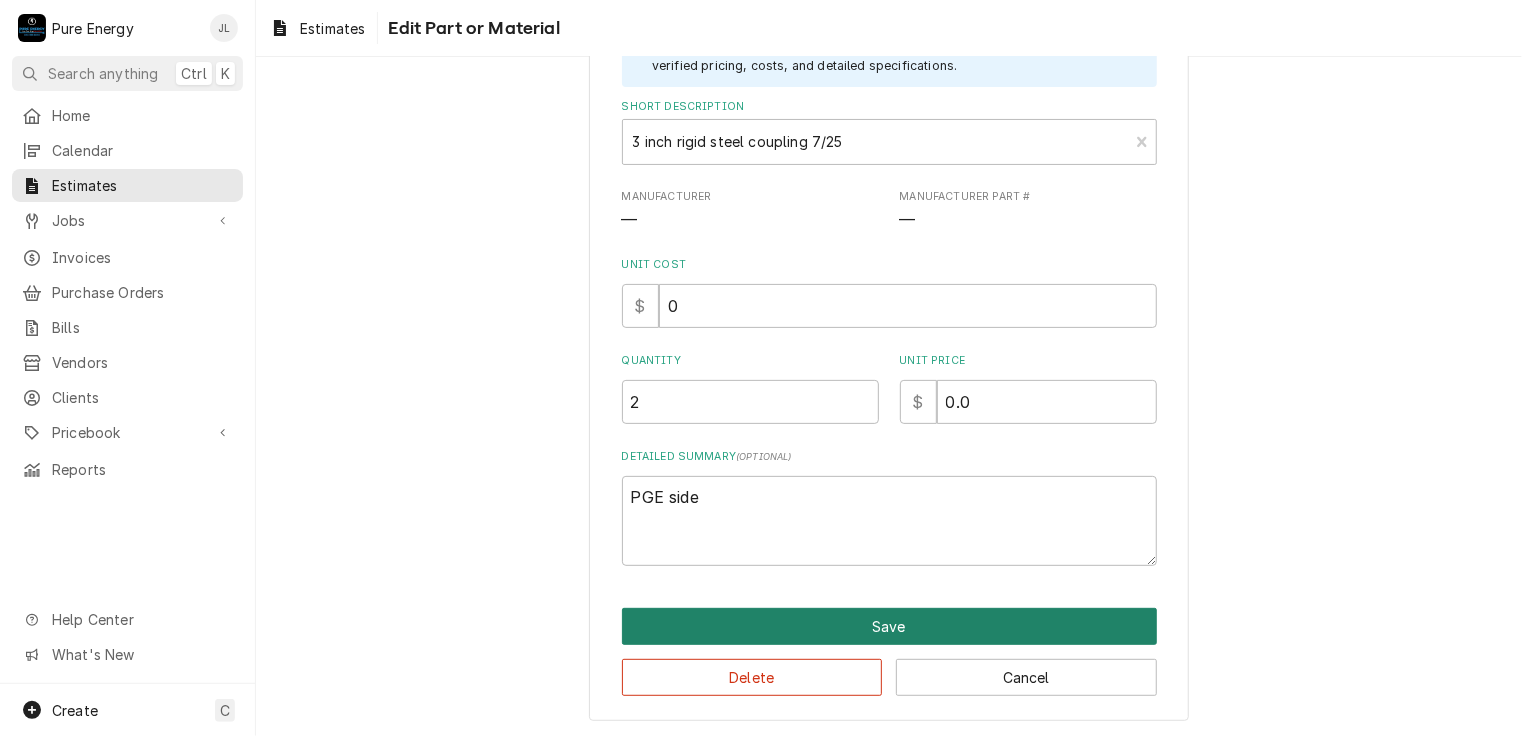 click on "Save" at bounding box center (889, 626) 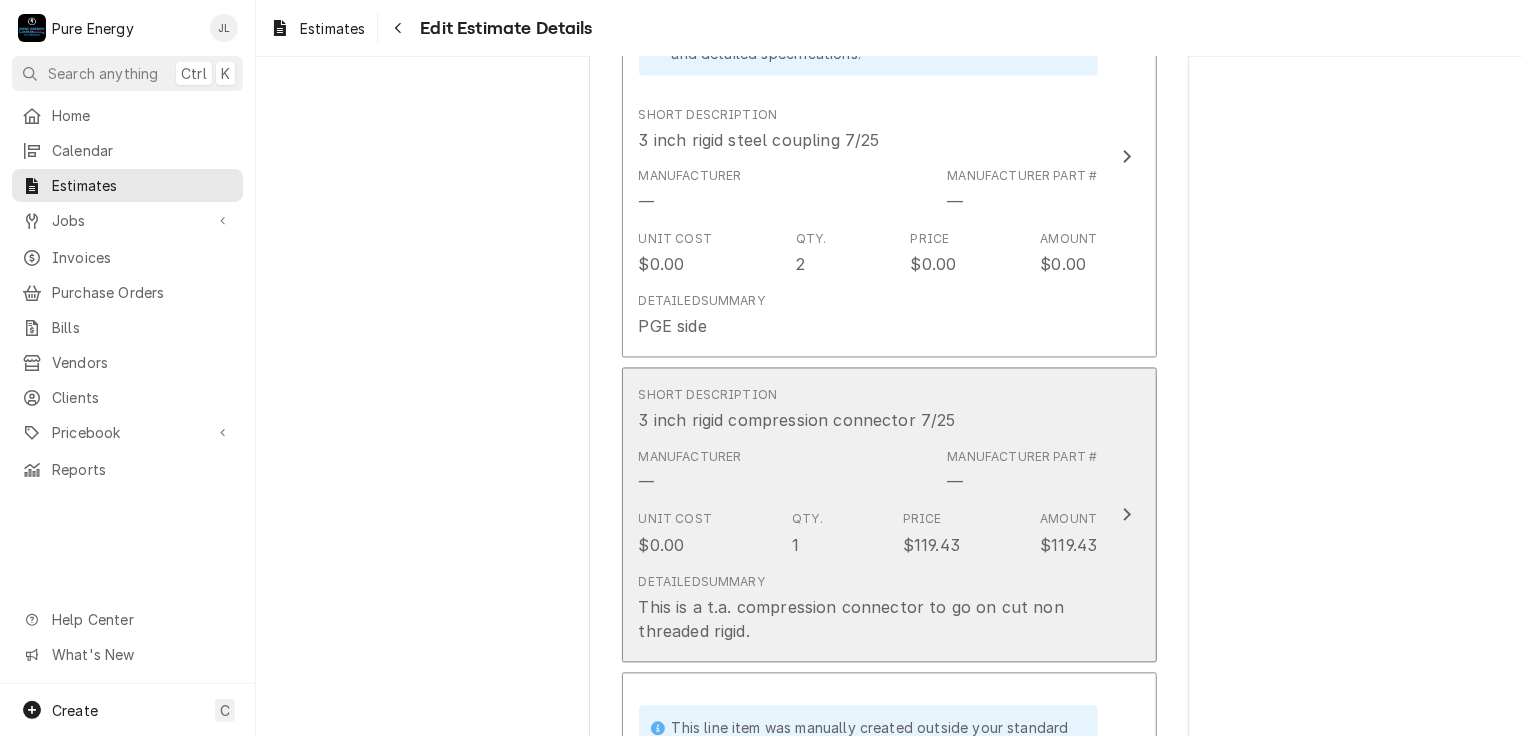 click on "Short Description 3 inch rigid compression connector 7/25" at bounding box center [868, 410] 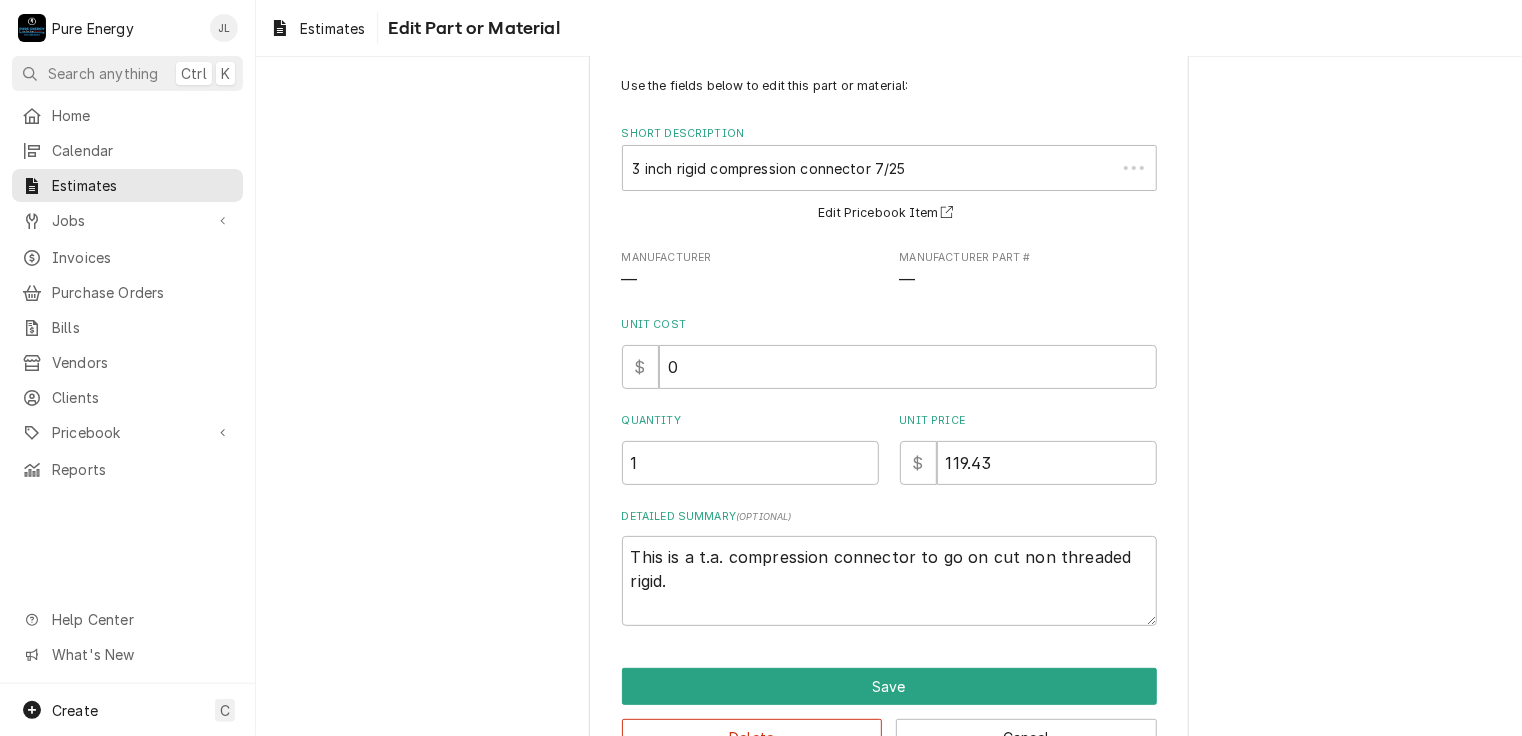 scroll, scrollTop: 0, scrollLeft: 0, axis: both 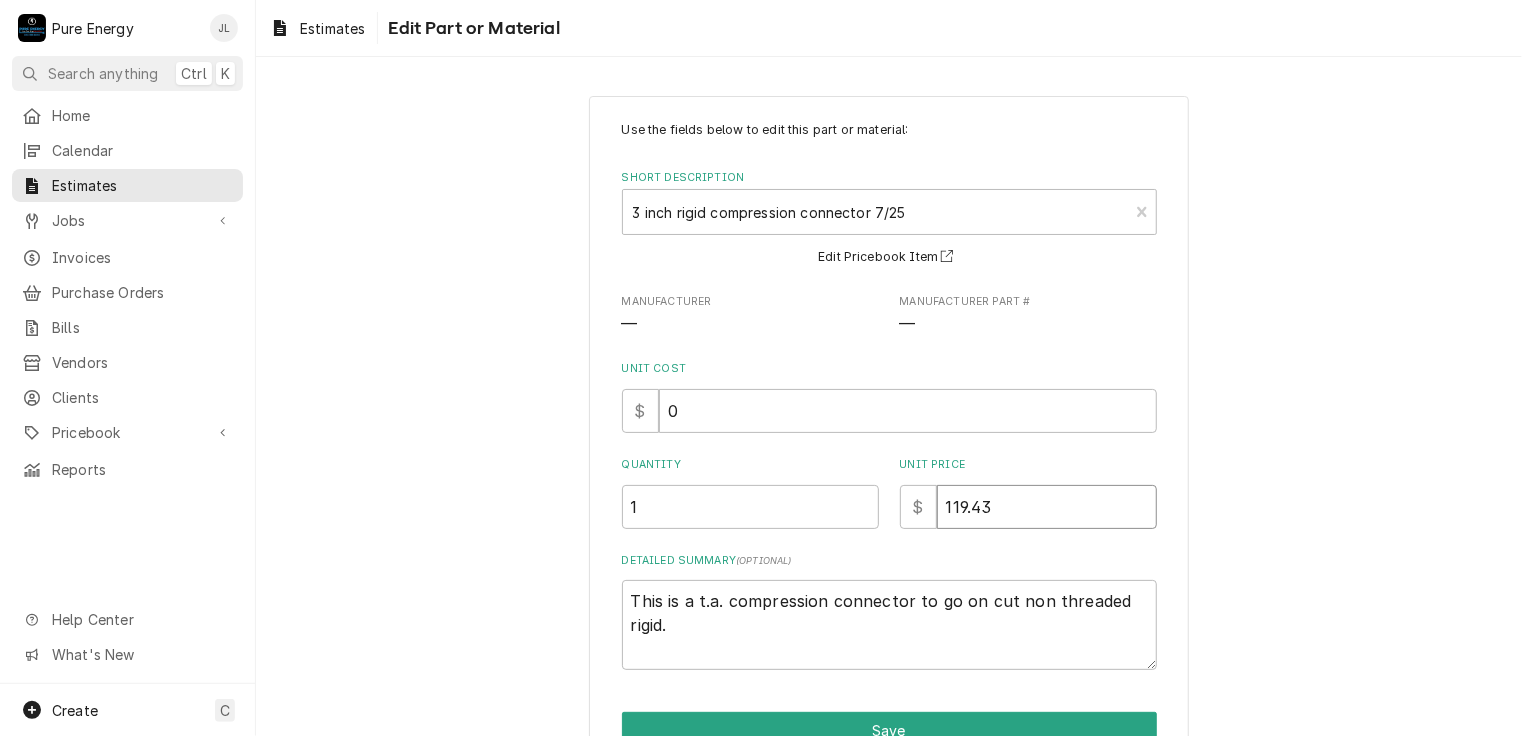 click on "119.43" at bounding box center [1047, 507] 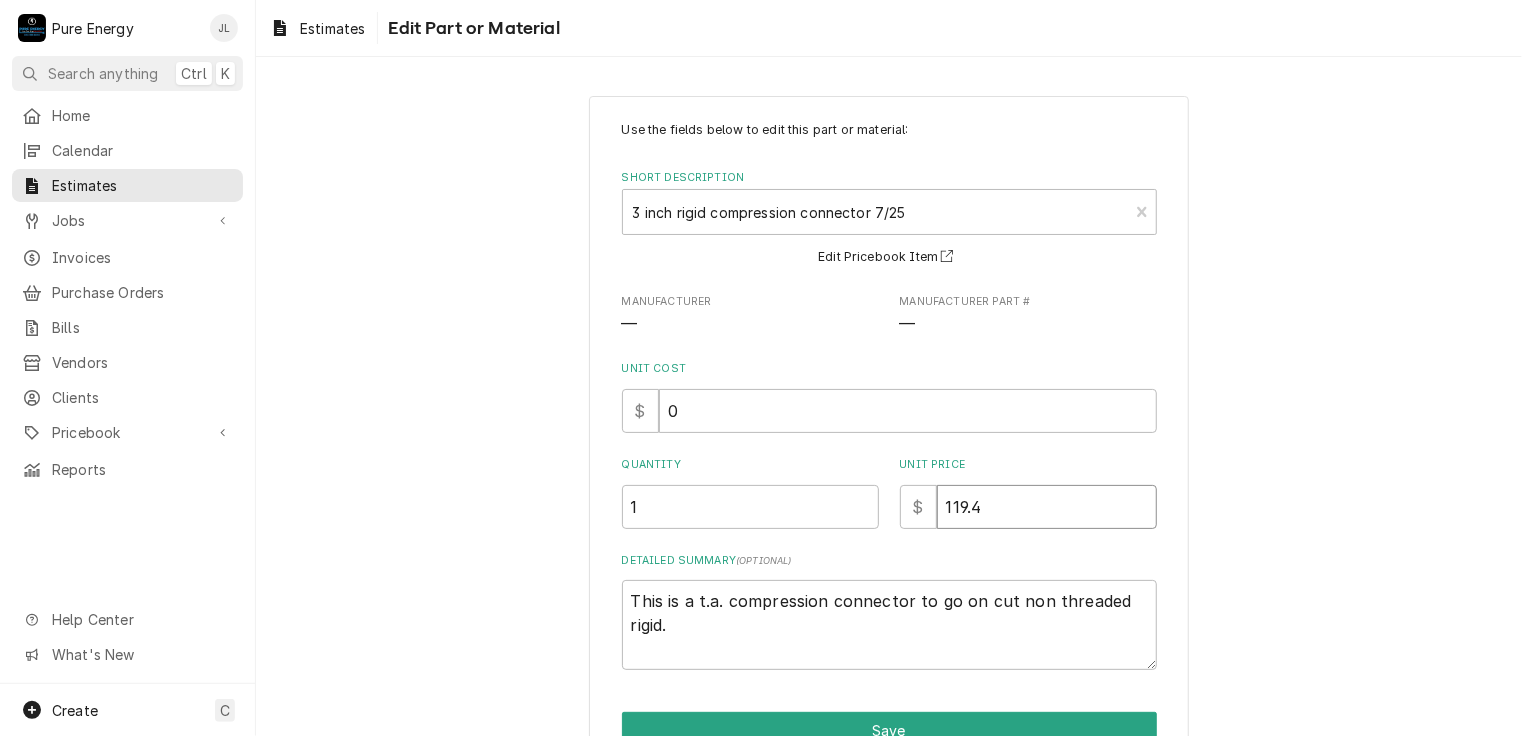 type on "x" 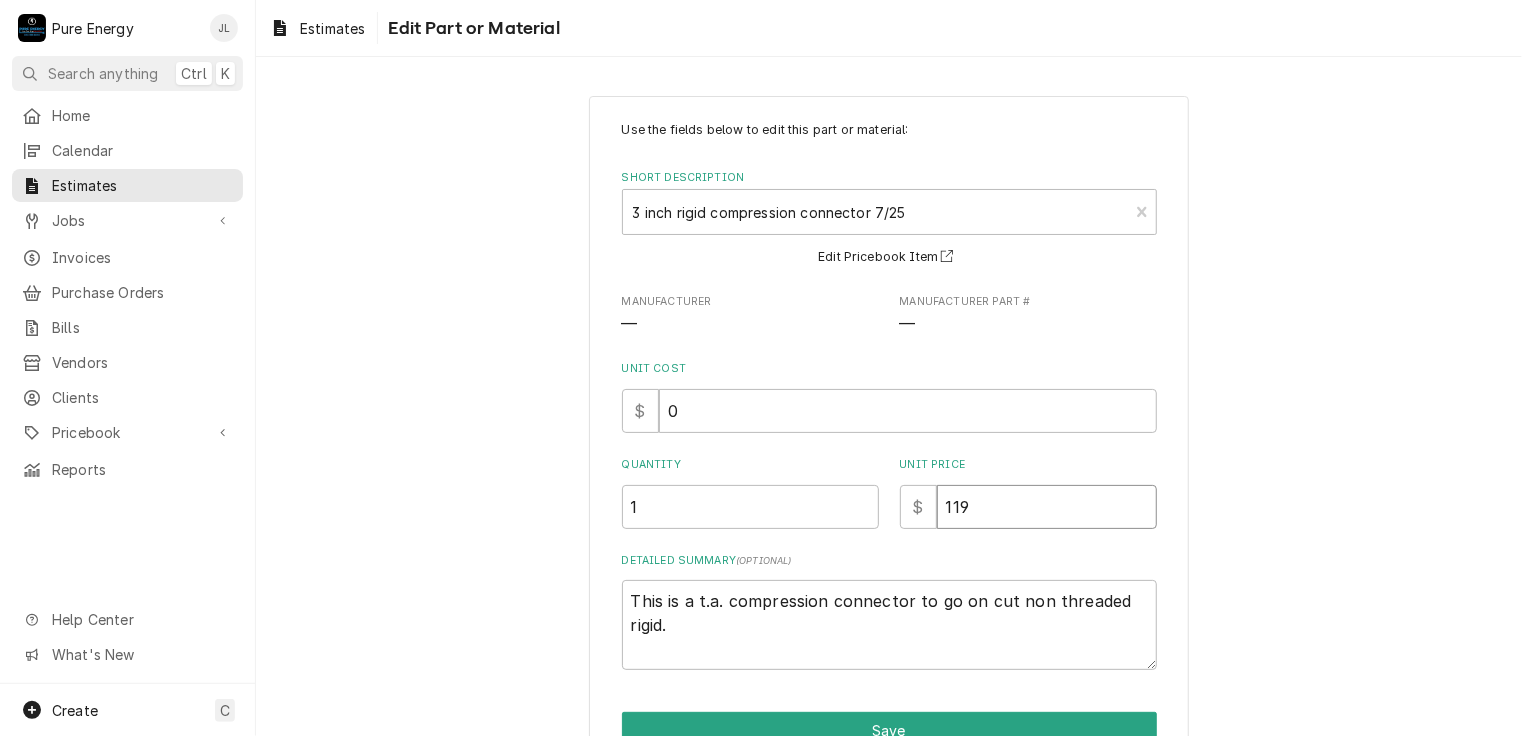 type on "x" 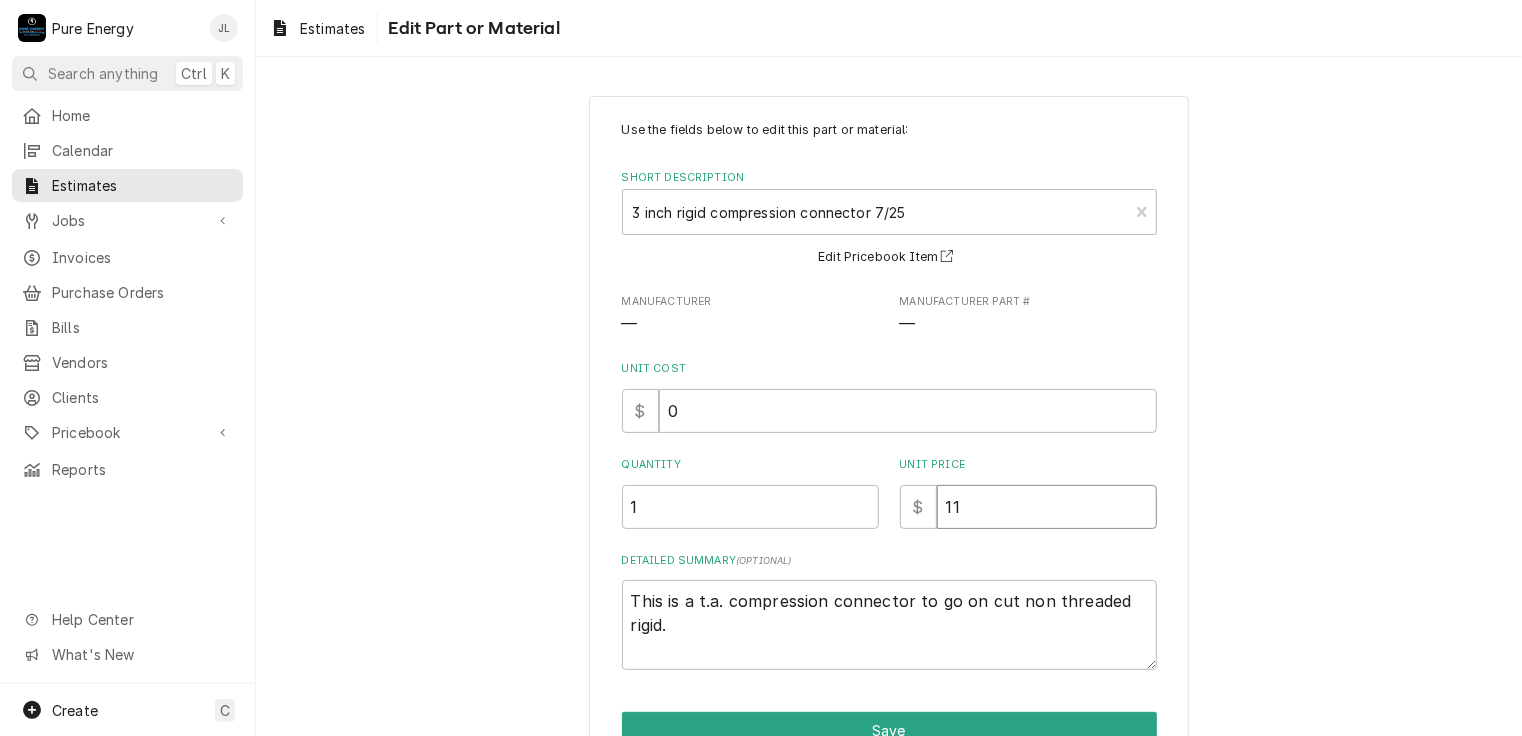 type on "x" 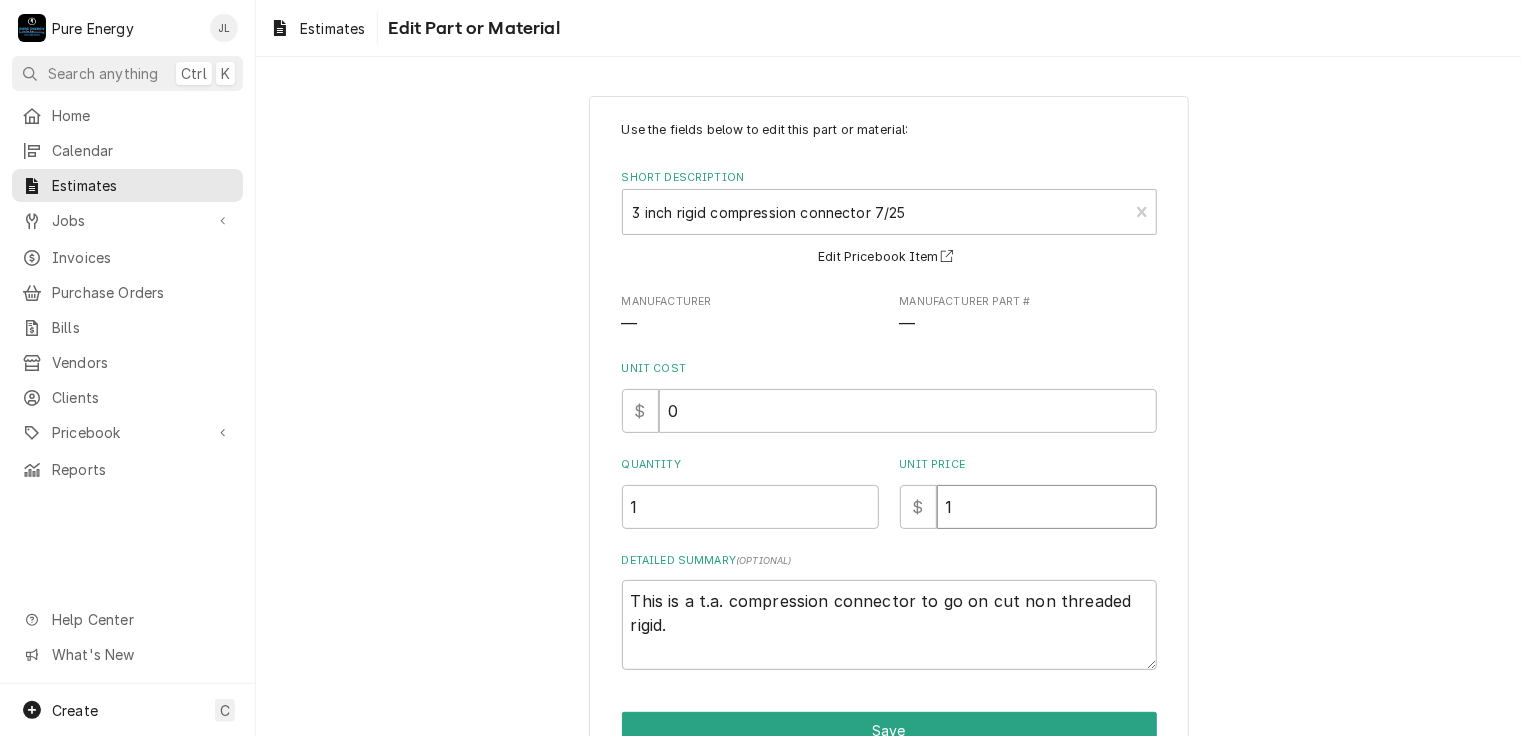 type on "x" 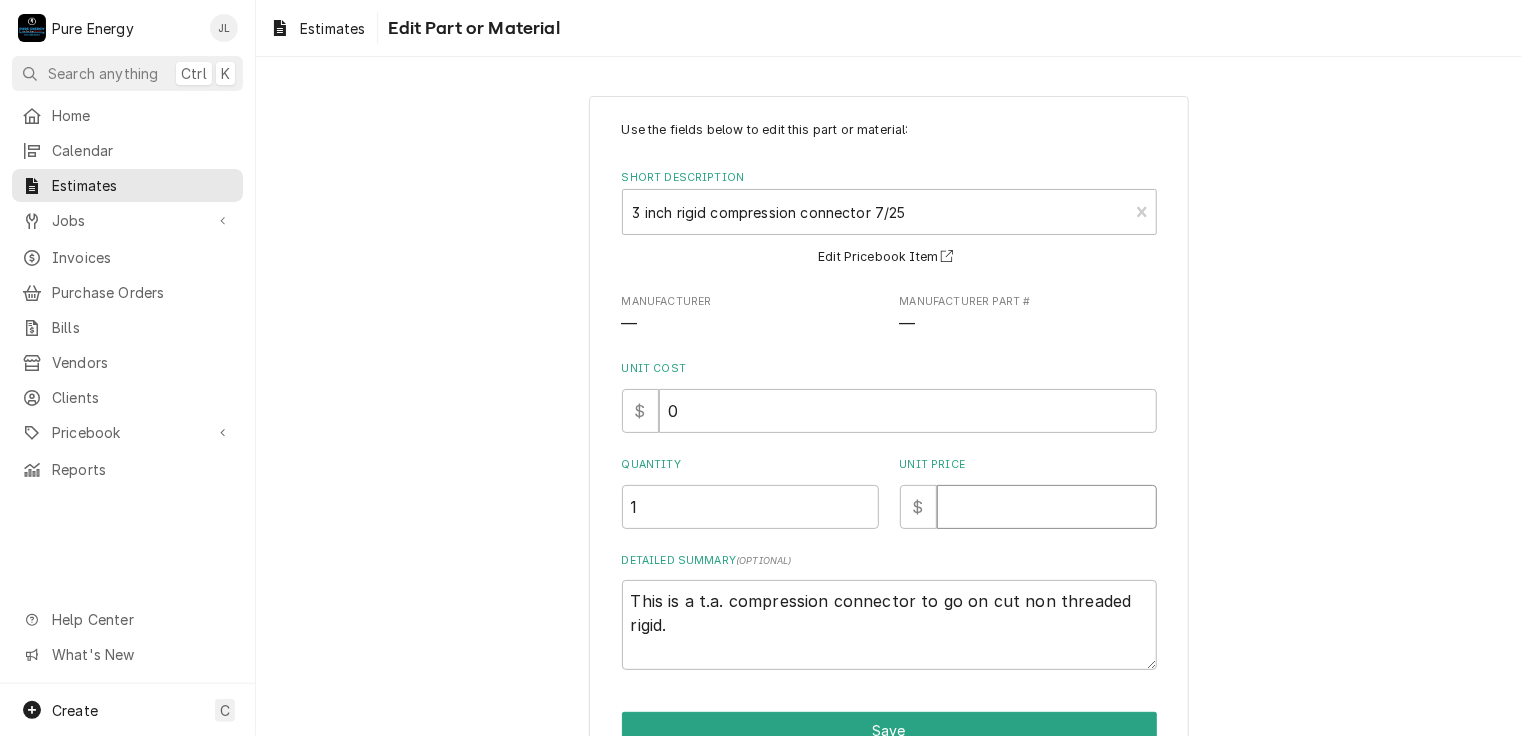 type on "x" 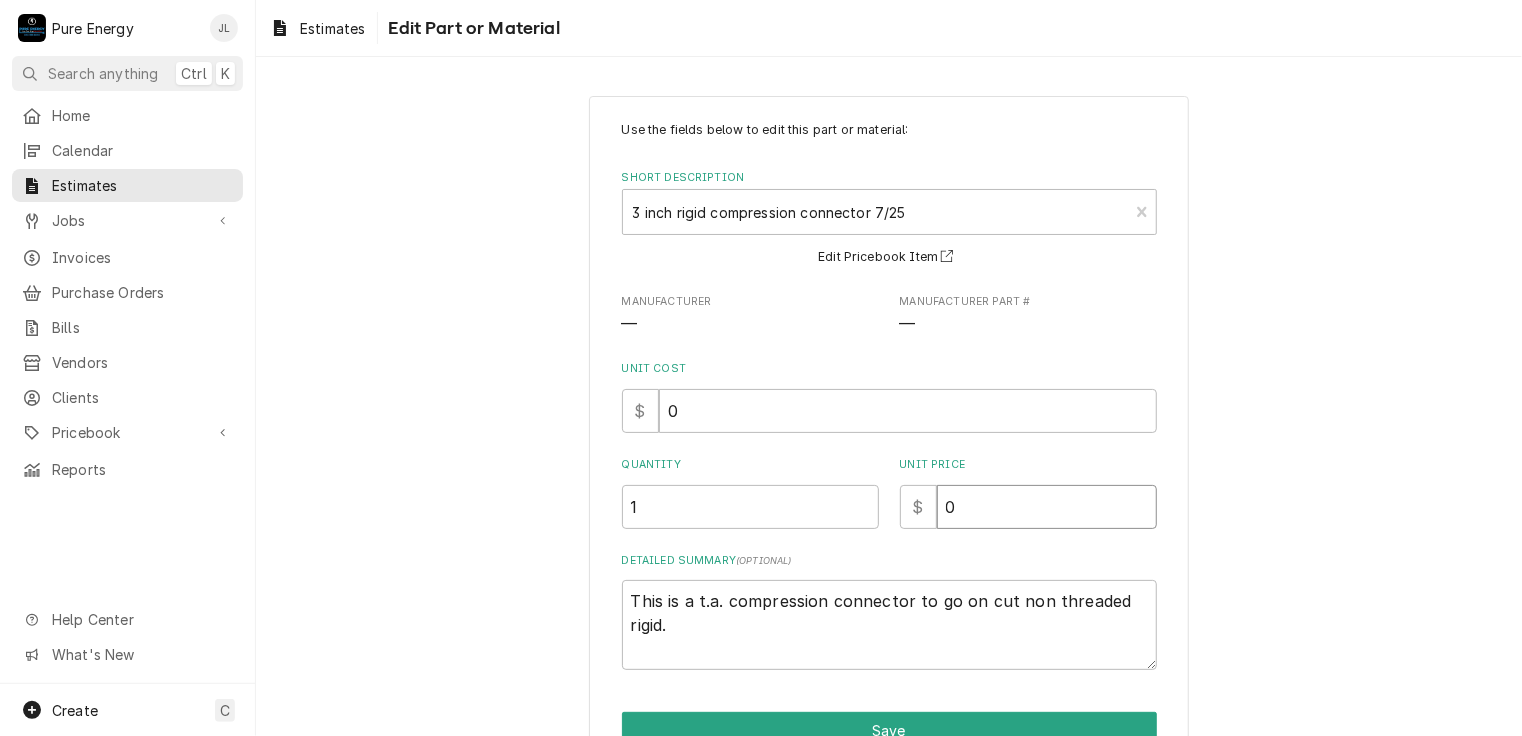 type on "x" 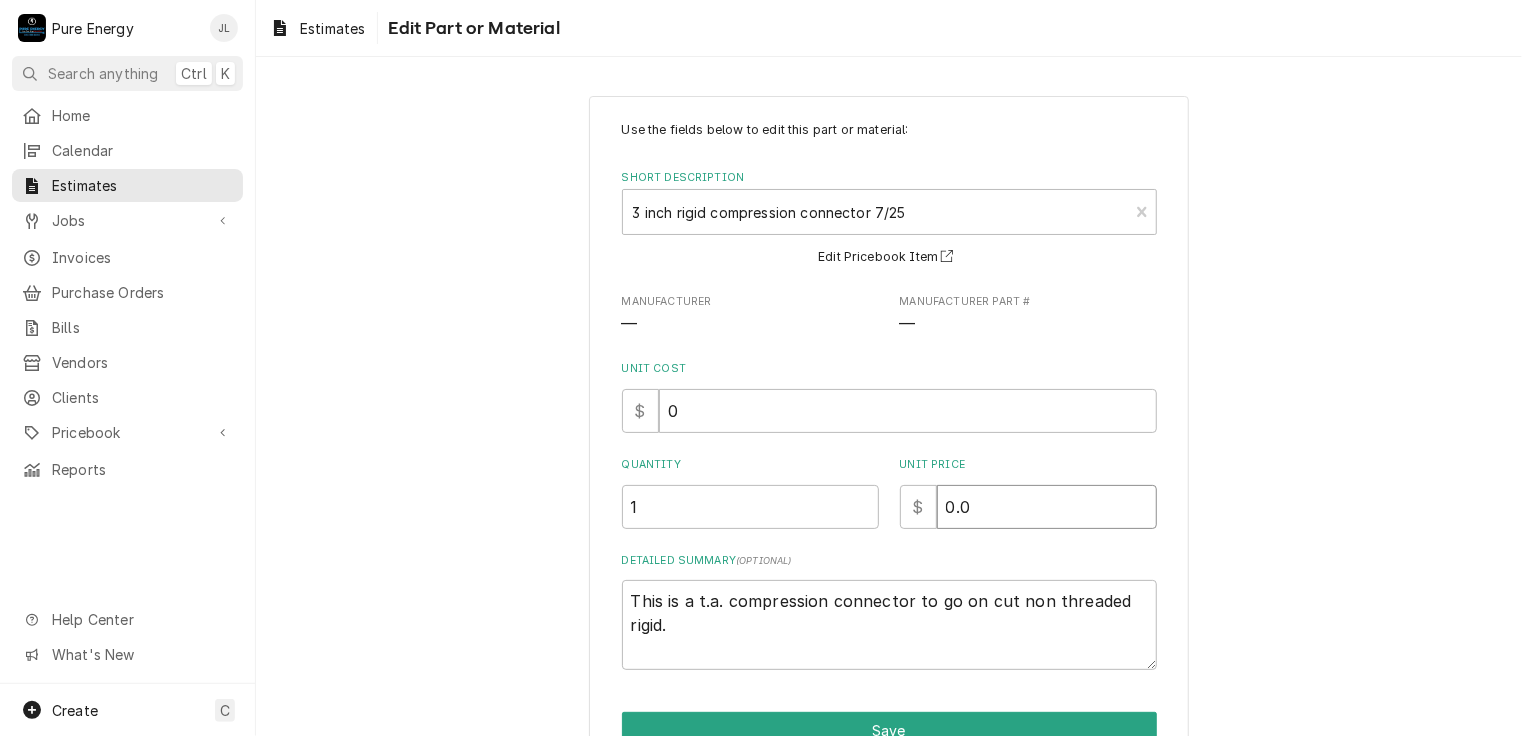 type on "x" 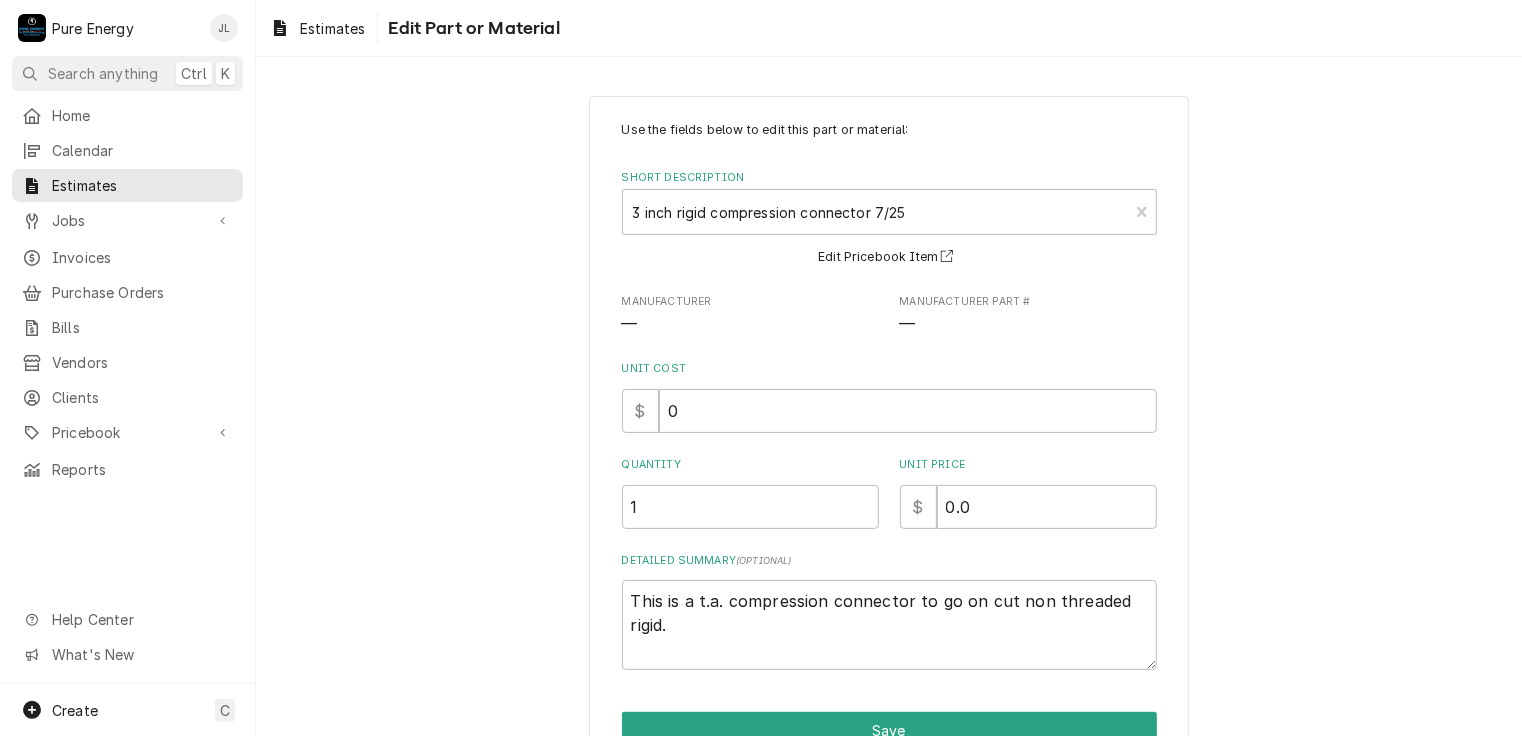 scroll, scrollTop: 105, scrollLeft: 0, axis: vertical 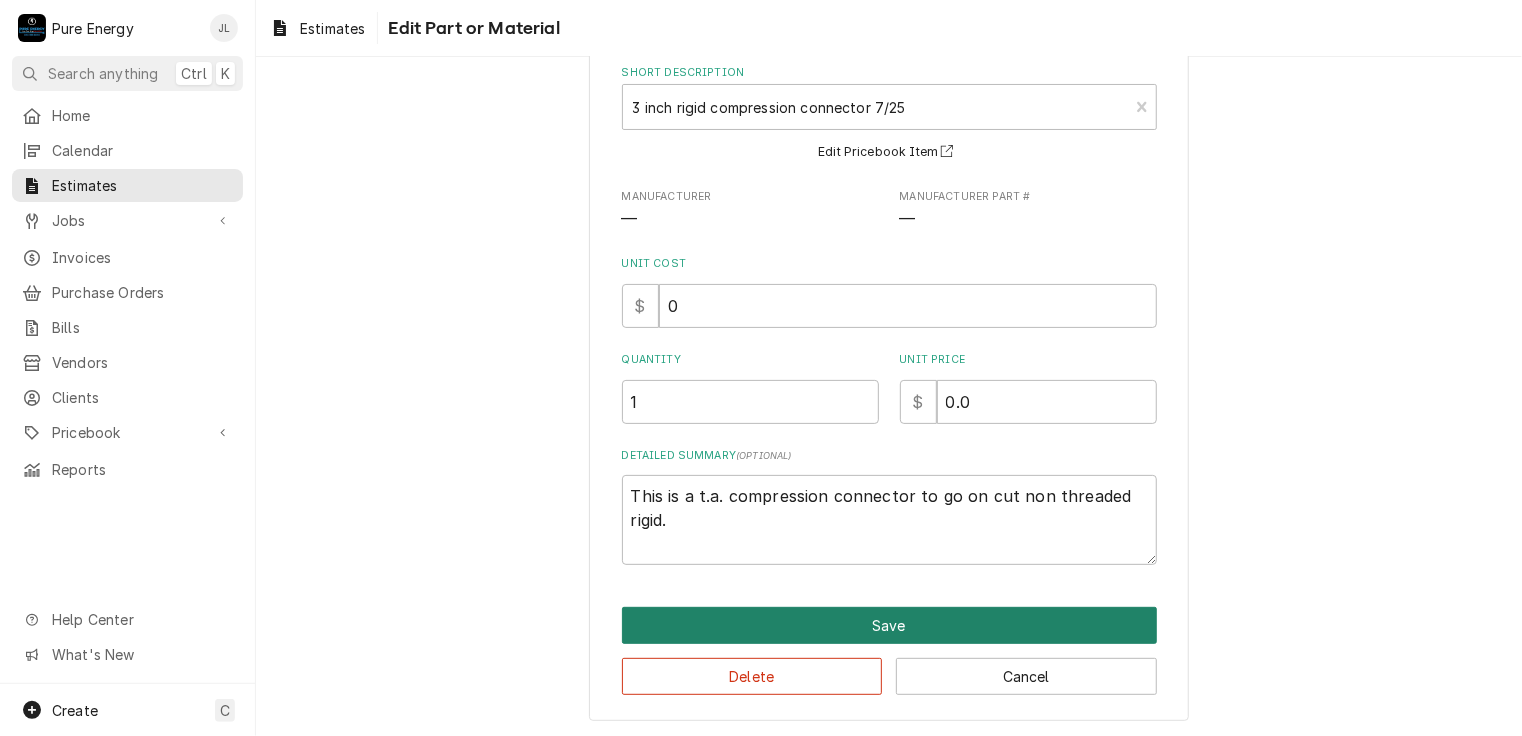 click on "Save" at bounding box center [889, 625] 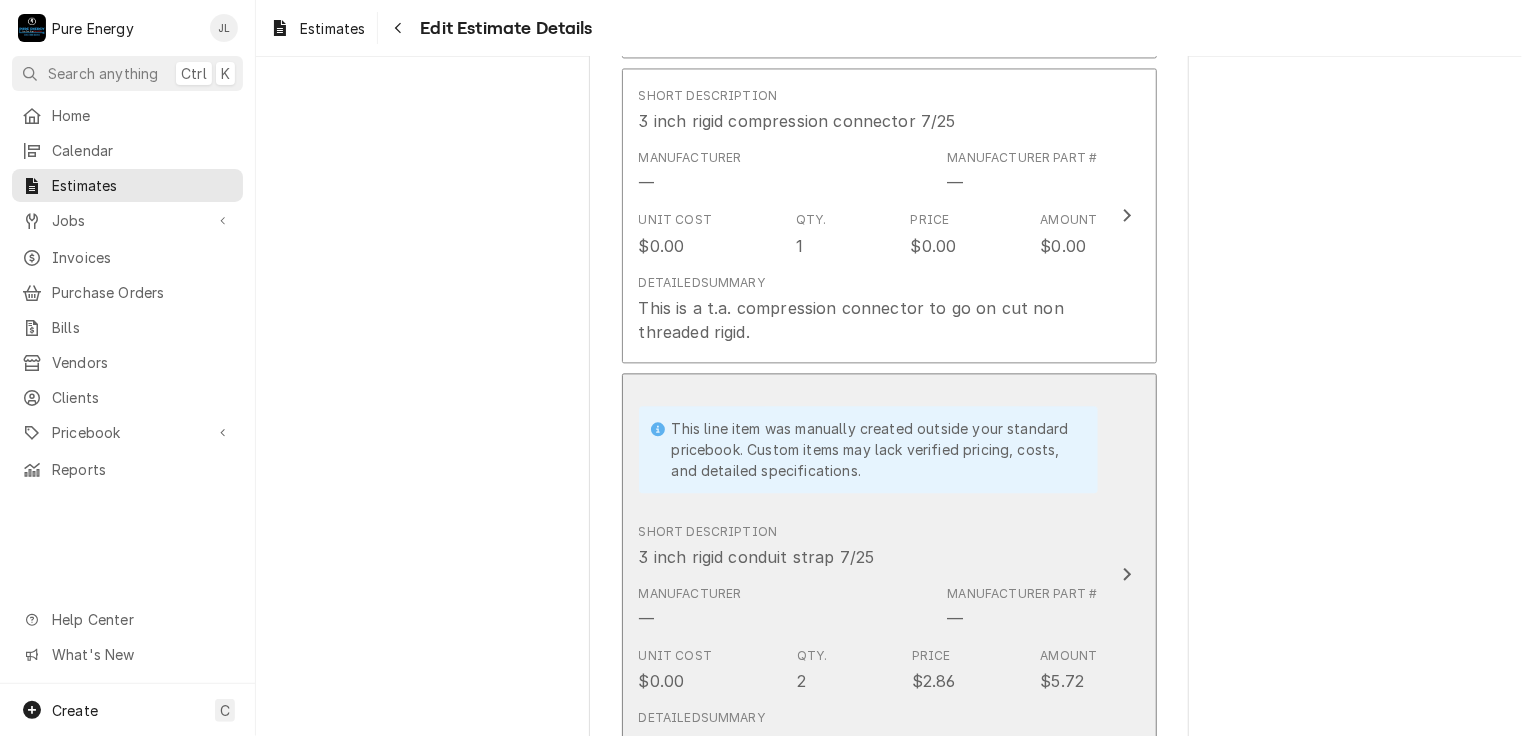 click on "Short Description 3 inch rigid conduit strap 7/25" at bounding box center (868, 546) 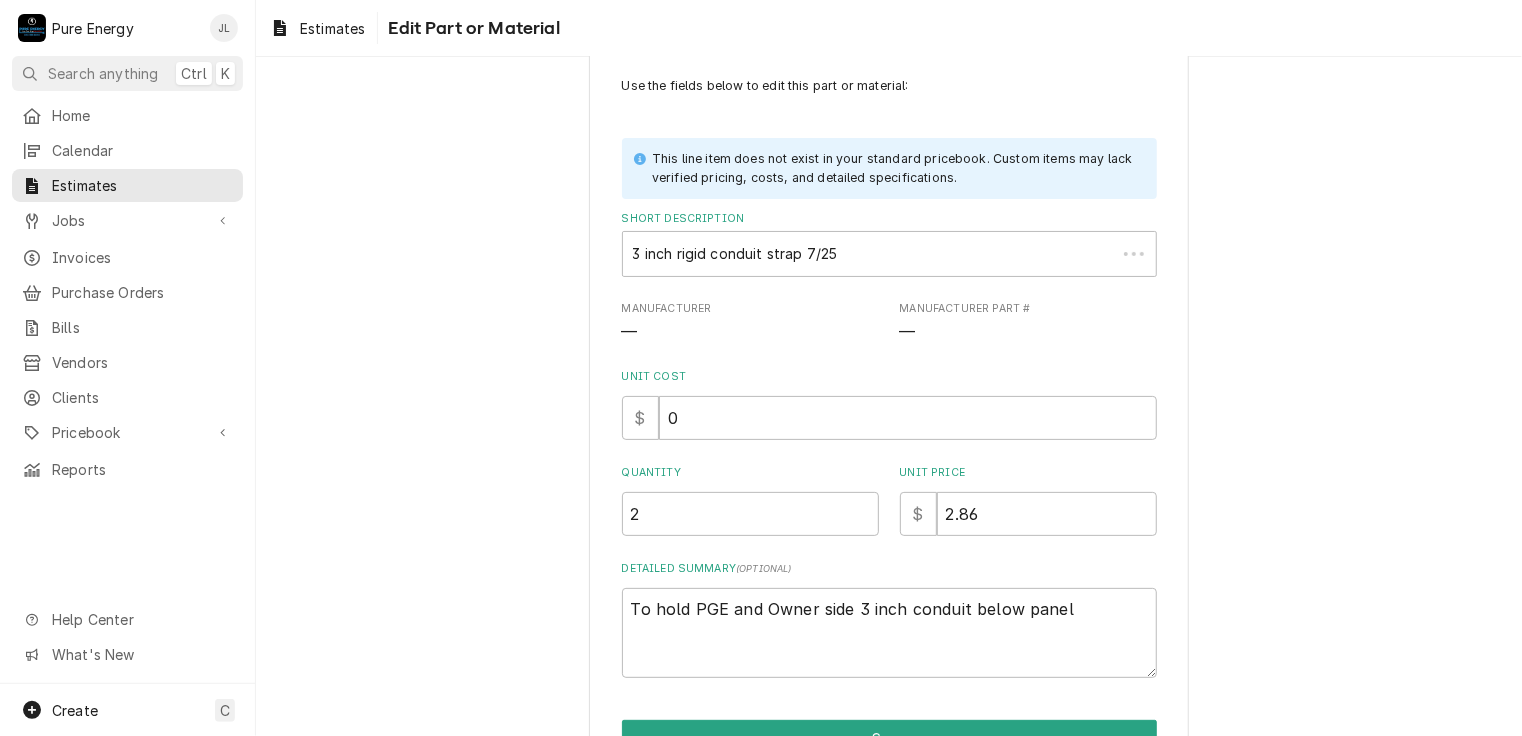 scroll, scrollTop: 0, scrollLeft: 0, axis: both 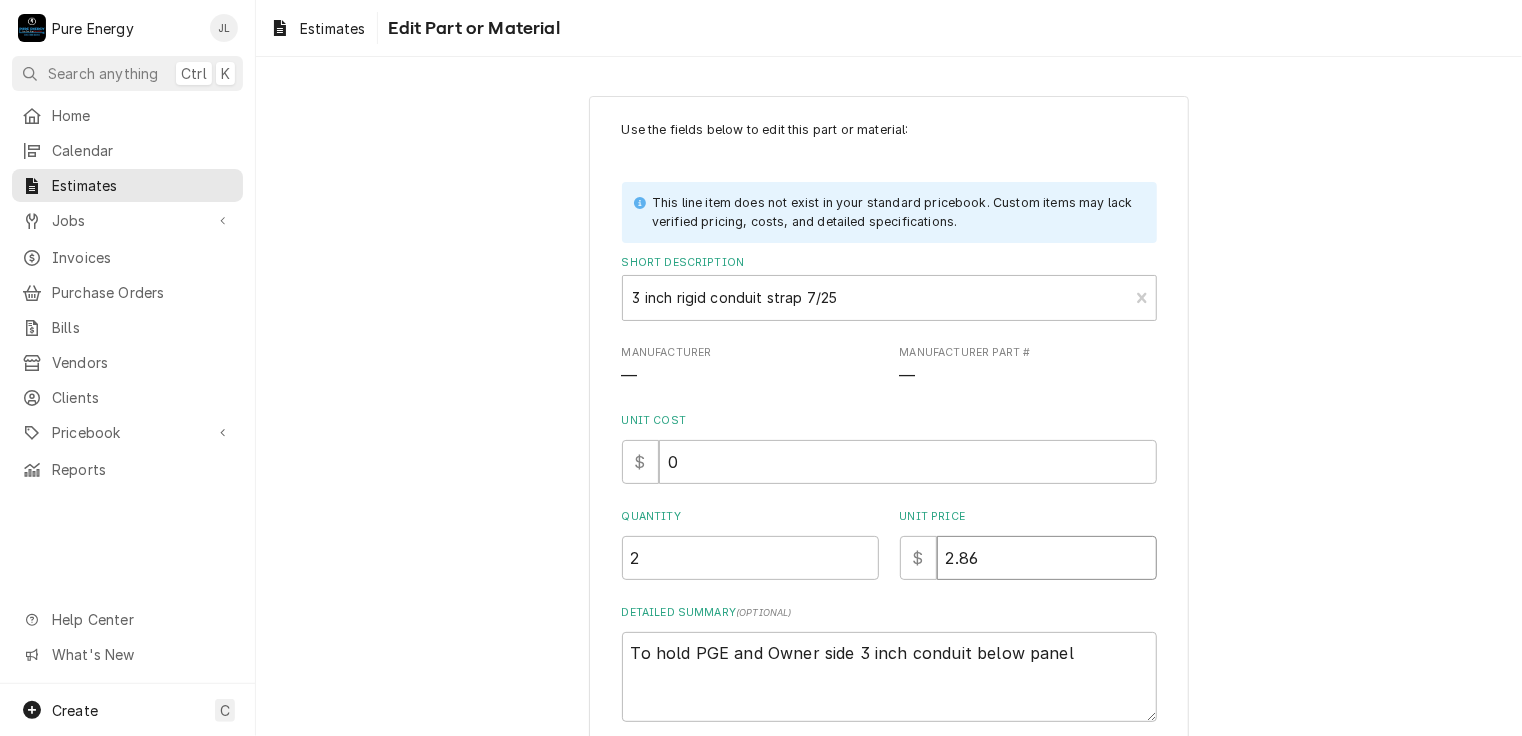 click on "2.86" at bounding box center (1047, 558) 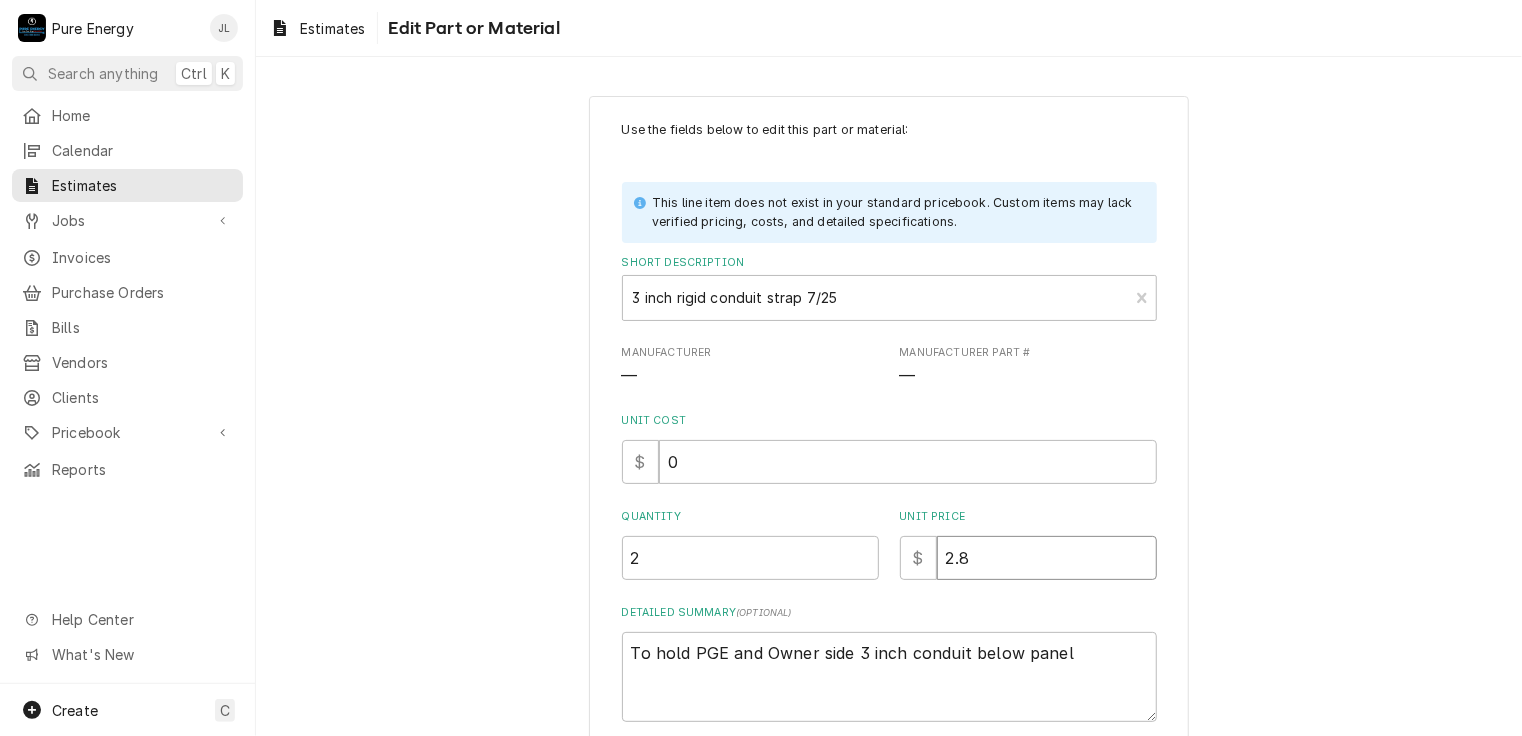 type on "x" 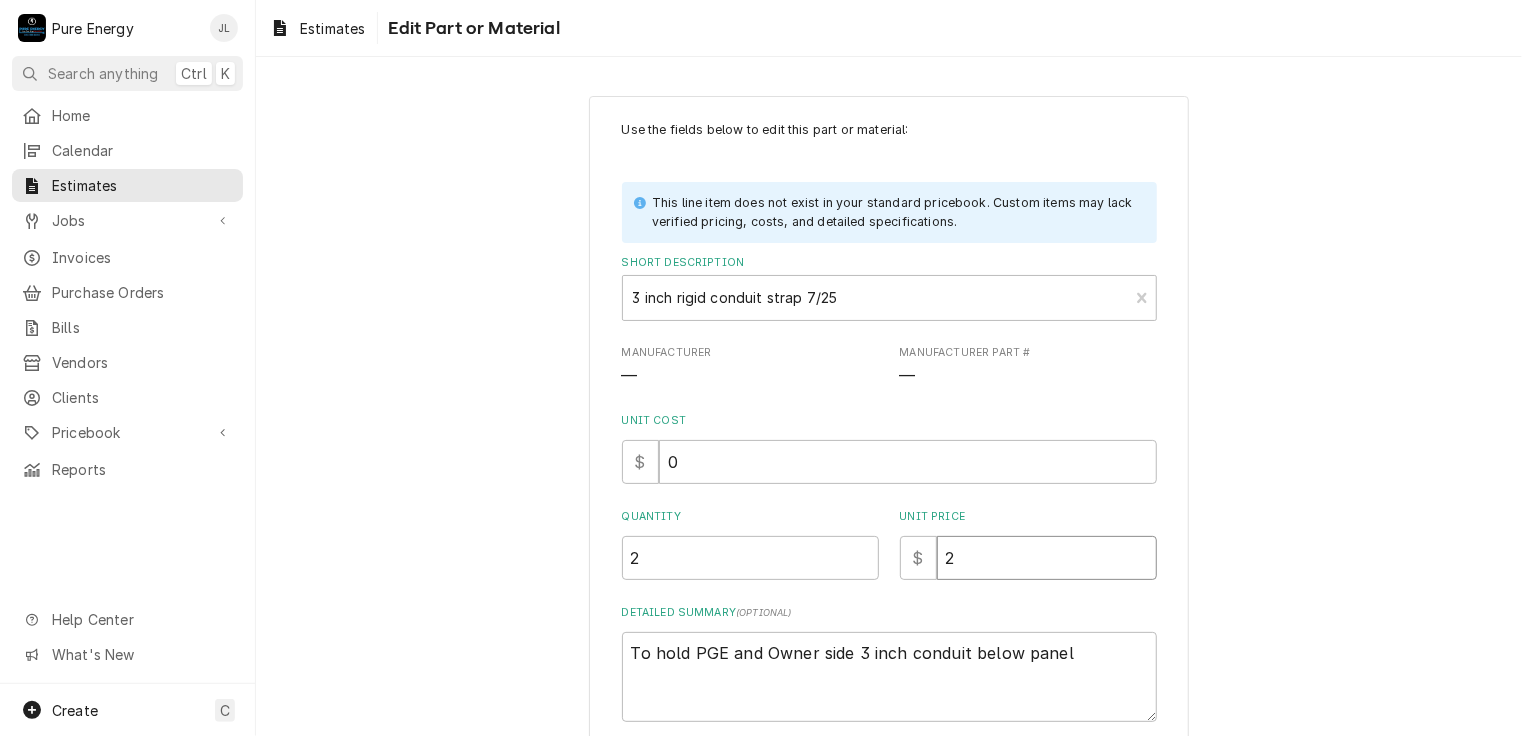 type on "x" 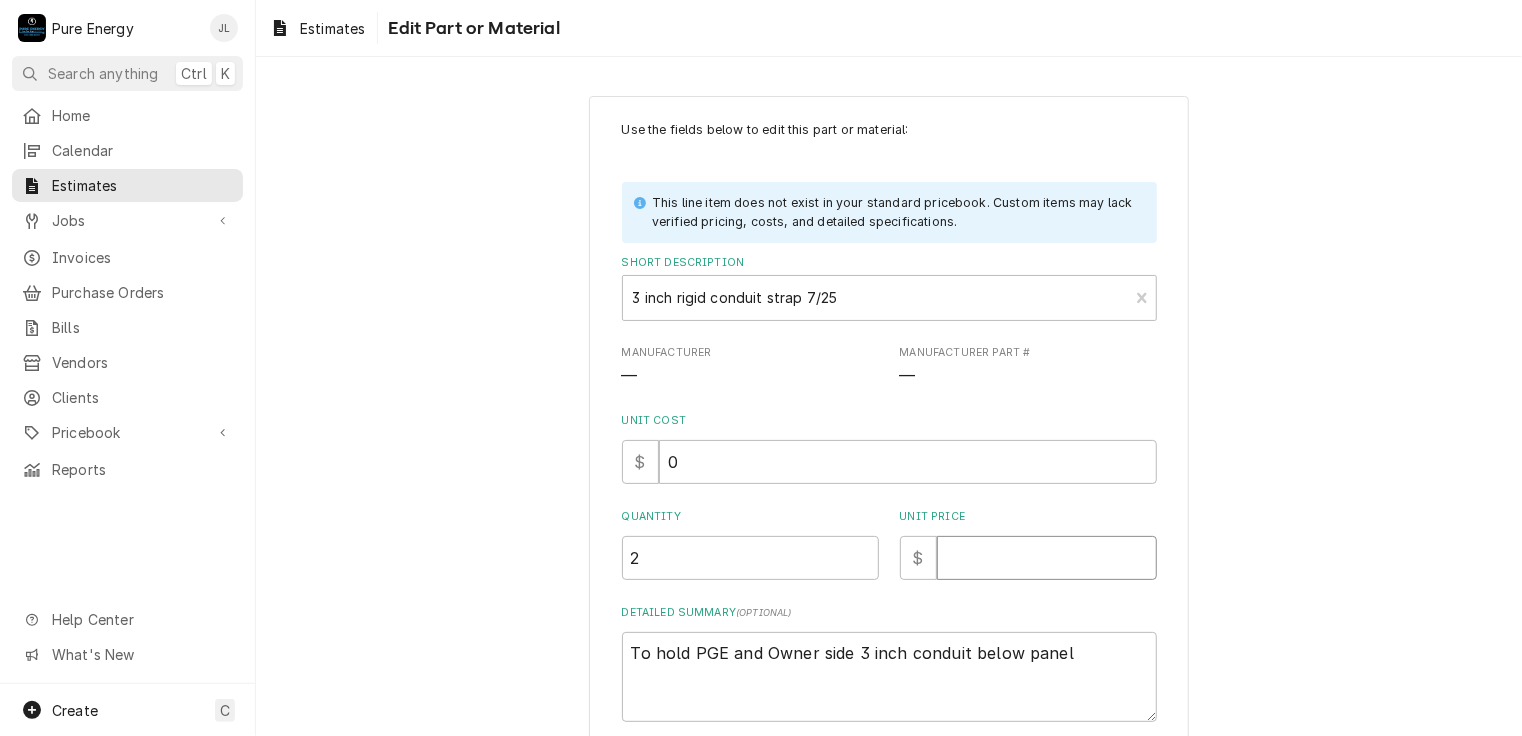type on "x" 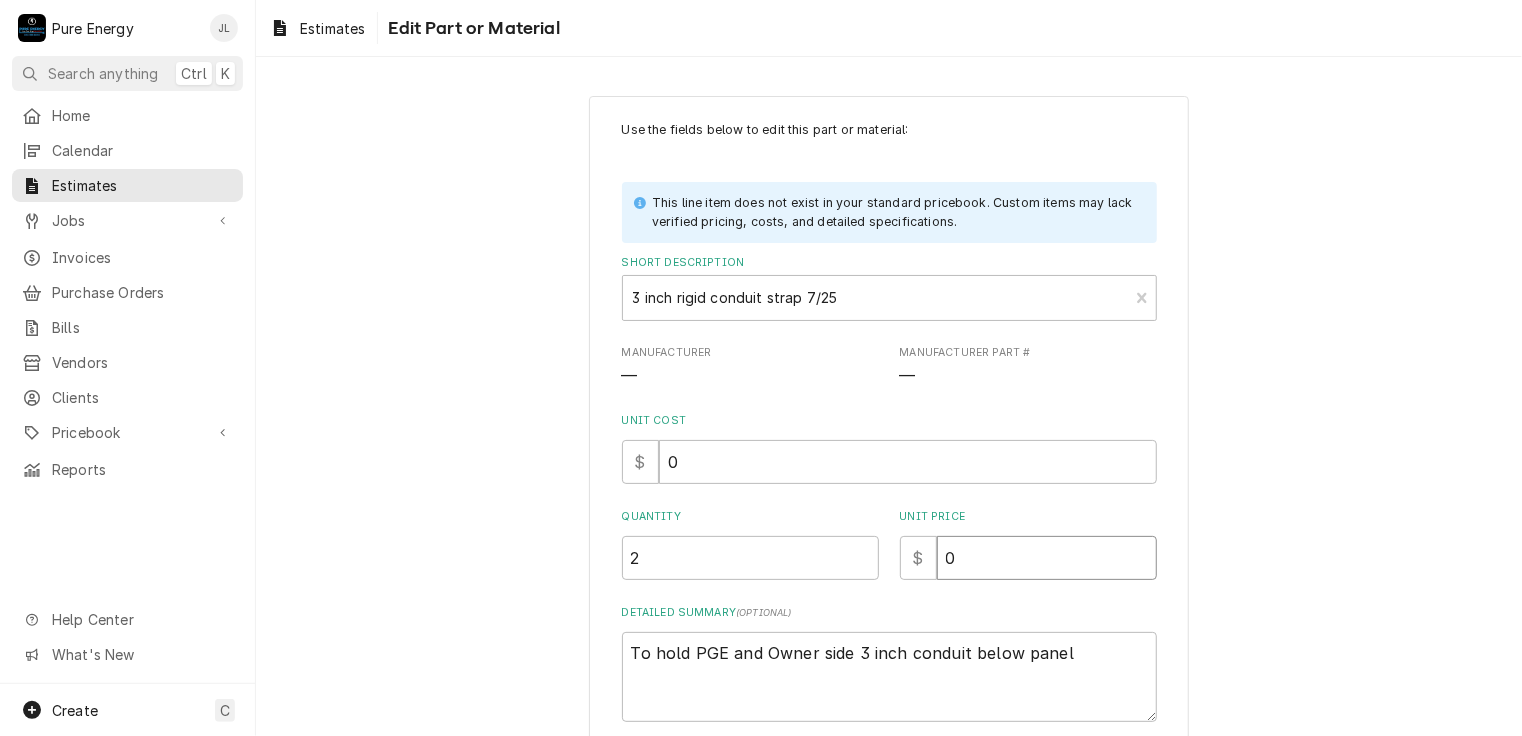 type on "x" 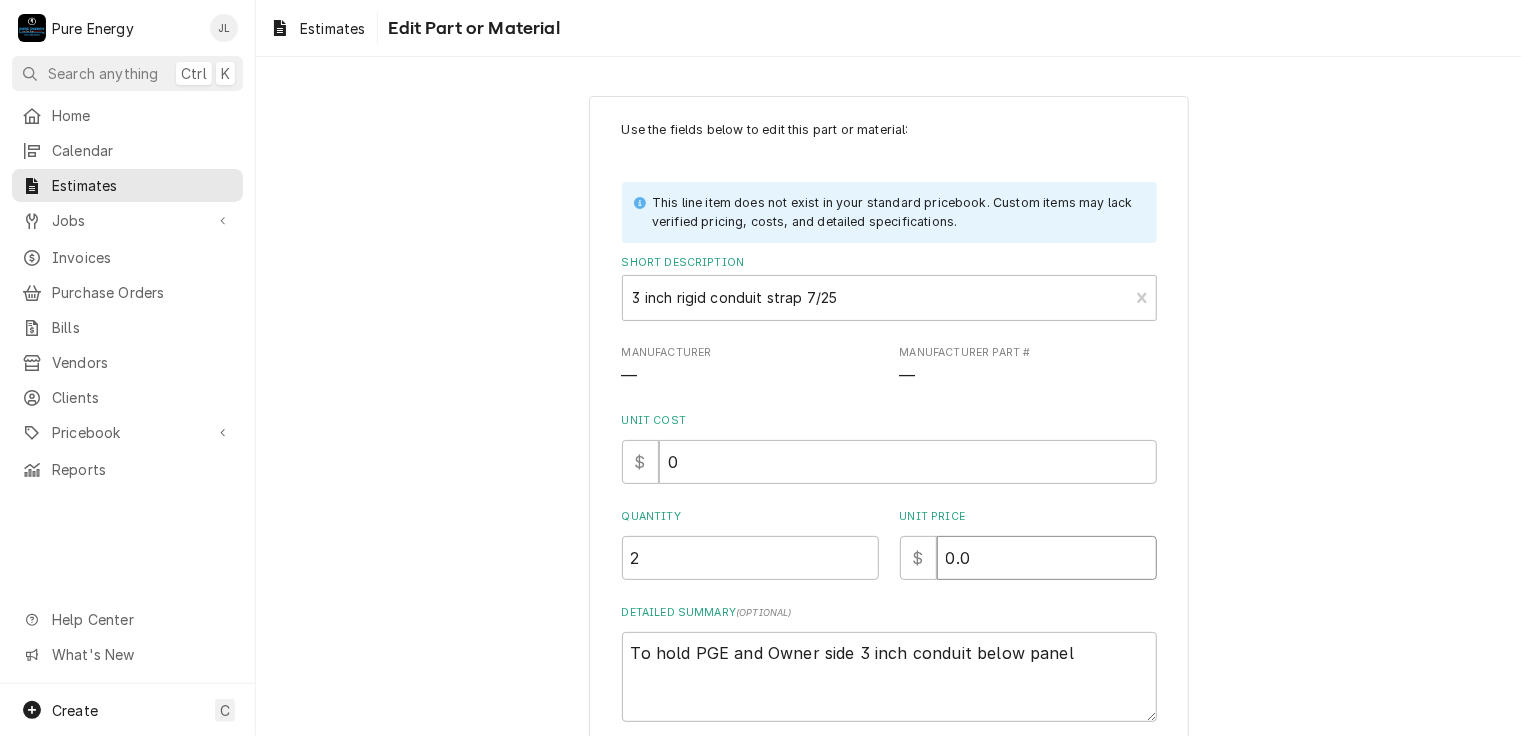 type on "x" 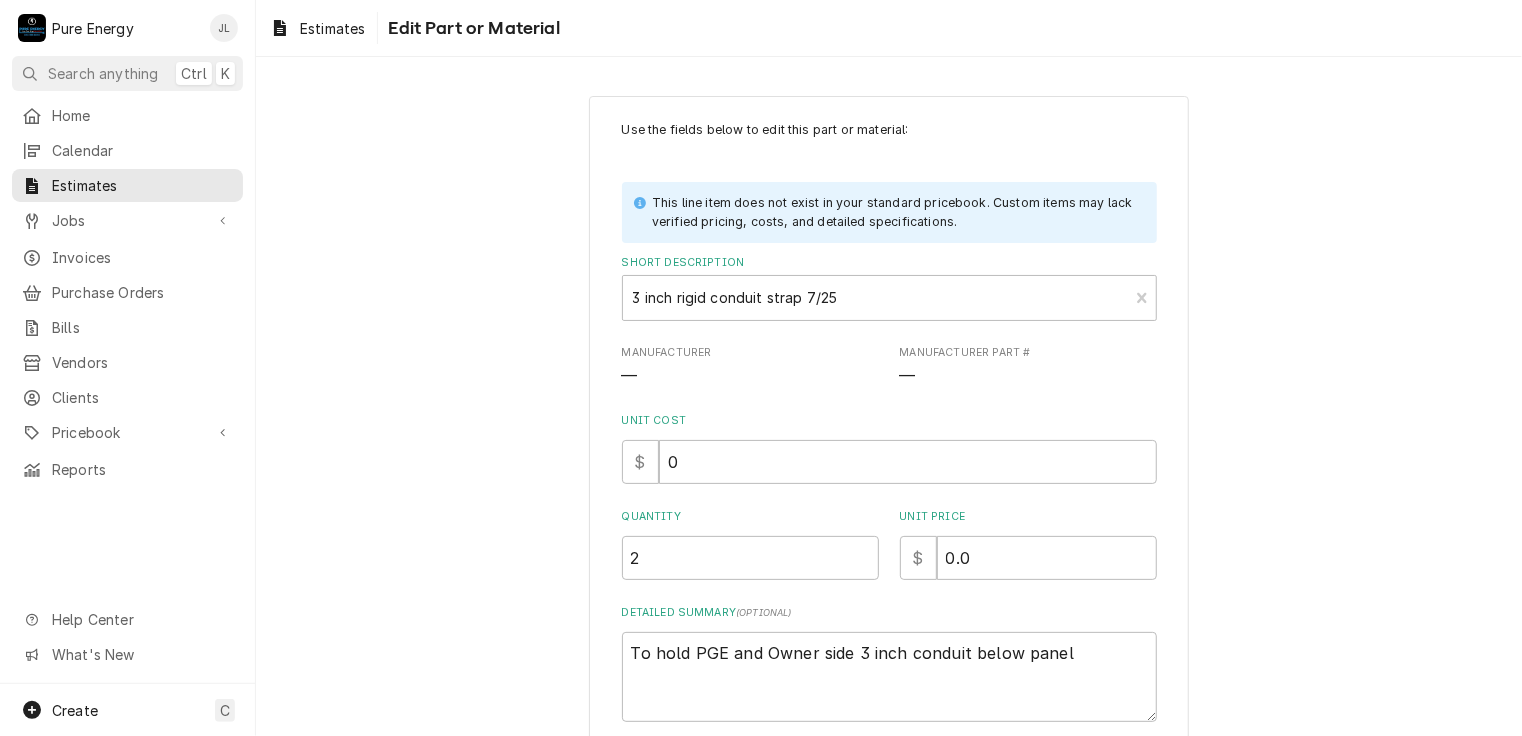 scroll, scrollTop: 156, scrollLeft: 0, axis: vertical 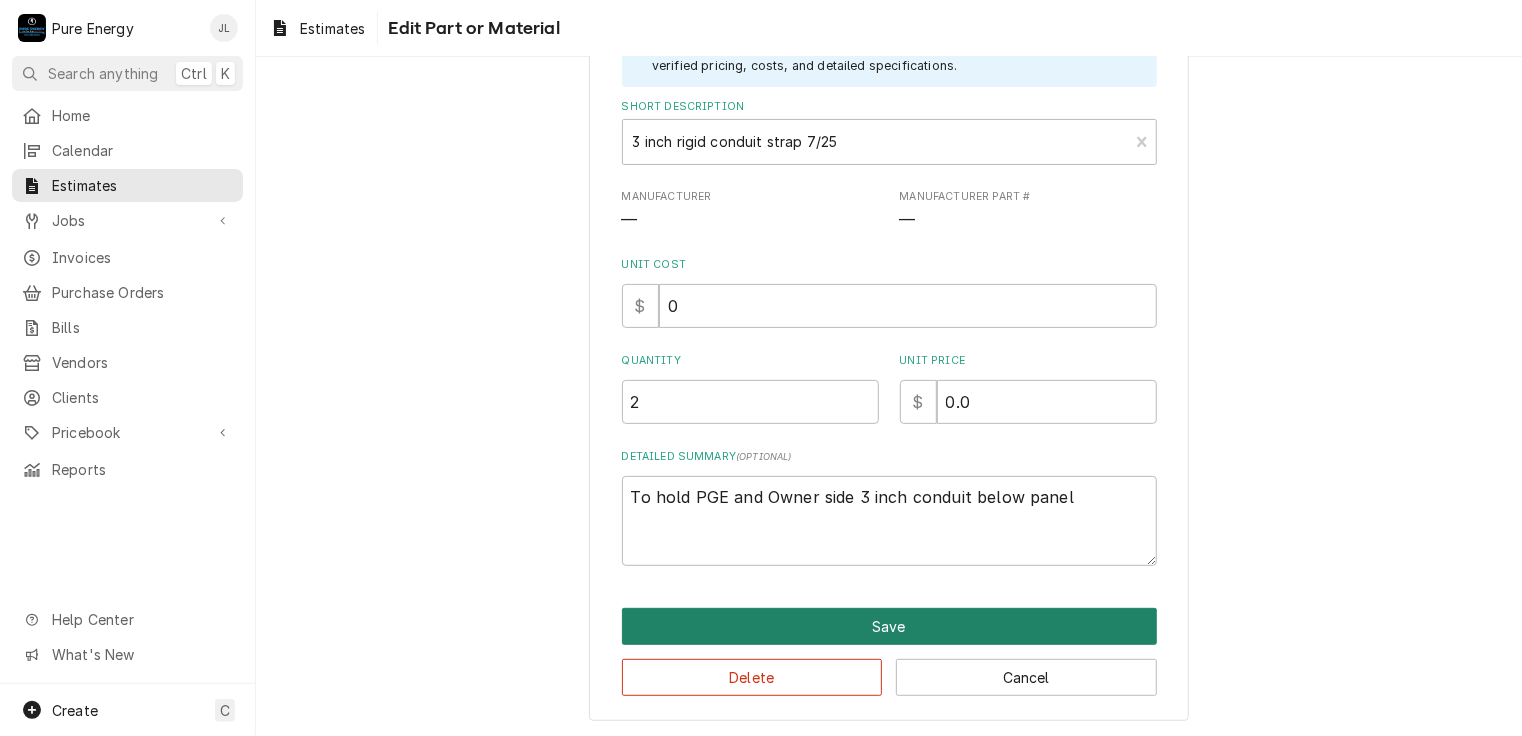 click on "Save" at bounding box center (889, 626) 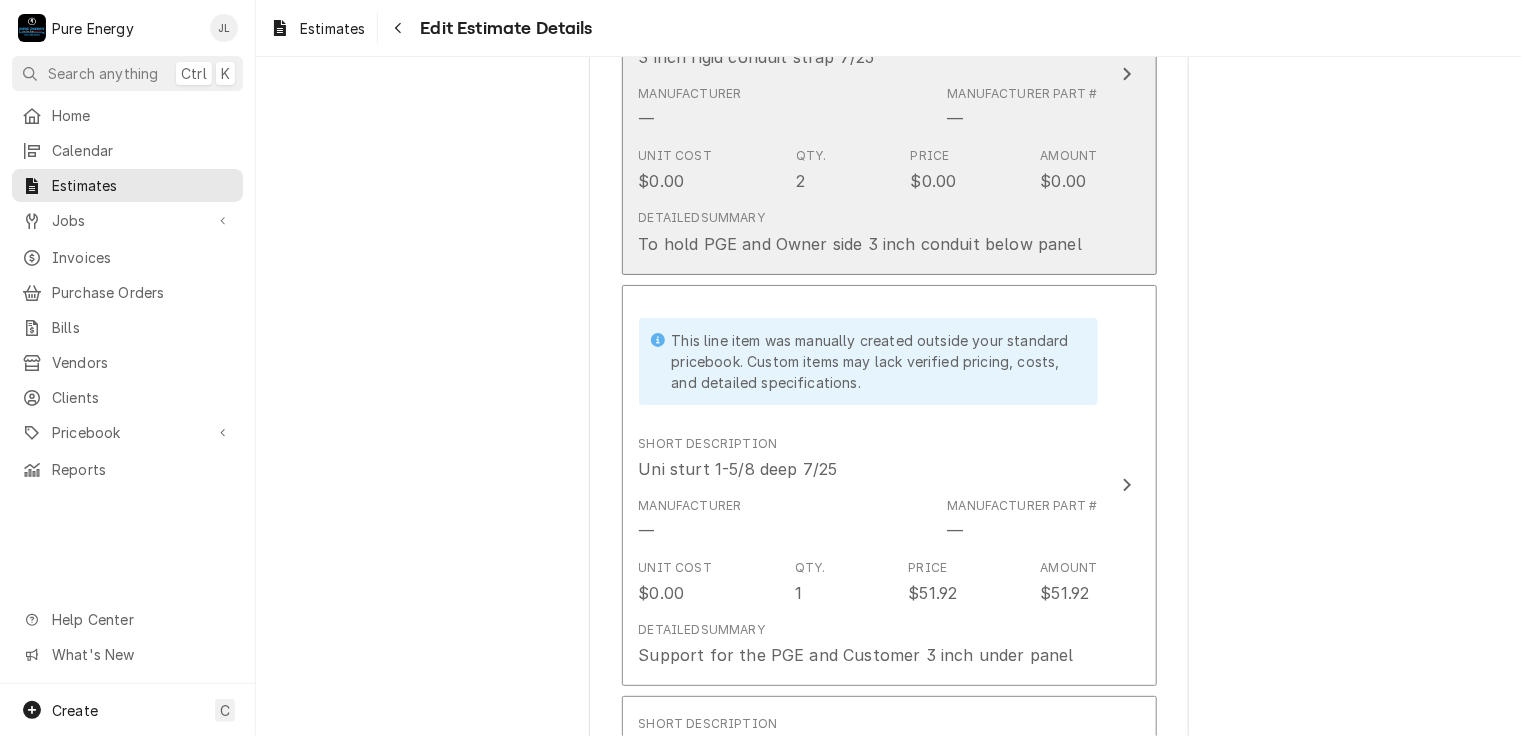 scroll, scrollTop: 6489, scrollLeft: 0, axis: vertical 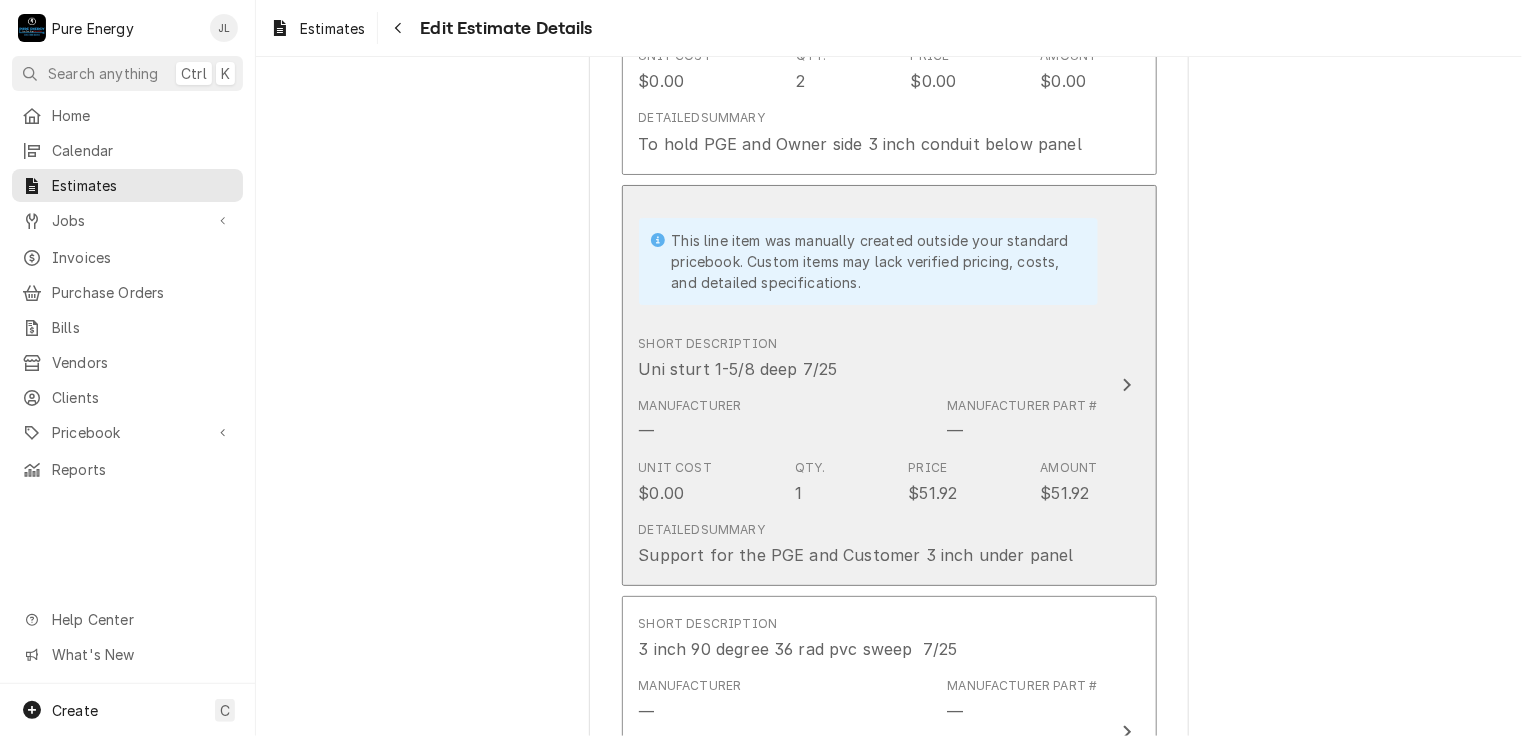 click on "Short Description Uni sturt 1-5/8 deep 7/25" at bounding box center (868, 358) 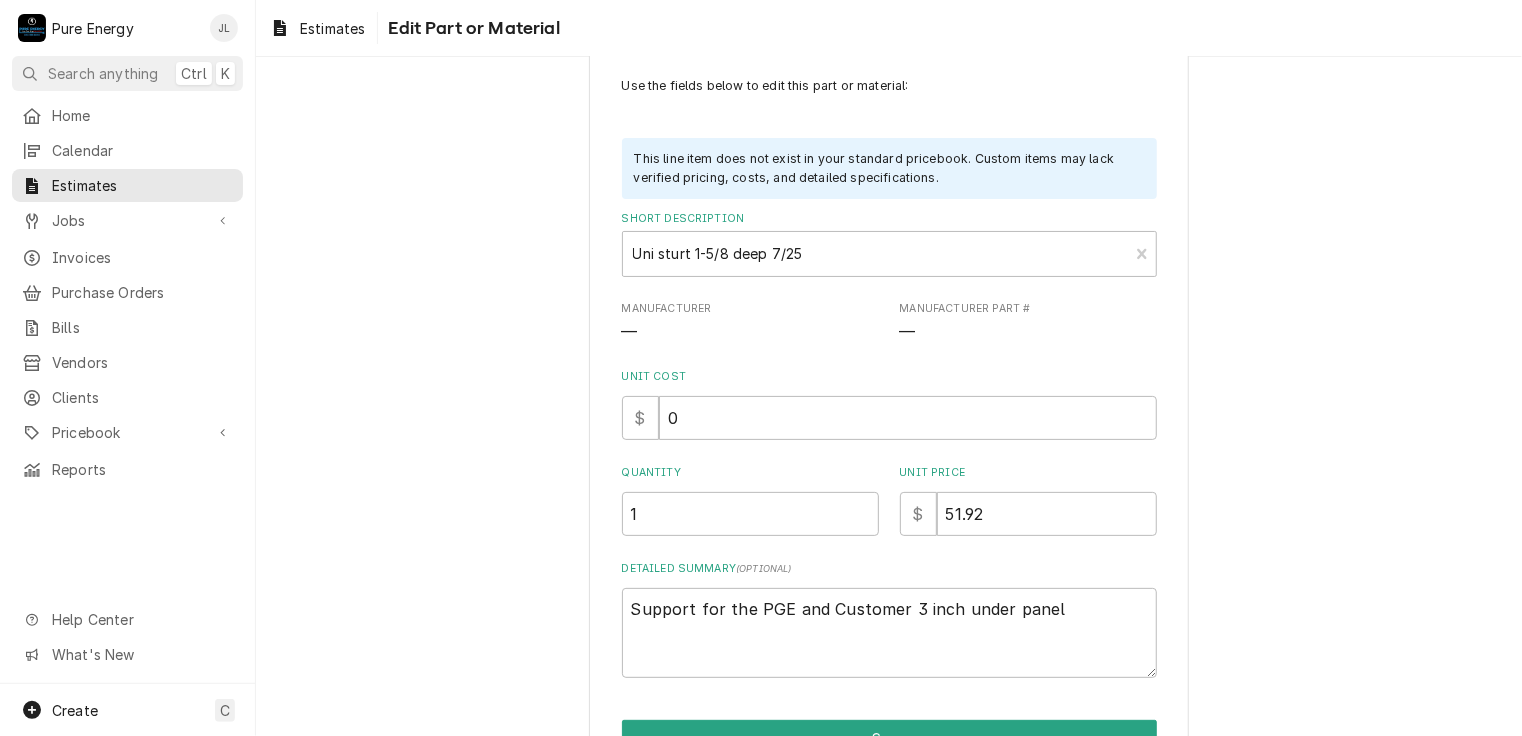 scroll, scrollTop: 0, scrollLeft: 0, axis: both 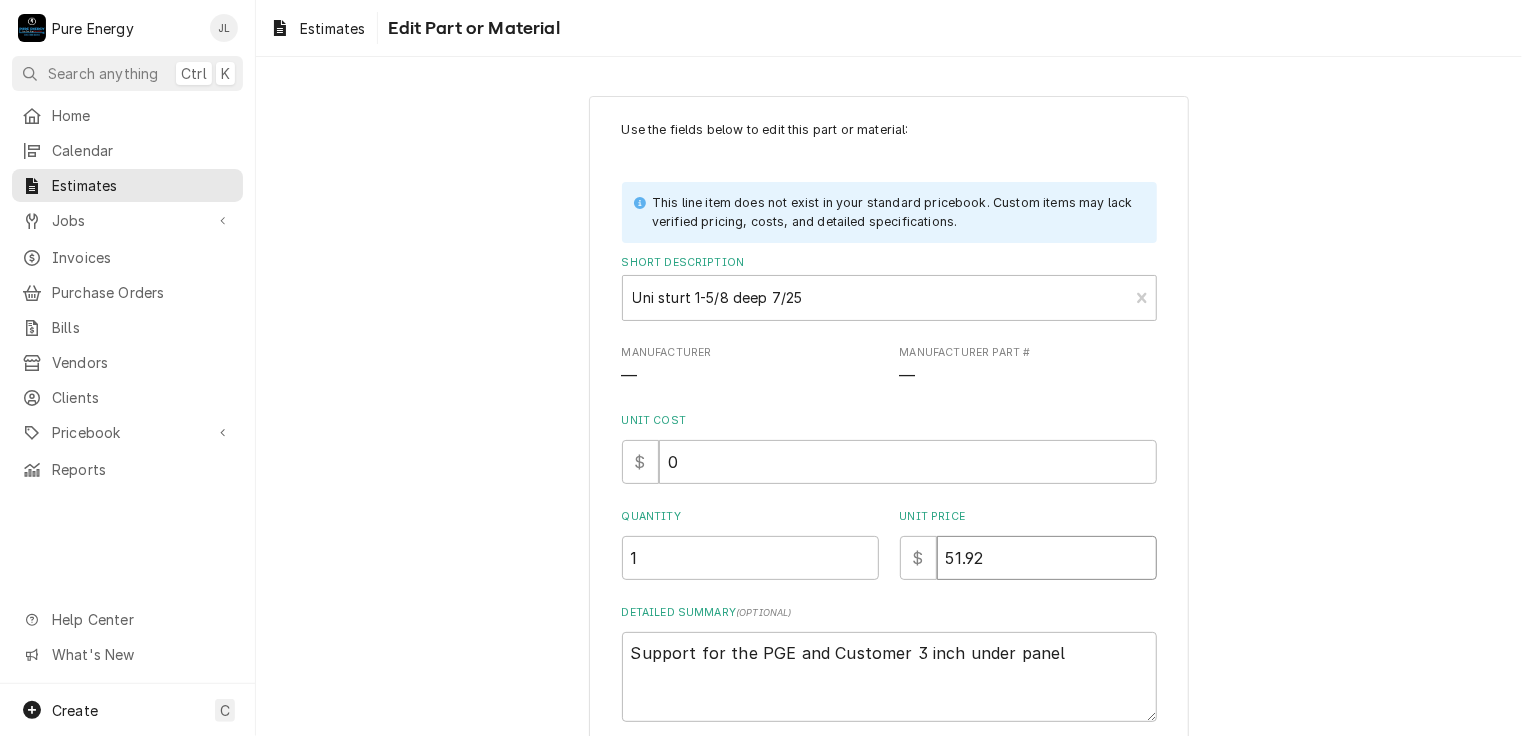 click on "51.92" at bounding box center [1047, 558] 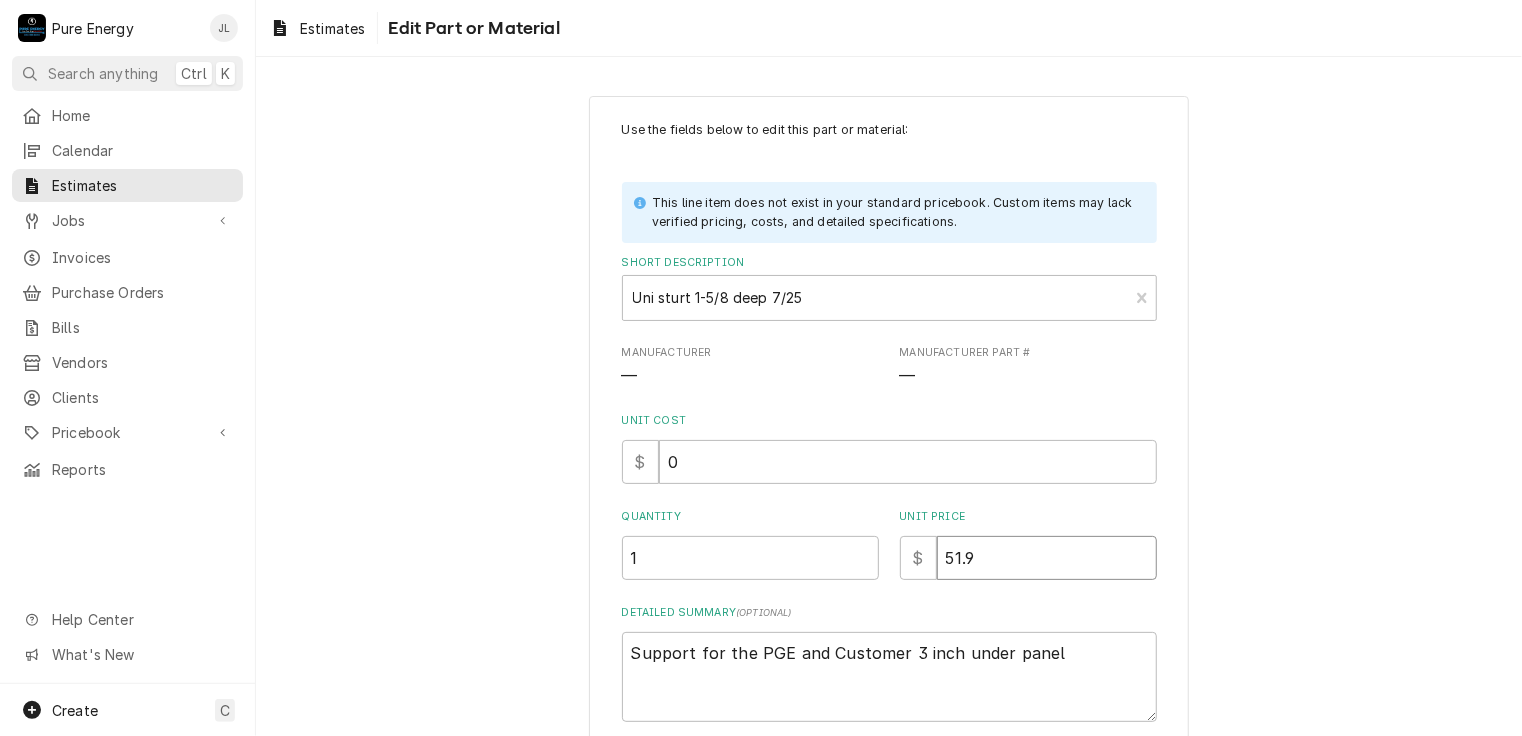type on "x" 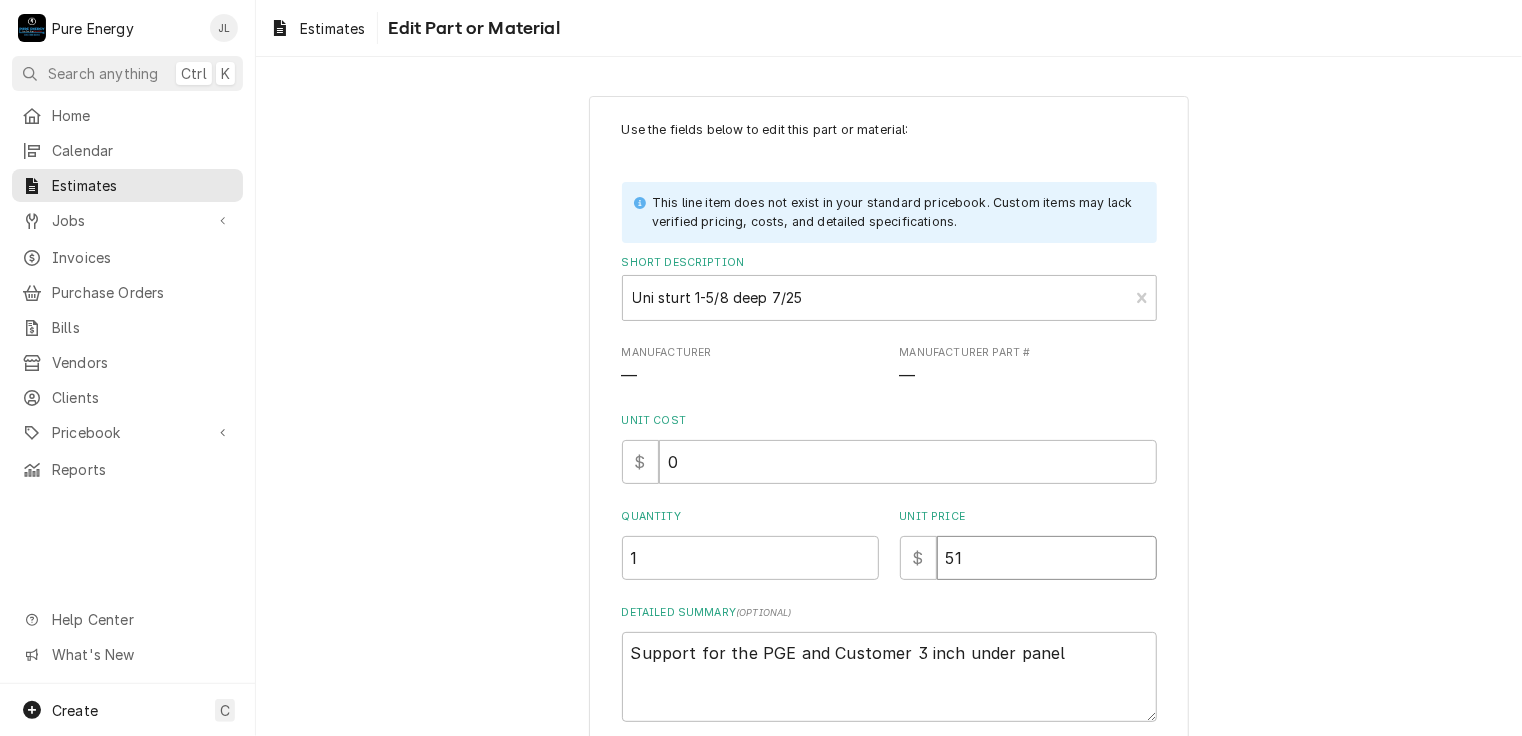 type on "x" 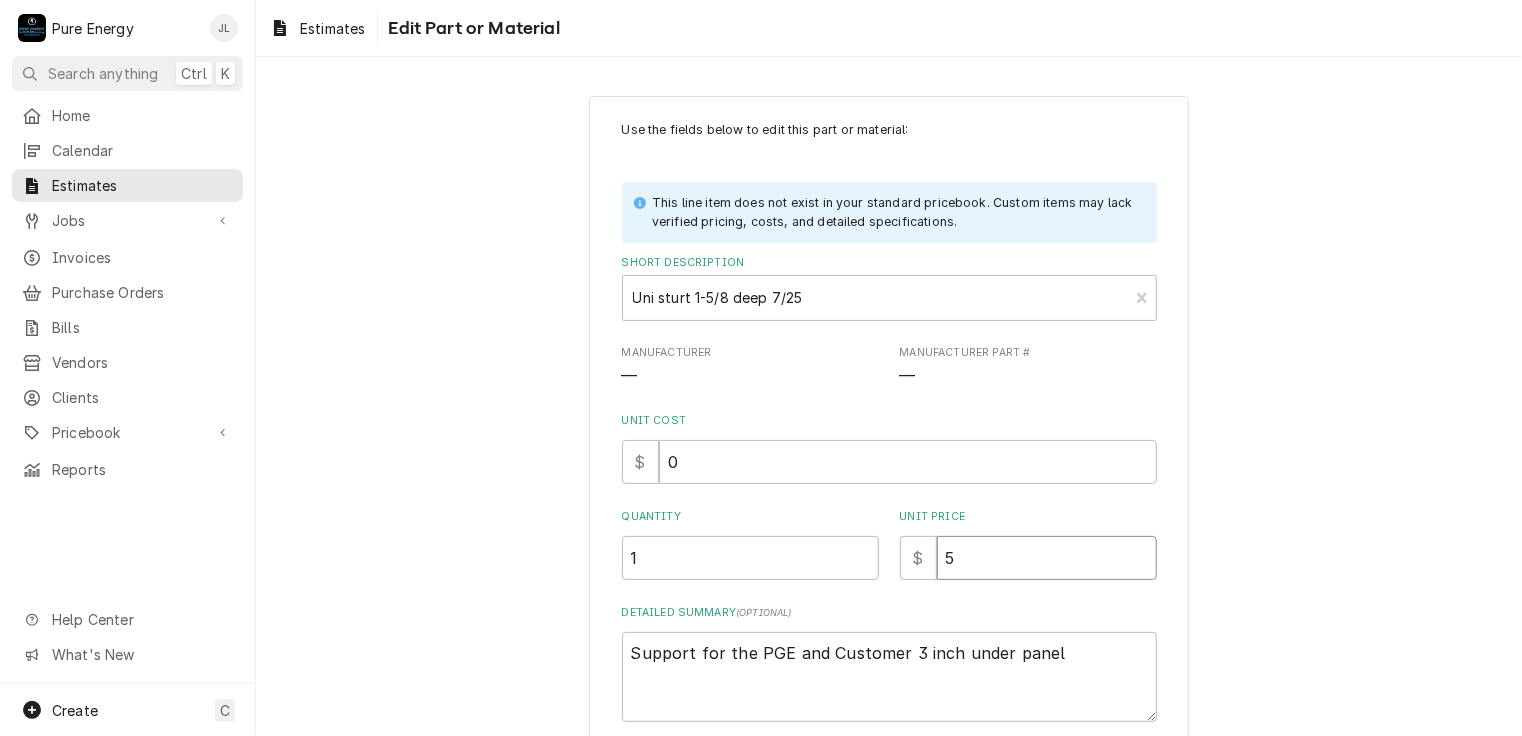 type on "x" 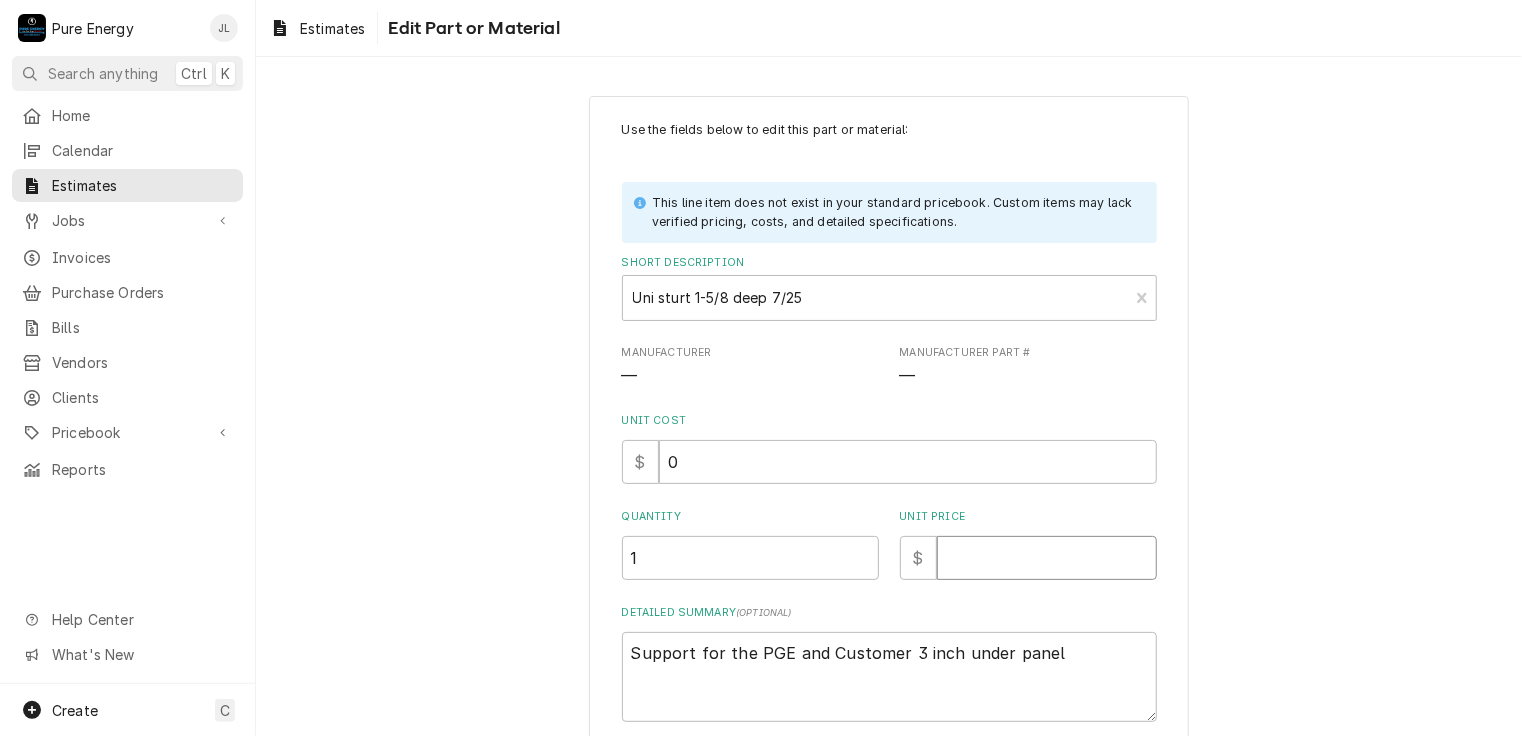 type 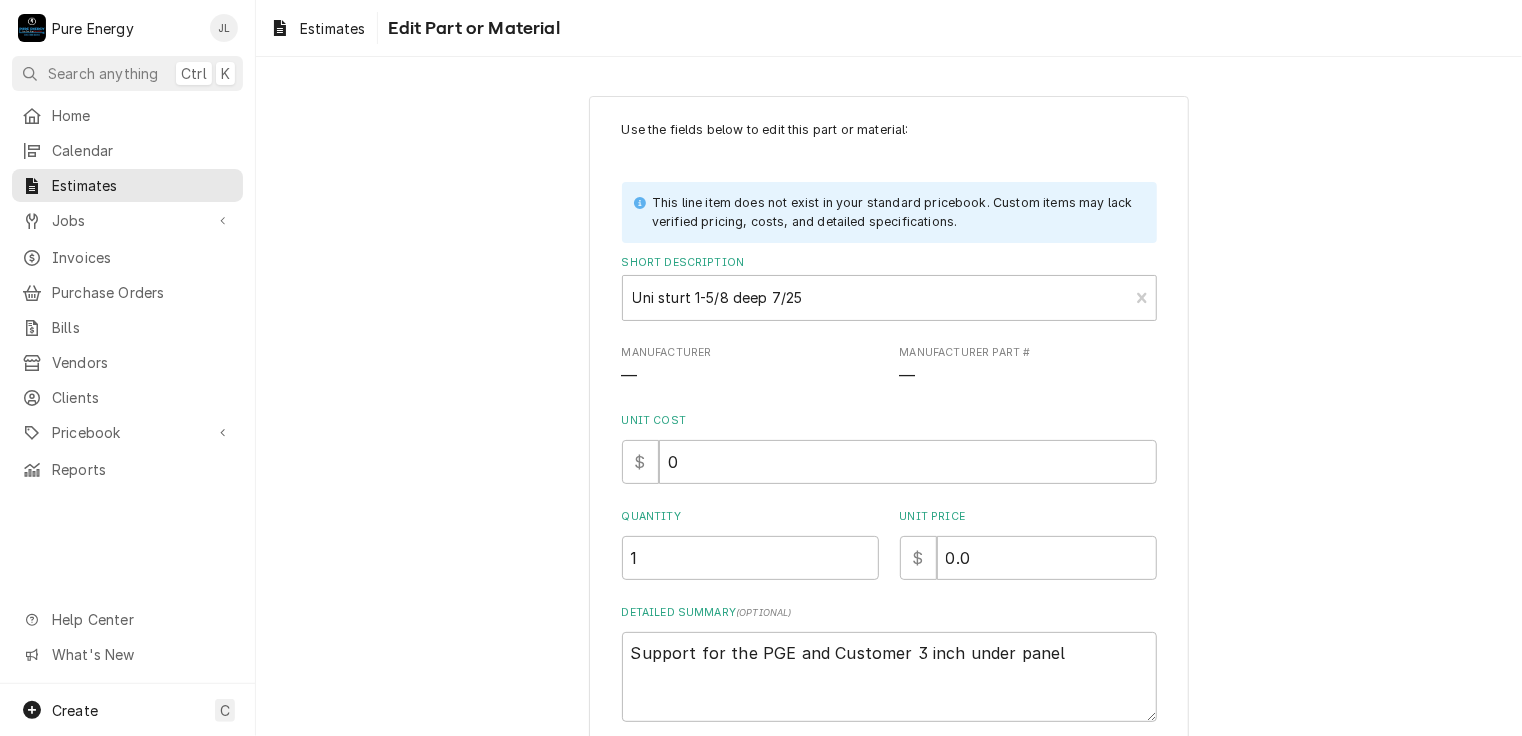 scroll, scrollTop: 156, scrollLeft: 0, axis: vertical 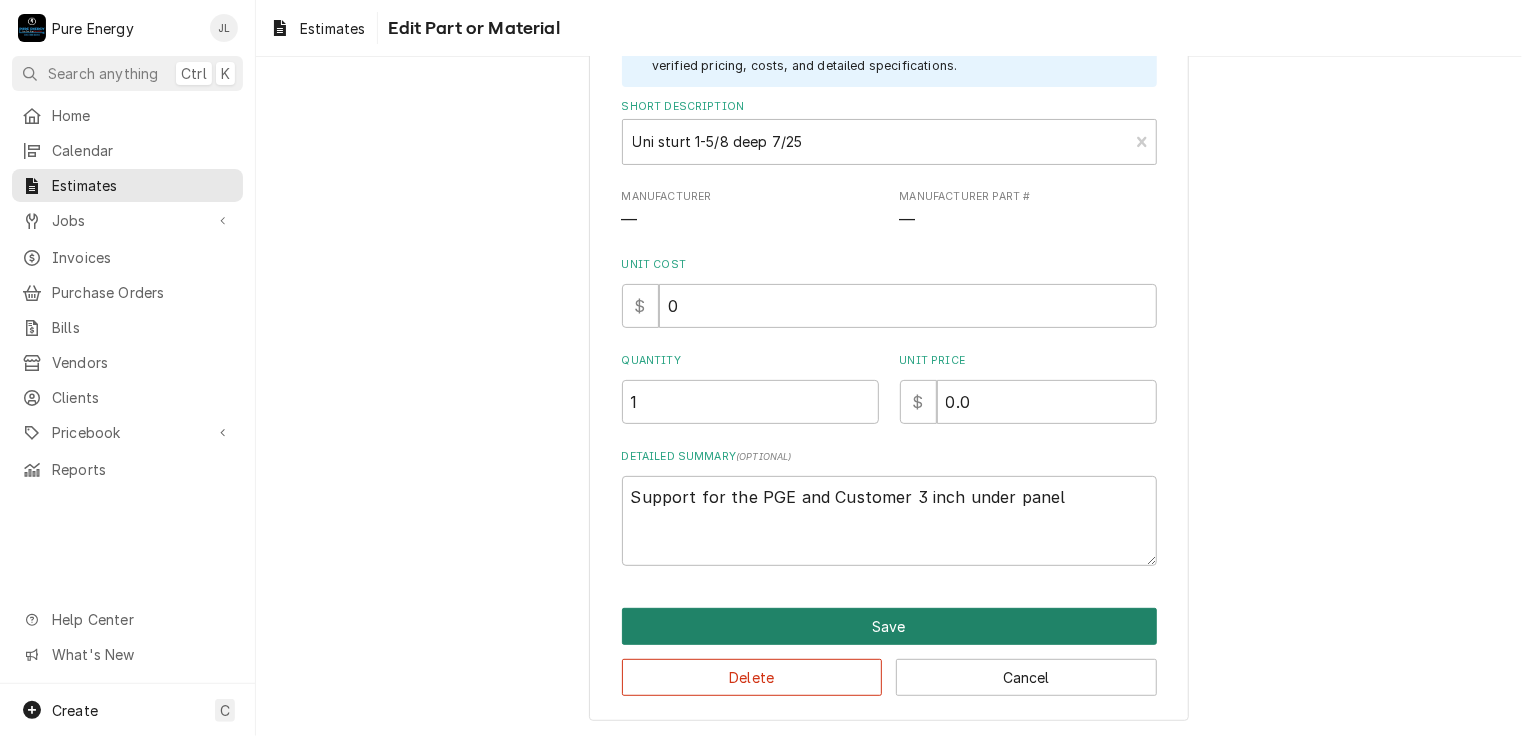 click on "Save" at bounding box center [889, 626] 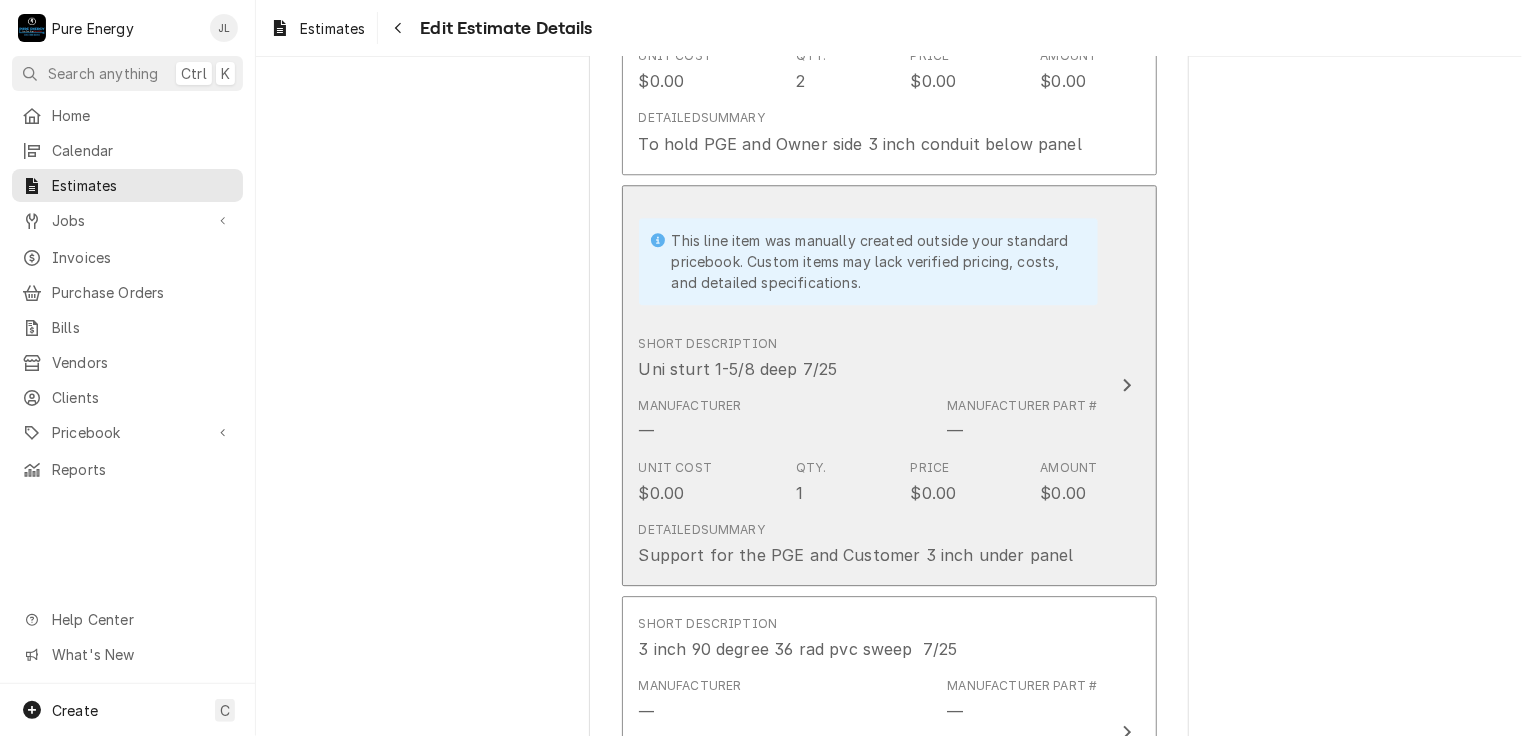scroll, scrollTop: 6789, scrollLeft: 0, axis: vertical 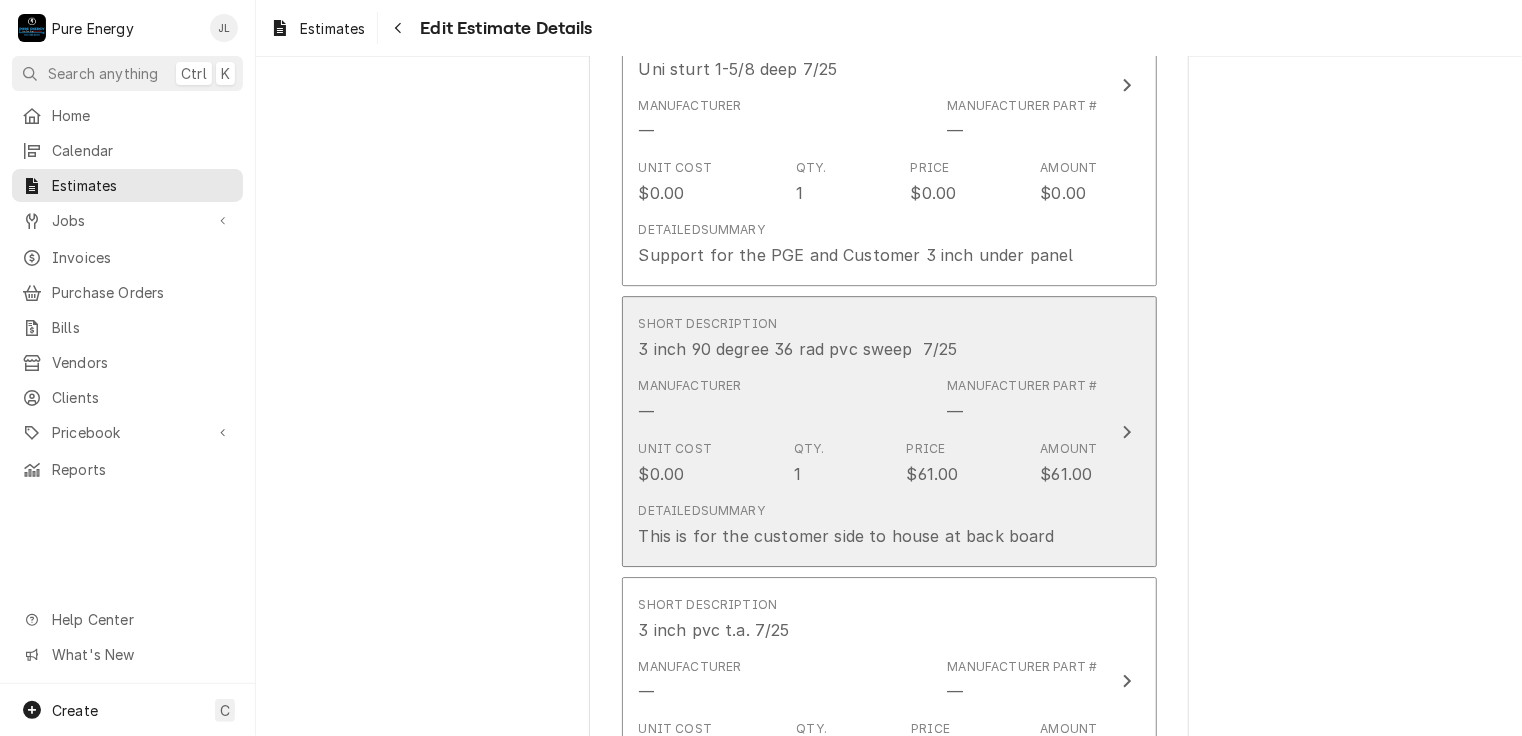 click on "Short Description 3 inch 90 degree 36 rad pvc sweep  7/25" at bounding box center [868, 338] 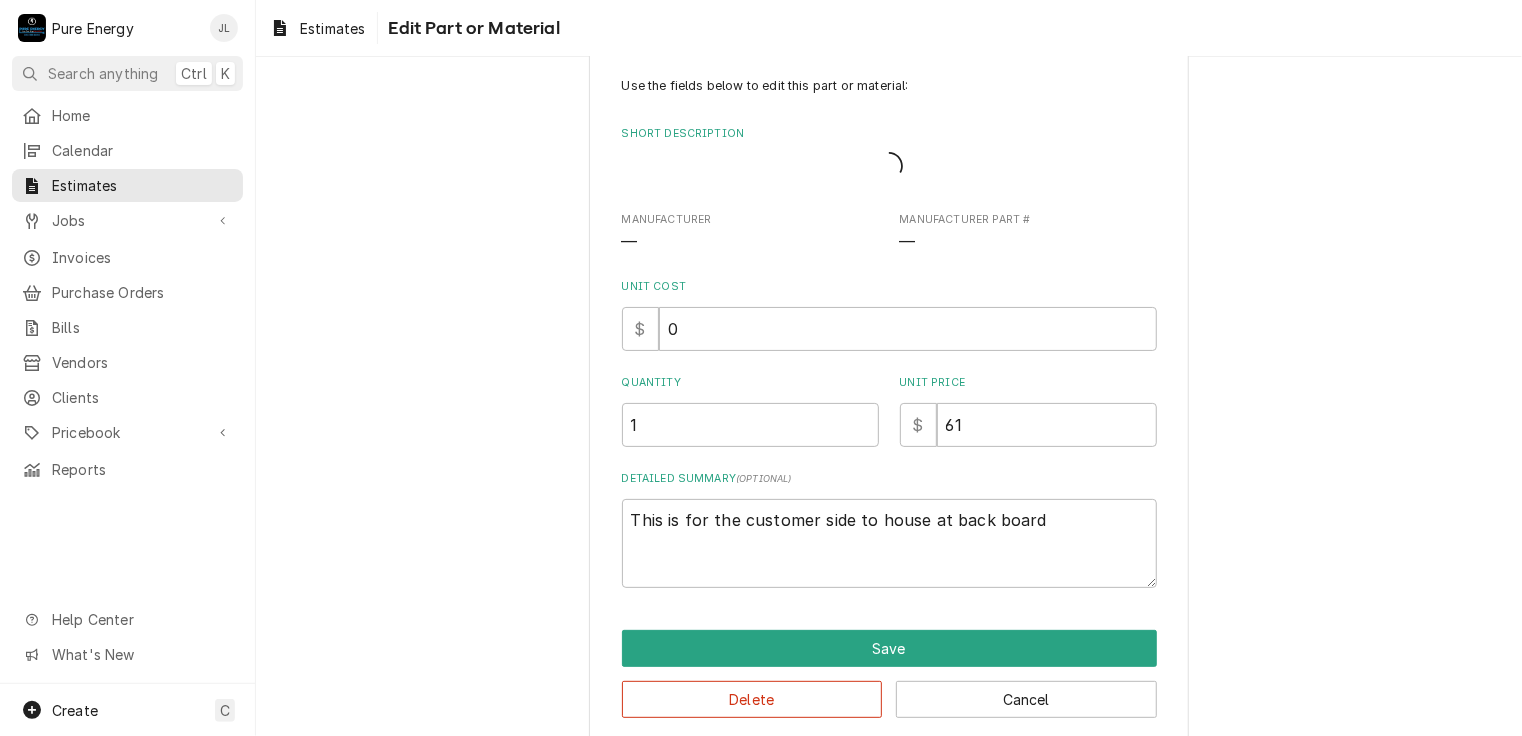 scroll, scrollTop: 0, scrollLeft: 0, axis: both 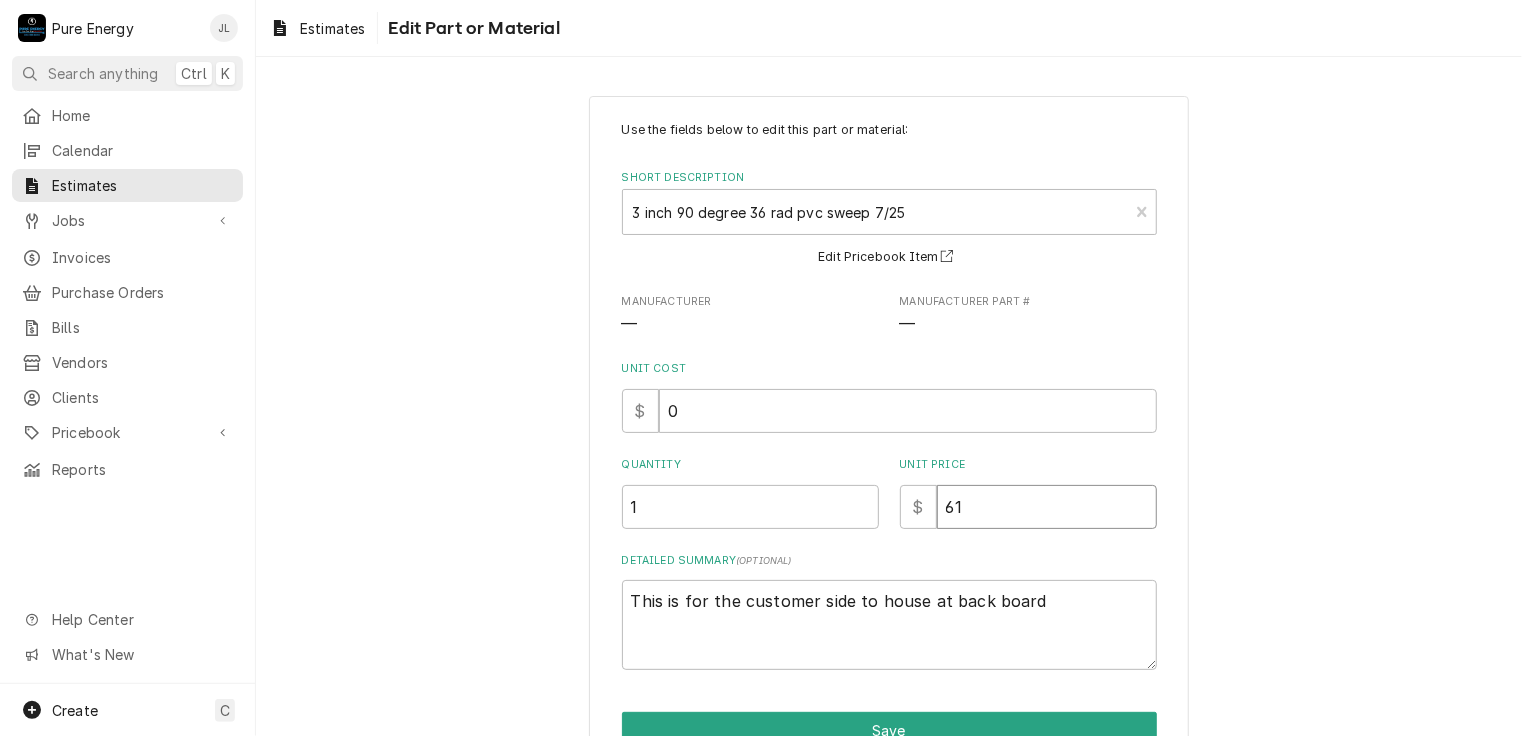 click on "61" at bounding box center [1047, 507] 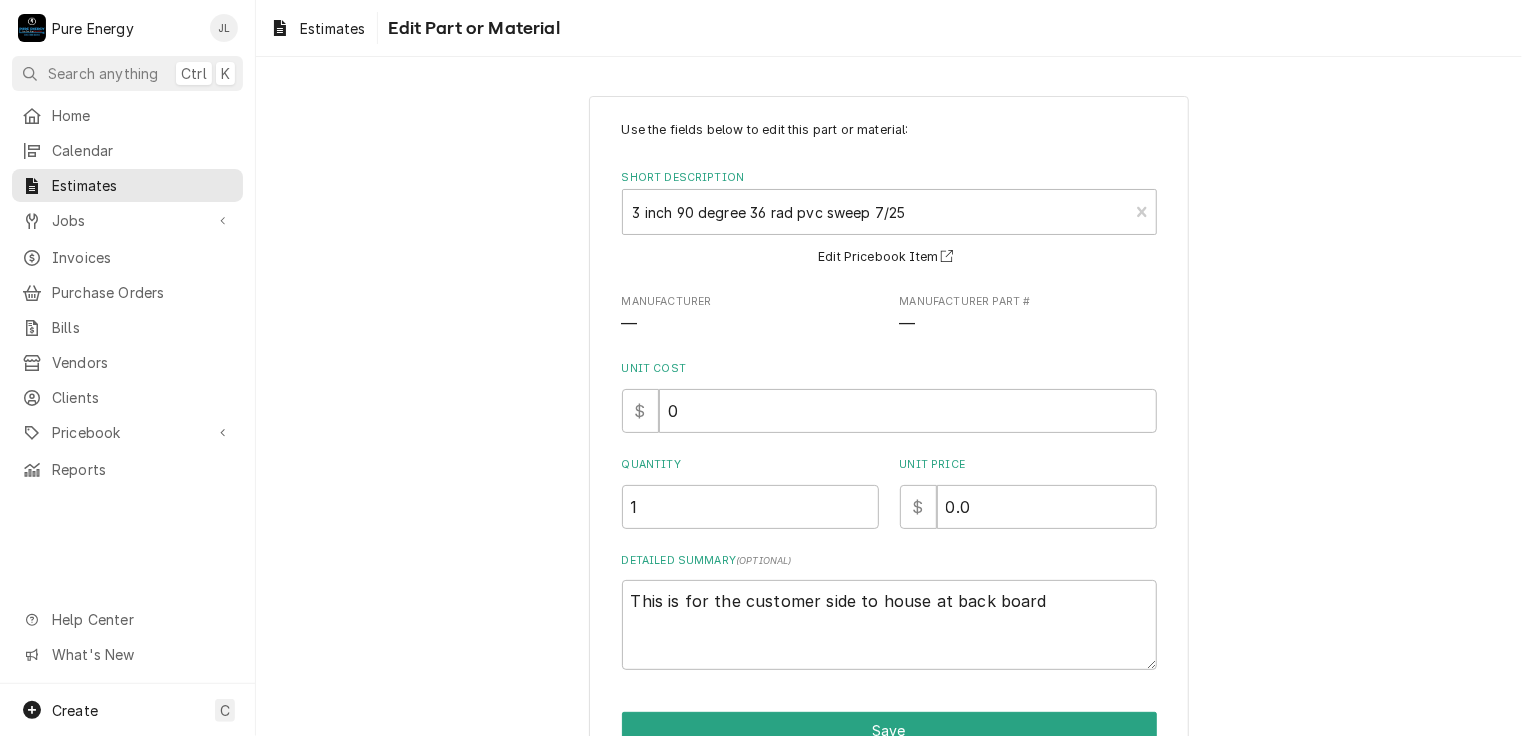scroll, scrollTop: 105, scrollLeft: 0, axis: vertical 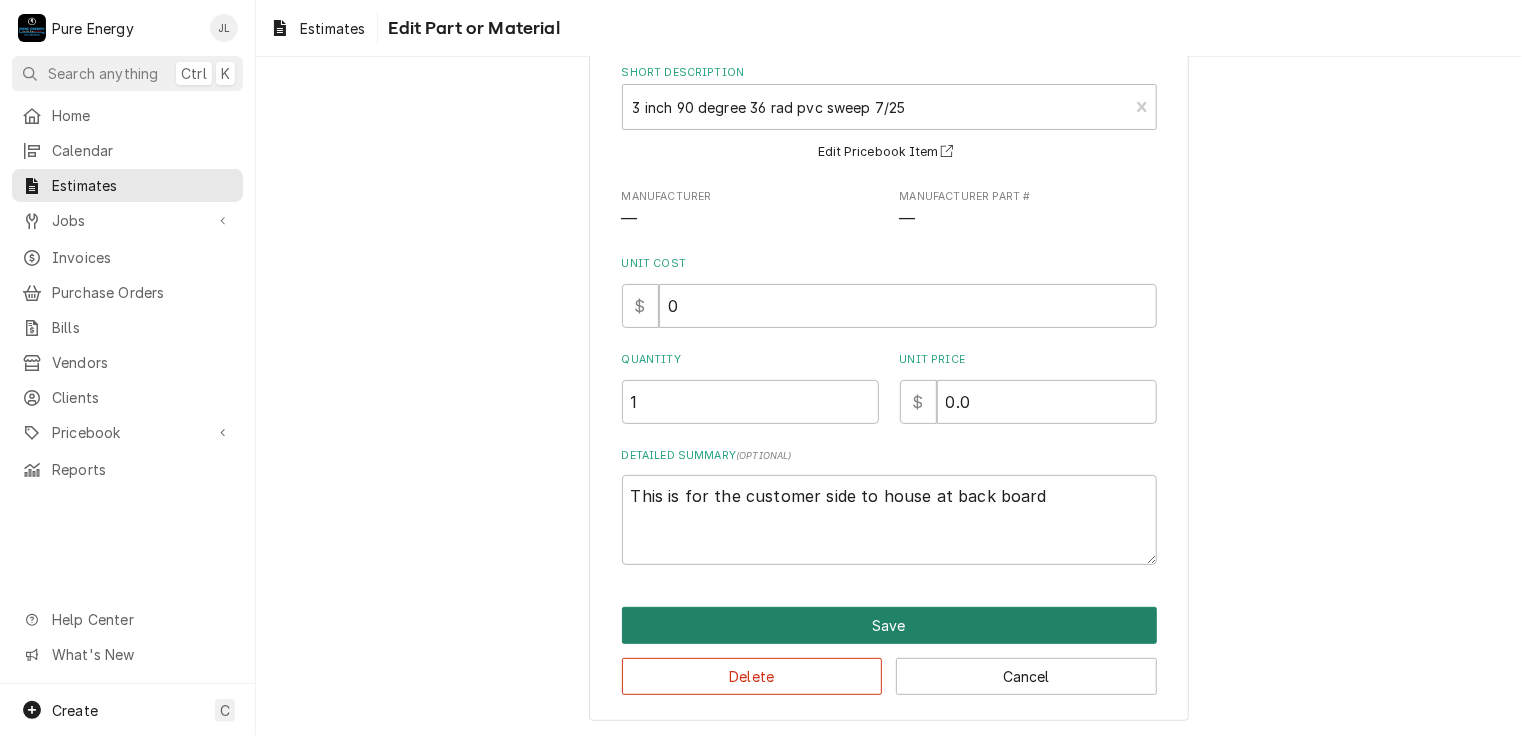 click on "Save" at bounding box center (889, 625) 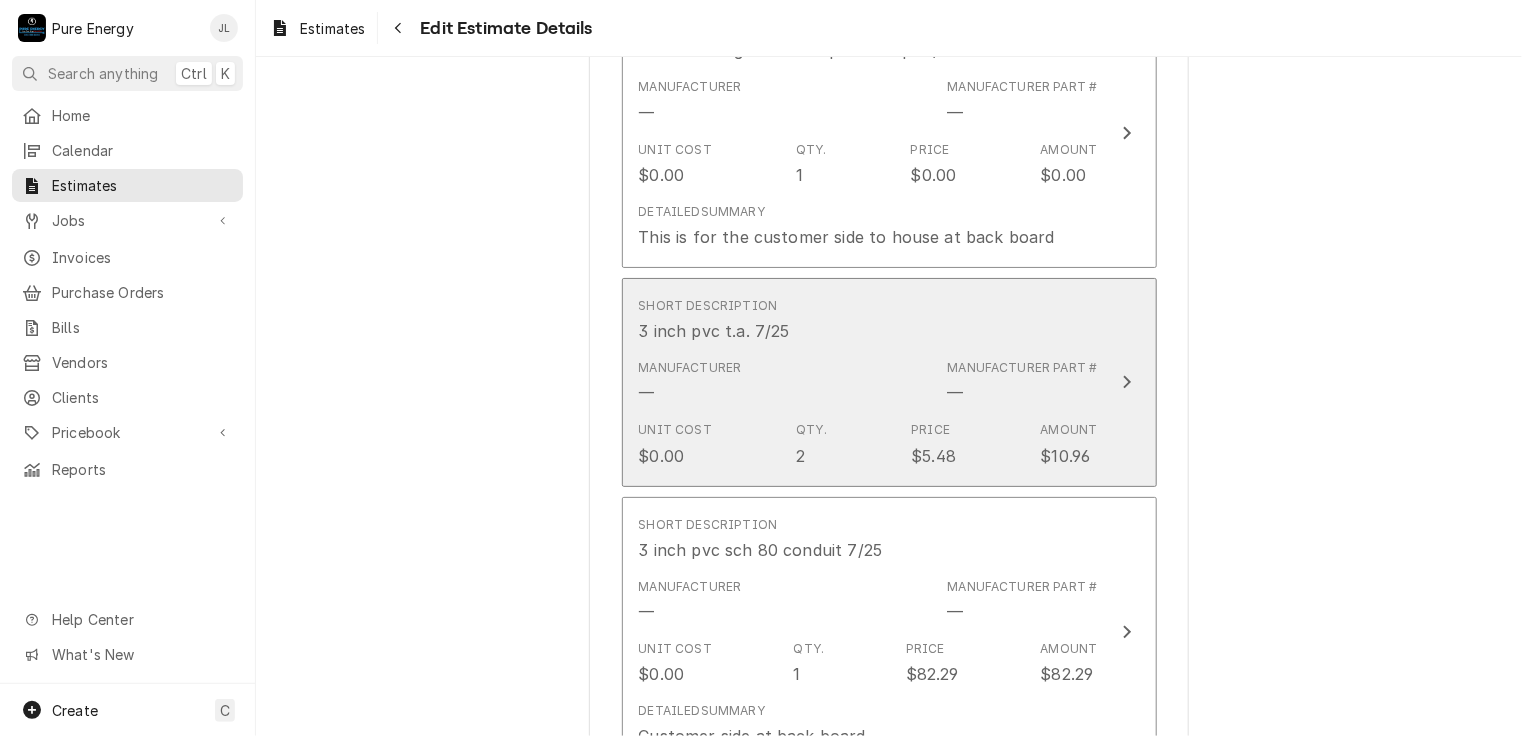 click on "Short Description 3 inch pvc t.a. 7/25" at bounding box center [868, 320] 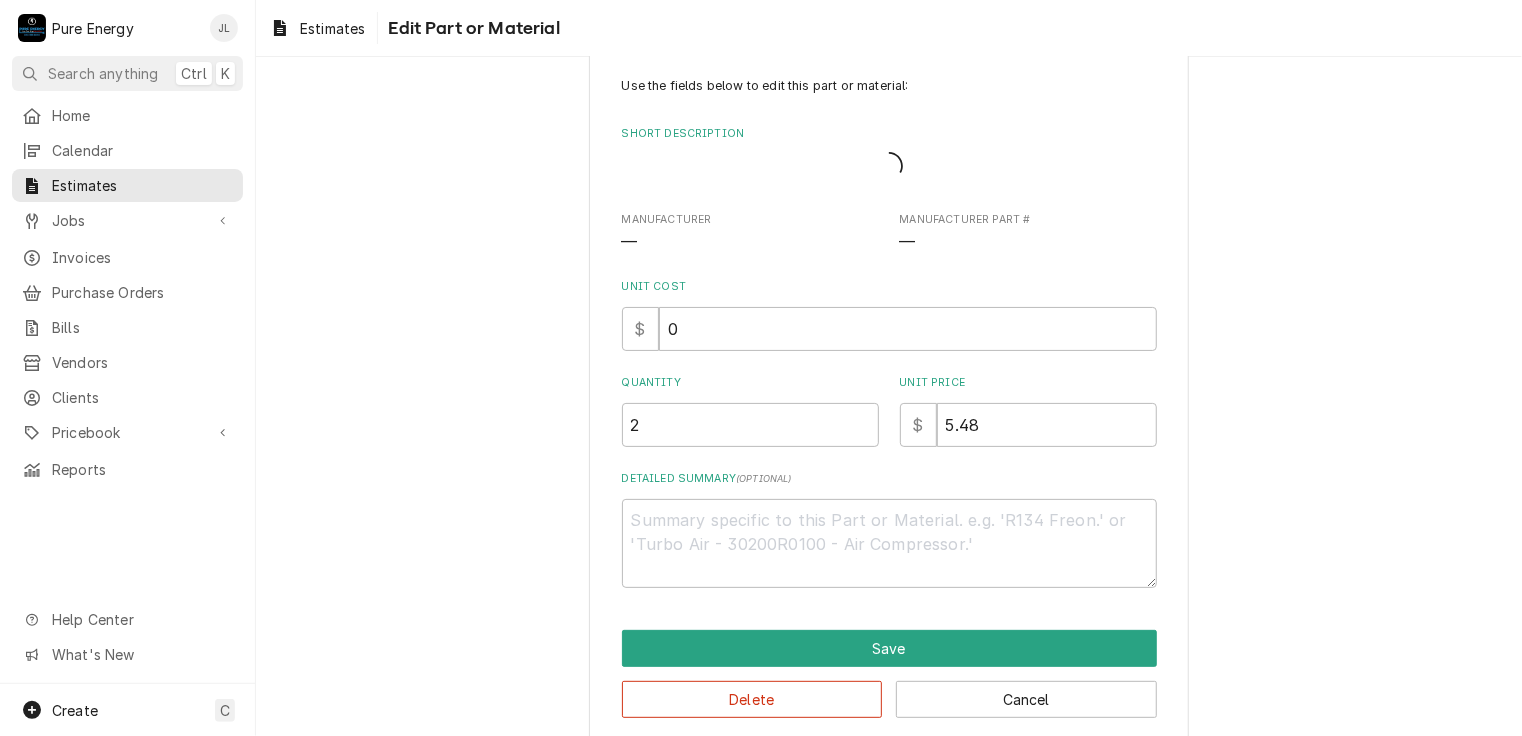 scroll, scrollTop: 0, scrollLeft: 0, axis: both 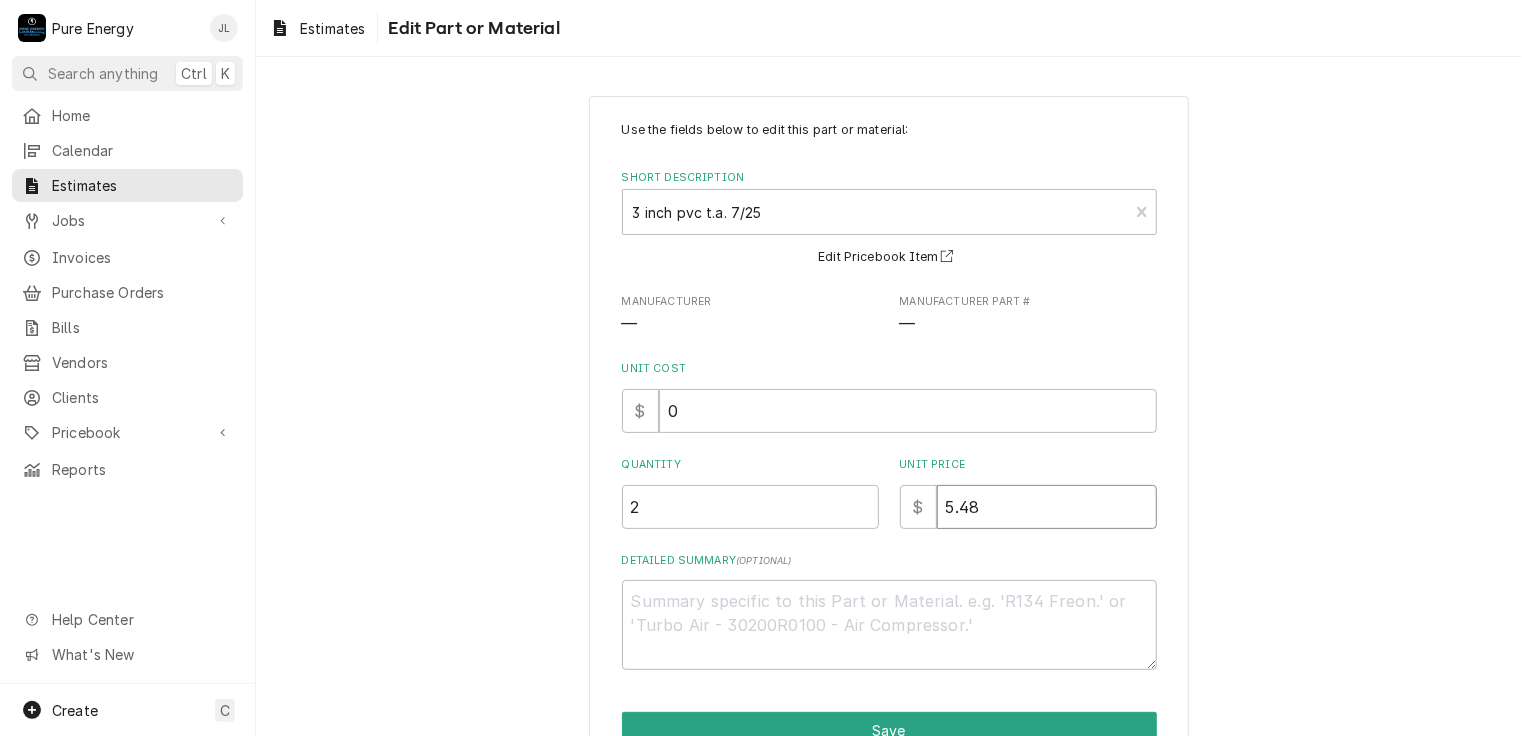 click on "5.48" at bounding box center [1047, 507] 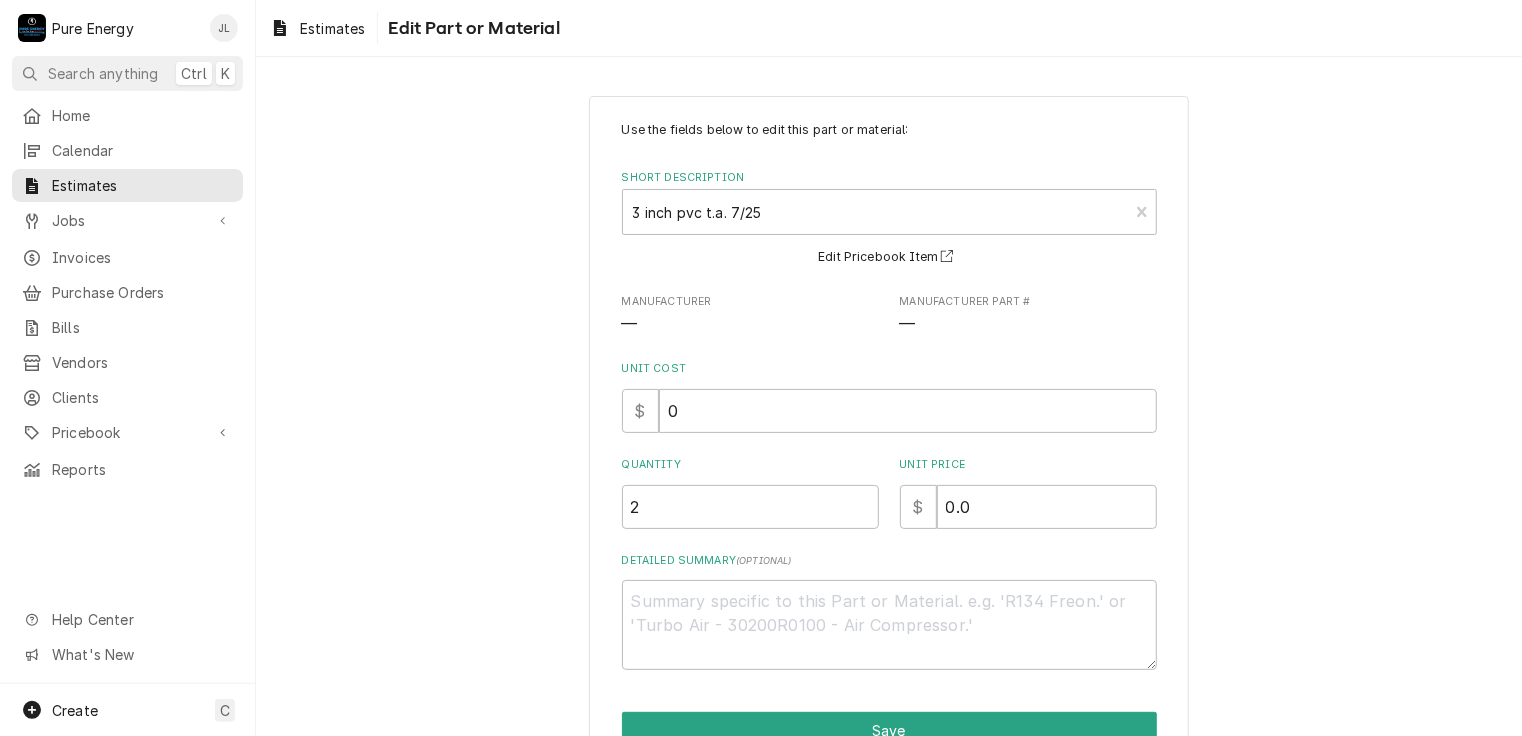 scroll, scrollTop: 105, scrollLeft: 0, axis: vertical 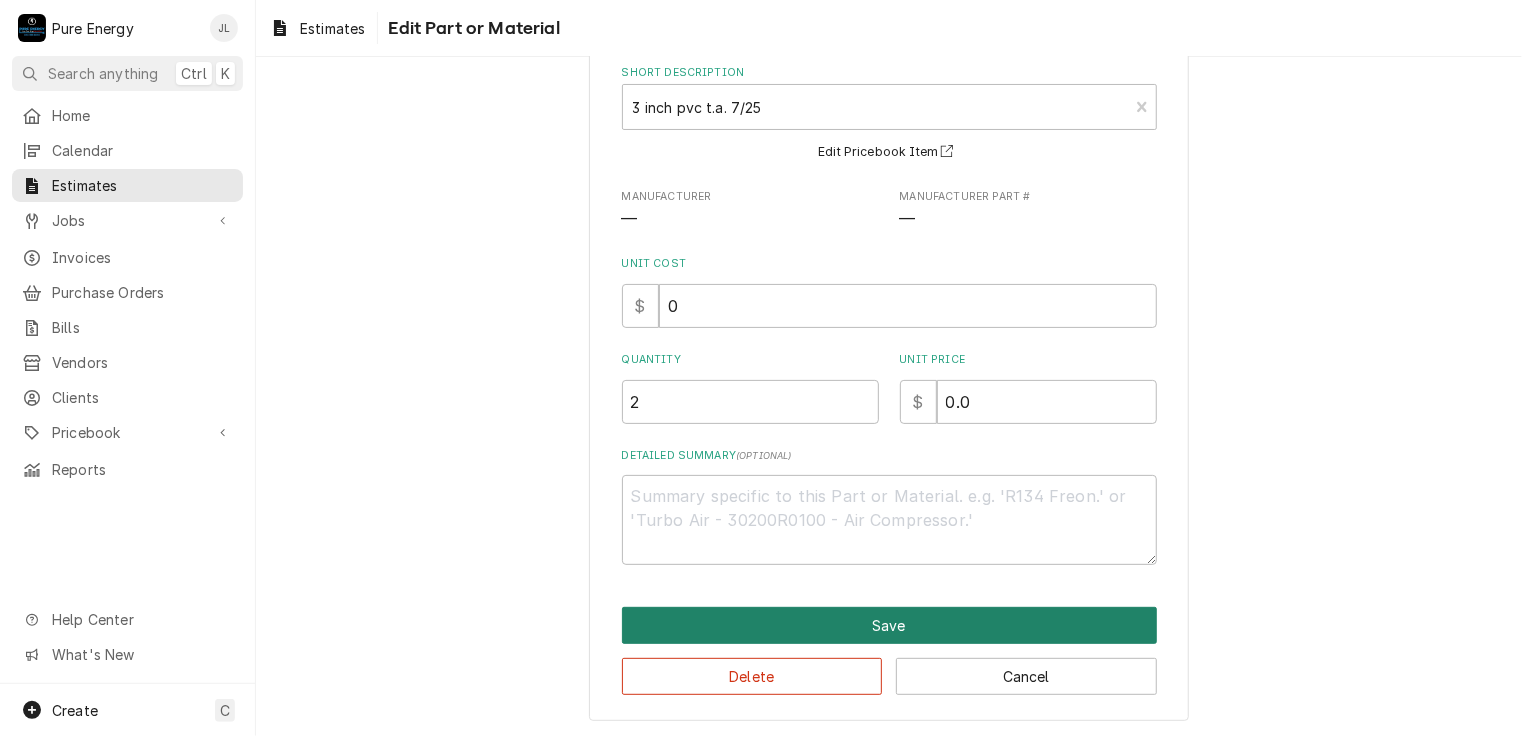 click on "Save" at bounding box center (889, 625) 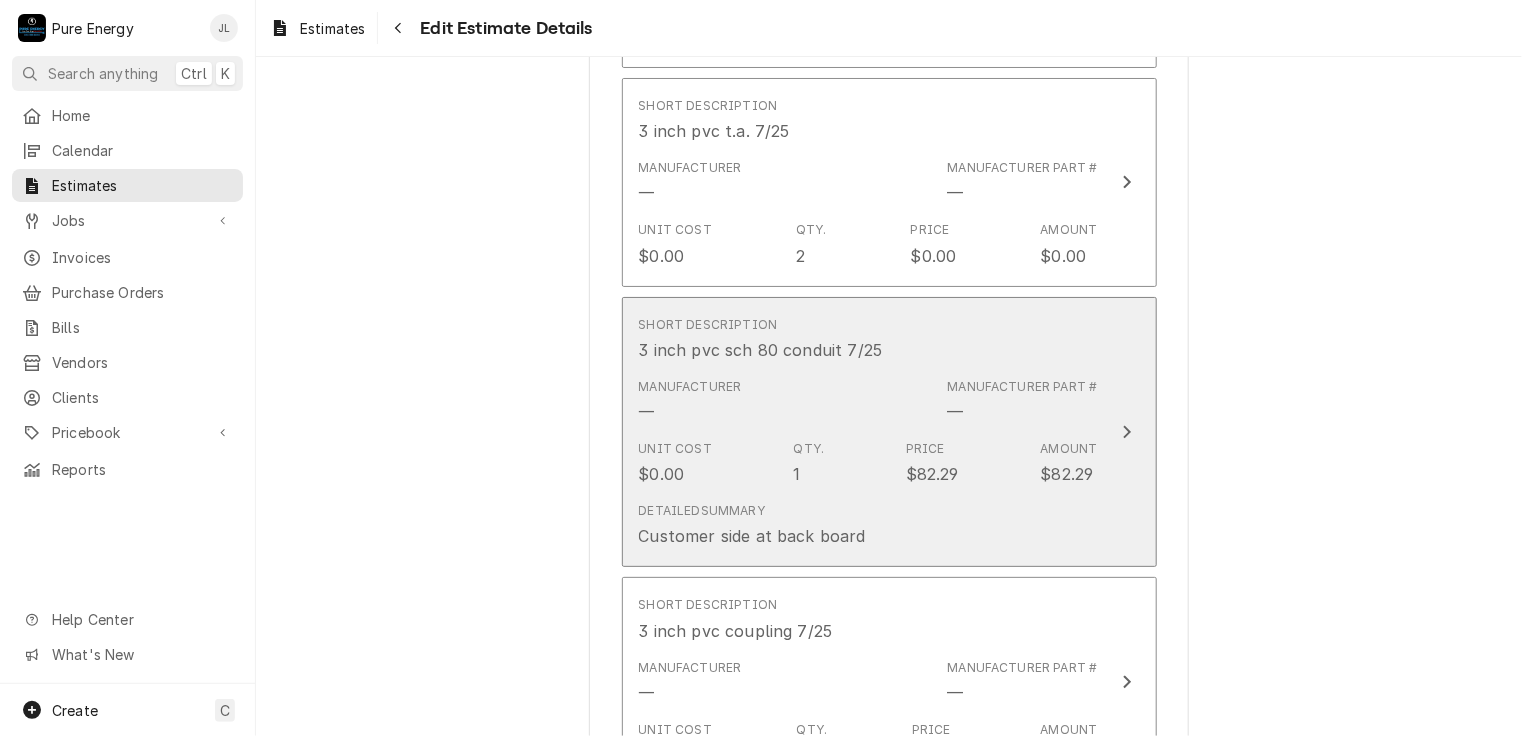 click on "Short Description 3 inch pvc sch 80 conduit 7/25" at bounding box center [868, 339] 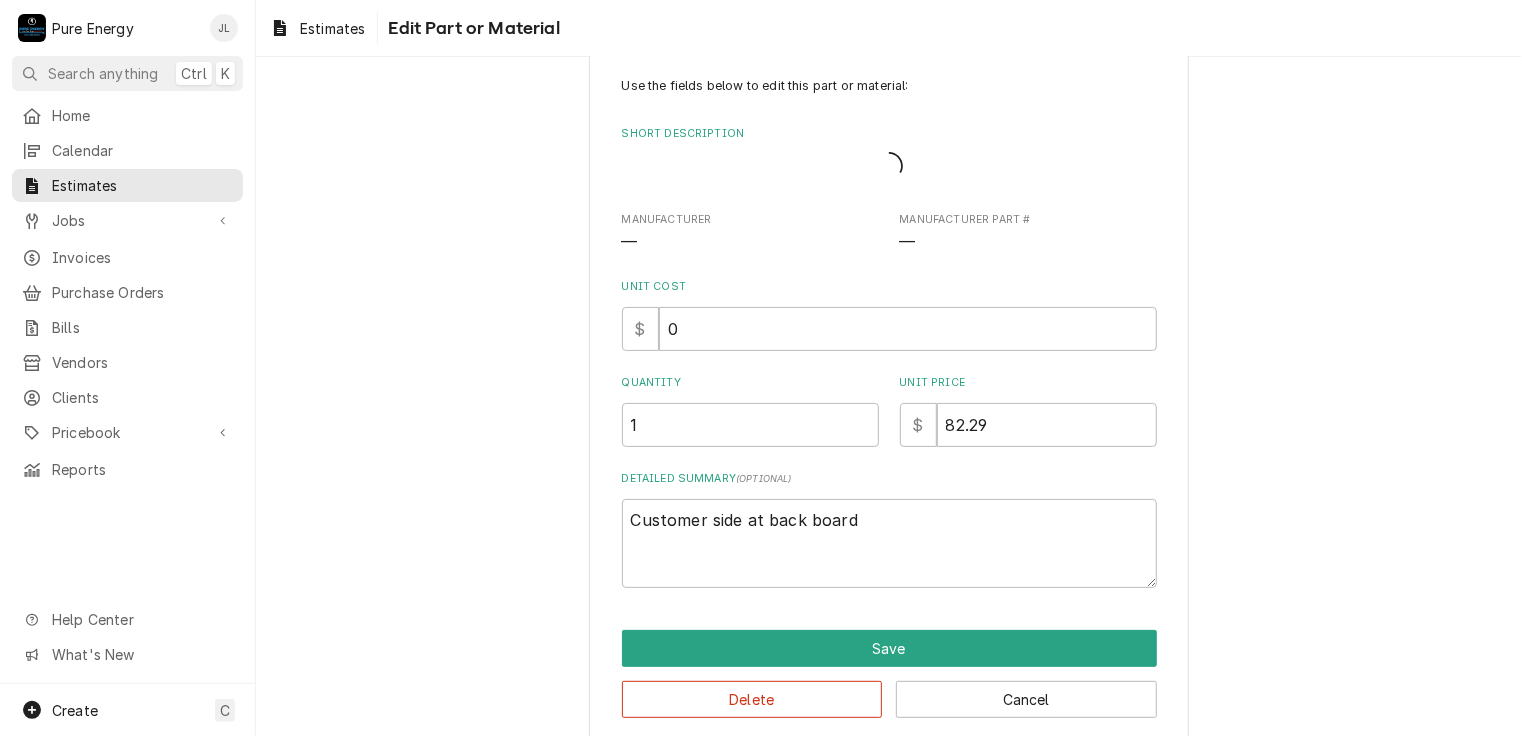 scroll, scrollTop: 0, scrollLeft: 0, axis: both 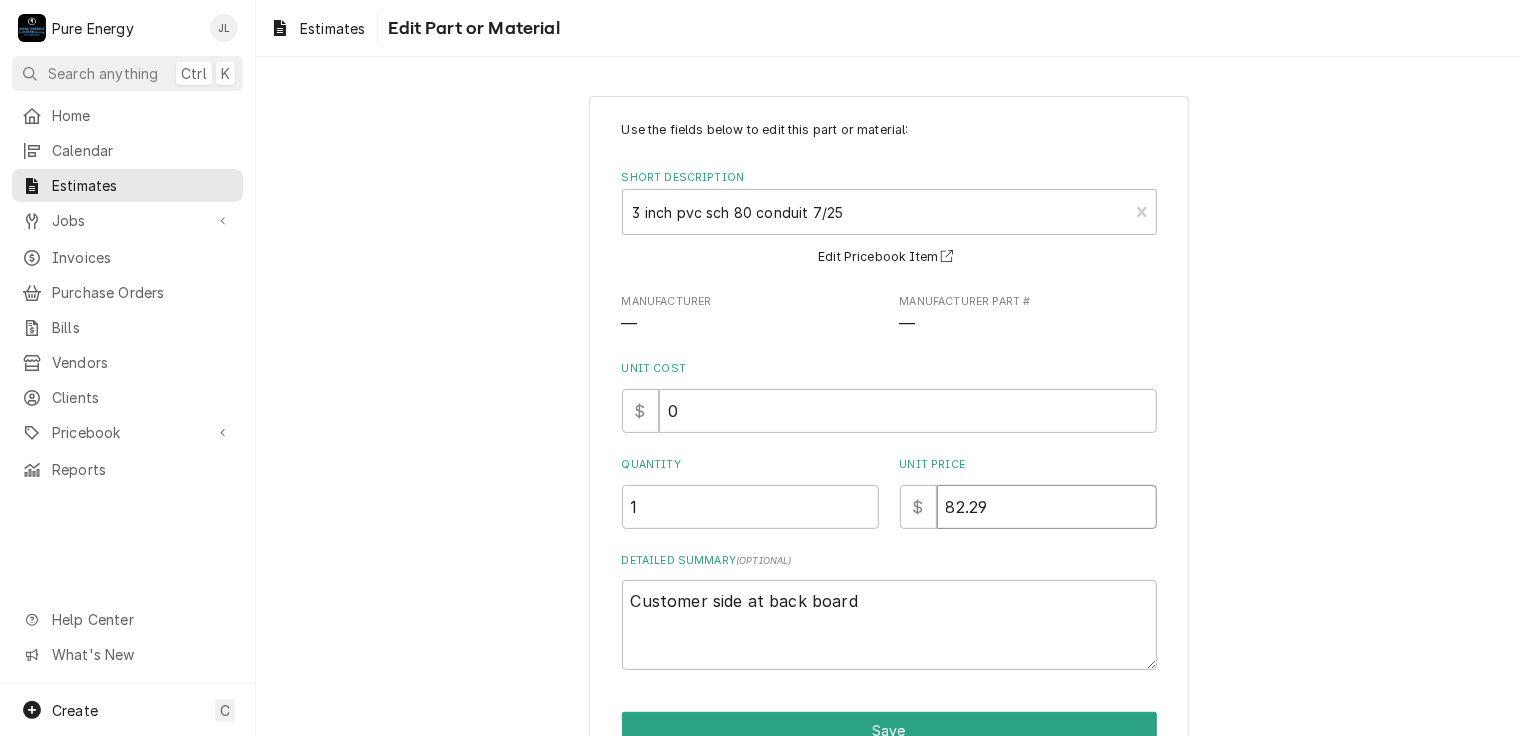 click on "82.29" at bounding box center [1047, 507] 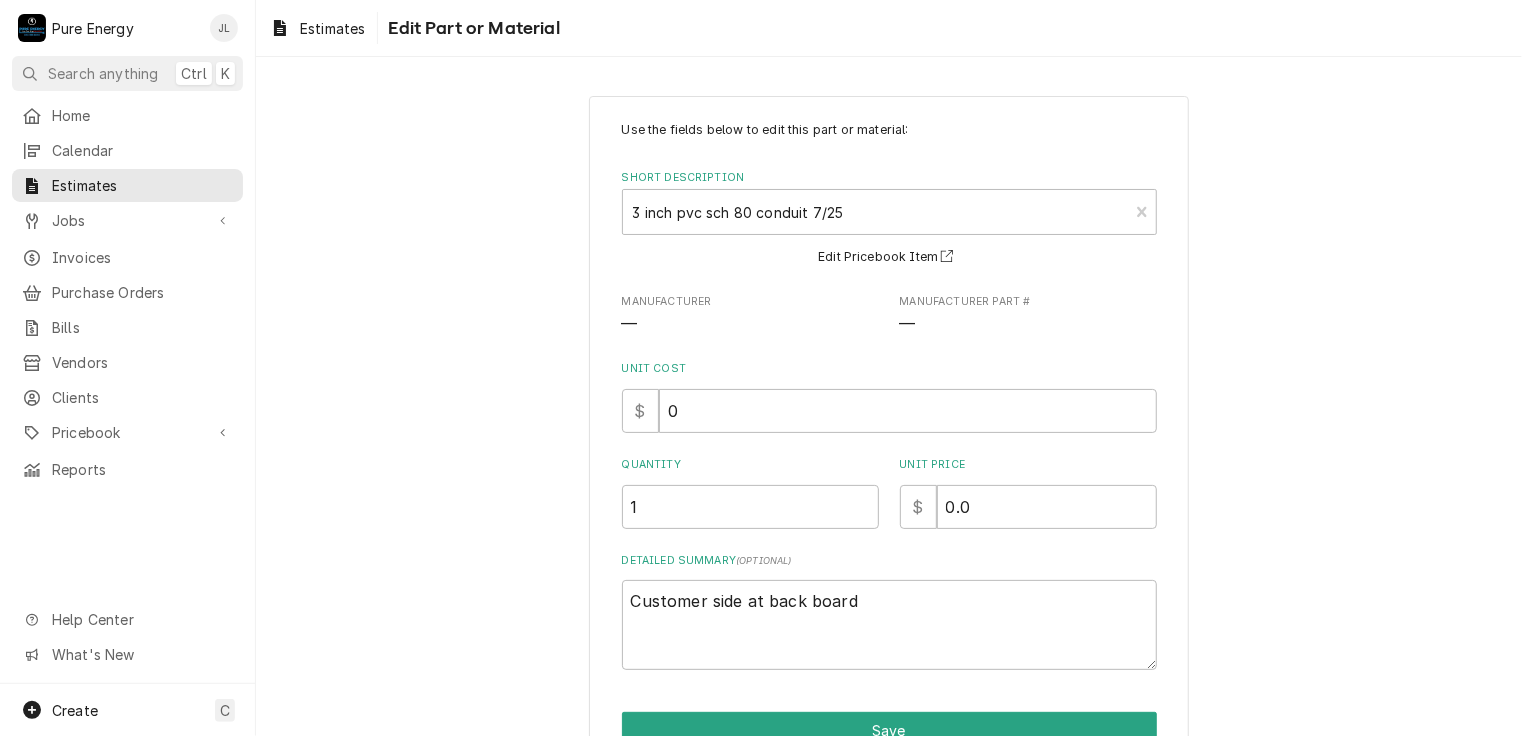 scroll, scrollTop: 105, scrollLeft: 0, axis: vertical 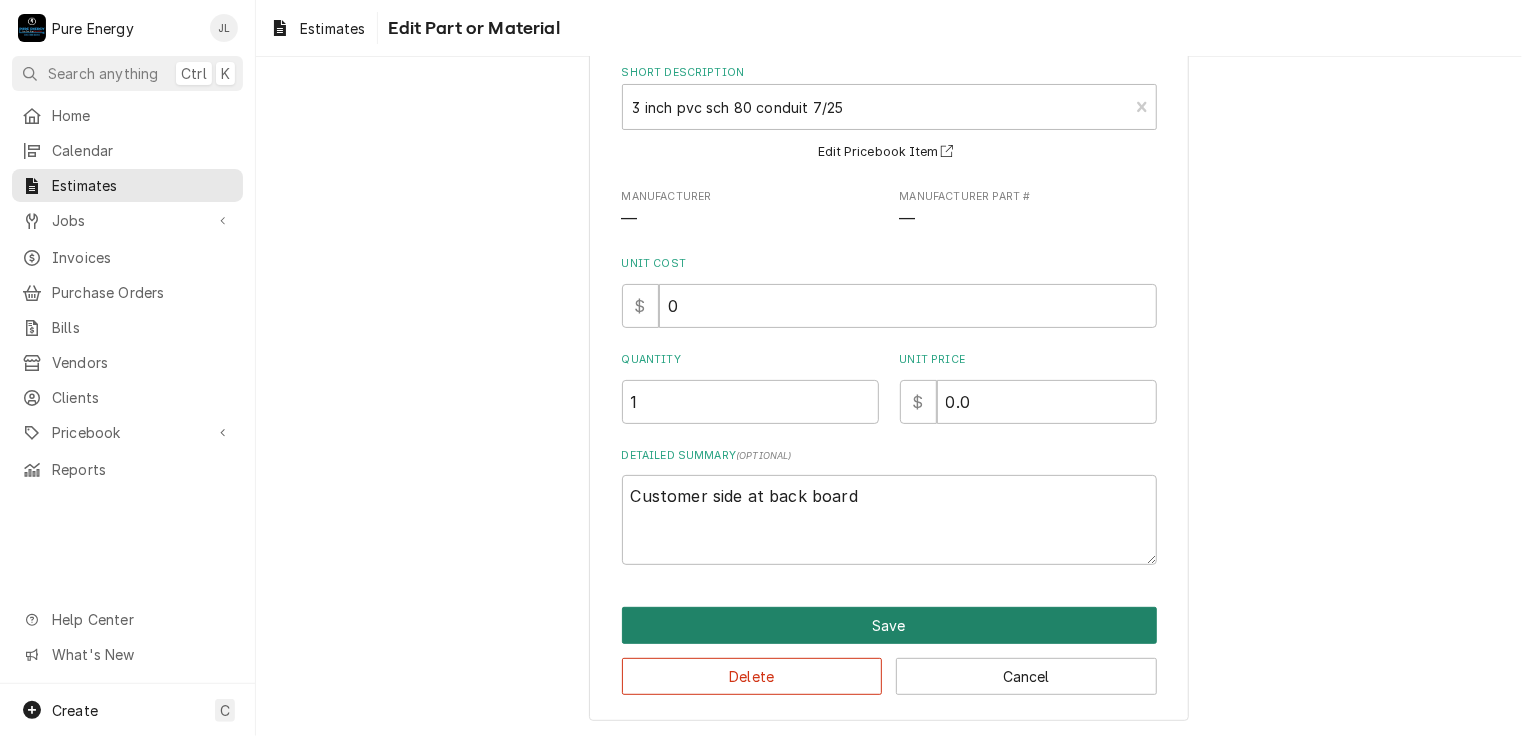 click on "Save" at bounding box center [889, 625] 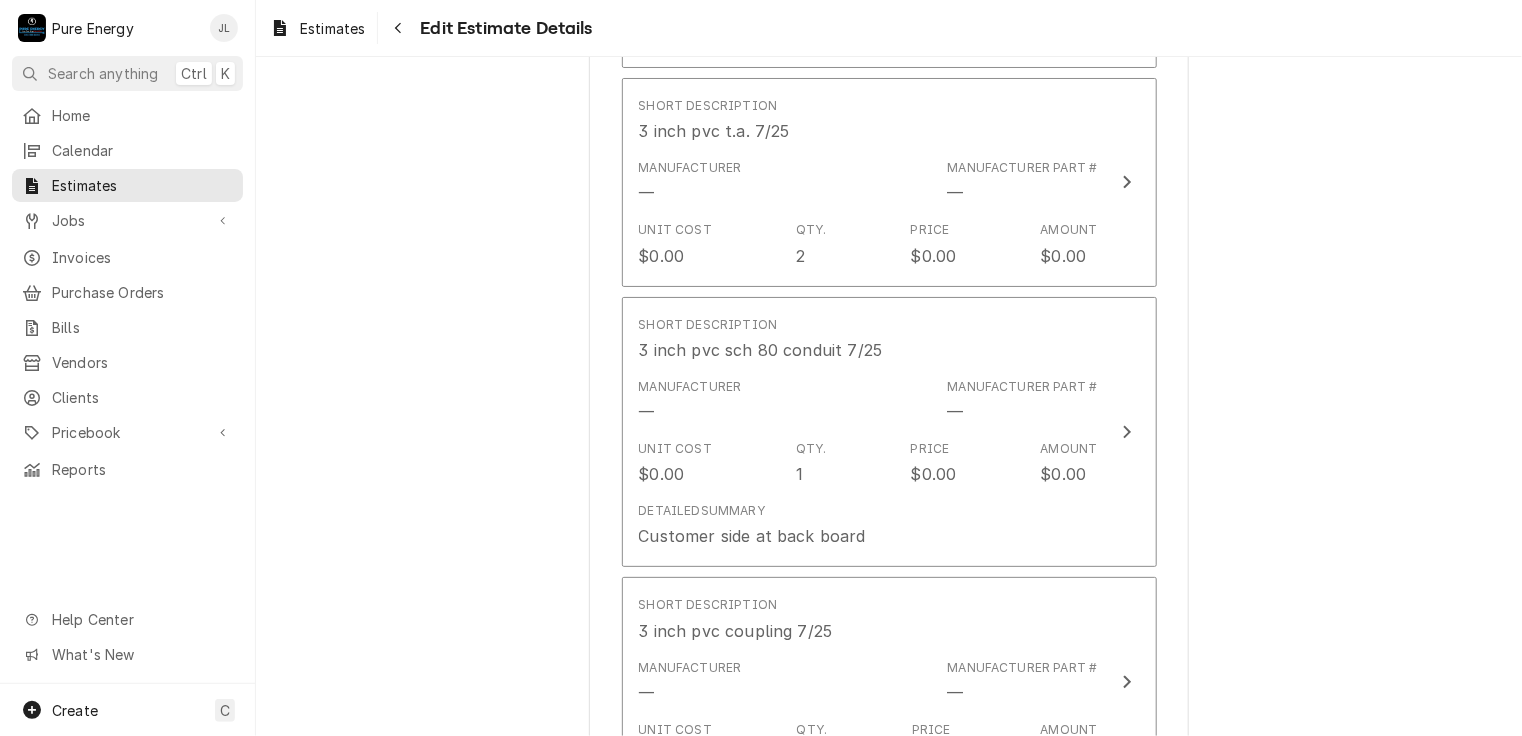 scroll, scrollTop: 7588, scrollLeft: 0, axis: vertical 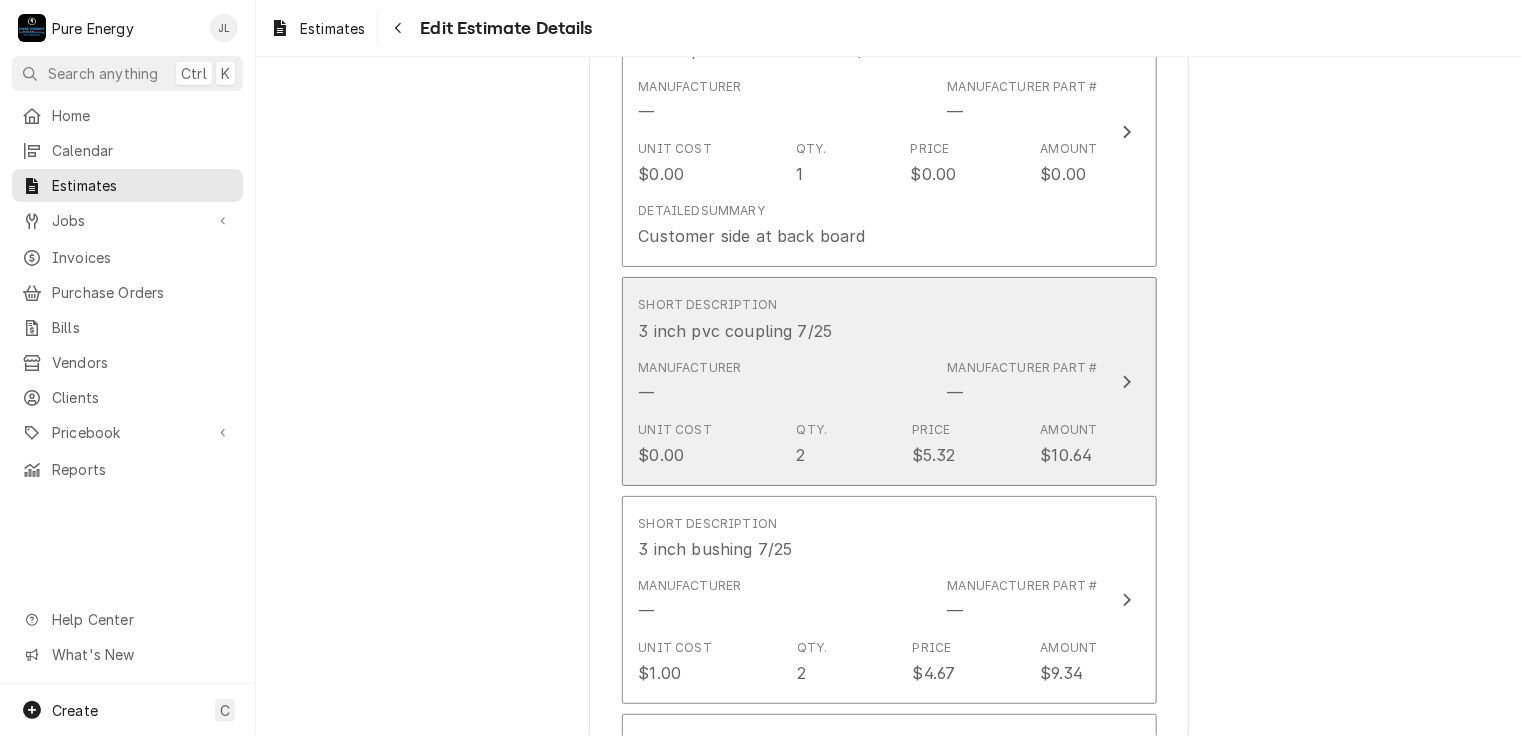 click on "Short Description 3 inch pvc coupling 7/25" at bounding box center [868, 319] 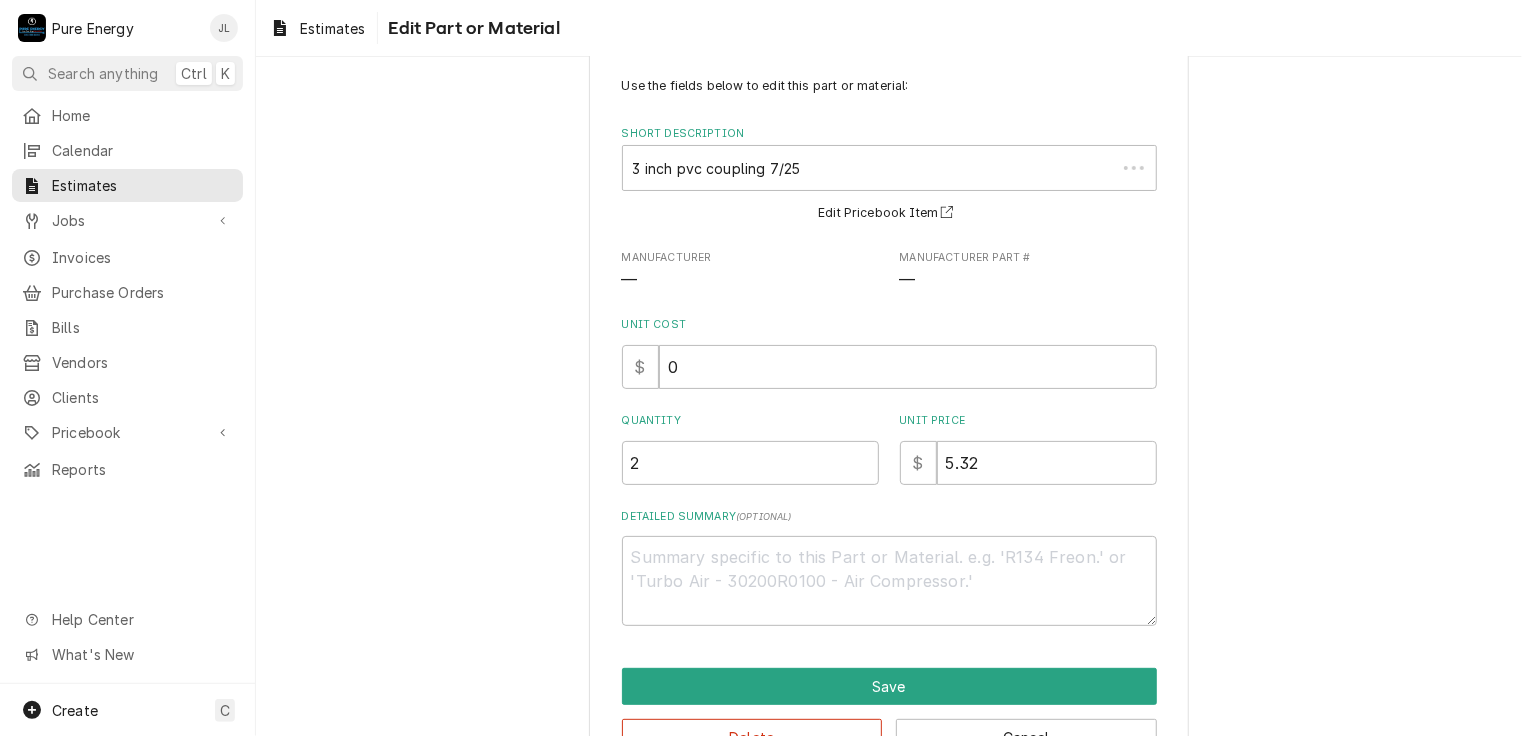 scroll, scrollTop: 0, scrollLeft: 0, axis: both 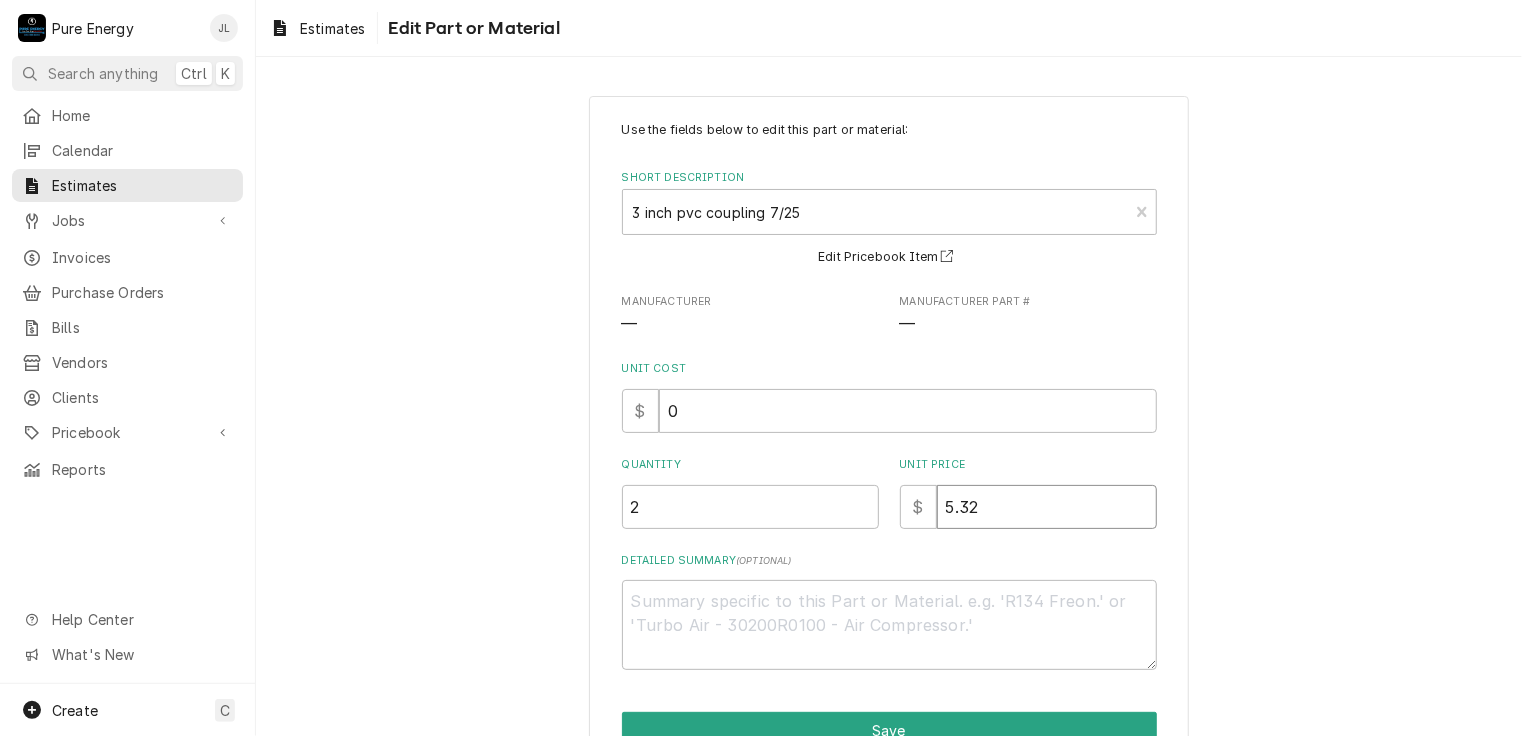 click on "5.32" at bounding box center (1047, 507) 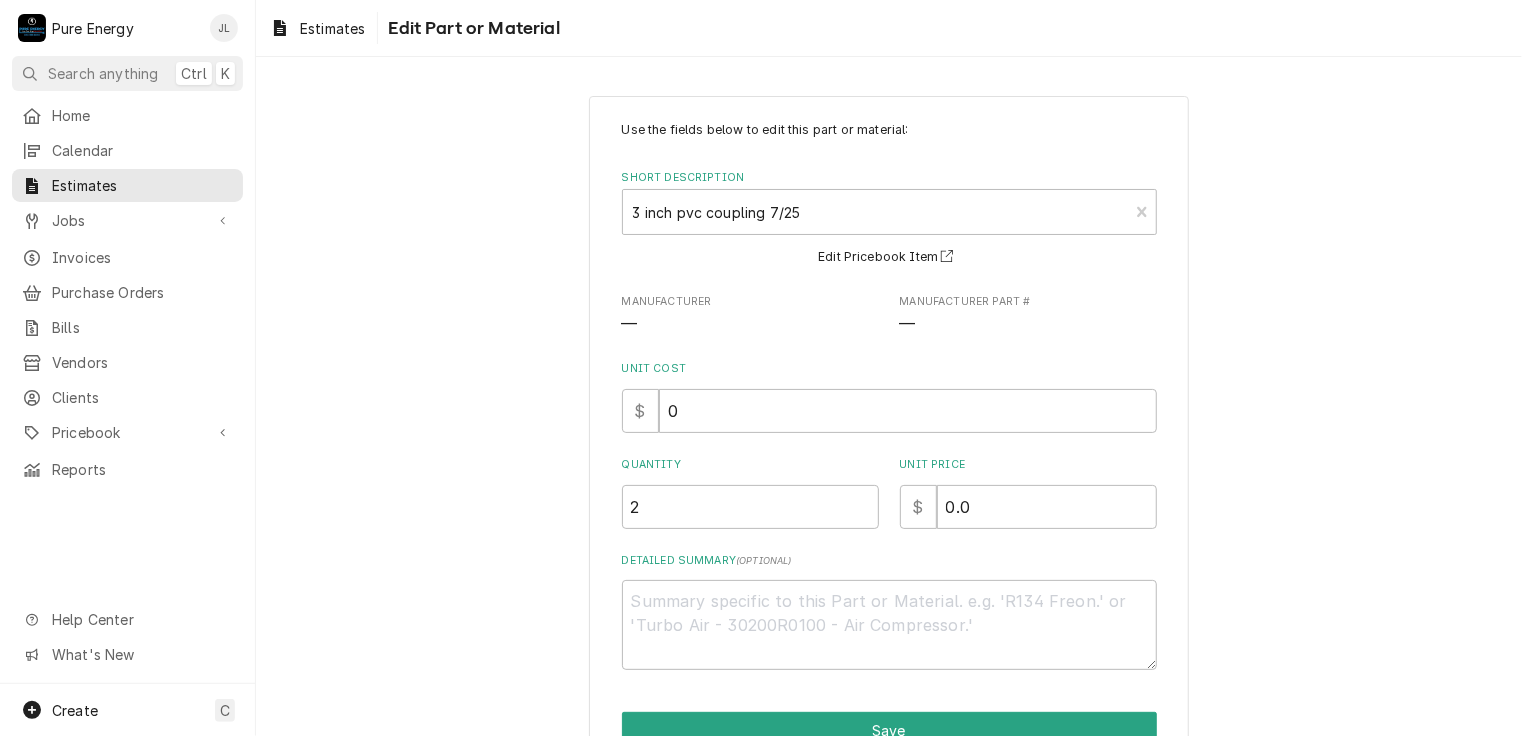 scroll, scrollTop: 105, scrollLeft: 0, axis: vertical 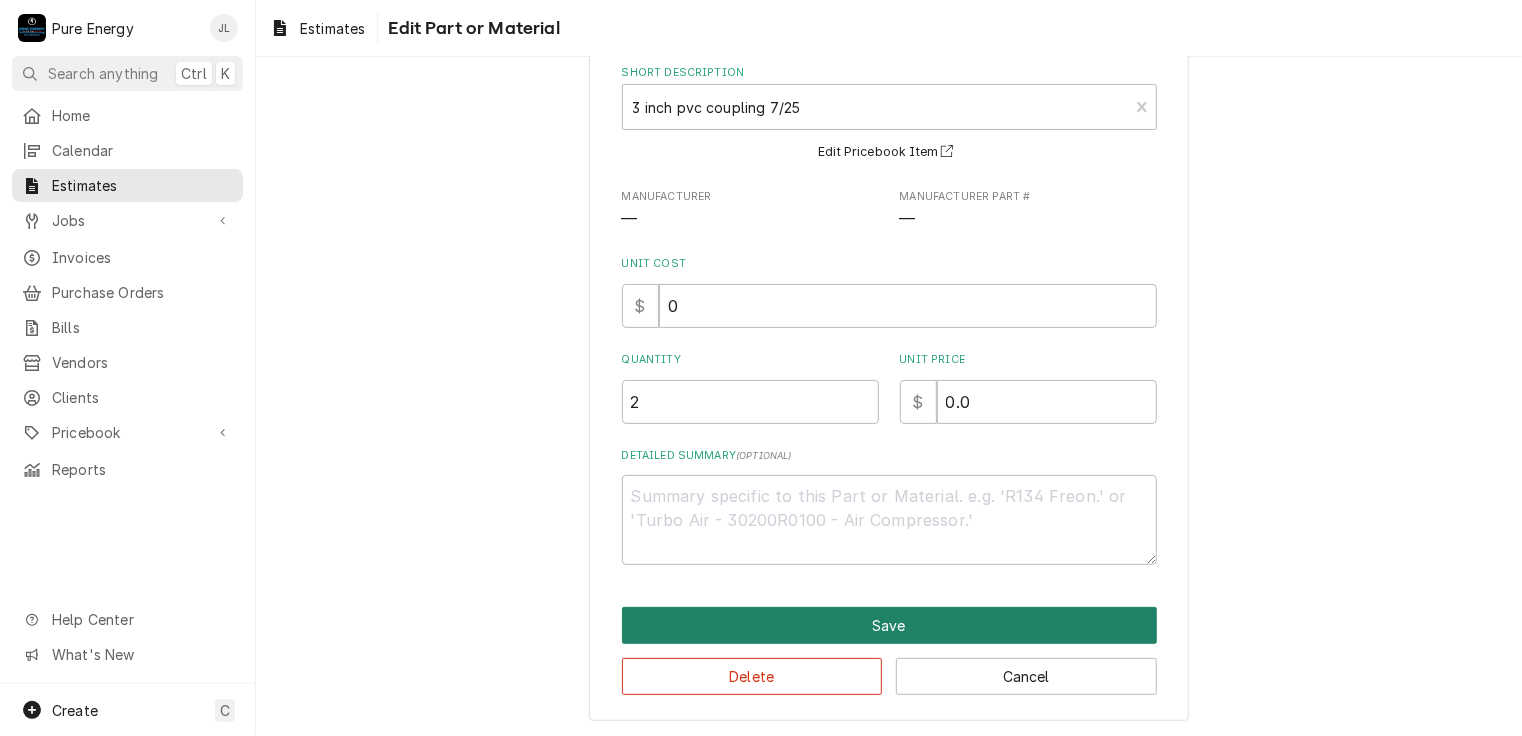 click on "Save" at bounding box center (889, 625) 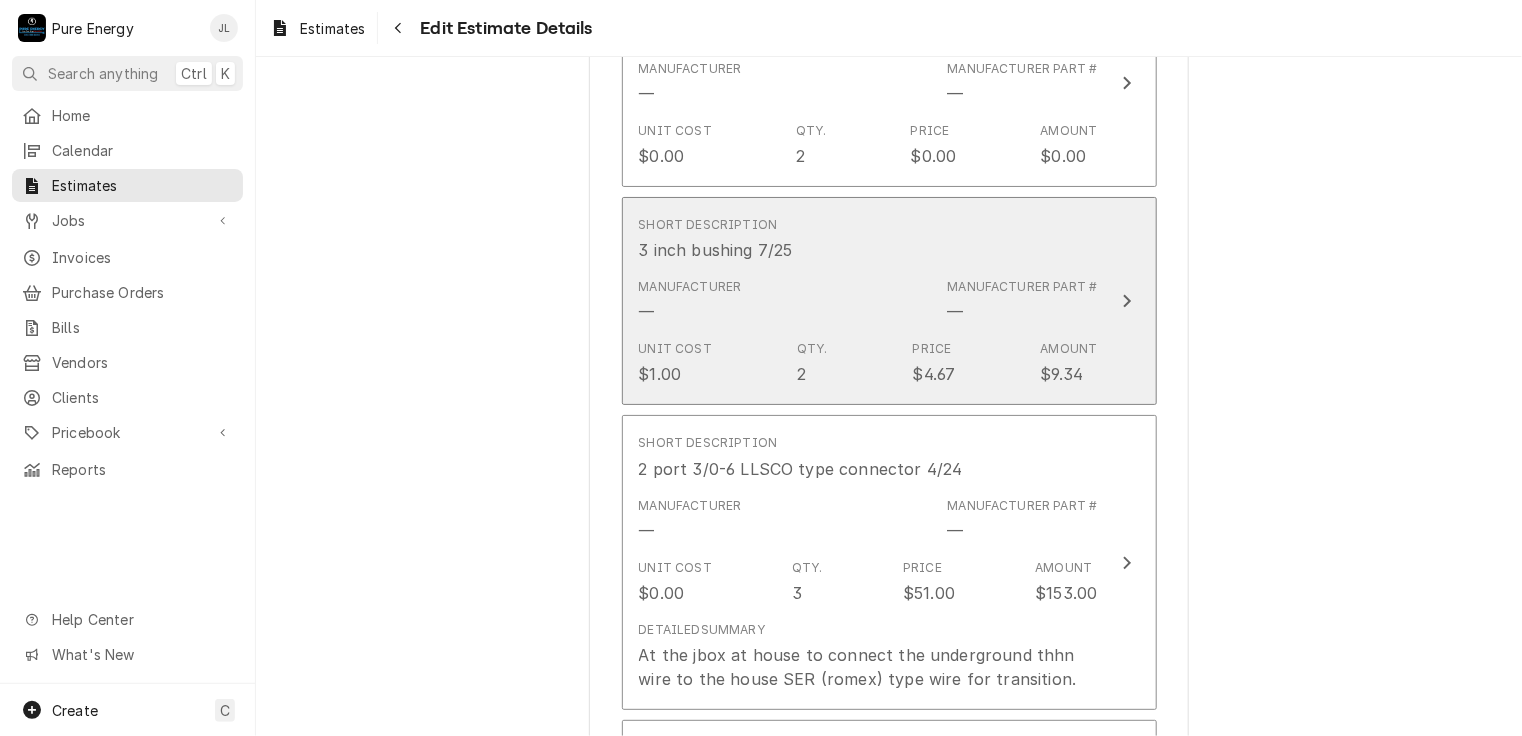 click on "Short Description 3 inch bushing 7/25" at bounding box center (868, 239) 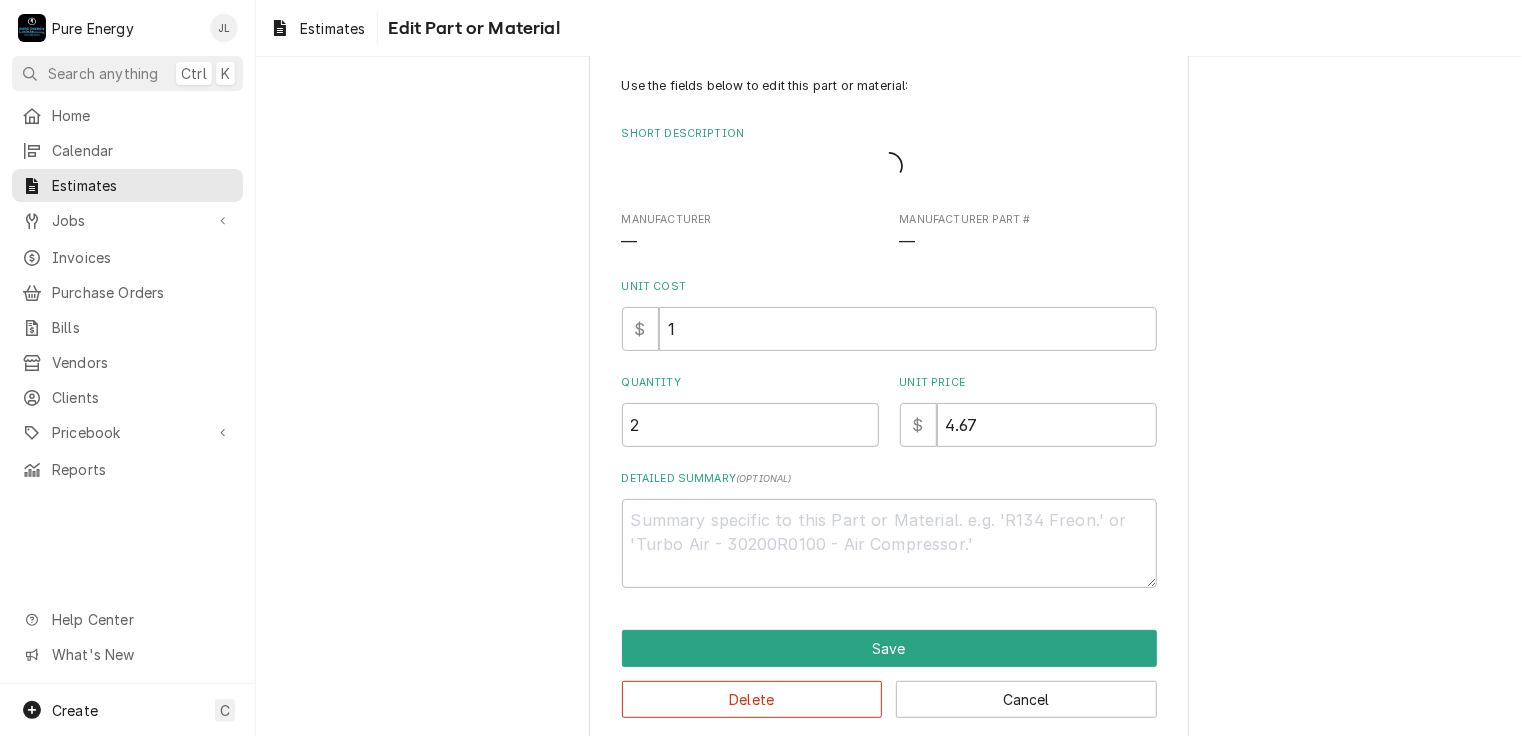 scroll, scrollTop: 0, scrollLeft: 0, axis: both 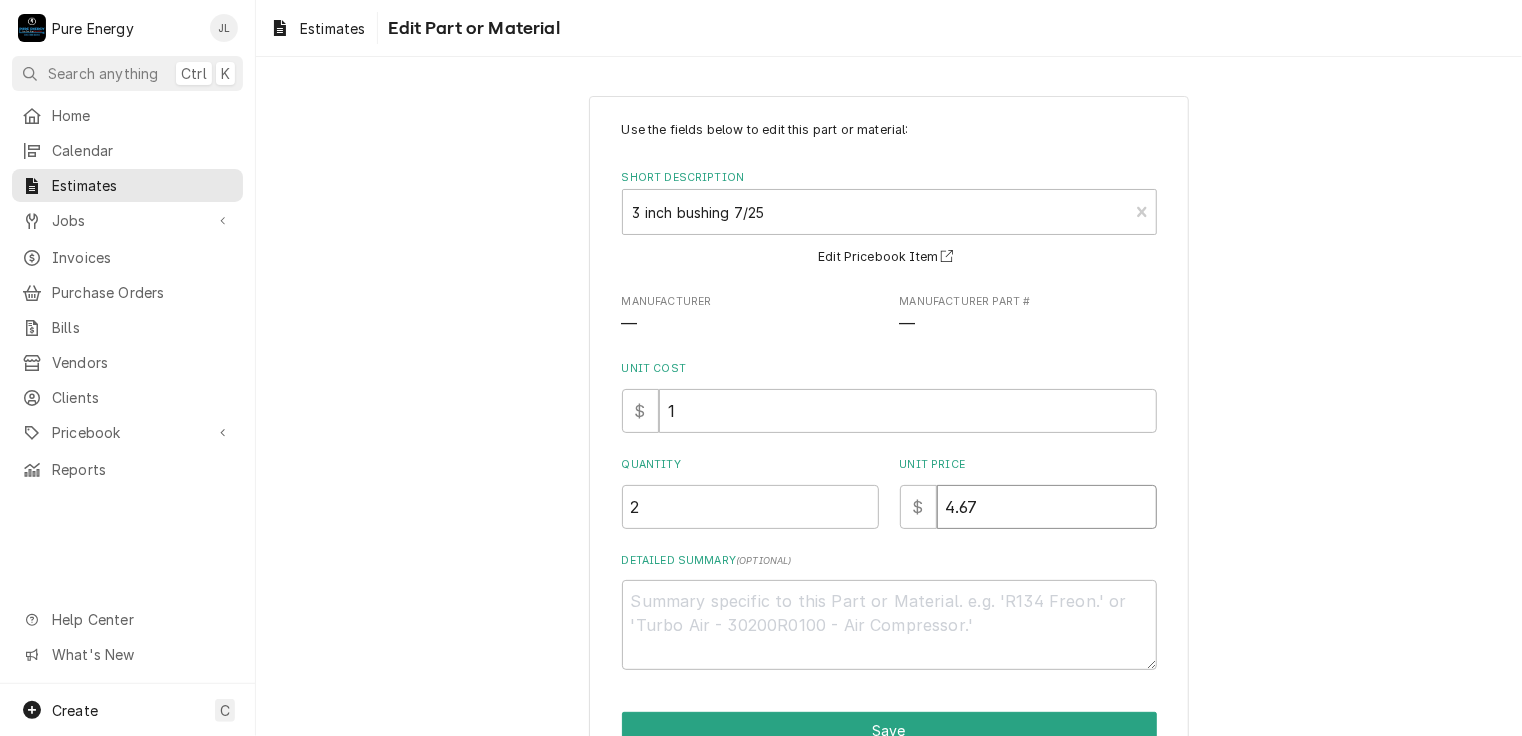 click on "4.67" at bounding box center (1047, 507) 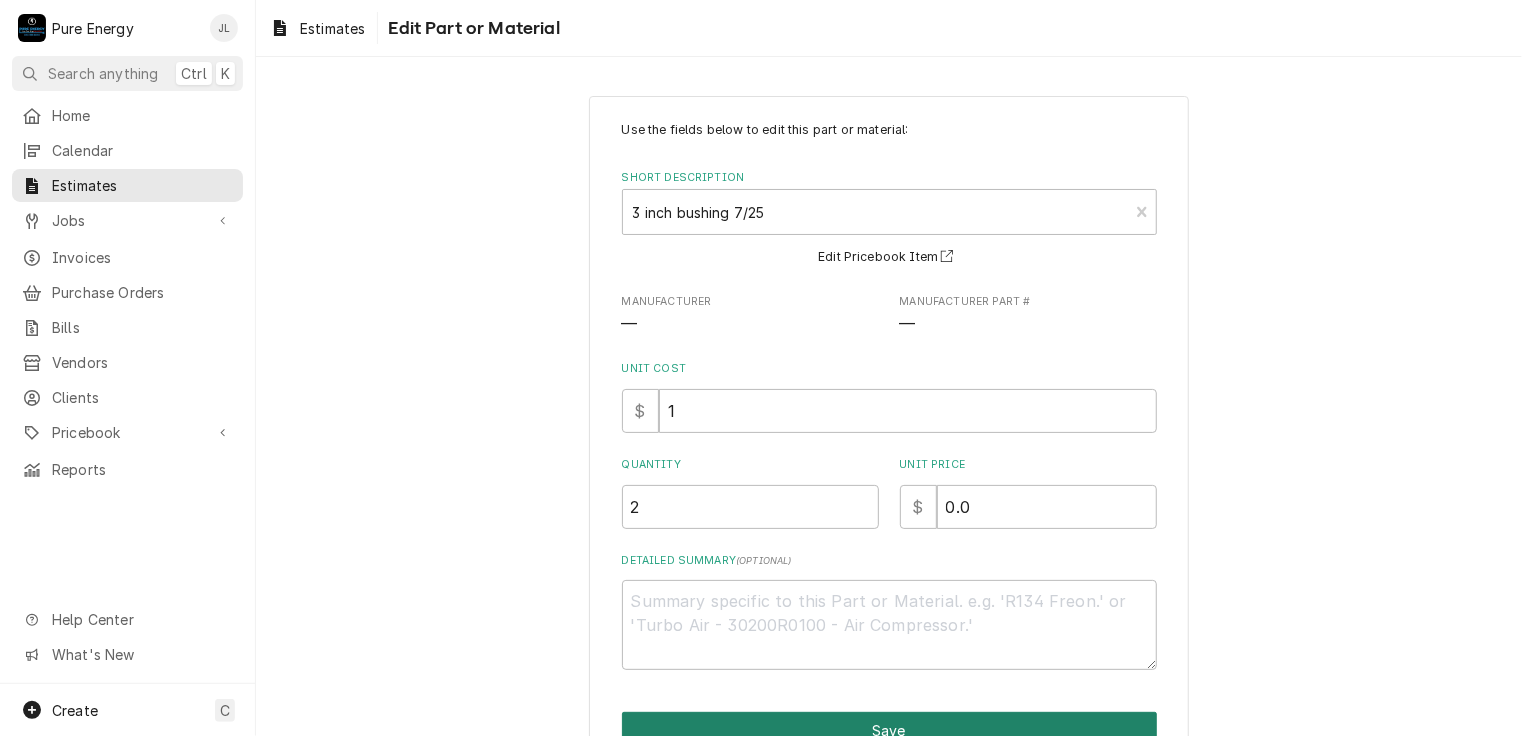click on "Save" at bounding box center [889, 730] 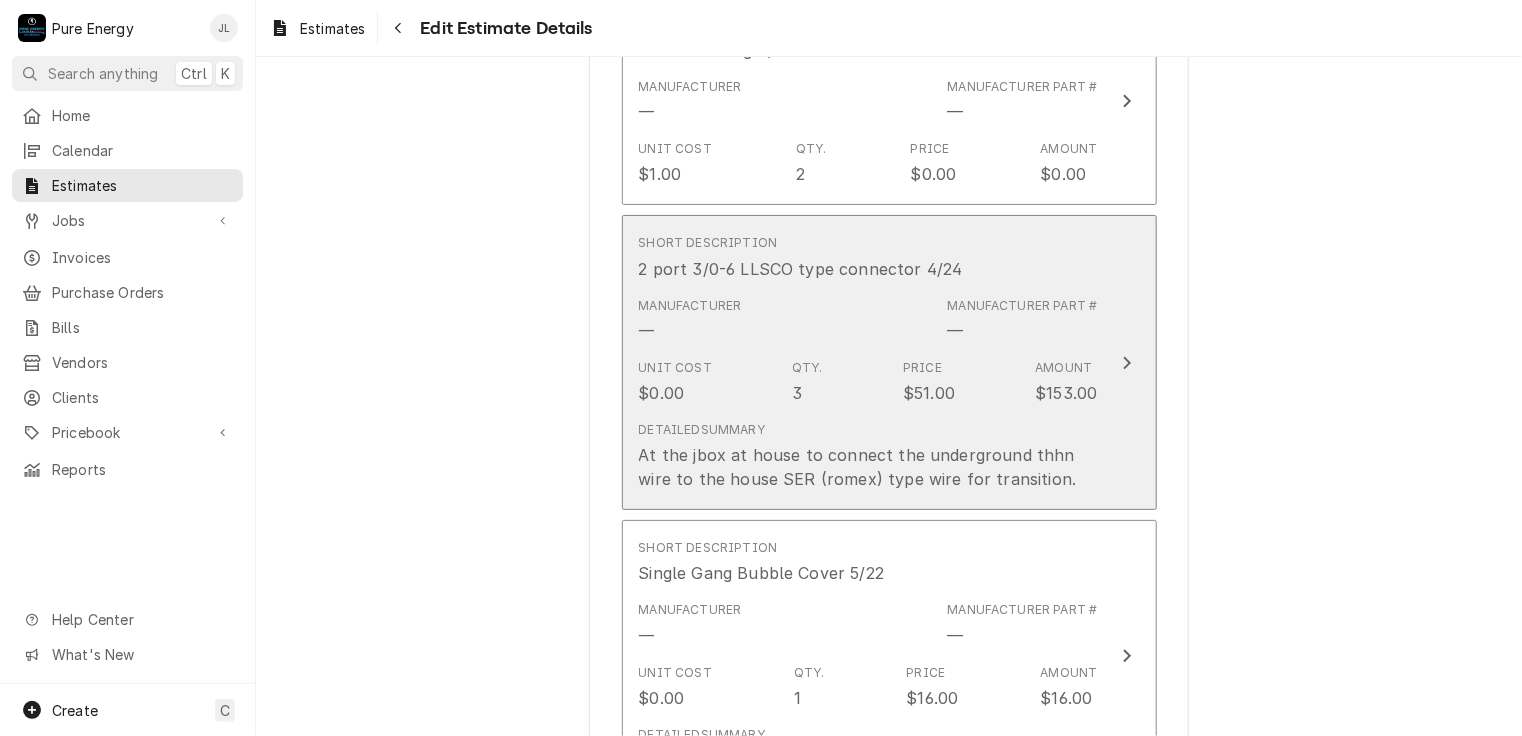 click on "Short Description 2 port 3/0-6 LLSCO type connector 4/24" at bounding box center [868, 257] 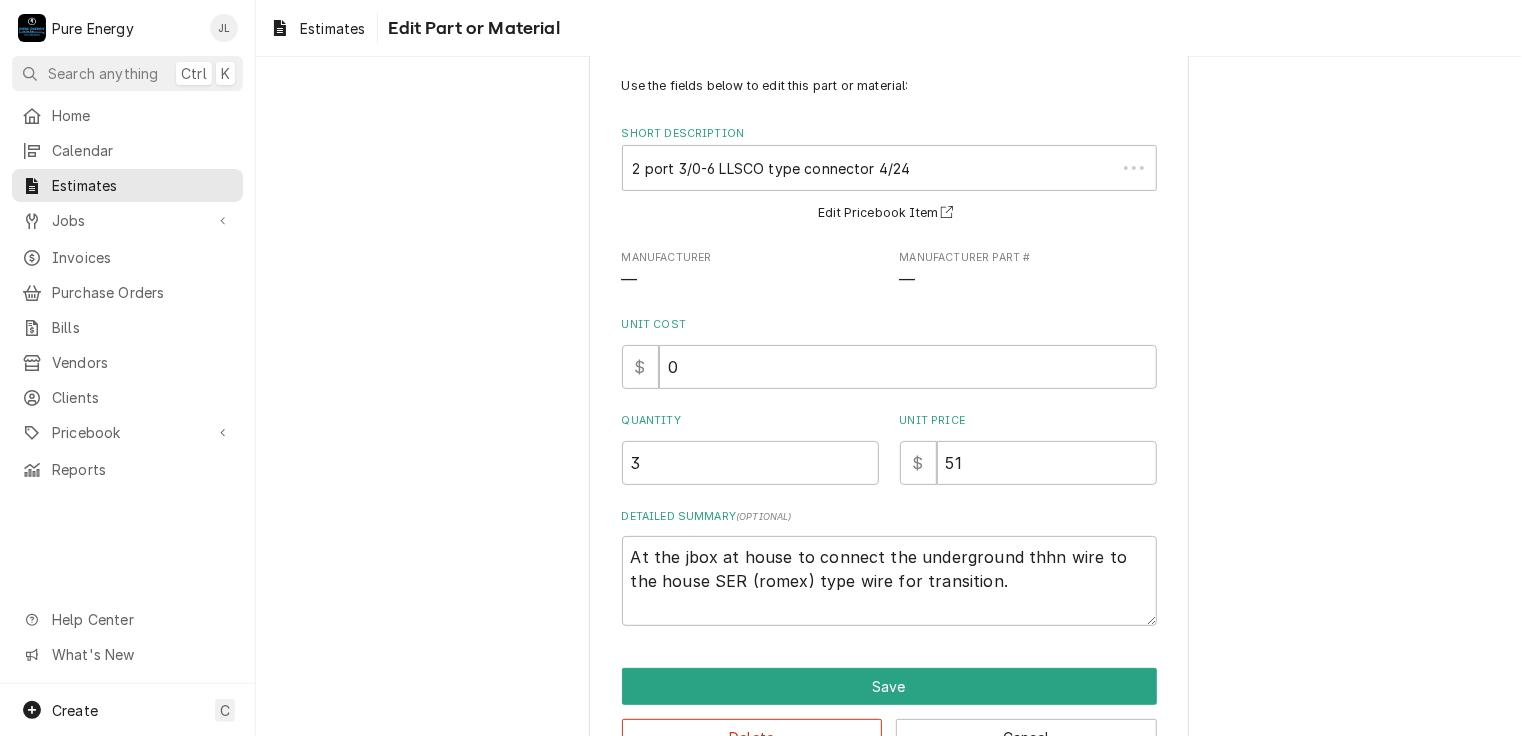 scroll, scrollTop: 0, scrollLeft: 0, axis: both 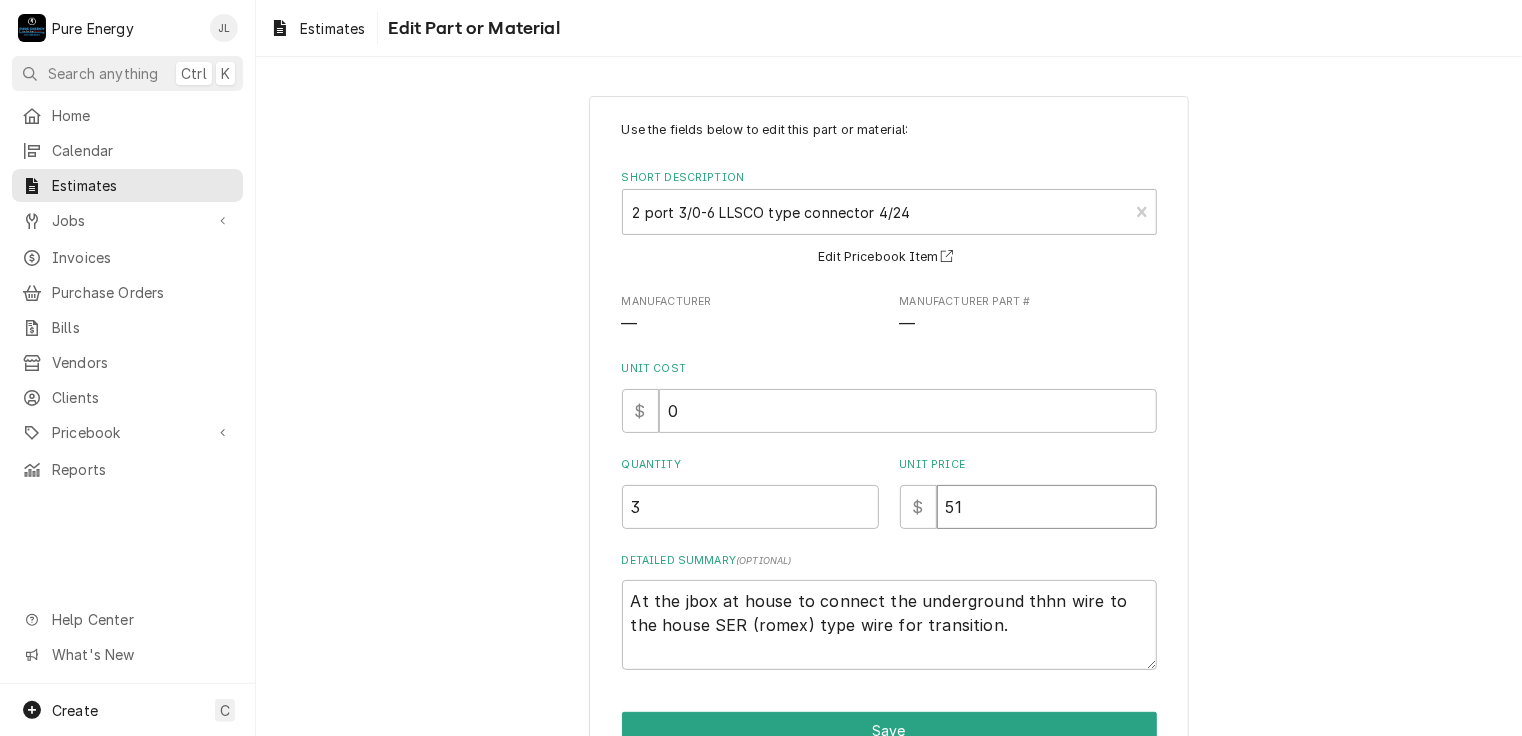 click on "51" at bounding box center [1047, 507] 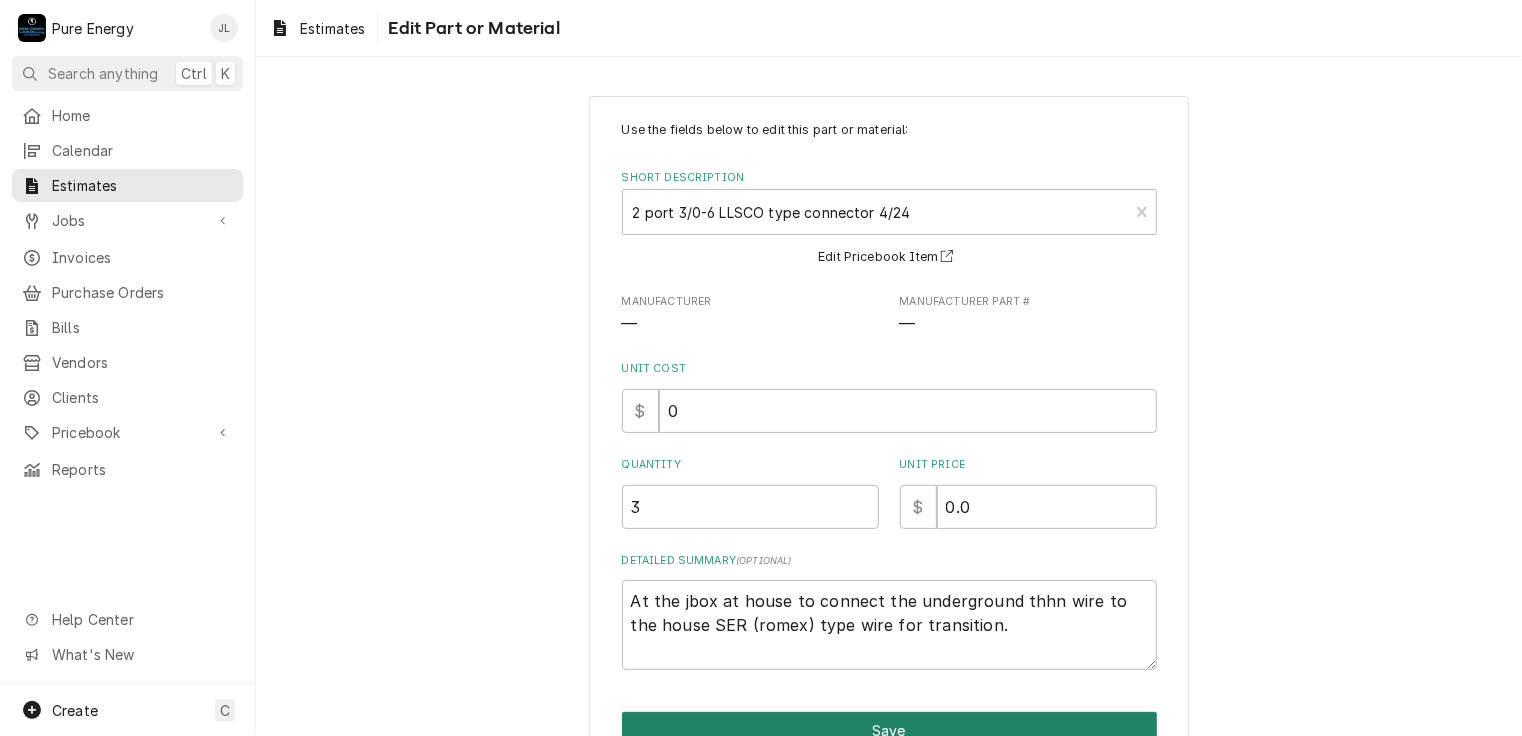 click on "Save" at bounding box center (889, 730) 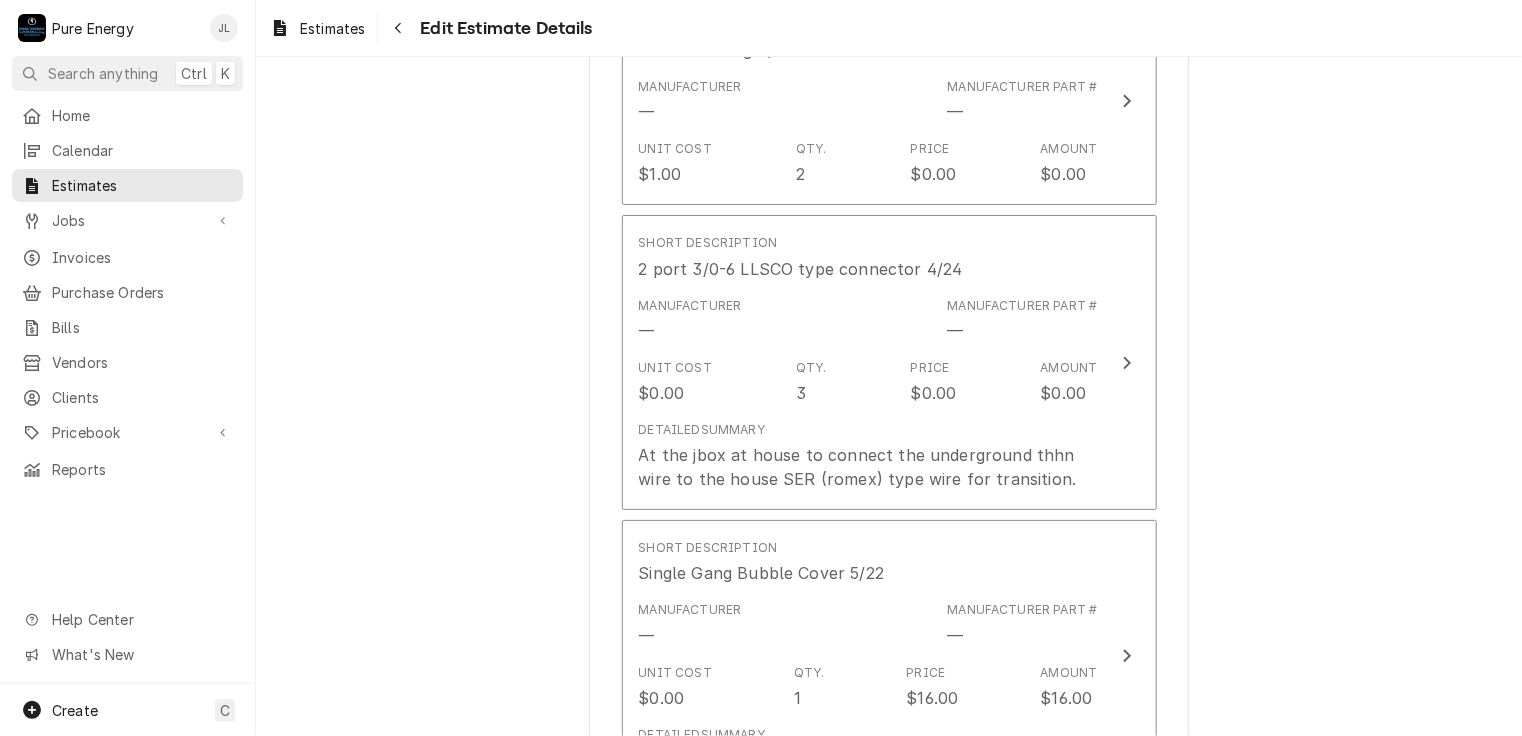 scroll, scrollTop: 8287, scrollLeft: 0, axis: vertical 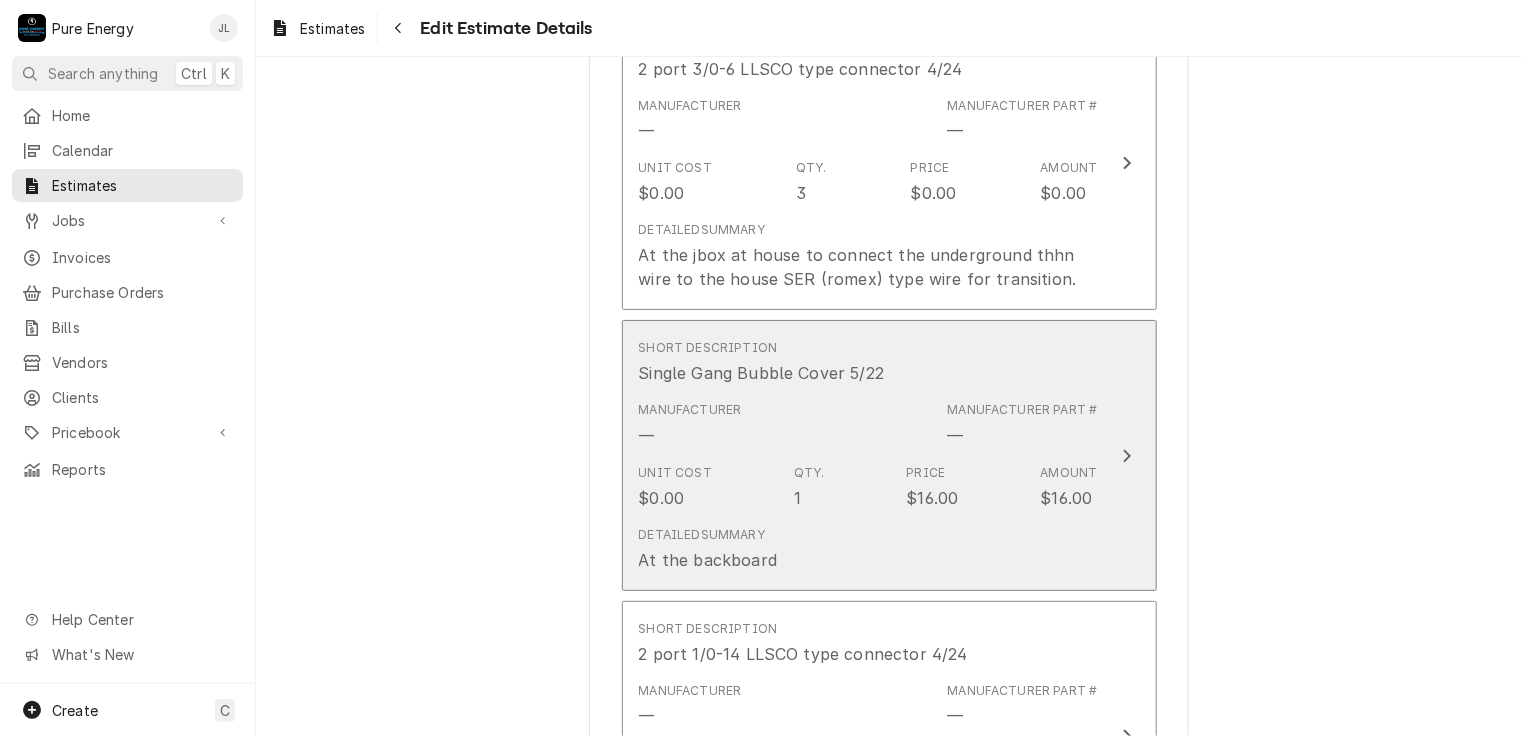 click on "Short Description Single Gang Bubble Cover 5/22" at bounding box center [868, 362] 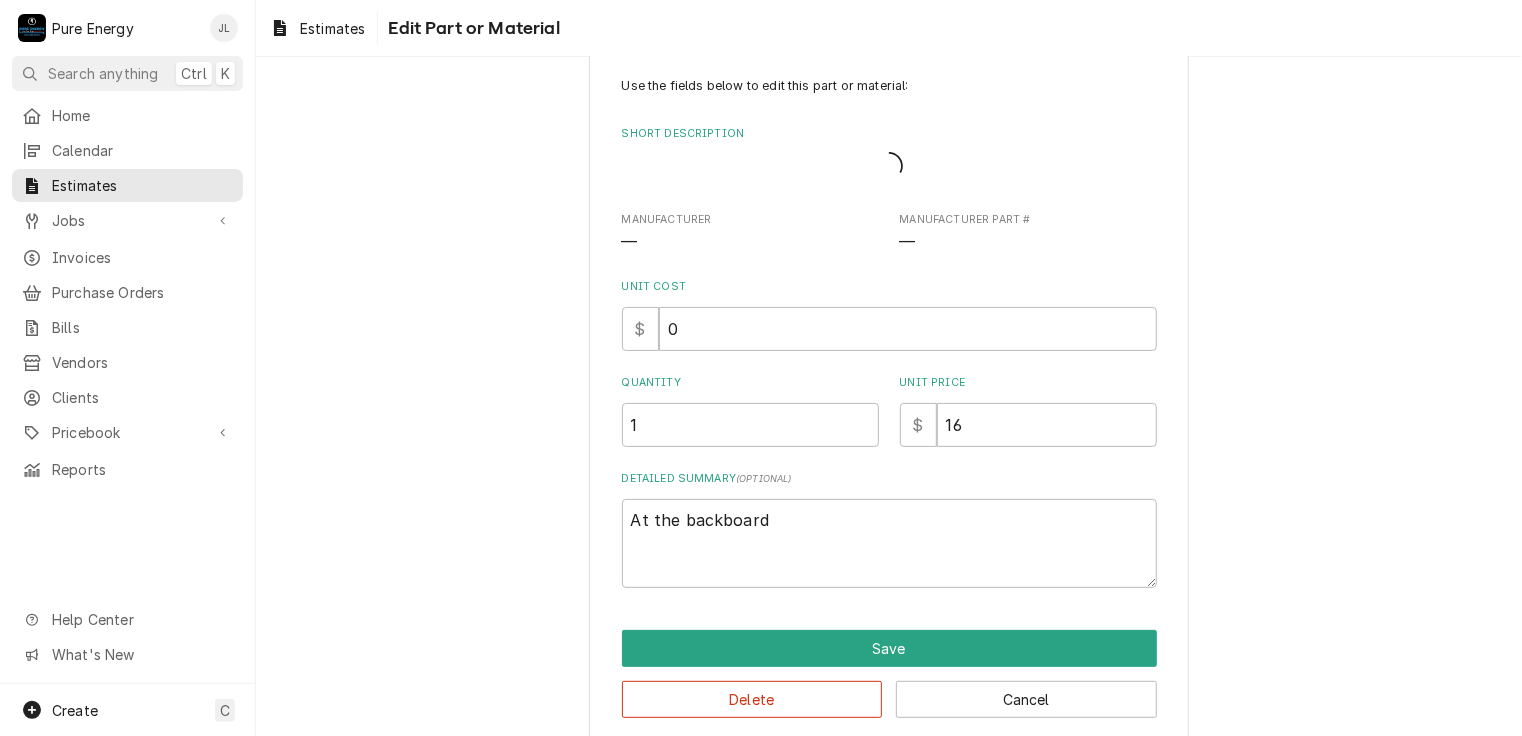scroll, scrollTop: 0, scrollLeft: 0, axis: both 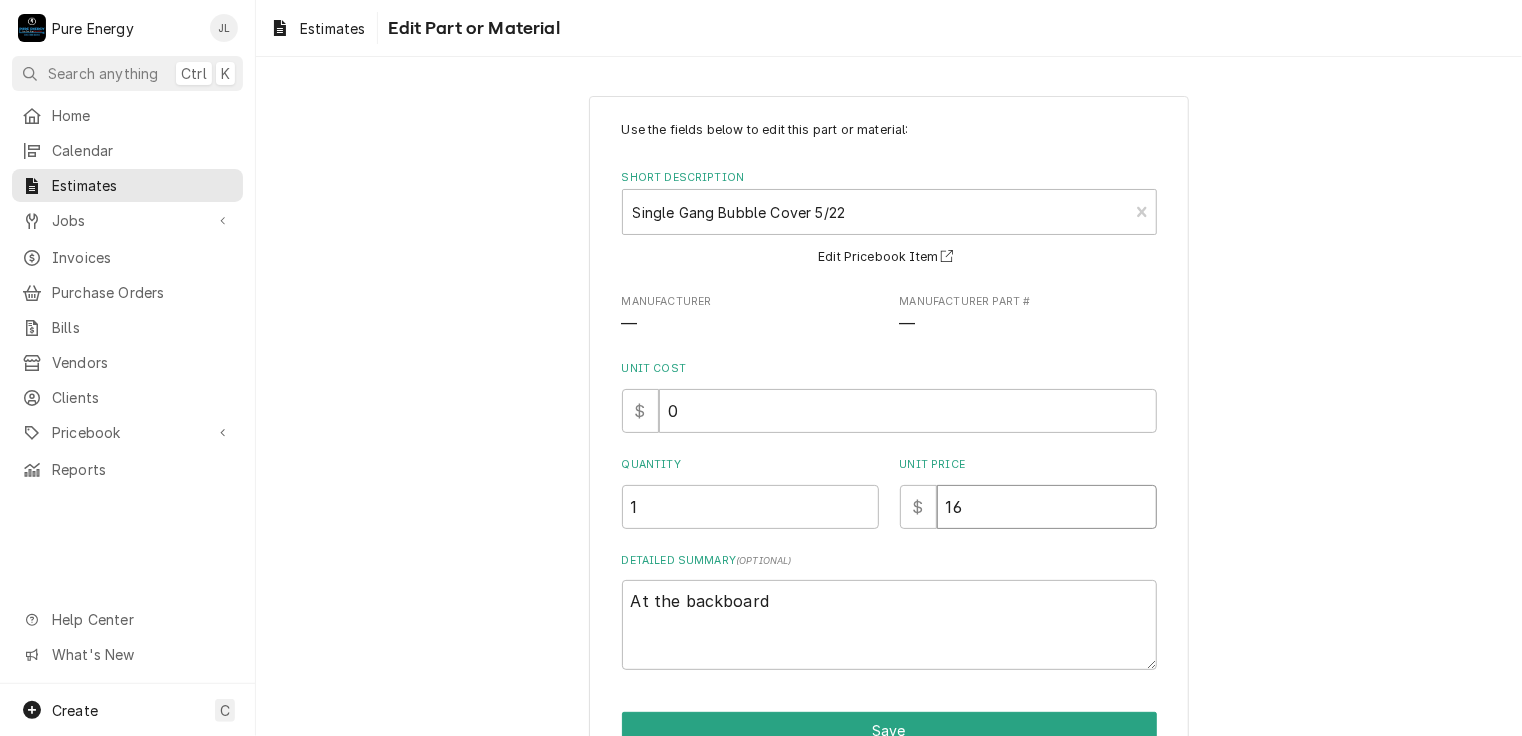 click on "16" at bounding box center [1047, 507] 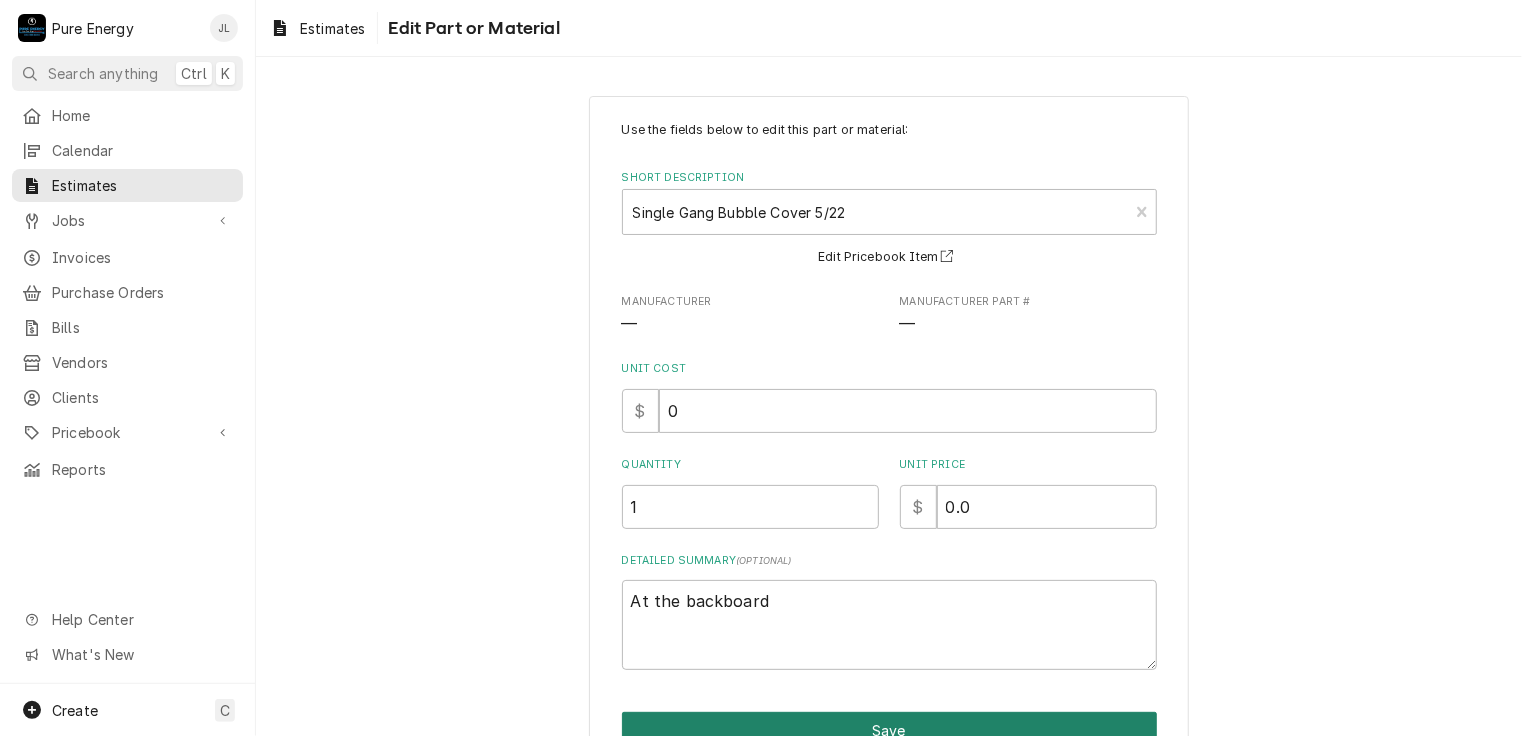 click on "Save" at bounding box center [889, 730] 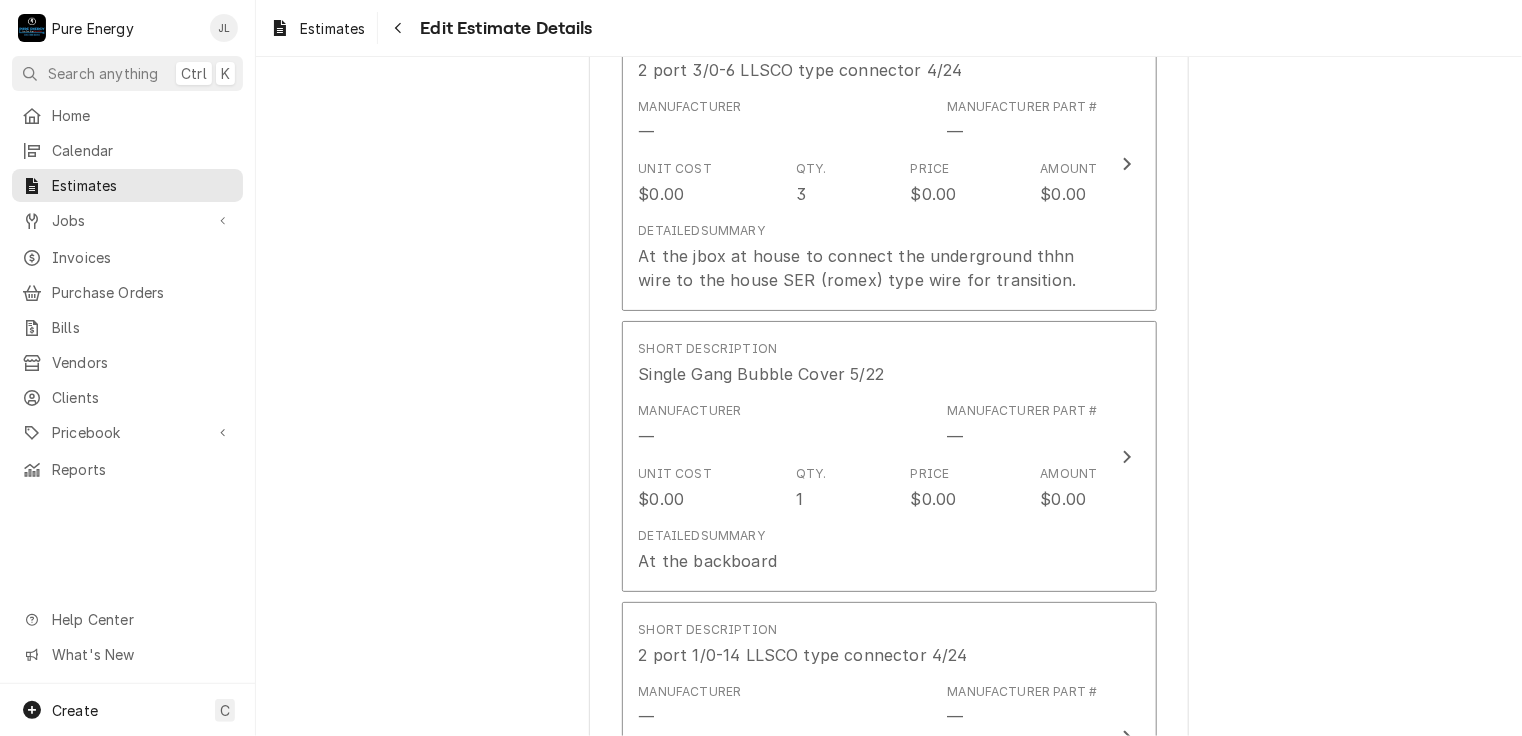 scroll, scrollTop: 8686, scrollLeft: 0, axis: vertical 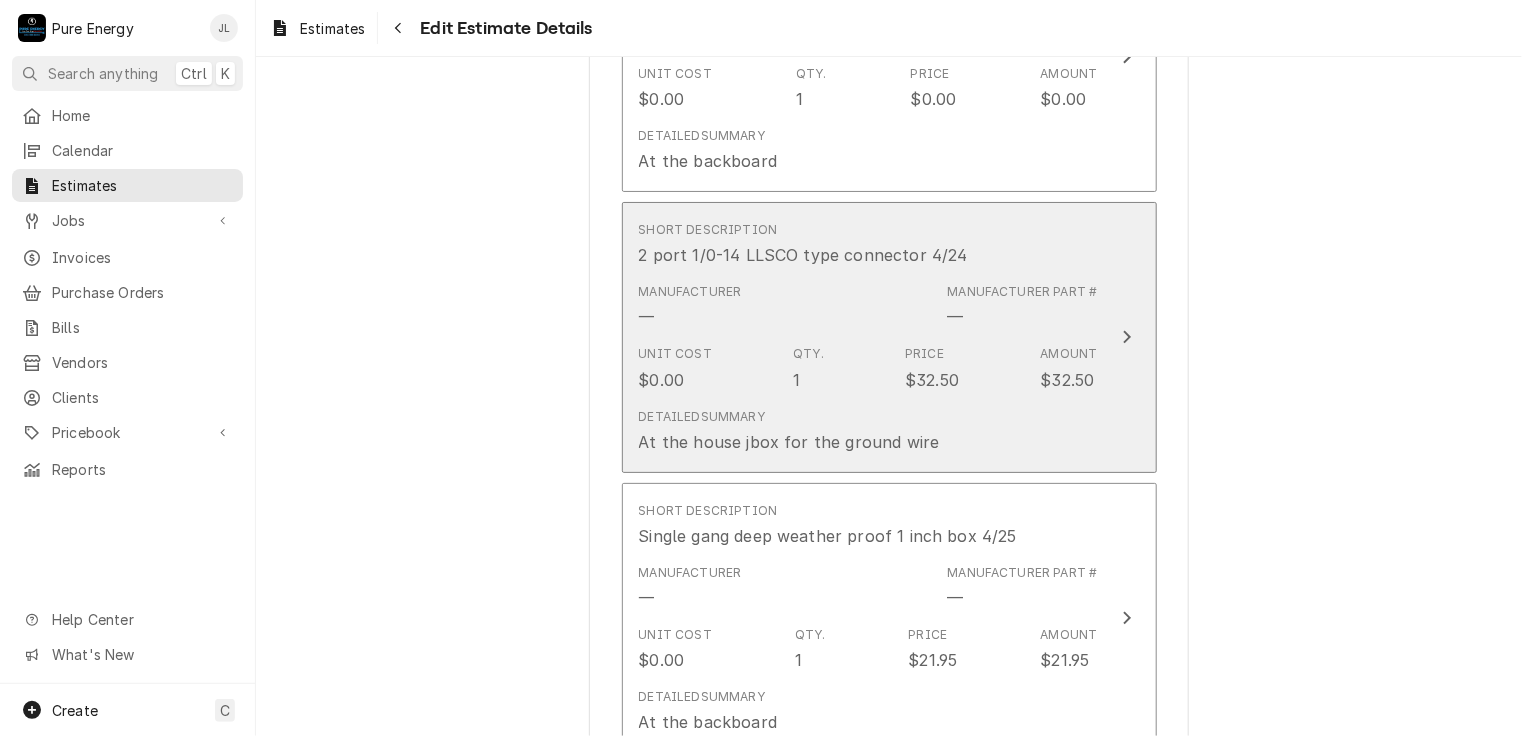 click on "Short Description 2 port 1/0-14 LLSCO type connector 4/24" at bounding box center [868, 244] 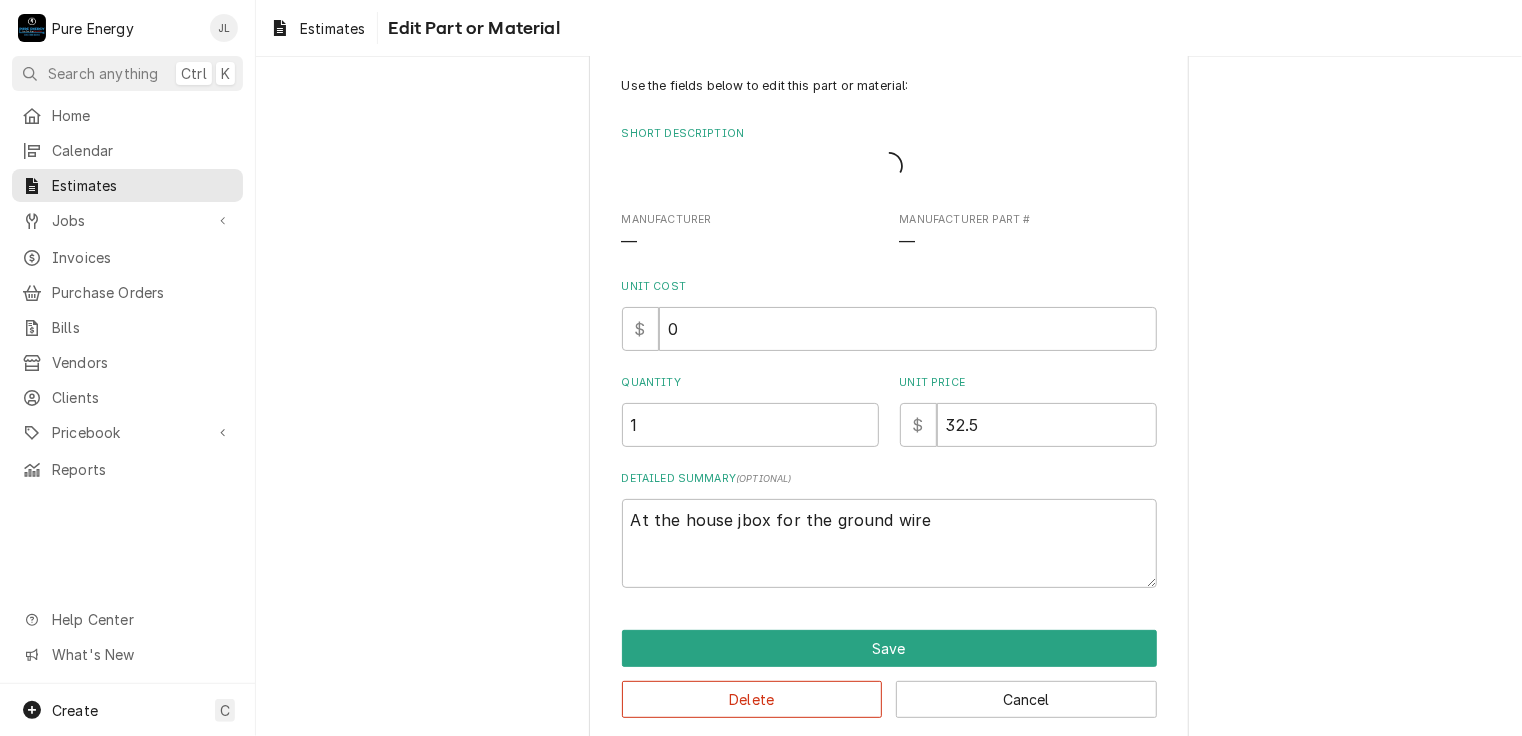scroll, scrollTop: 0, scrollLeft: 0, axis: both 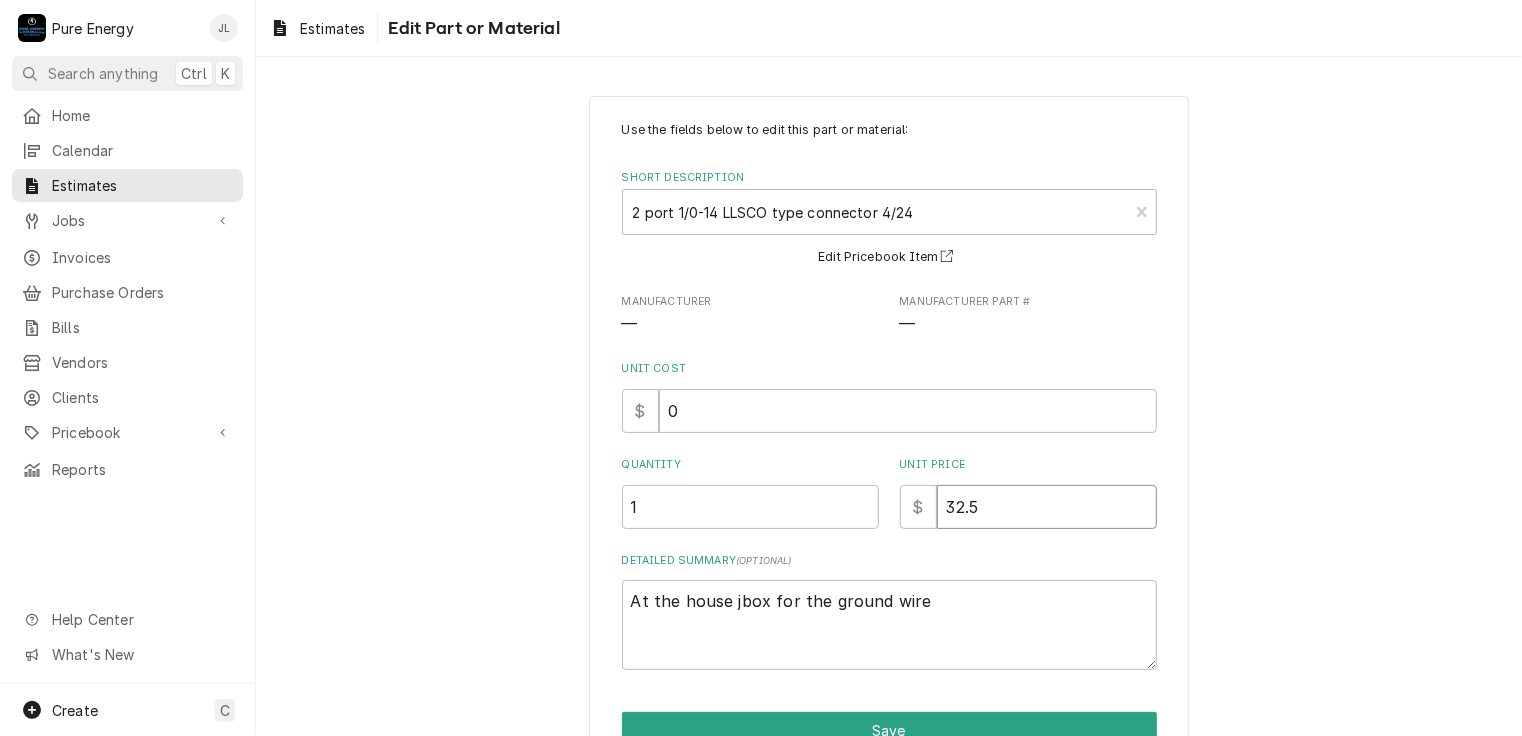 click on "32.5" at bounding box center [1047, 507] 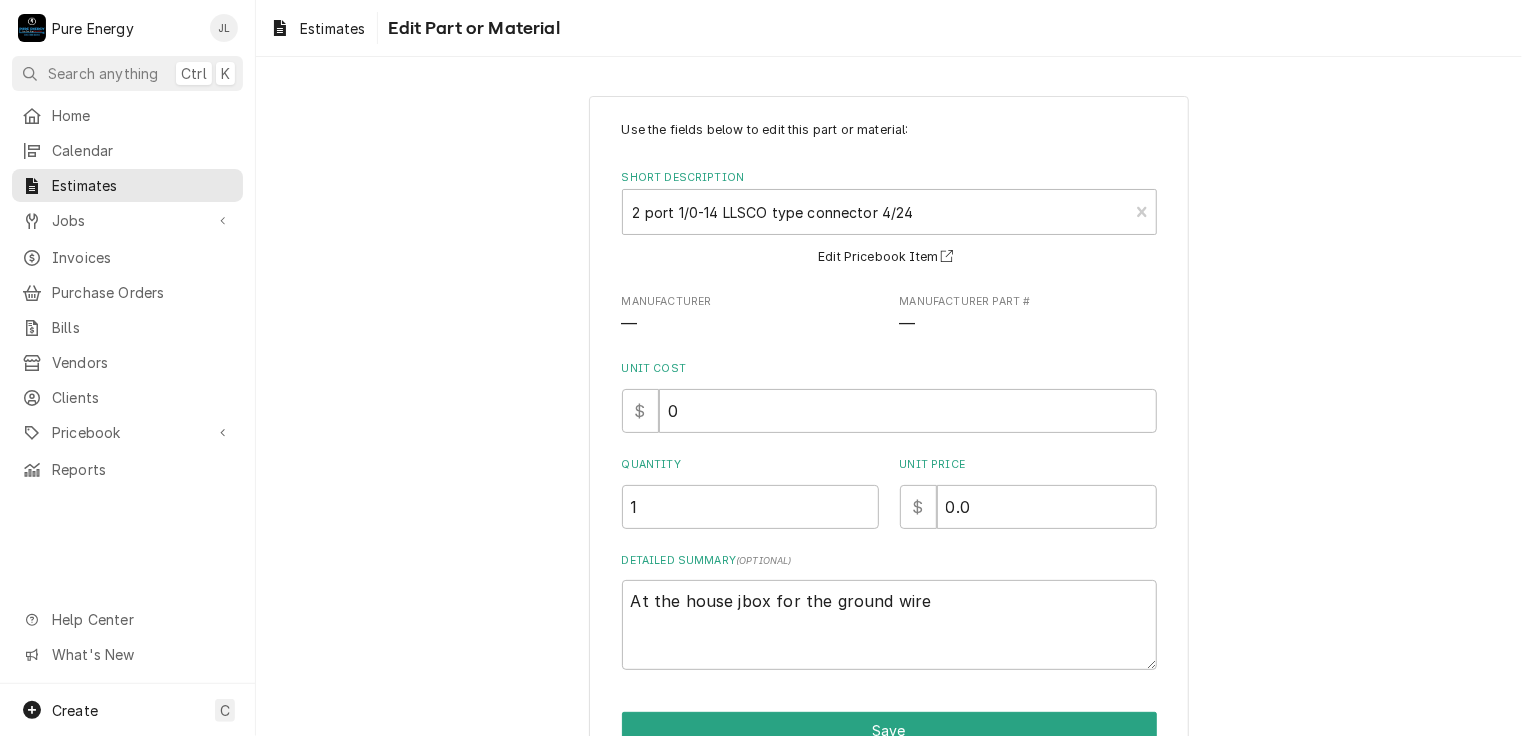 scroll, scrollTop: 105, scrollLeft: 0, axis: vertical 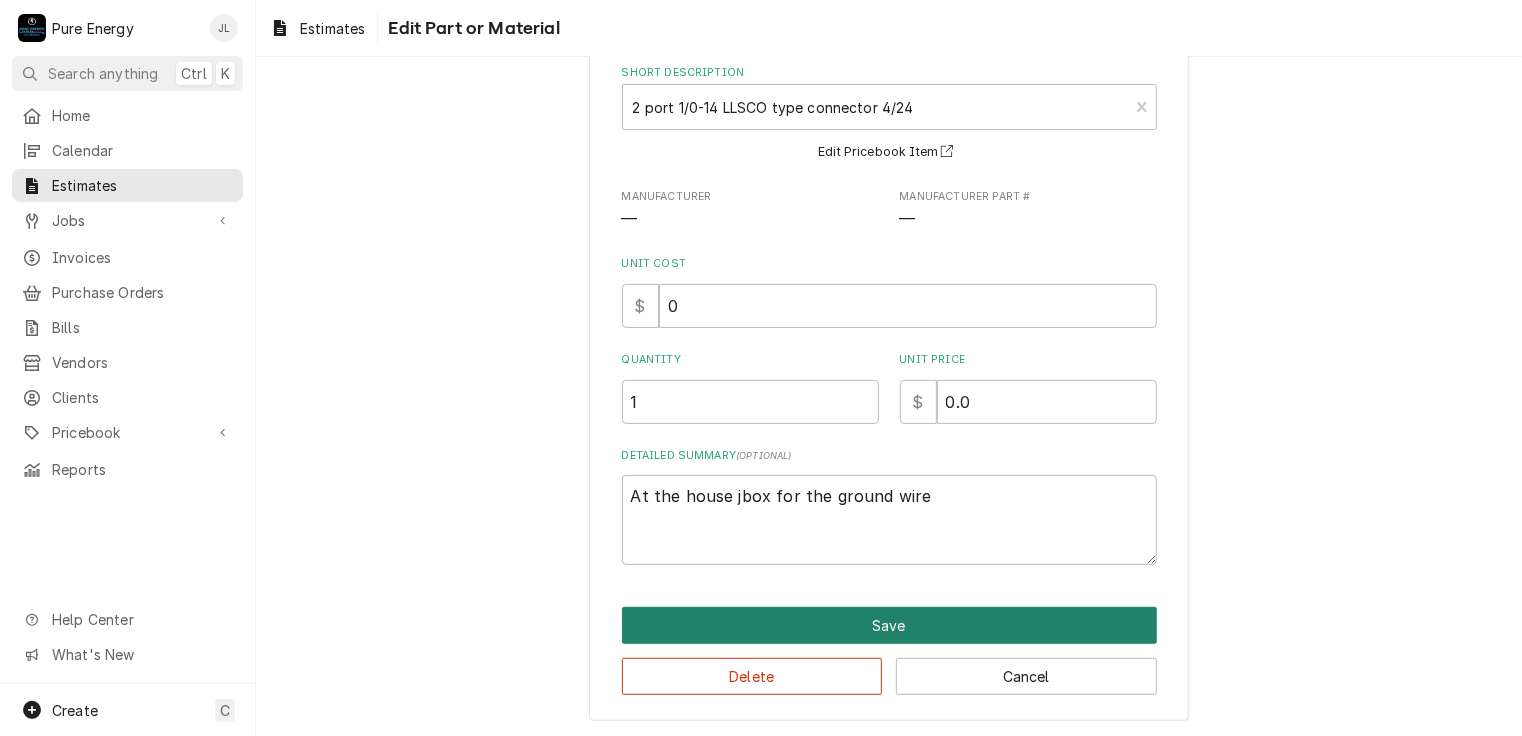 click on "Save" at bounding box center (889, 625) 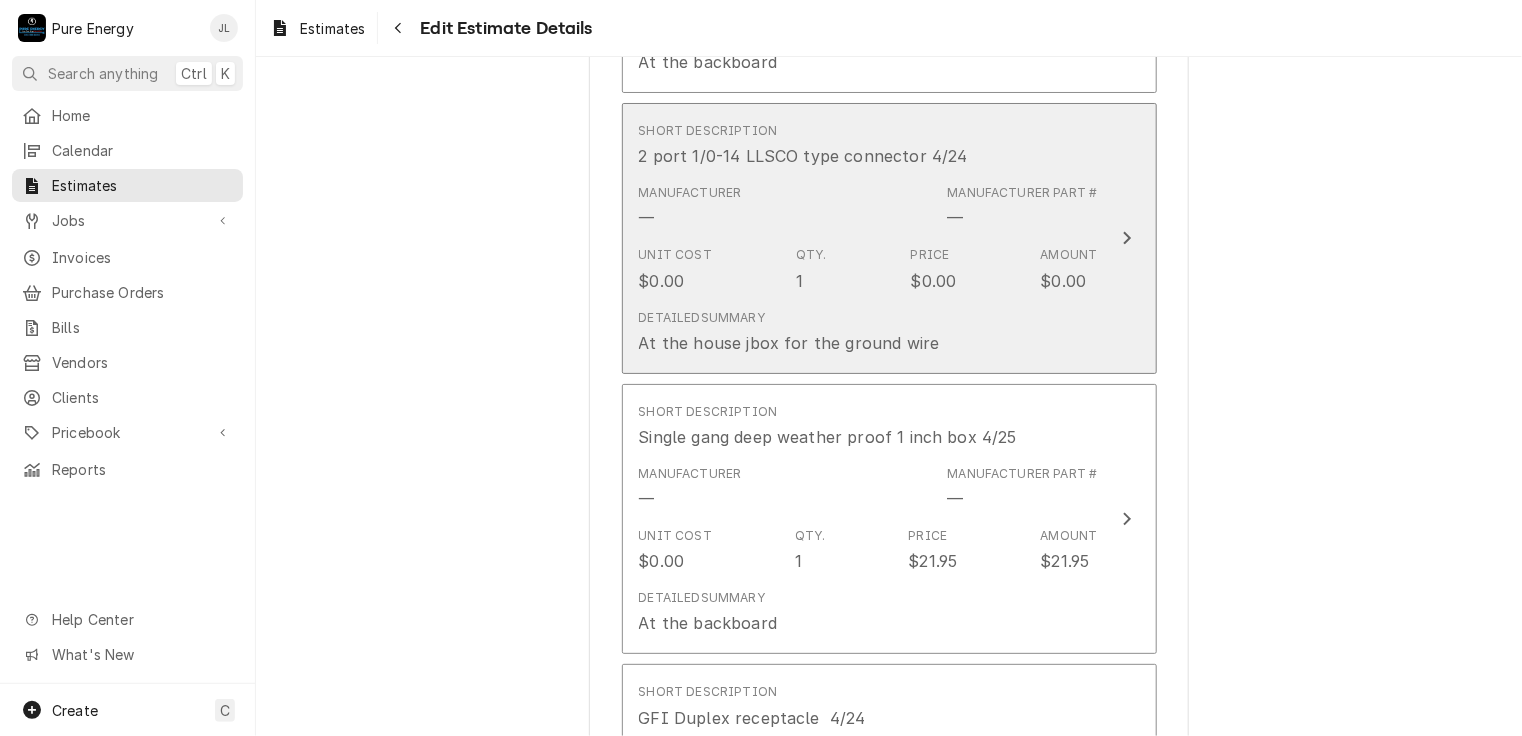 scroll, scrollTop: 8985, scrollLeft: 0, axis: vertical 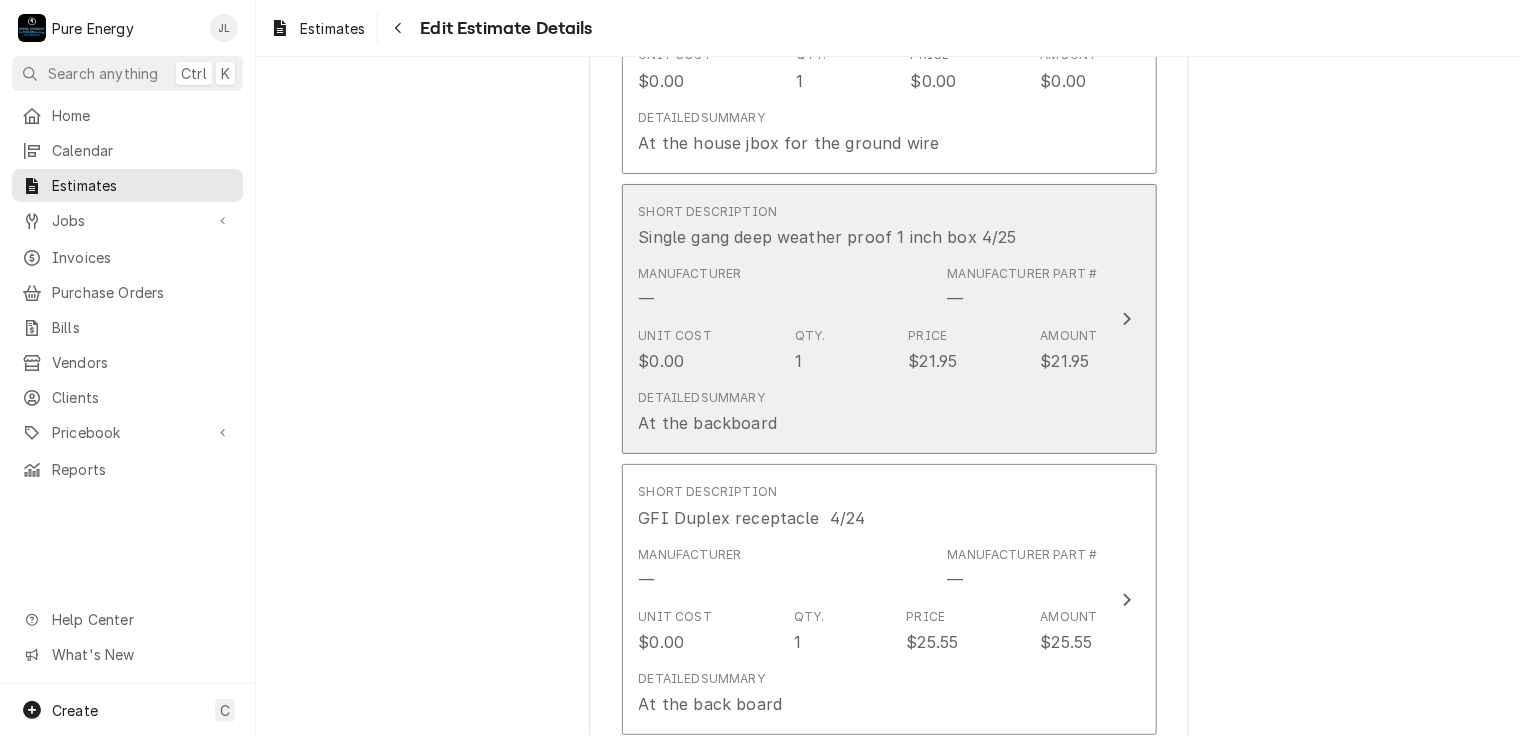 click on "Short Description Single gang deep weather proof 1 inch box 4/25" at bounding box center [868, 226] 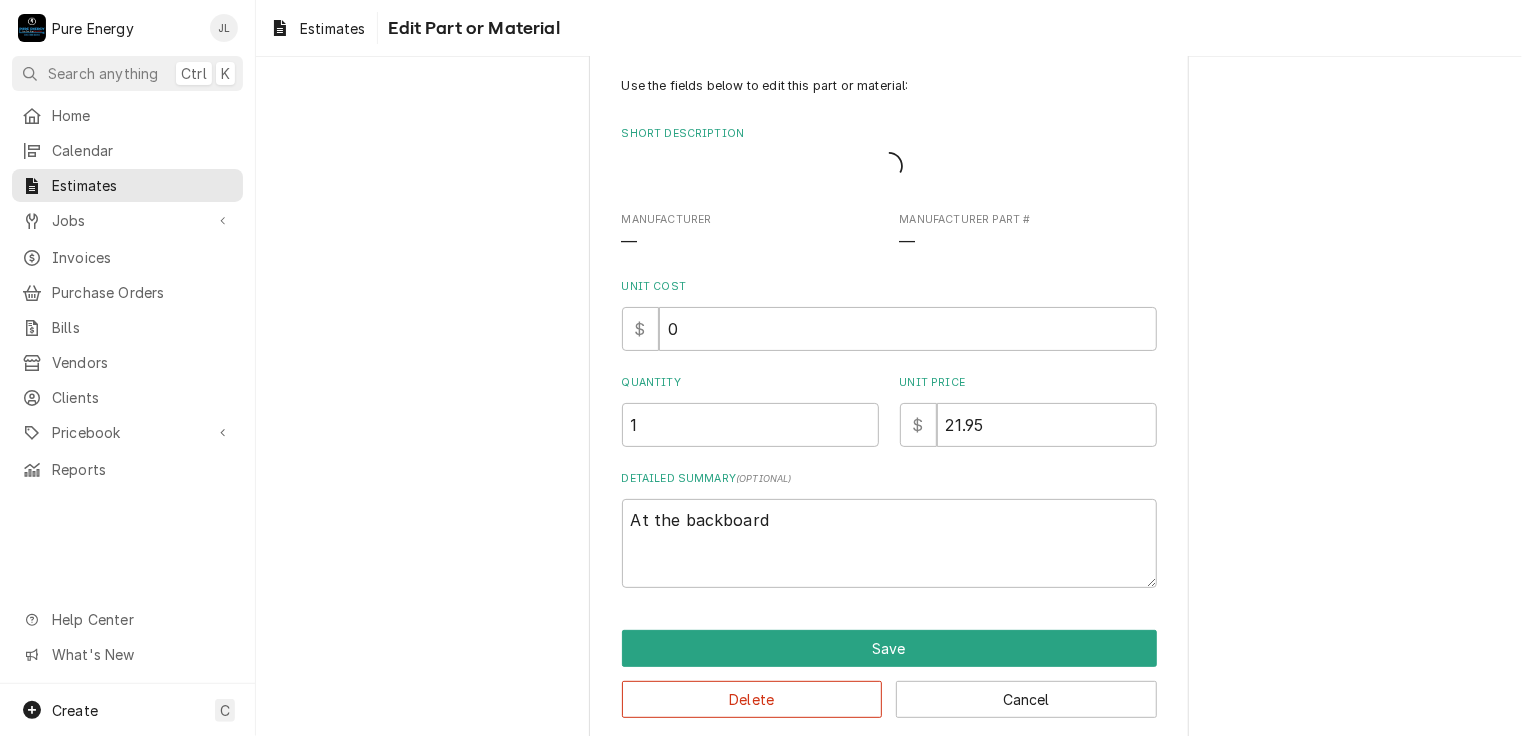scroll, scrollTop: 0, scrollLeft: 0, axis: both 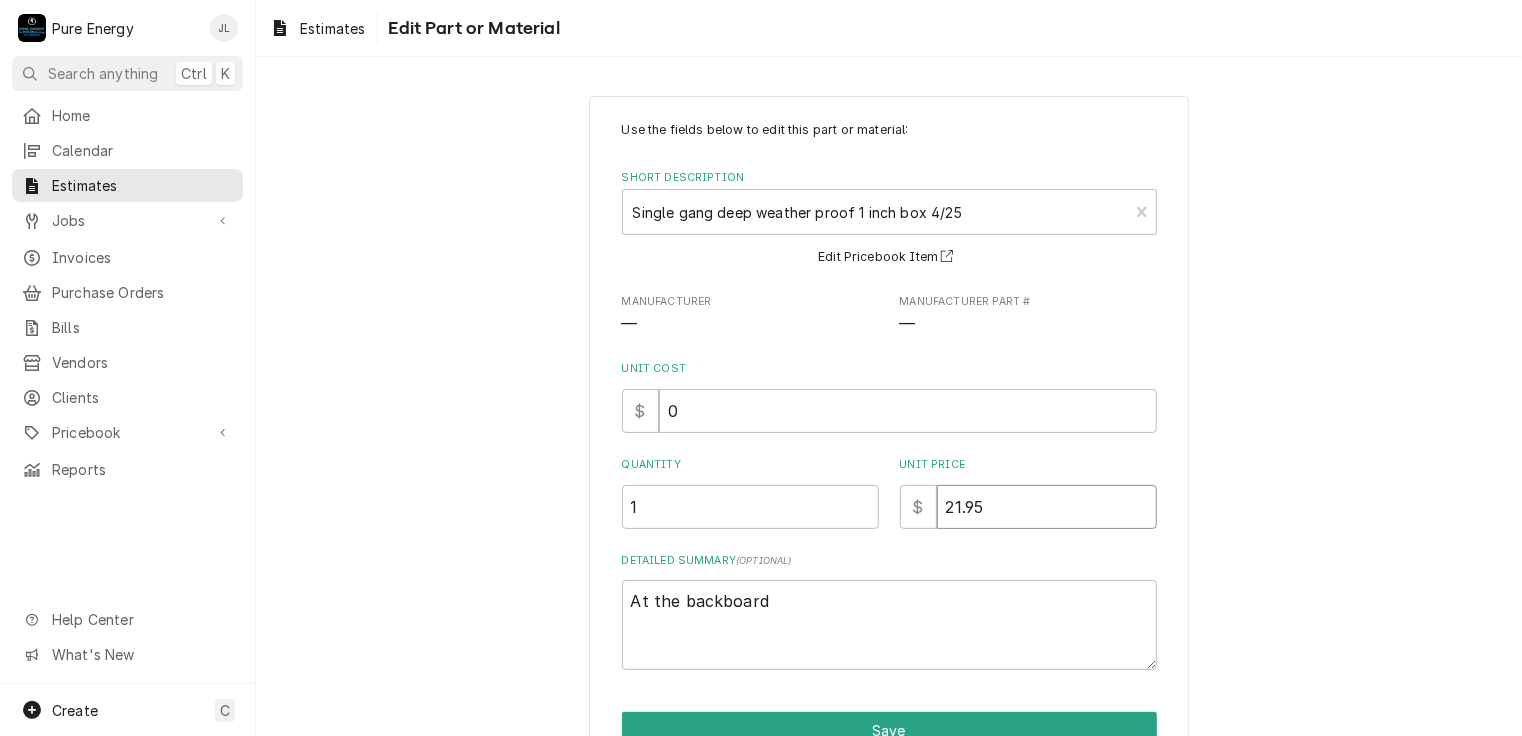 click on "21.95" at bounding box center [1047, 507] 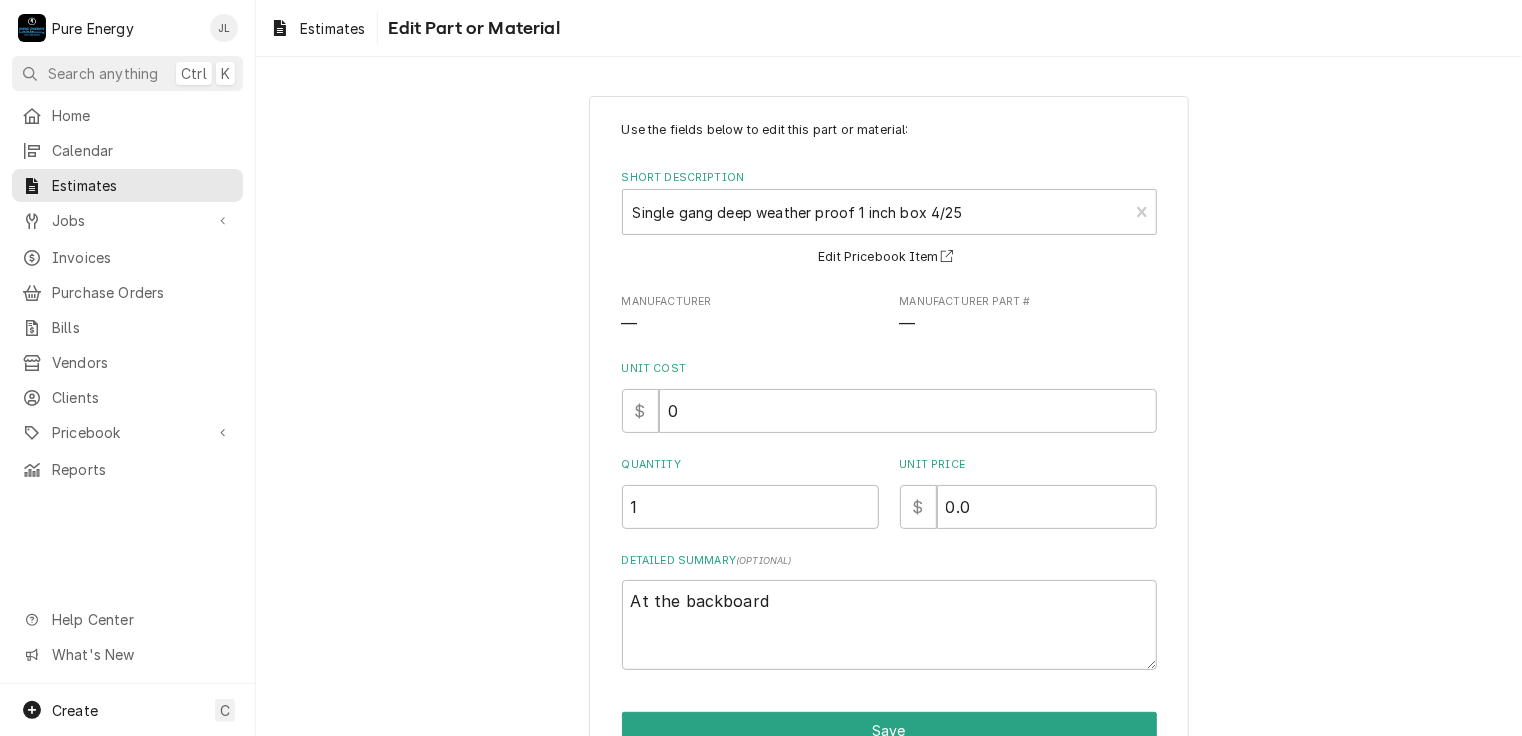 scroll, scrollTop: 105, scrollLeft: 0, axis: vertical 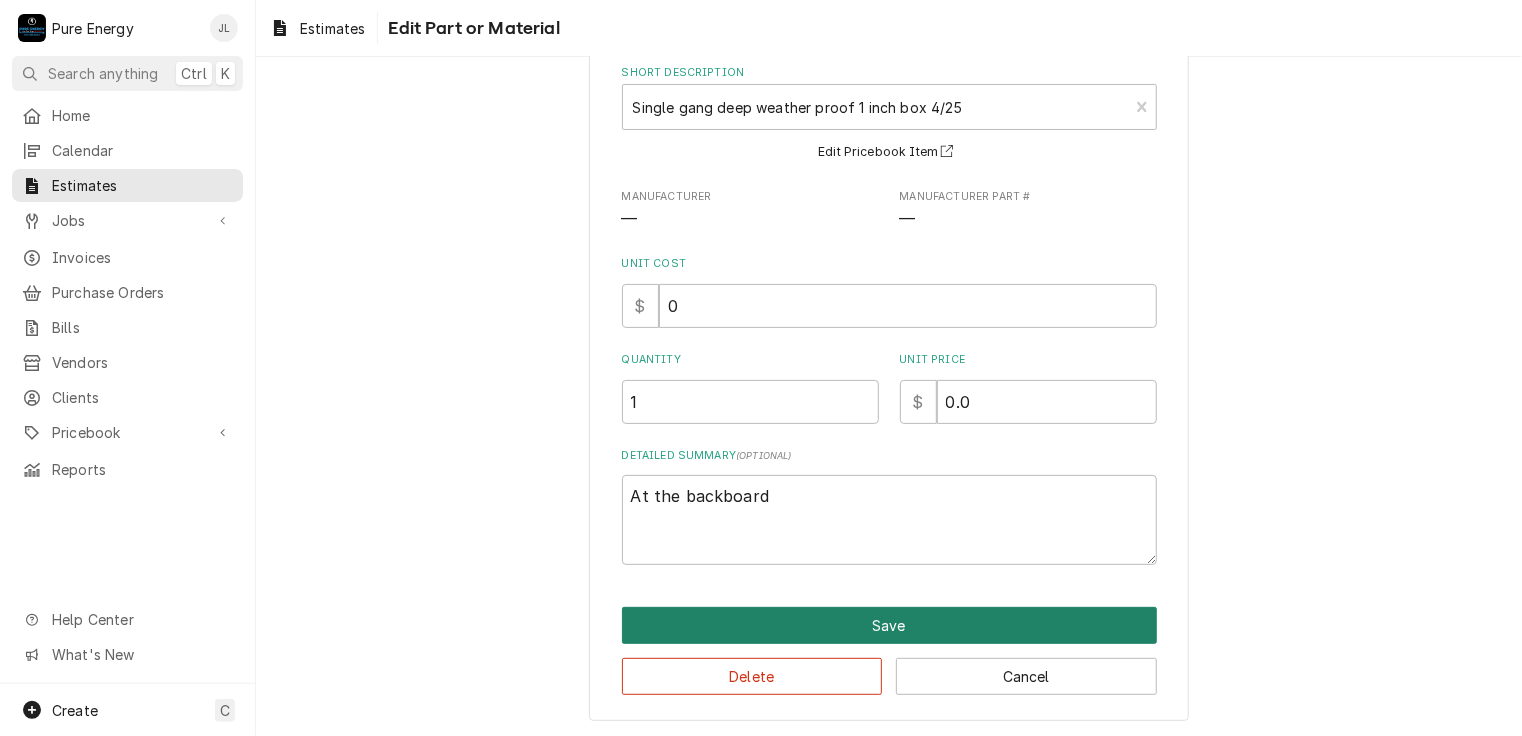 click on "Save" at bounding box center [889, 625] 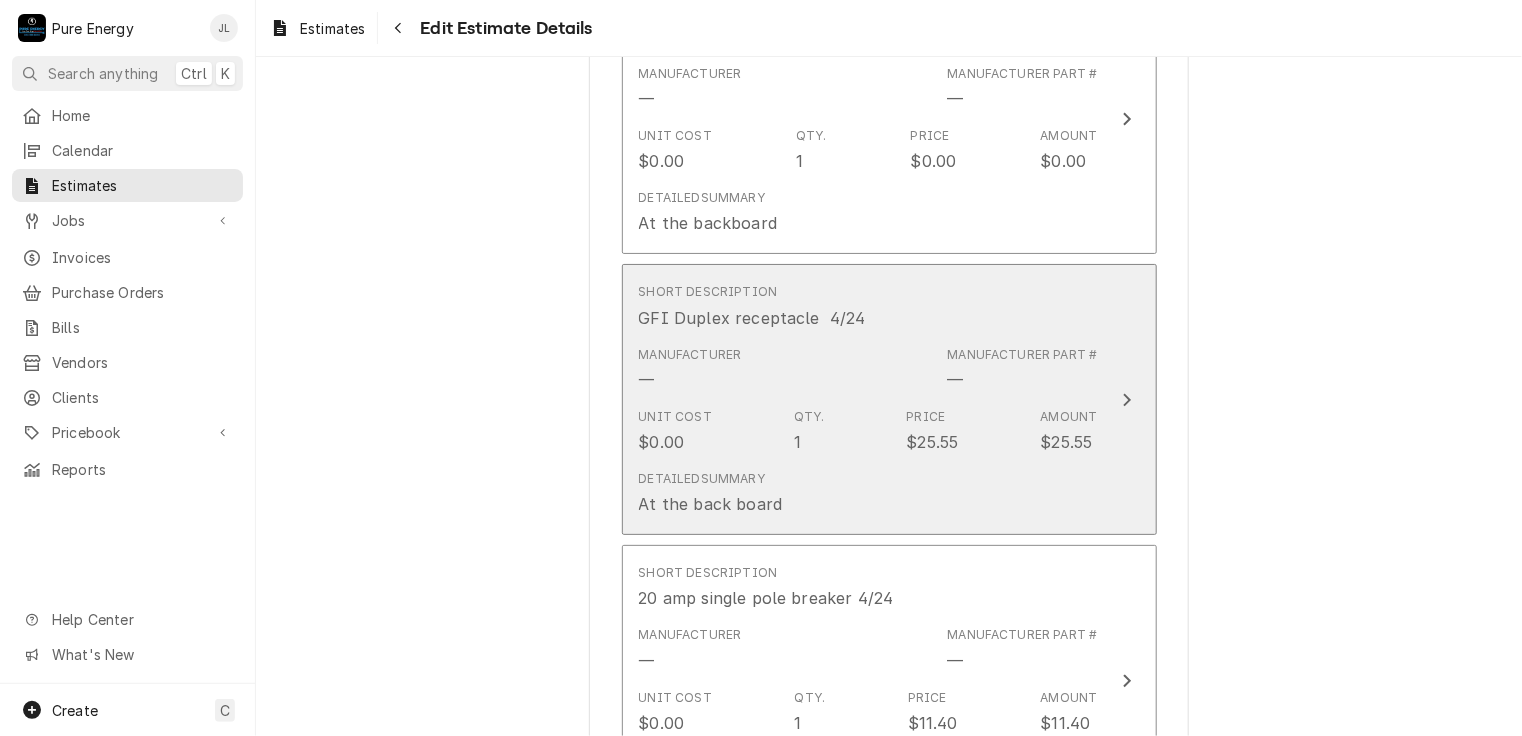 click on "Short Description GFI Duplex receptacle  4/24" at bounding box center (868, 306) 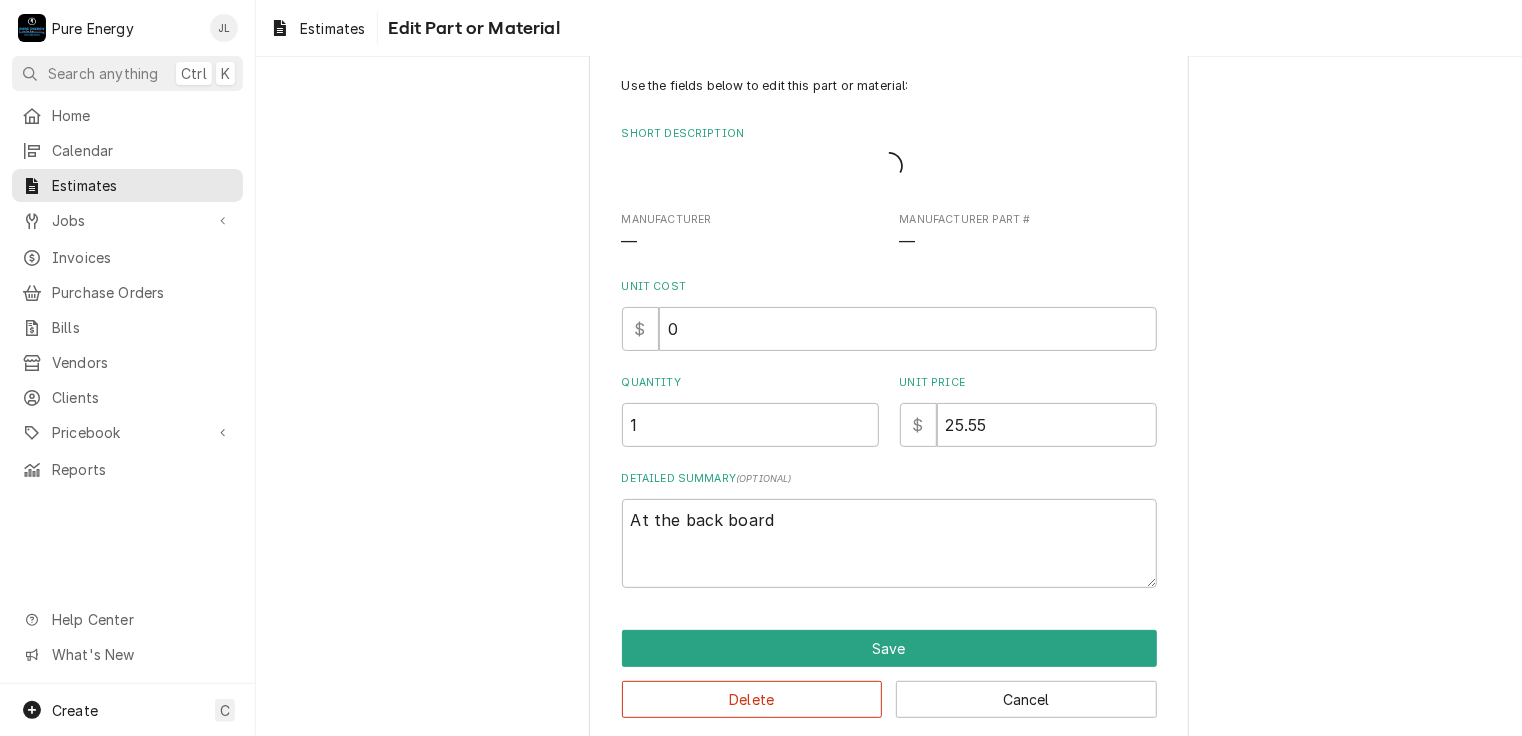 scroll, scrollTop: 0, scrollLeft: 0, axis: both 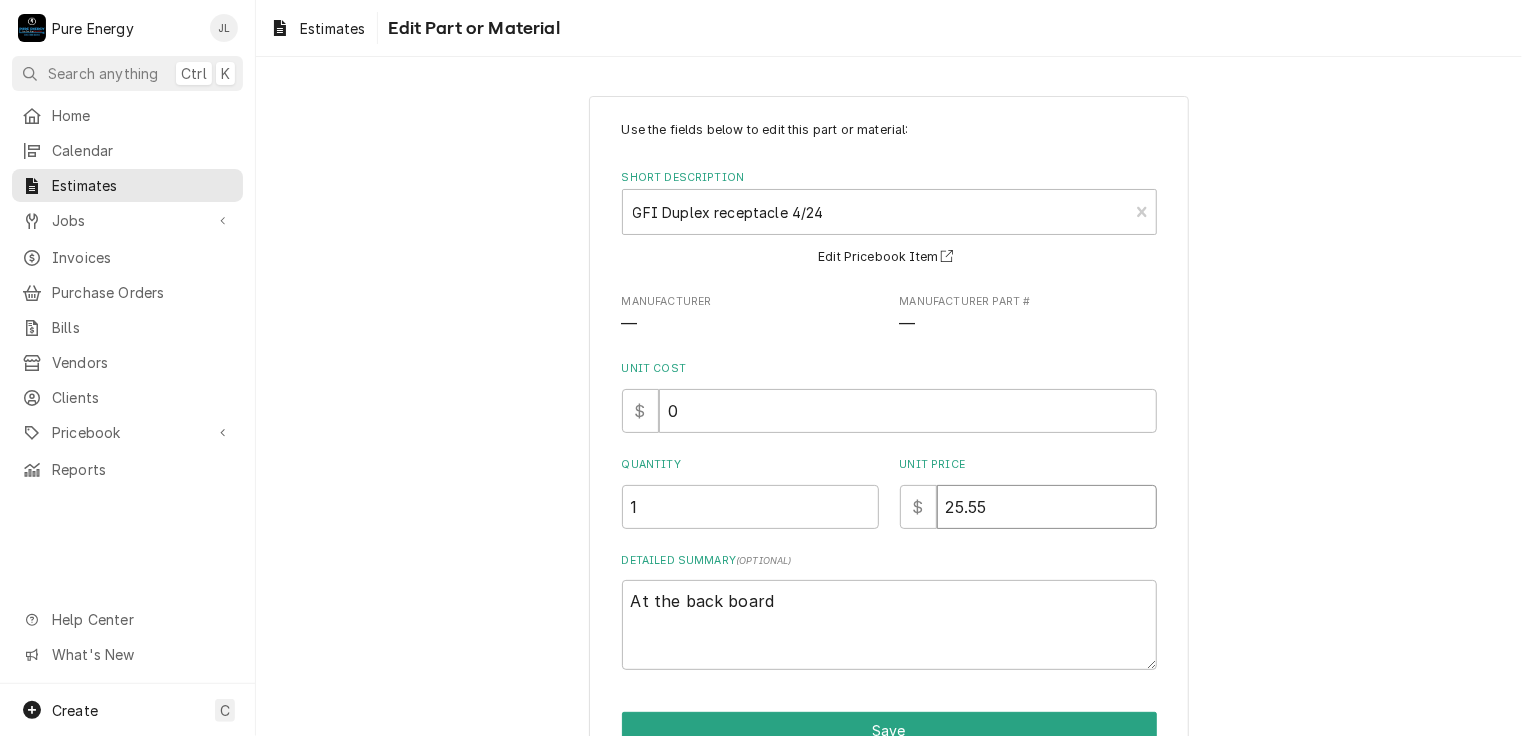 click on "25.55" at bounding box center [1047, 507] 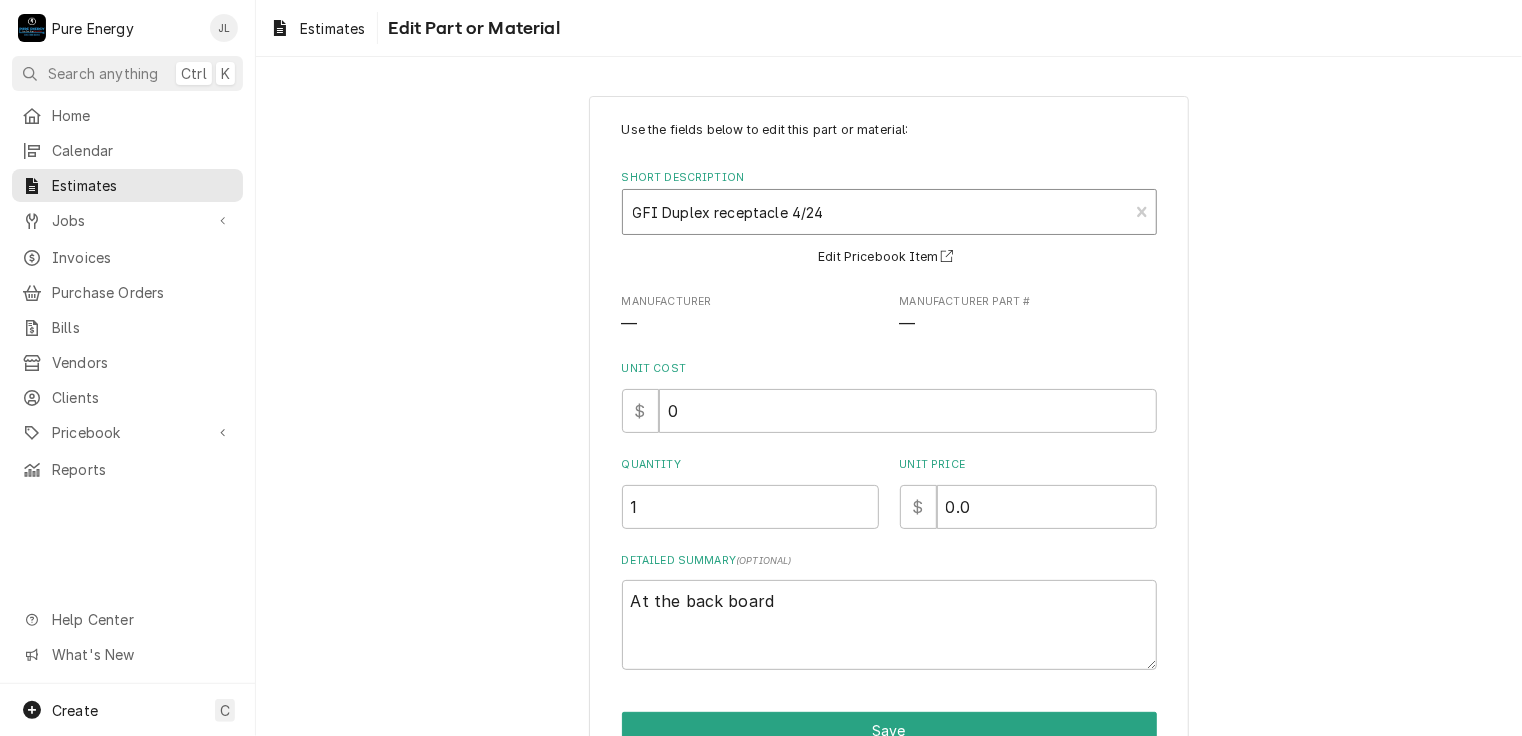 scroll, scrollTop: 105, scrollLeft: 0, axis: vertical 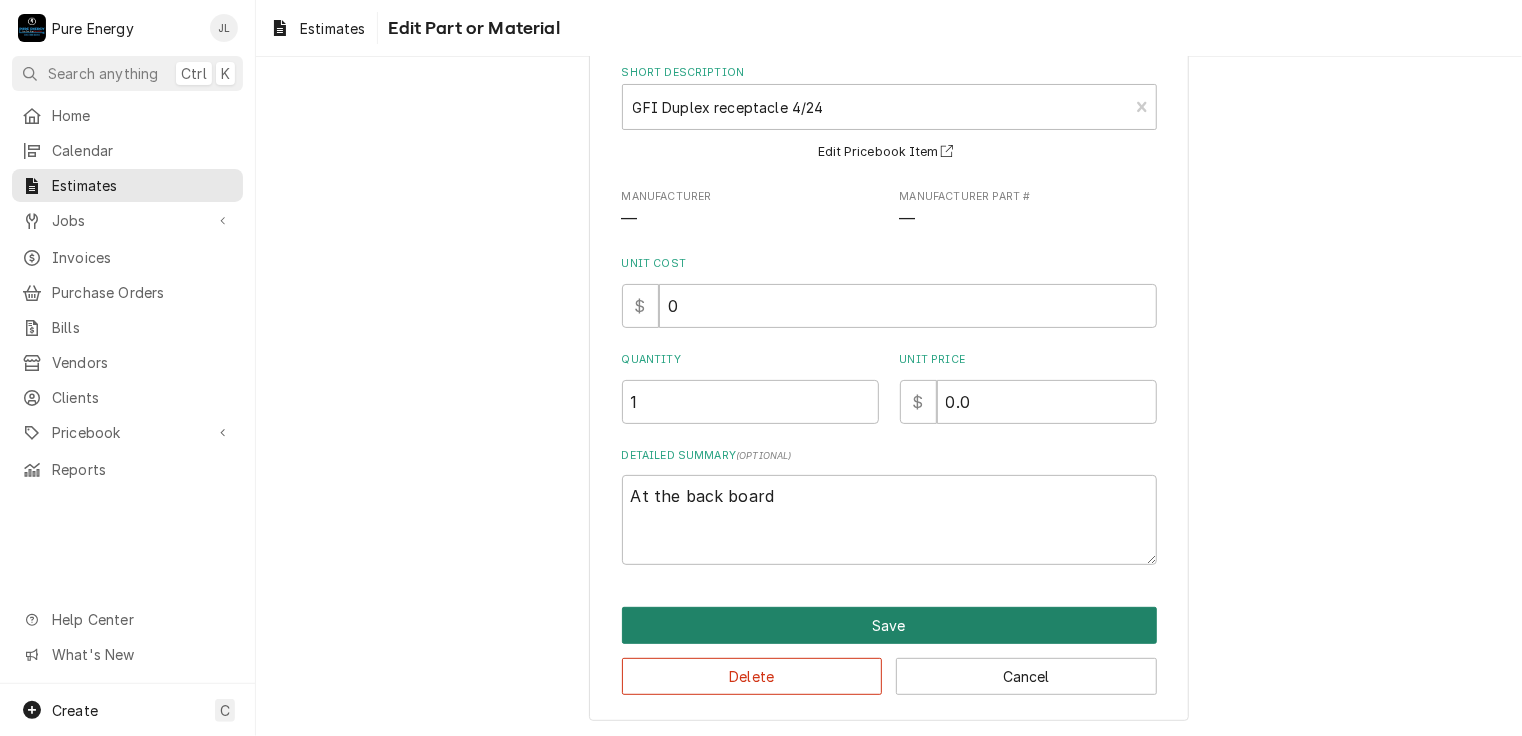 click on "Save" at bounding box center (889, 625) 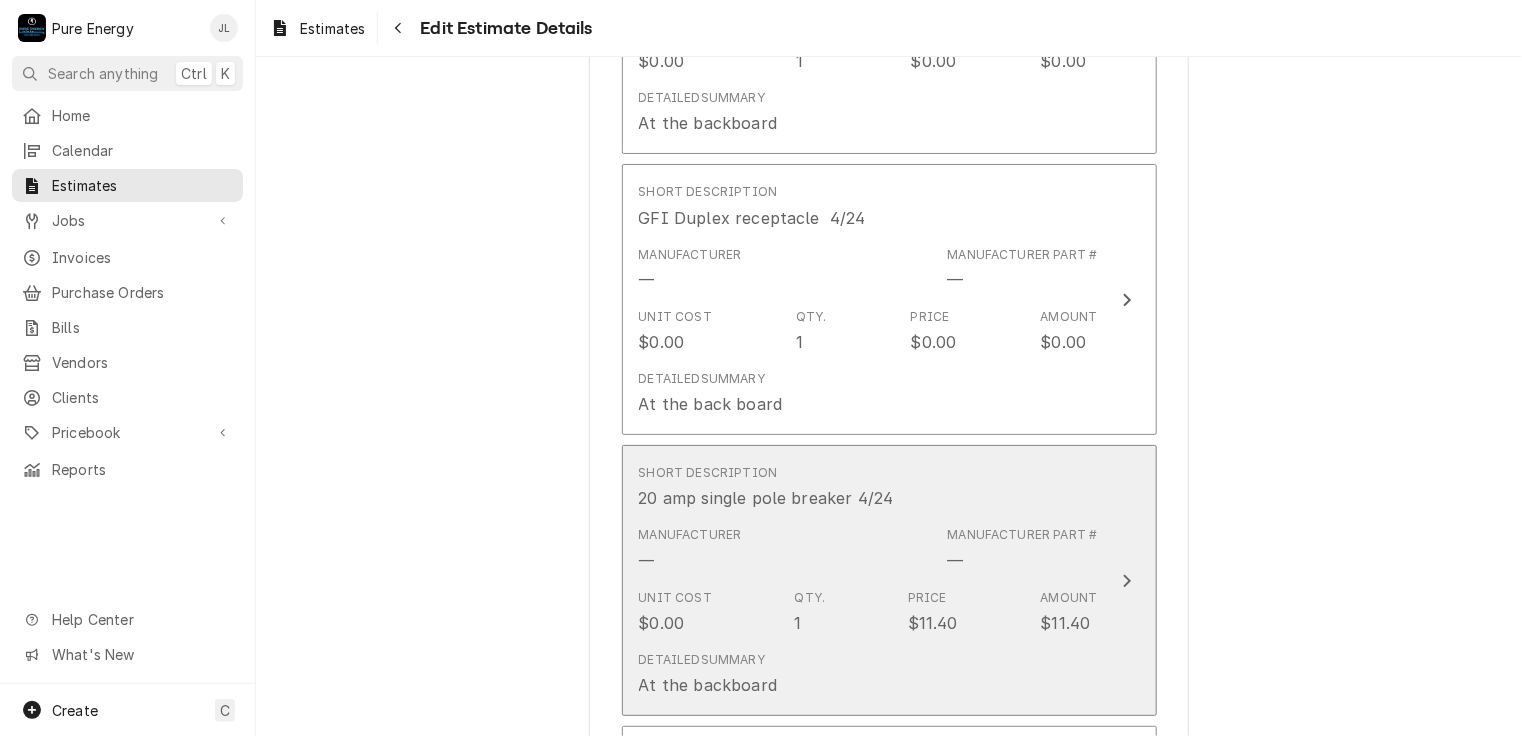 click on "Short Description 20 amp single pole breaker 4/24" at bounding box center (868, 487) 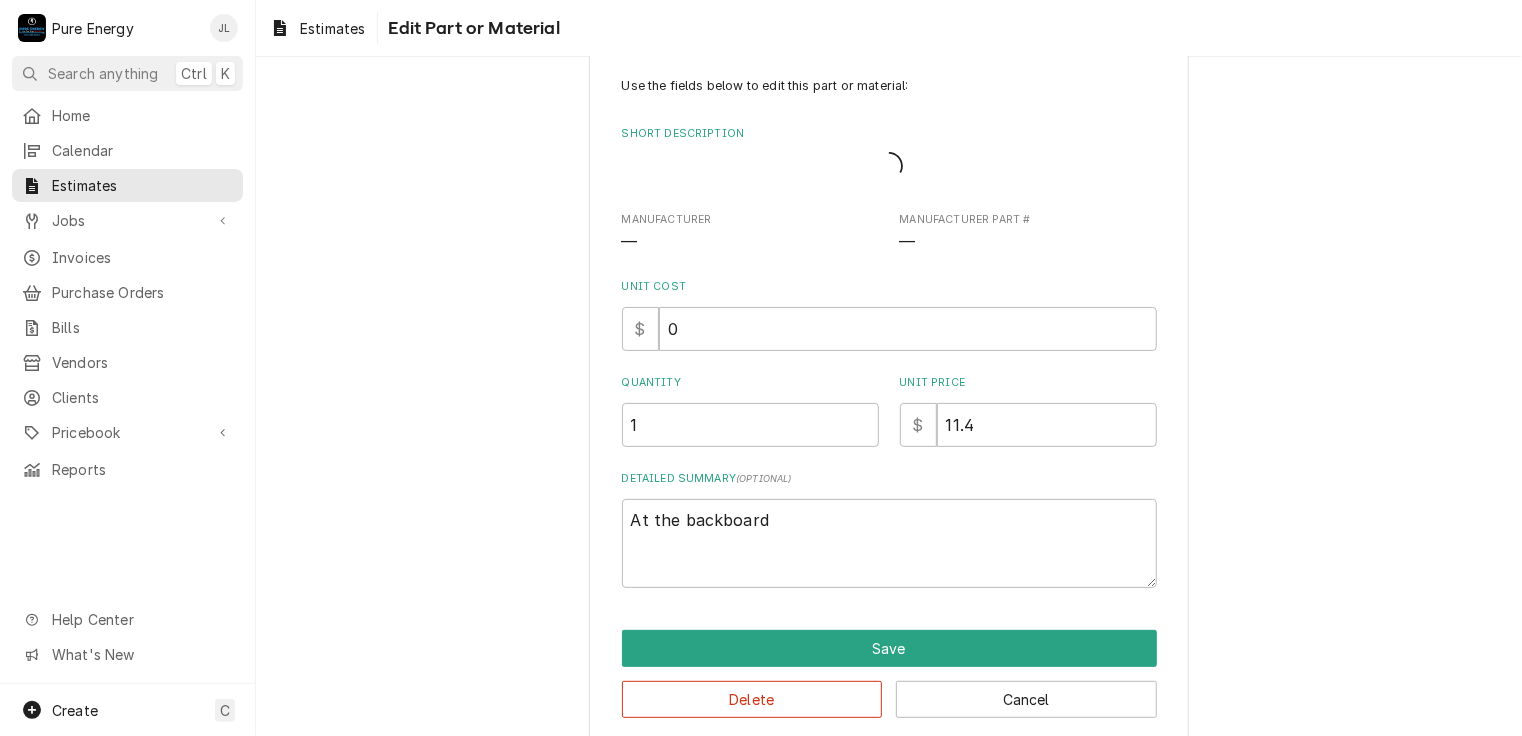 scroll, scrollTop: 0, scrollLeft: 0, axis: both 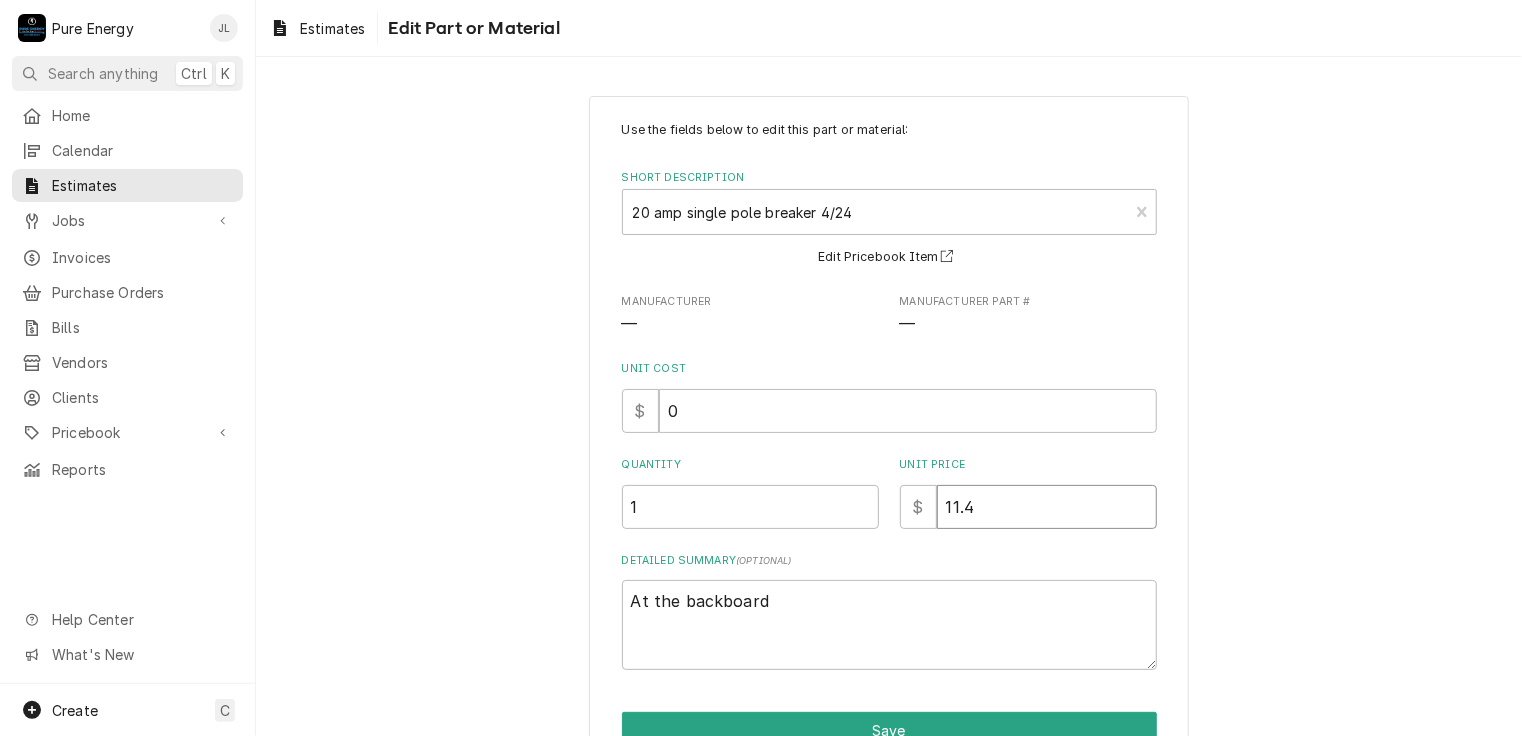 click on "11.4" at bounding box center (1047, 507) 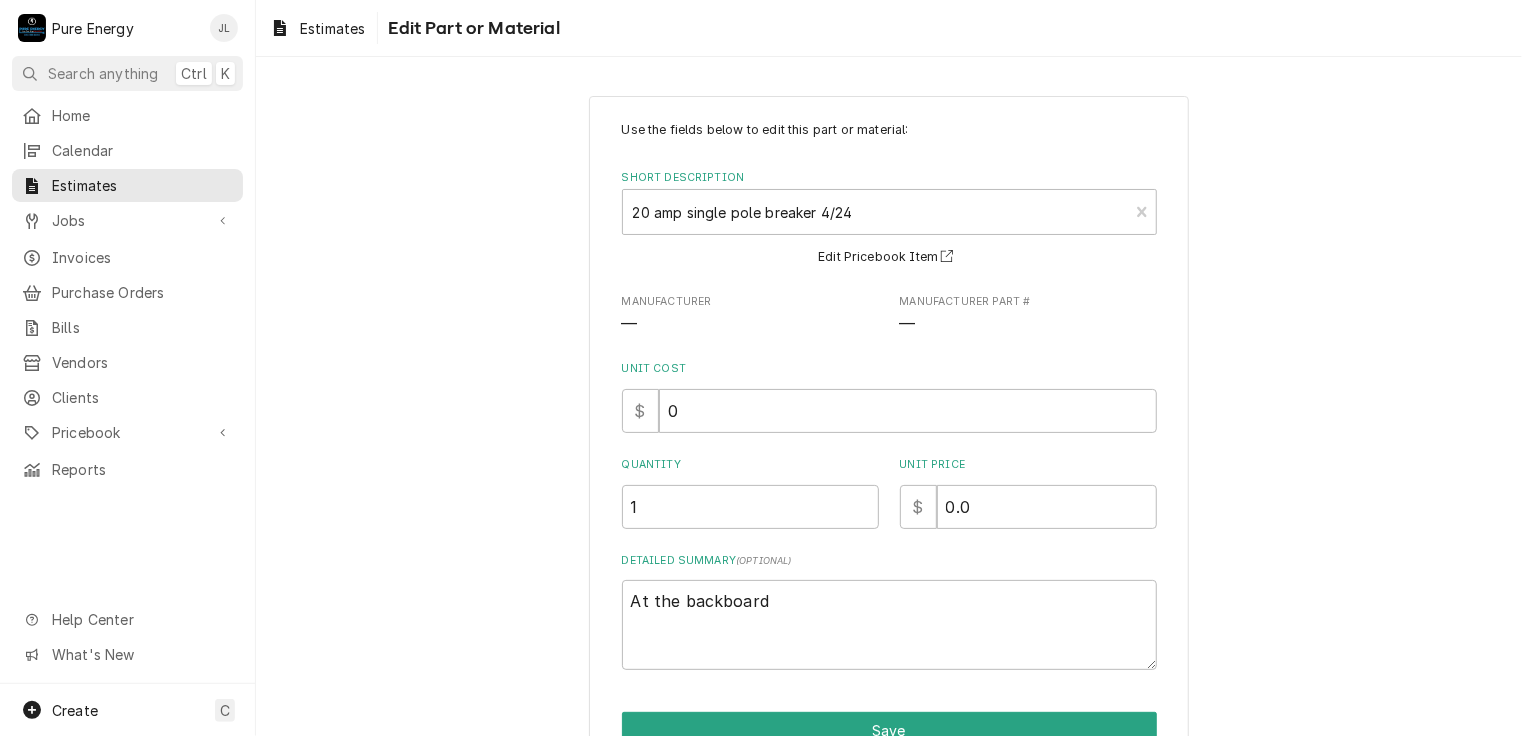 scroll, scrollTop: 105, scrollLeft: 0, axis: vertical 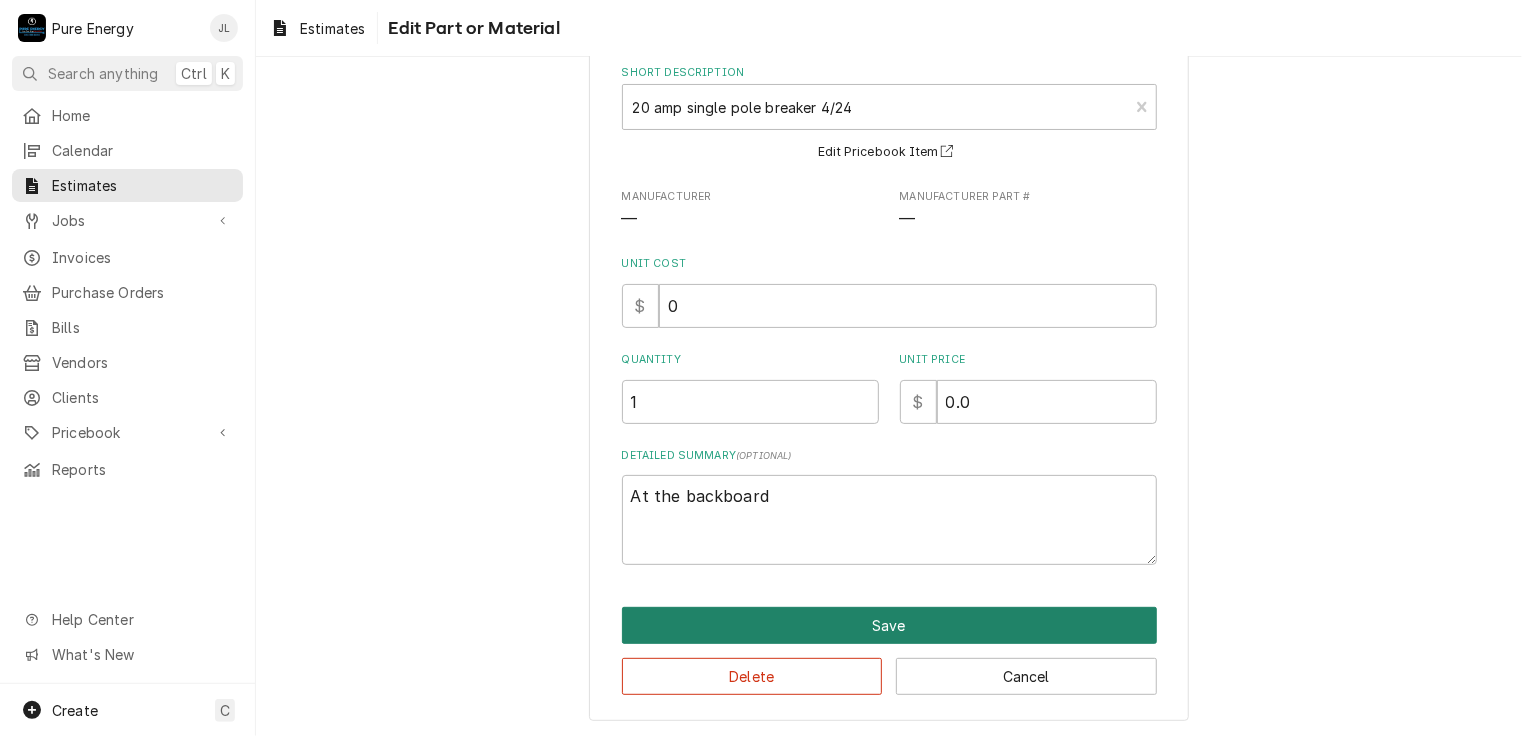 click on "Save" at bounding box center [889, 625] 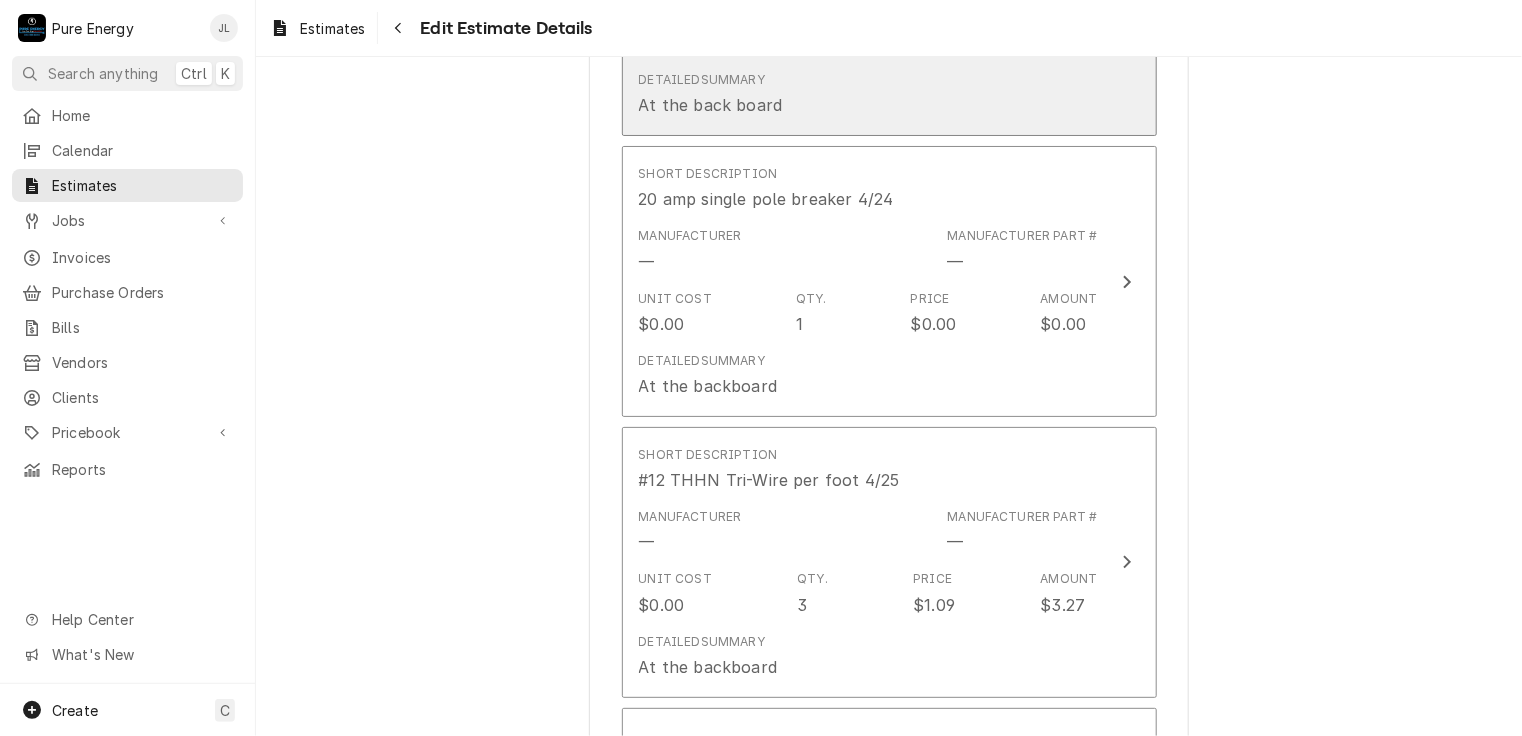 scroll, scrollTop: 9684, scrollLeft: 0, axis: vertical 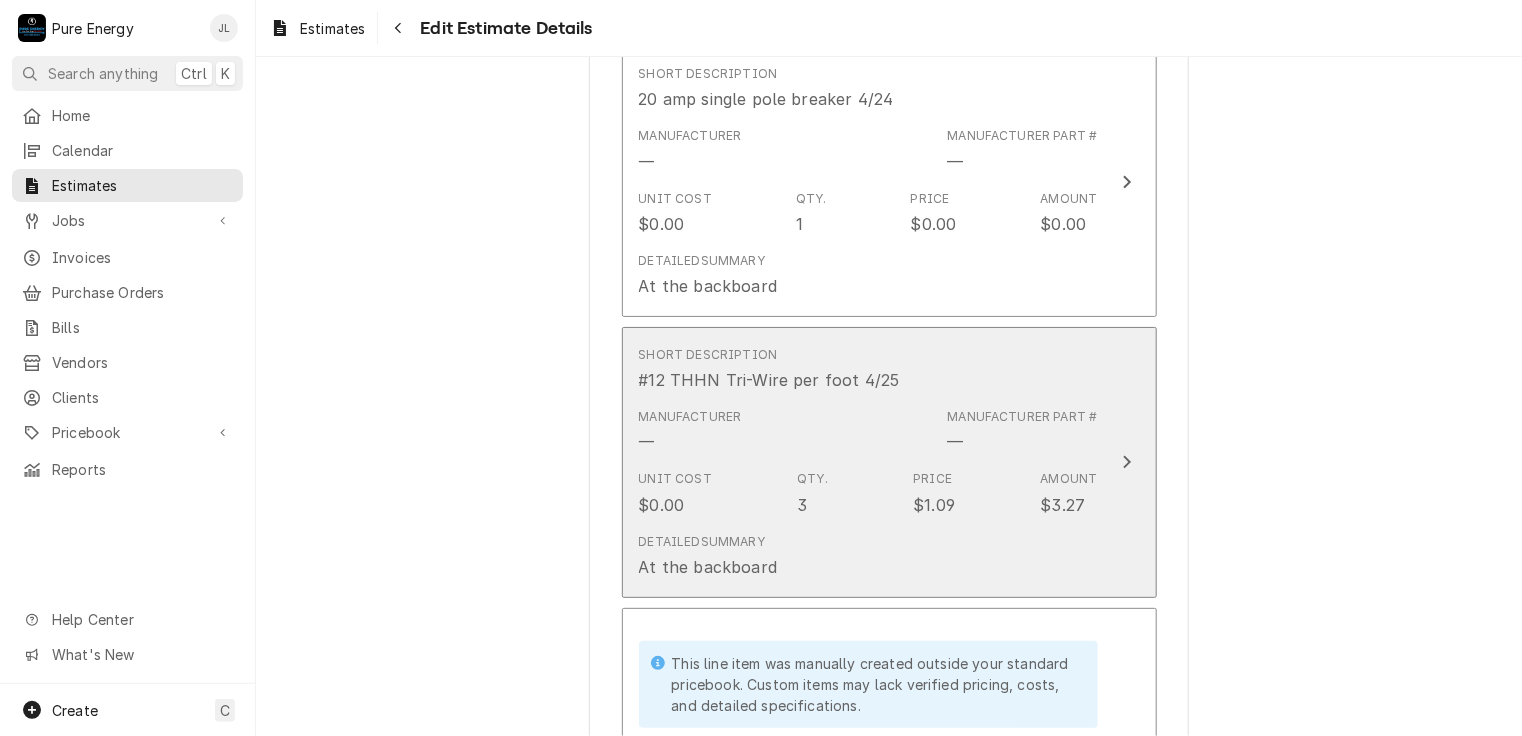 click on "Short Description #12 THHN Tri-Wire per foot 4/25" at bounding box center (868, 369) 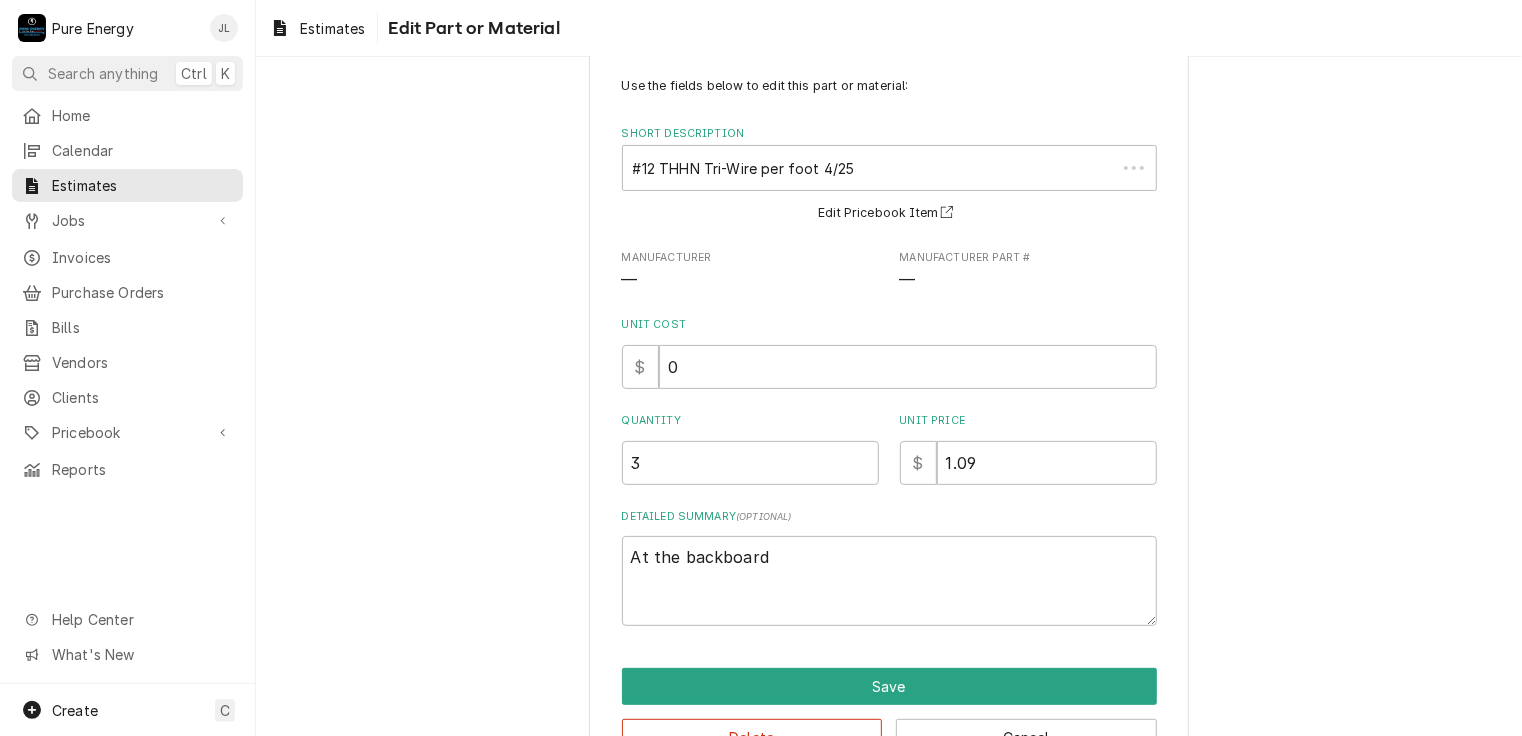 scroll, scrollTop: 0, scrollLeft: 0, axis: both 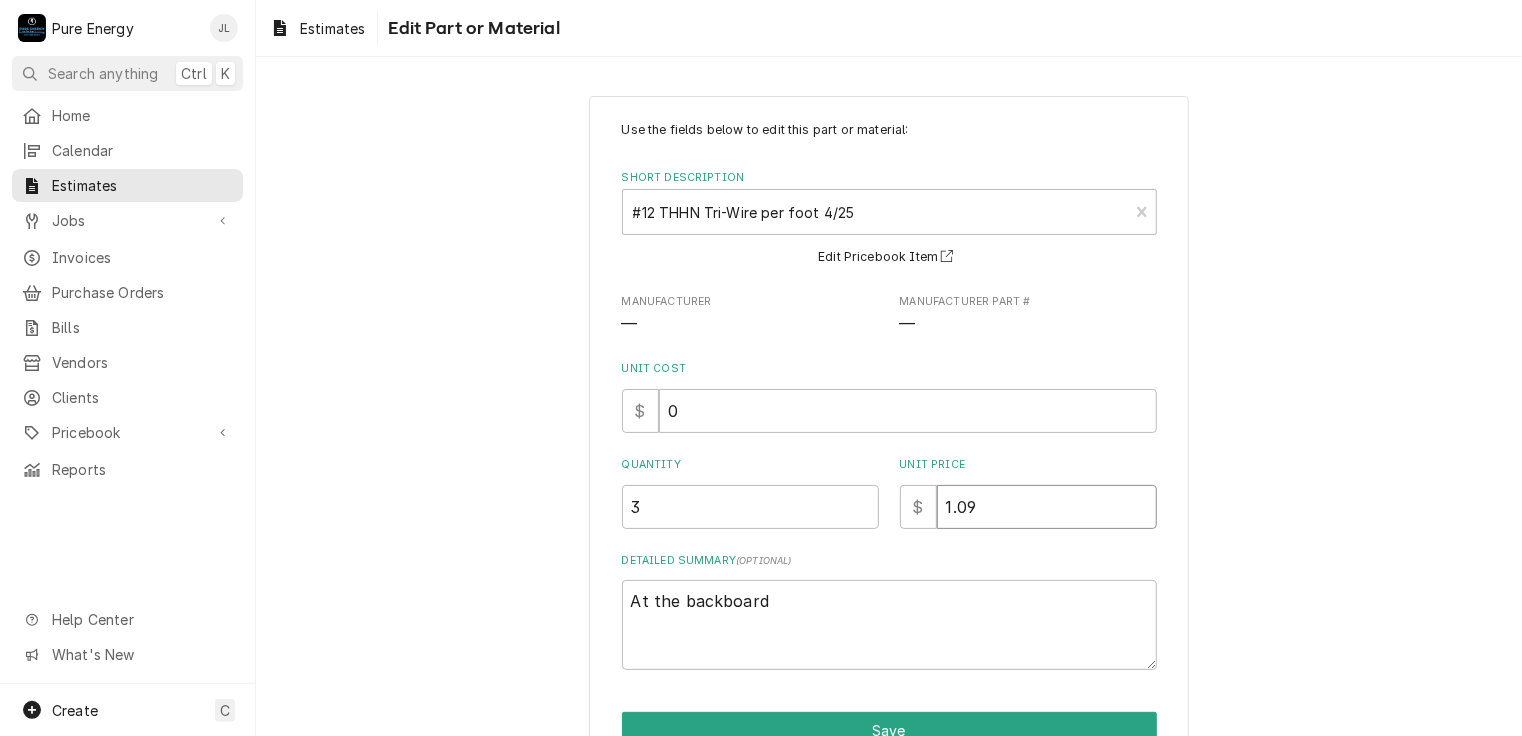 click on "1.09" at bounding box center (1047, 507) 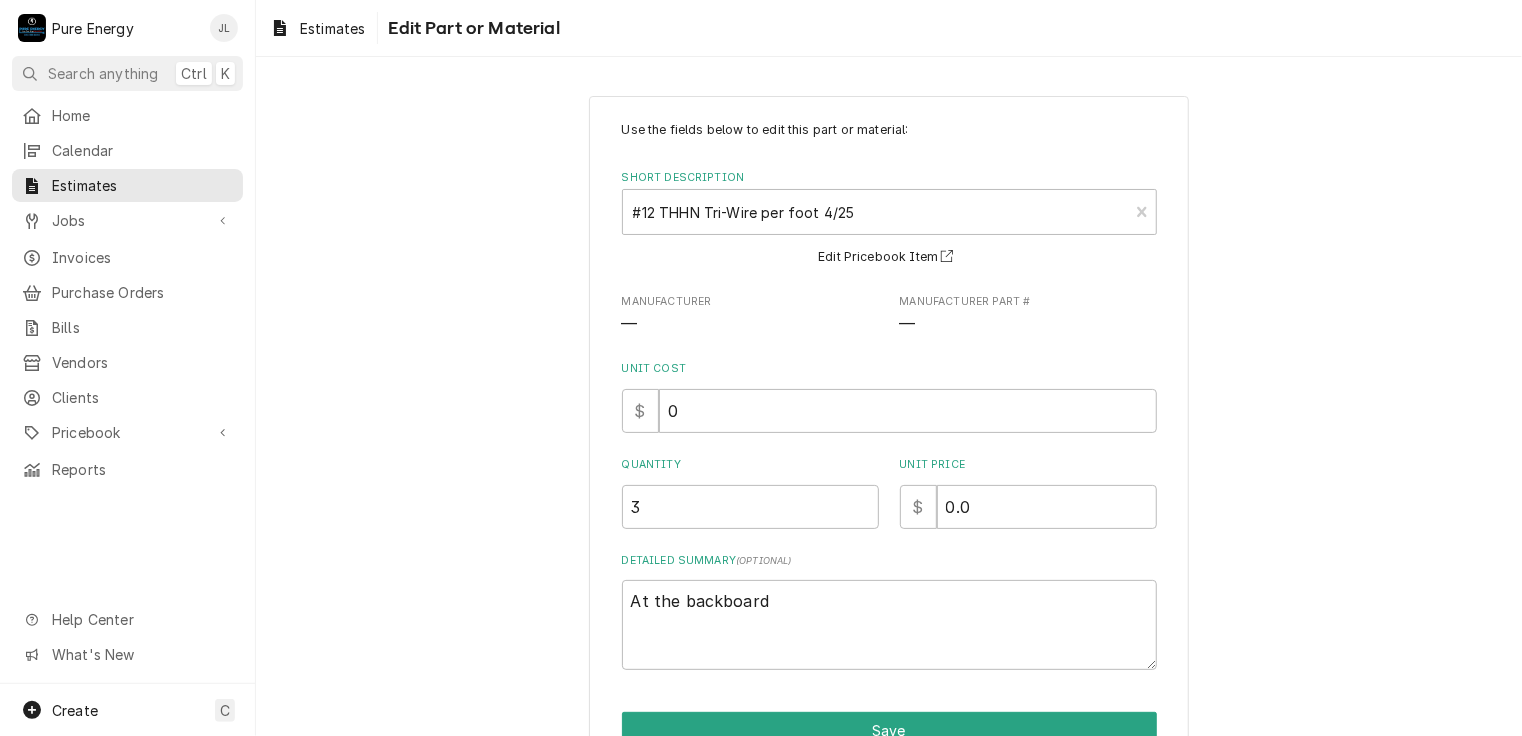 scroll, scrollTop: 105, scrollLeft: 0, axis: vertical 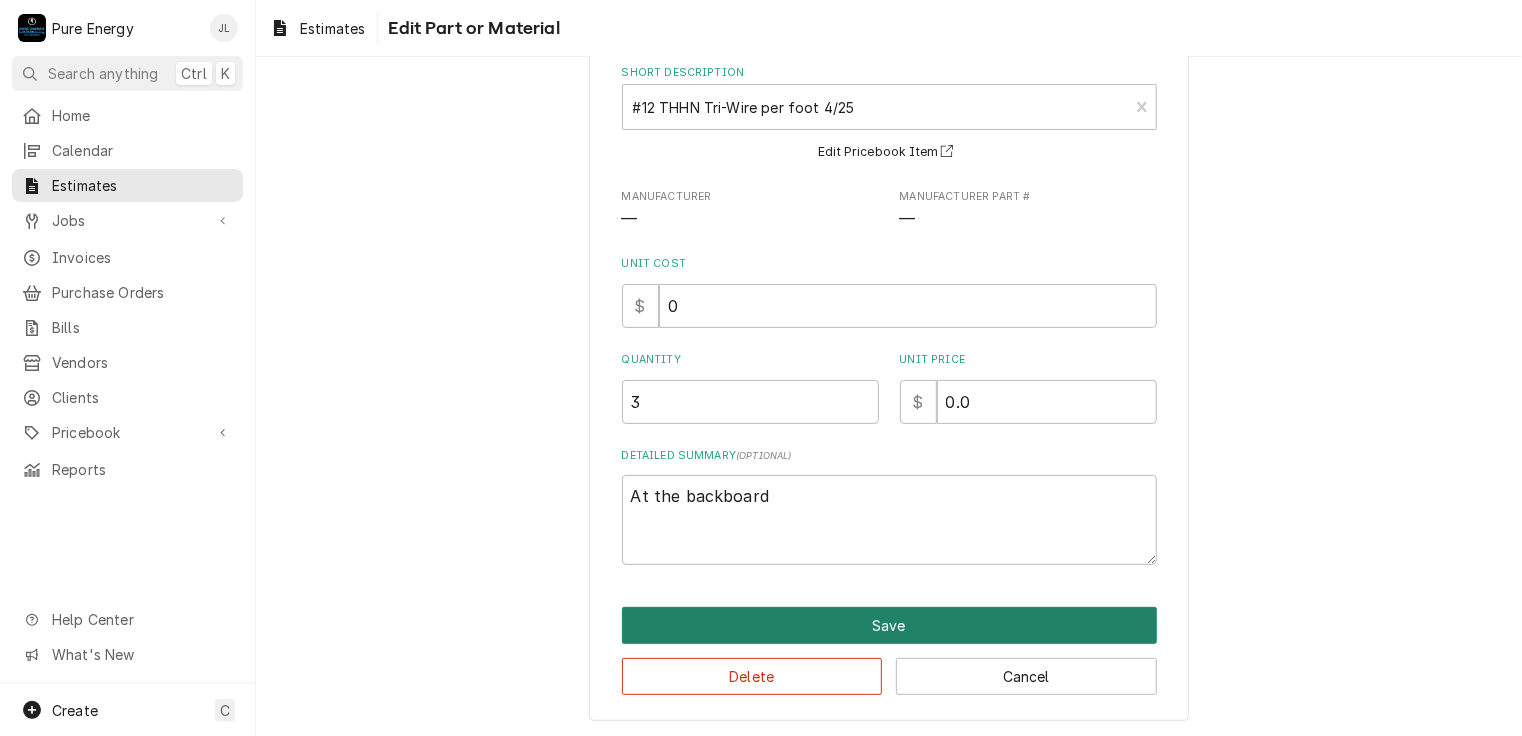 click on "Save" at bounding box center [889, 625] 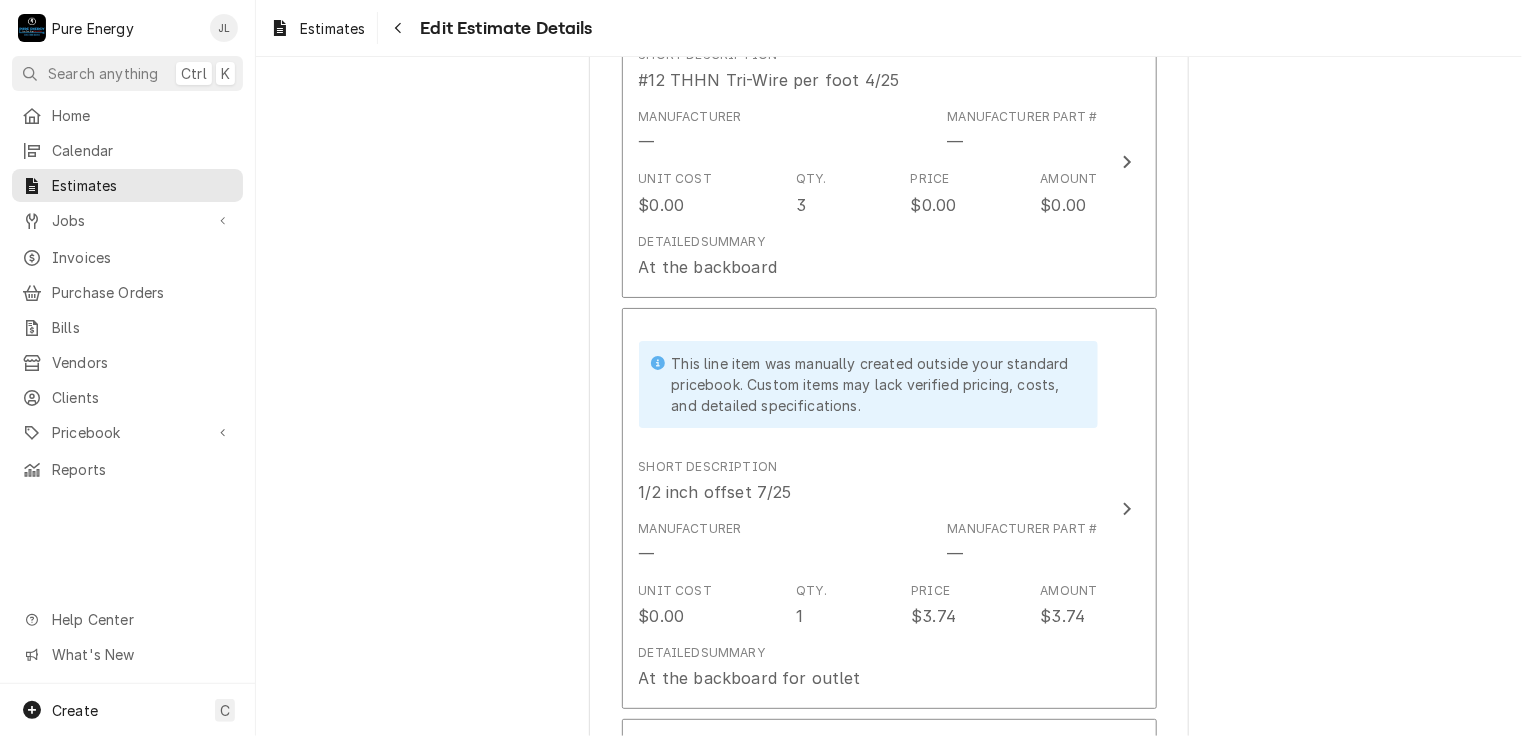 scroll, scrollTop: 10084, scrollLeft: 0, axis: vertical 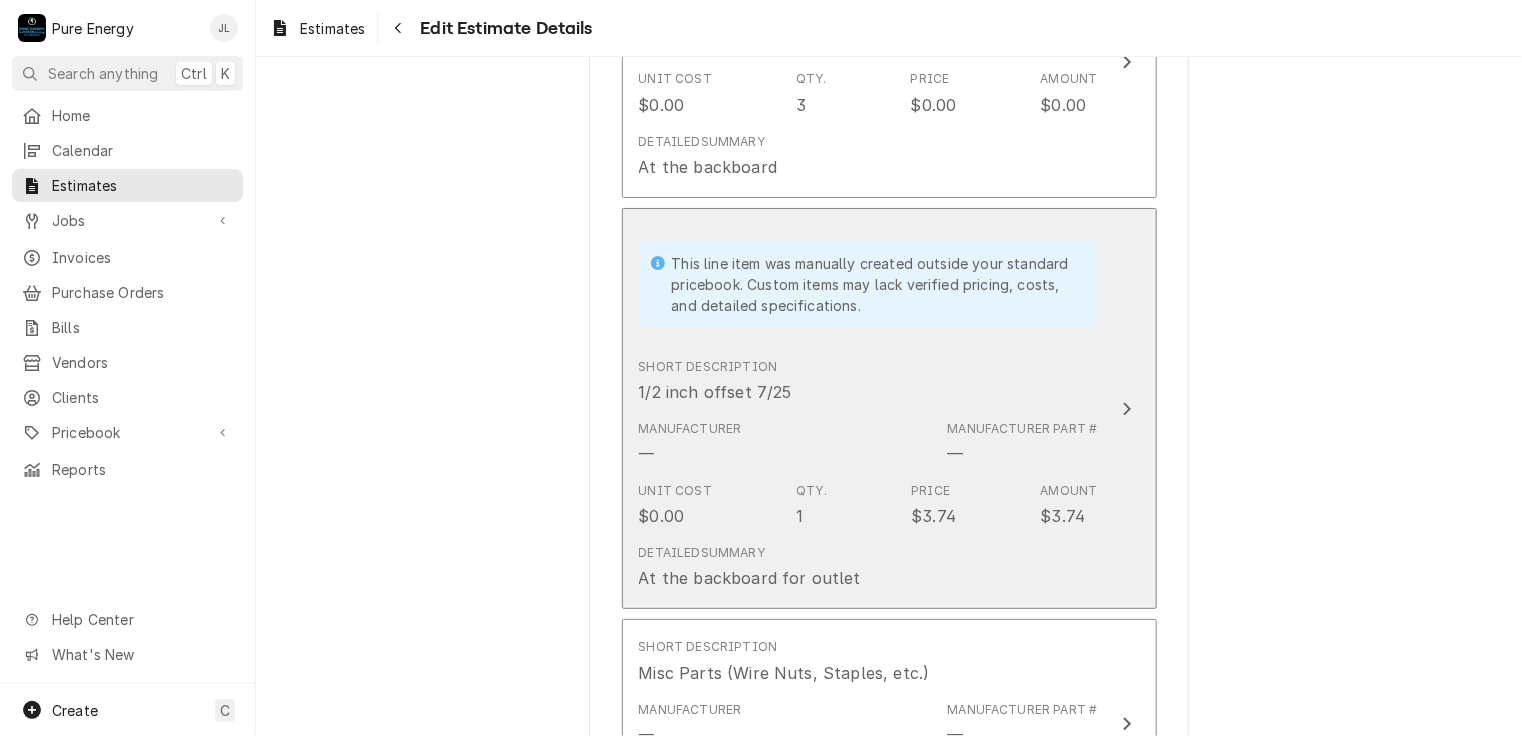 click on "This line item was manually created outside your standard pricebook. Custom items may lack verified pricing, costs, and detailed specifications. Short Description 1/2 inch offset 7/25 Manufacturer — Manufacturer Part # — Unit Cost $0.00 Qty. 1 Price $3.74 Amount $3.74 Detailed  Summary At the backboard for outlet" at bounding box center [889, 409] 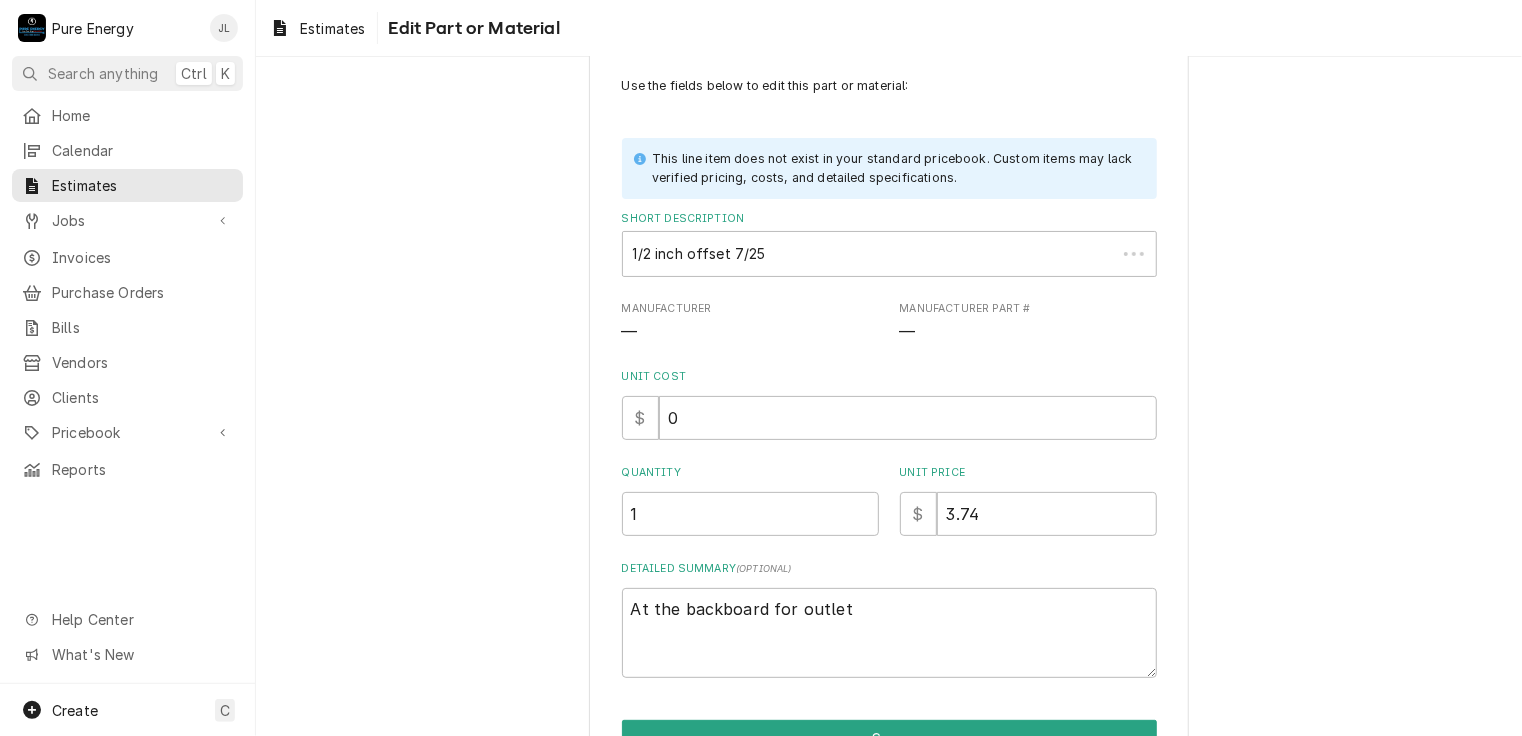 scroll, scrollTop: 0, scrollLeft: 0, axis: both 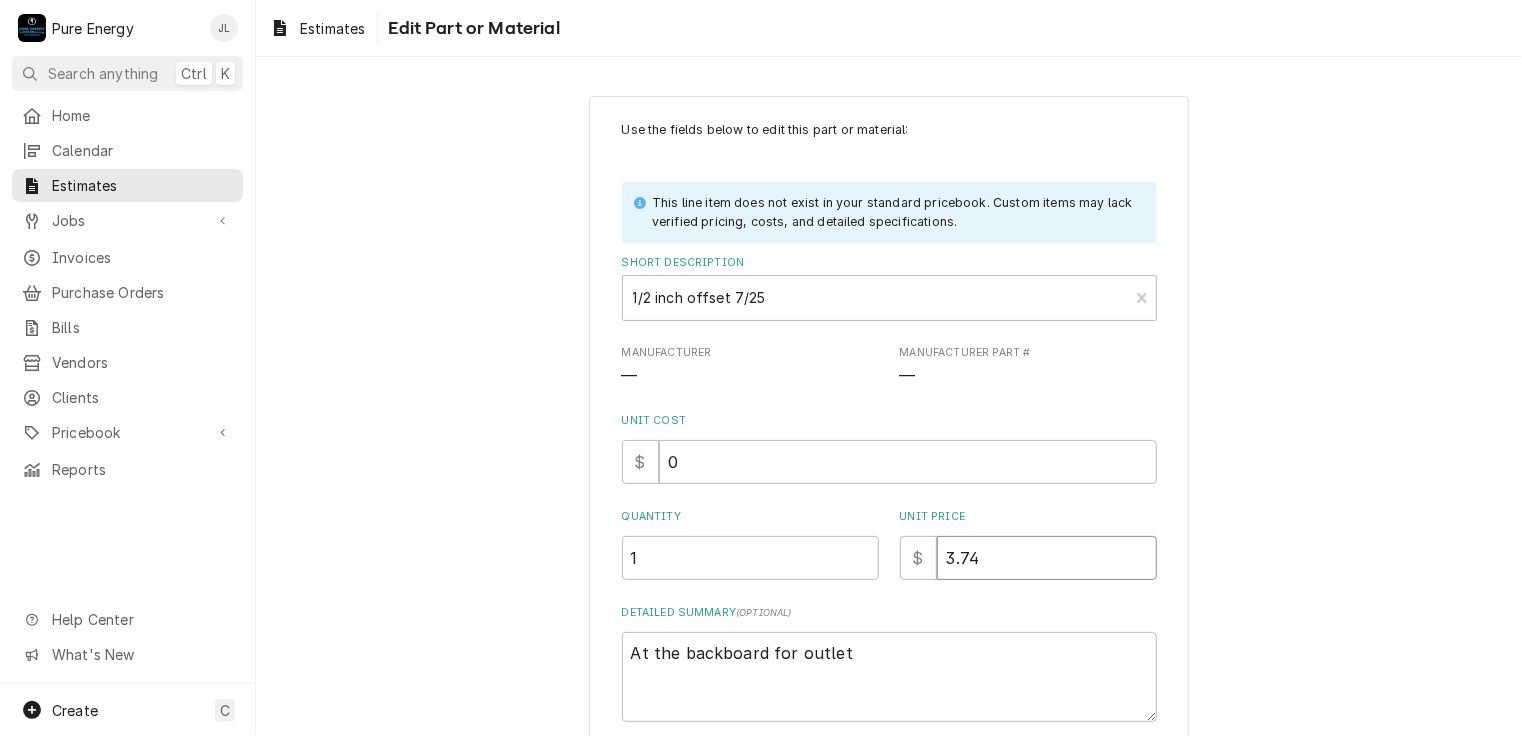 click on "3.74" at bounding box center [1047, 558] 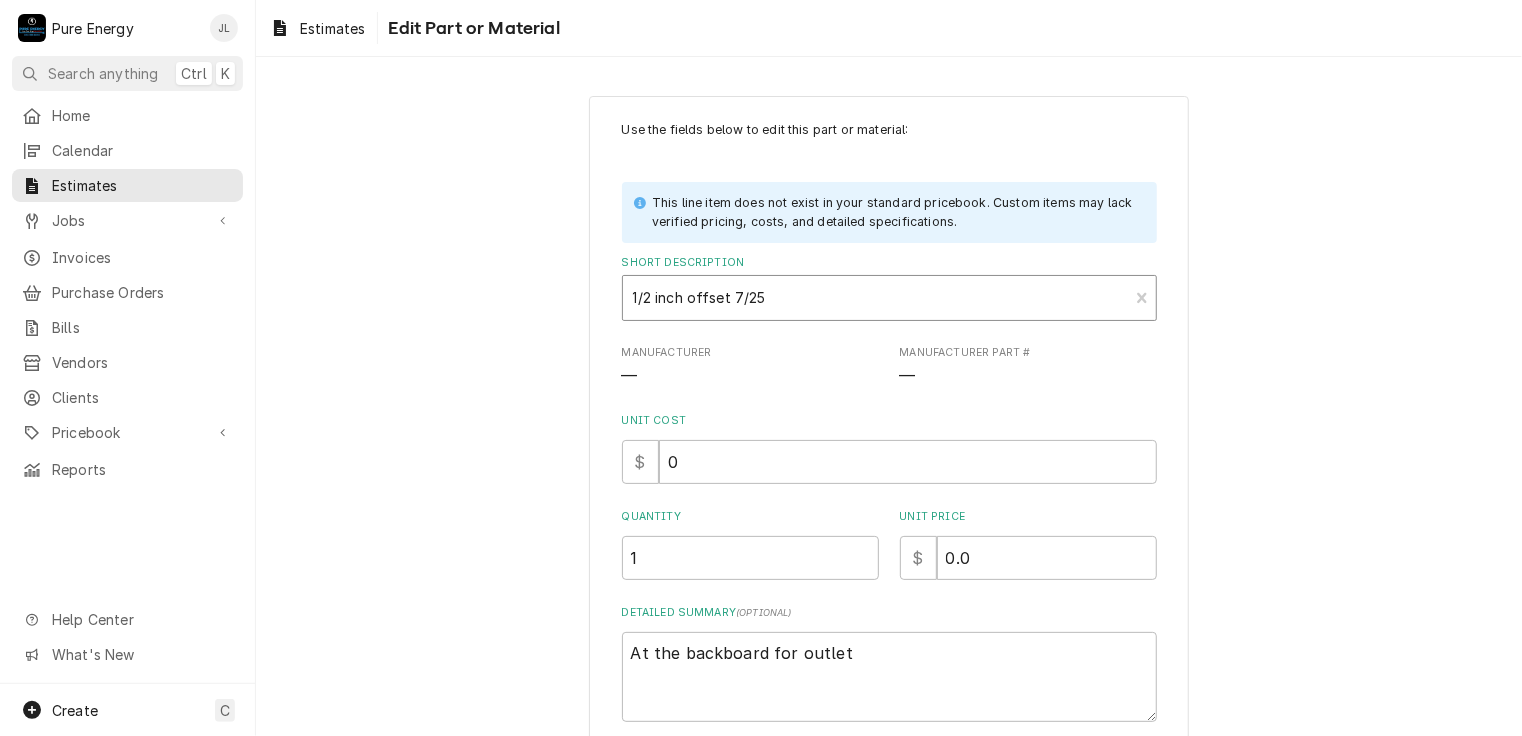scroll, scrollTop: 156, scrollLeft: 0, axis: vertical 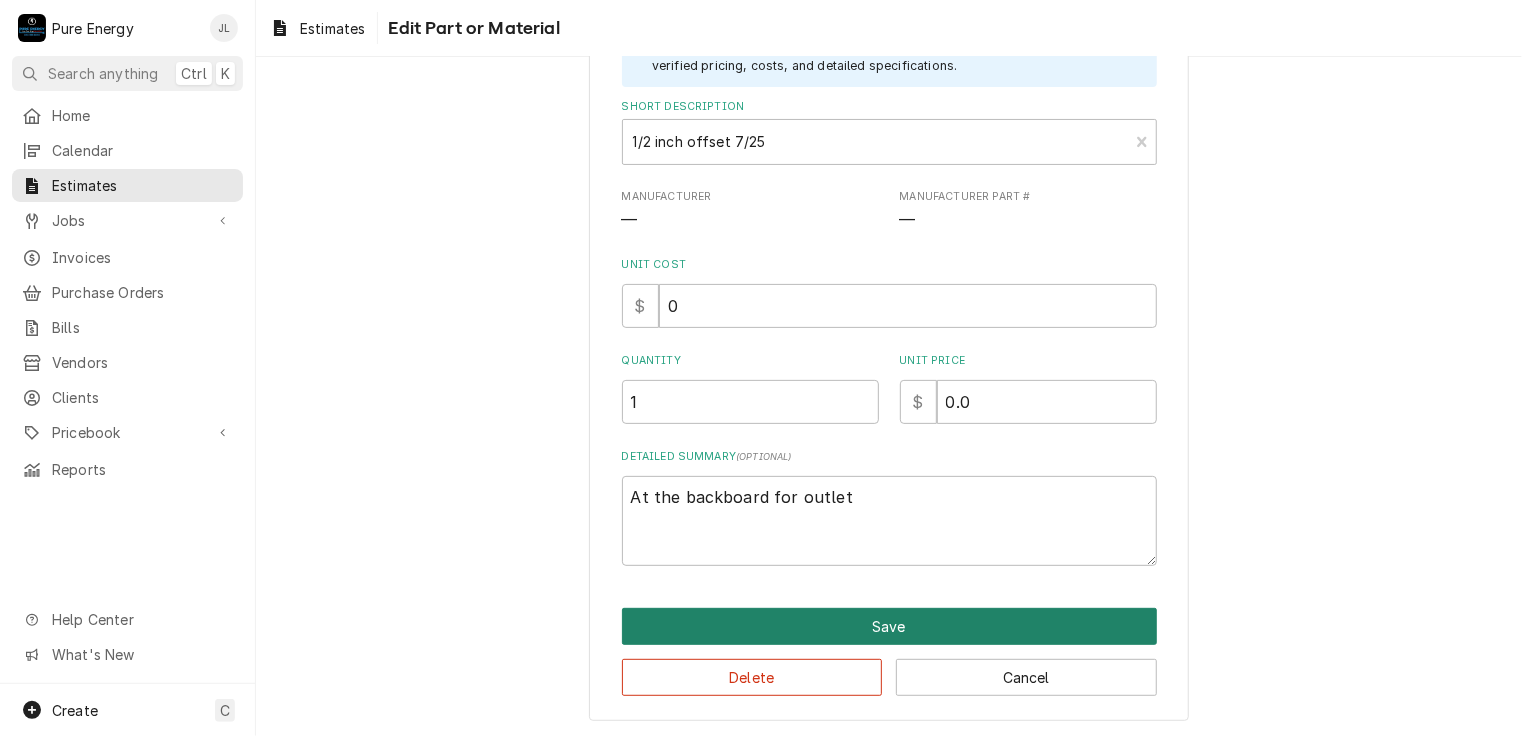 click on "Save" at bounding box center [889, 626] 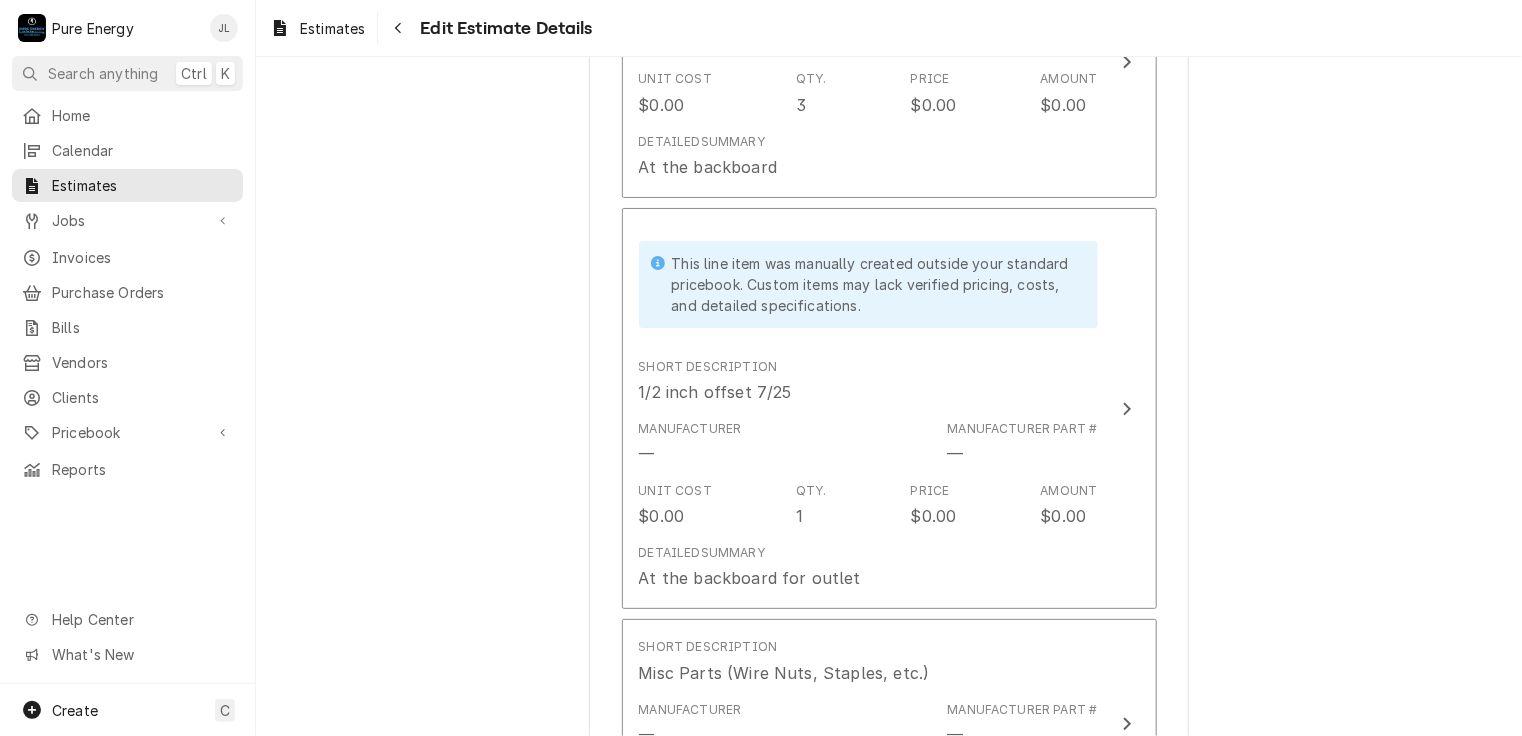 scroll, scrollTop: 10484, scrollLeft: 0, axis: vertical 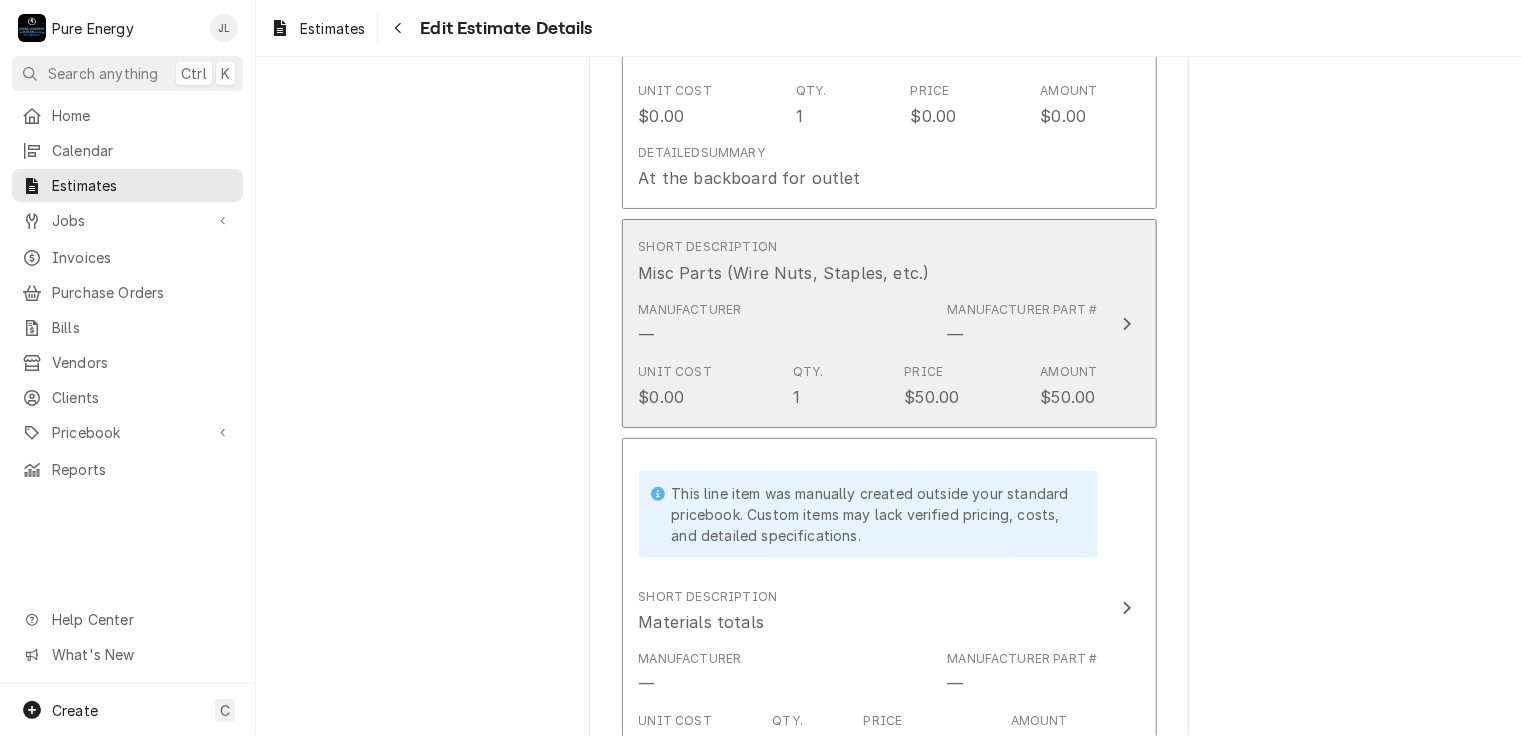 click on "Short Description Misc Parts (Wire Nuts, Staples, etc.)" at bounding box center [868, 261] 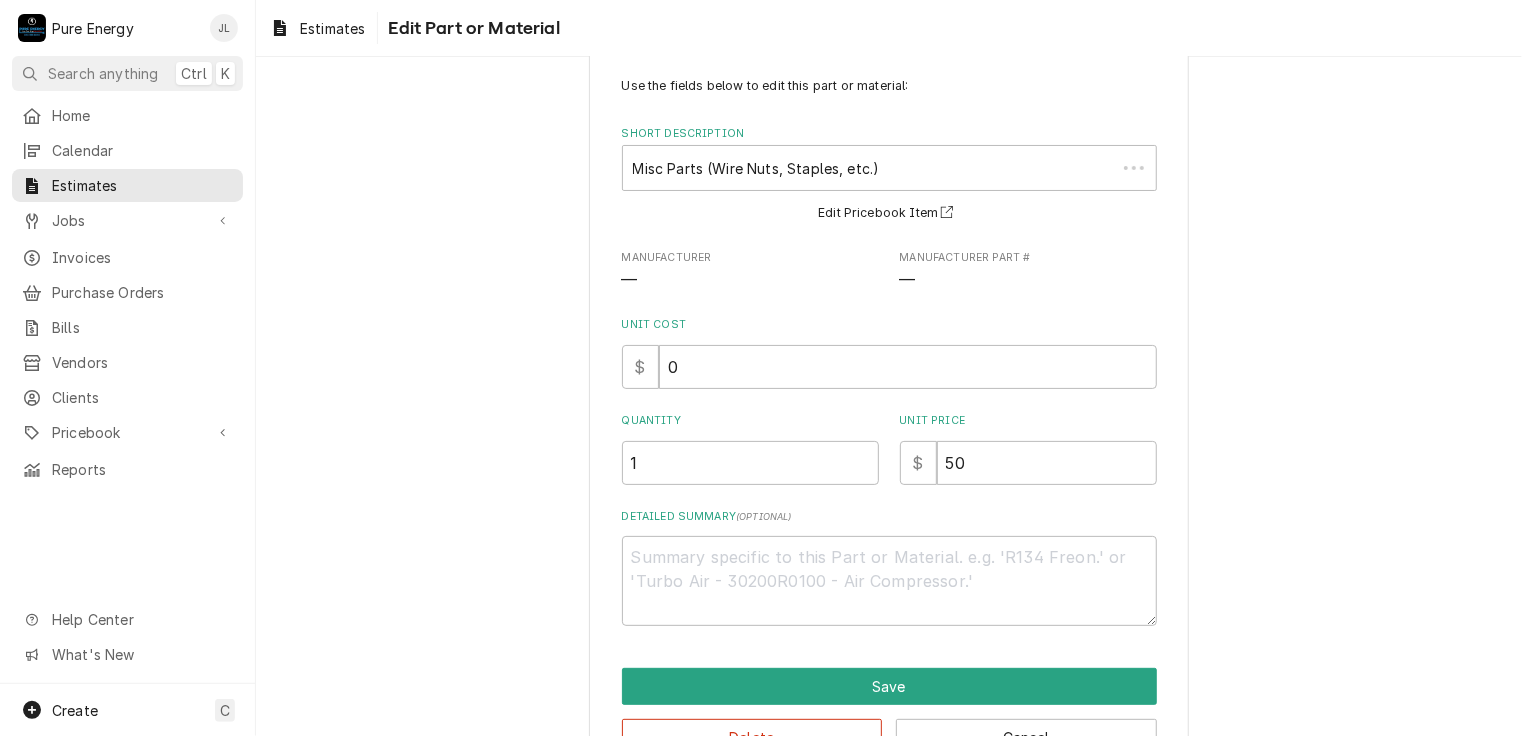 scroll, scrollTop: 0, scrollLeft: 0, axis: both 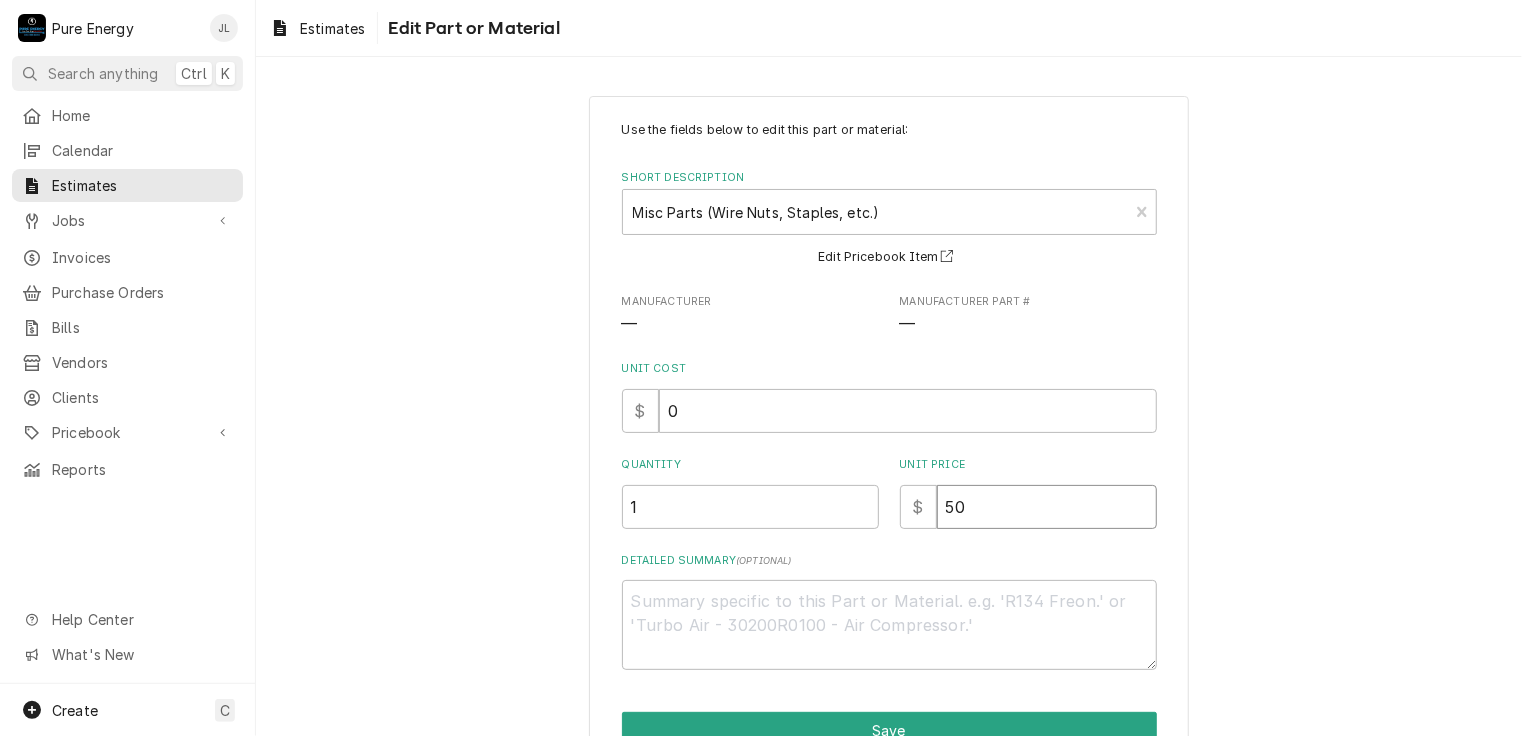click on "50" at bounding box center [1047, 507] 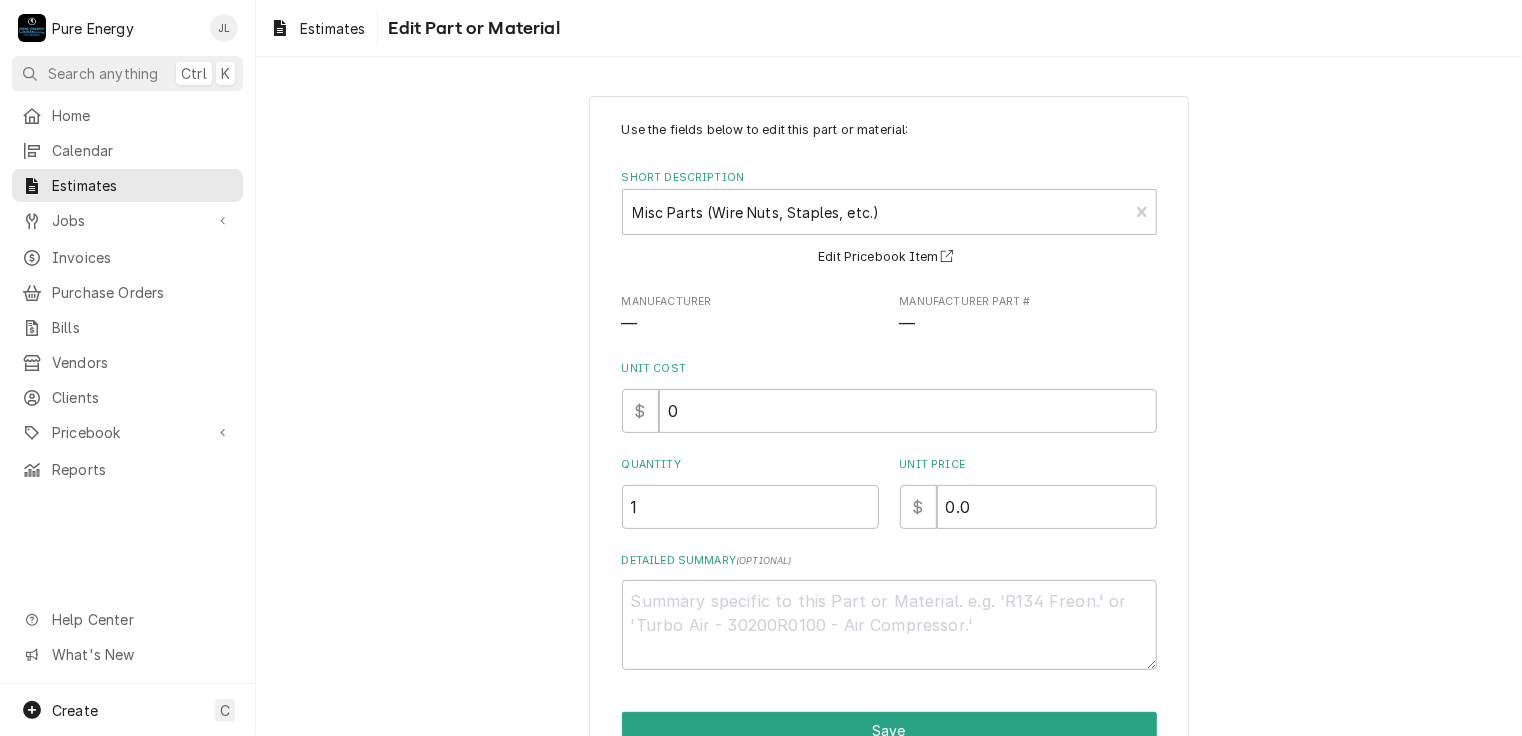scroll, scrollTop: 105, scrollLeft: 0, axis: vertical 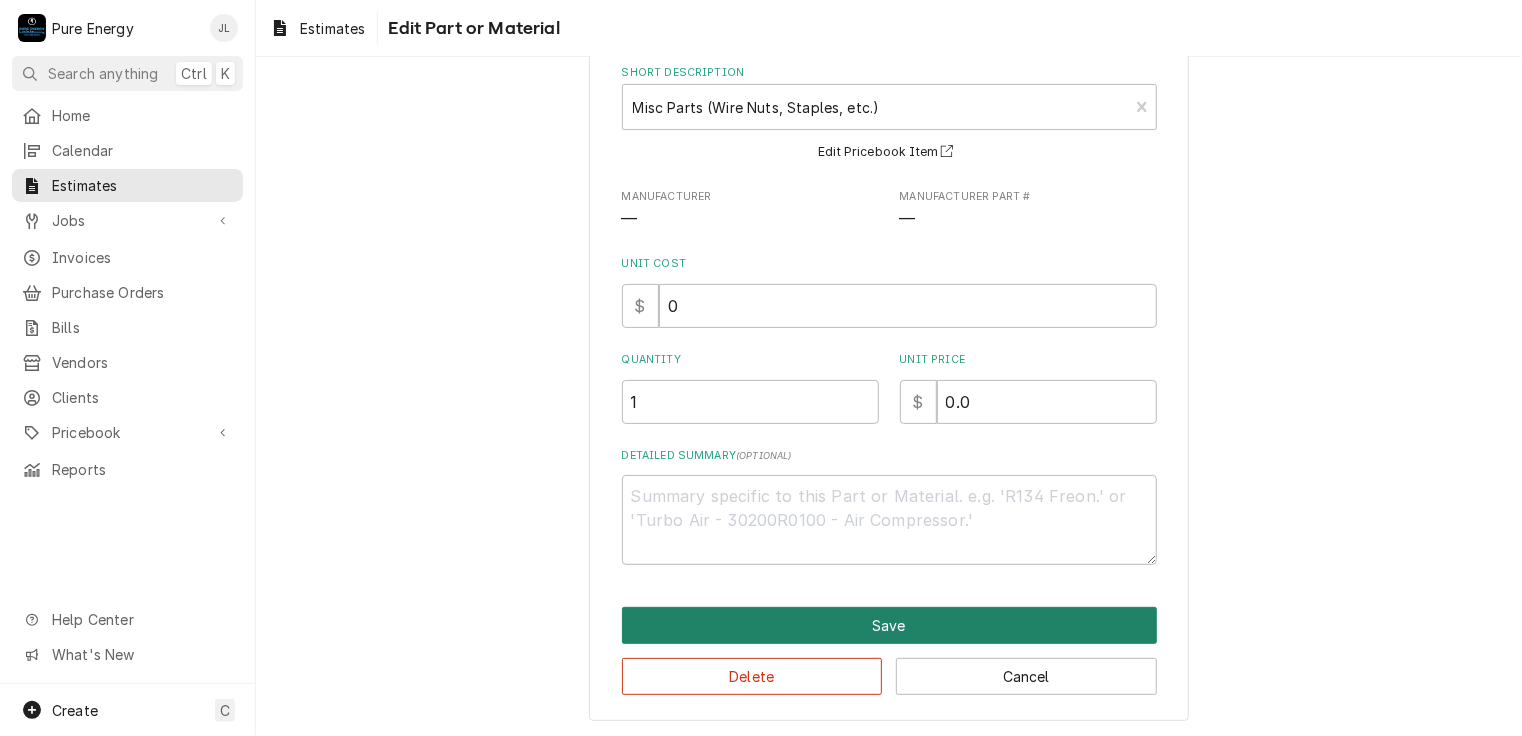 click on "Save" at bounding box center (889, 625) 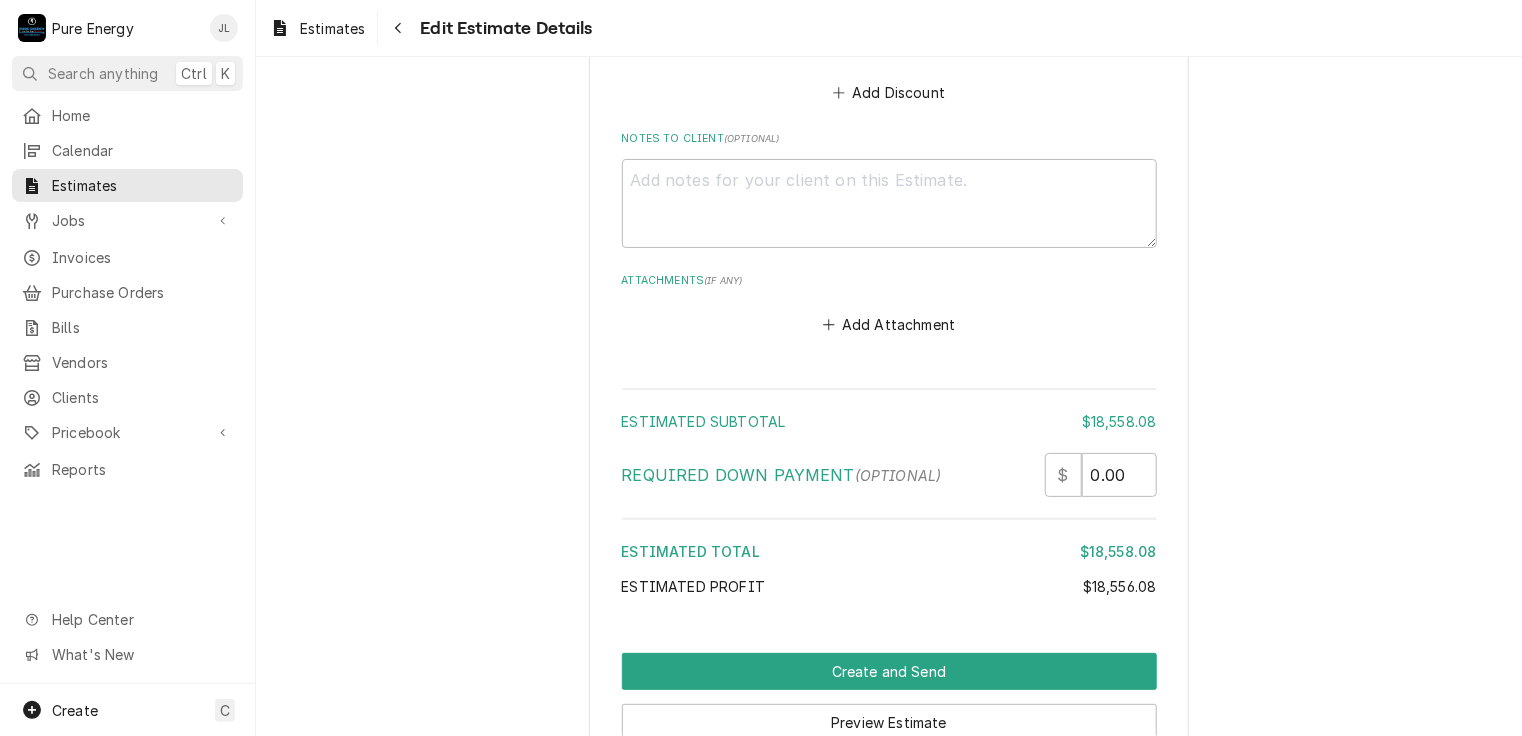 scroll, scrollTop: 11563, scrollLeft: 0, axis: vertical 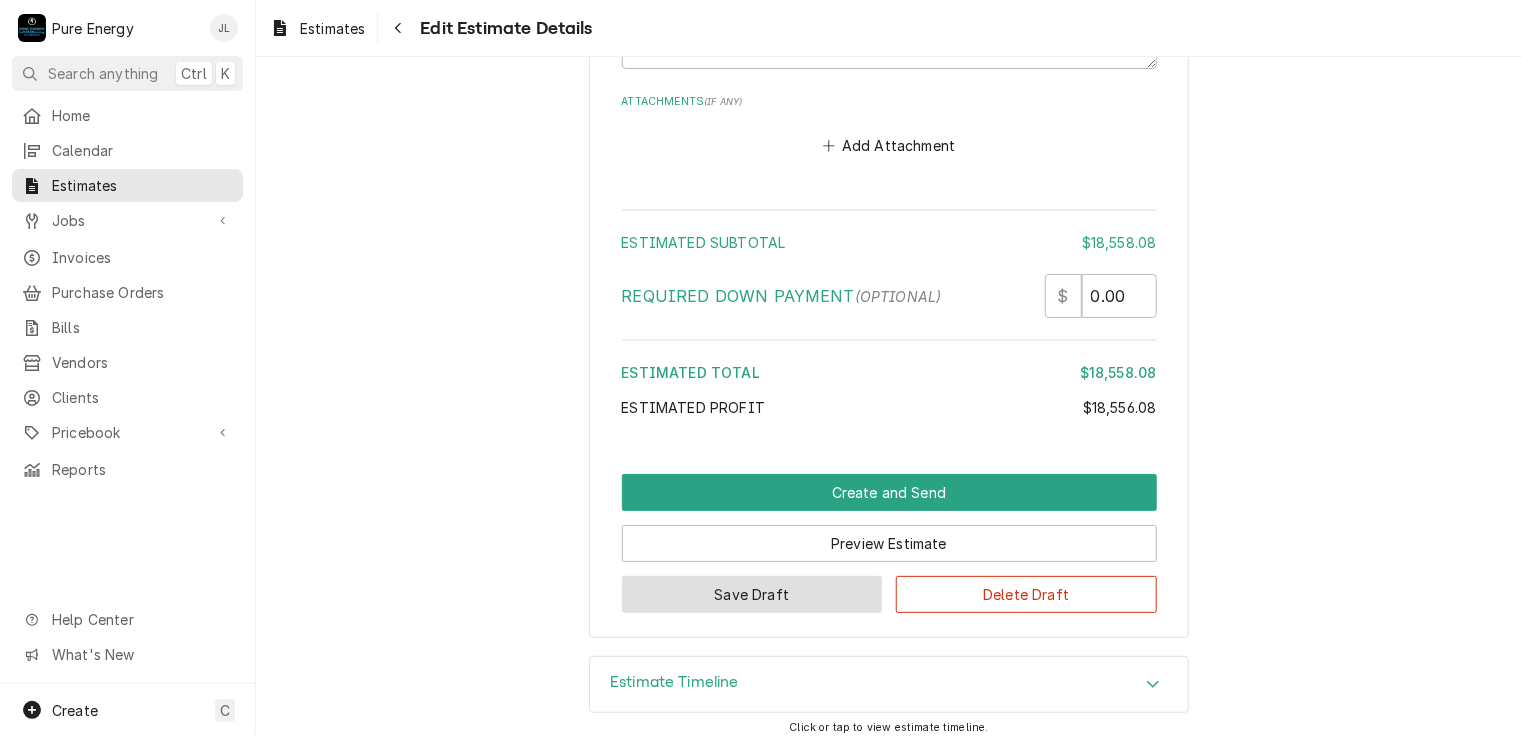 click on "Save Draft" at bounding box center (752, 594) 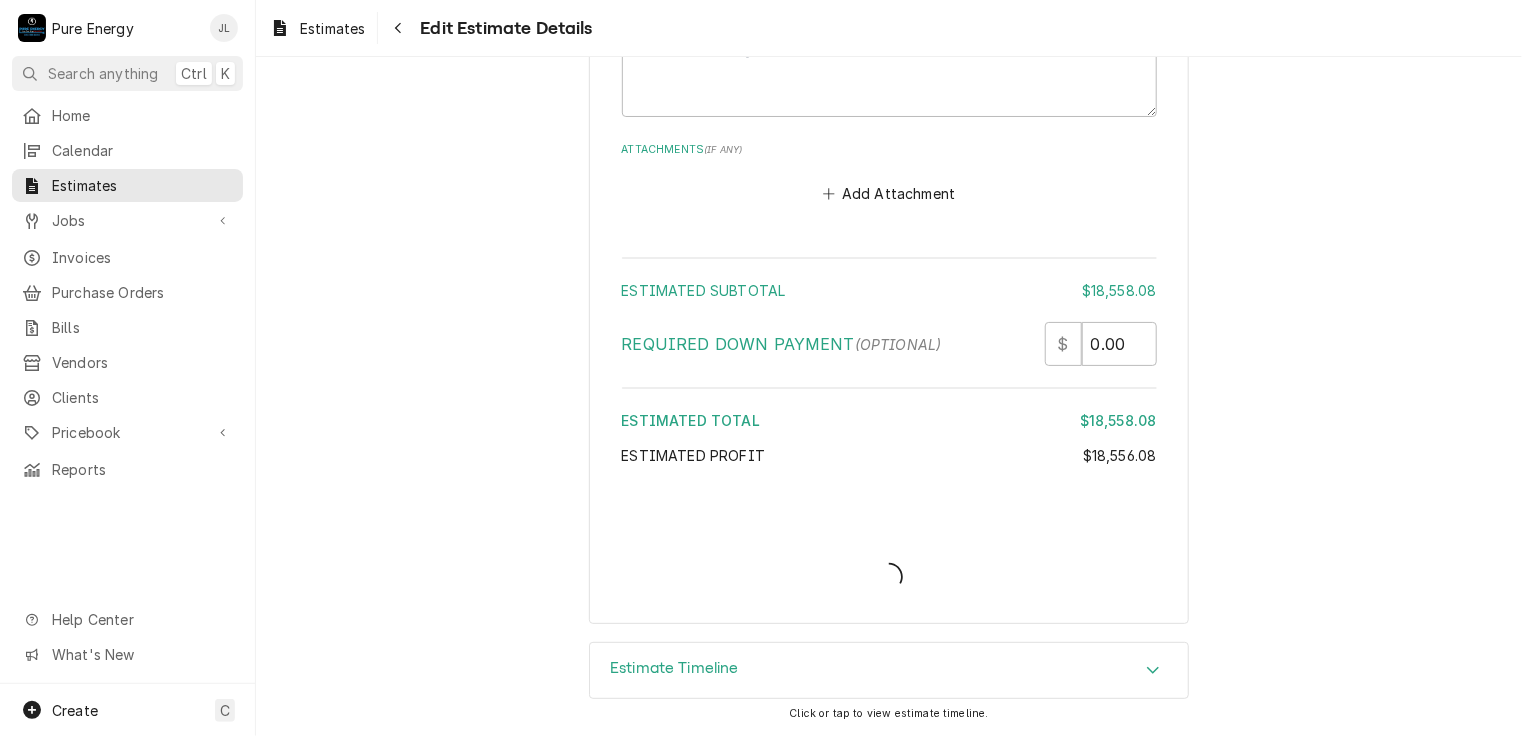scroll, scrollTop: 11502, scrollLeft: 0, axis: vertical 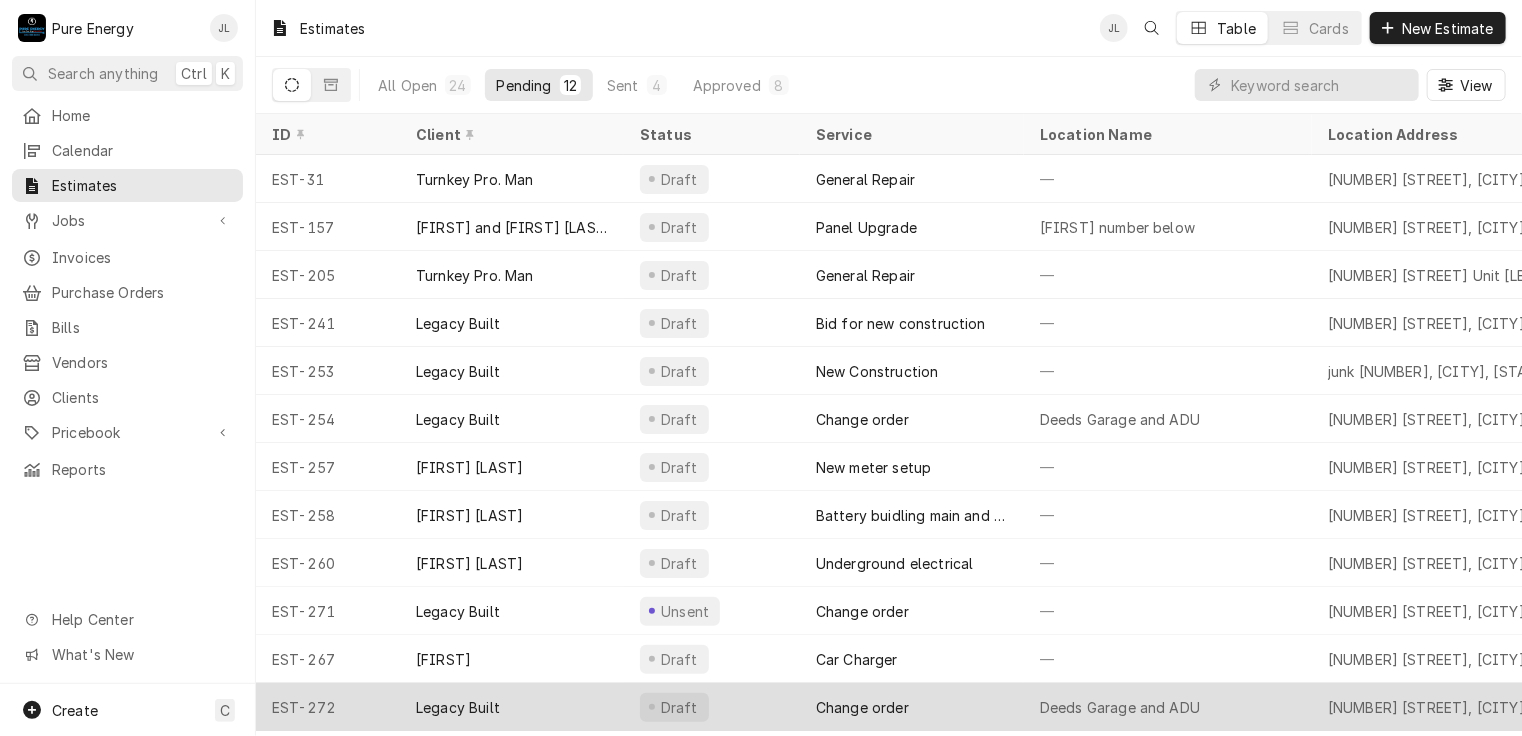 click on "Change order" at bounding box center [912, 707] 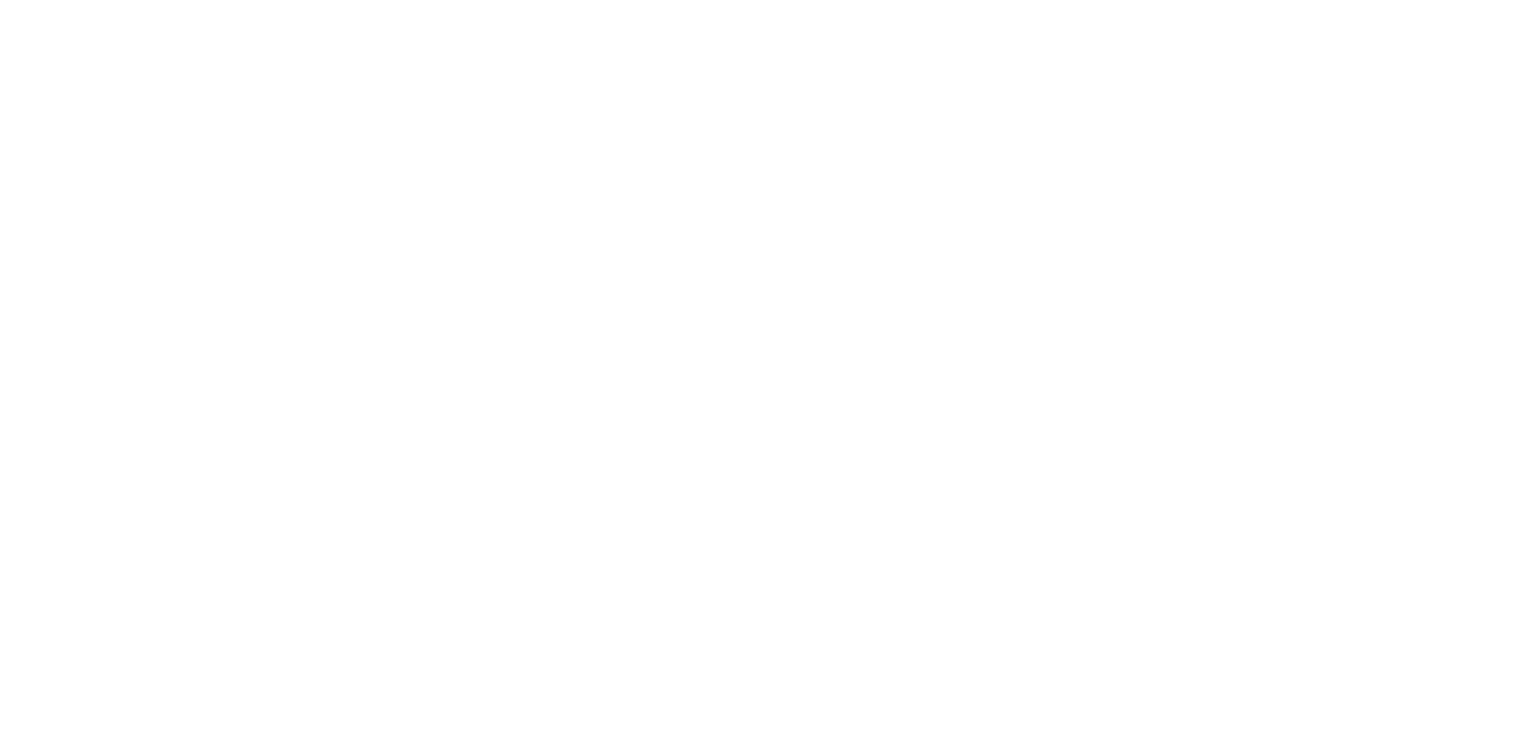 scroll, scrollTop: 0, scrollLeft: 0, axis: both 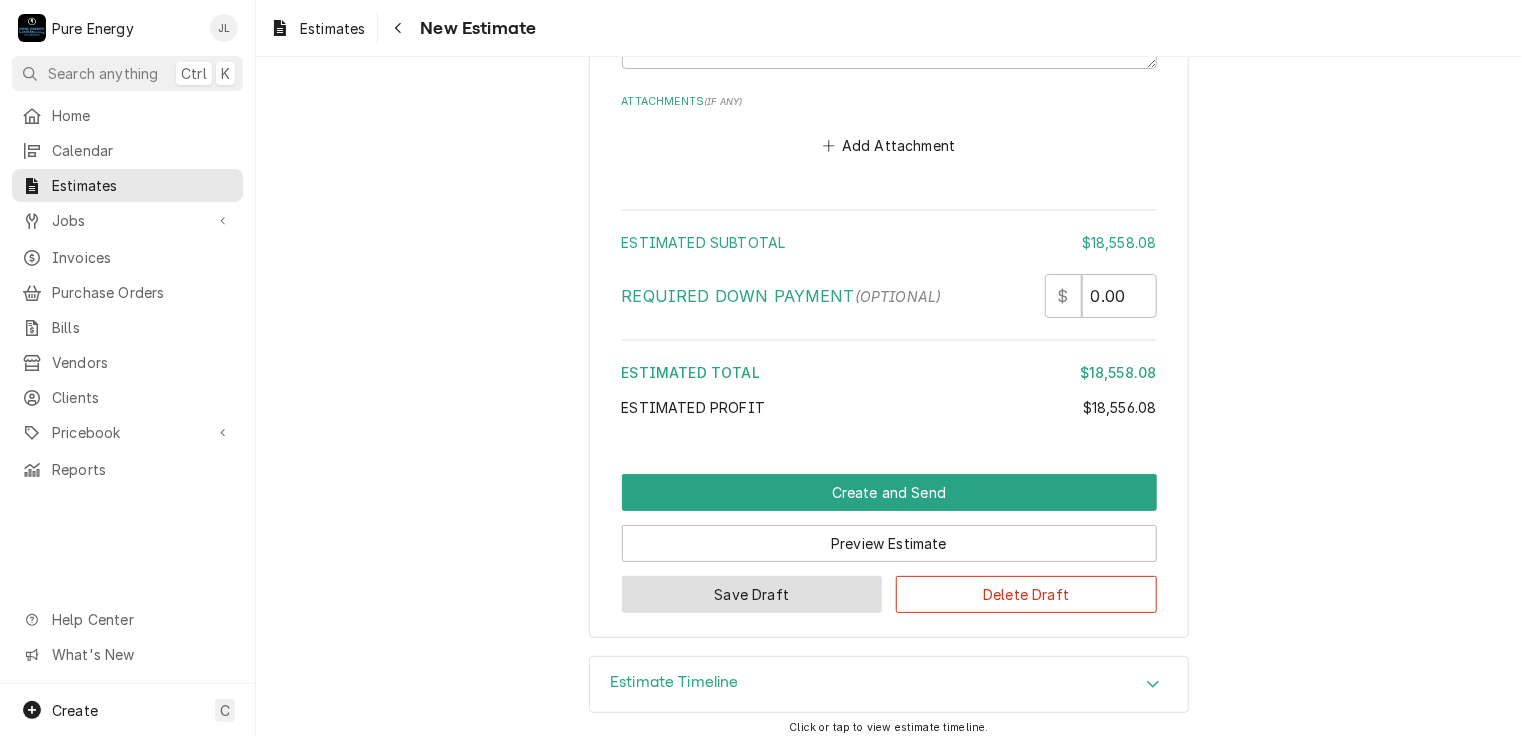 click on "Save Draft" at bounding box center [752, 594] 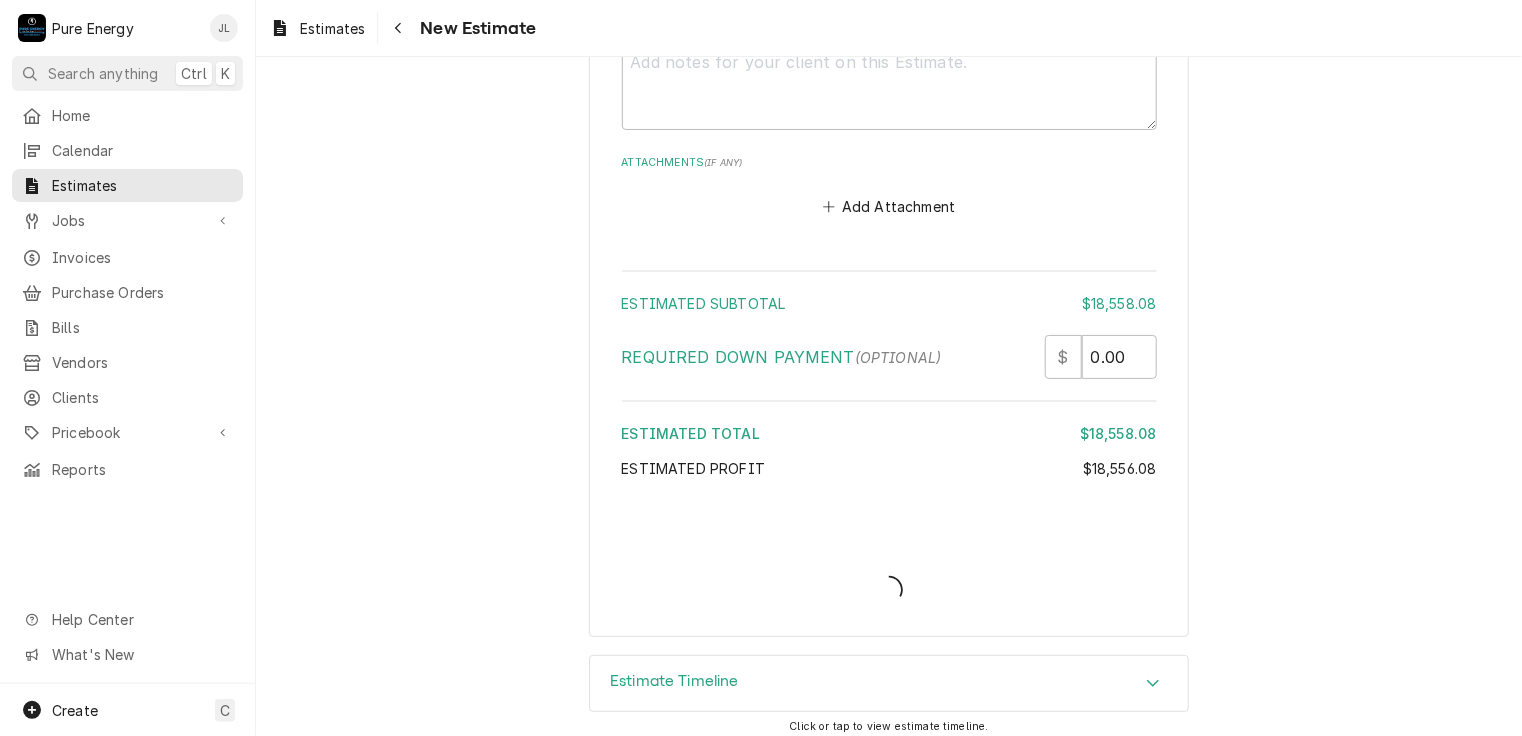 type on "x" 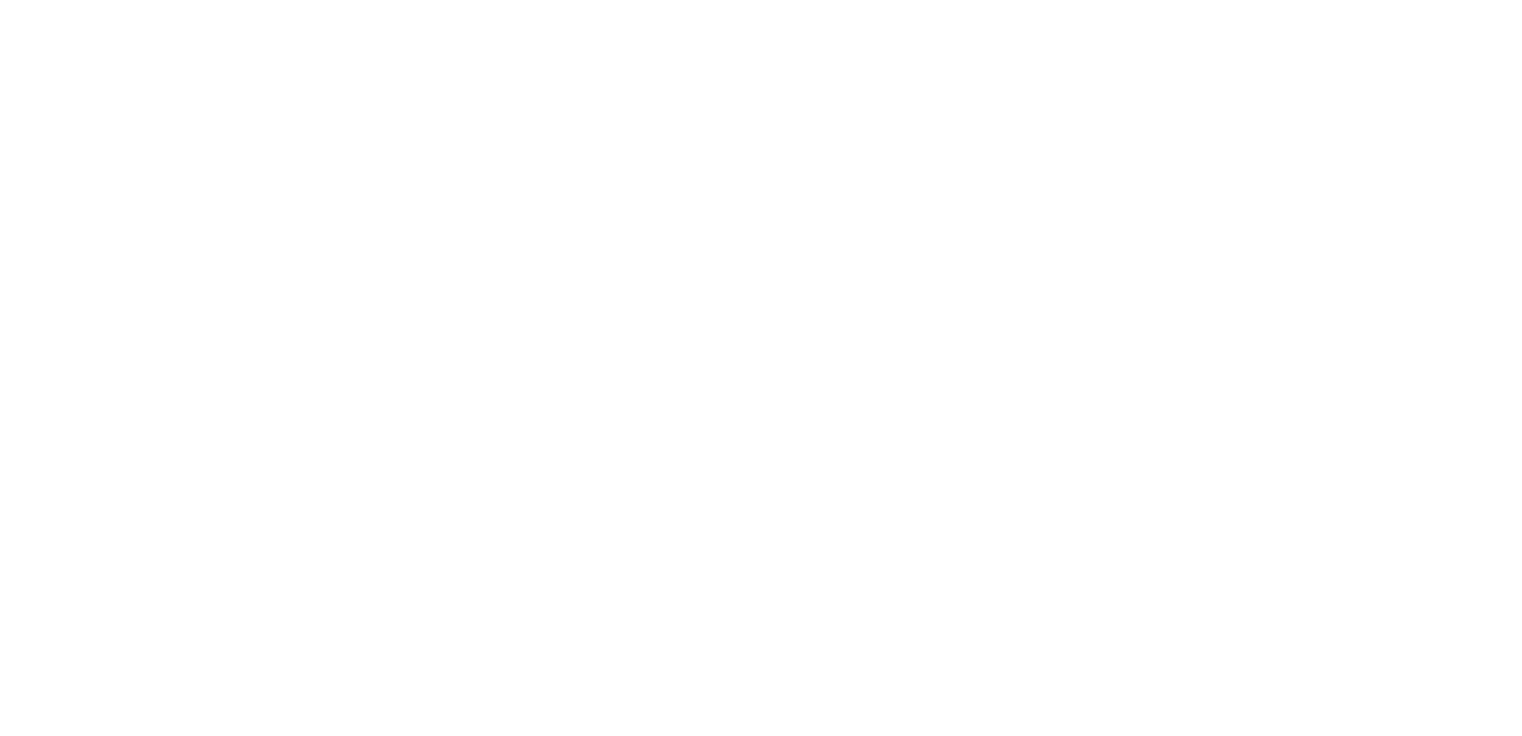 scroll, scrollTop: 0, scrollLeft: 0, axis: both 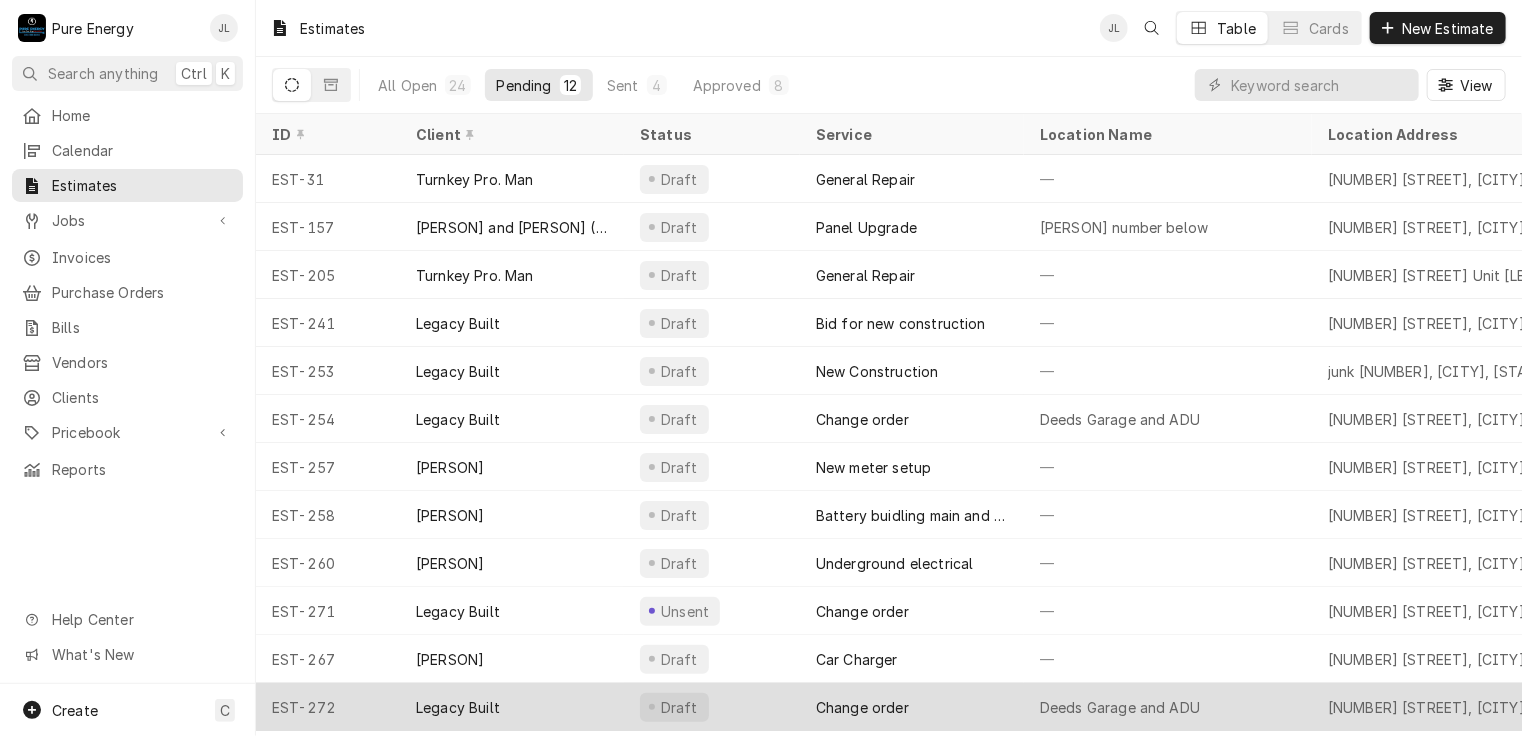 click on "Change order" at bounding box center [912, 707] 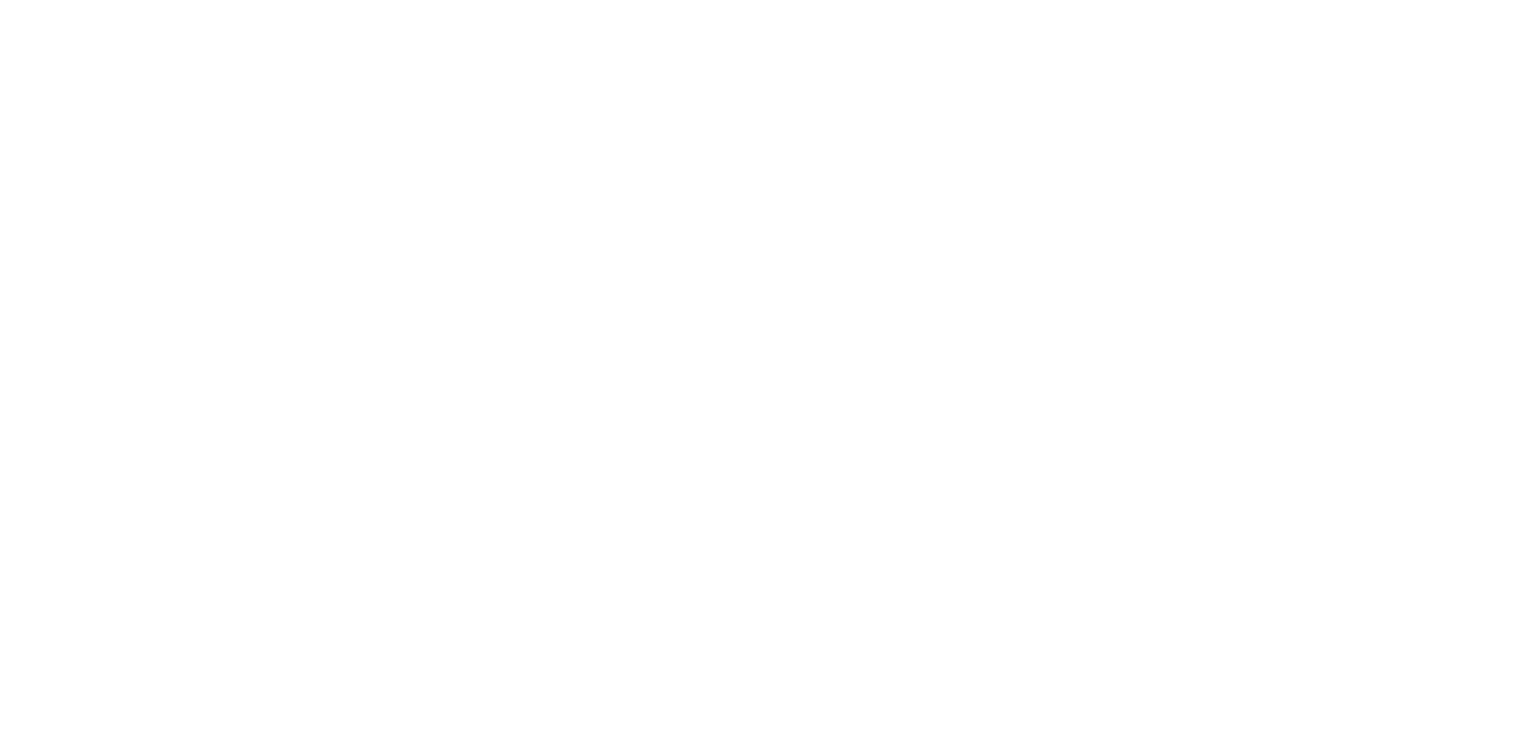 scroll, scrollTop: 0, scrollLeft: 0, axis: both 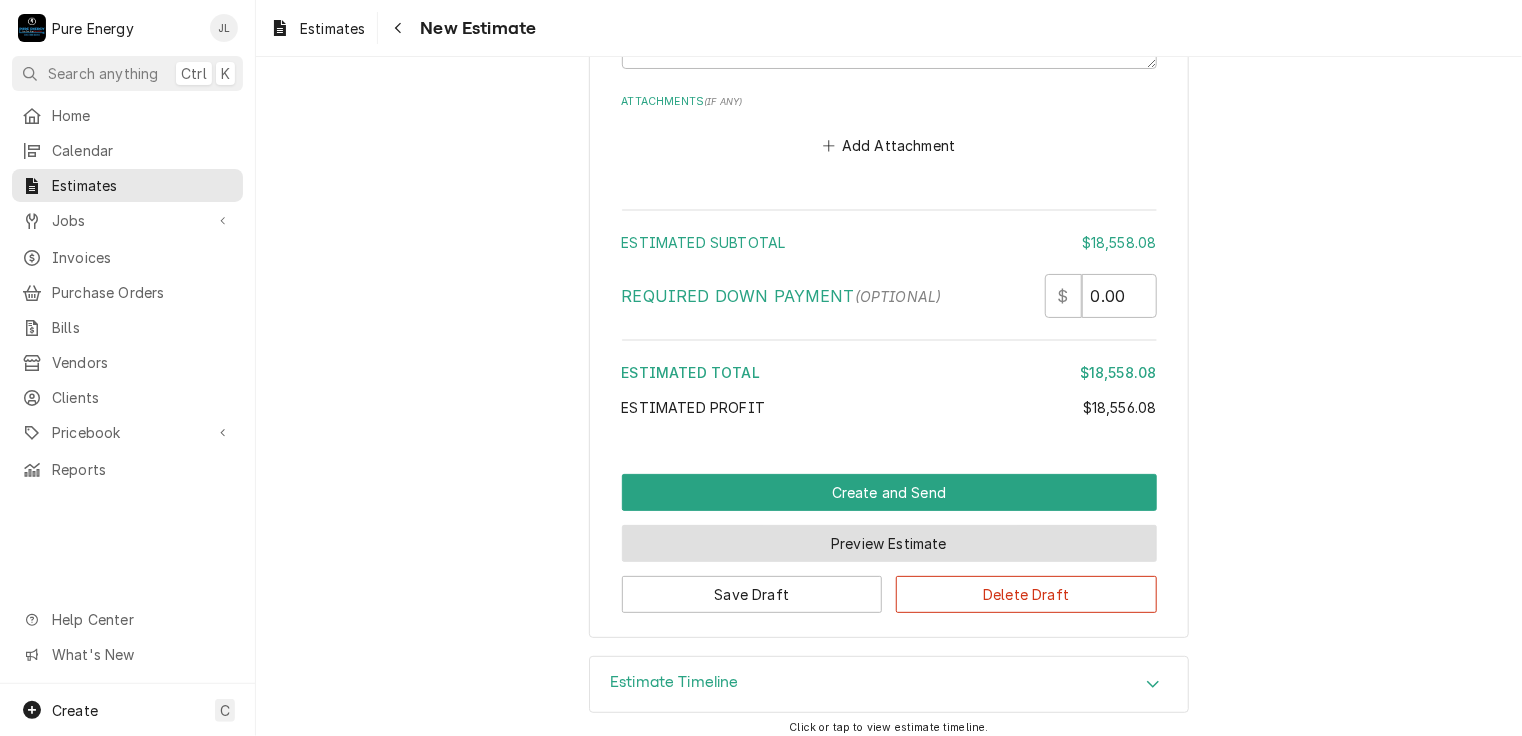 click on "Preview Estimate" at bounding box center [889, 543] 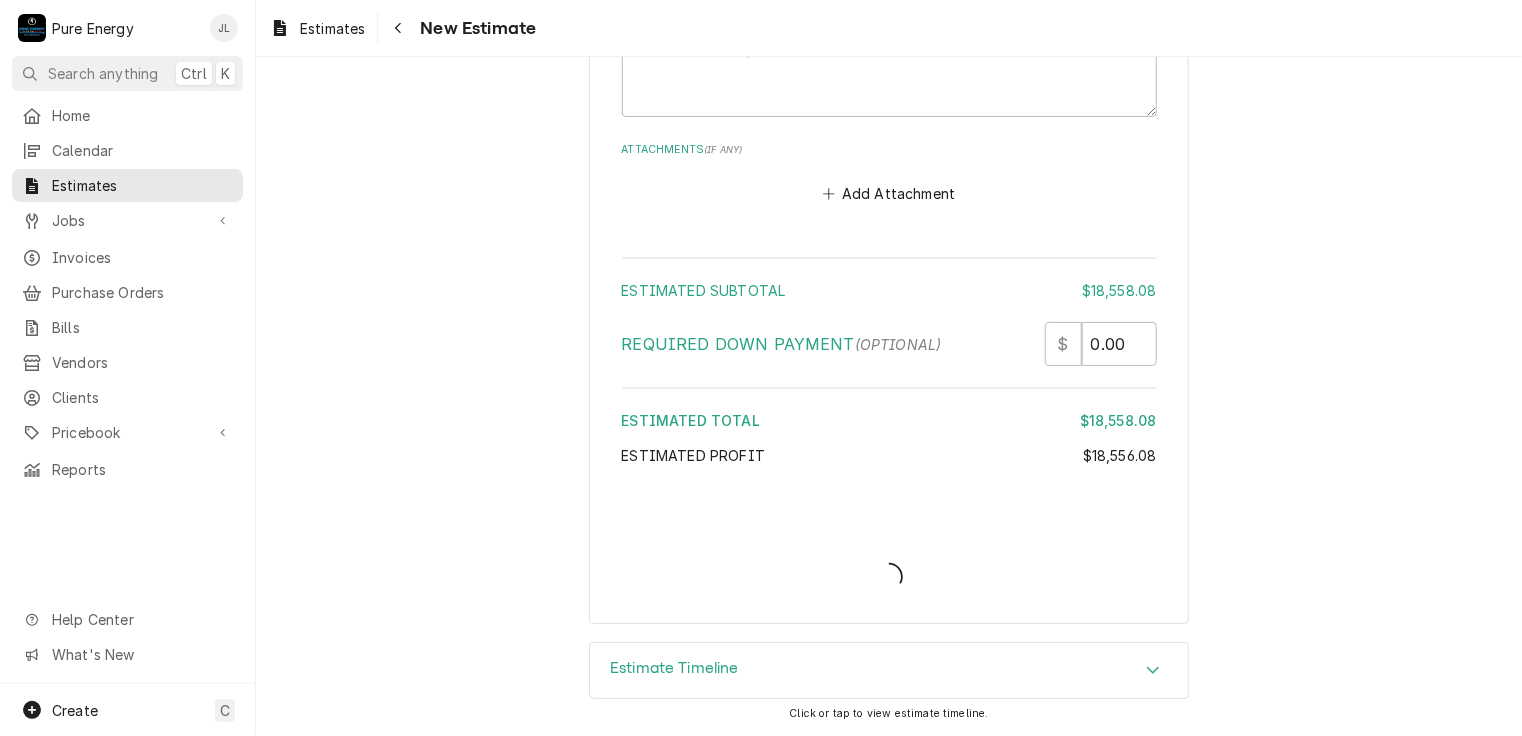 scroll, scrollTop: 11502, scrollLeft: 0, axis: vertical 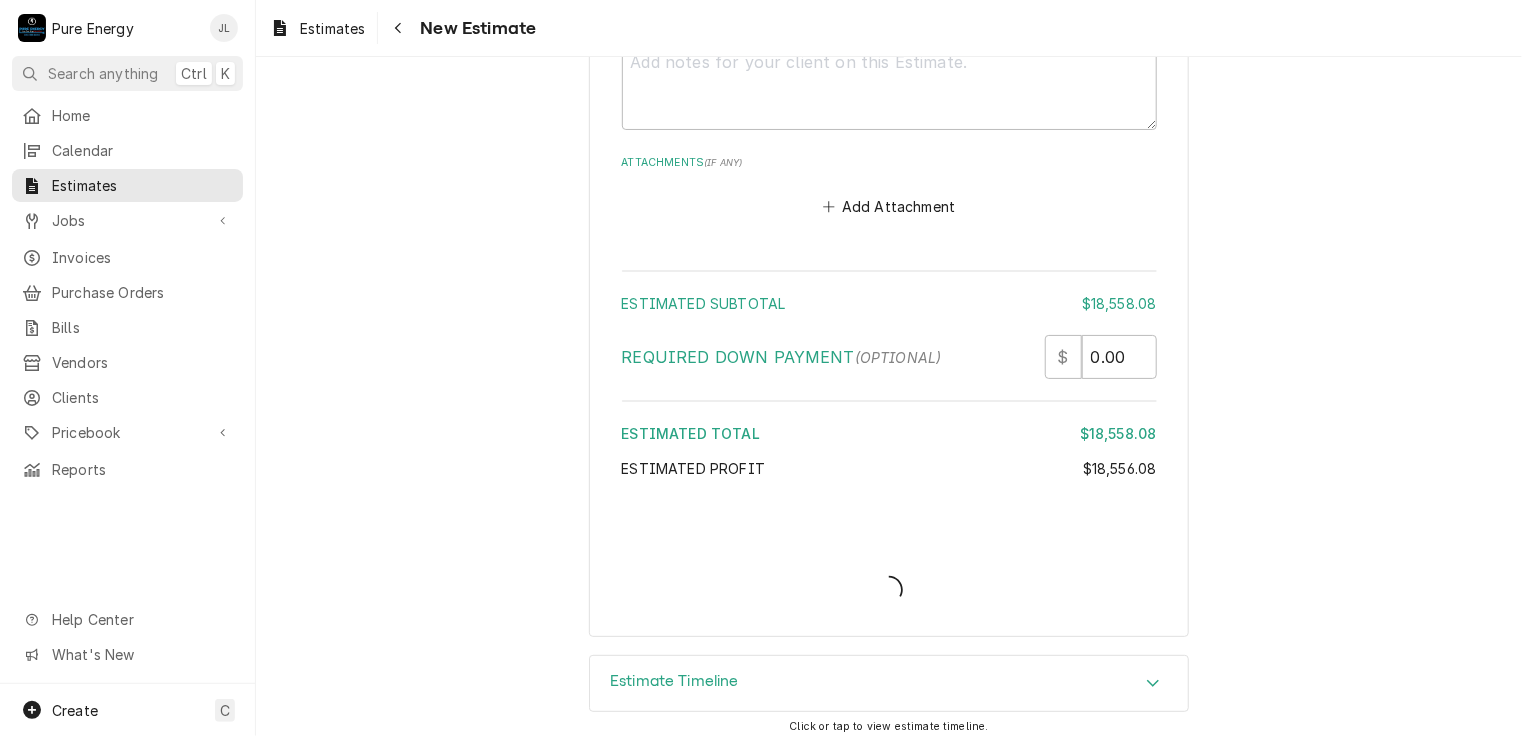 type on "x" 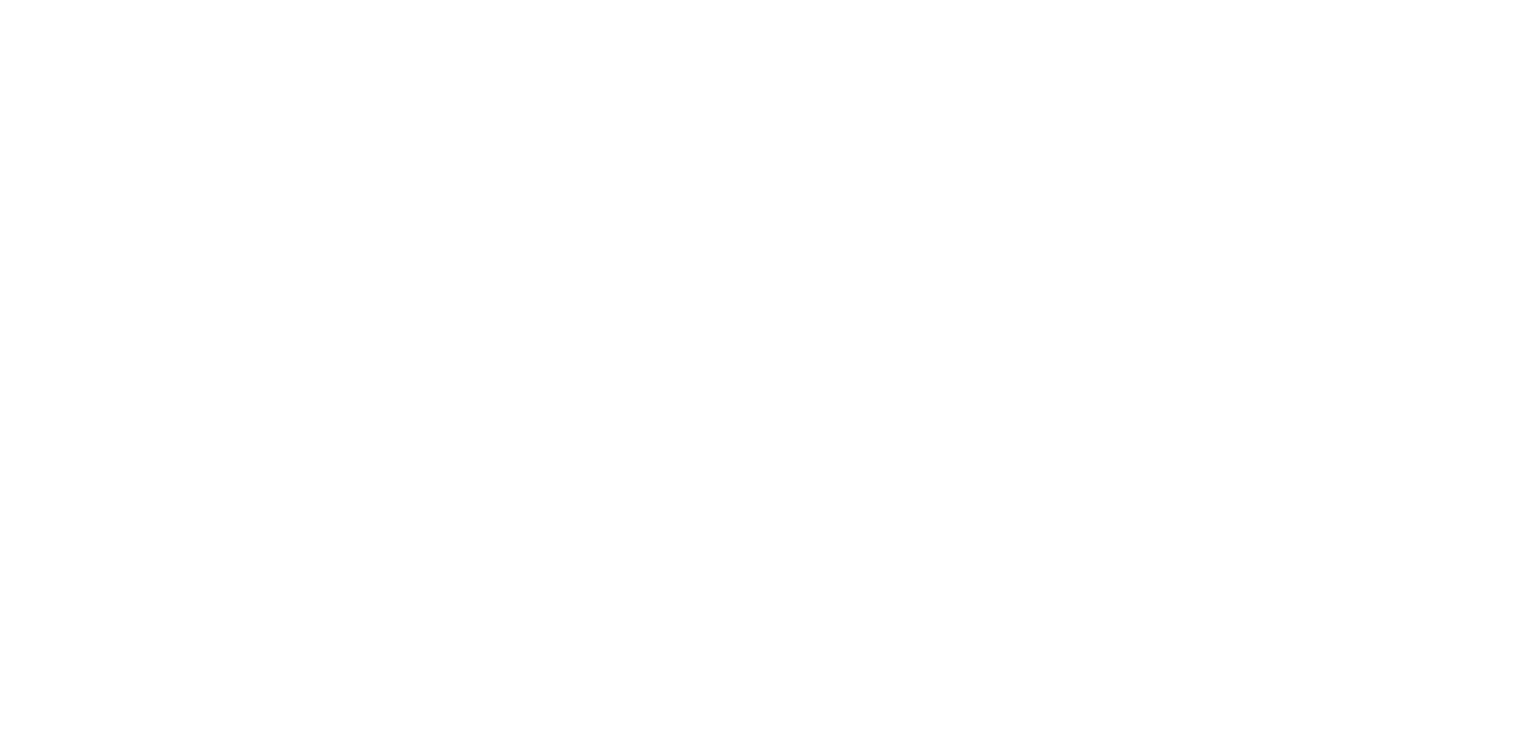 scroll, scrollTop: 0, scrollLeft: 0, axis: both 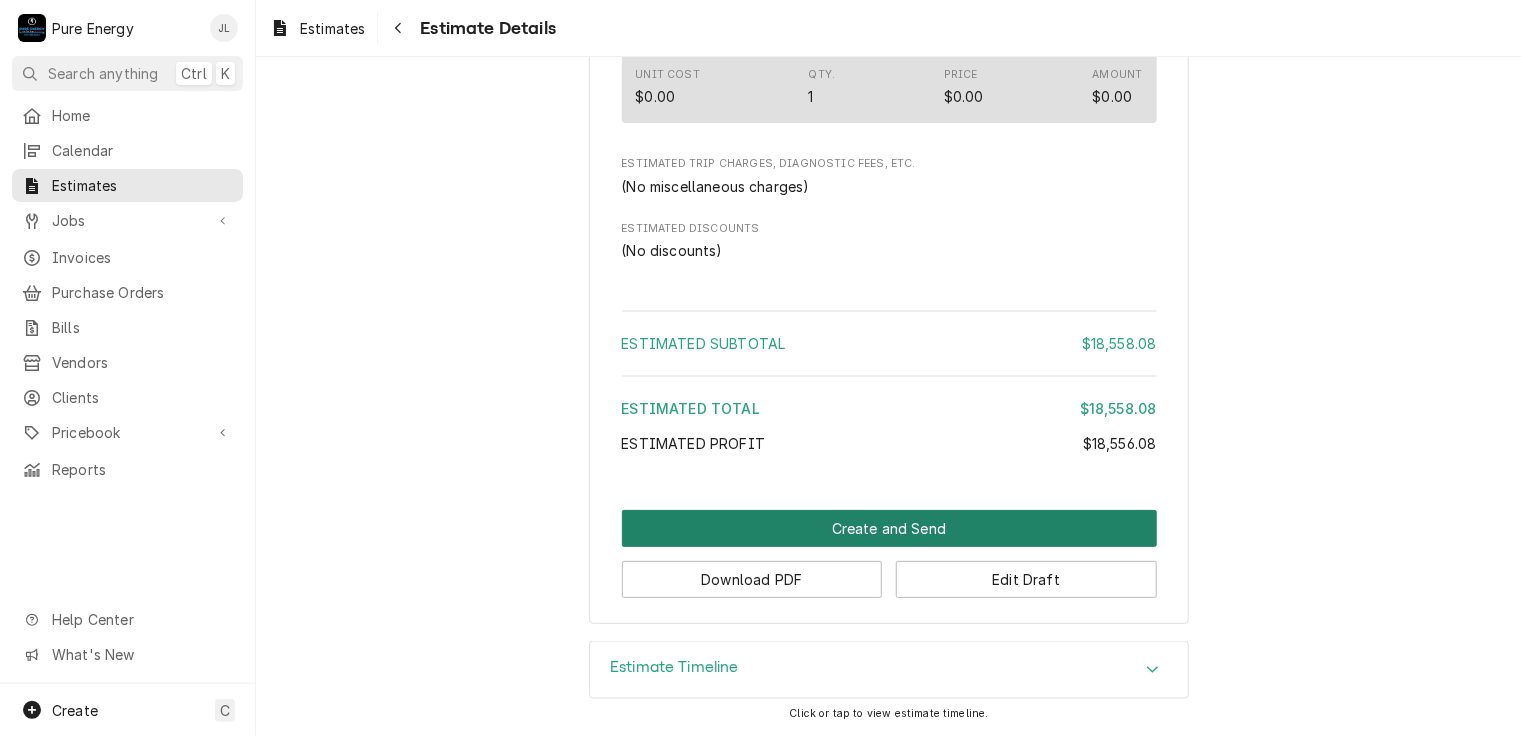 click on "Create and Send" at bounding box center [889, 528] 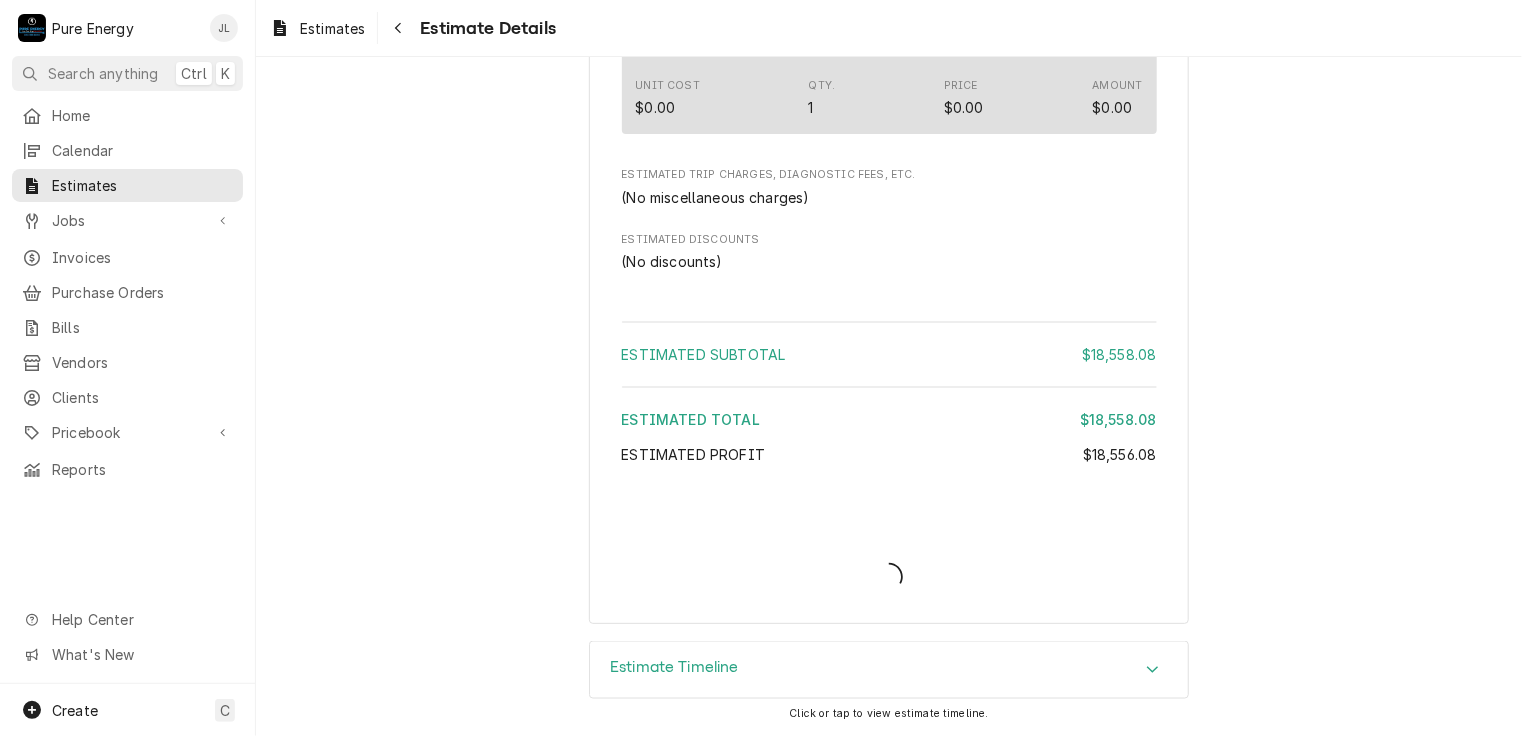 scroll, scrollTop: 8817, scrollLeft: 0, axis: vertical 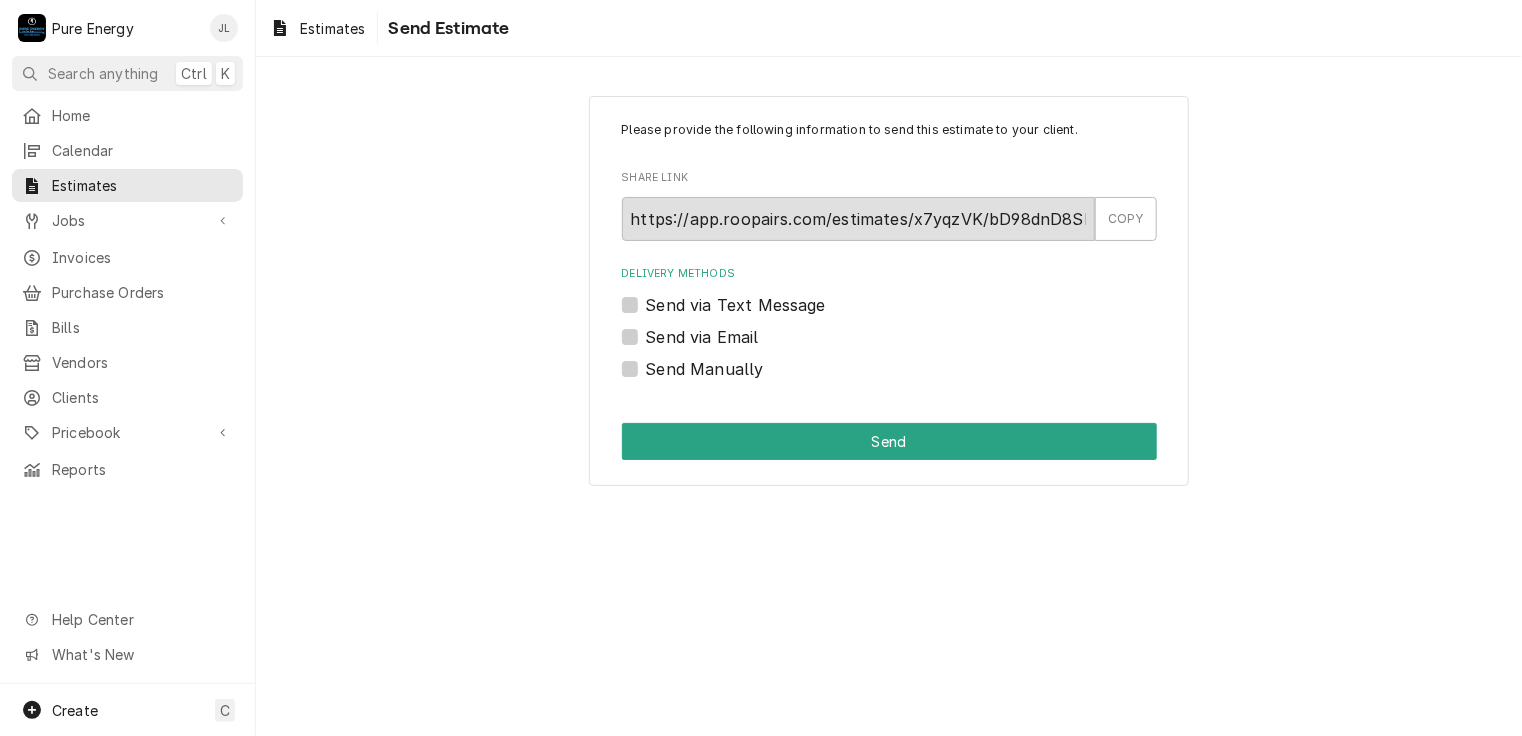 click on "Send Manually" at bounding box center (705, 369) 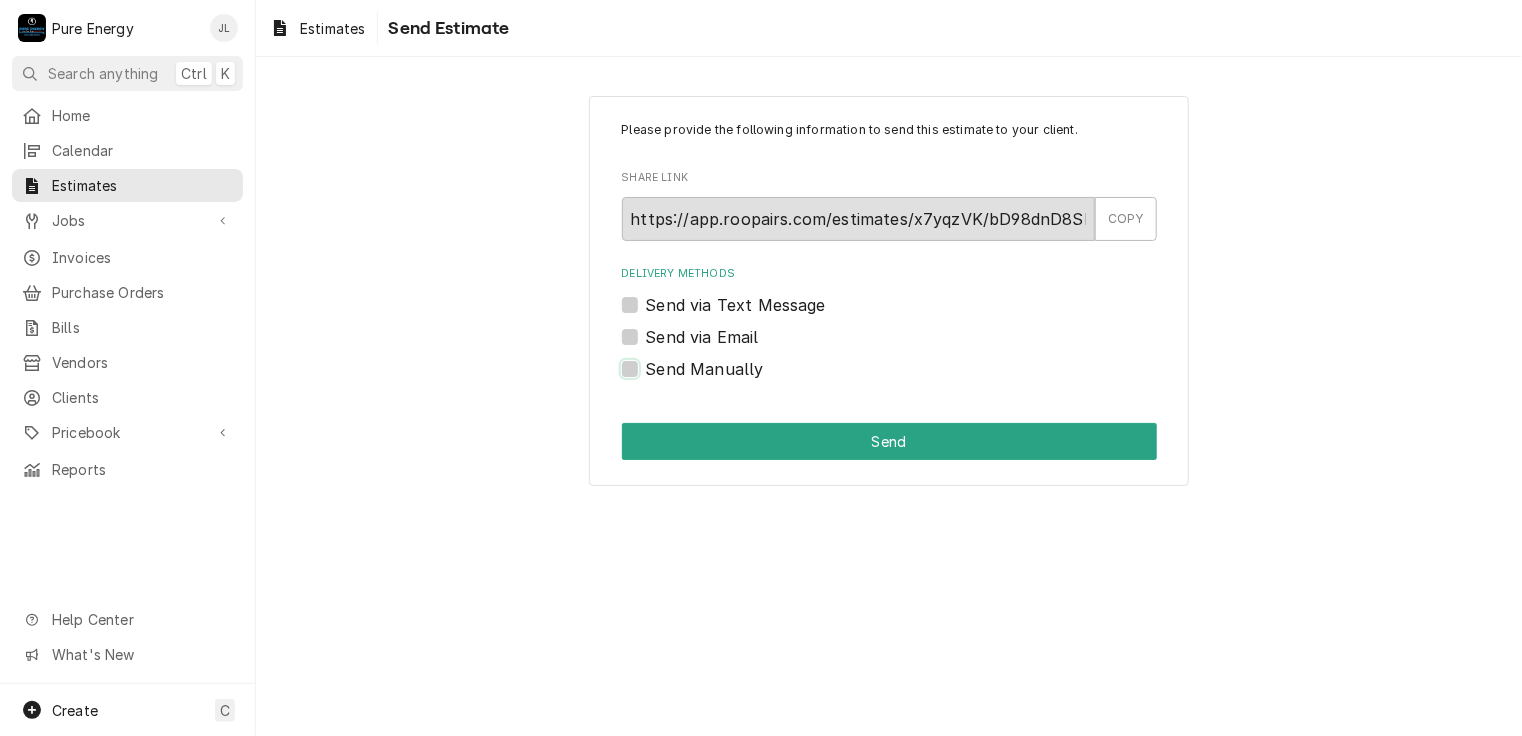 click on "Send Manually" at bounding box center (913, 379) 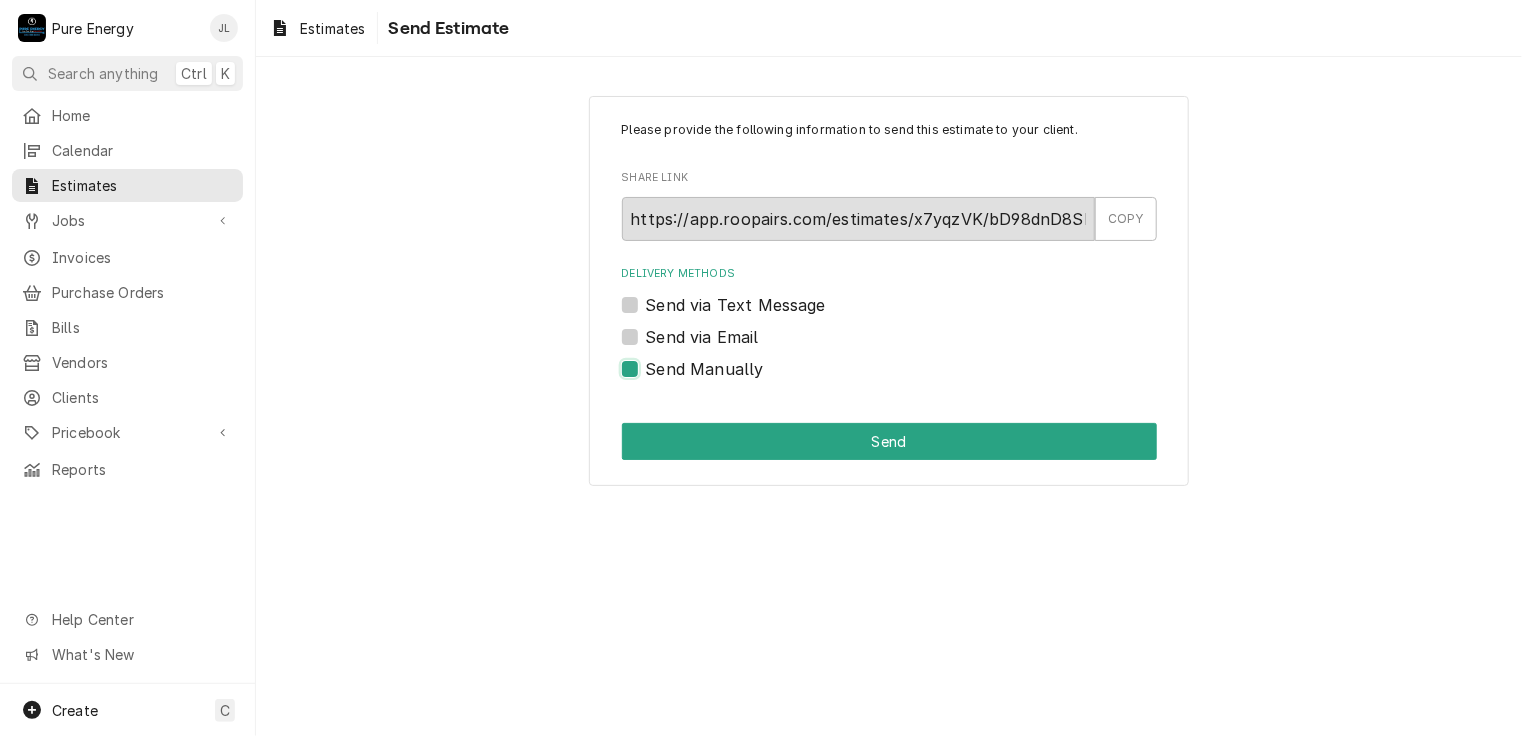 checkbox on "true" 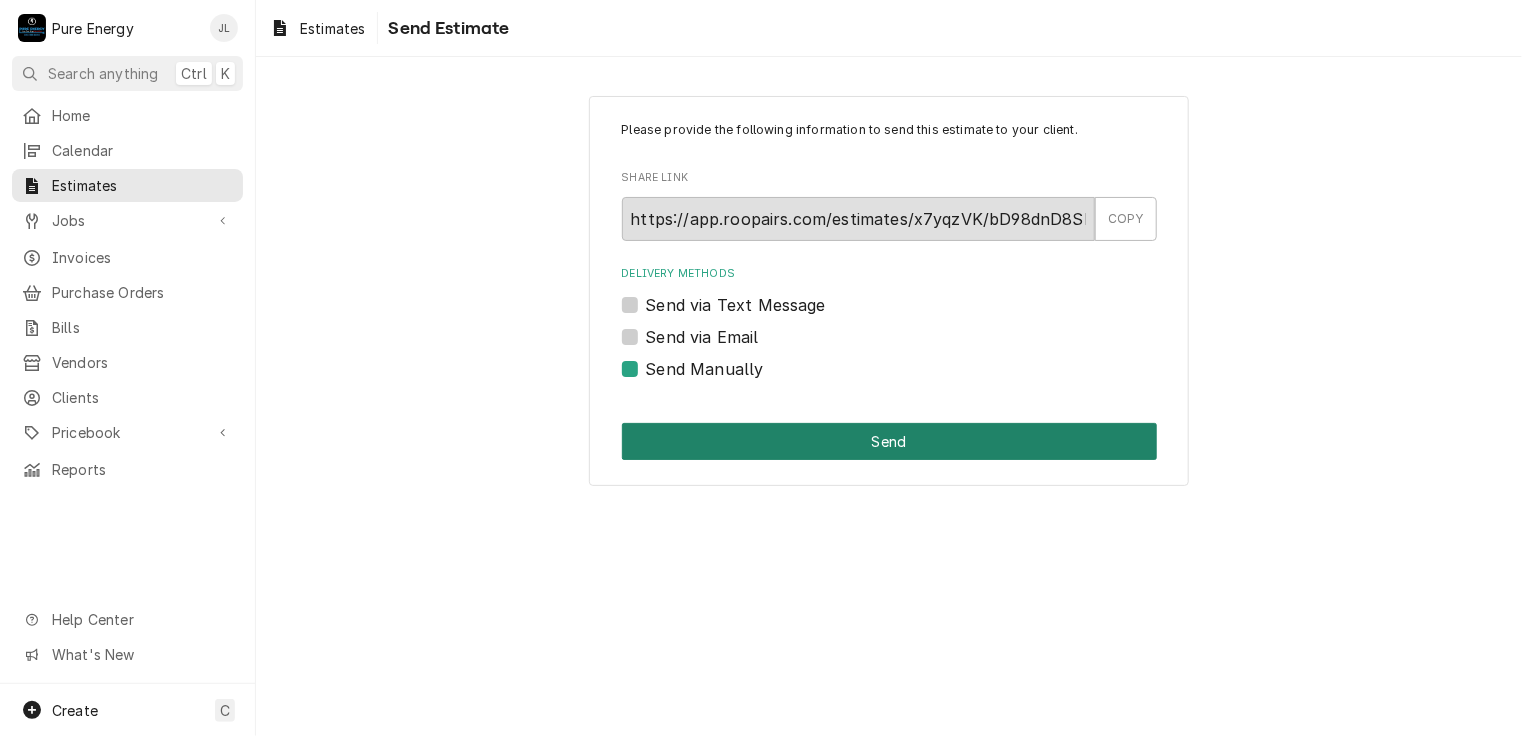 click on "Send" at bounding box center (889, 441) 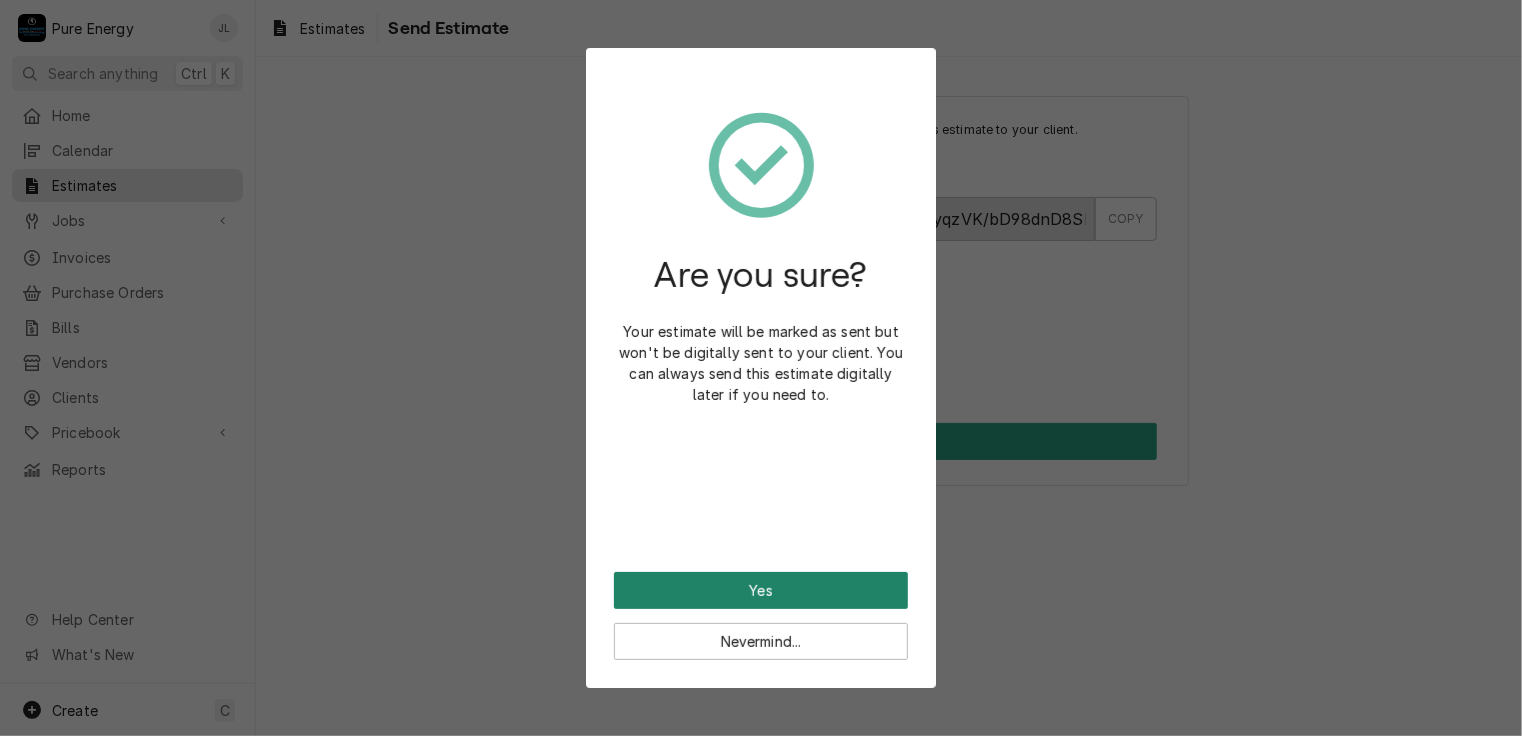 click on "Yes" at bounding box center [761, 590] 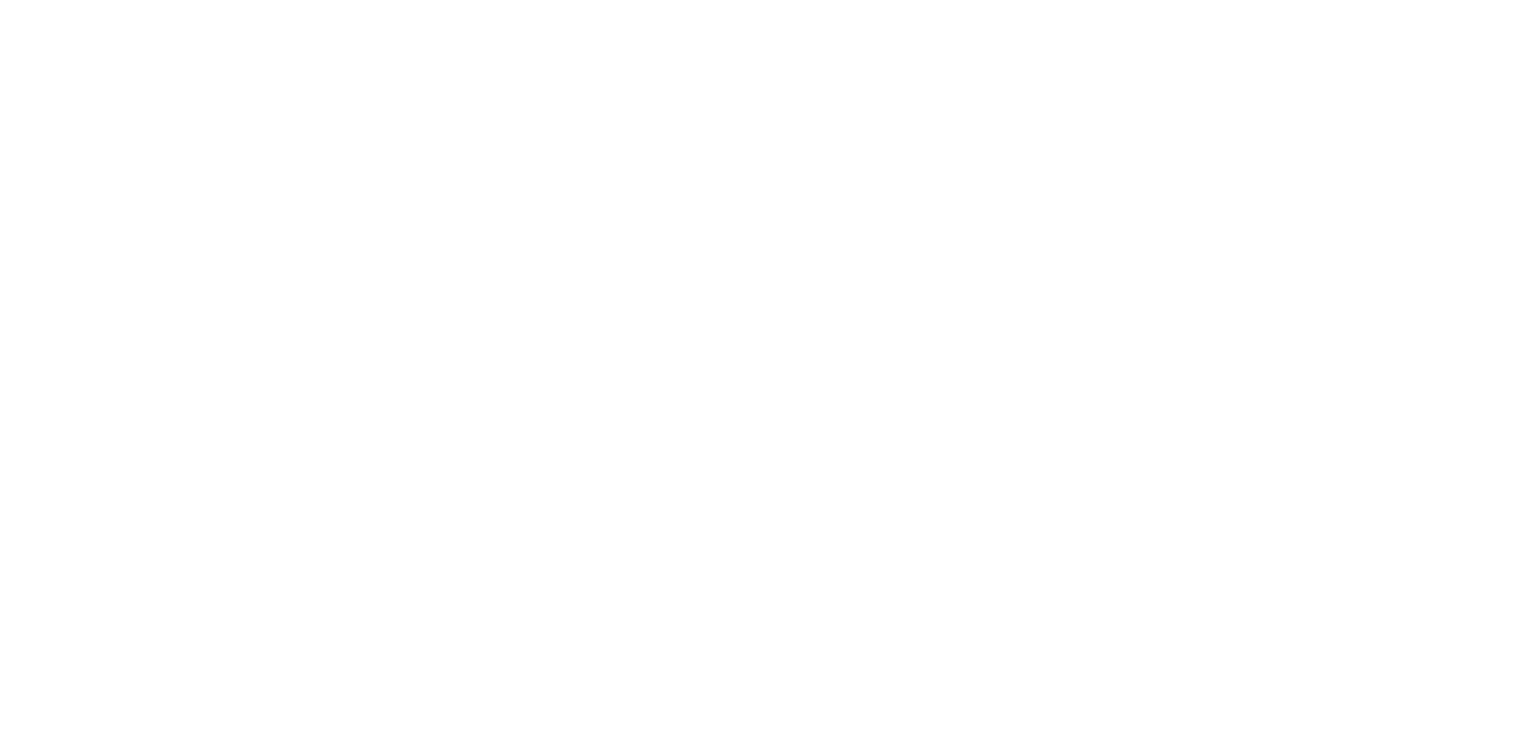 scroll, scrollTop: 0, scrollLeft: 0, axis: both 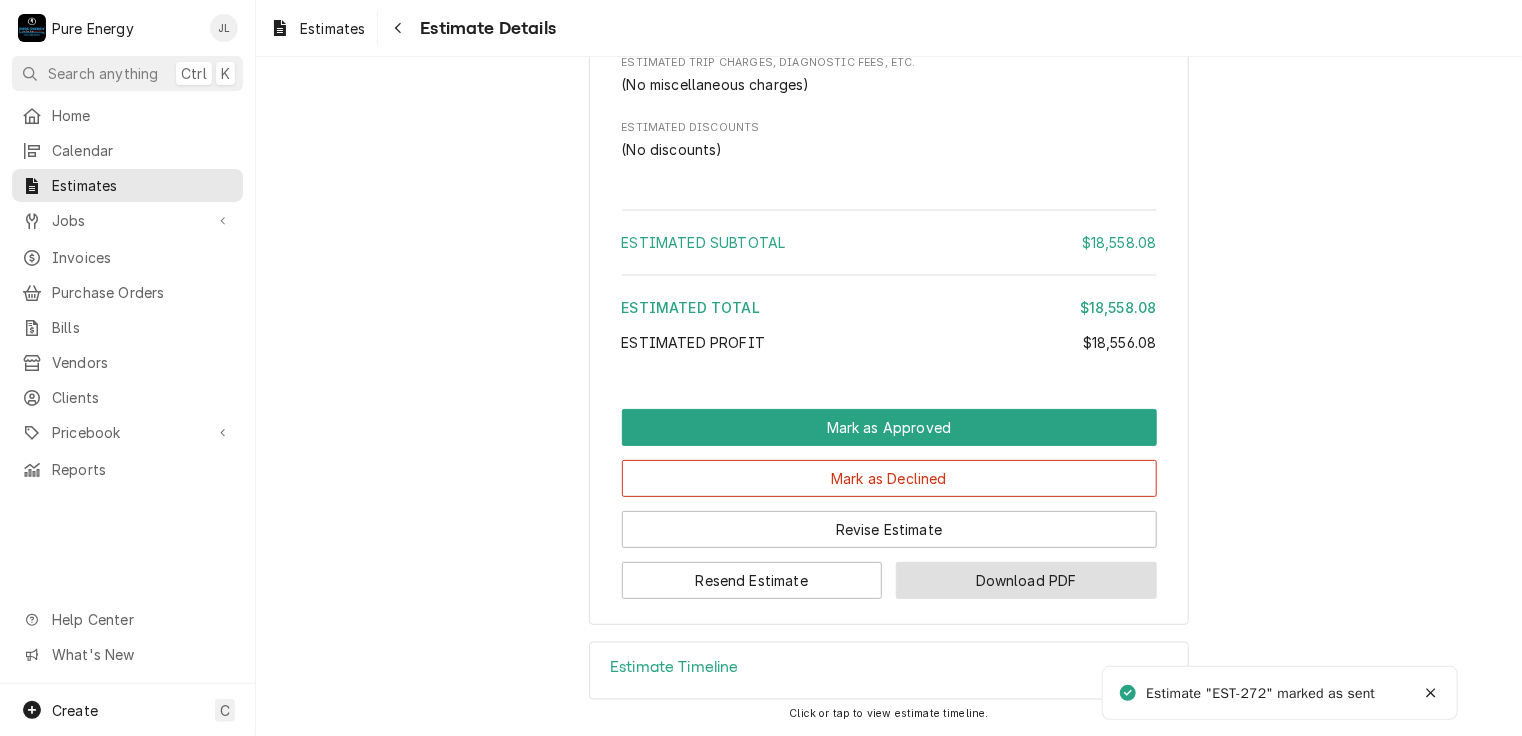 click on "Download PDF" at bounding box center (1026, 580) 